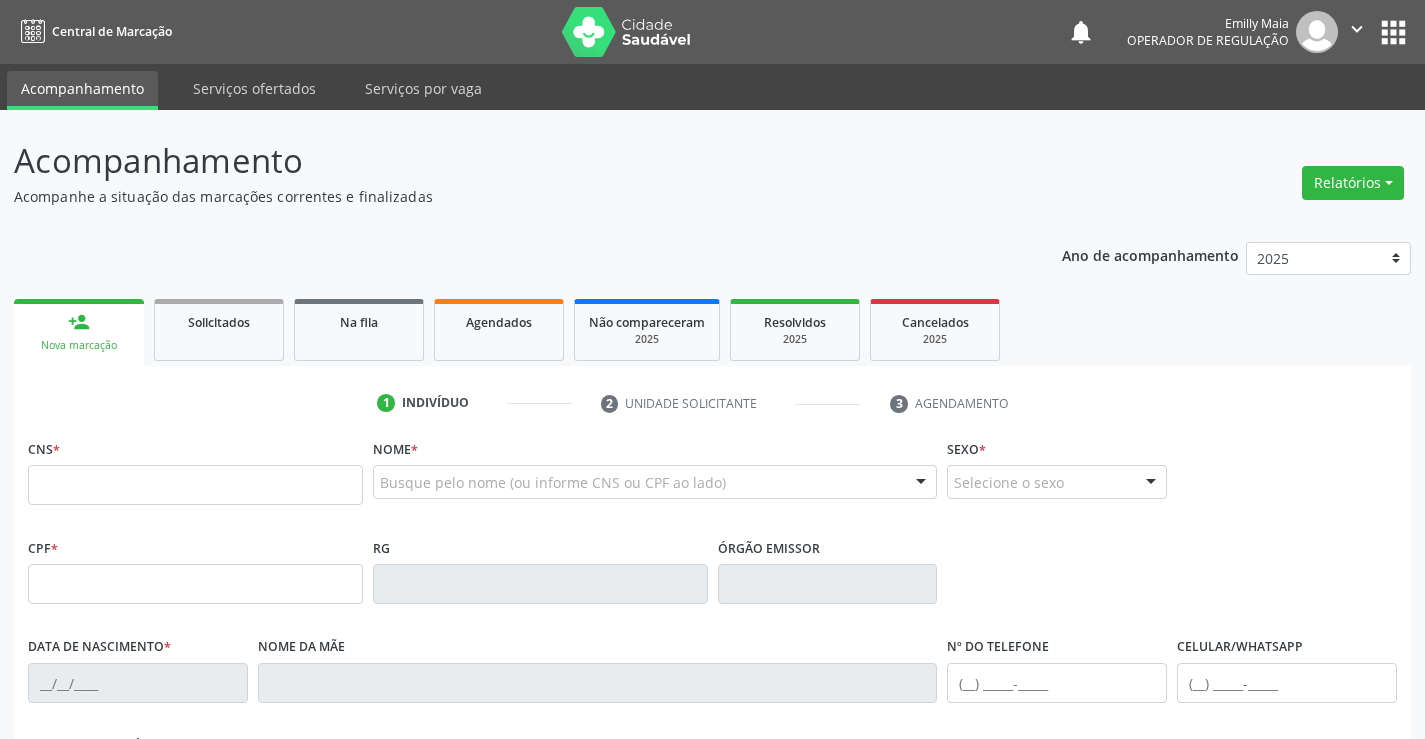 scroll, scrollTop: 0, scrollLeft: 0, axis: both 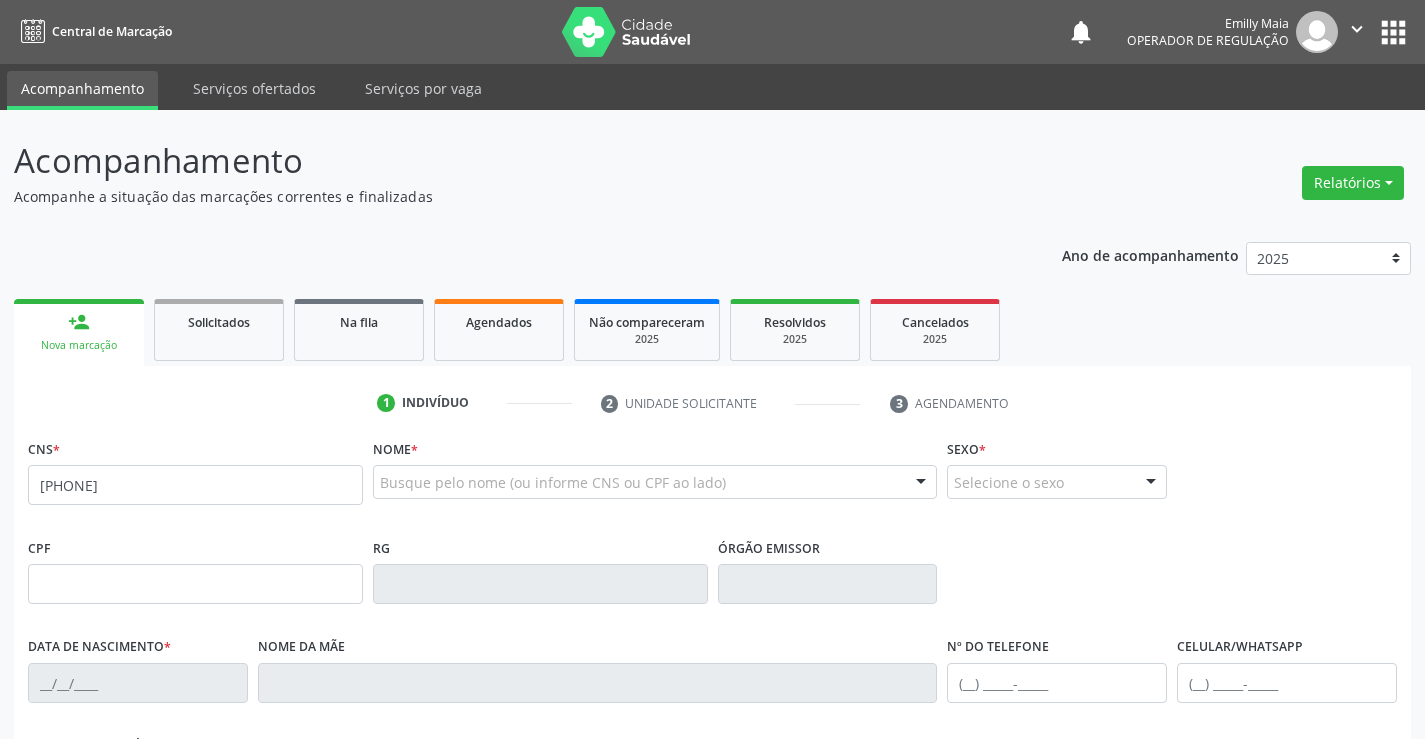 type on "706 8087 1514 5626" 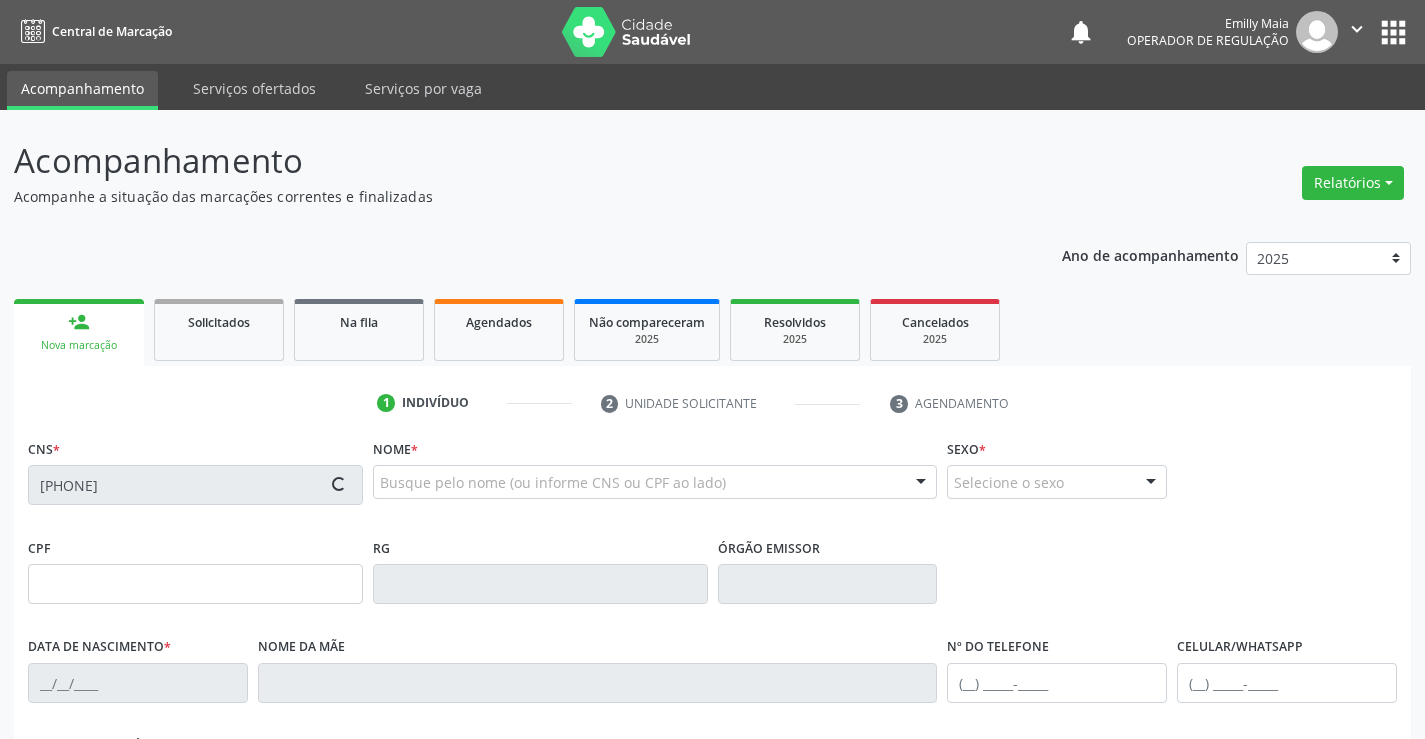 type on "0321808371" 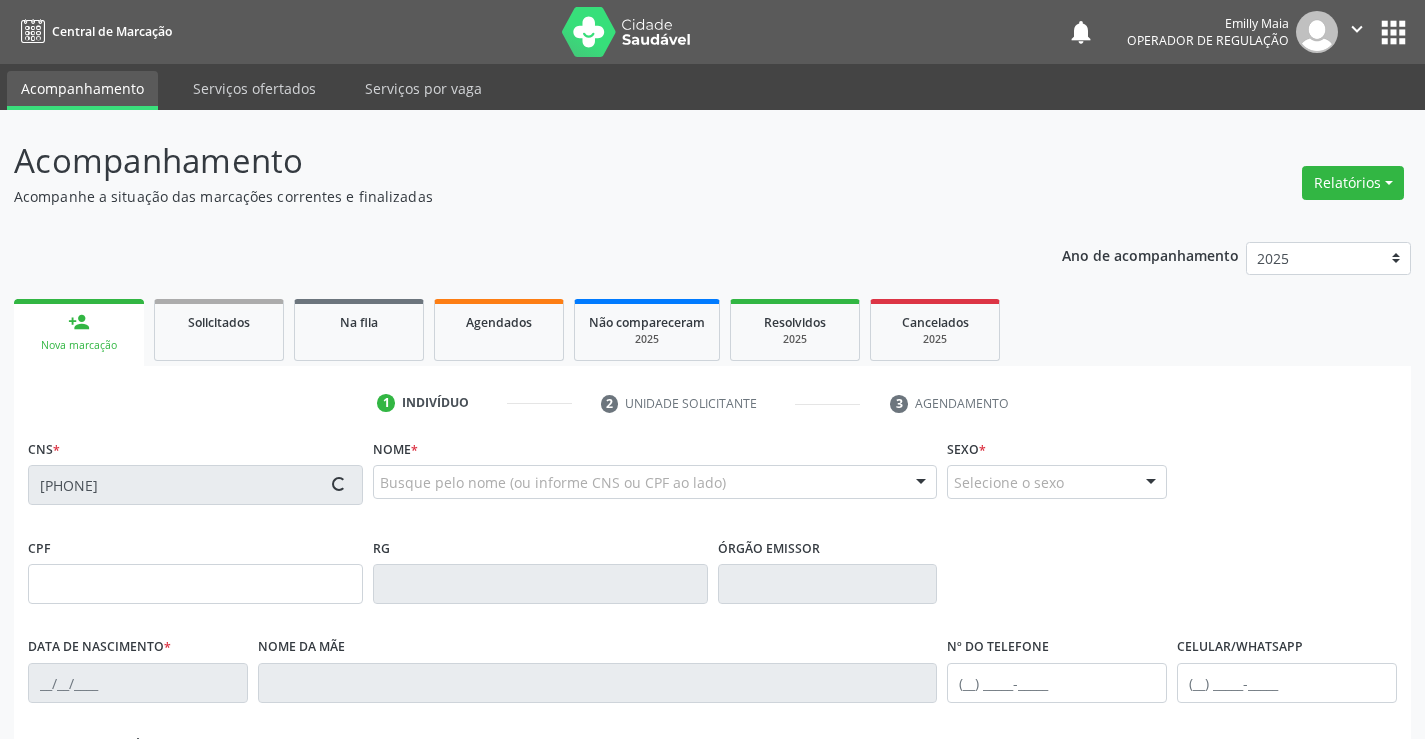 type on "19/12/1960" 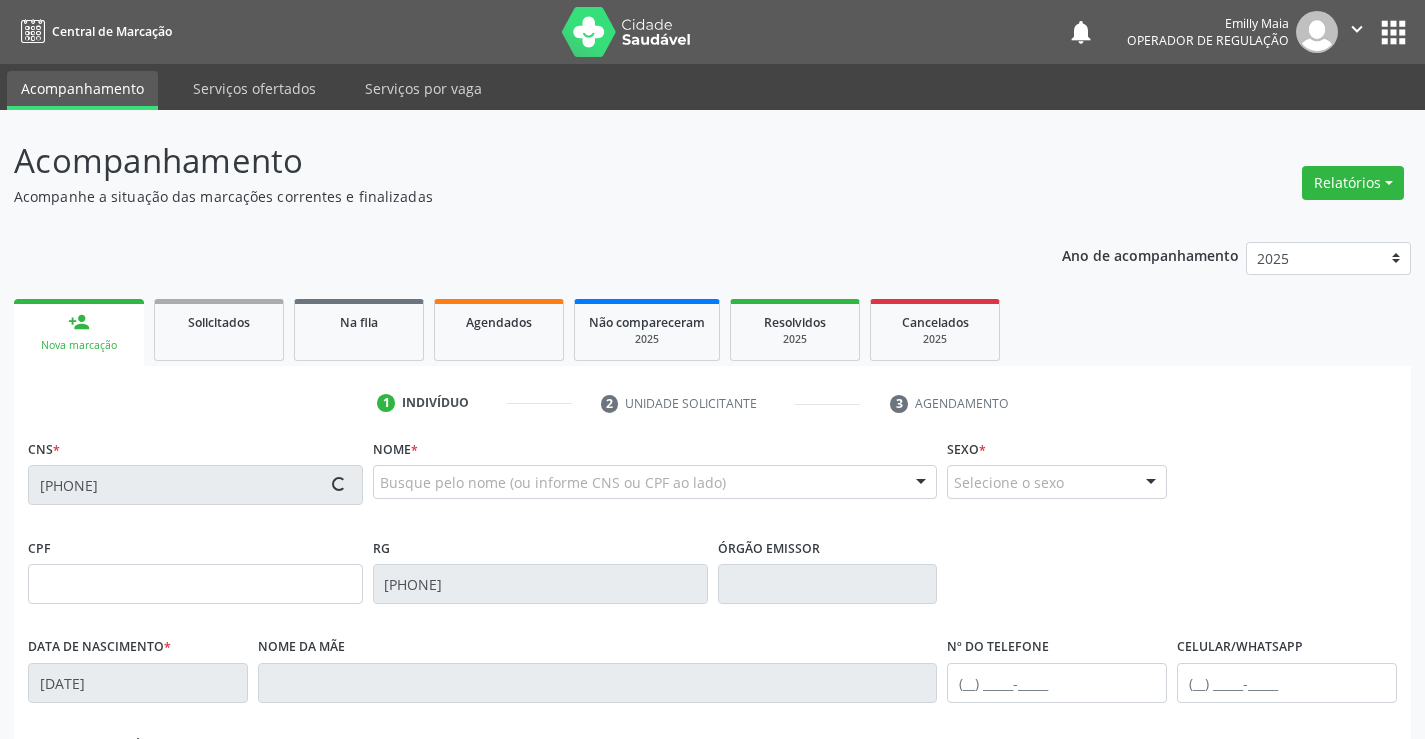 type on "(74) 99124-2359" 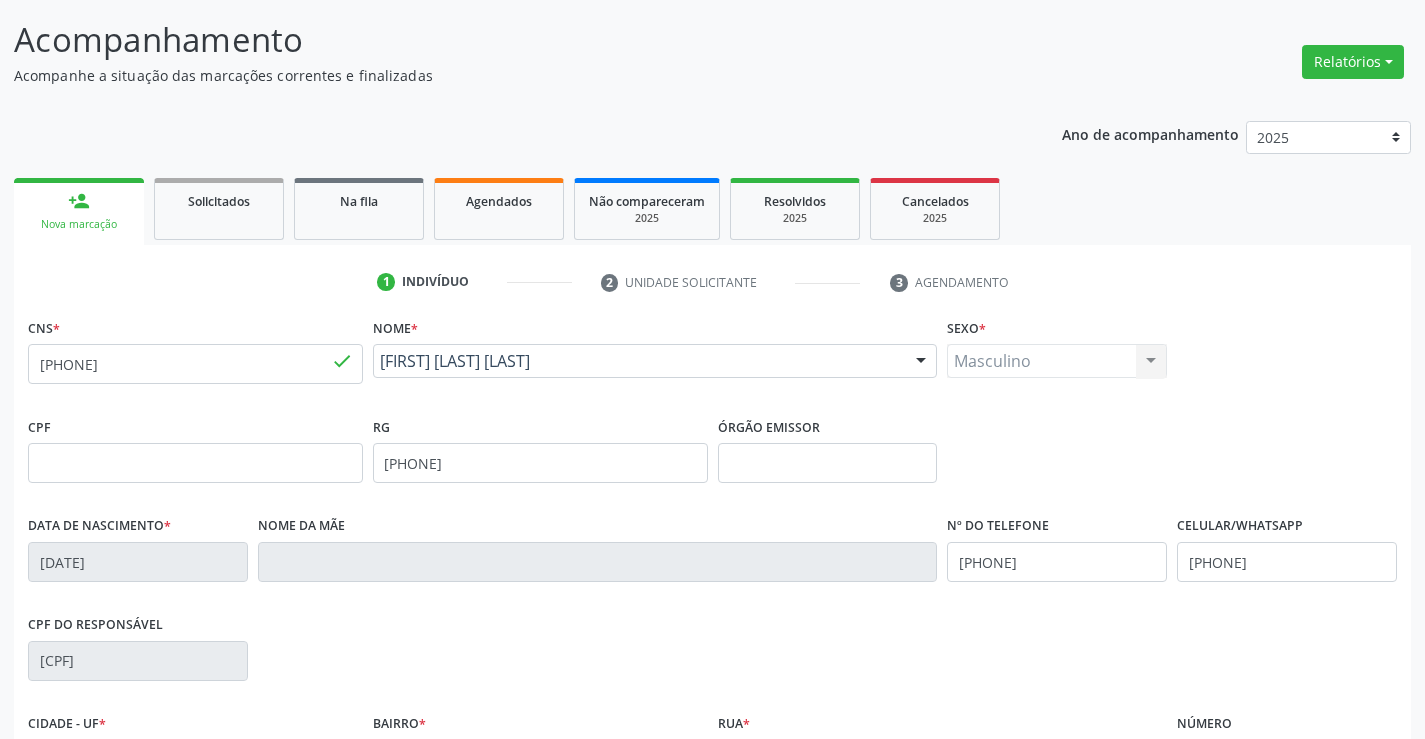 scroll, scrollTop: 300, scrollLeft: 0, axis: vertical 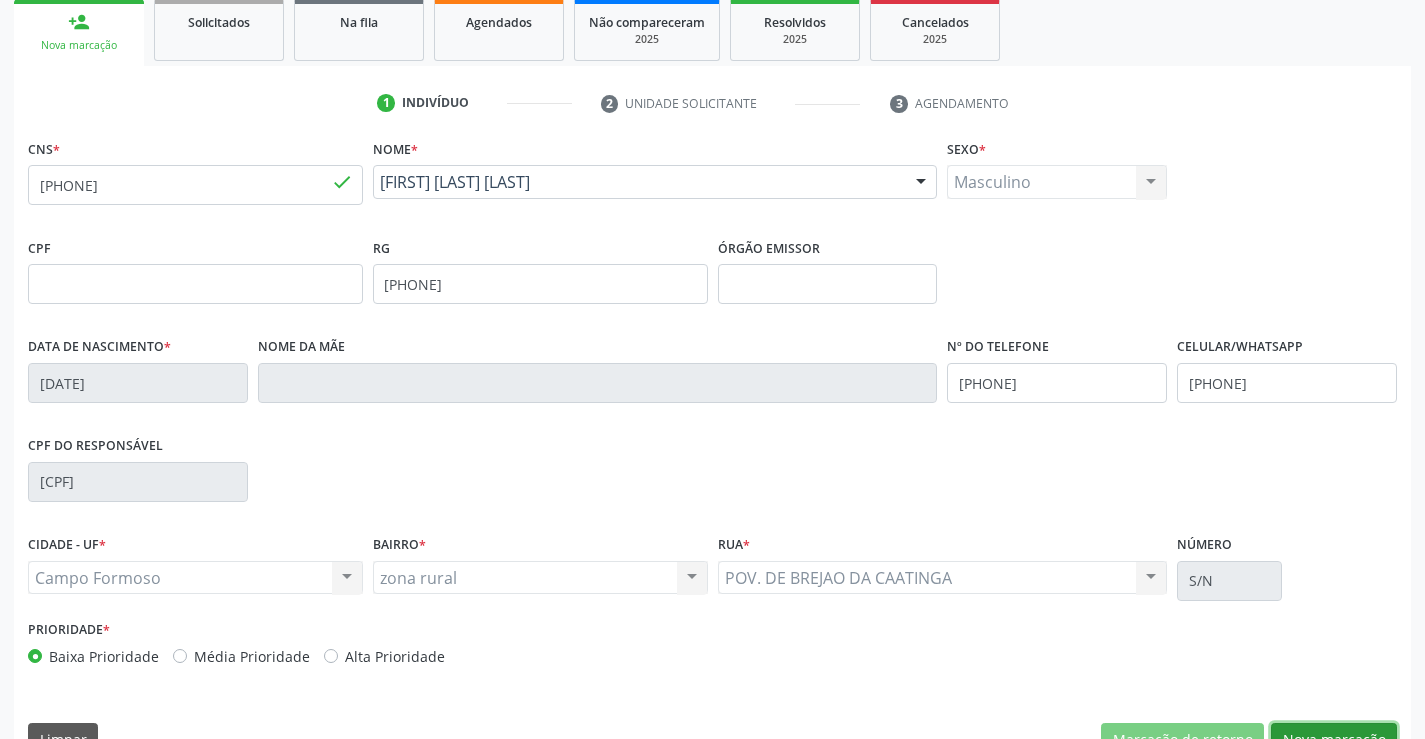 click on "Nova marcação" at bounding box center (1334, 740) 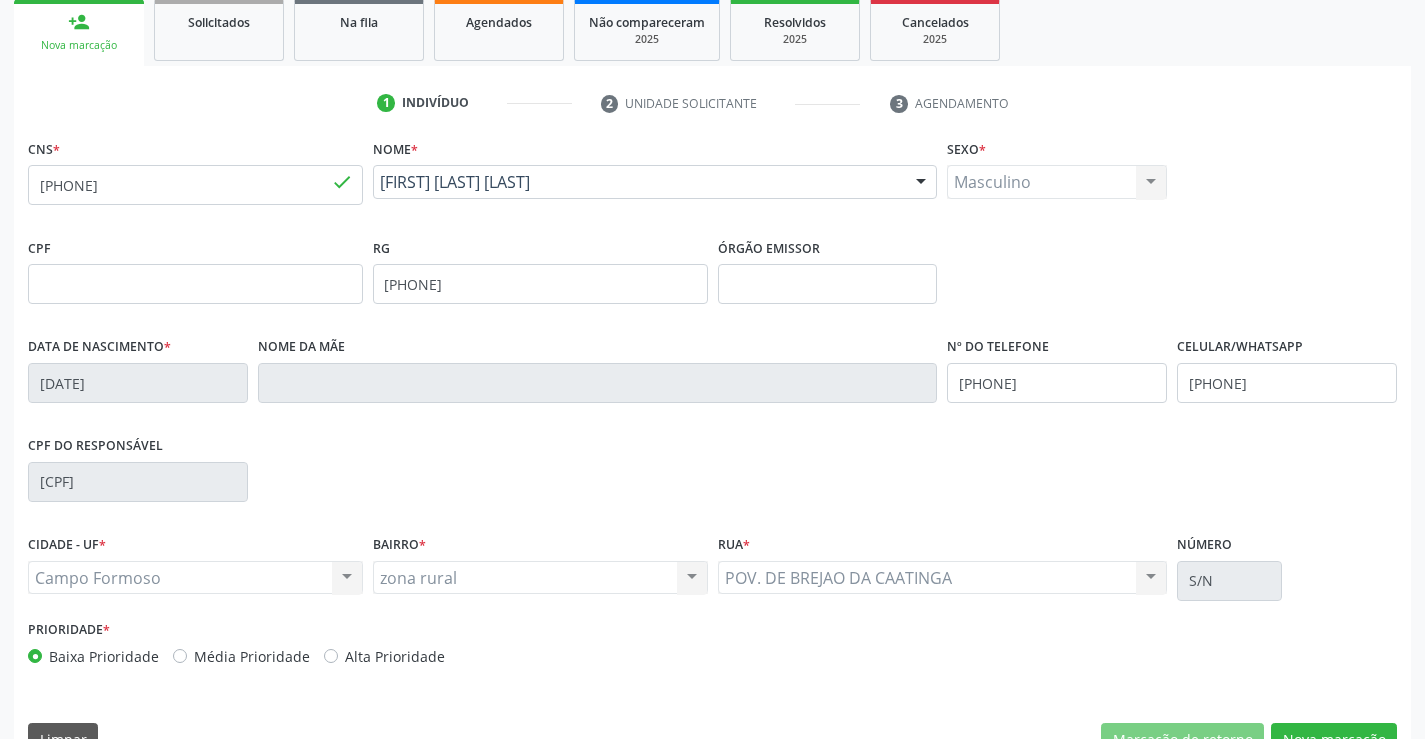 scroll, scrollTop: 167, scrollLeft: 0, axis: vertical 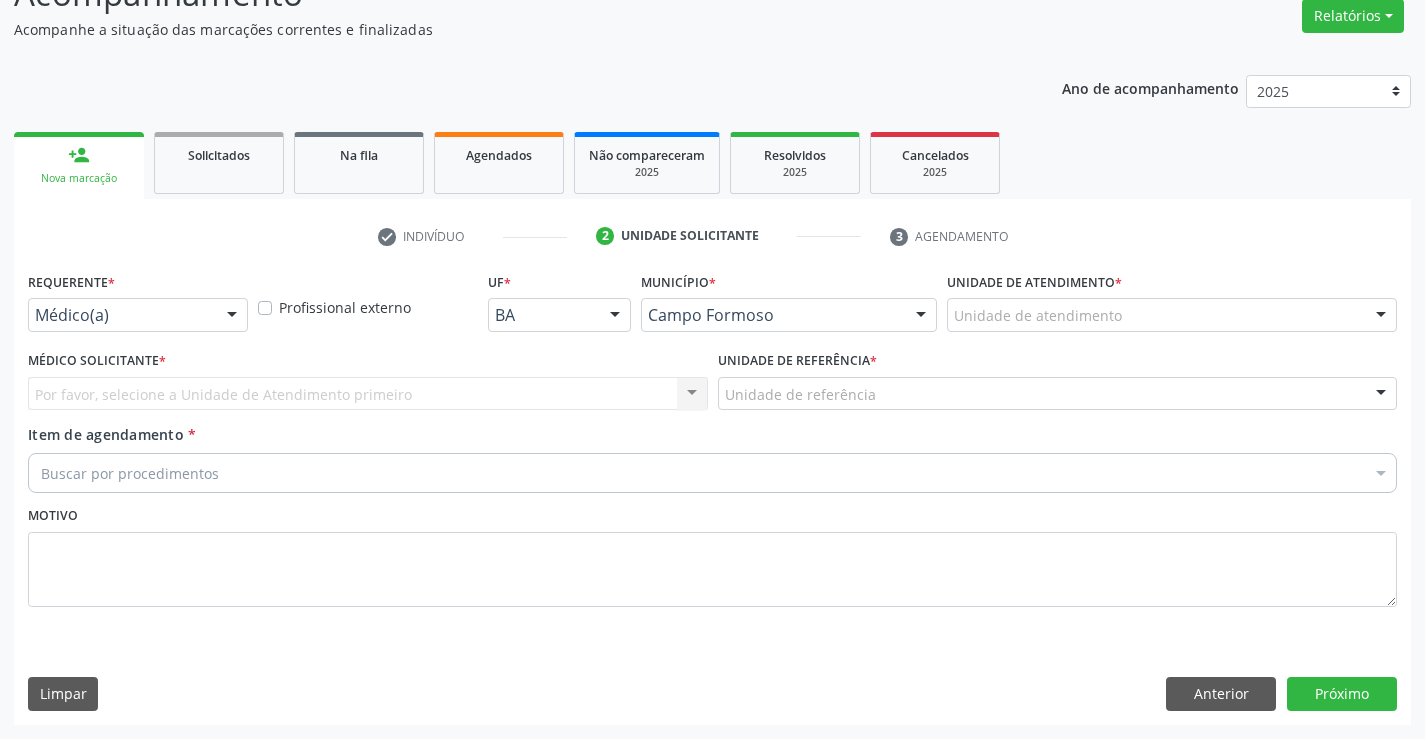 drag, startPoint x: 212, startPoint y: 307, endPoint x: 110, endPoint y: 434, distance: 162.88953 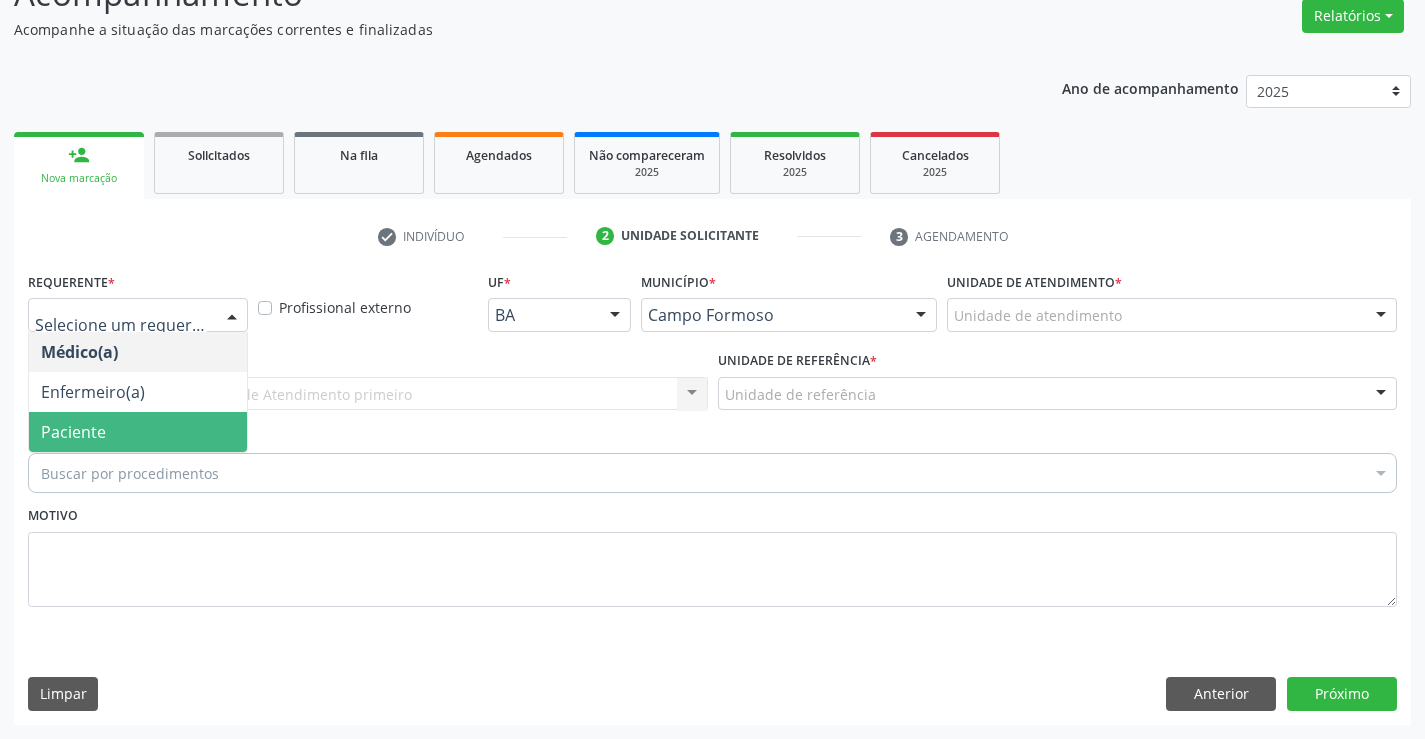 click on "Paciente" at bounding box center [138, 432] 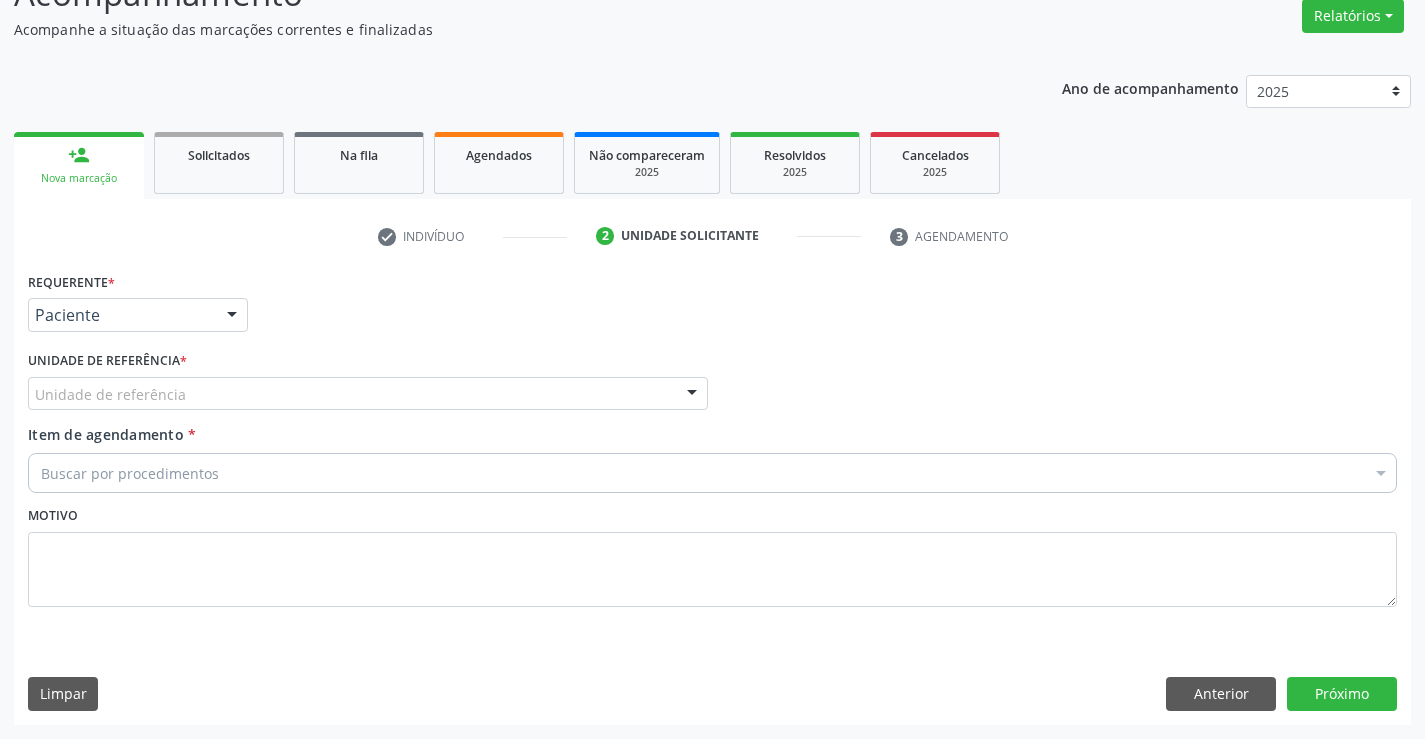 click on "Unidade de referência" at bounding box center (368, 394) 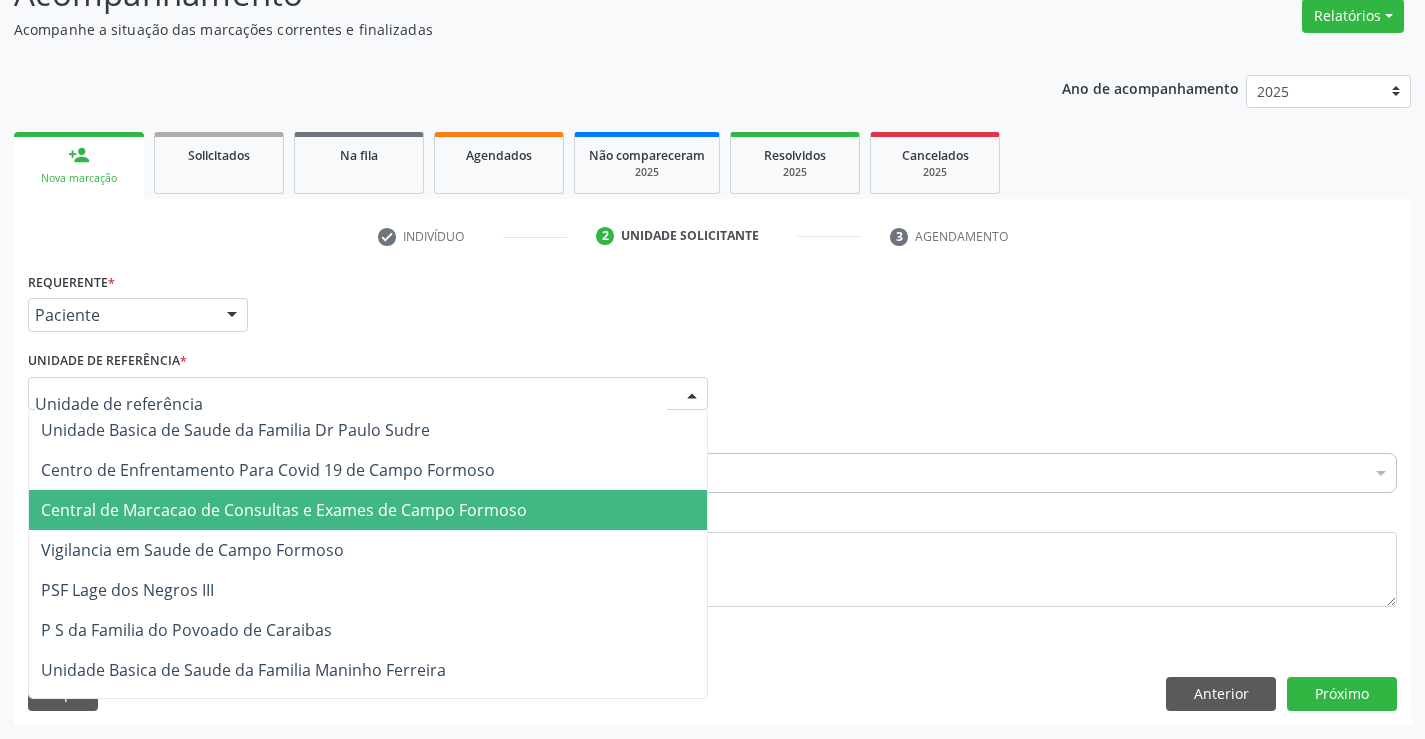 click on "Central de Marcacao de Consultas e Exames de Campo Formoso" at bounding box center (368, 510) 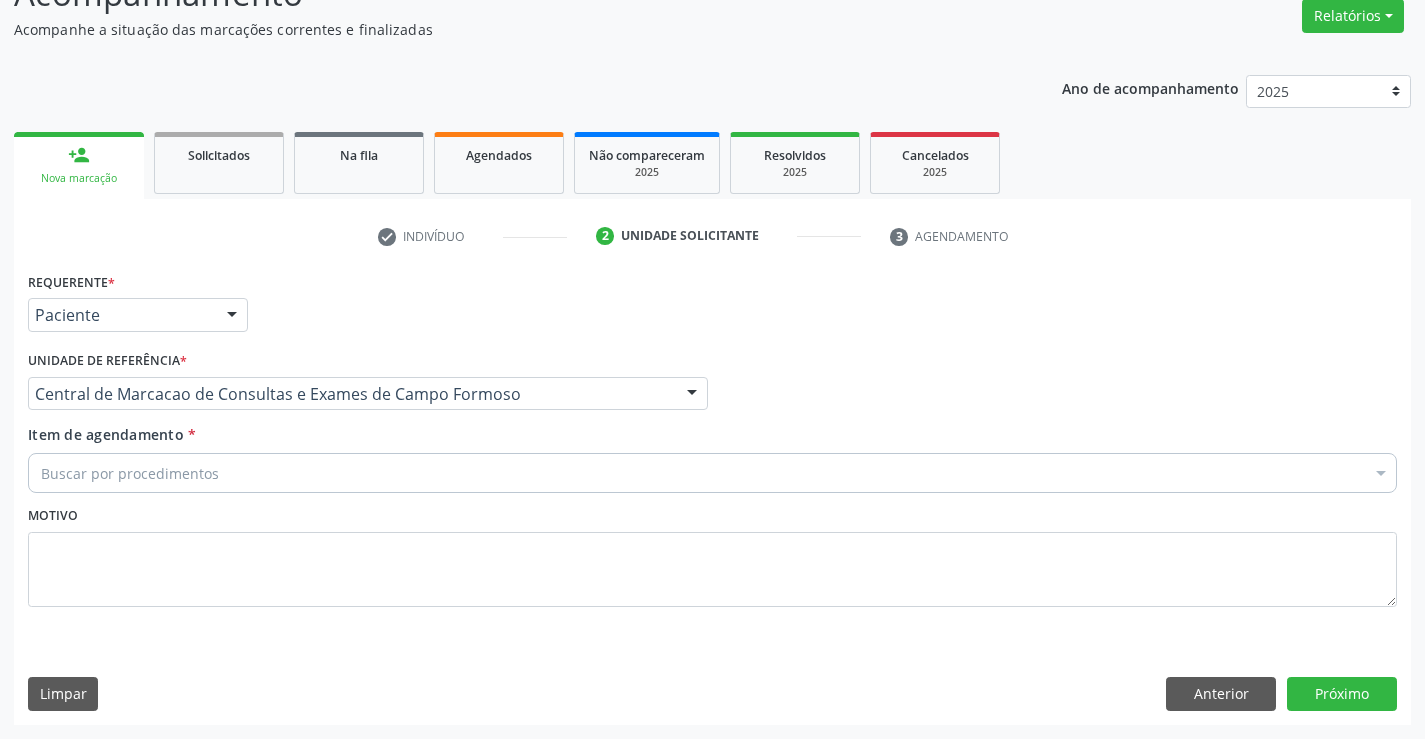 click on "Buscar por procedimentos" at bounding box center (712, 473) 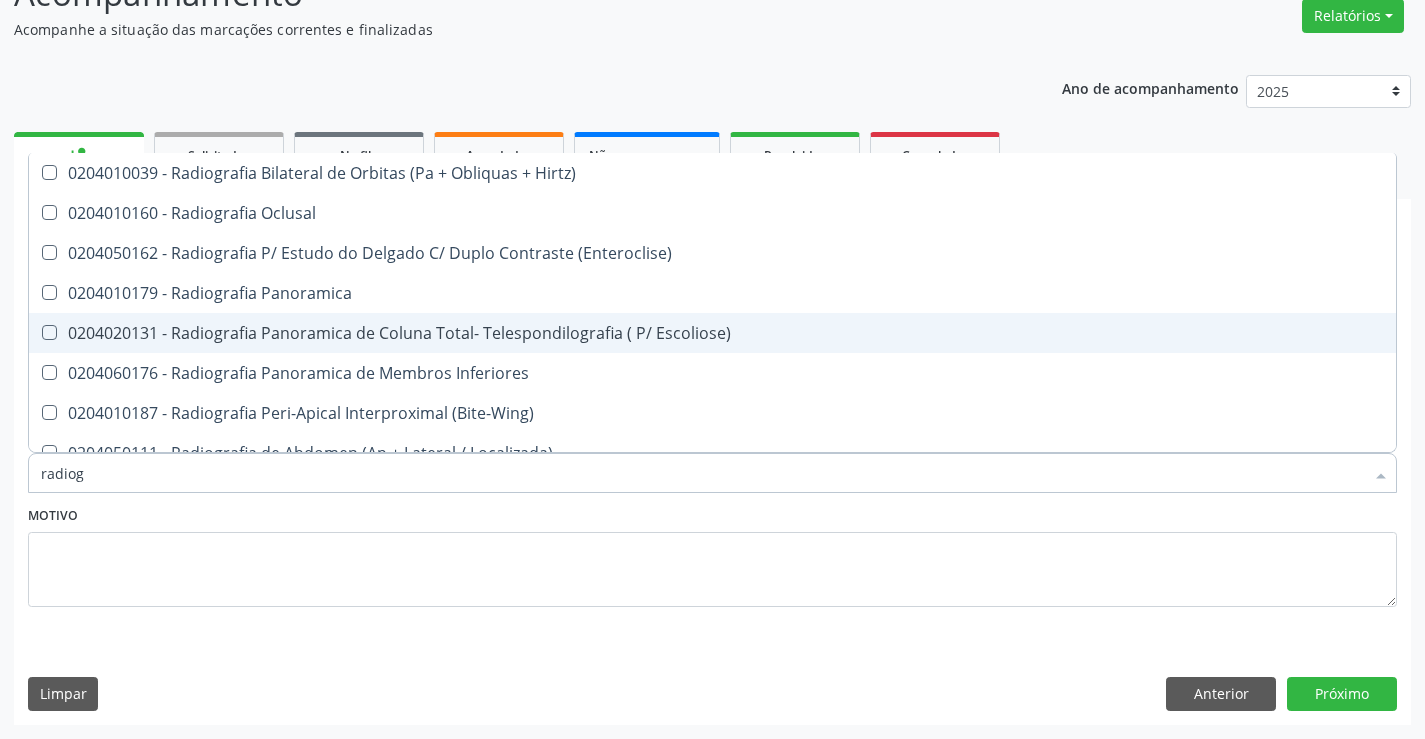 type on "radiogr" 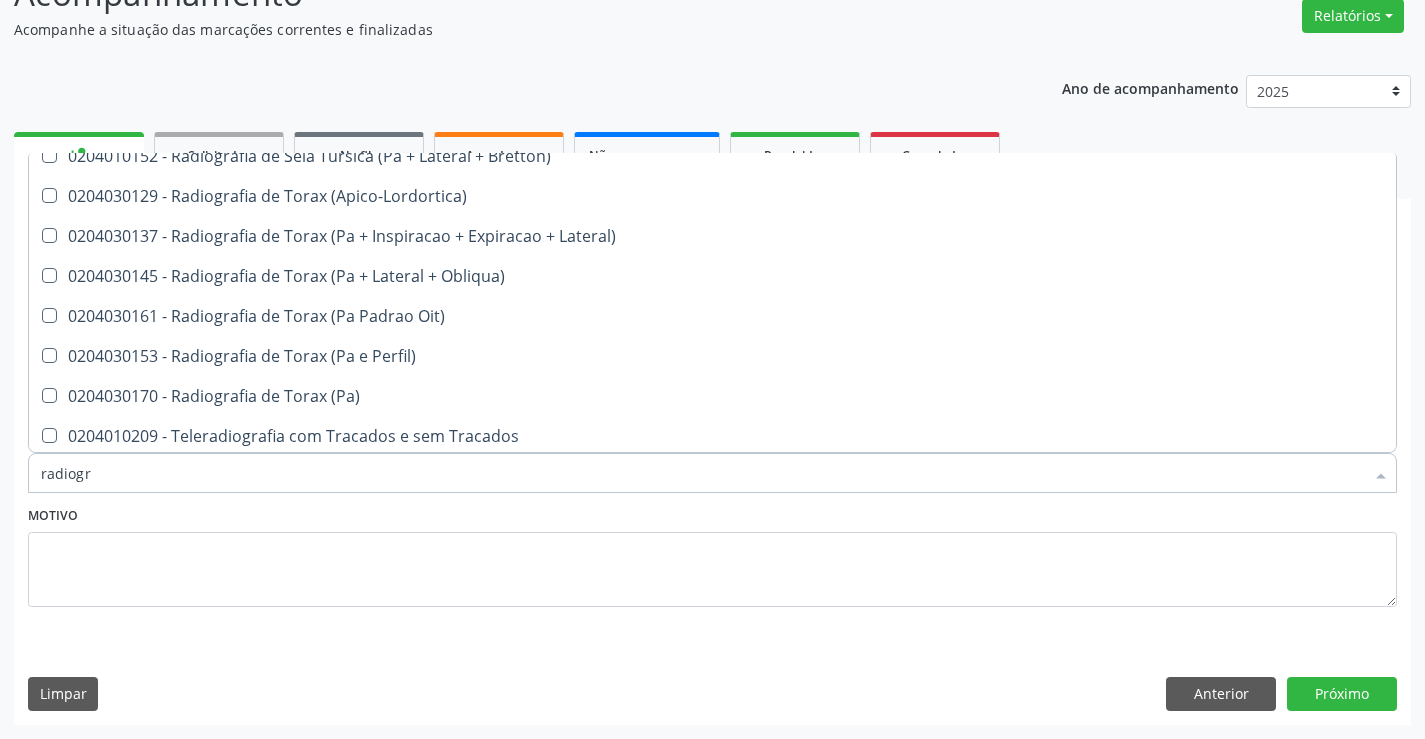 scroll, scrollTop: 2541, scrollLeft: 0, axis: vertical 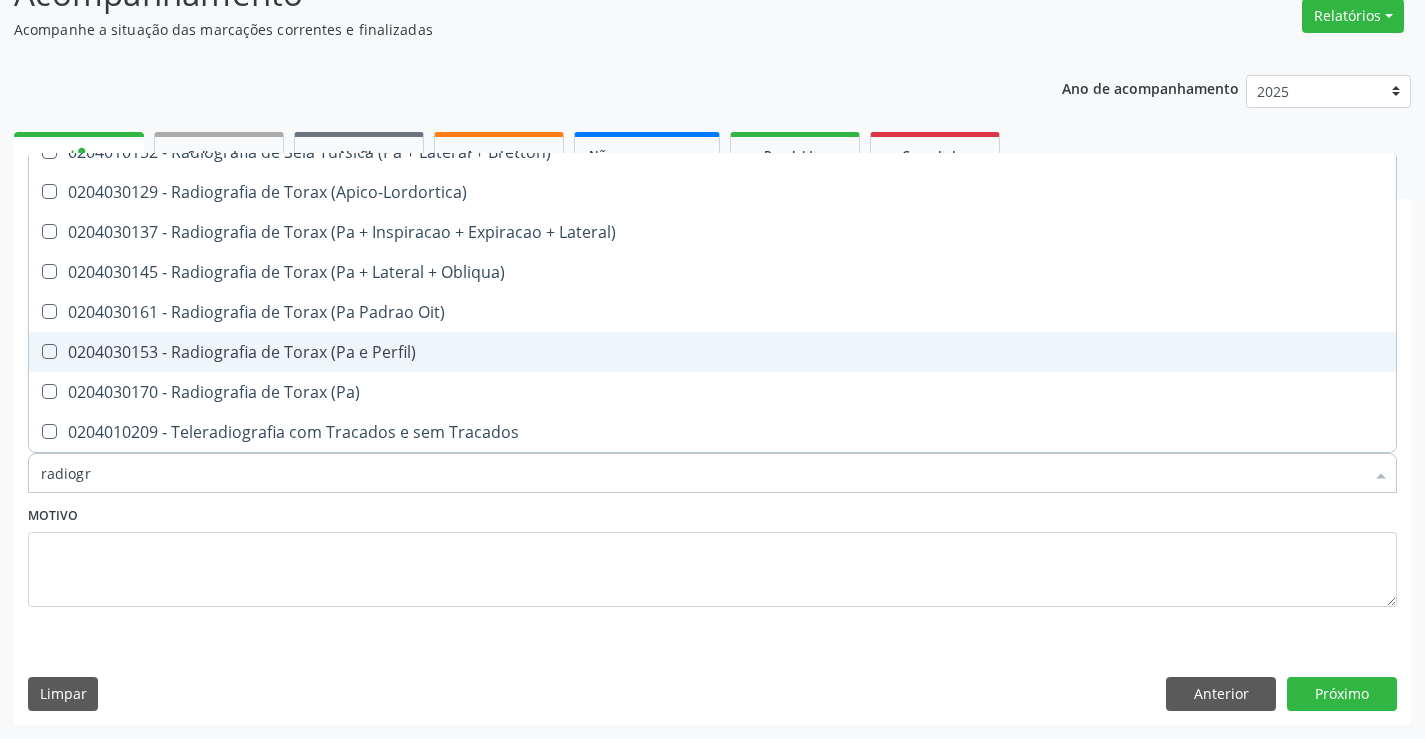 click on "0204030153 - Radiografia de Torax (Pa e Perfil)" at bounding box center (712, 352) 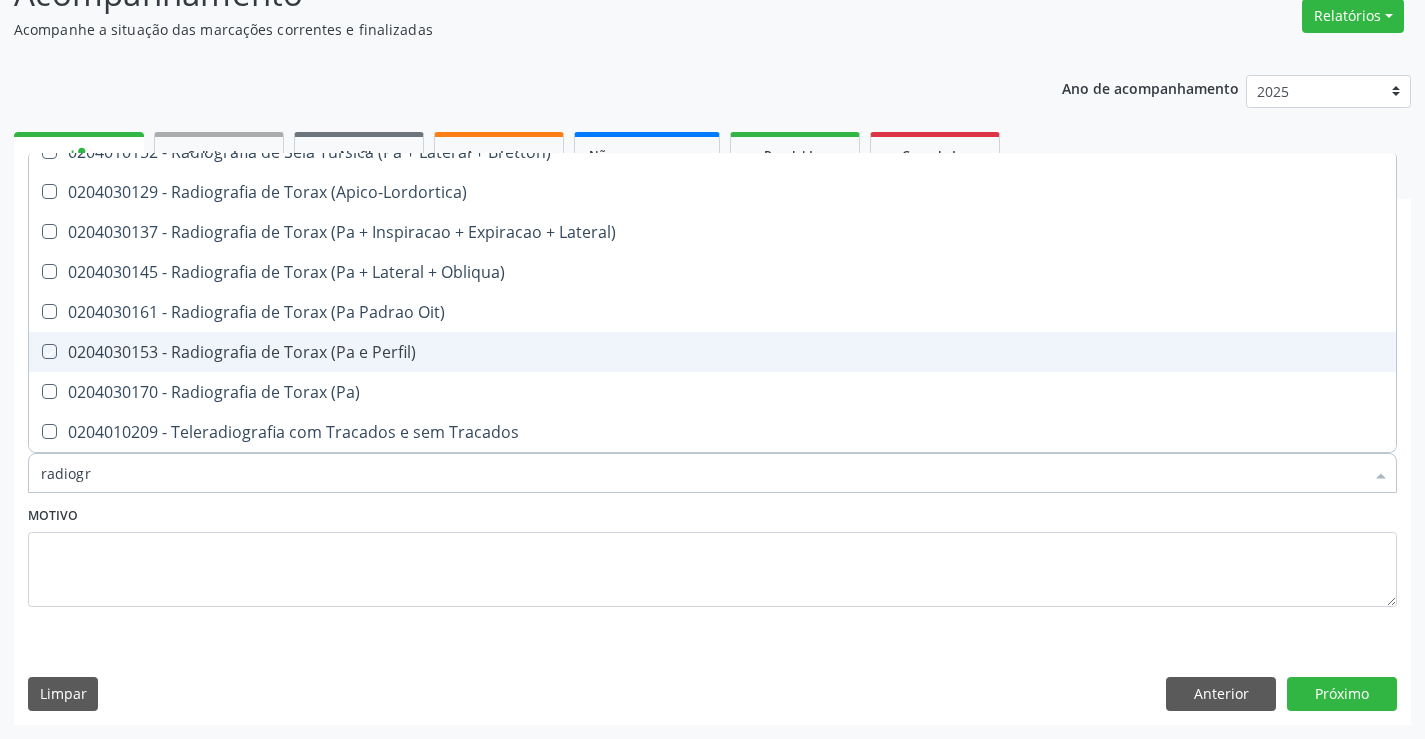 checkbox on "true" 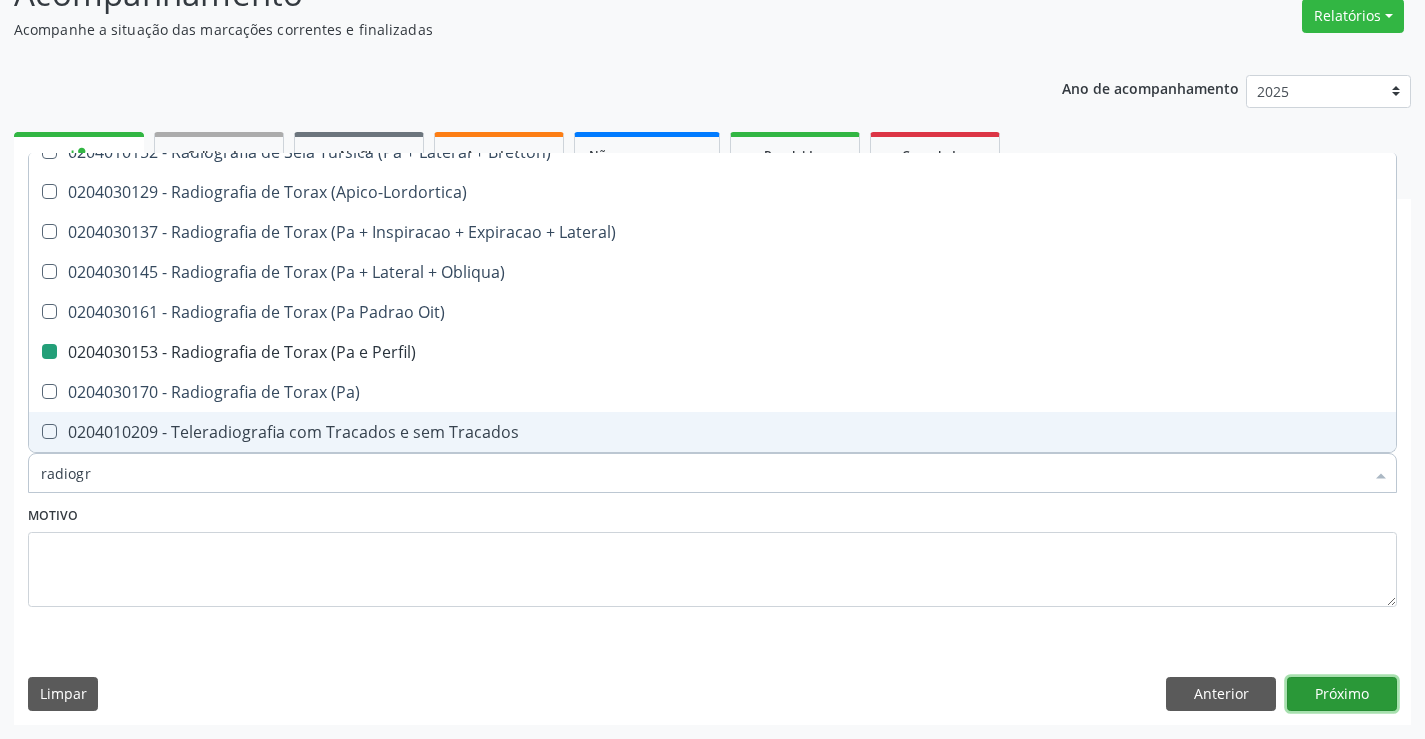 click on "Próximo" at bounding box center (1342, 694) 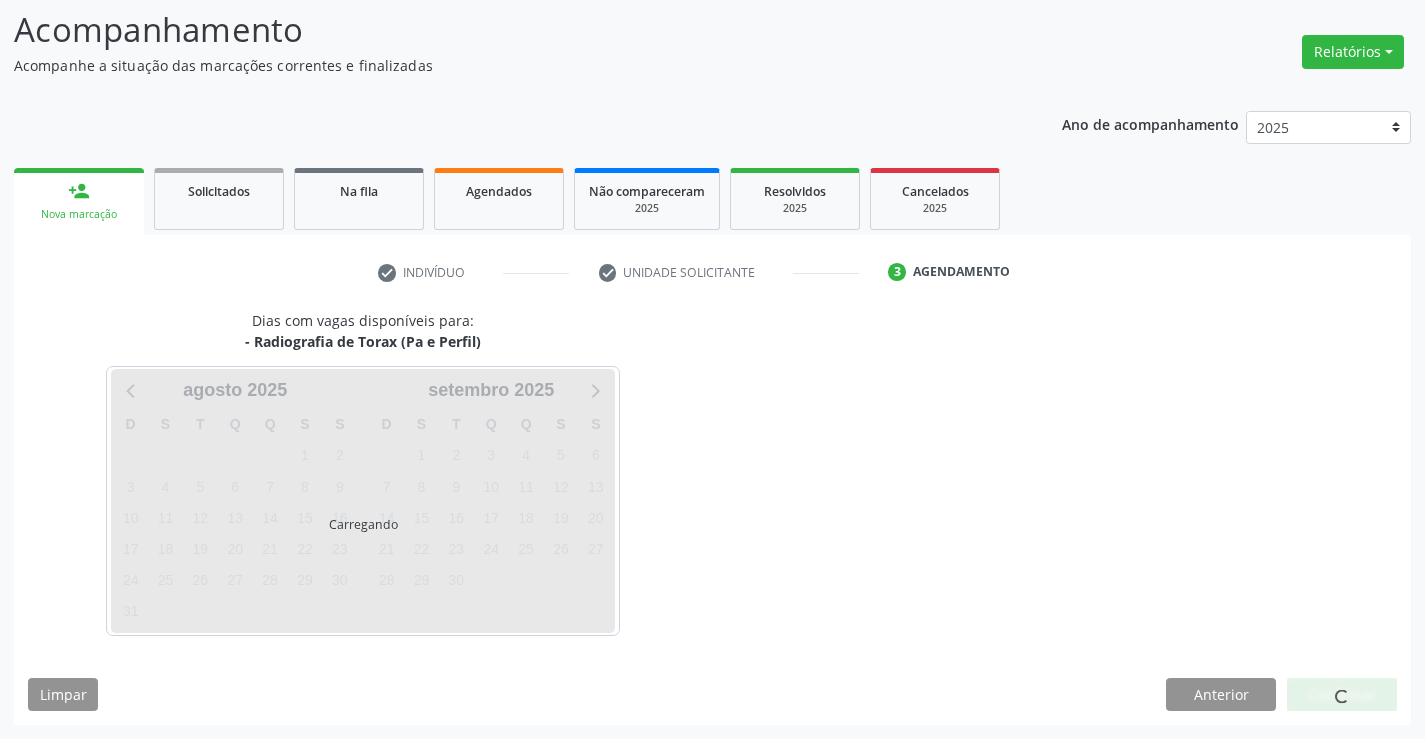 scroll, scrollTop: 131, scrollLeft: 0, axis: vertical 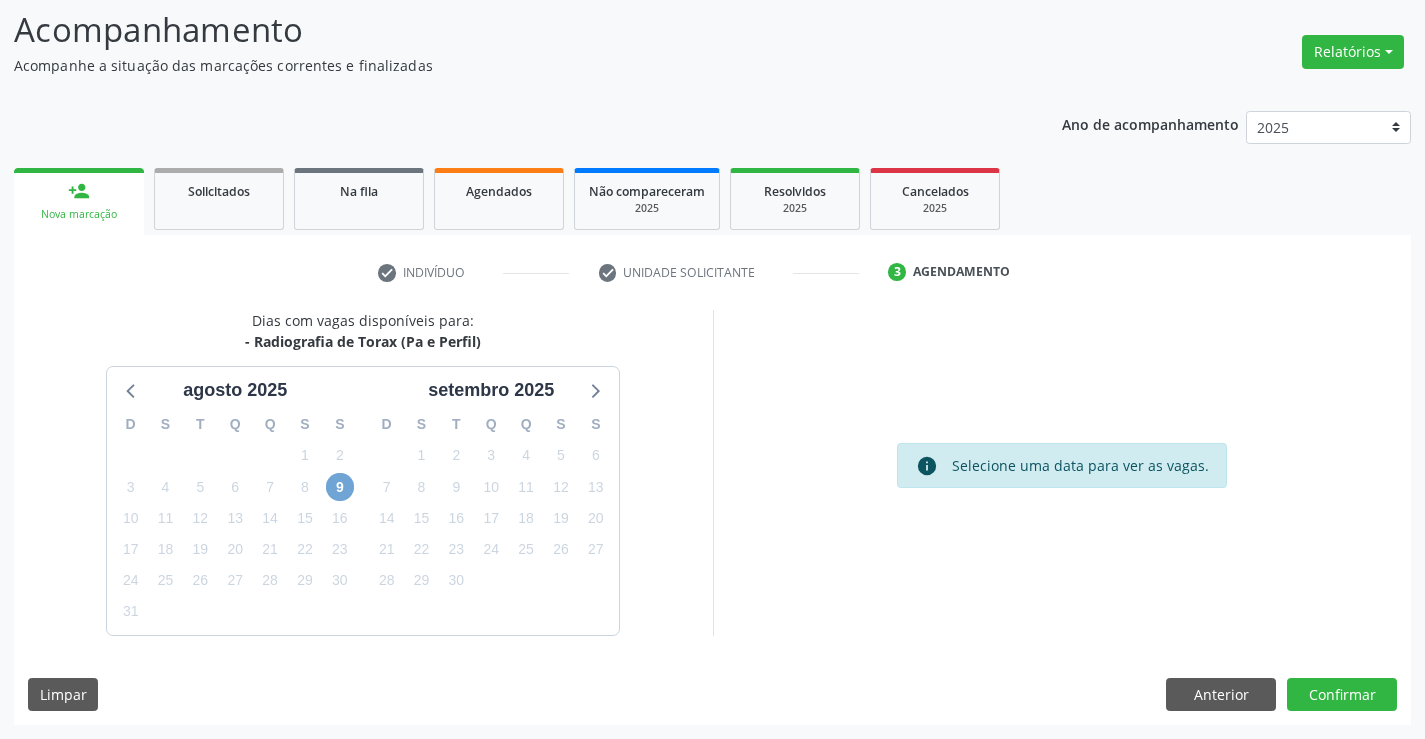 click on "9" at bounding box center (340, 487) 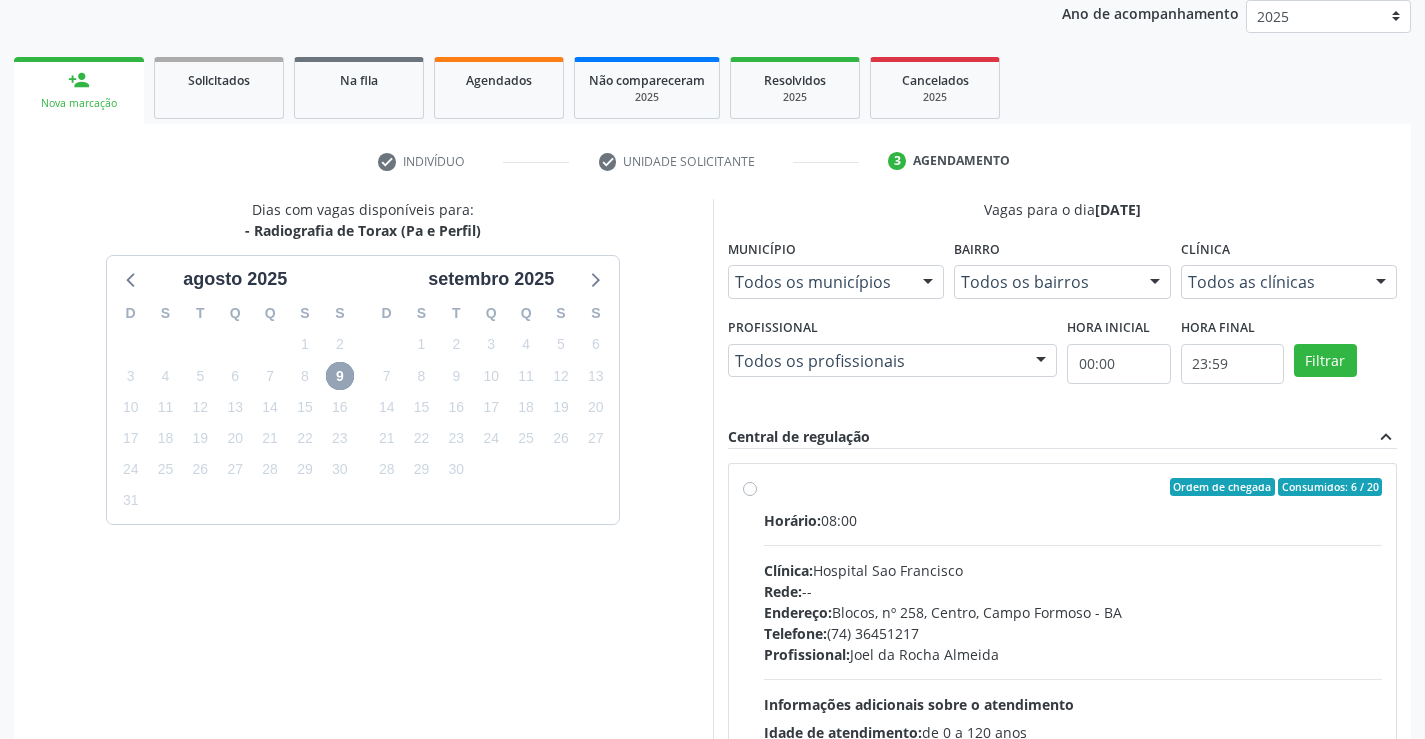 scroll, scrollTop: 456, scrollLeft: 0, axis: vertical 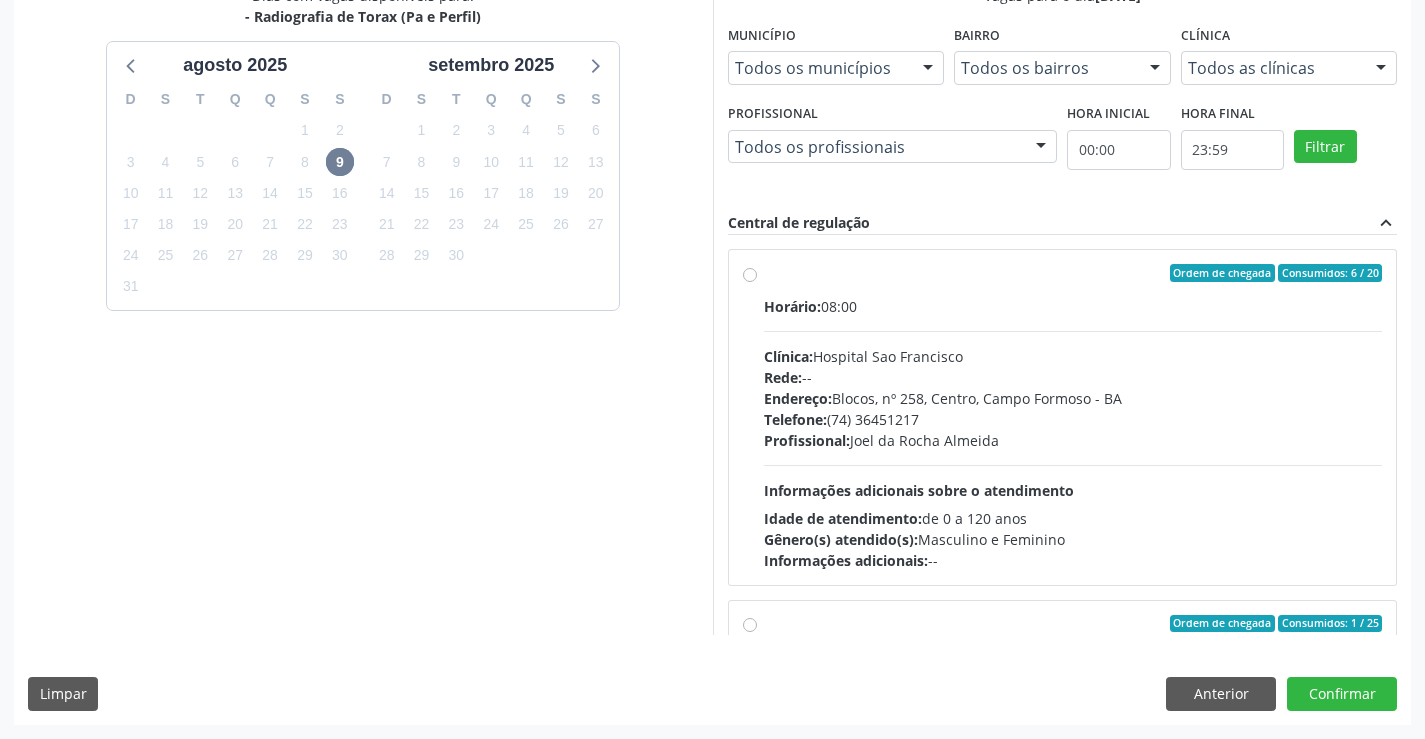 click on "Endereço:   Blocos, nº 258, Centro, Campo Formoso - BA" at bounding box center (1073, 398) 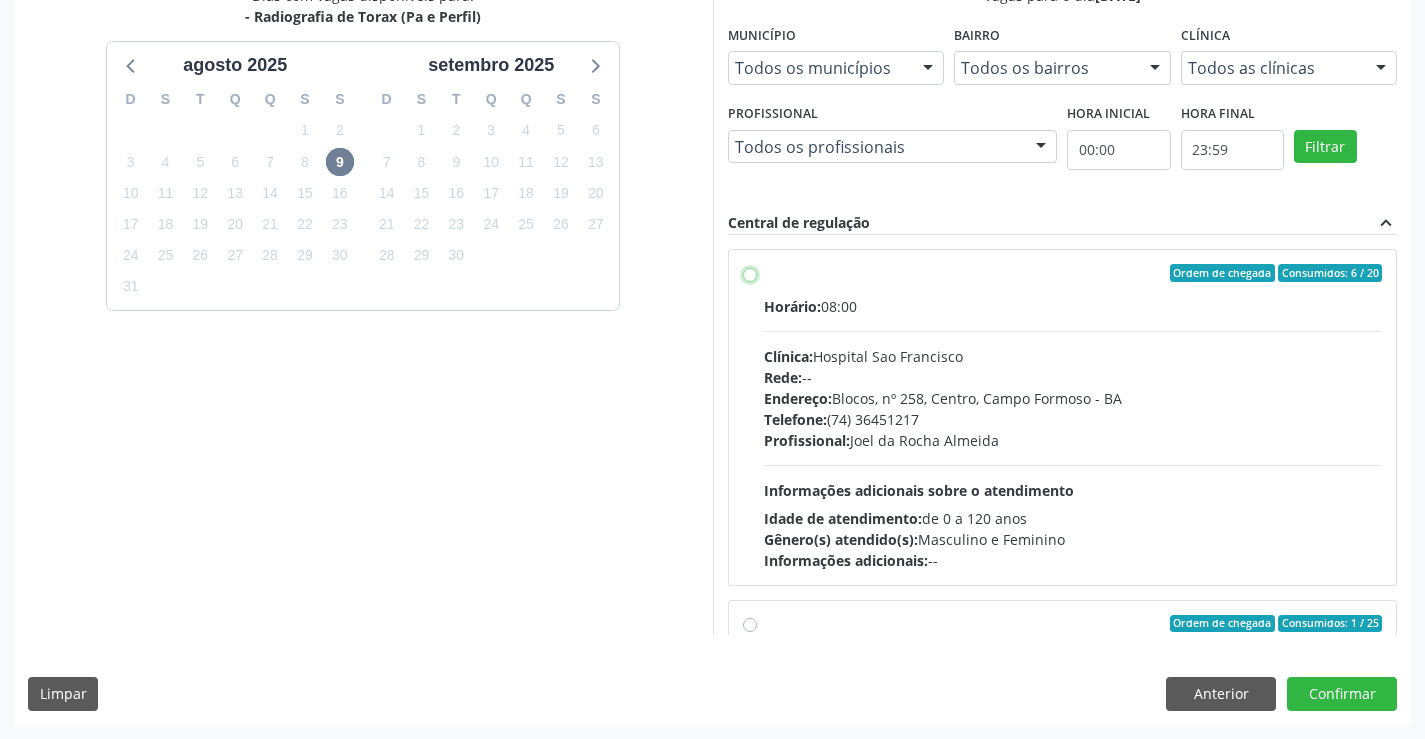 radio on "true" 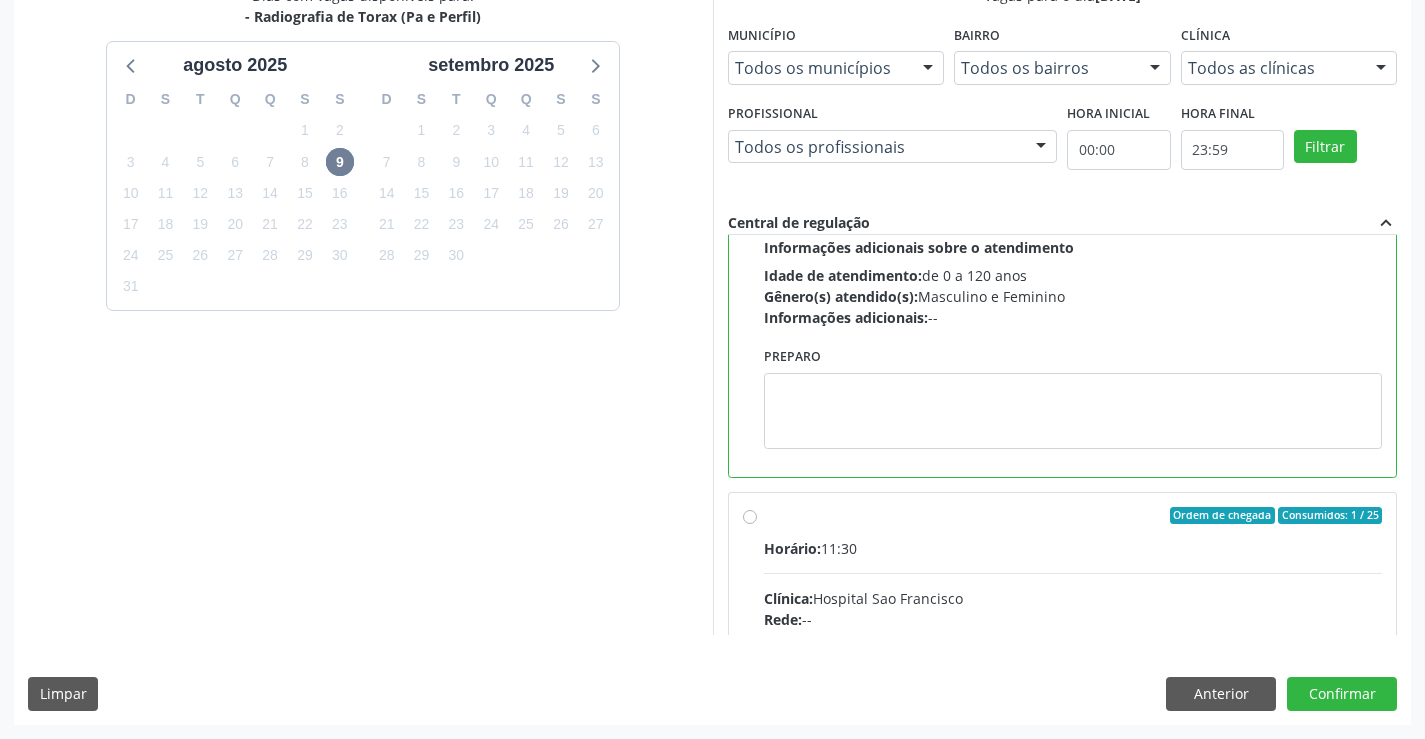 scroll, scrollTop: 0, scrollLeft: 0, axis: both 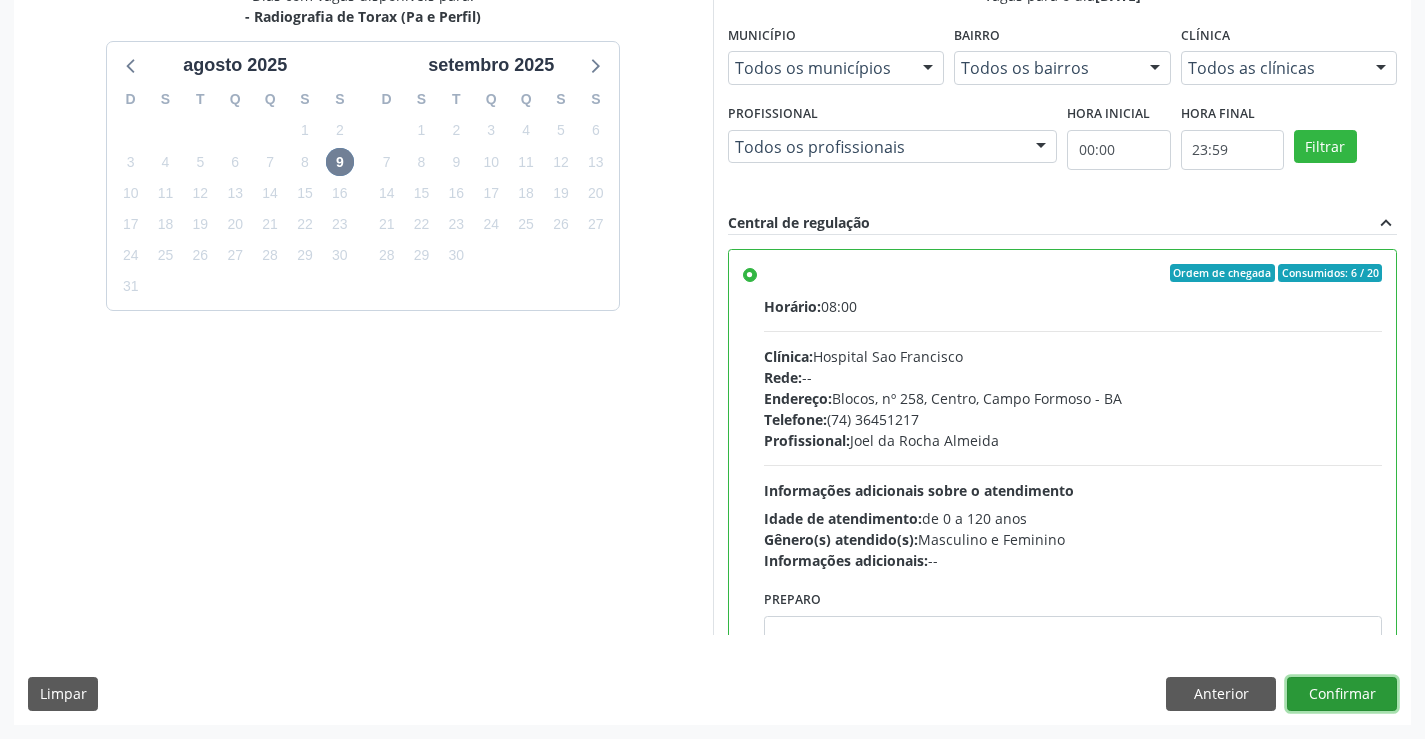 click on "Confirmar" at bounding box center (1342, 694) 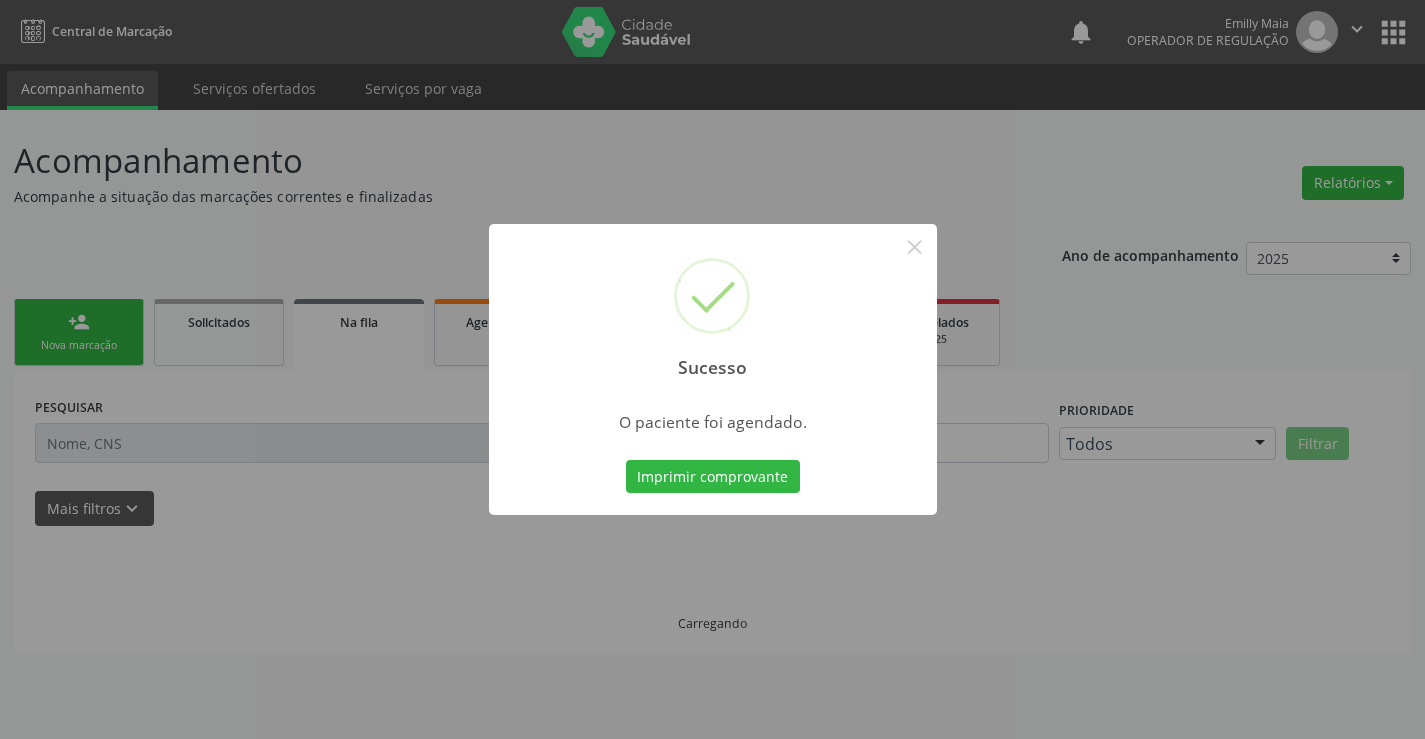 scroll, scrollTop: 0, scrollLeft: 0, axis: both 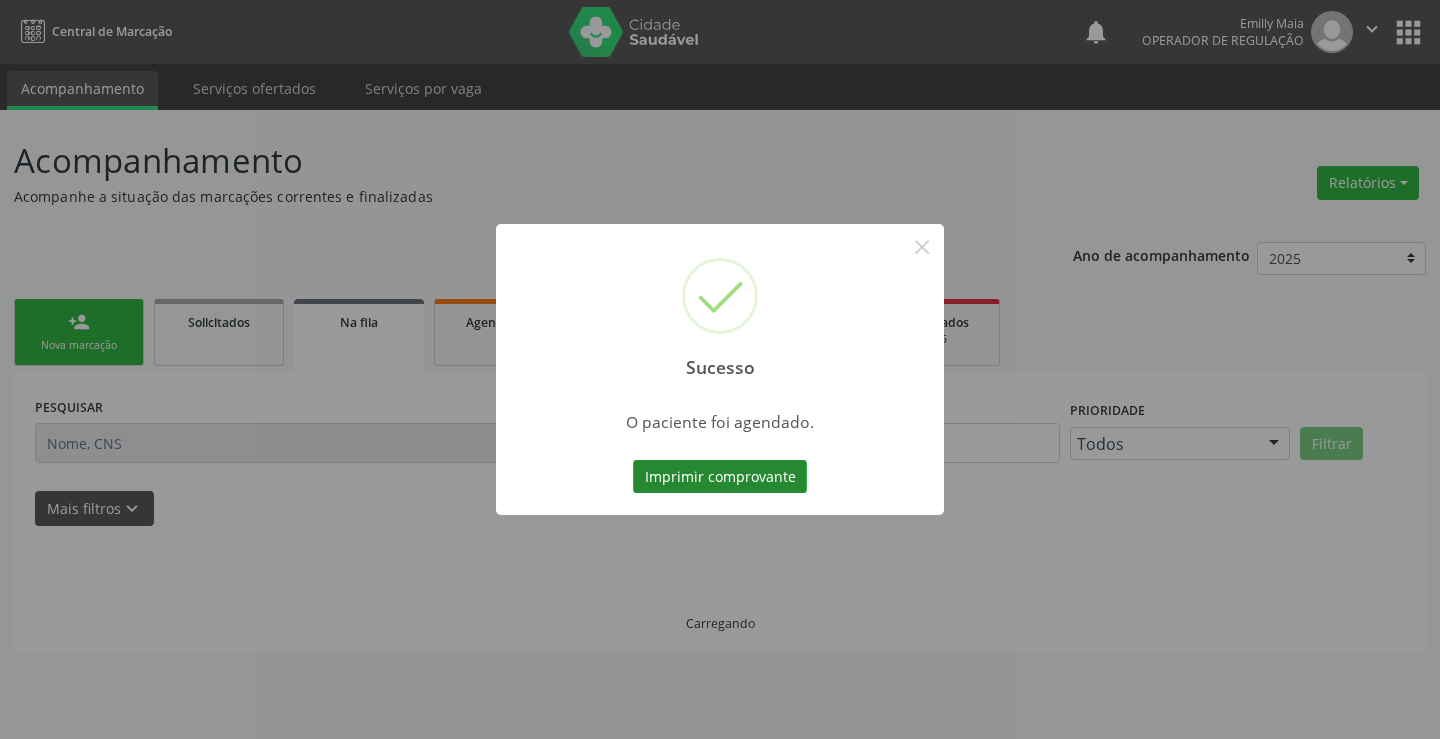 click on "Imprimir comprovante" at bounding box center (720, 477) 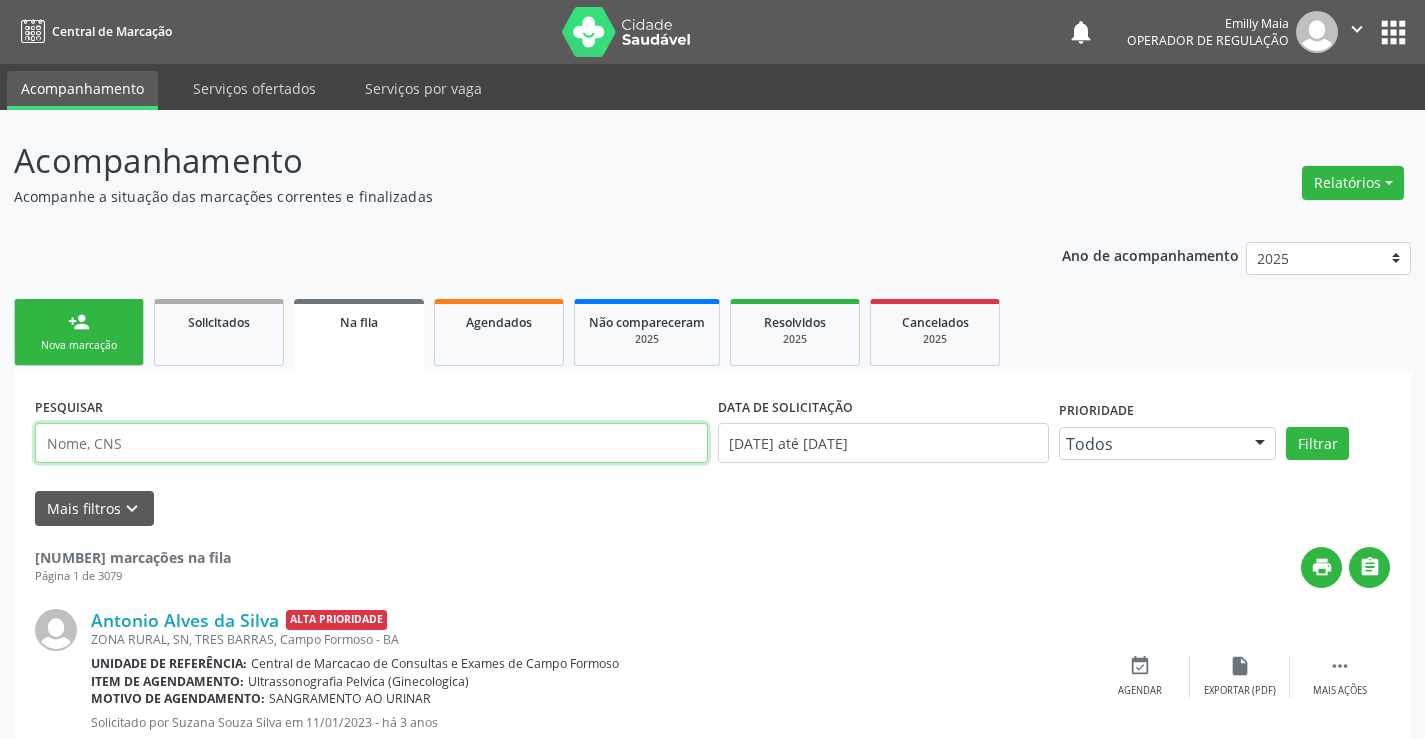 click at bounding box center (371, 443) 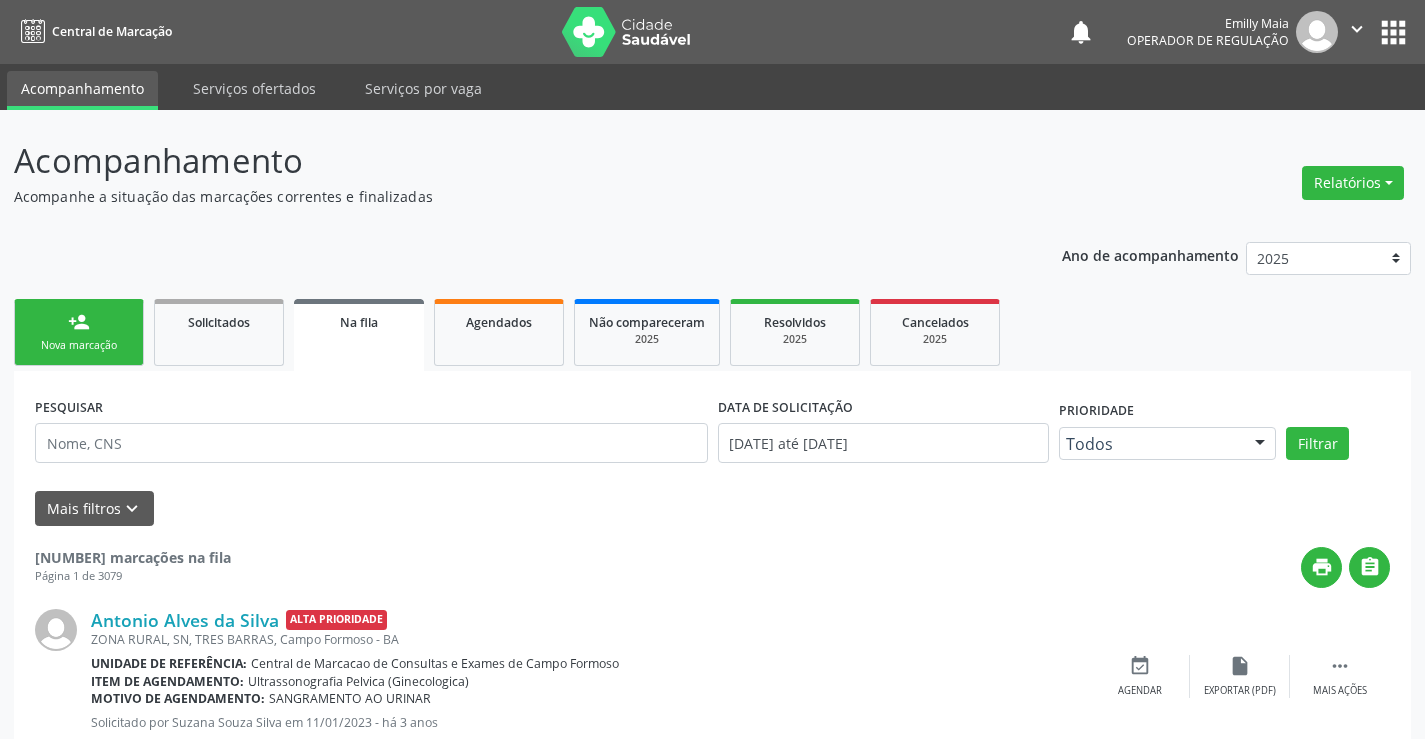 click on "person_add" at bounding box center (79, 322) 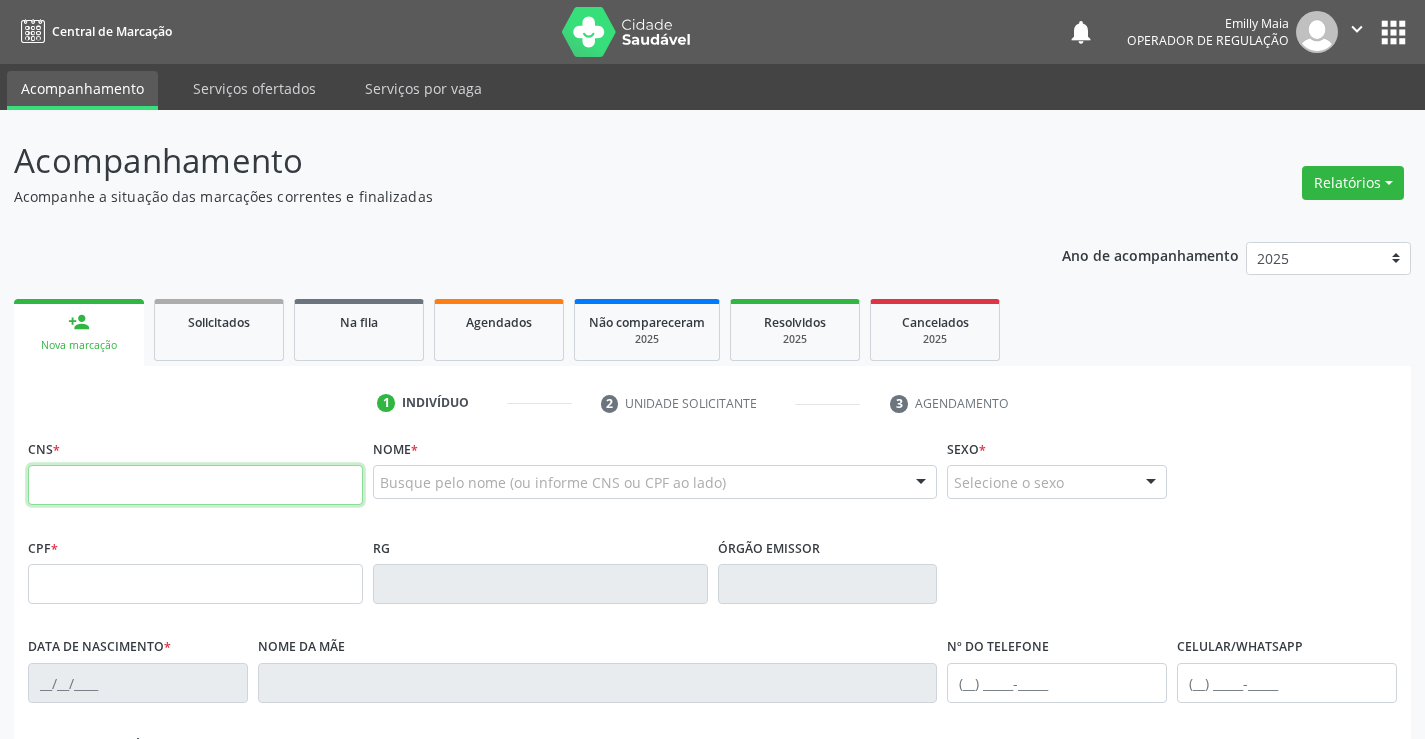 click at bounding box center [195, 485] 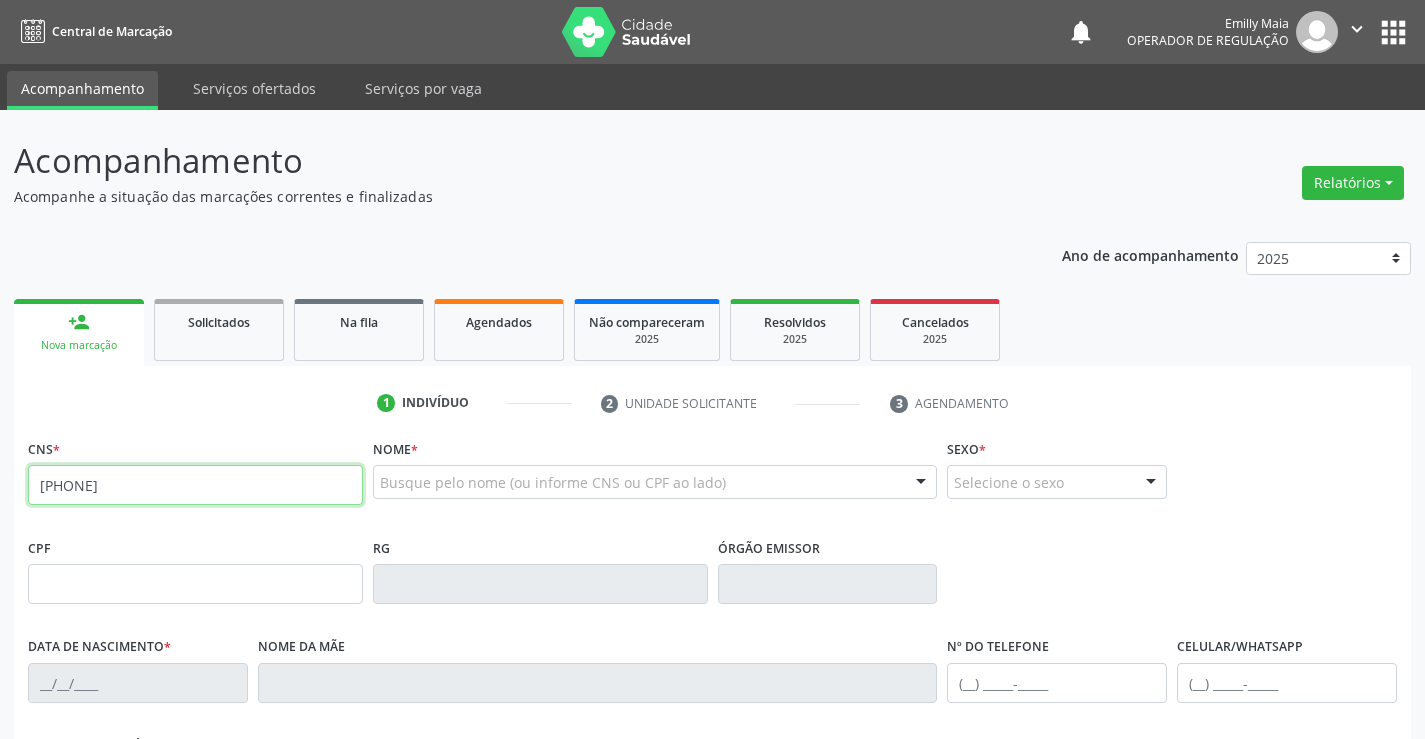 type on "704 7005 0500 8840" 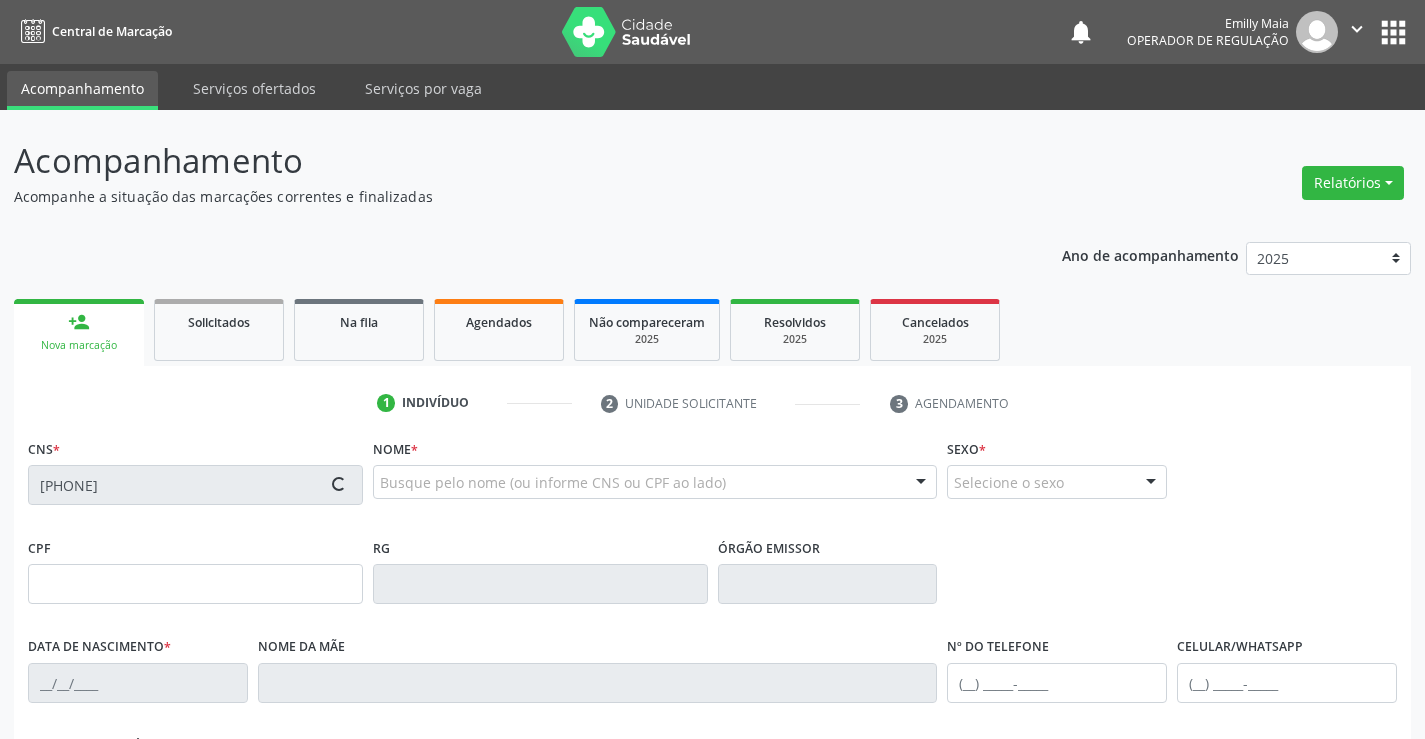 type on "472.875.945-87" 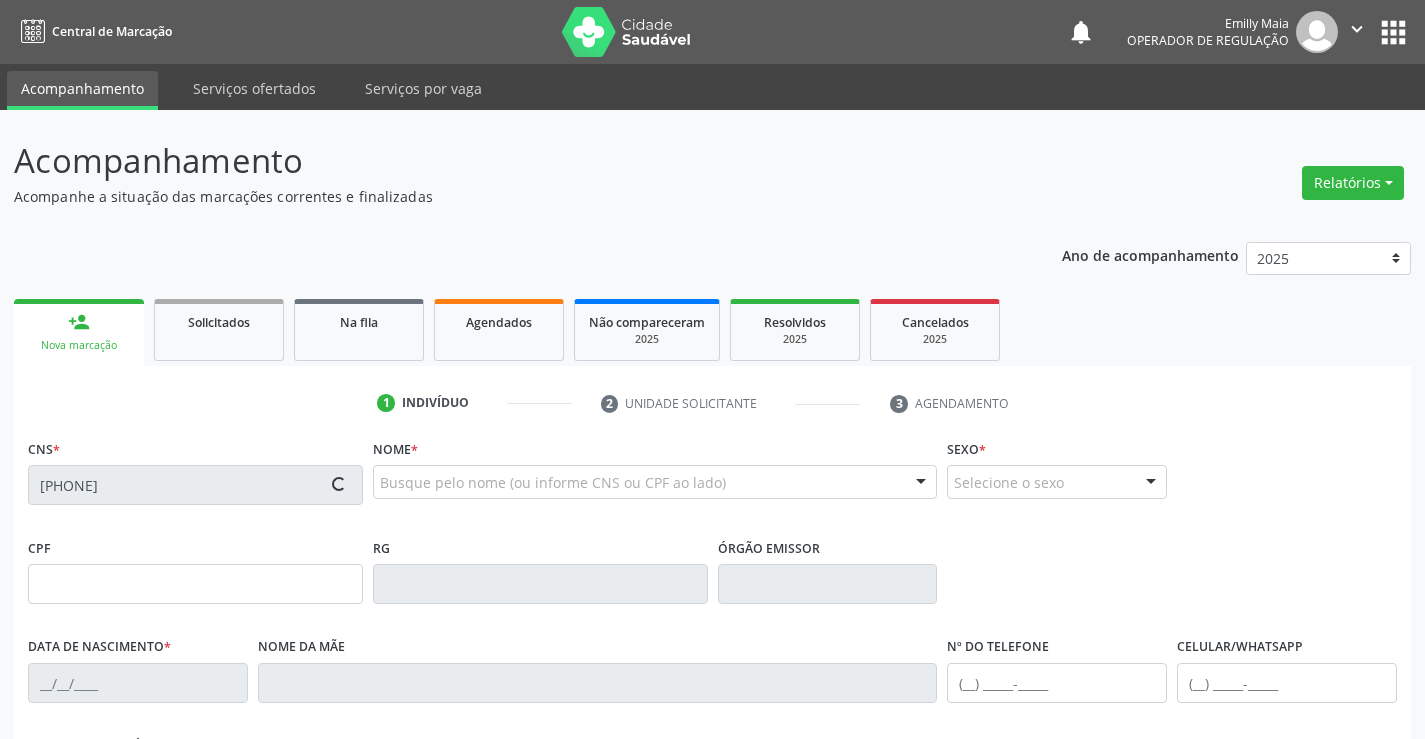 type on "2022406949" 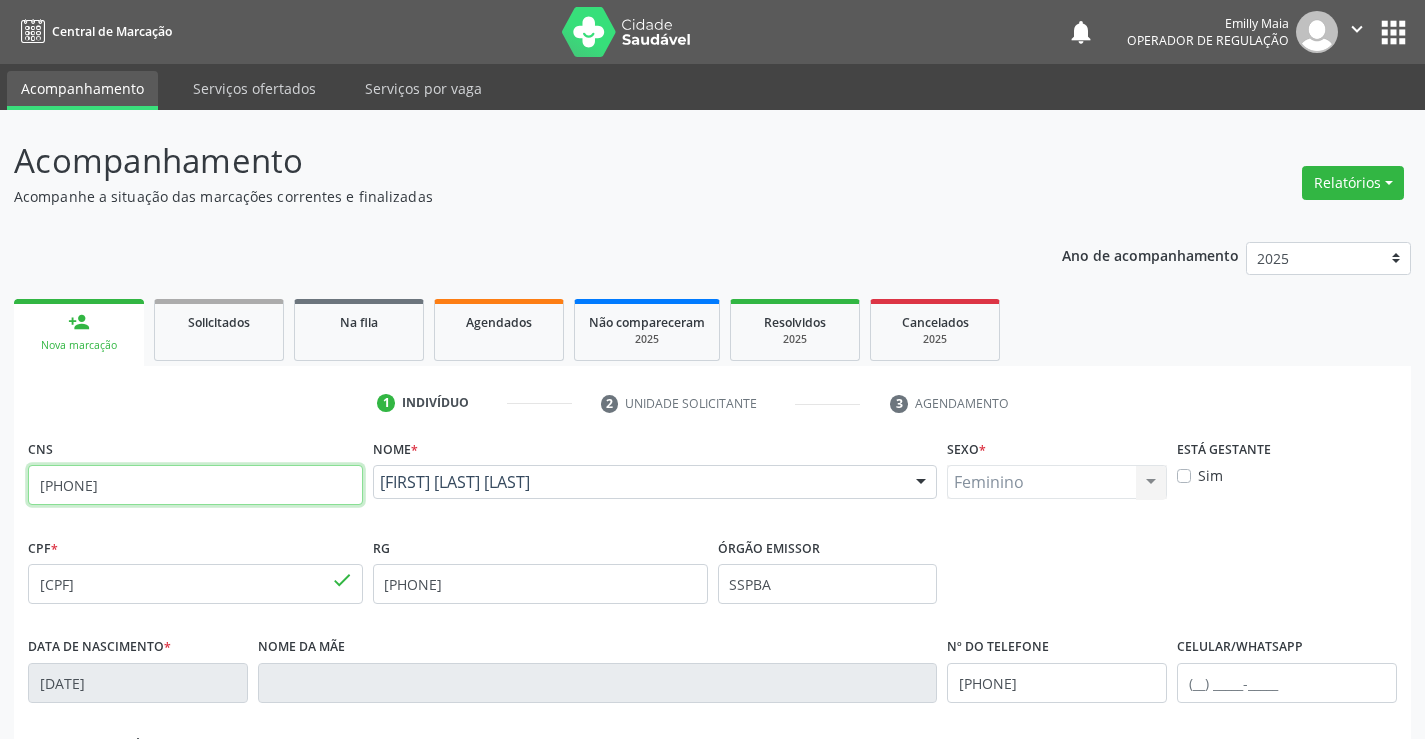 click on "704 7005 0500 8840" at bounding box center (195, 485) 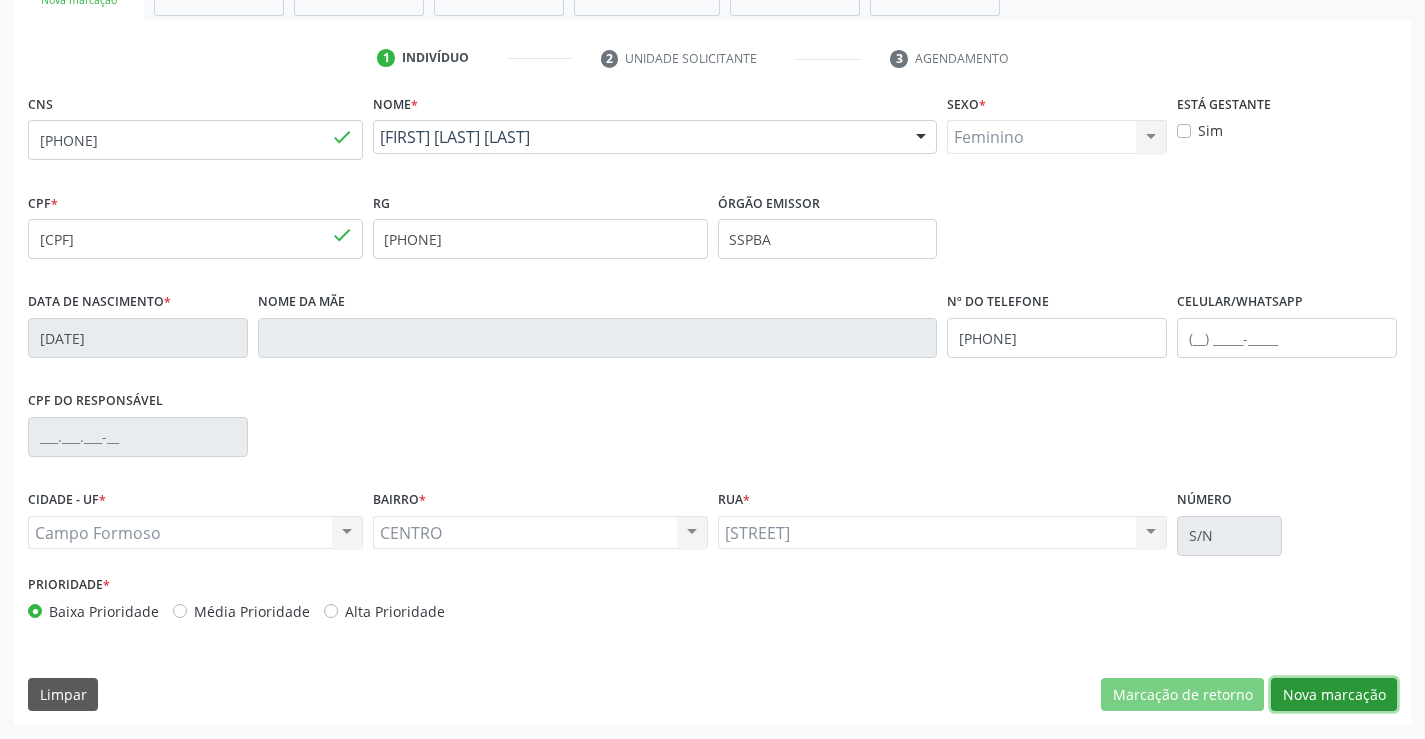 click on "Nova marcação" at bounding box center [1334, 695] 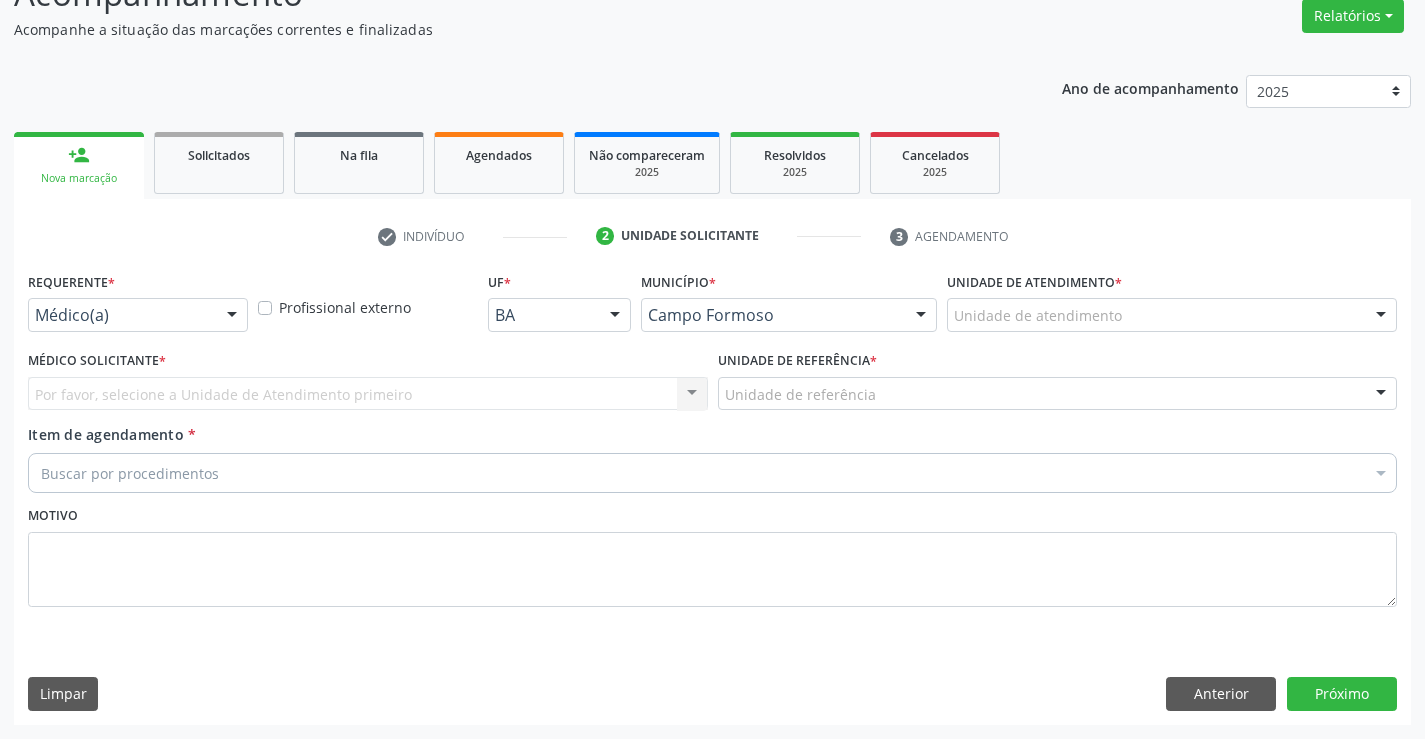 scroll, scrollTop: 167, scrollLeft: 0, axis: vertical 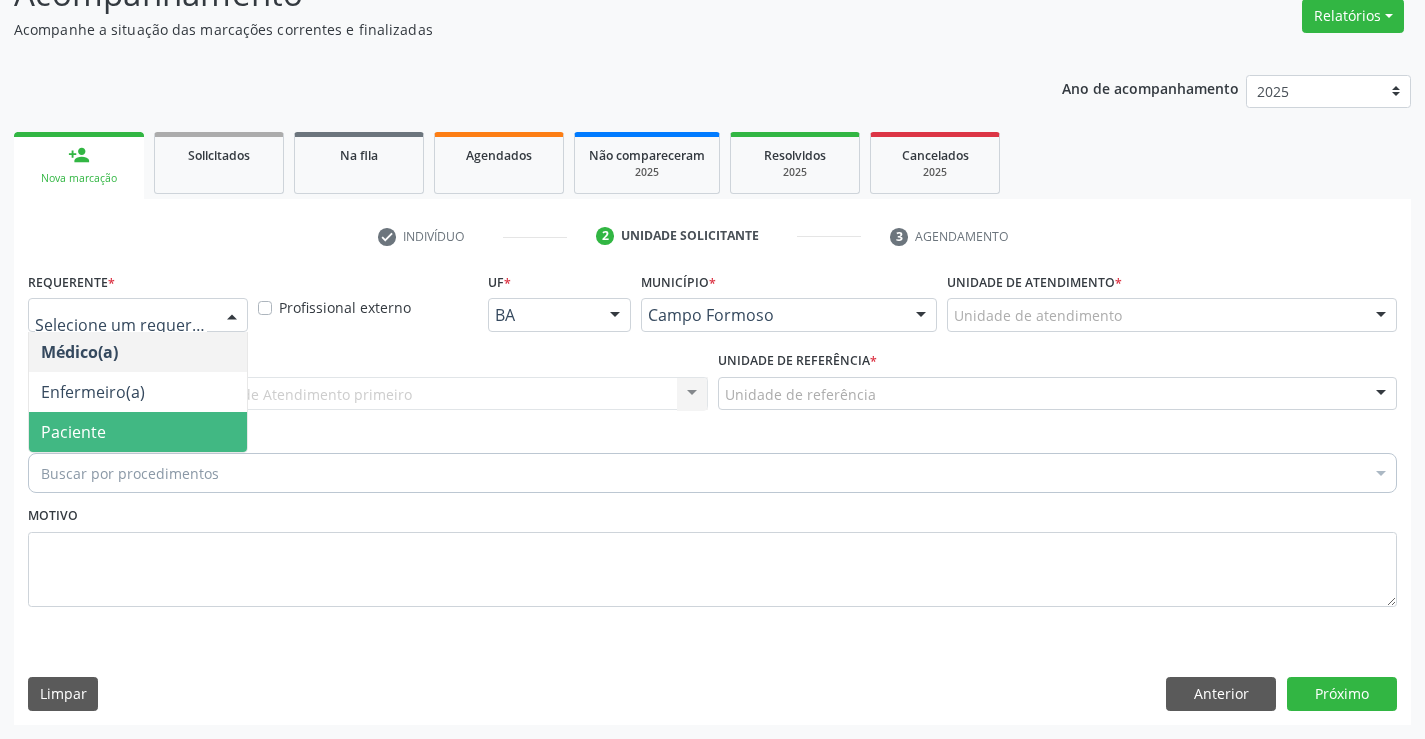 click on "Paciente" at bounding box center (138, 432) 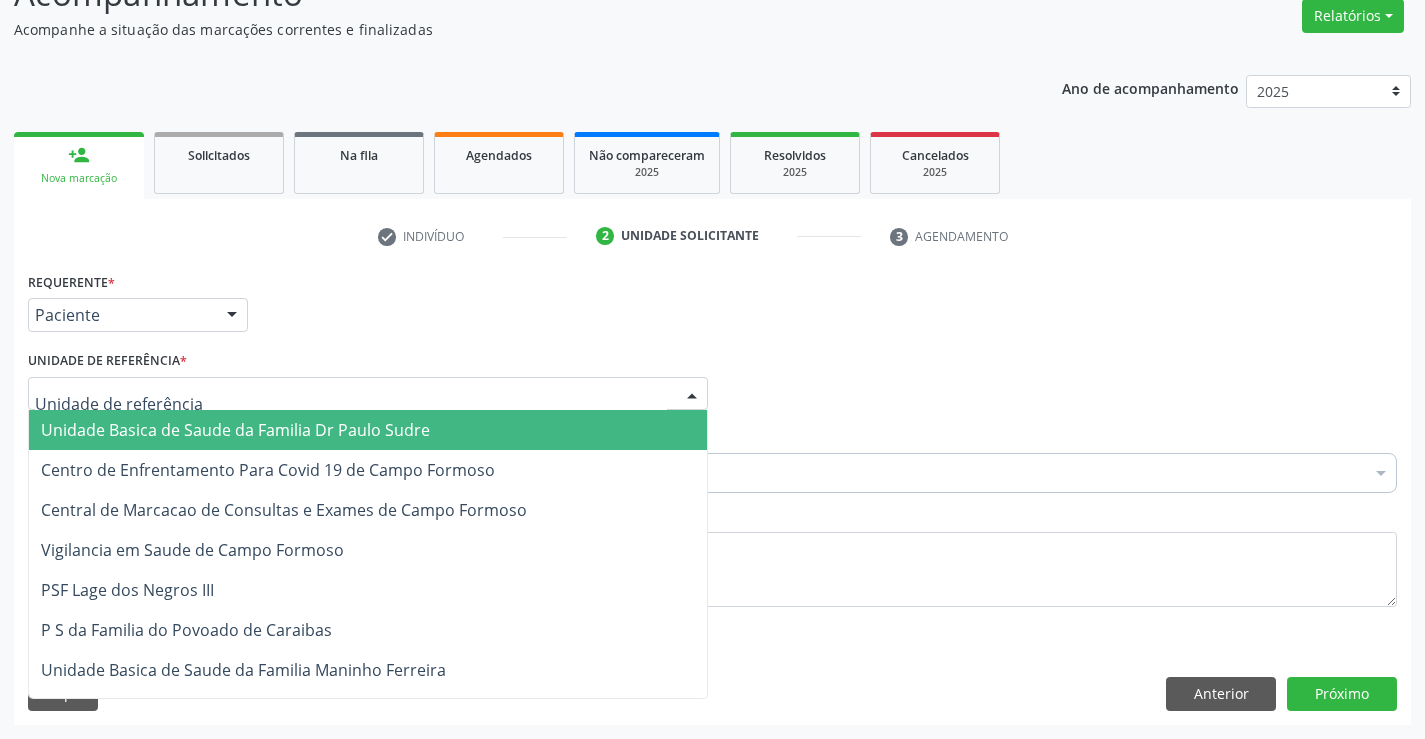 click at bounding box center [368, 394] 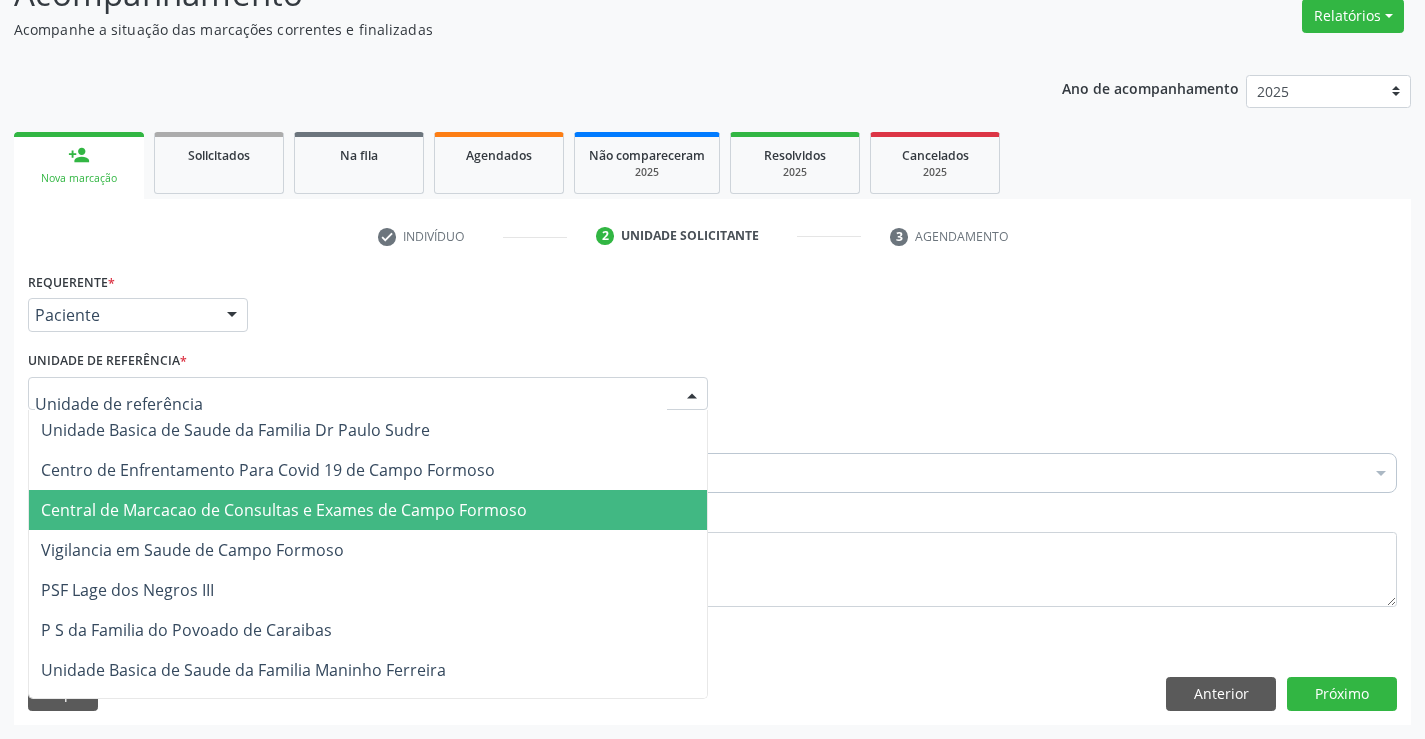 click on "Central de Marcacao de Consultas e Exames de Campo Formoso" at bounding box center (284, 510) 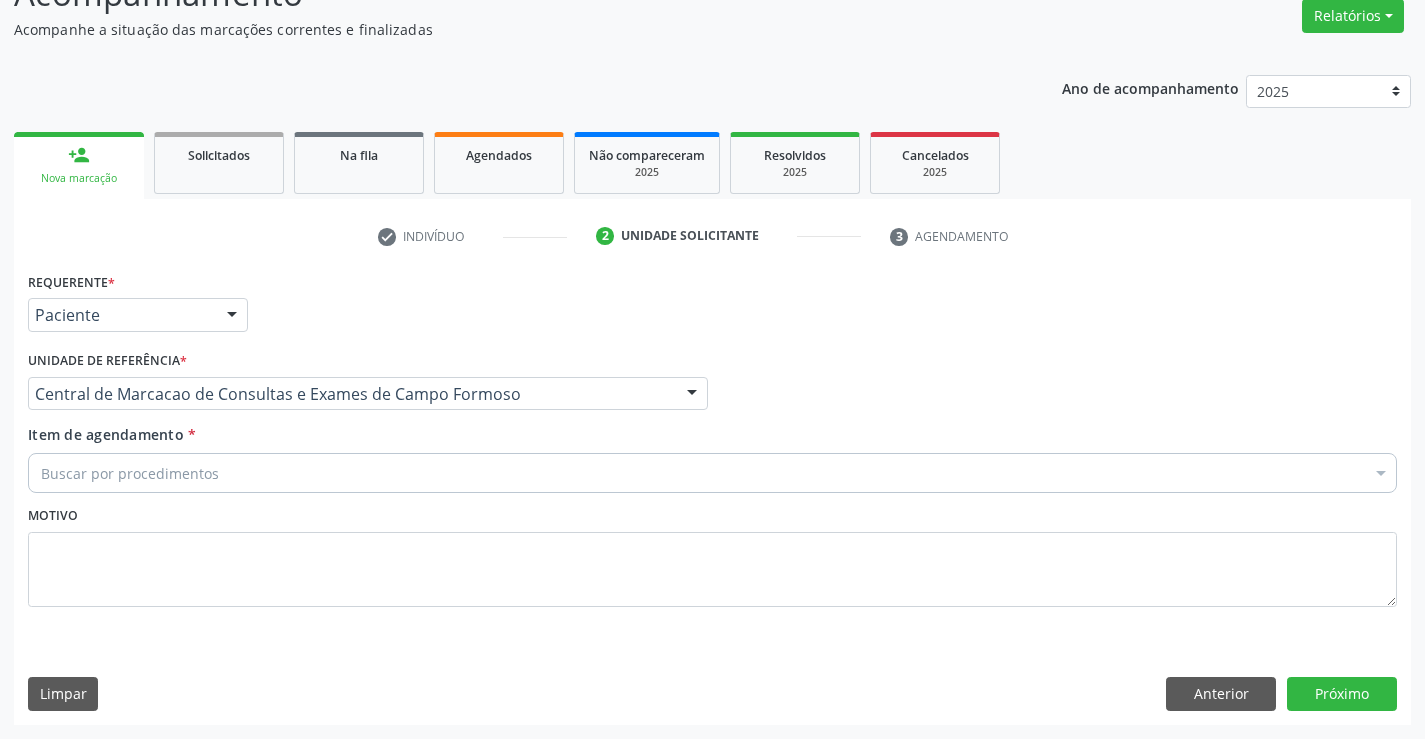 click on "Buscar por procedimentos" at bounding box center [712, 473] 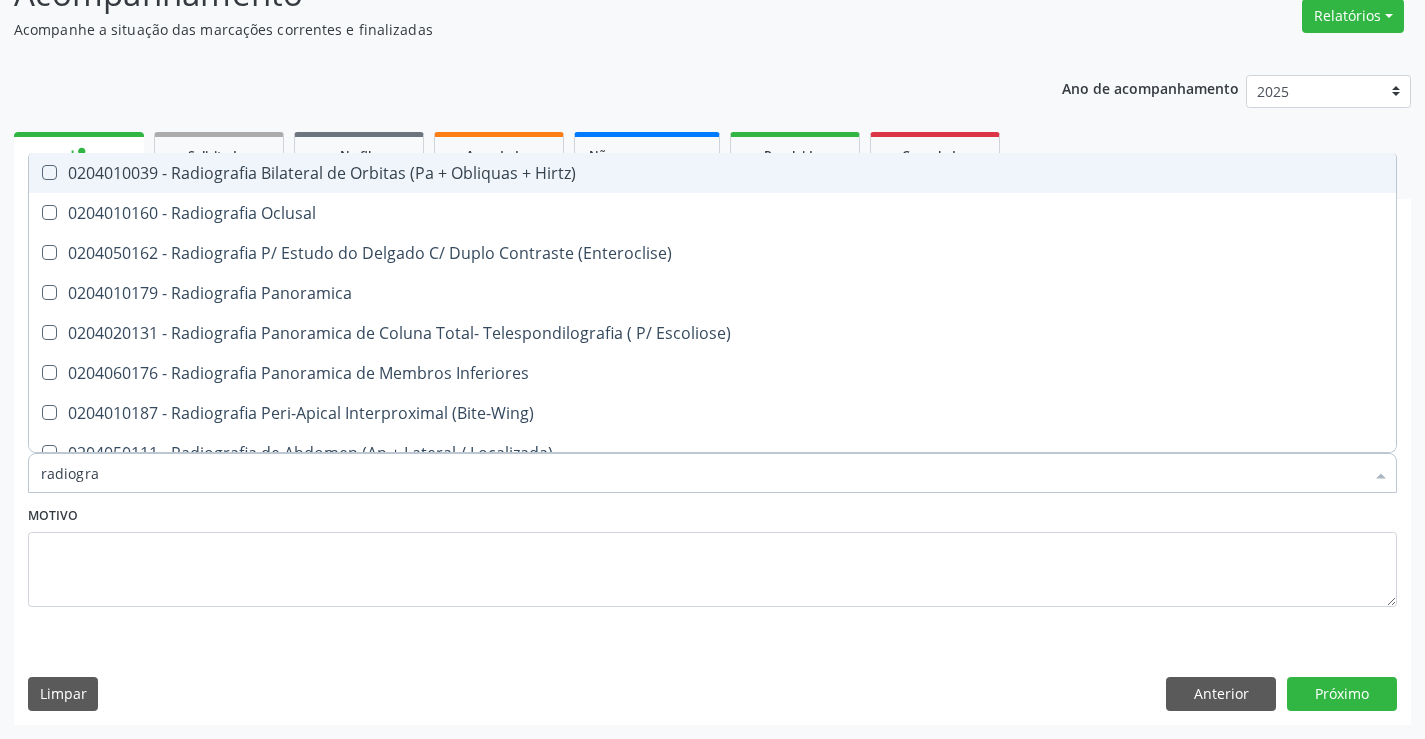 type on "radiograf" 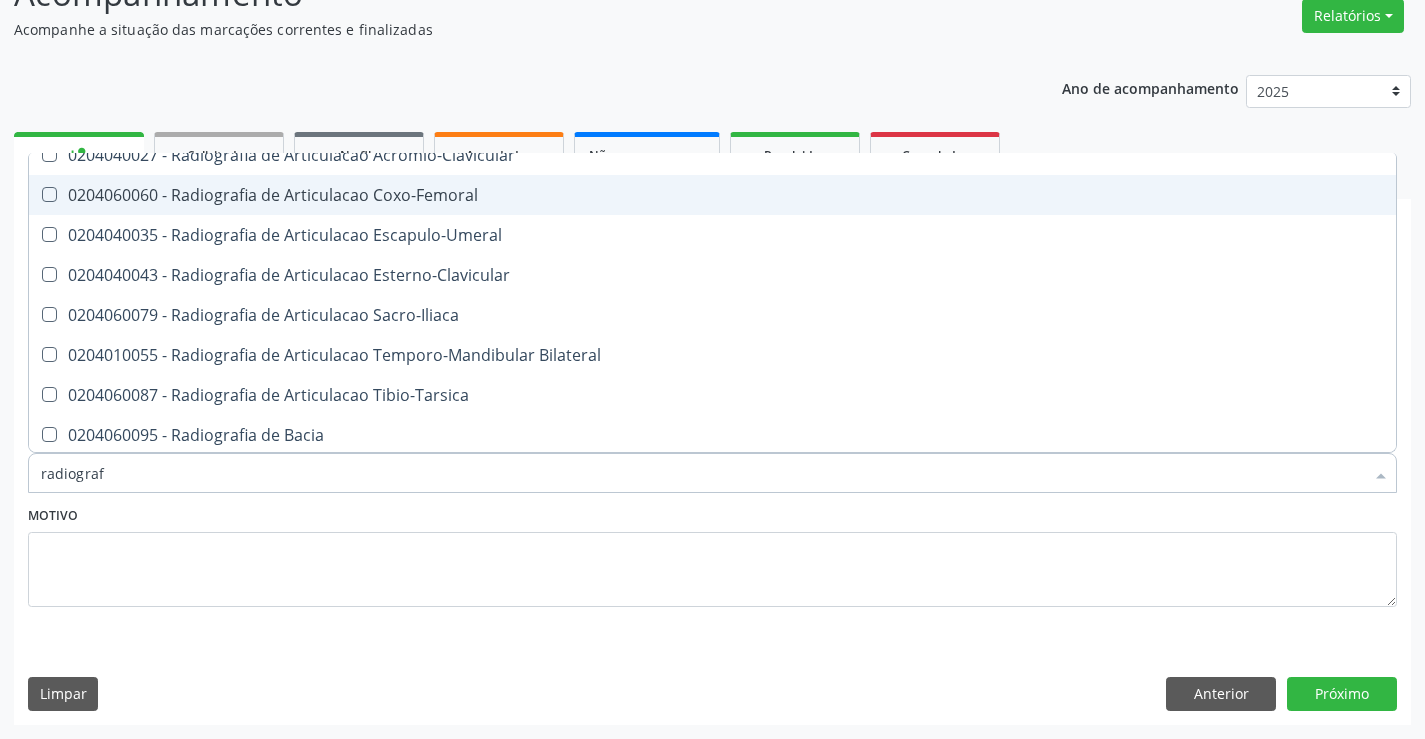 scroll, scrollTop: 500, scrollLeft: 0, axis: vertical 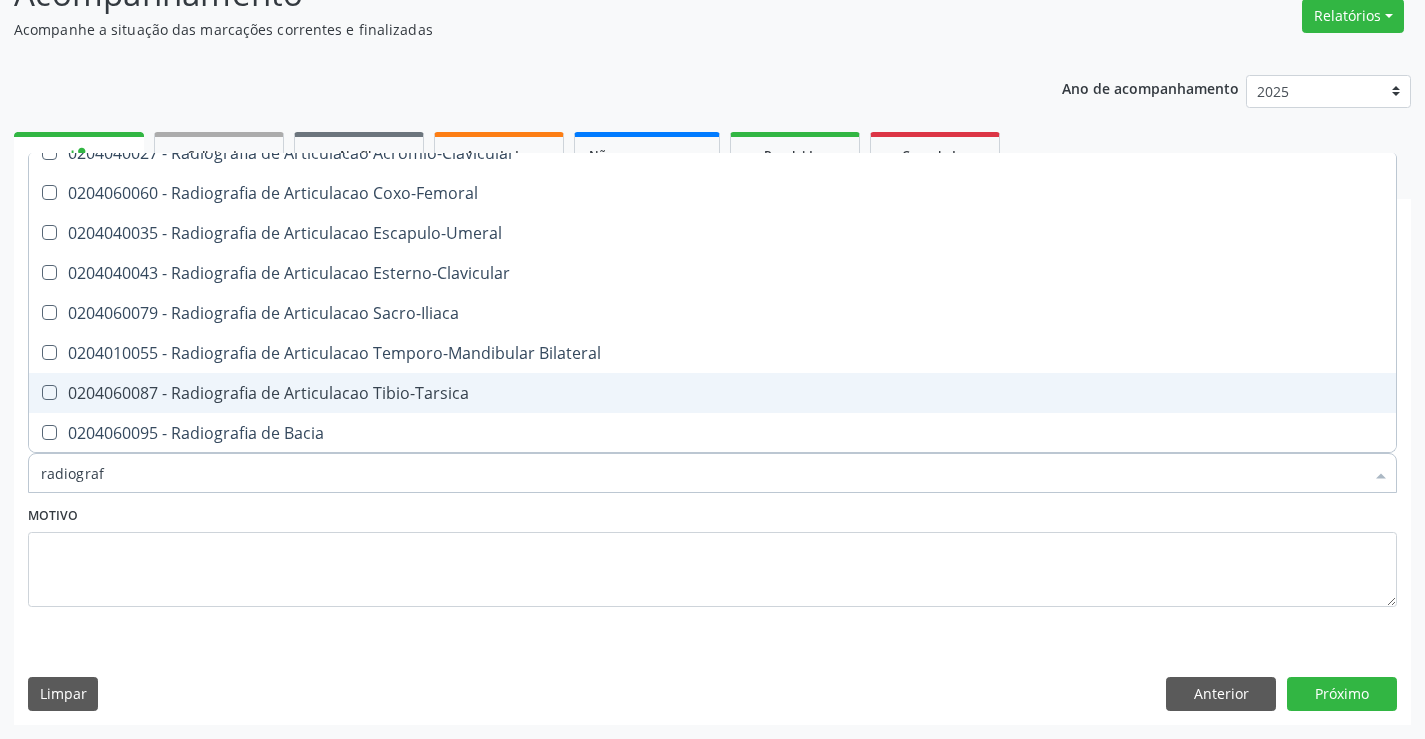 click on "0204060087 - Radiografia de Articulacao Tibio-Tarsica" at bounding box center (712, 393) 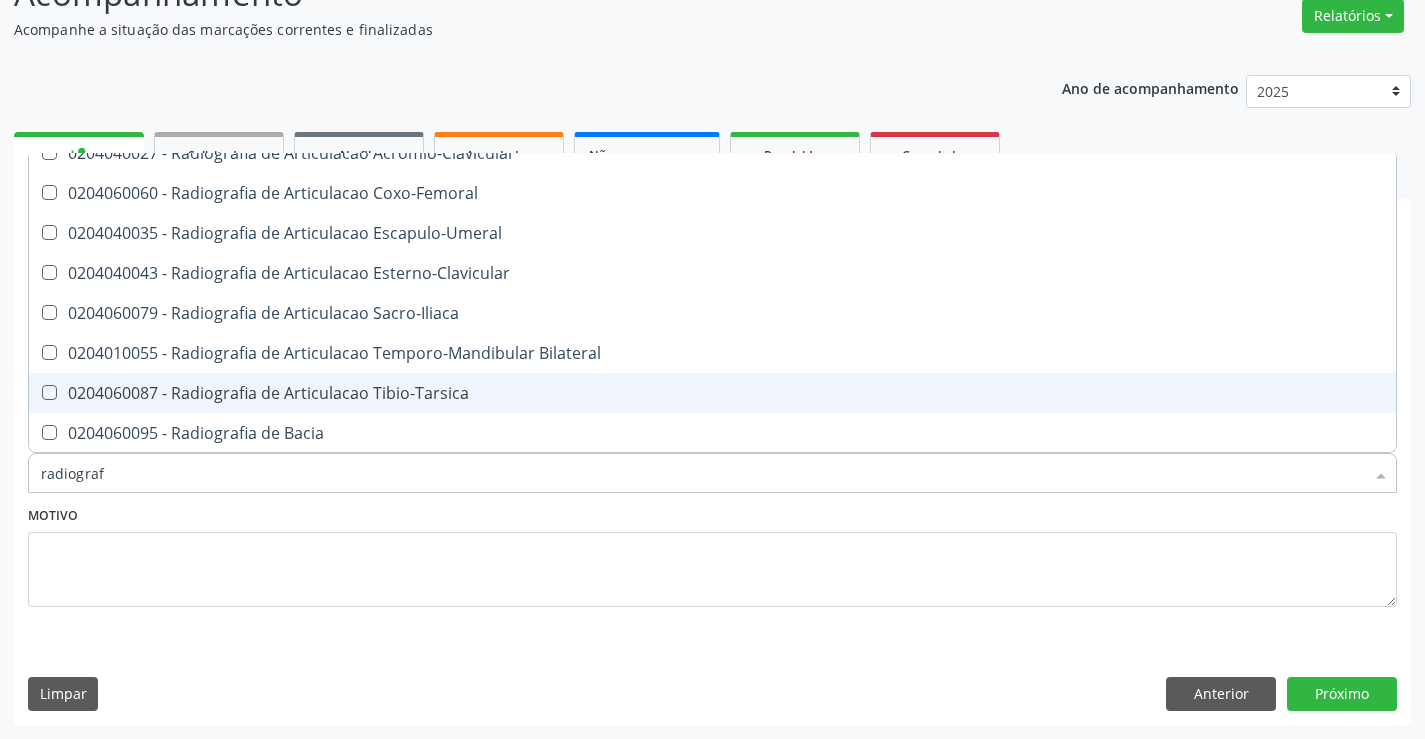 checkbox on "true" 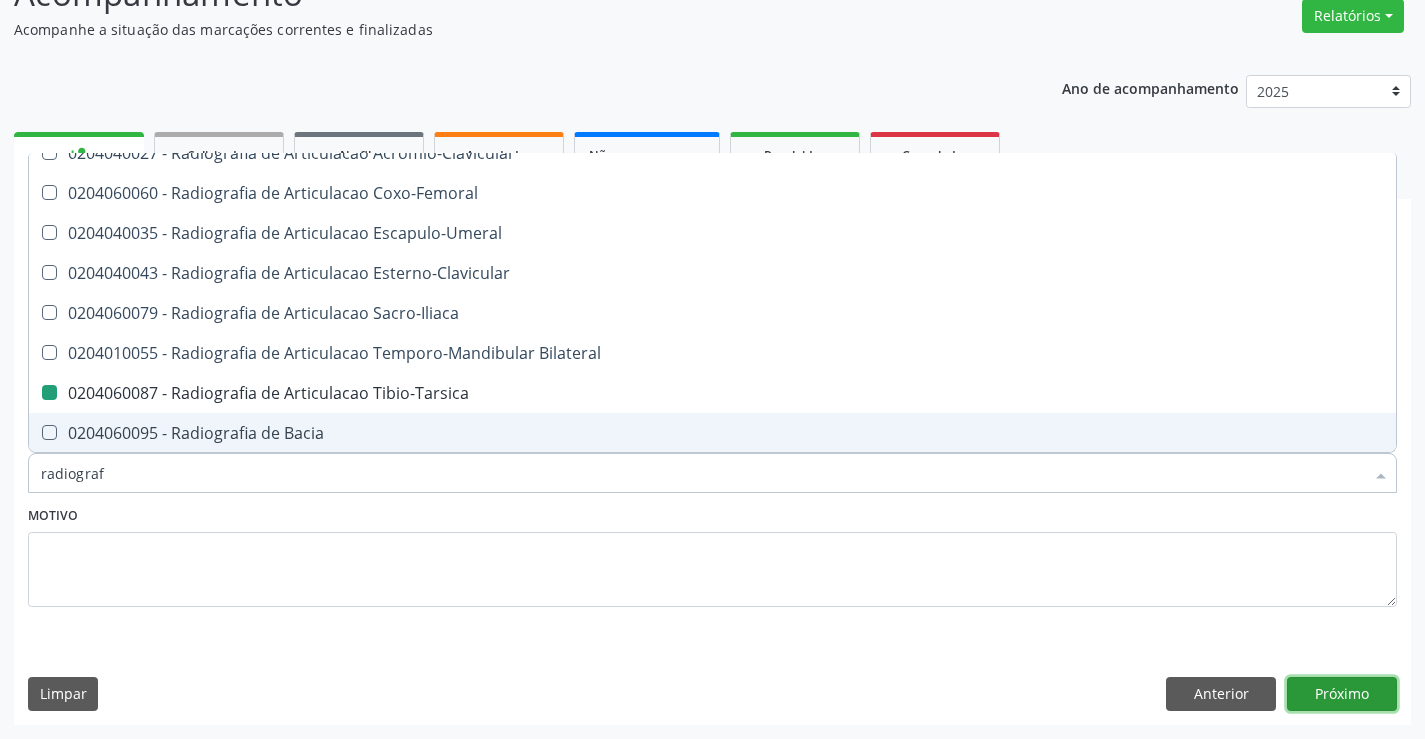 click on "Próximo" at bounding box center [1342, 694] 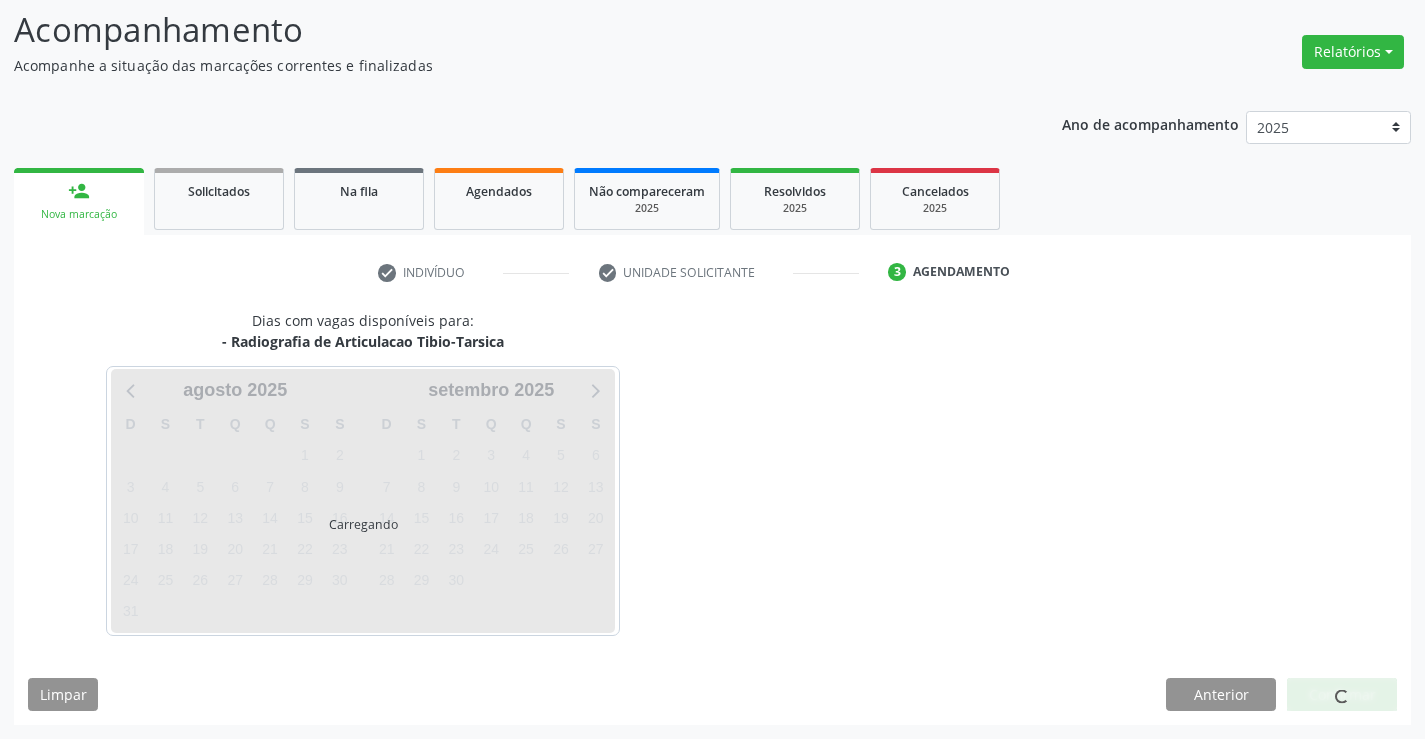 scroll, scrollTop: 131, scrollLeft: 0, axis: vertical 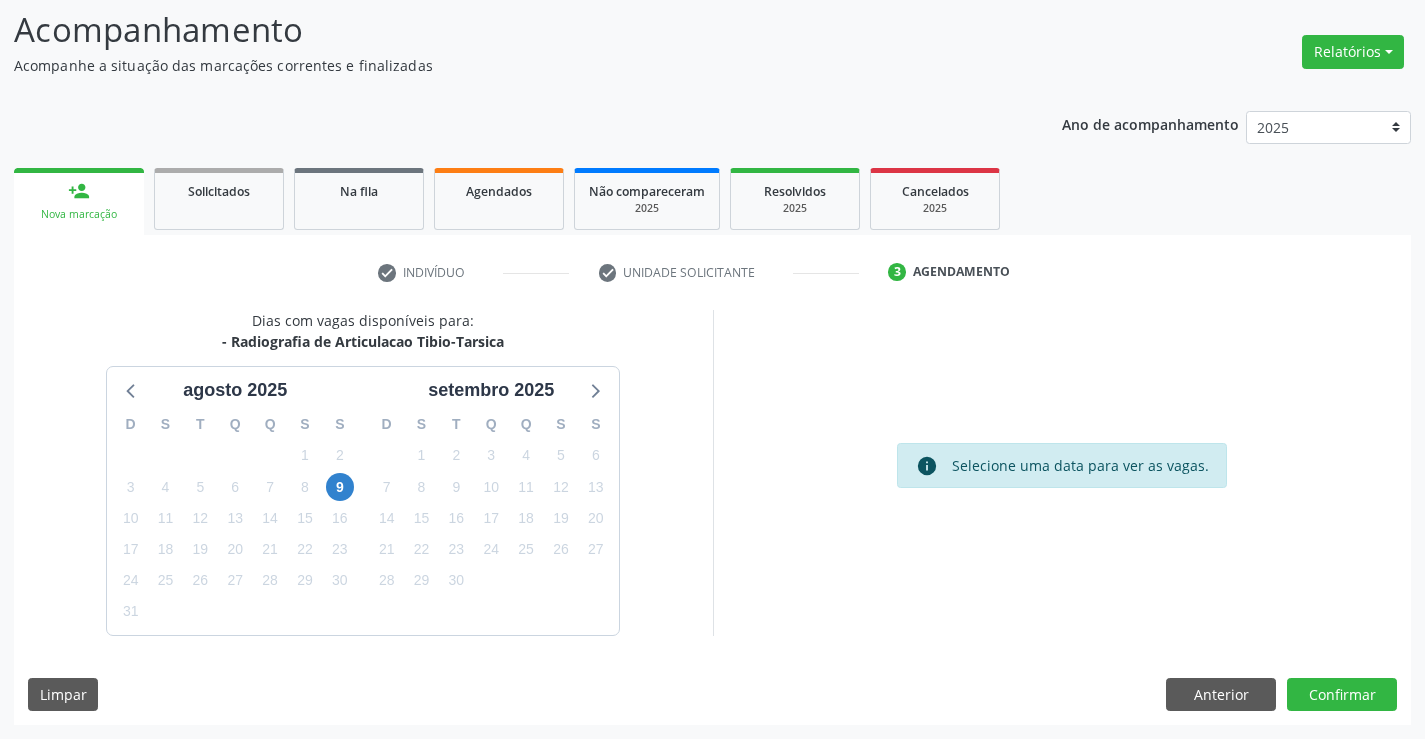 click on "9" at bounding box center [339, 487] 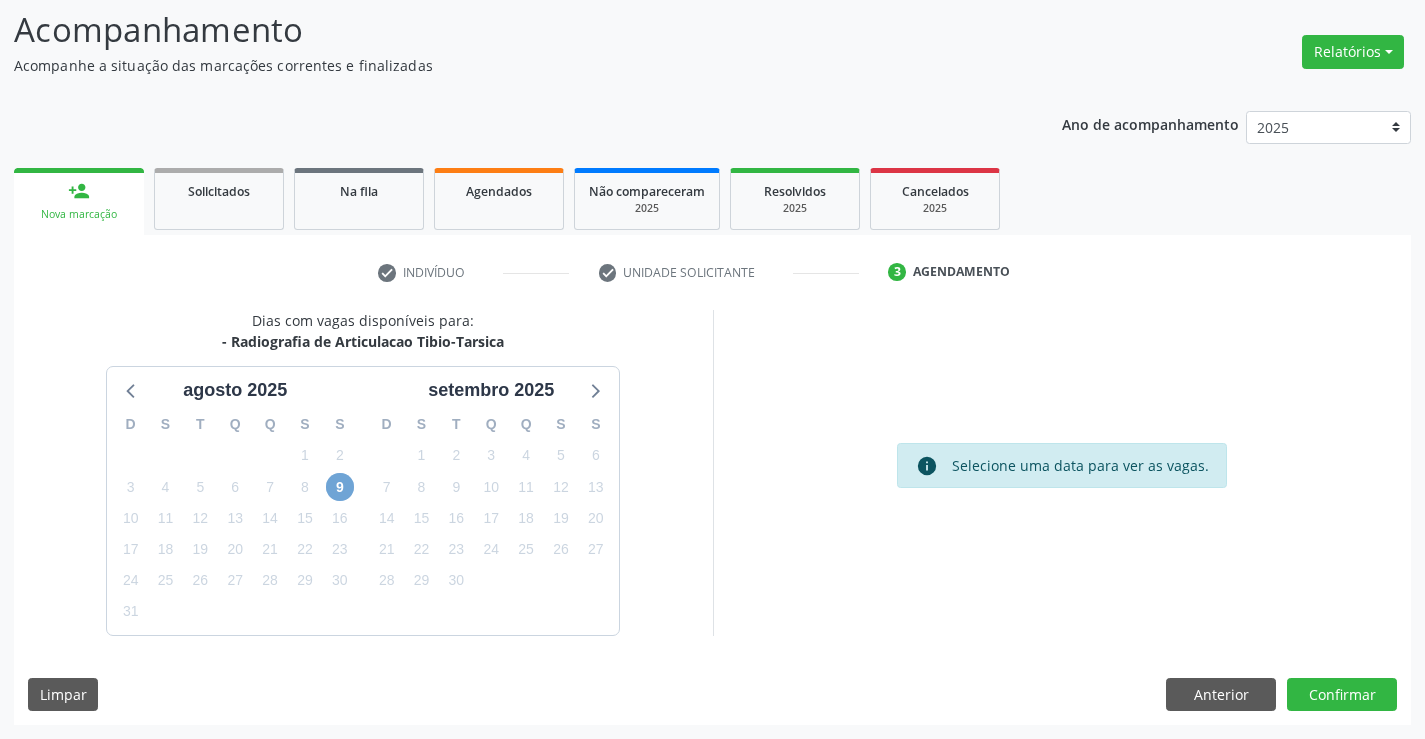 click on "9" at bounding box center [340, 487] 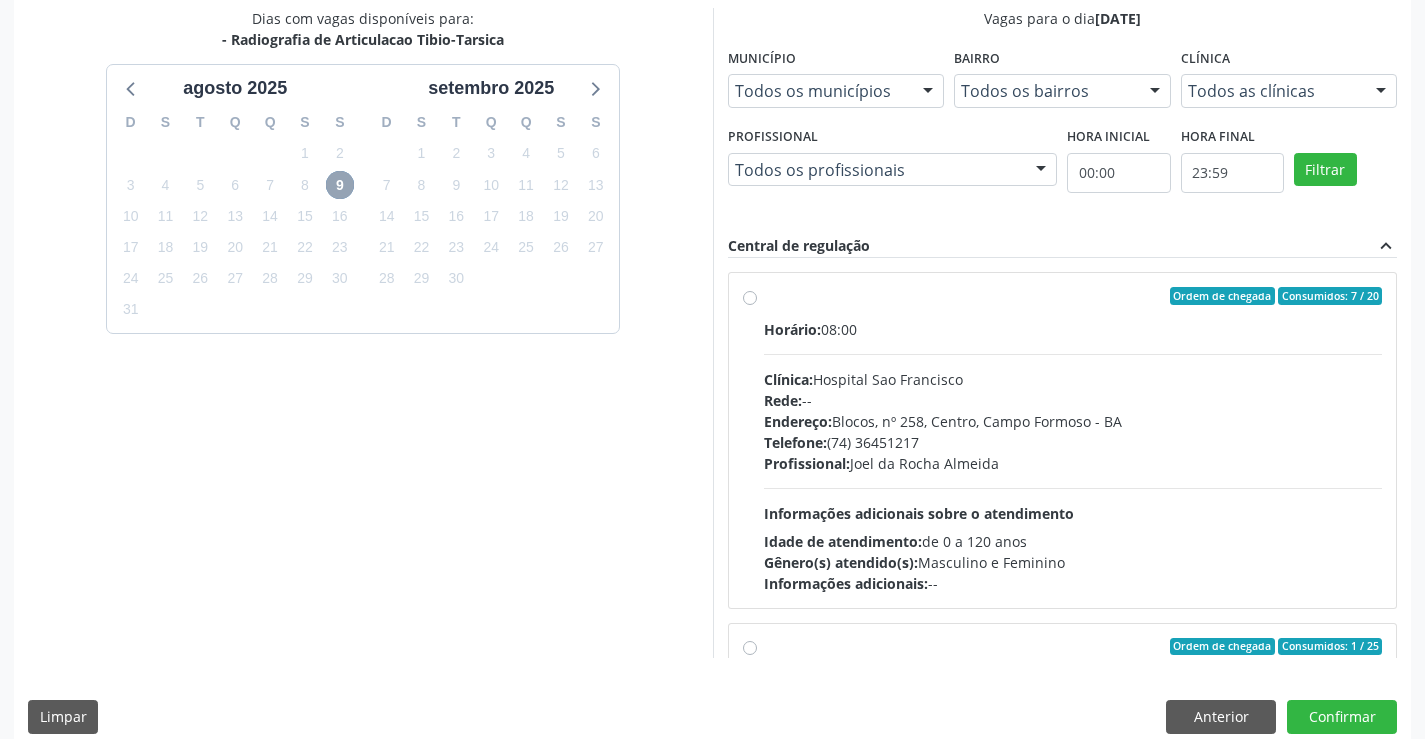 scroll, scrollTop: 456, scrollLeft: 0, axis: vertical 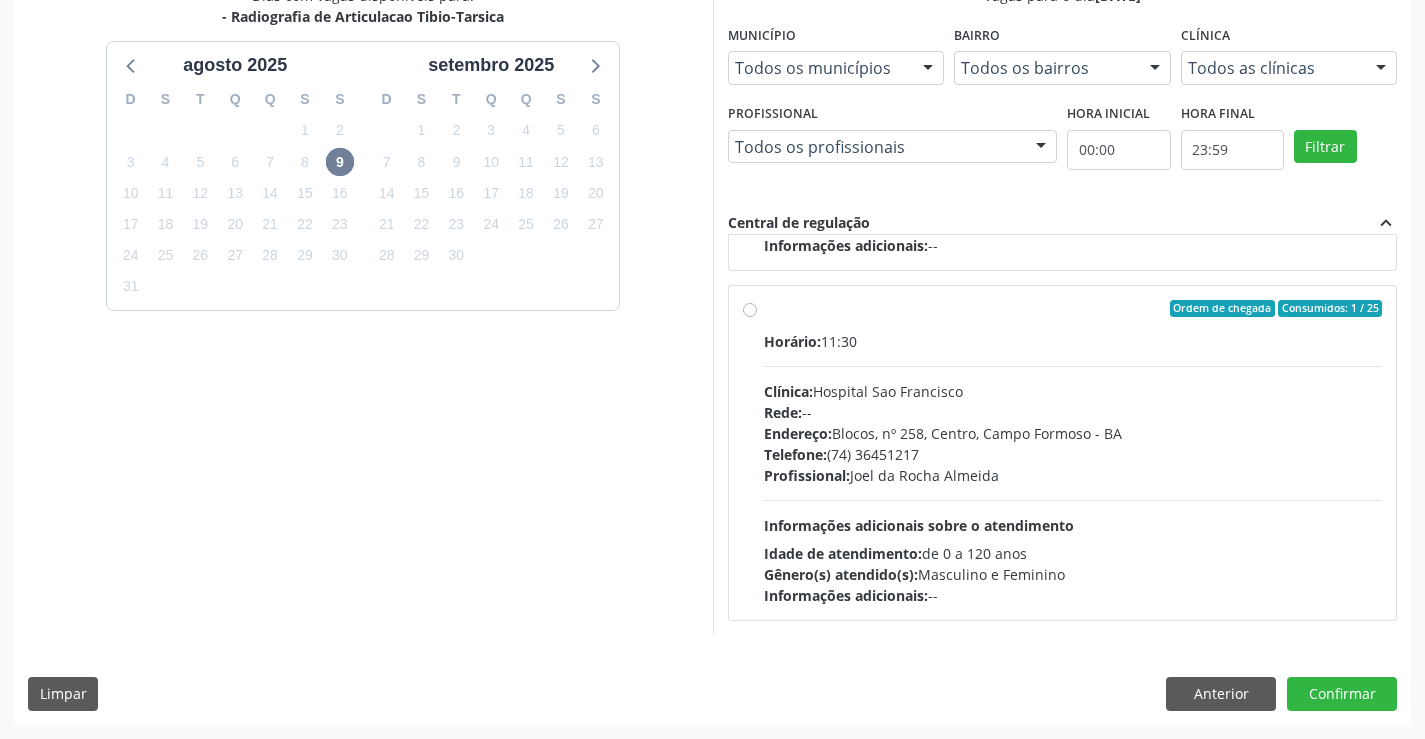 click on "Clínica:  Hospital Sao Francisco" at bounding box center (1073, 391) 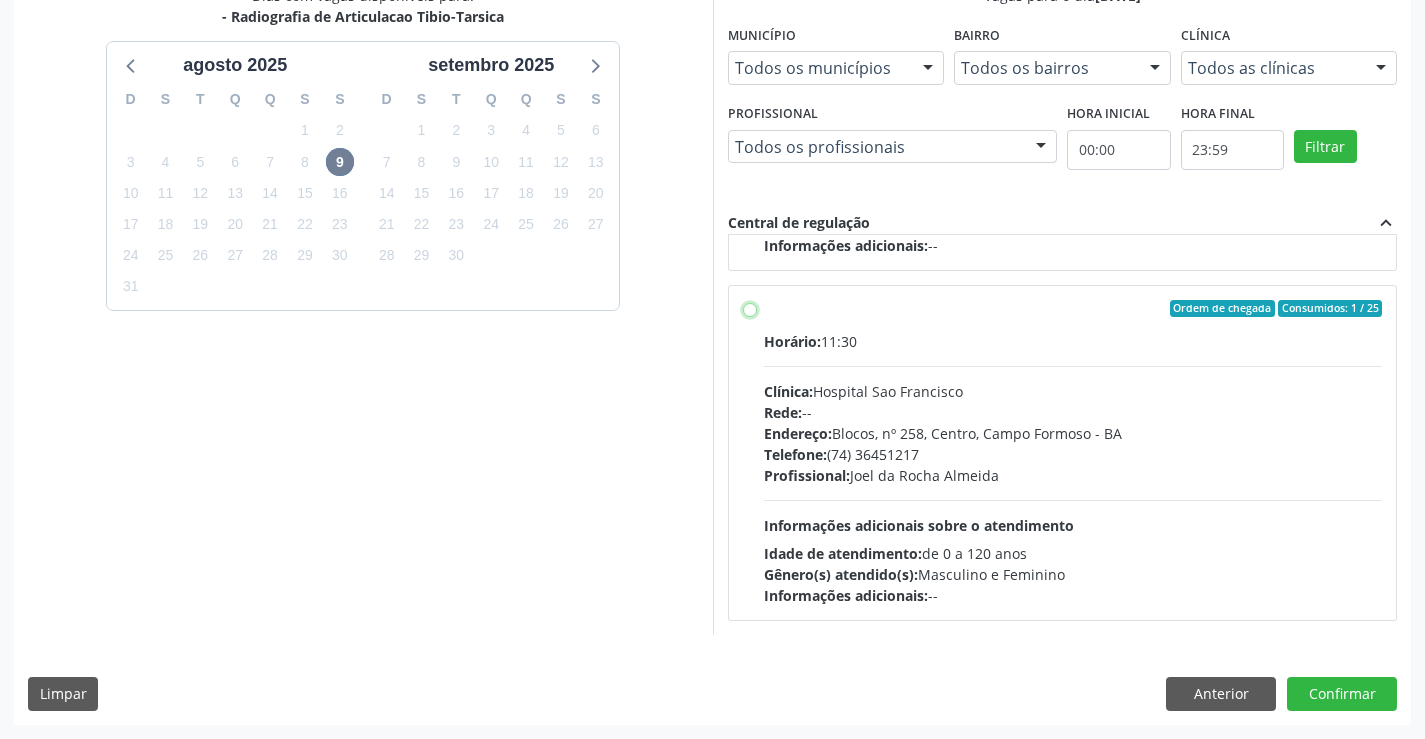 click on "Ordem de chegada
Consumidos: 1 / 25
Horário:   11:30
Clínica:  Hospital Sao Francisco
Rede:
--
Endereço:   Blocos, nº 258, Centro, Campo Formoso - BA
Telefone:   (74) 36451217
Profissional:
Joel da Rocha Almeida
Informações adicionais sobre o atendimento
Idade de atendimento:
de 0 a 120 anos
Gênero(s) atendido(s):
Masculino e Feminino
Informações adicionais:
--" at bounding box center (750, 309) 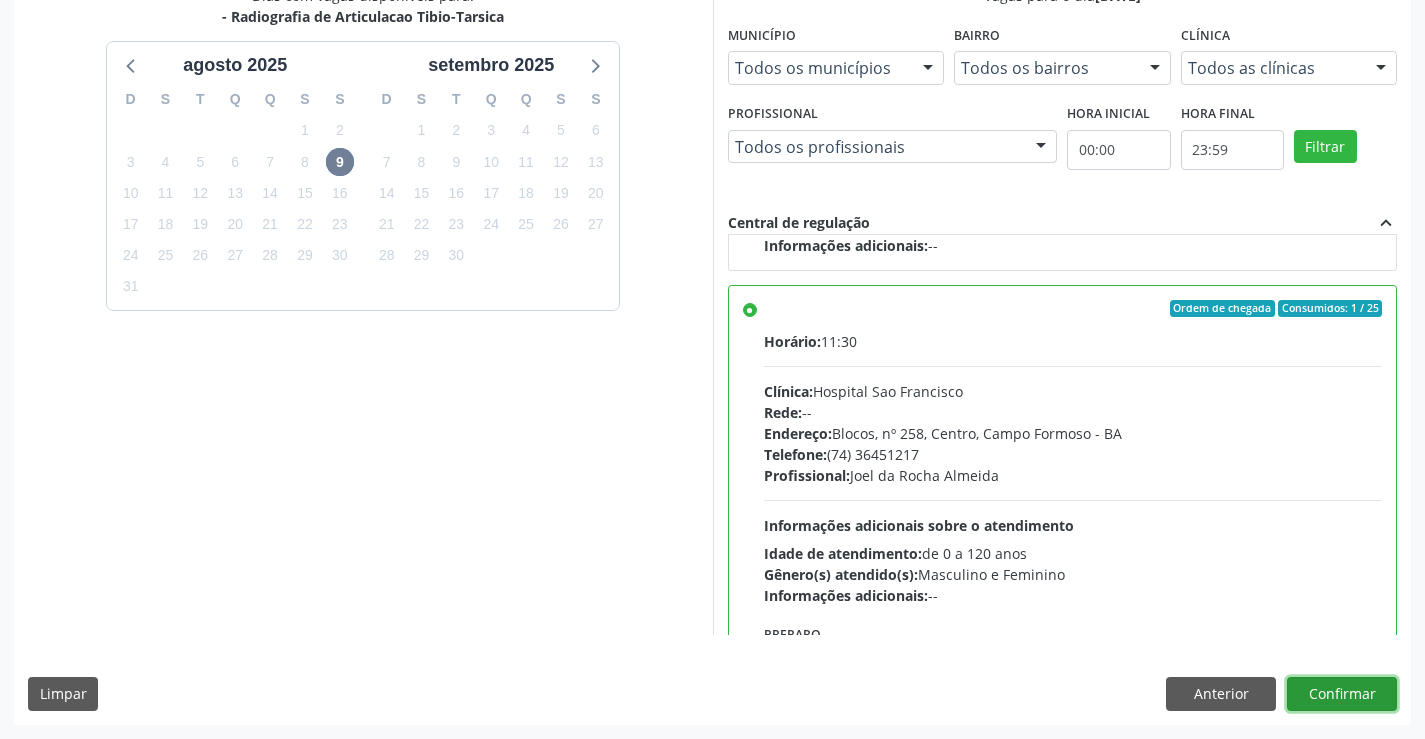 click on "Confirmar" at bounding box center (1342, 694) 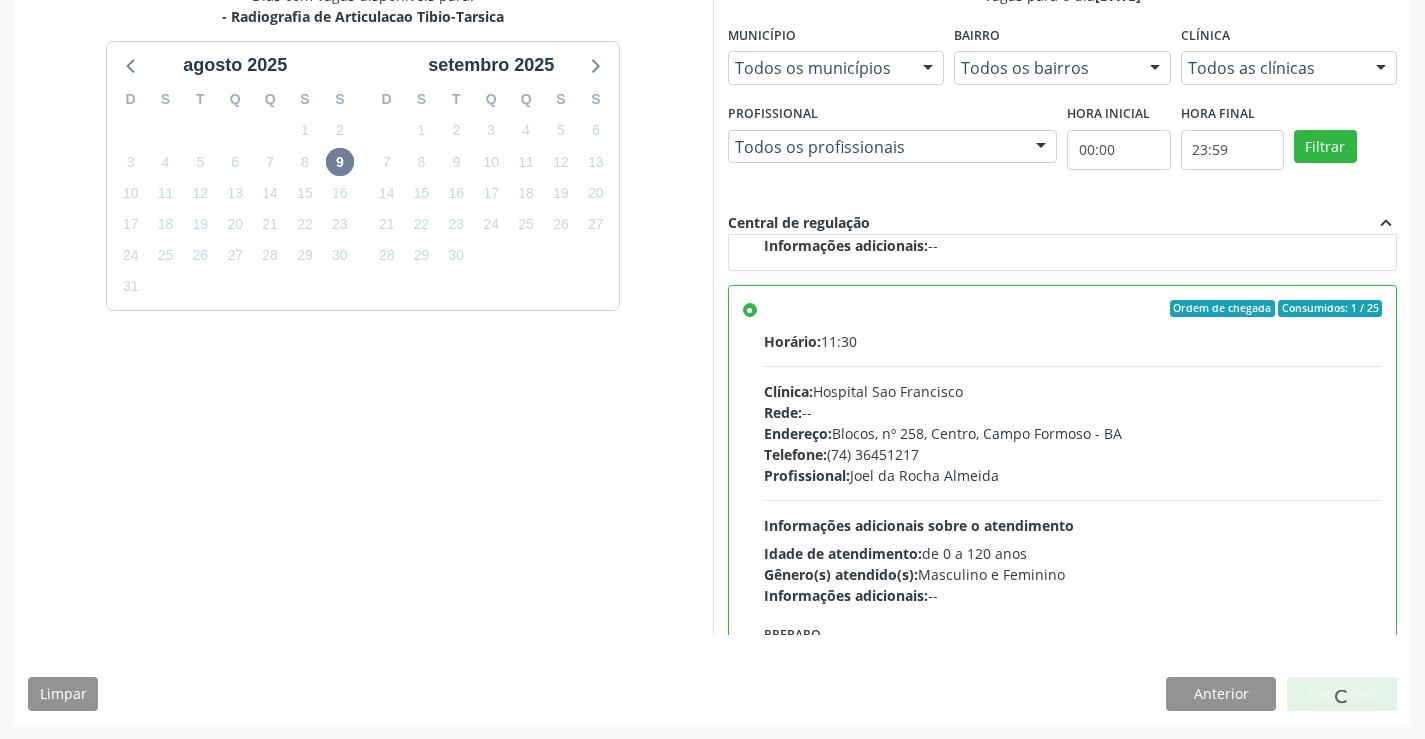 scroll, scrollTop: 0, scrollLeft: 0, axis: both 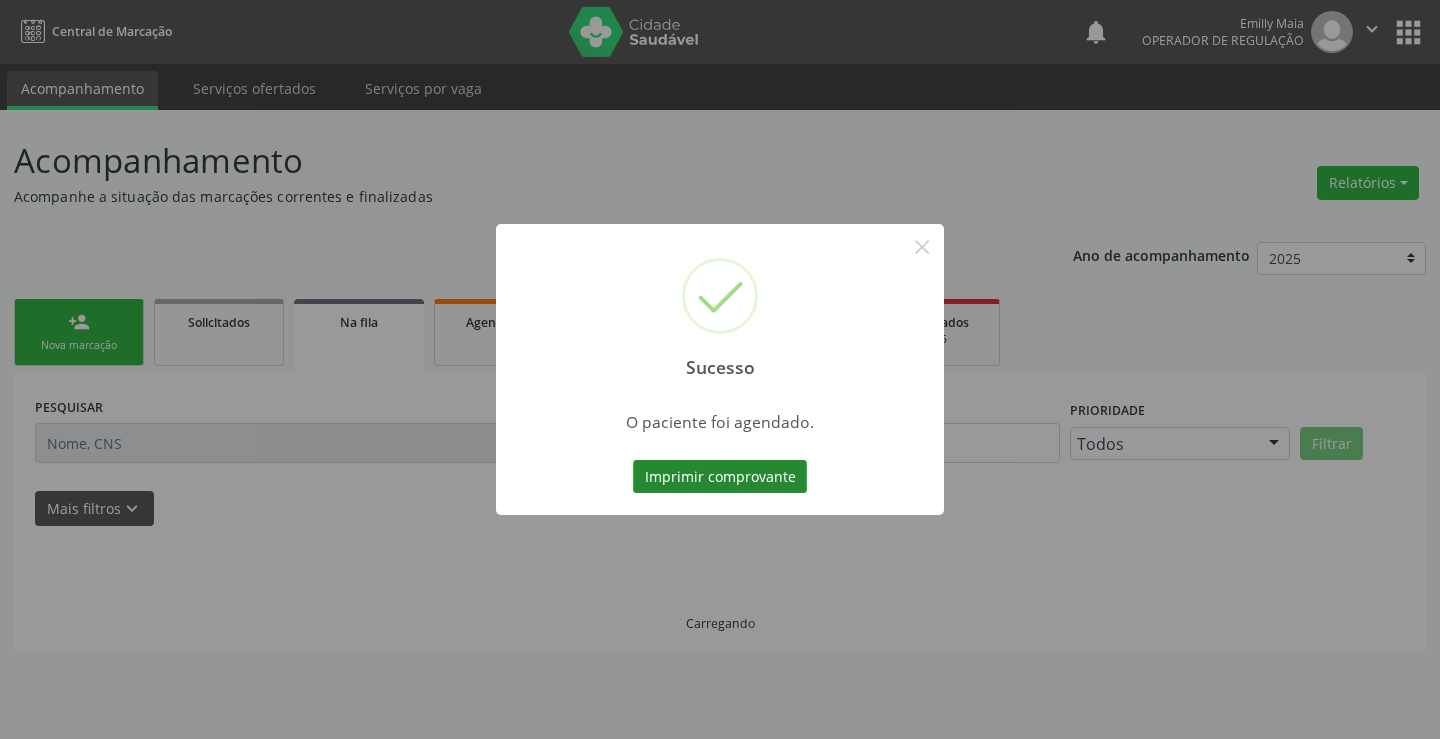 click on "Imprimir comprovante" at bounding box center (720, 477) 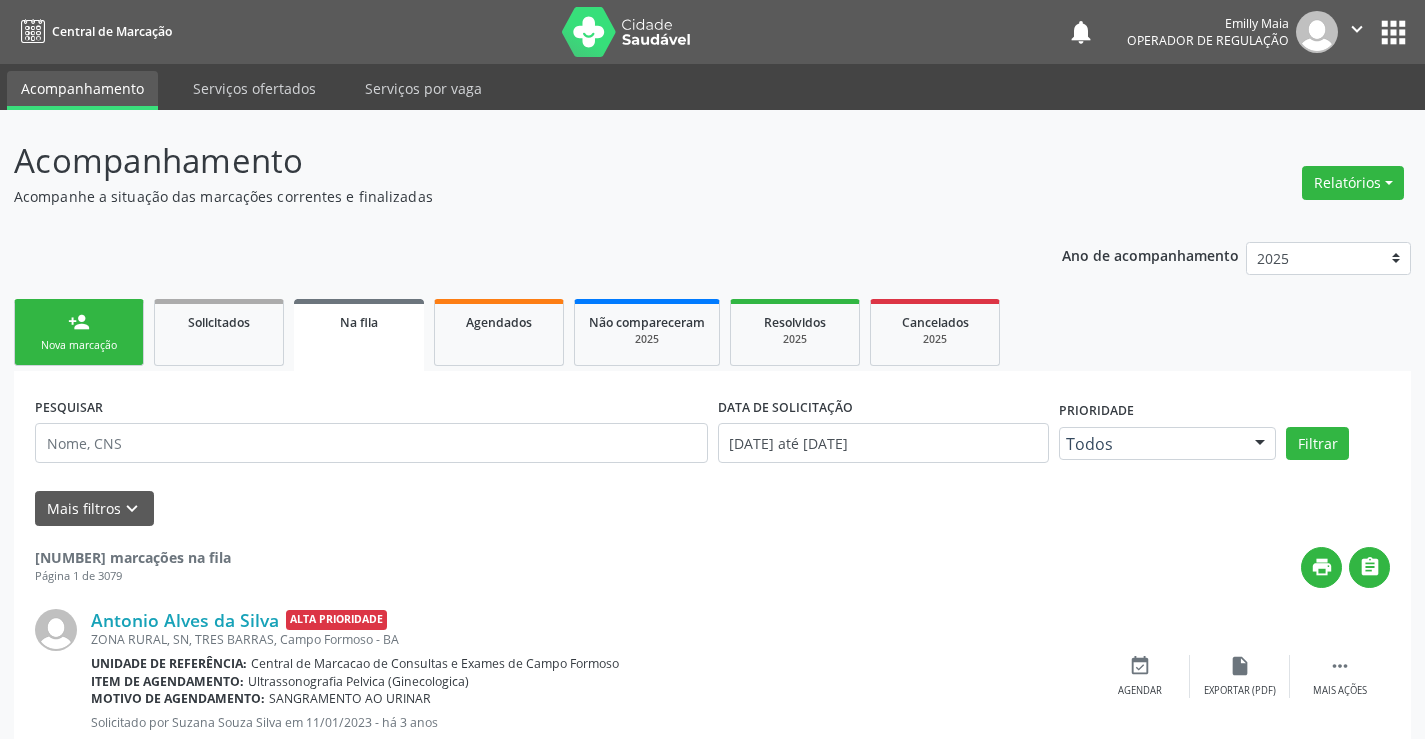 click on "person_add
Nova marcação" at bounding box center [79, 332] 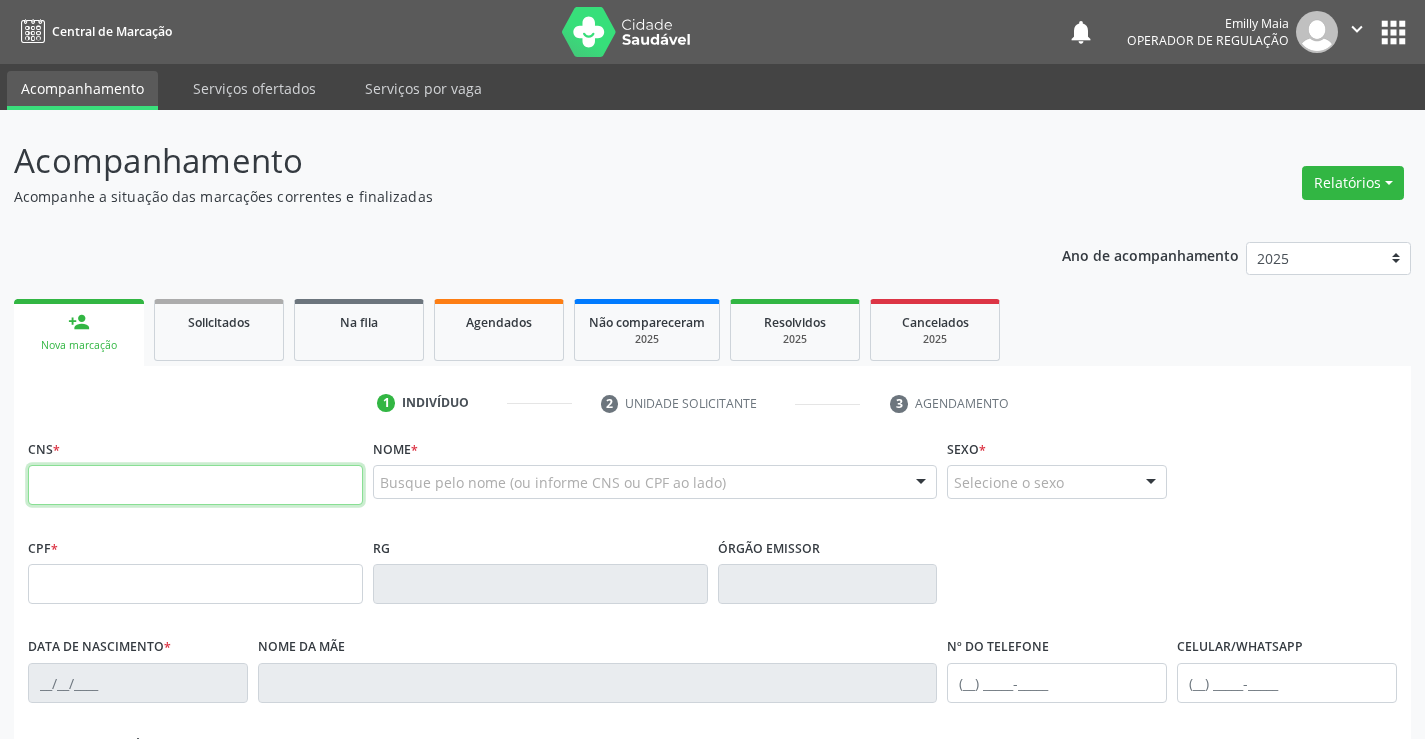 click at bounding box center [195, 485] 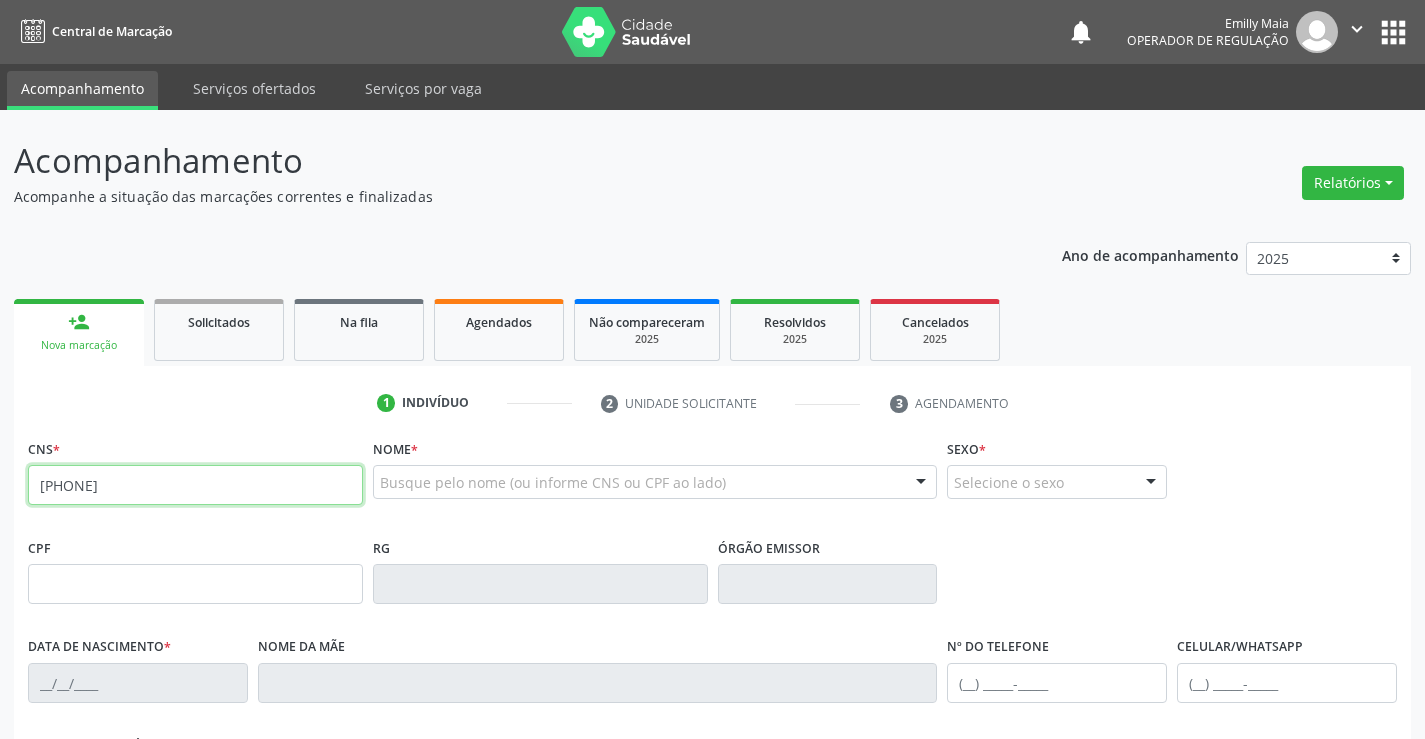 type on "704 7005 0500 8840" 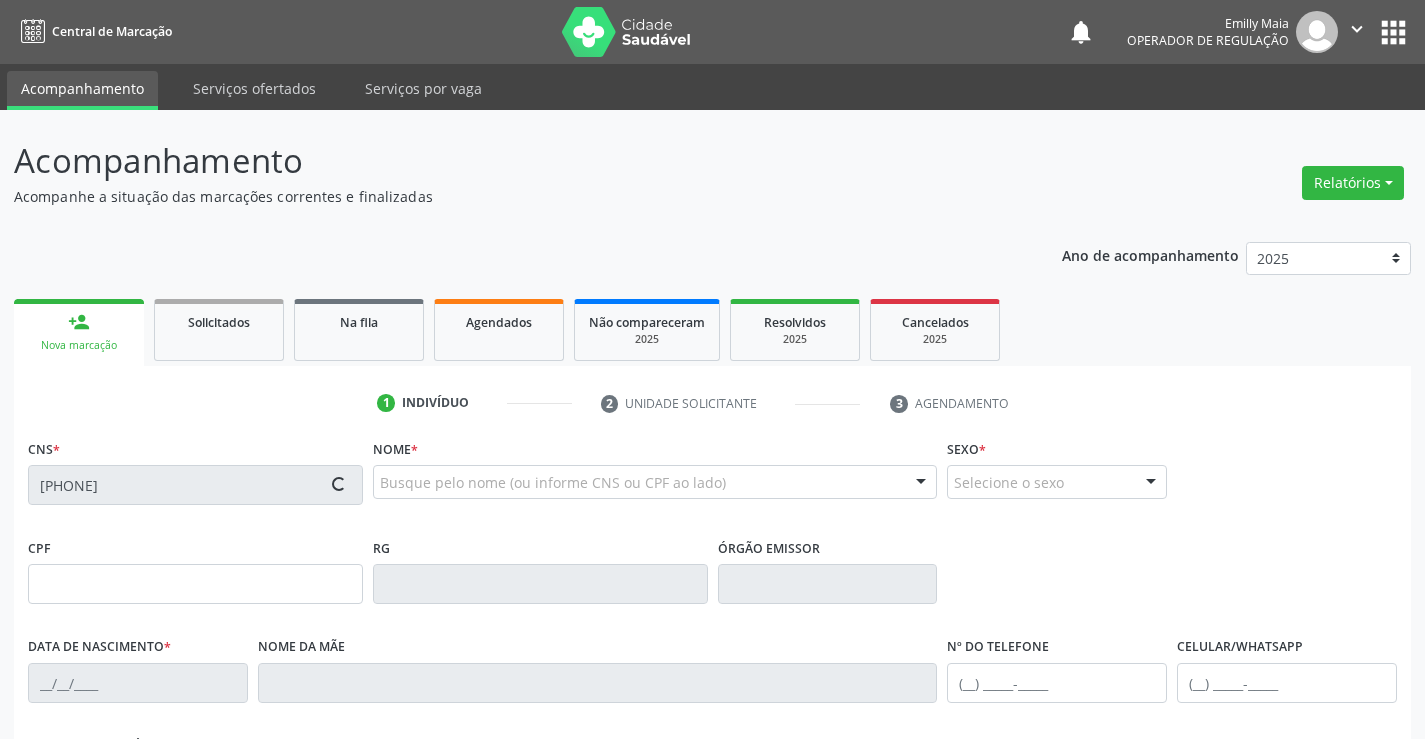type on "472.875.945-87" 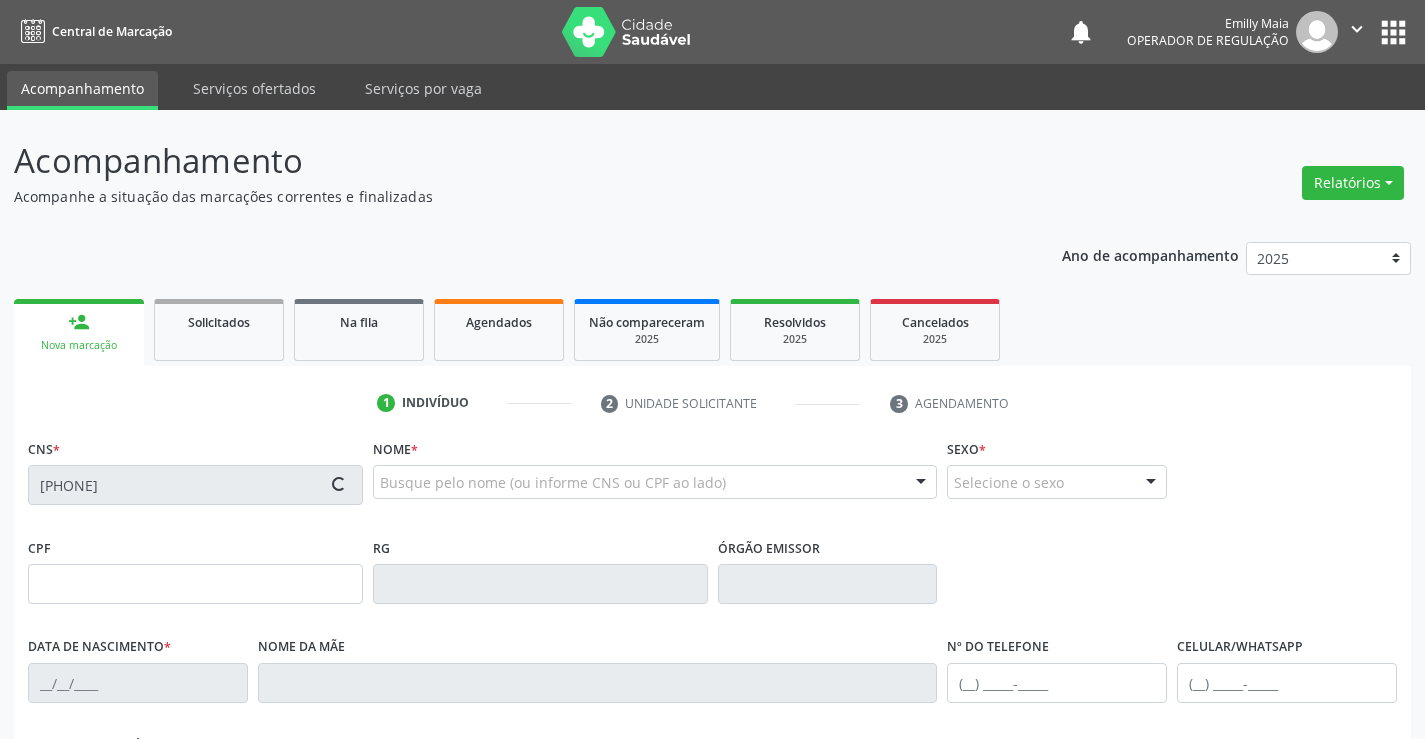 type on "2022406949" 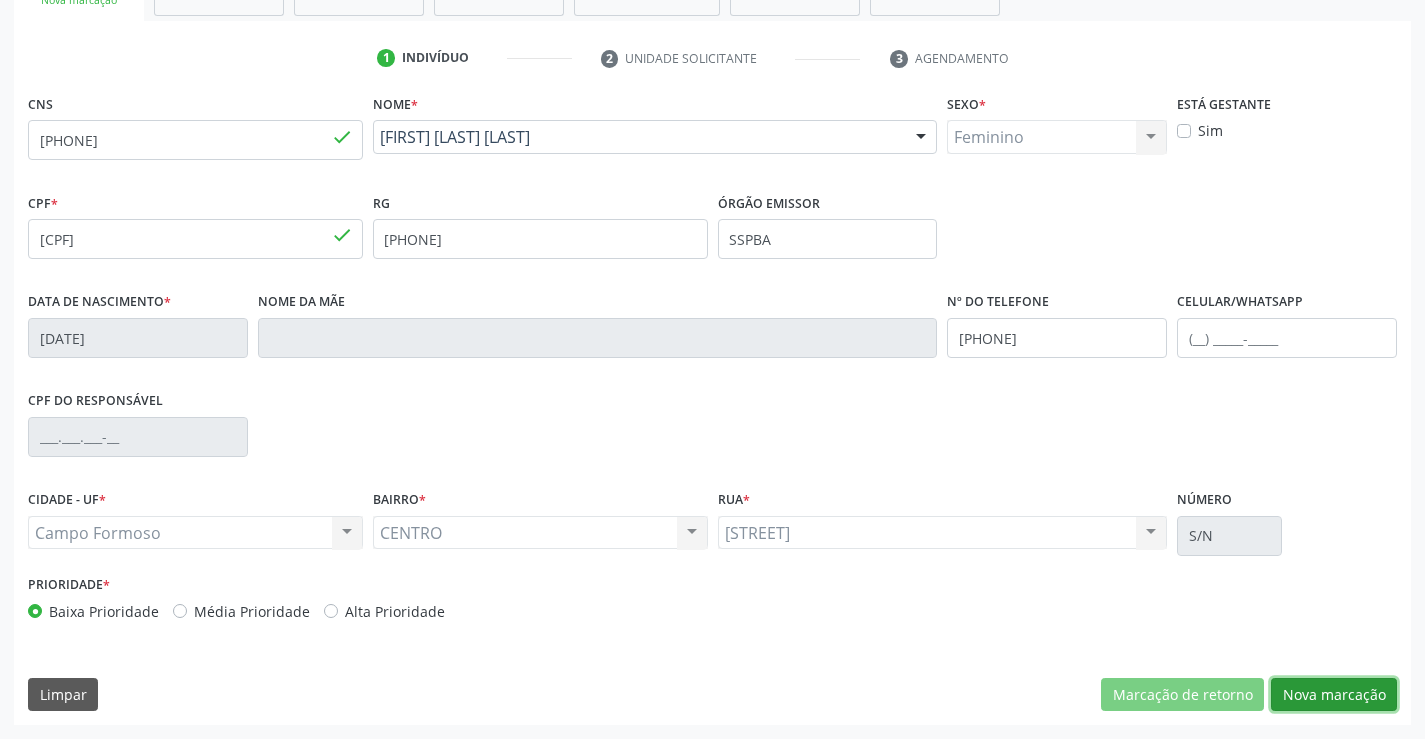 click on "Nova marcação" at bounding box center [1334, 695] 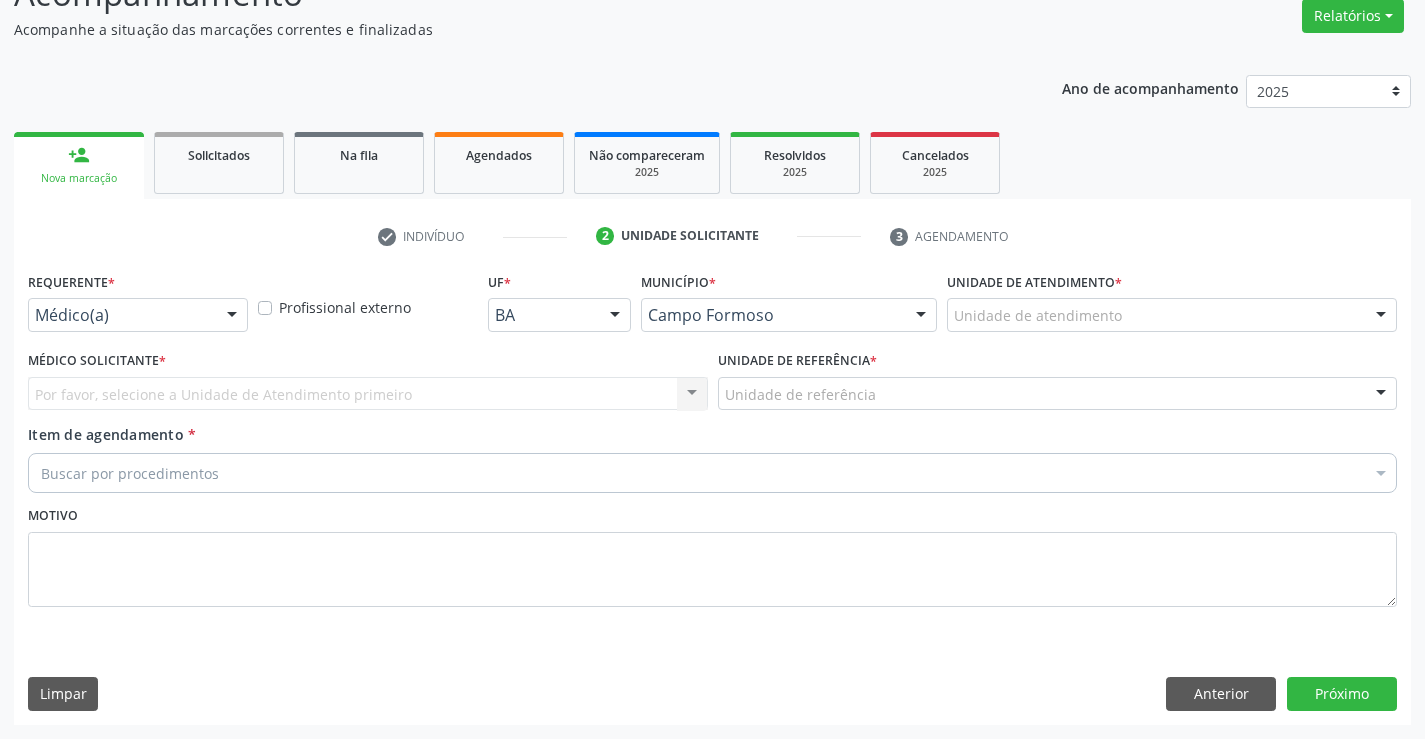 scroll, scrollTop: 167, scrollLeft: 0, axis: vertical 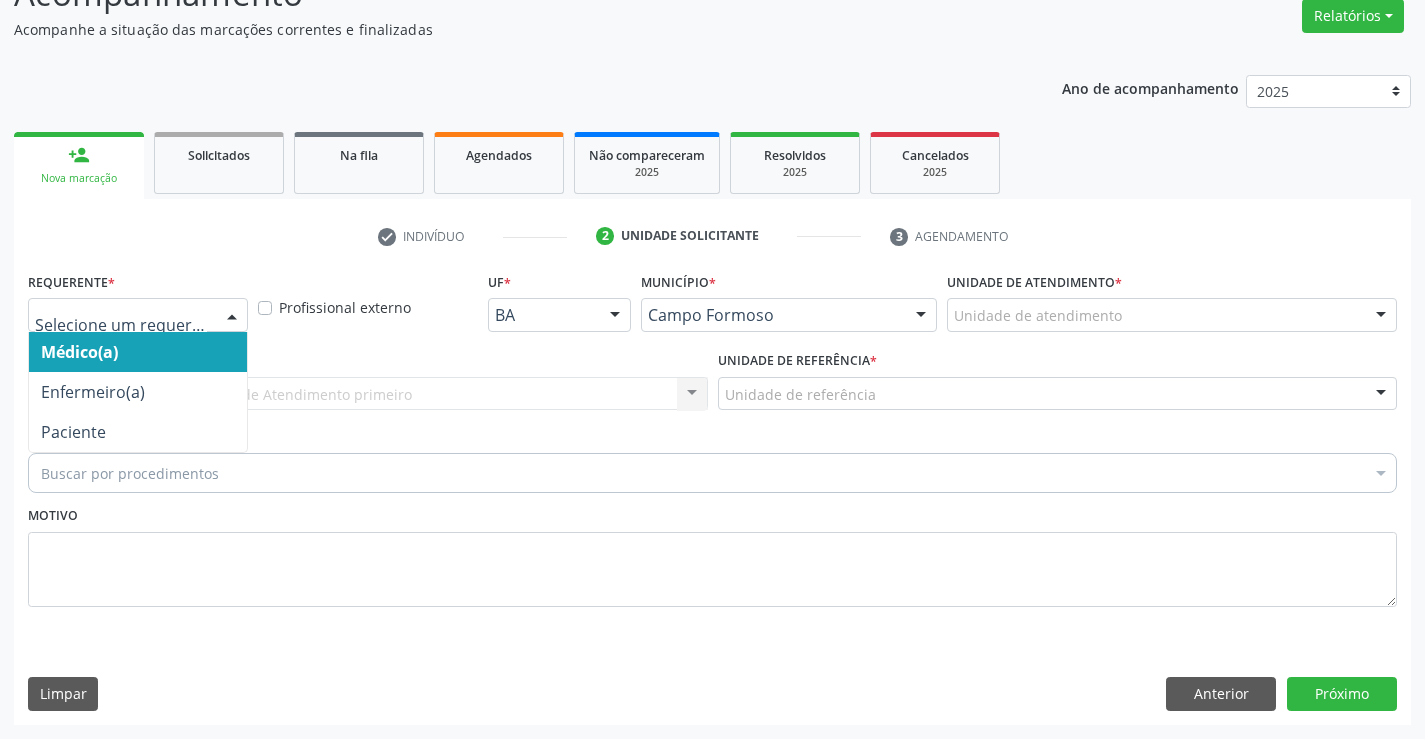 click at bounding box center [138, 315] 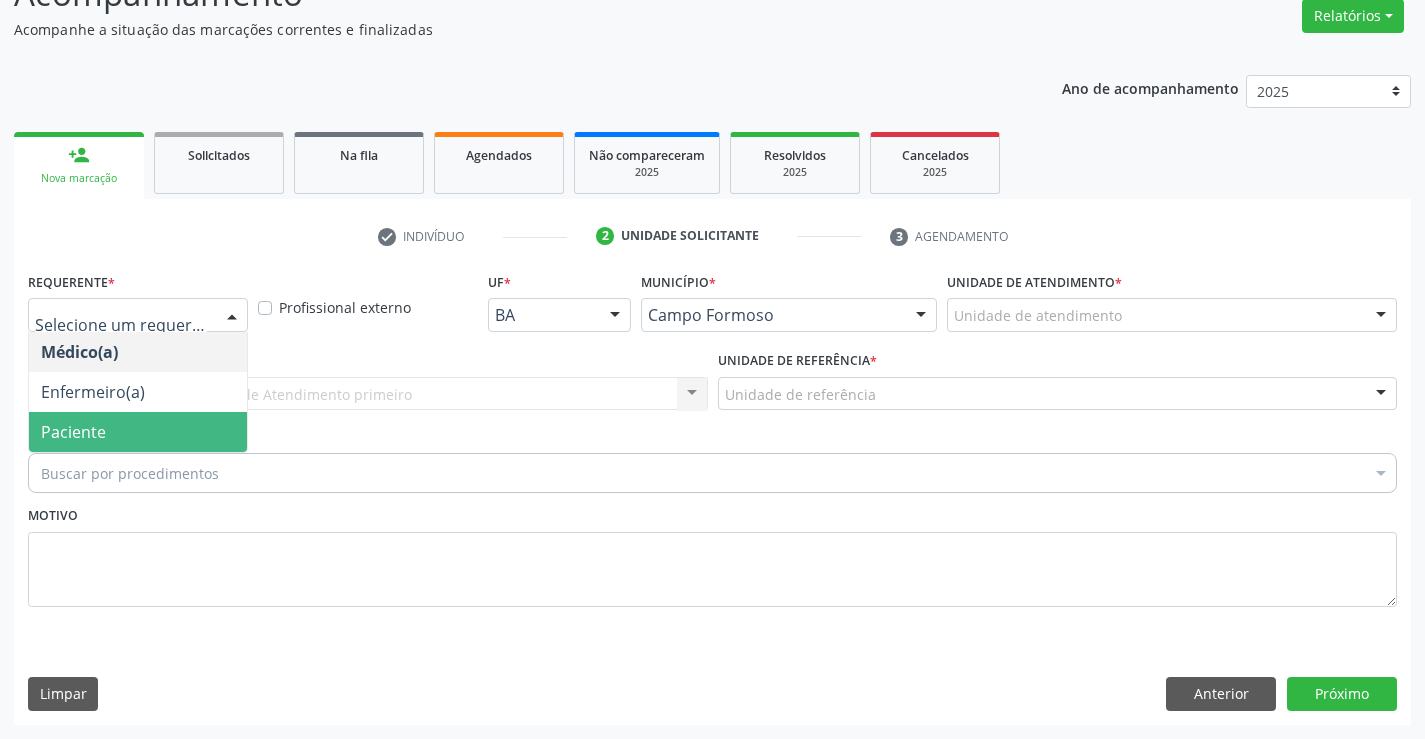 drag, startPoint x: 94, startPoint y: 445, endPoint x: 246, endPoint y: 431, distance: 152.64337 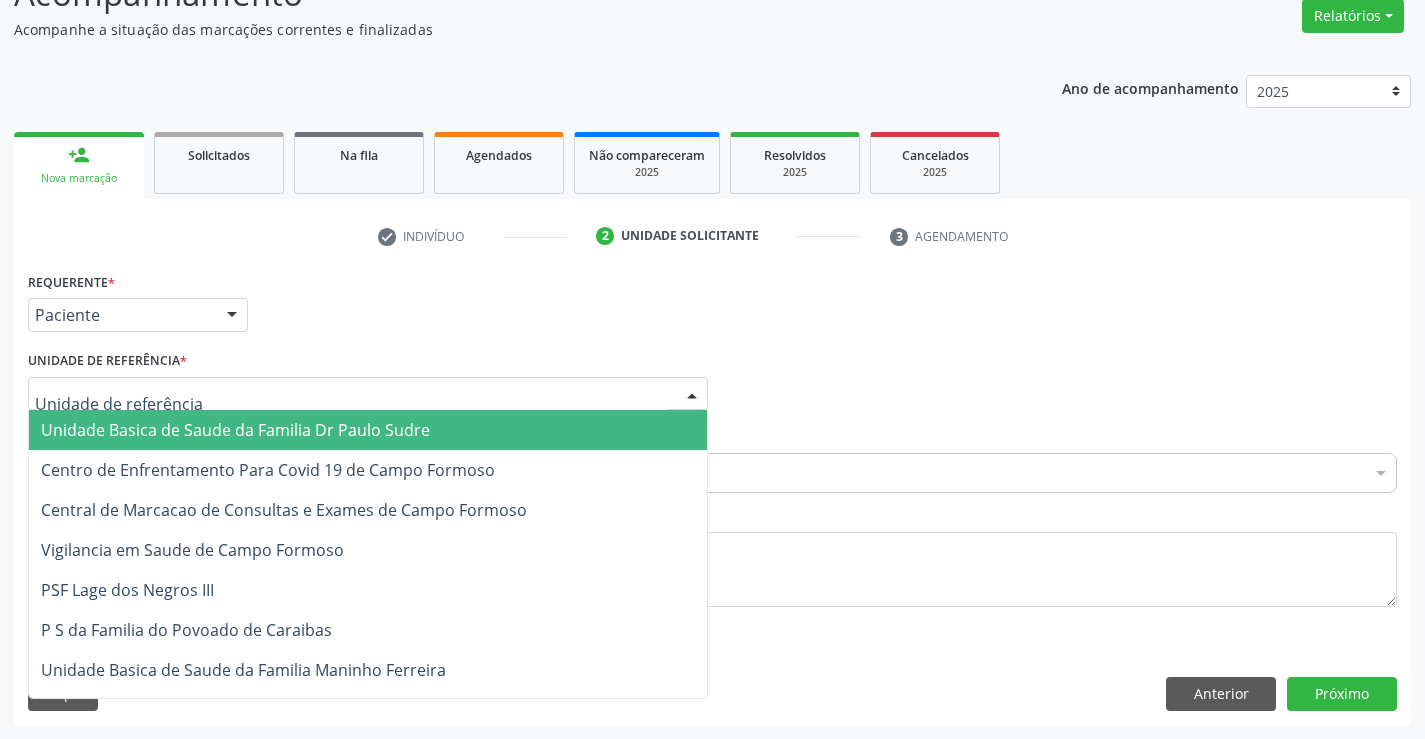 click at bounding box center [368, 394] 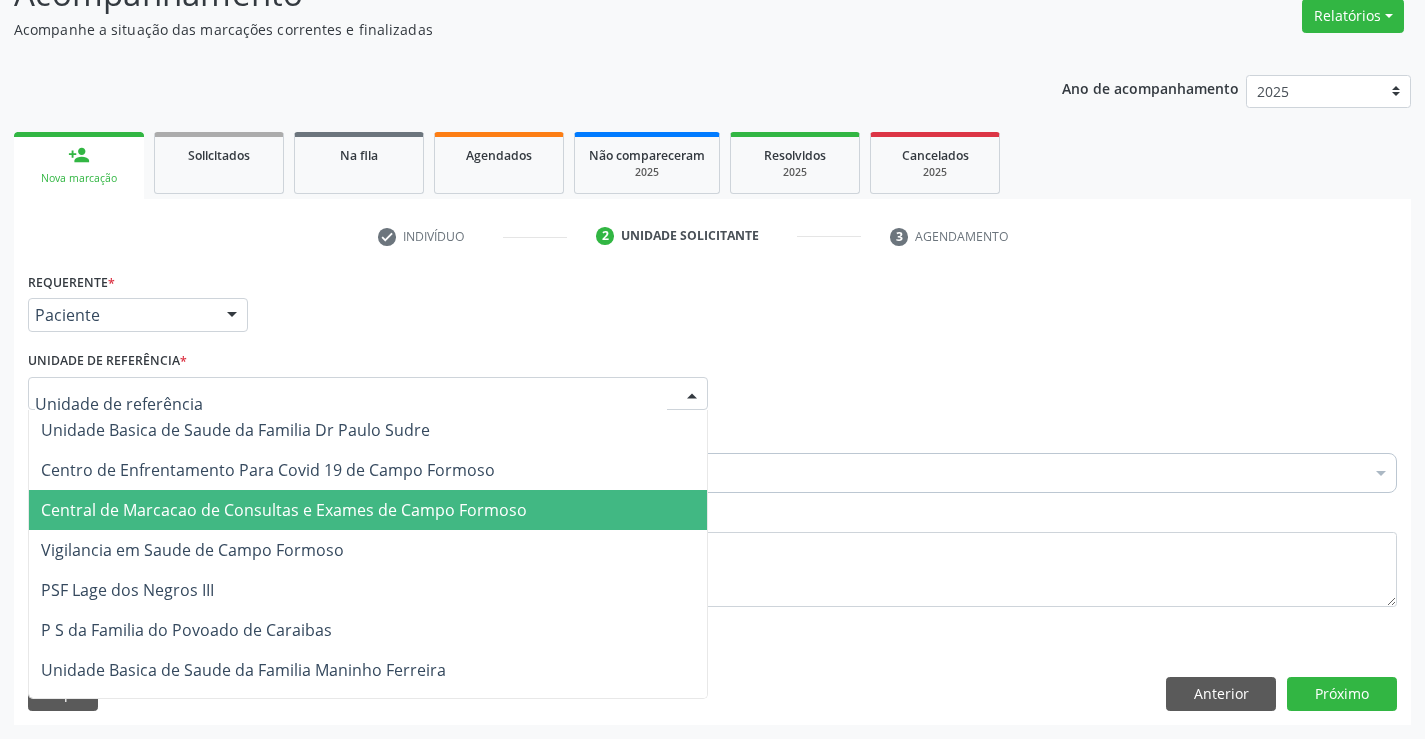 drag, startPoint x: 336, startPoint y: 507, endPoint x: 351, endPoint y: 475, distance: 35.341194 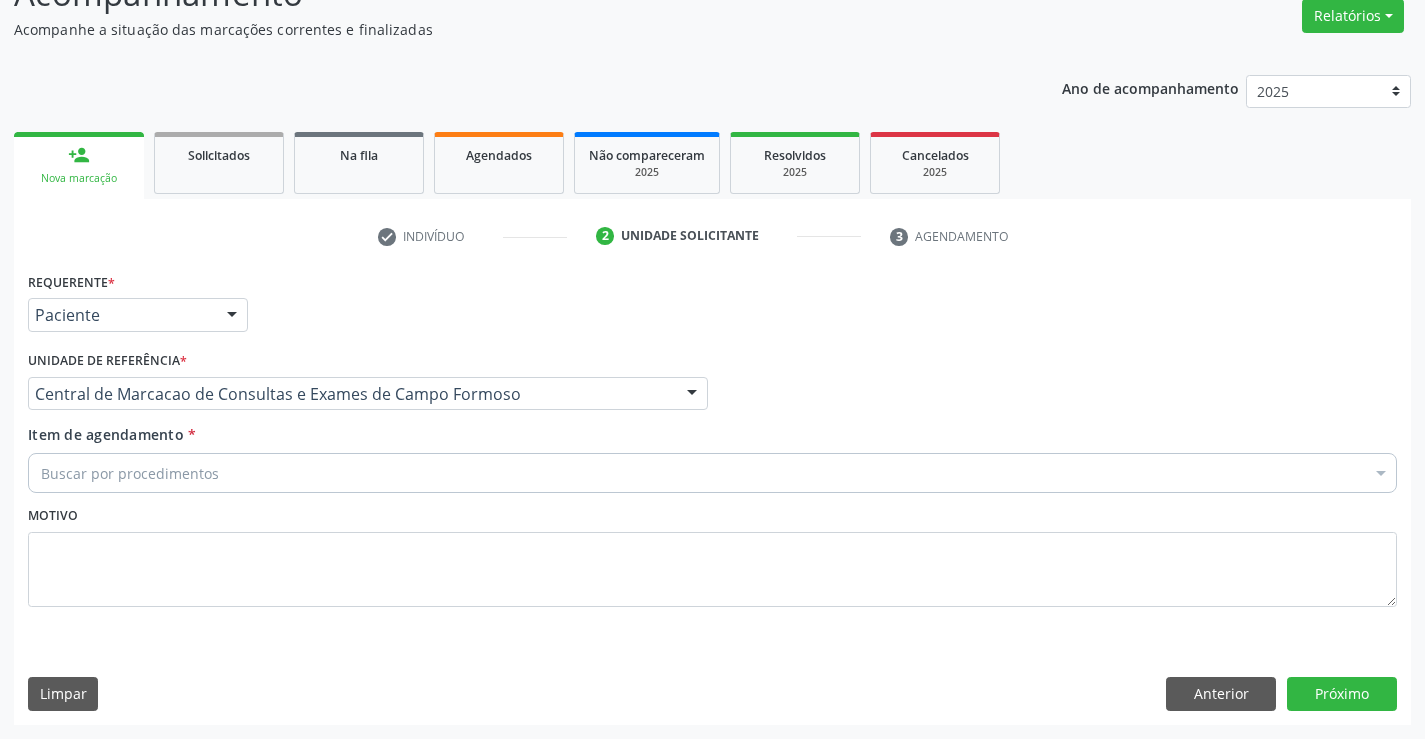 click on "Buscar por procedimentos" at bounding box center [712, 473] 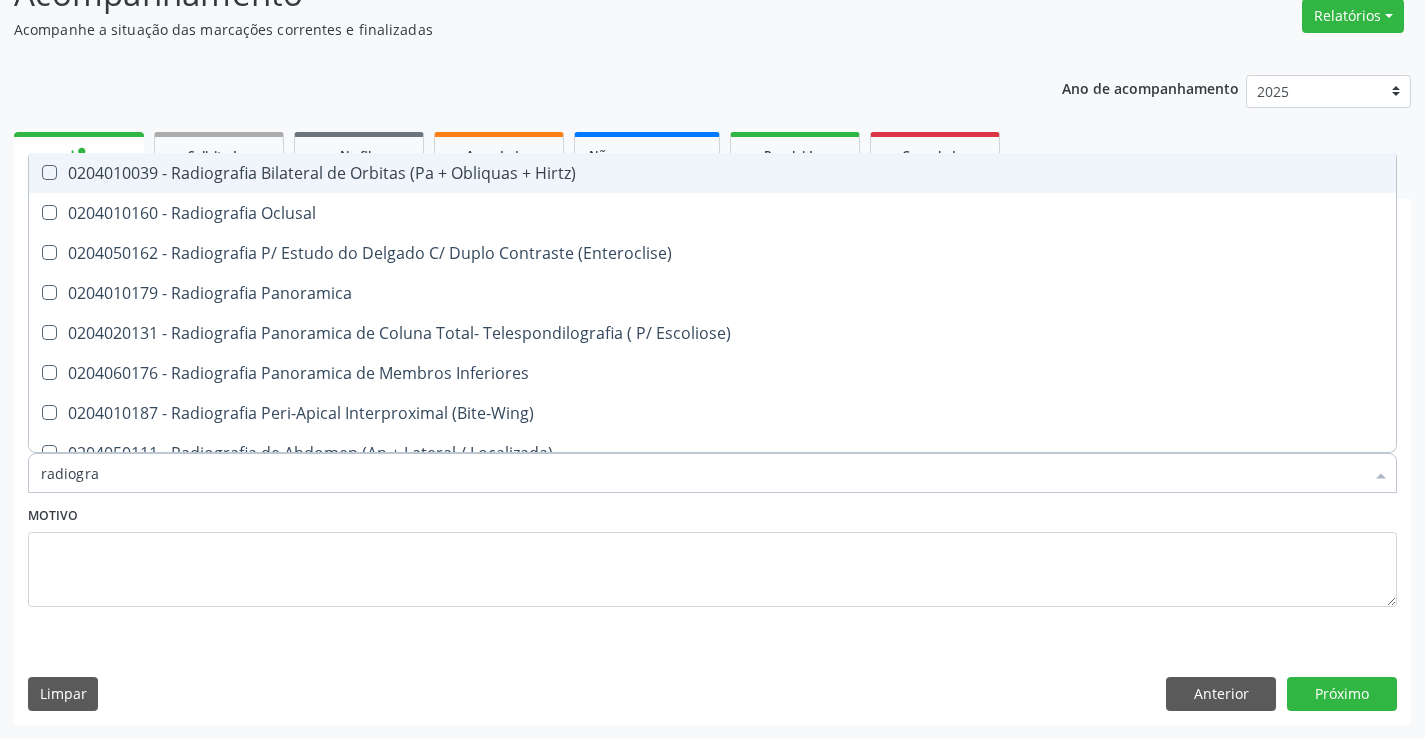 type on "radiograf" 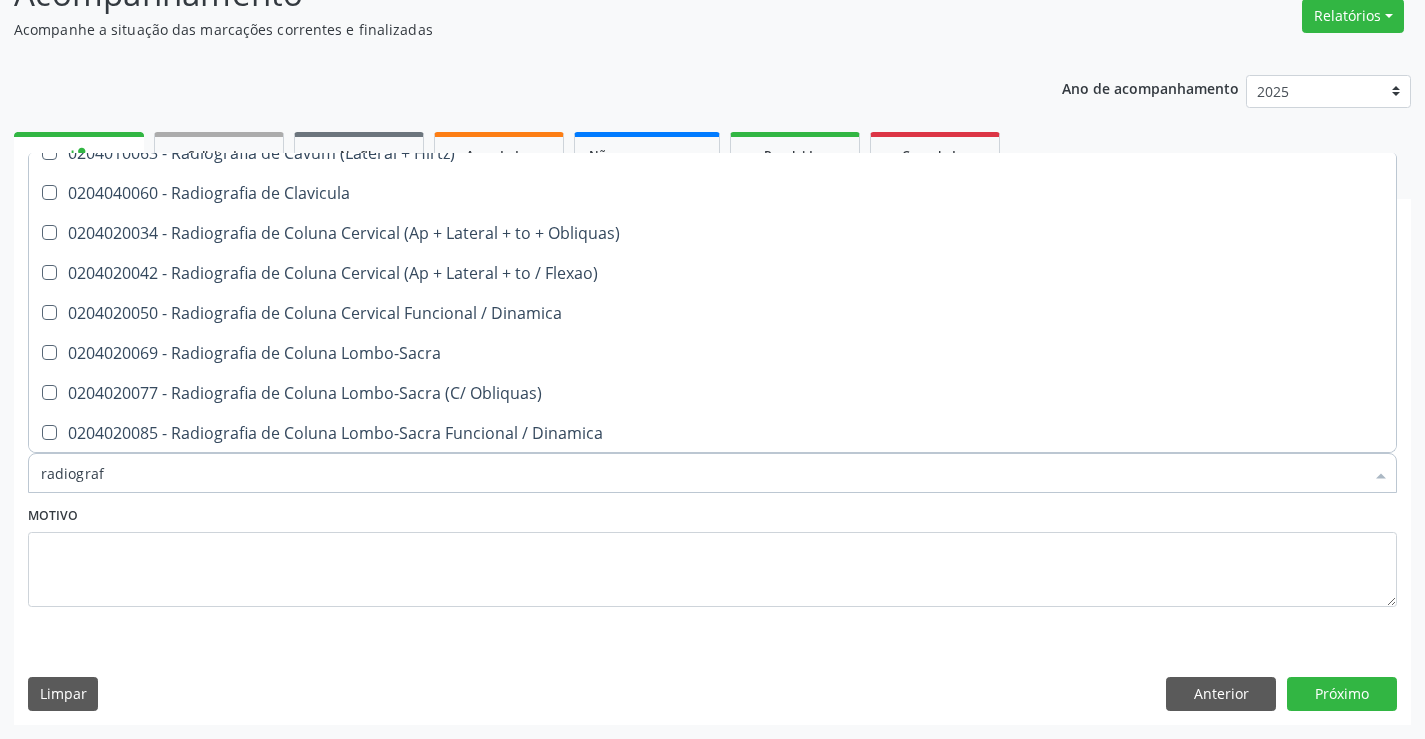 scroll, scrollTop: 1000, scrollLeft: 0, axis: vertical 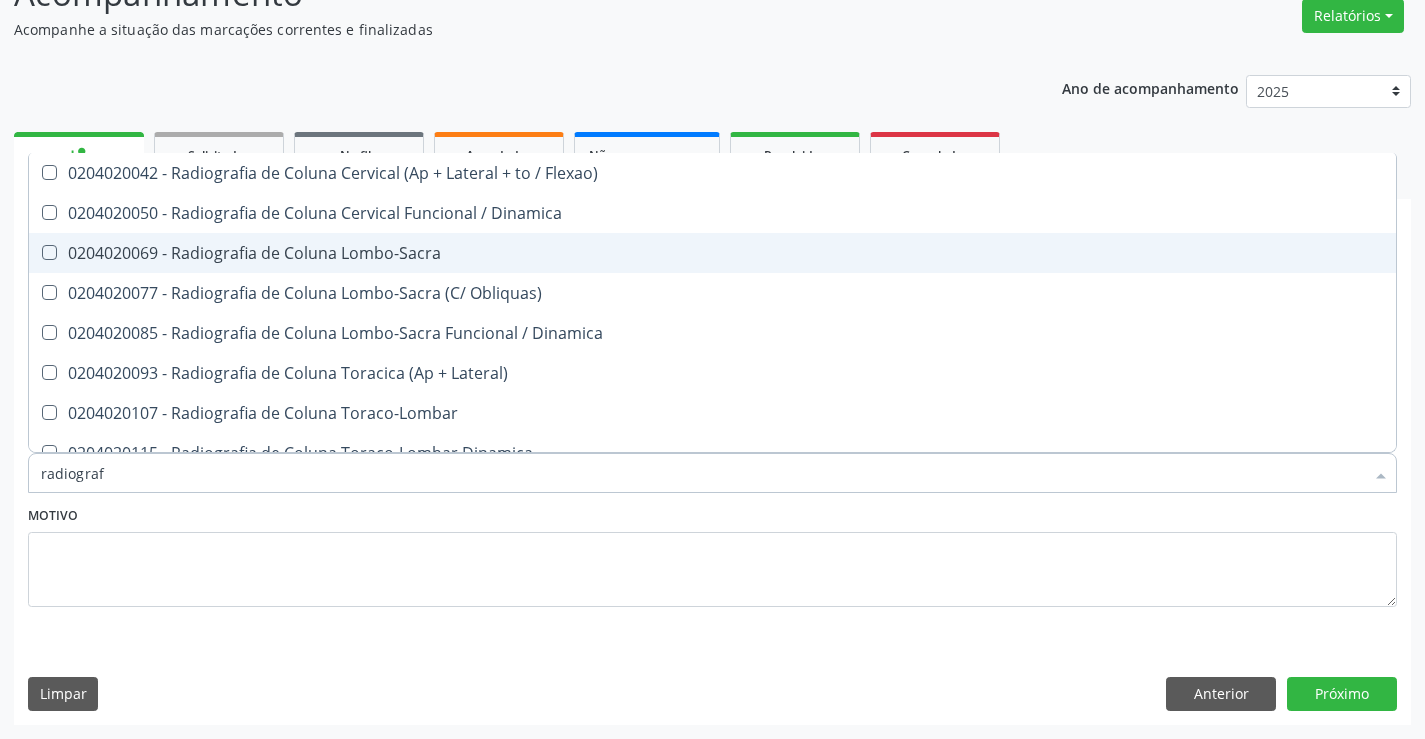click on "0204020069 - Radiografia de Coluna Lombo-Sacra" at bounding box center [712, 253] 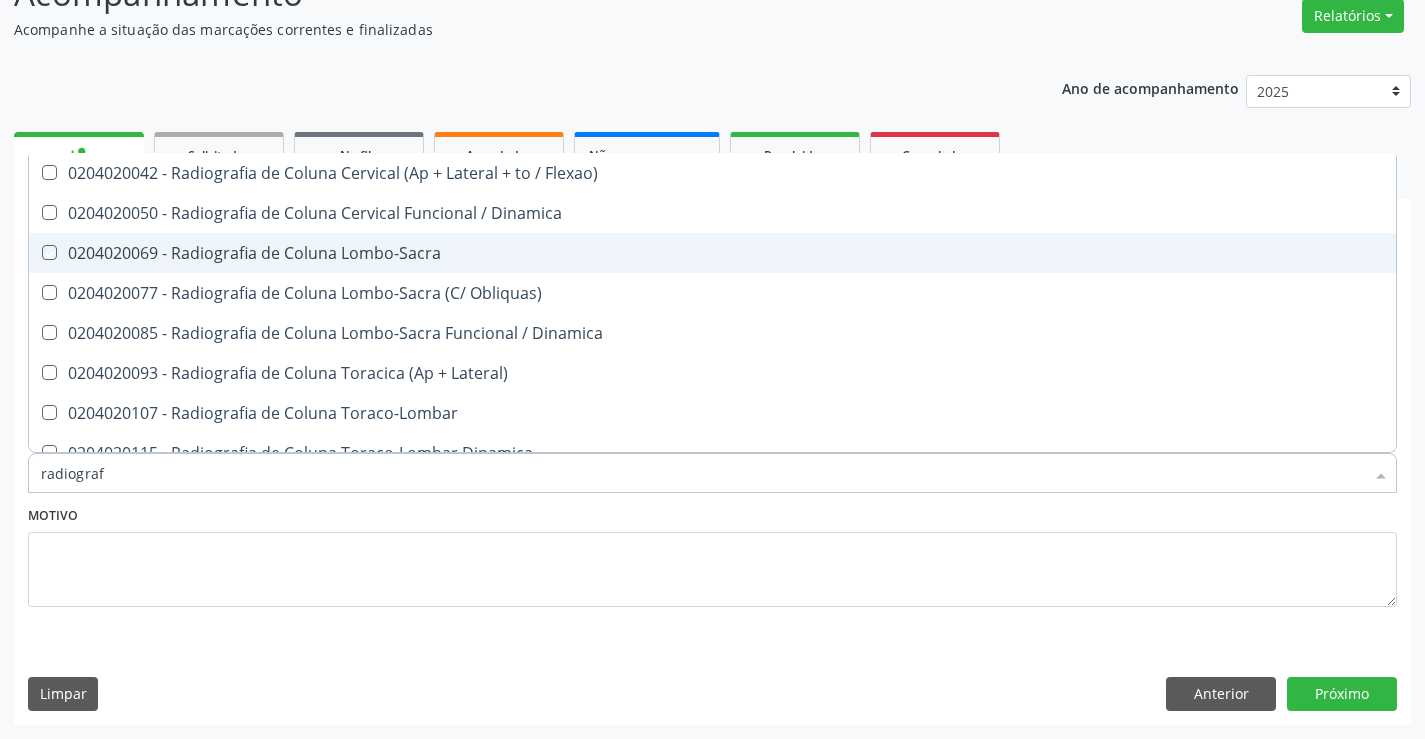 checkbox on "true" 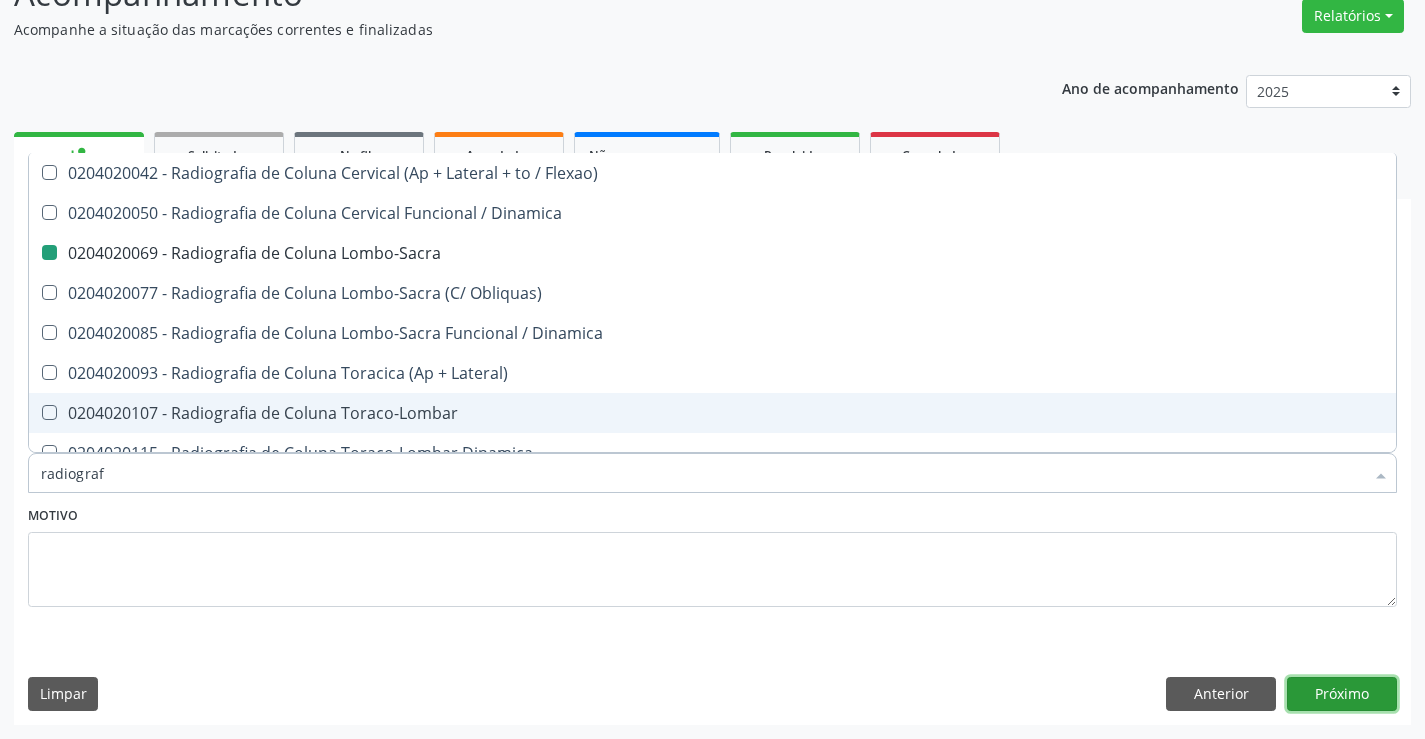 click on "Próximo" at bounding box center [1342, 694] 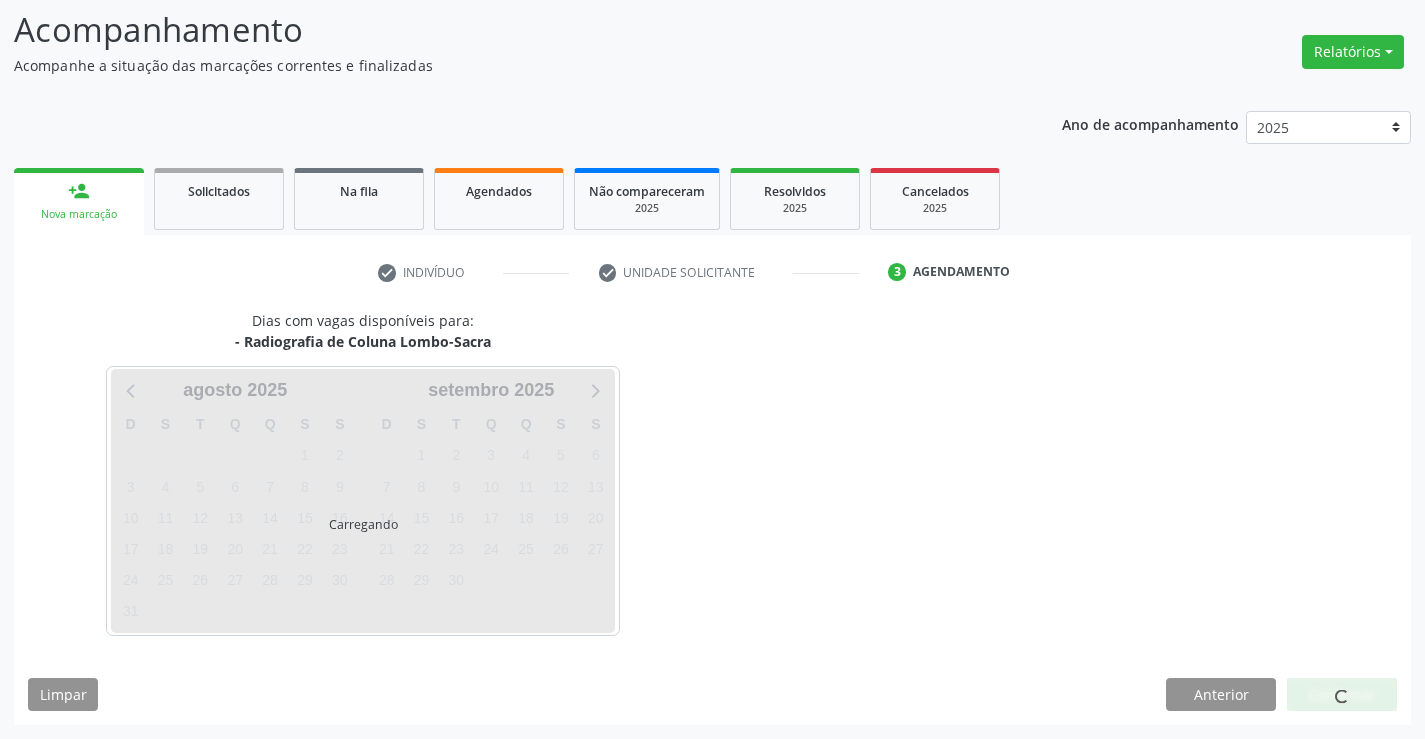 scroll, scrollTop: 131, scrollLeft: 0, axis: vertical 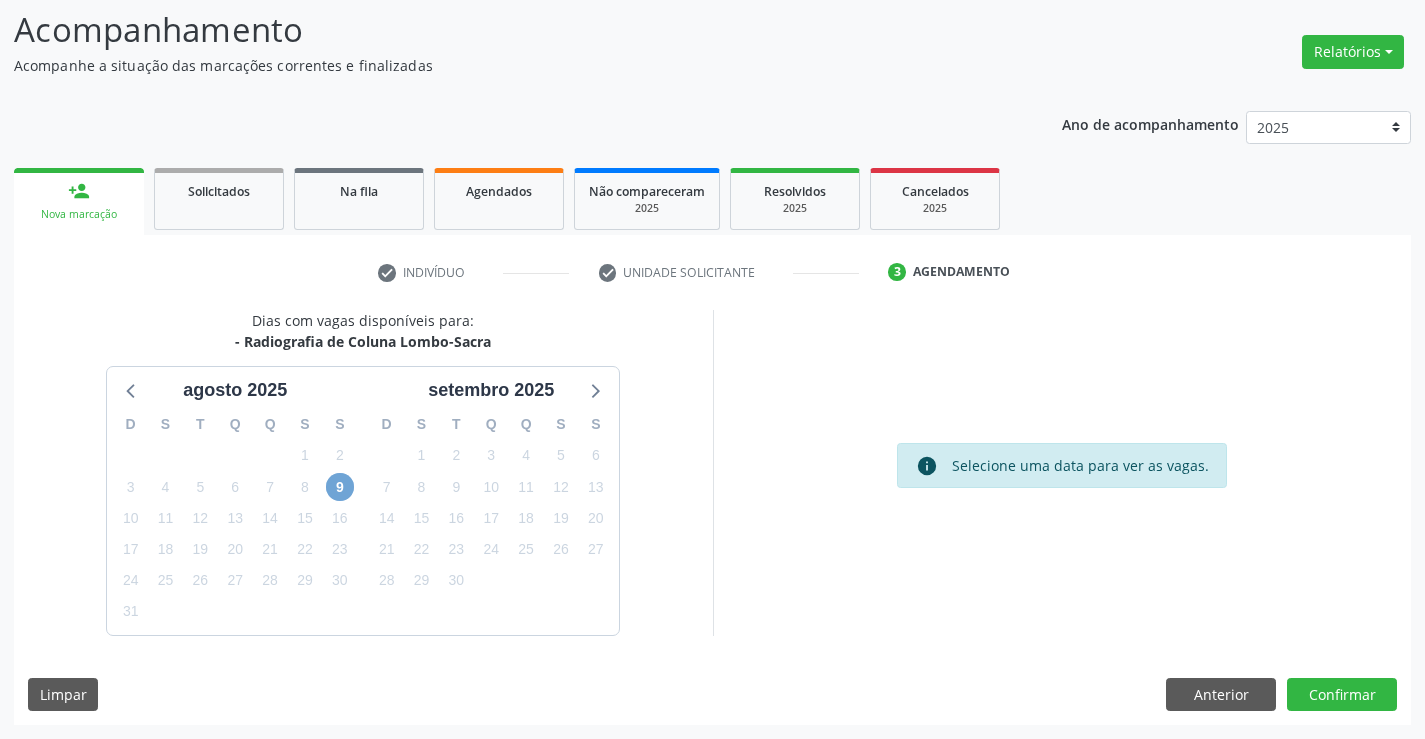 click on "9" at bounding box center (340, 487) 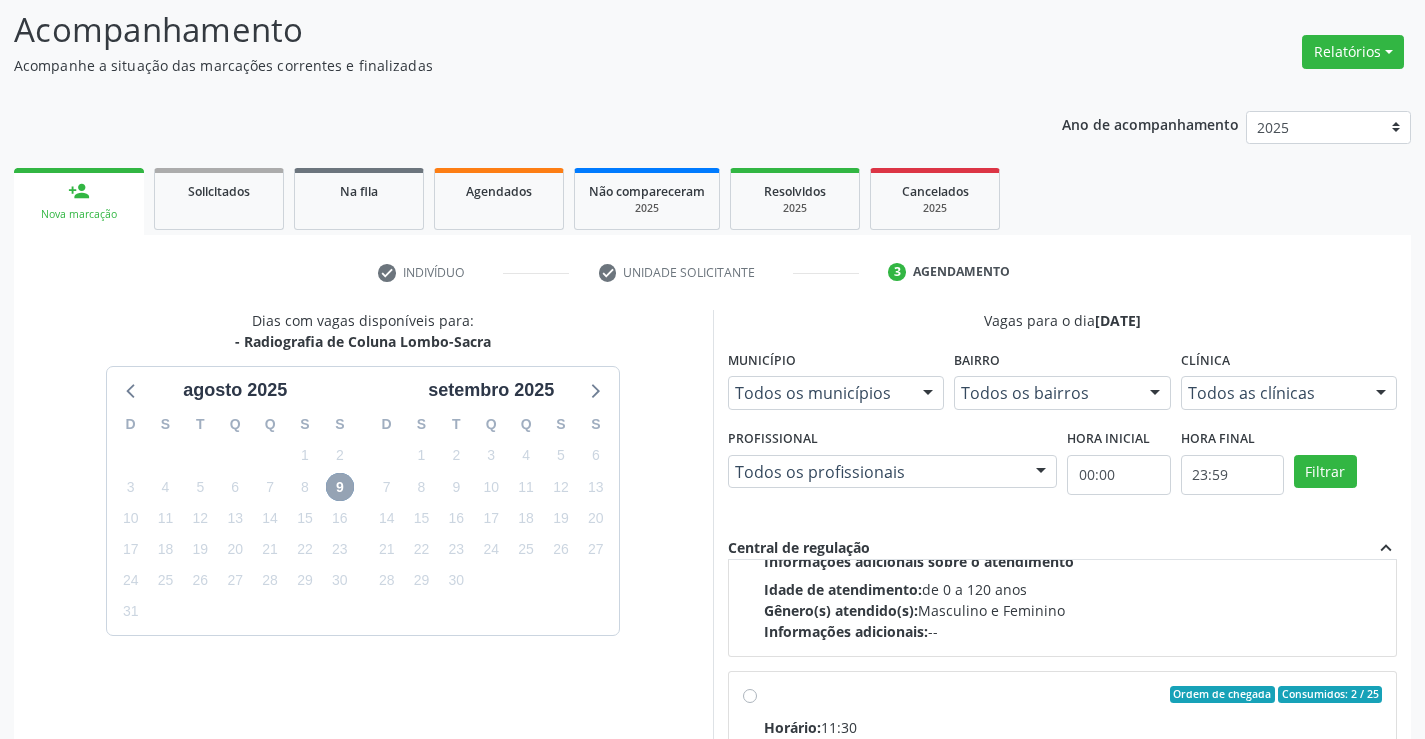 scroll, scrollTop: 300, scrollLeft: 0, axis: vertical 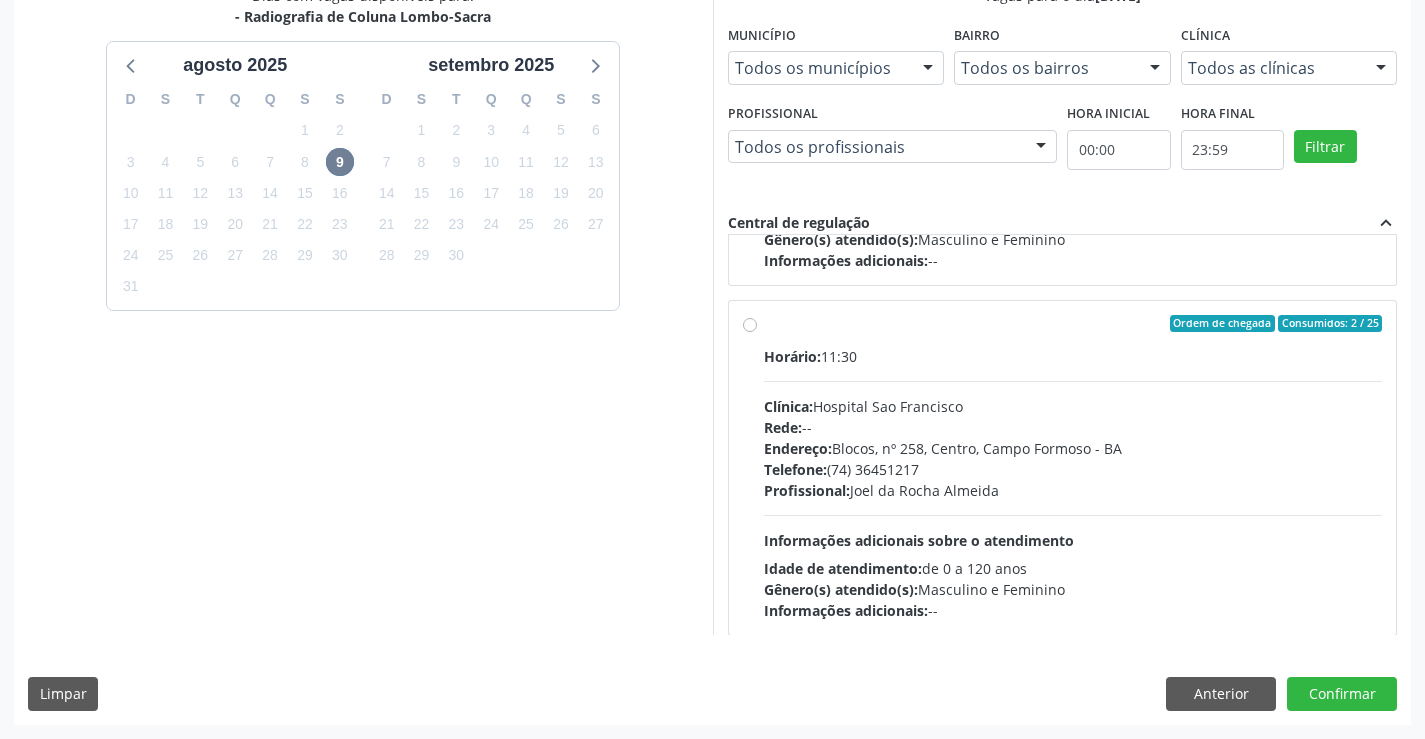 click on "Rede:
--" at bounding box center [1073, 427] 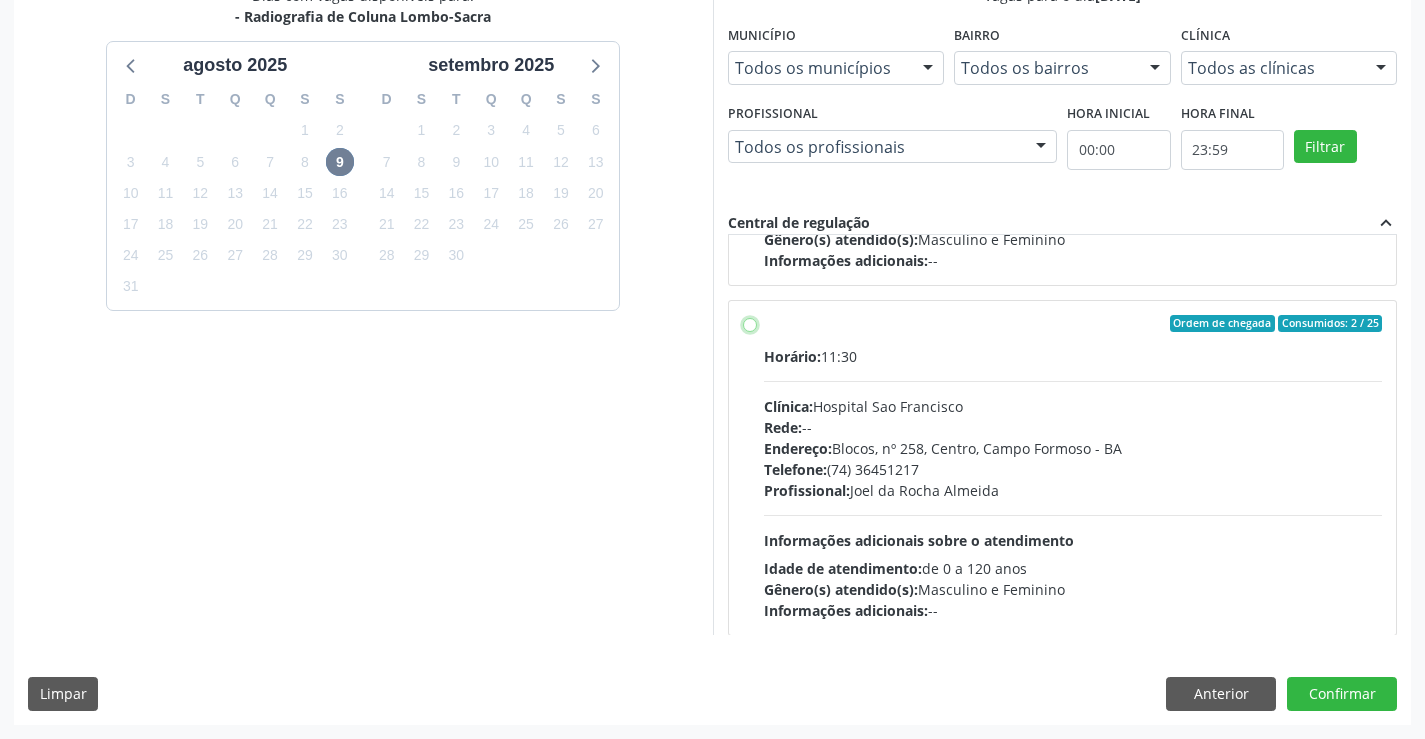 radio on "true" 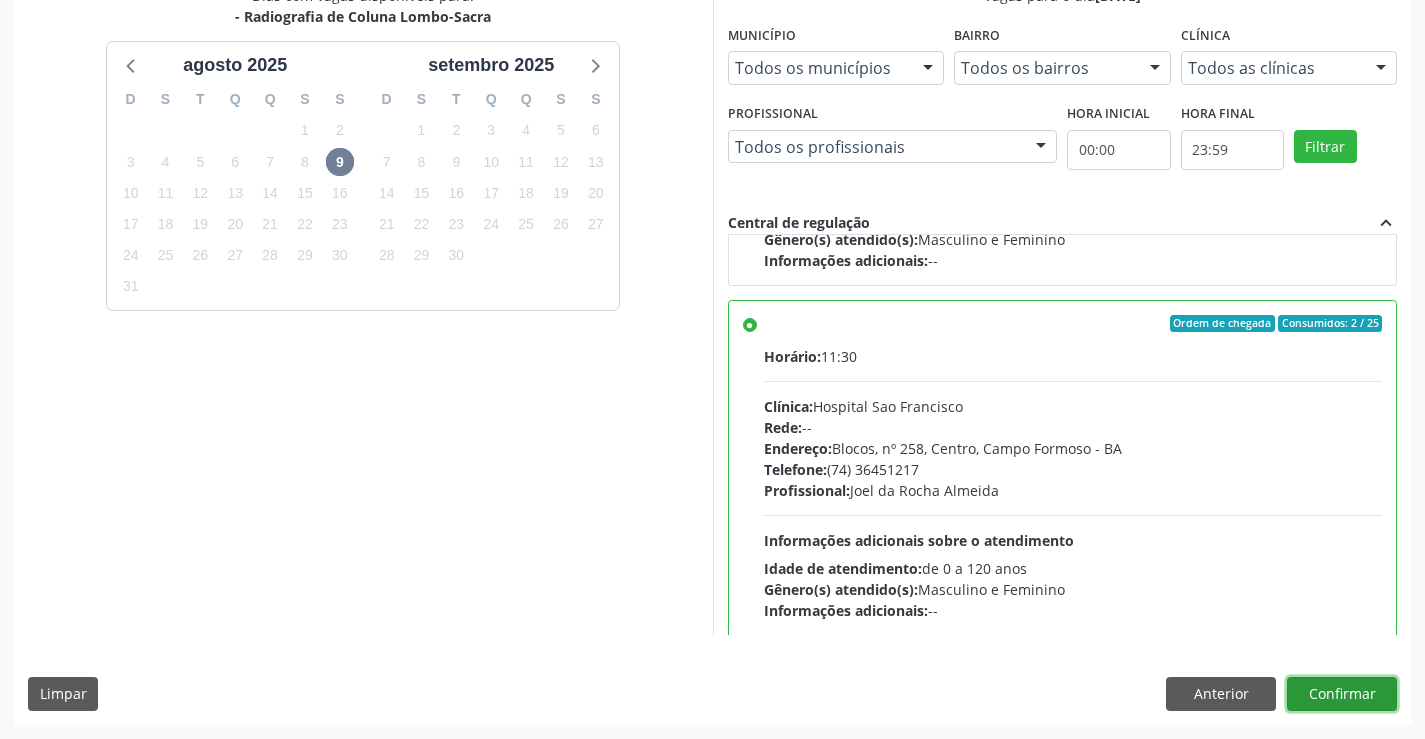 click on "Confirmar" at bounding box center [1342, 694] 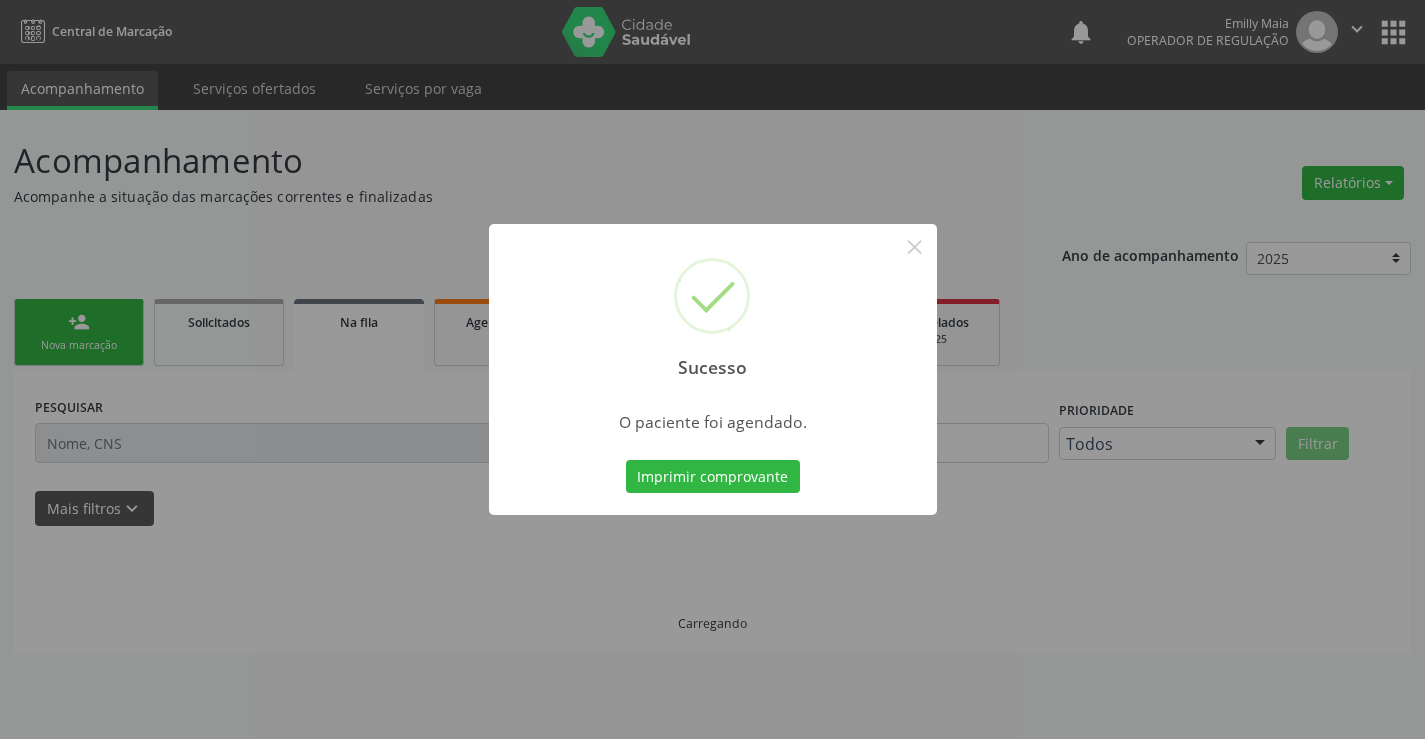 scroll, scrollTop: 0, scrollLeft: 0, axis: both 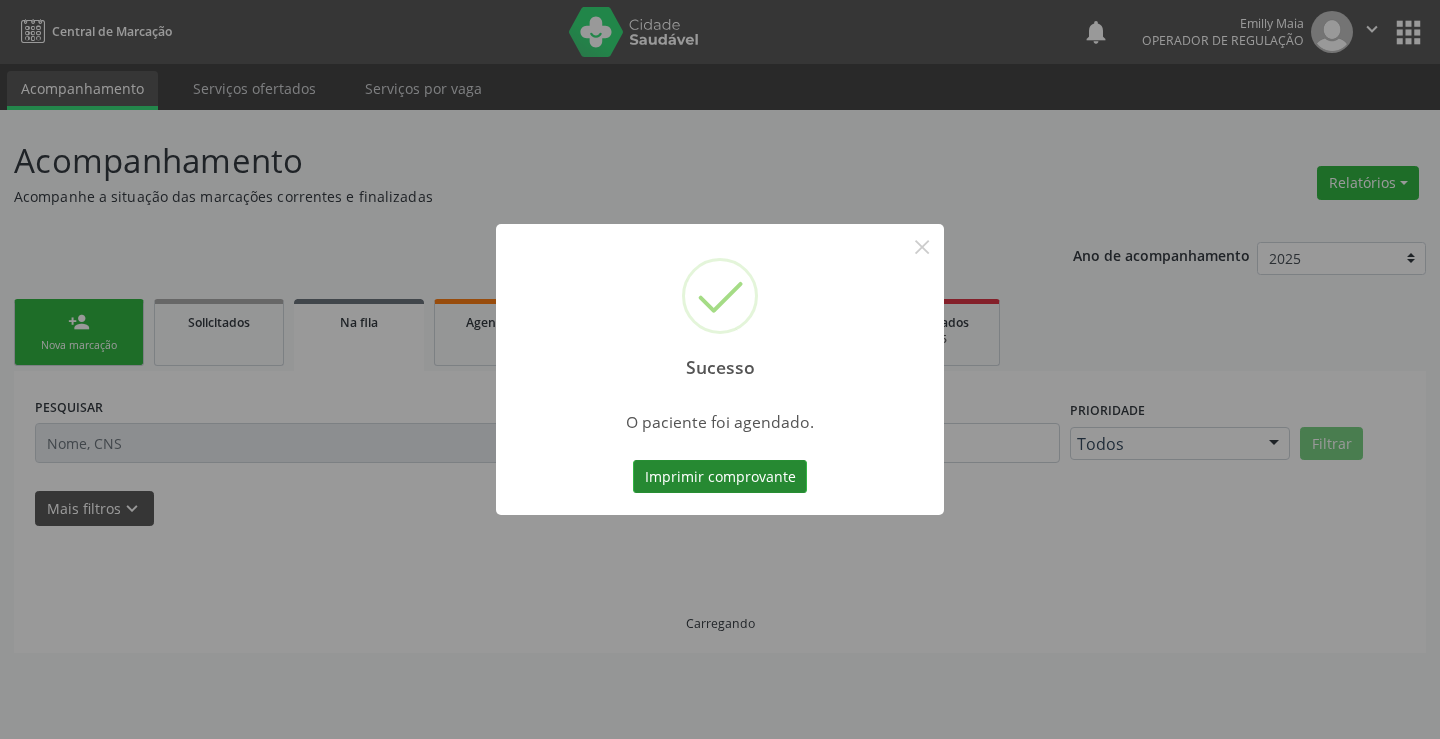 click on "Imprimir comprovante" at bounding box center [720, 477] 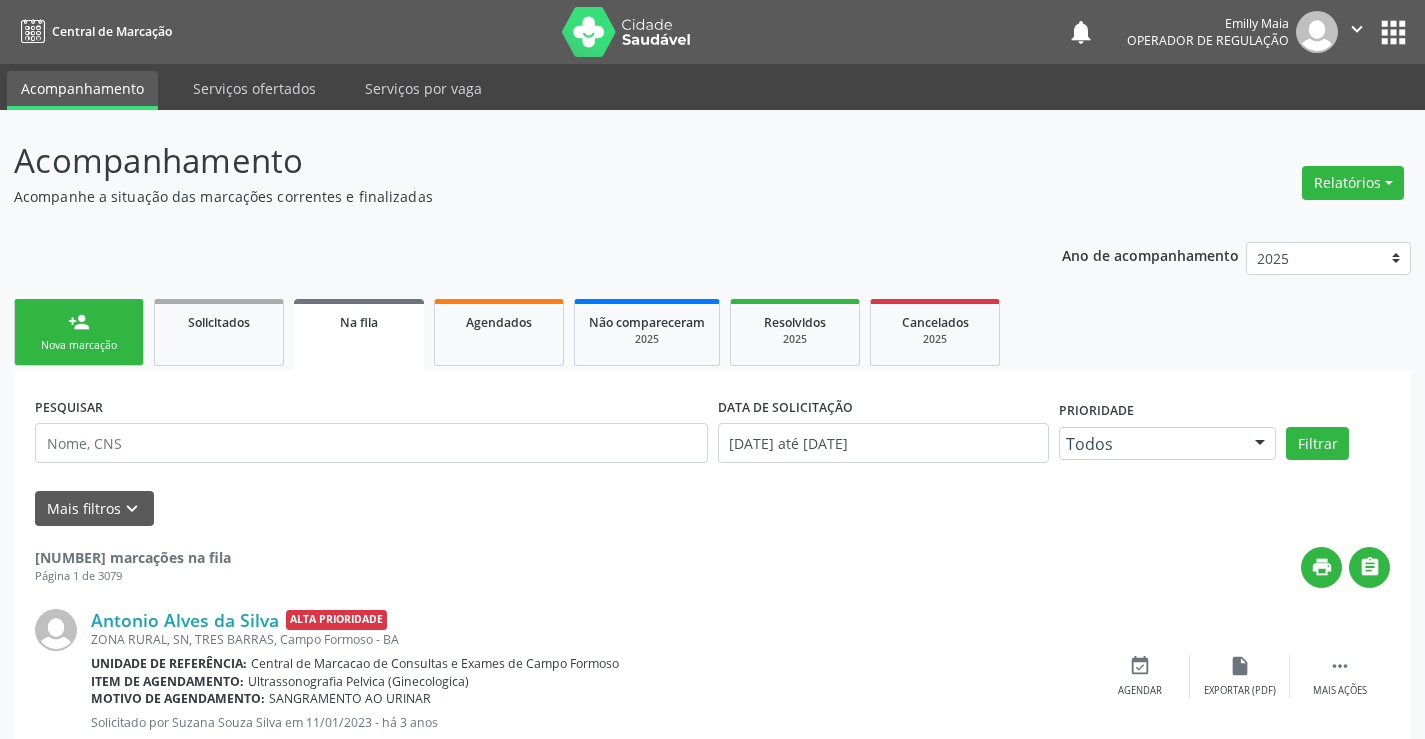 click on "person_add
Nova marcação" at bounding box center [79, 332] 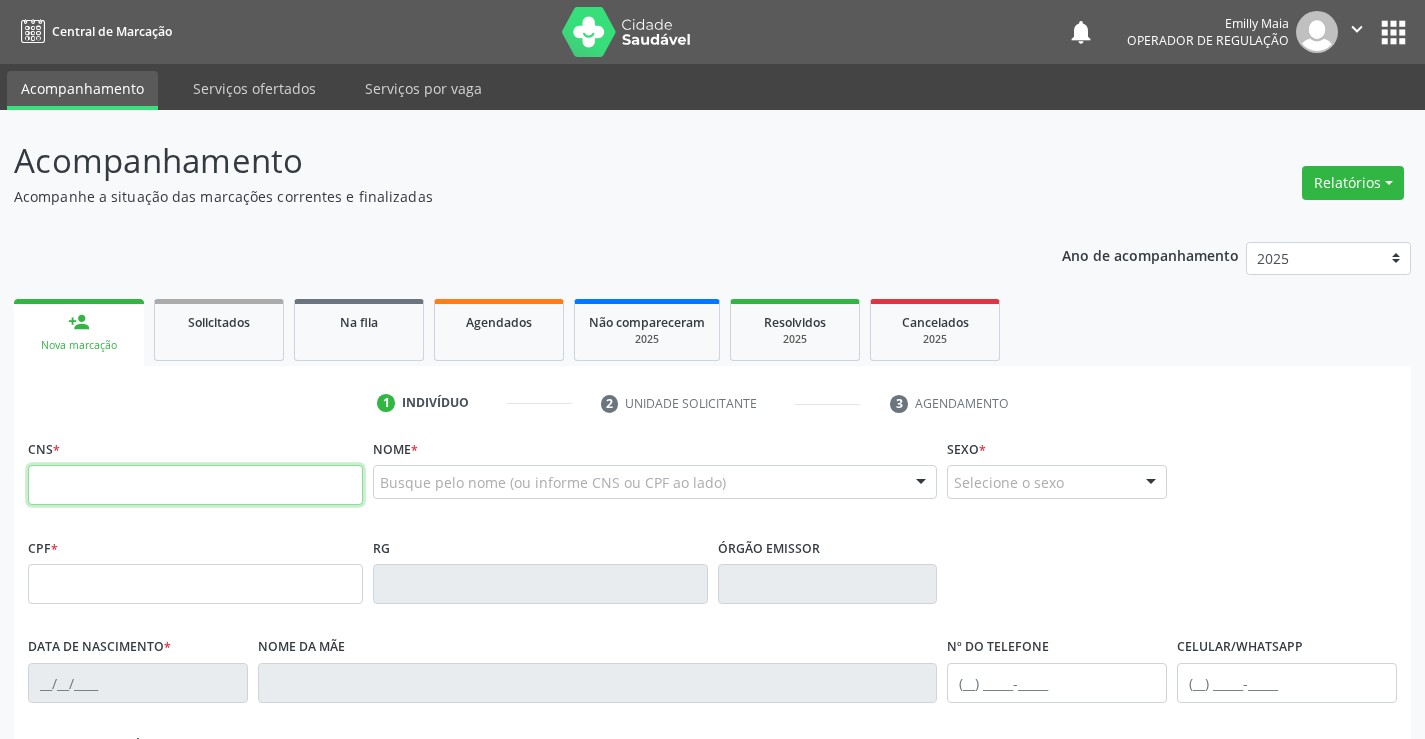 click at bounding box center [195, 485] 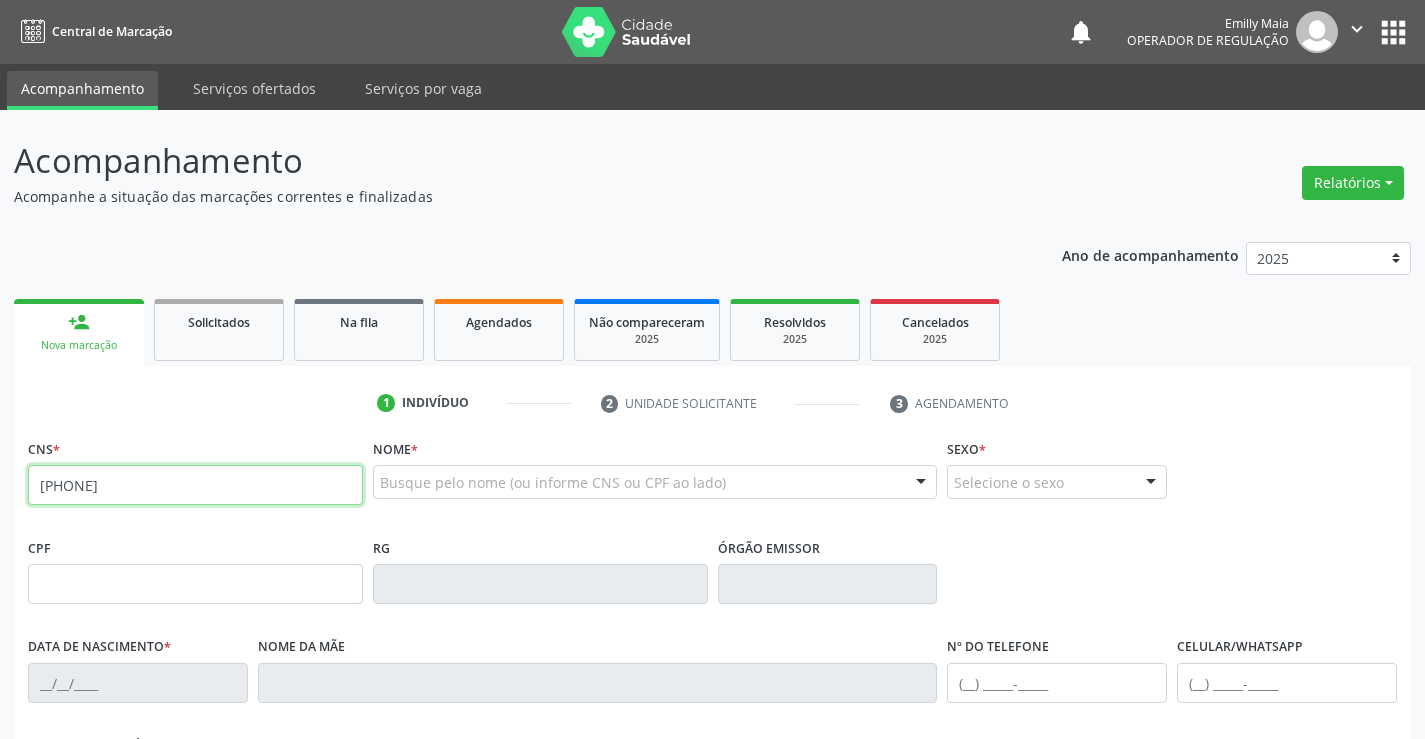 type on "704 7005 0500 8840" 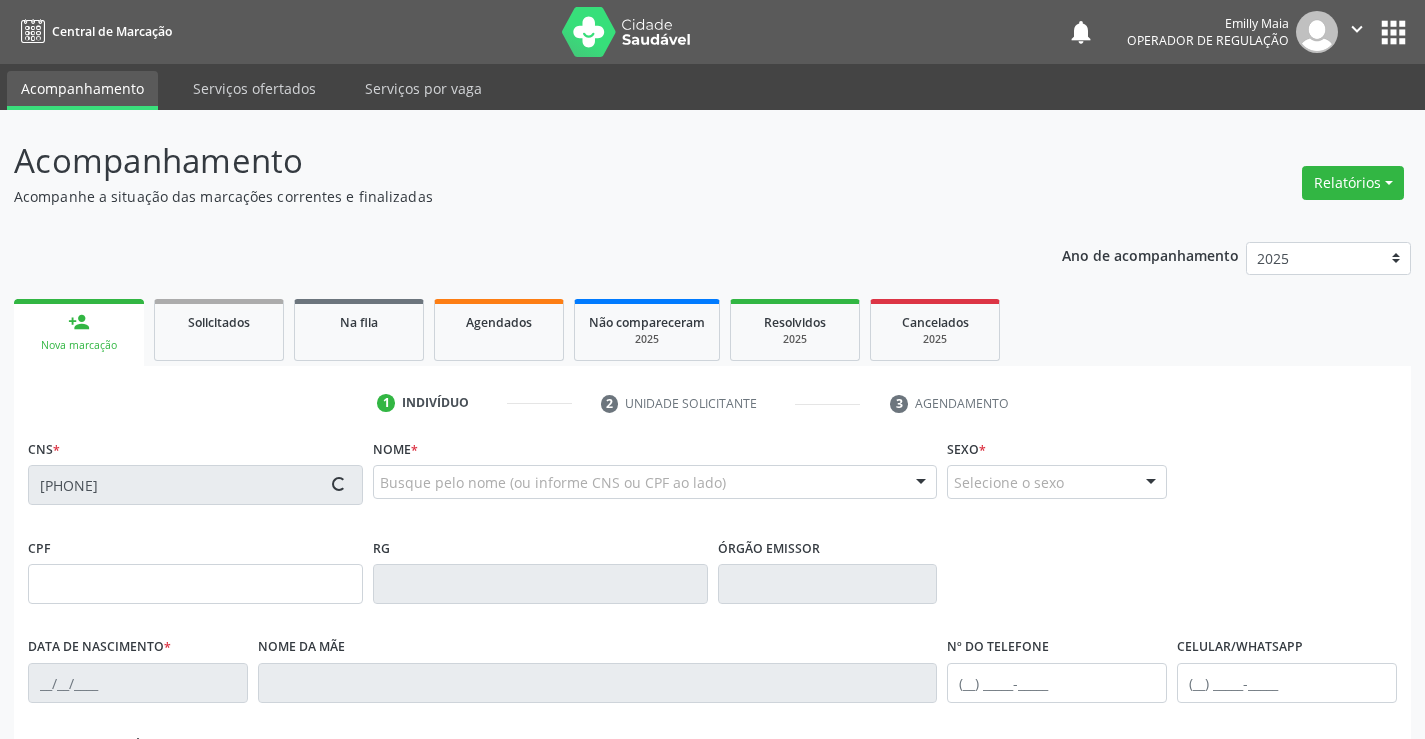 type on "472.875.945-87" 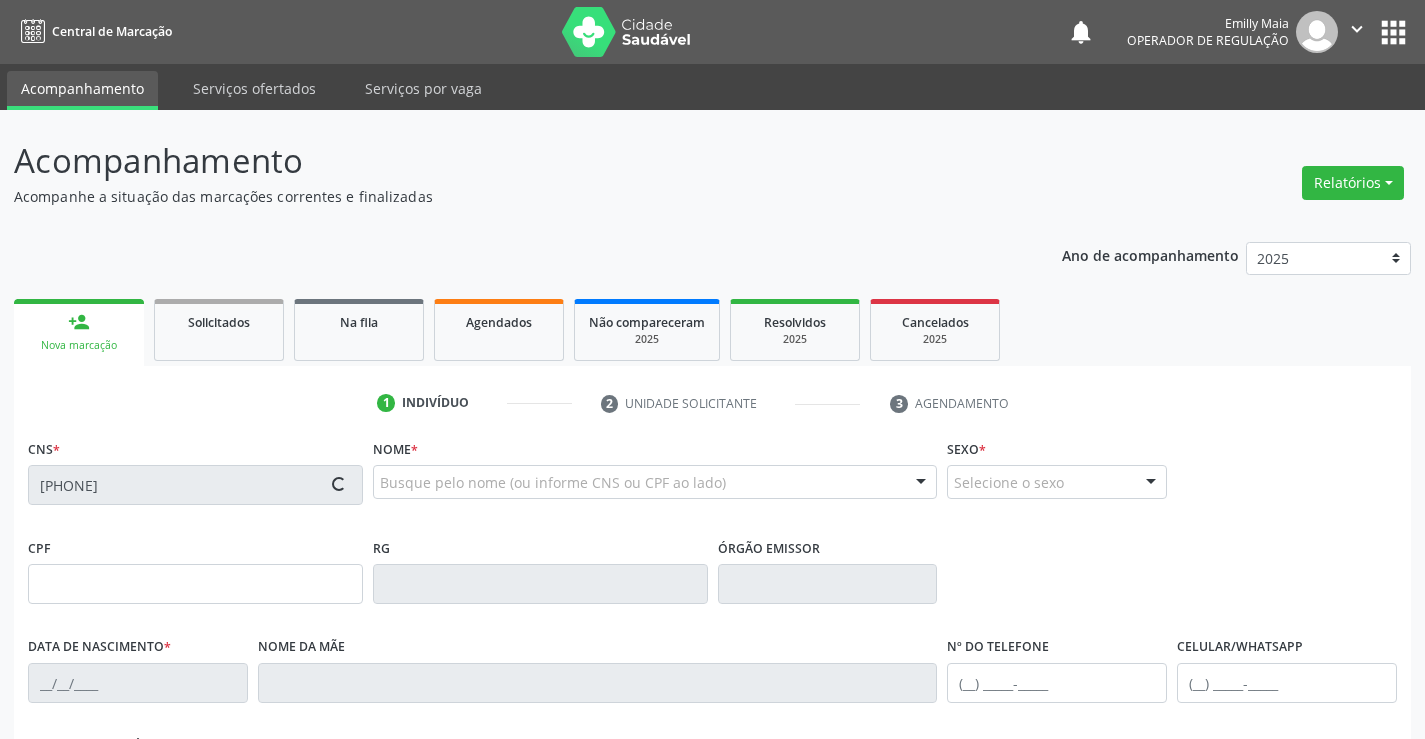 type on "2022406949" 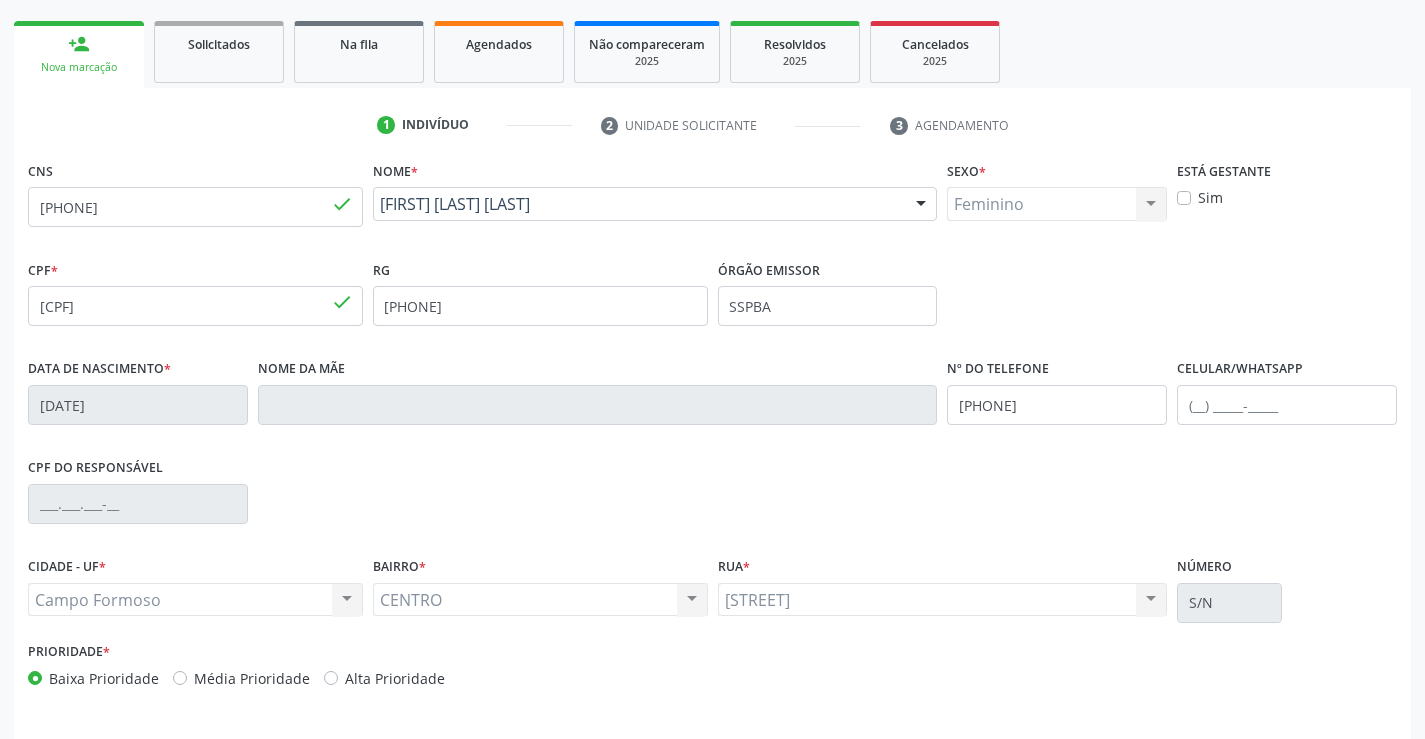 scroll, scrollTop: 345, scrollLeft: 0, axis: vertical 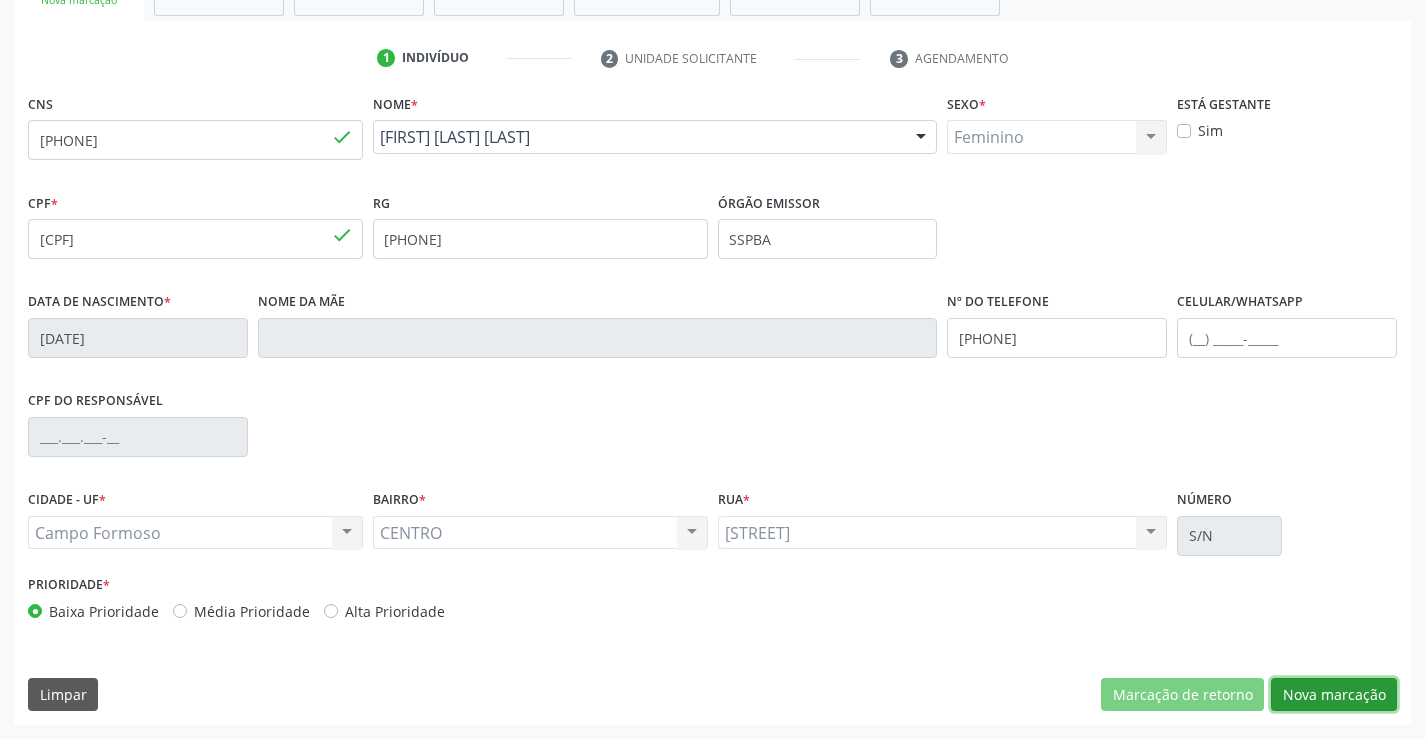 click on "Nova marcação" at bounding box center [1334, 695] 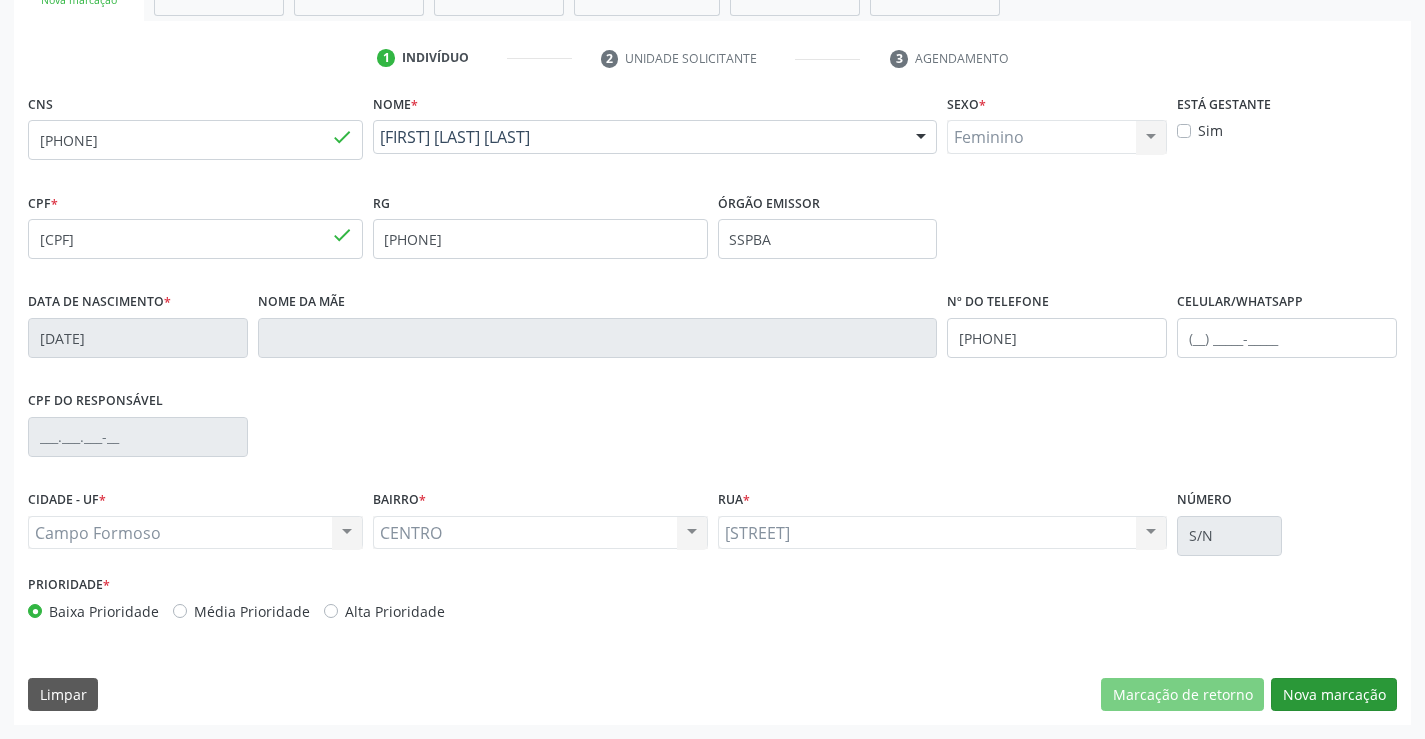 scroll, scrollTop: 167, scrollLeft: 0, axis: vertical 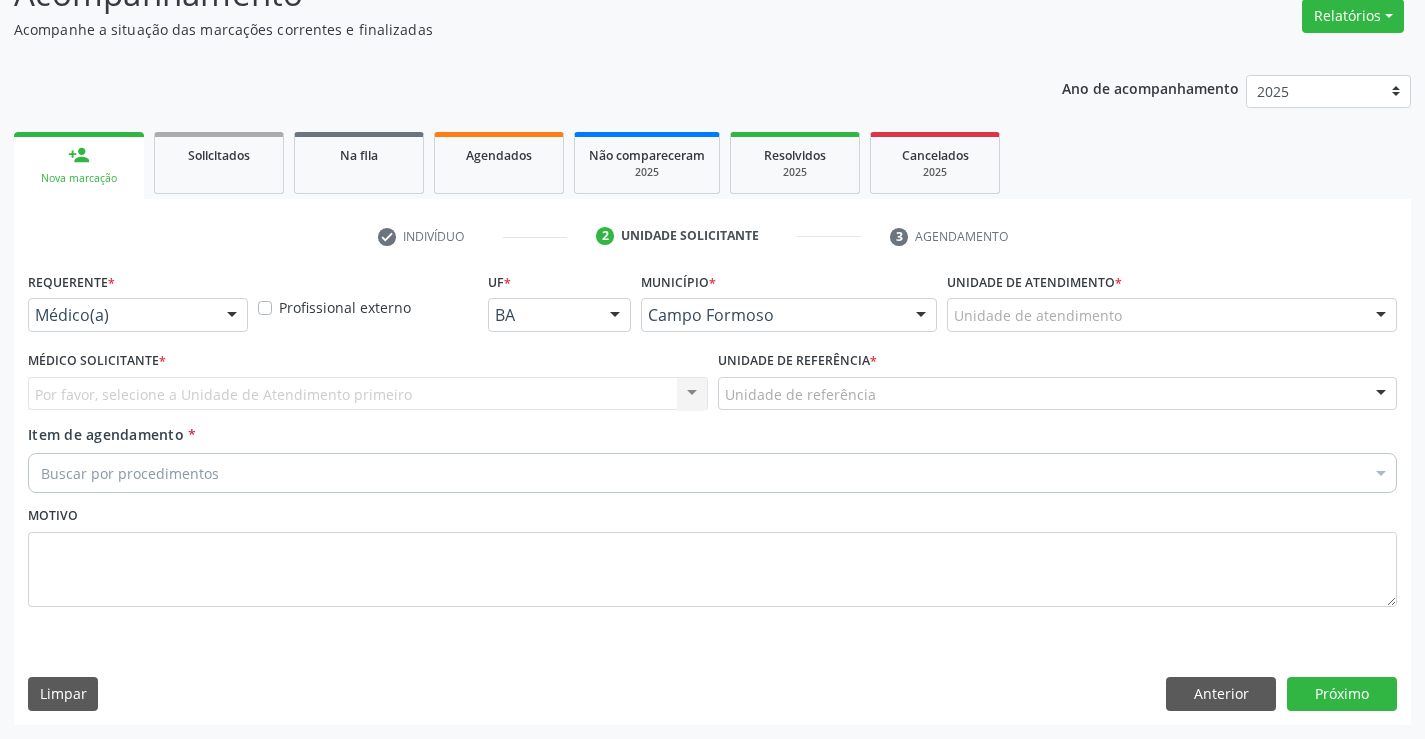 click on "Médico(a)         Médico(a)   Enfermeiro(a)   Paciente
Nenhum resultado encontrado para: "   "
Não há nenhuma opção para ser exibida." at bounding box center [138, 315] 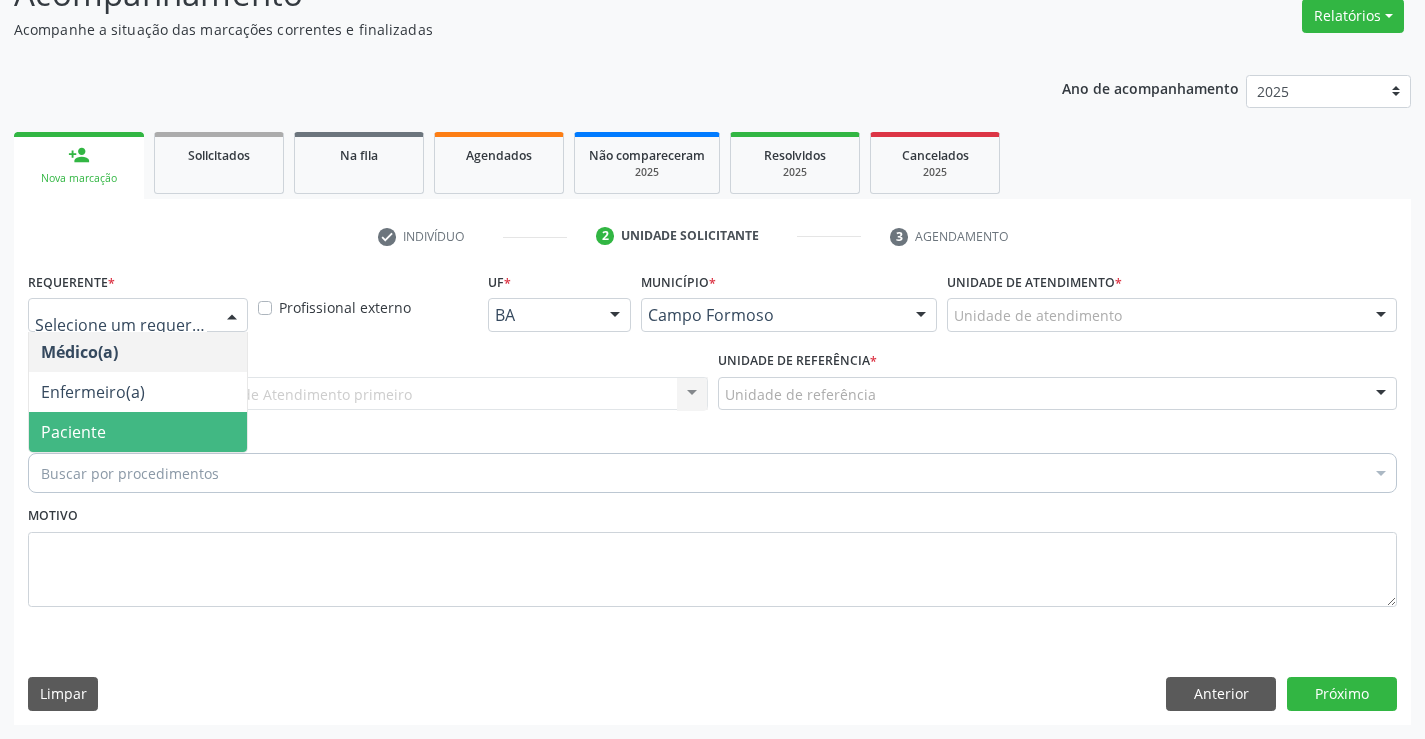 click on "Paciente" at bounding box center [138, 432] 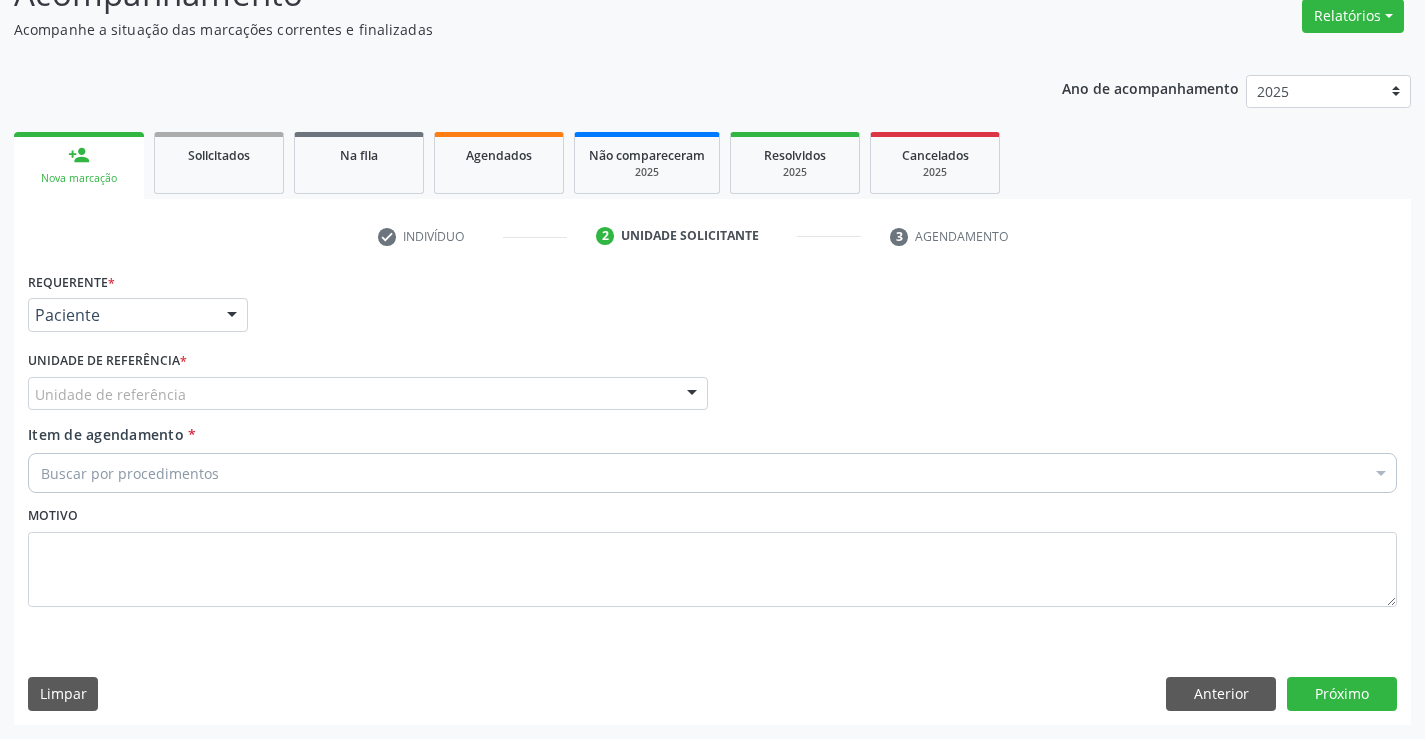 click on "Unidade de referência" at bounding box center (368, 394) 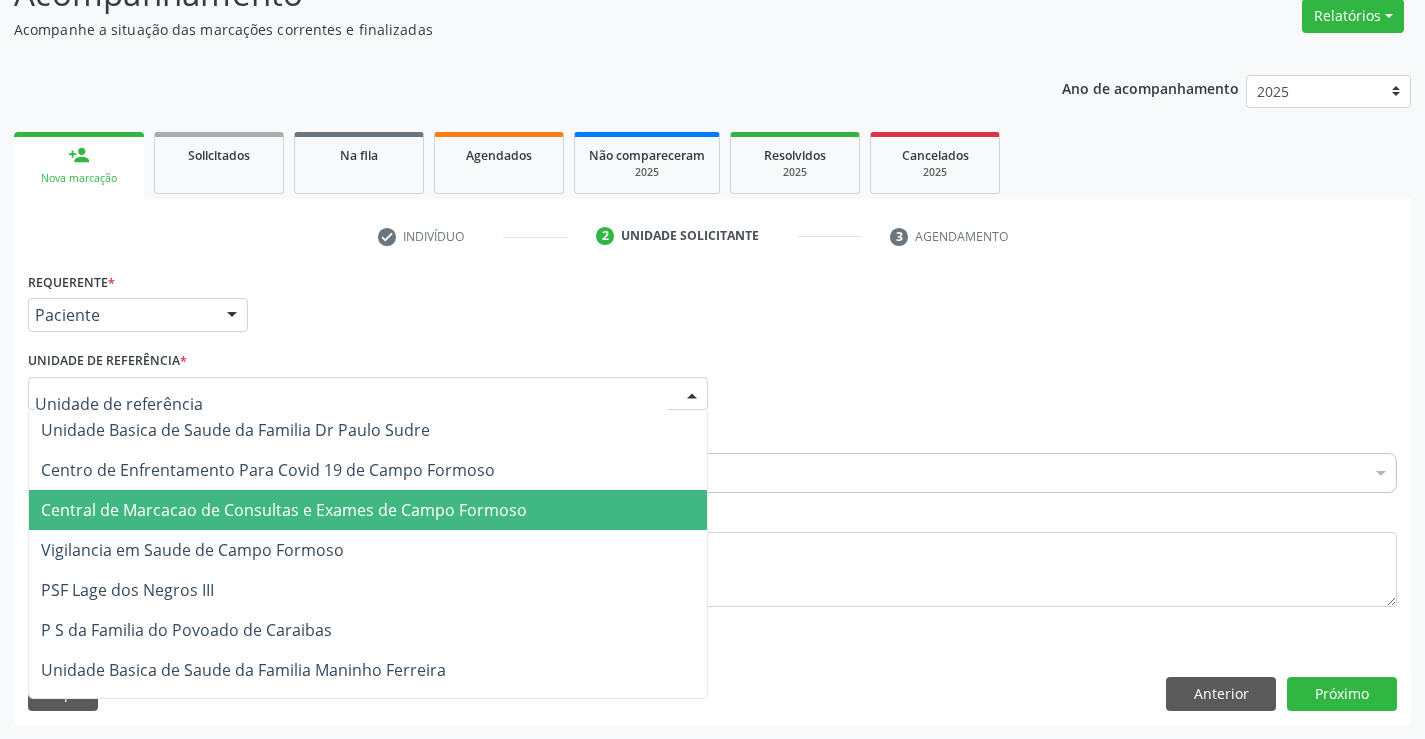 click on "Central de Marcacao de Consultas e Exames de Campo Formoso" at bounding box center [284, 510] 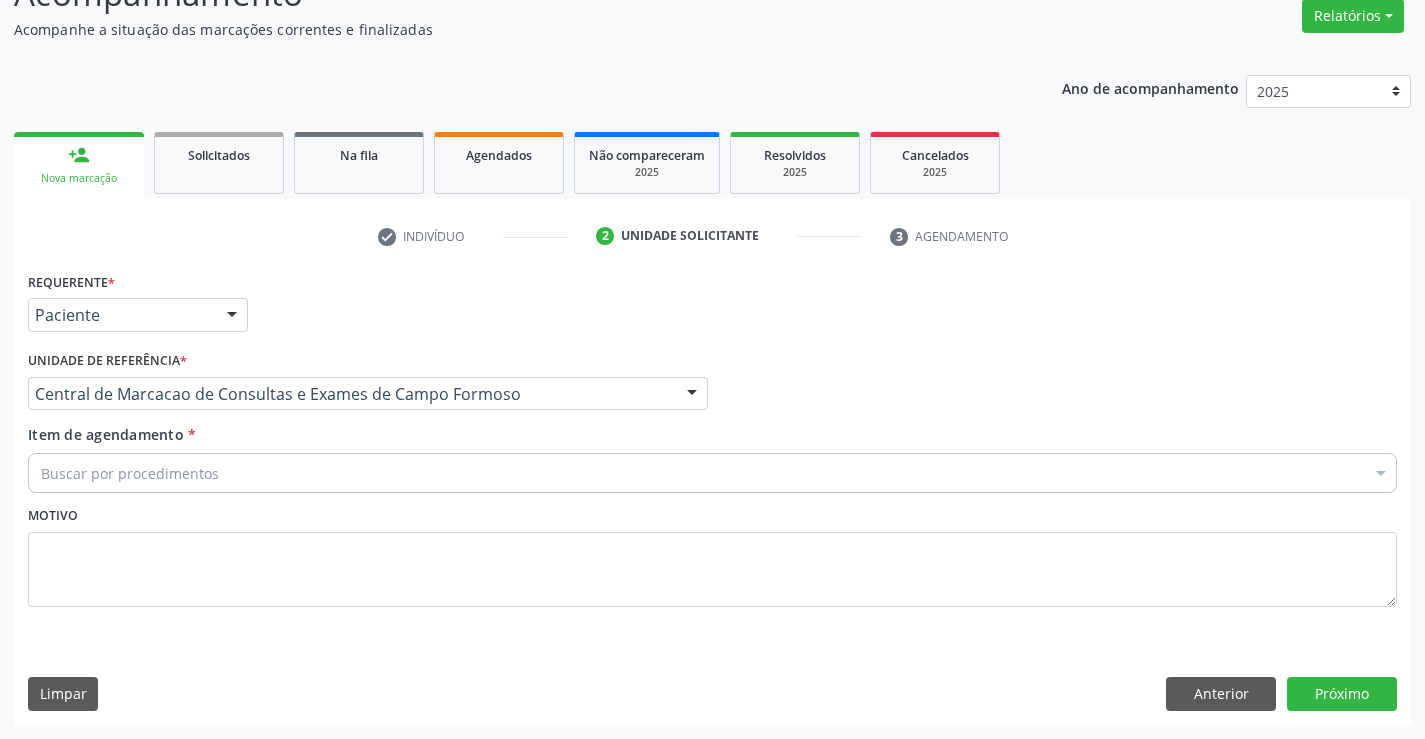 click on "Buscar por procedimentos" at bounding box center (712, 473) 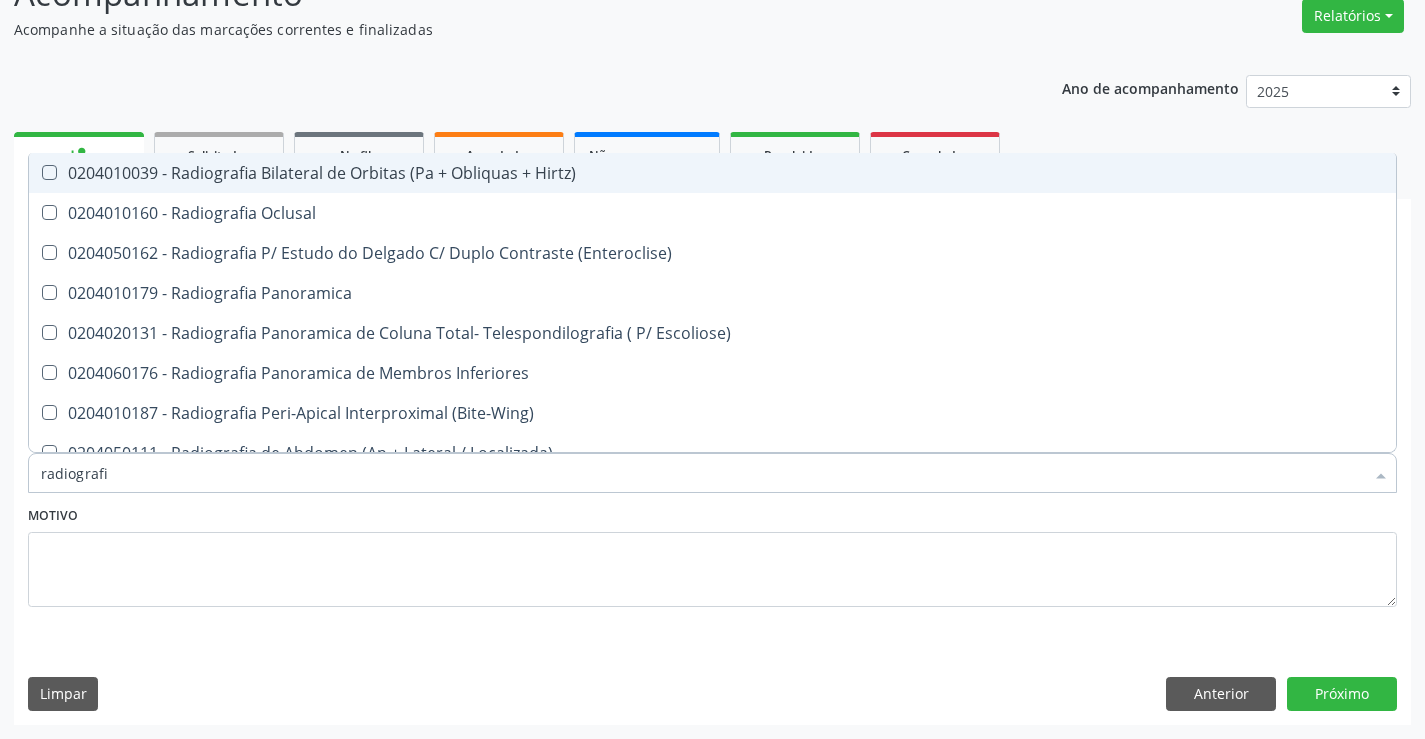 type on "radiografia" 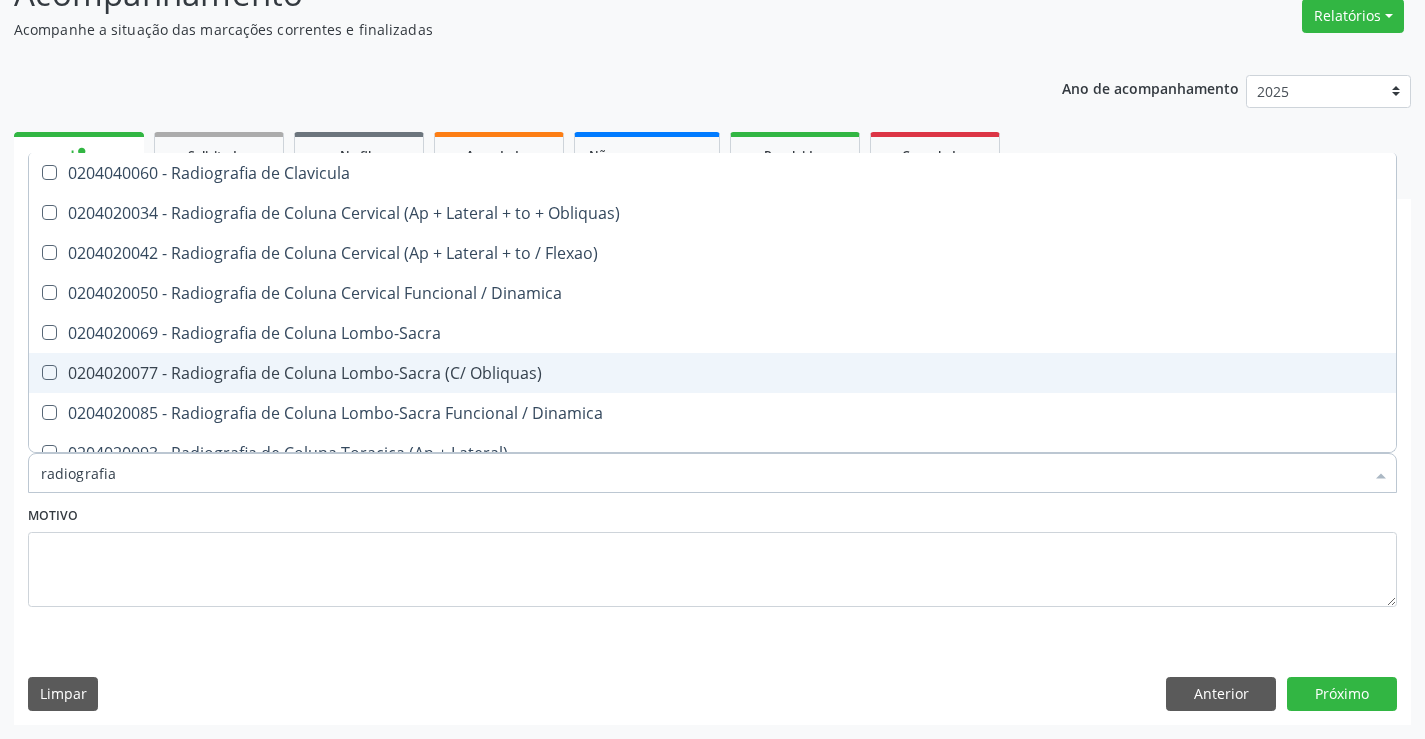 scroll, scrollTop: 900, scrollLeft: 0, axis: vertical 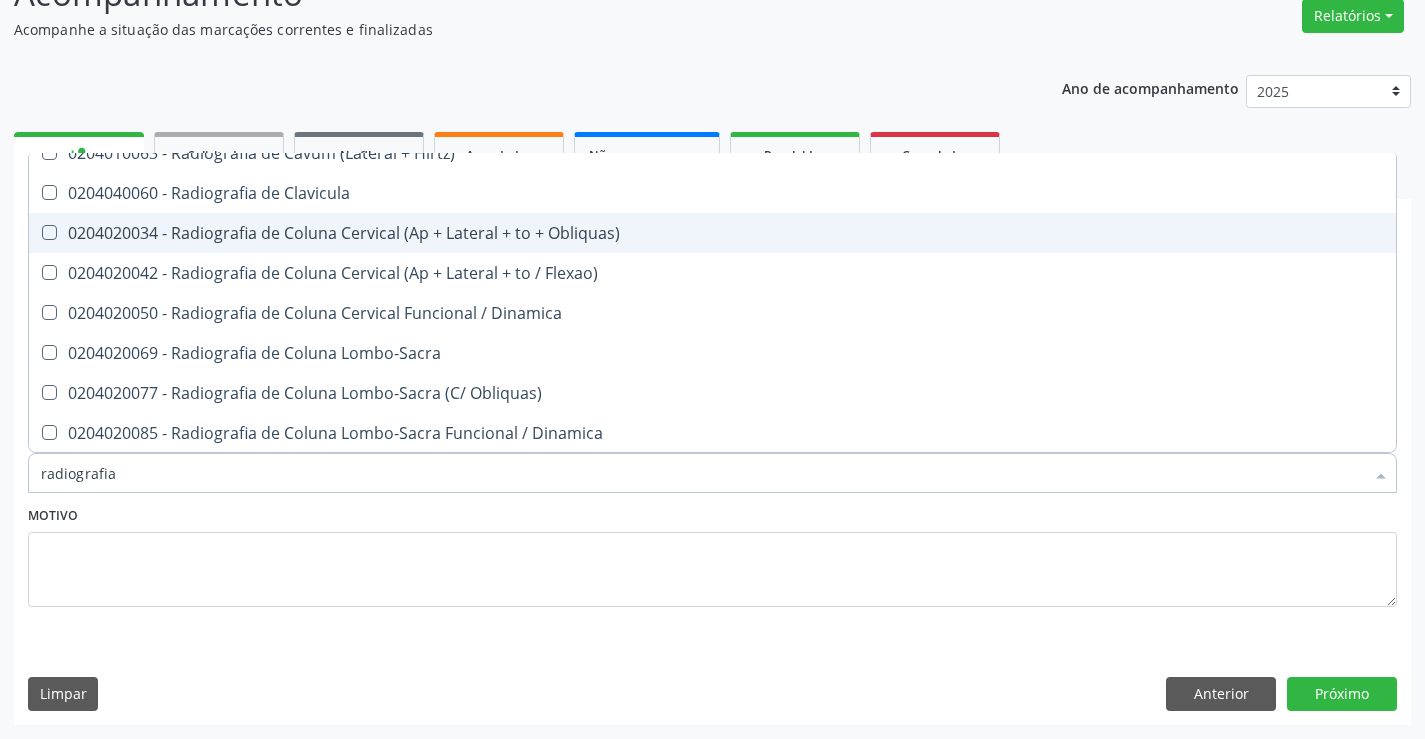 click on "0204020034 - Radiografia de Coluna Cervical (Ap + Lateral + to + Obliquas)" at bounding box center [712, 233] 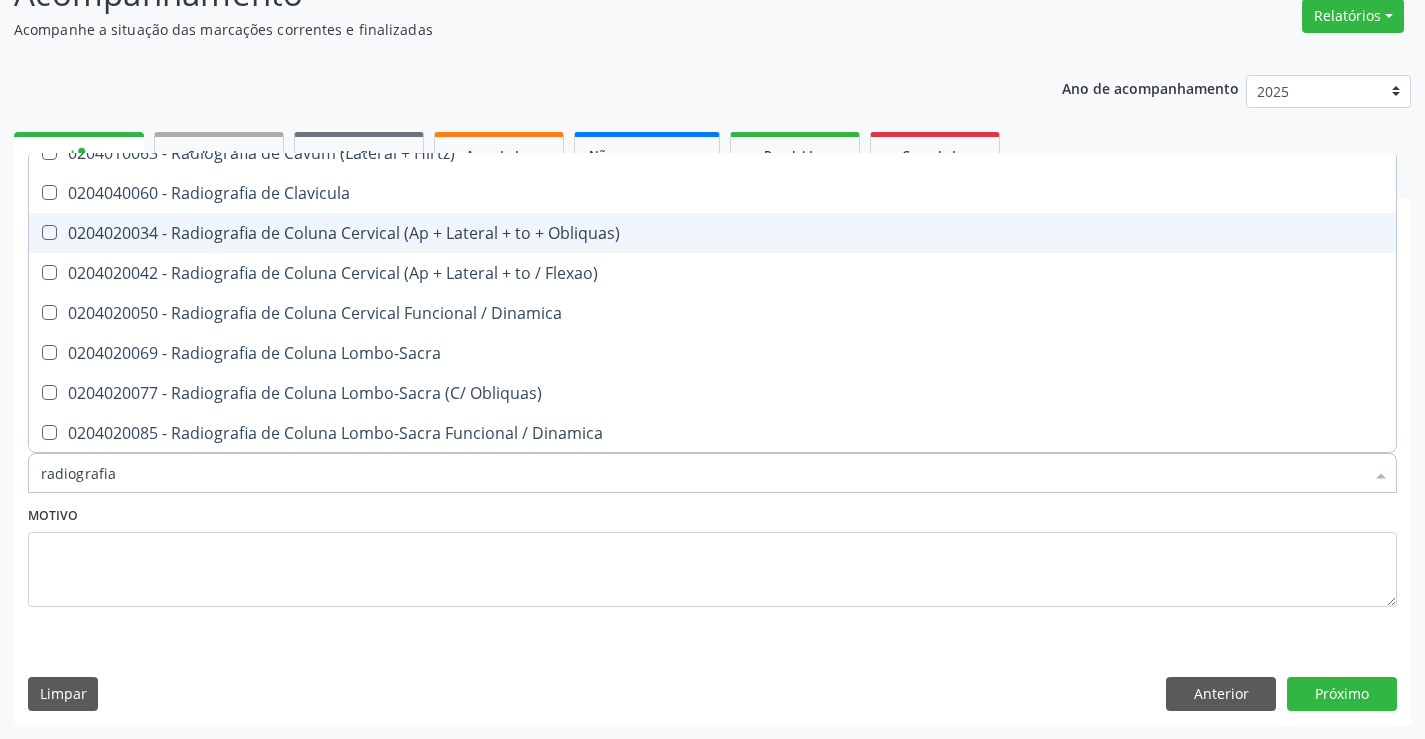 checkbox on "true" 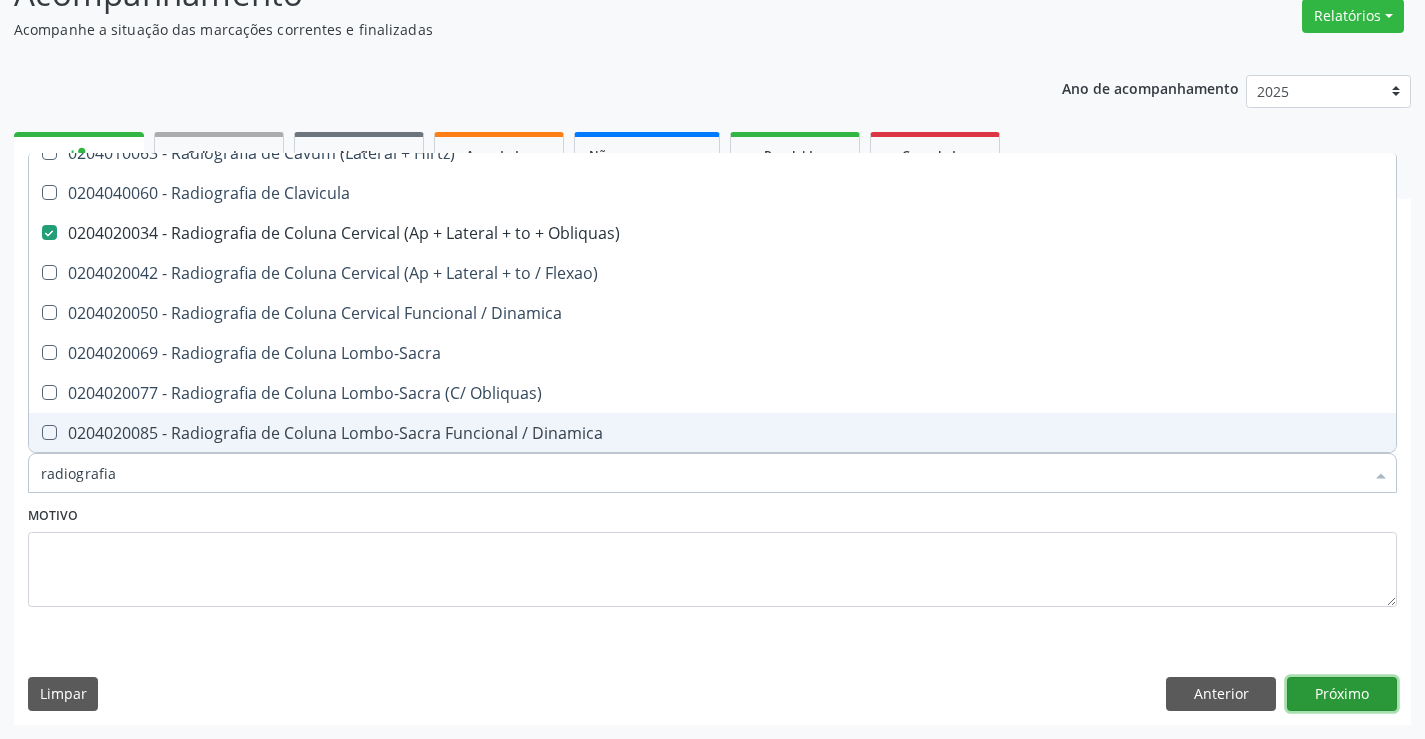 click on "Próximo" at bounding box center (1342, 694) 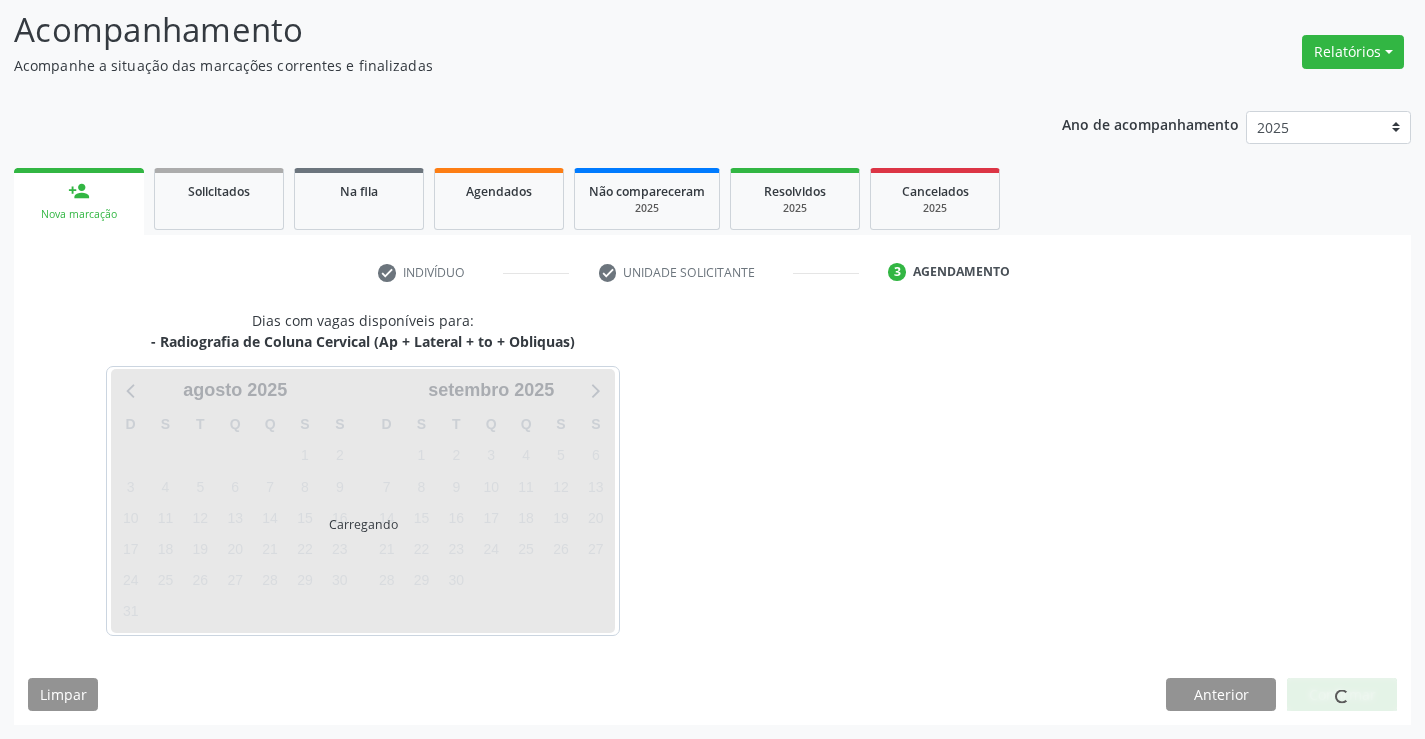 scroll, scrollTop: 131, scrollLeft: 0, axis: vertical 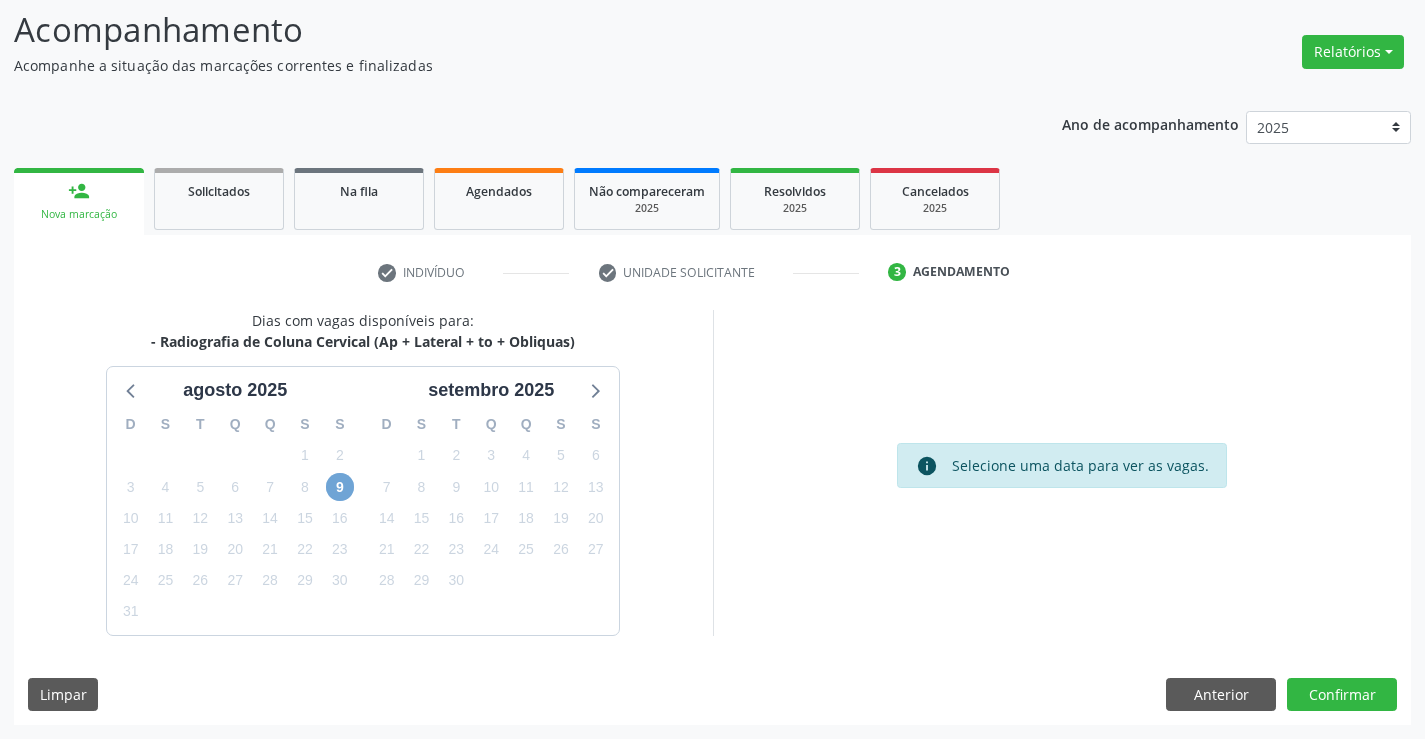 click on "9" at bounding box center [340, 487] 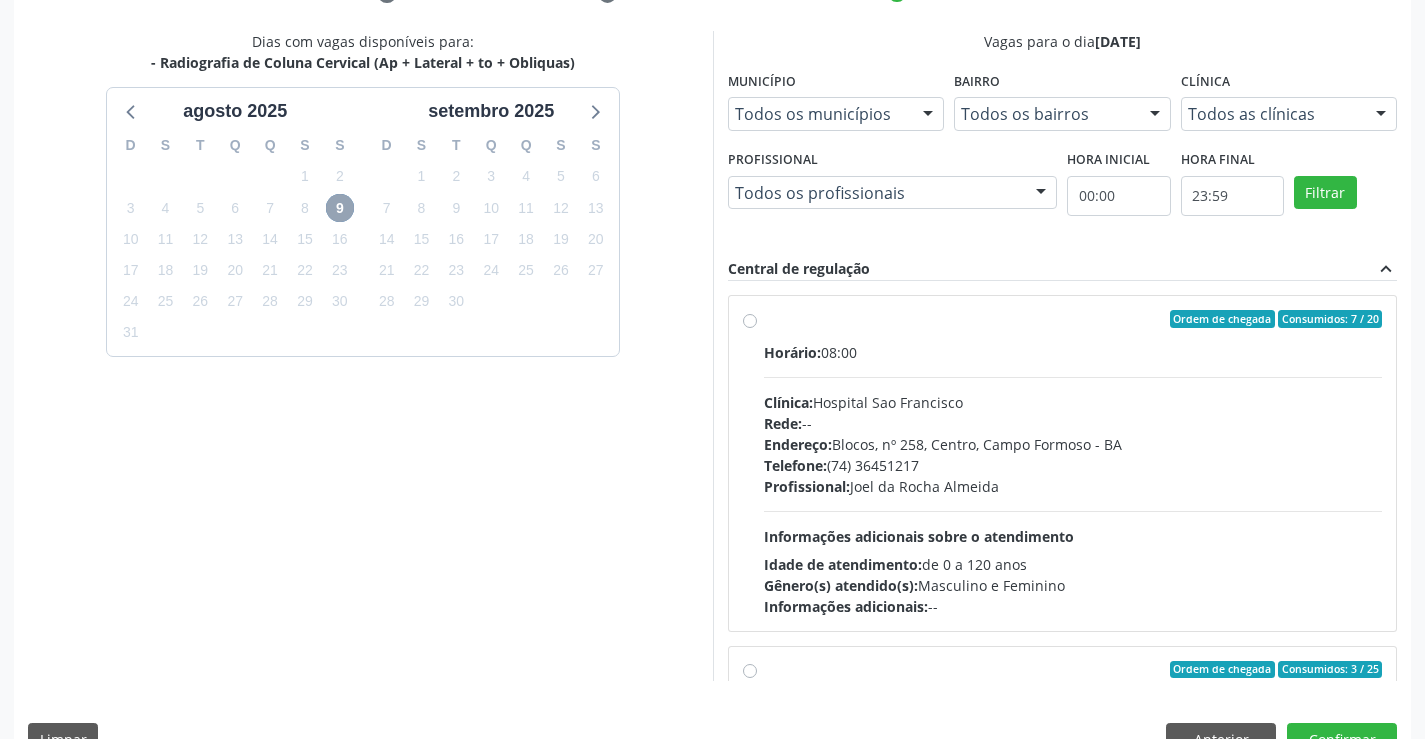 scroll, scrollTop: 431, scrollLeft: 0, axis: vertical 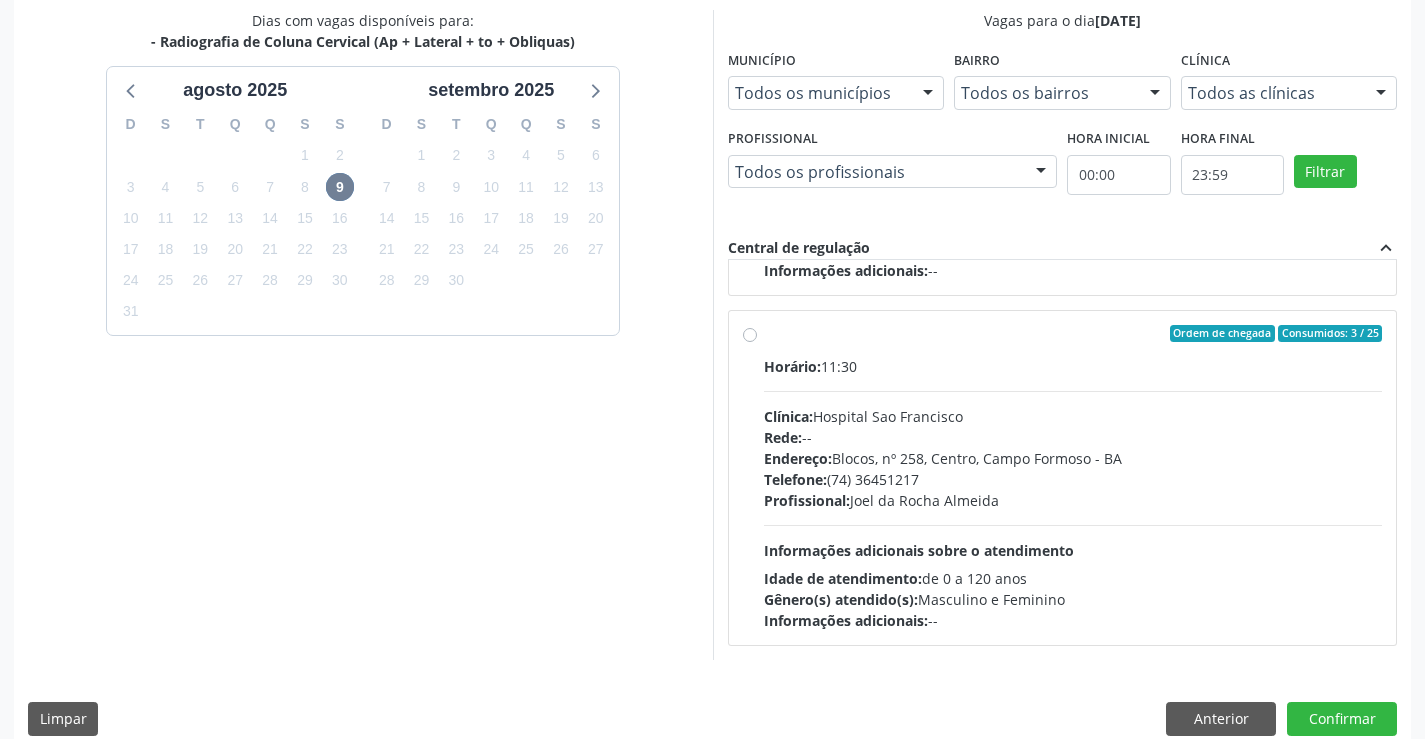 click on "Endereço:" at bounding box center [798, 458] 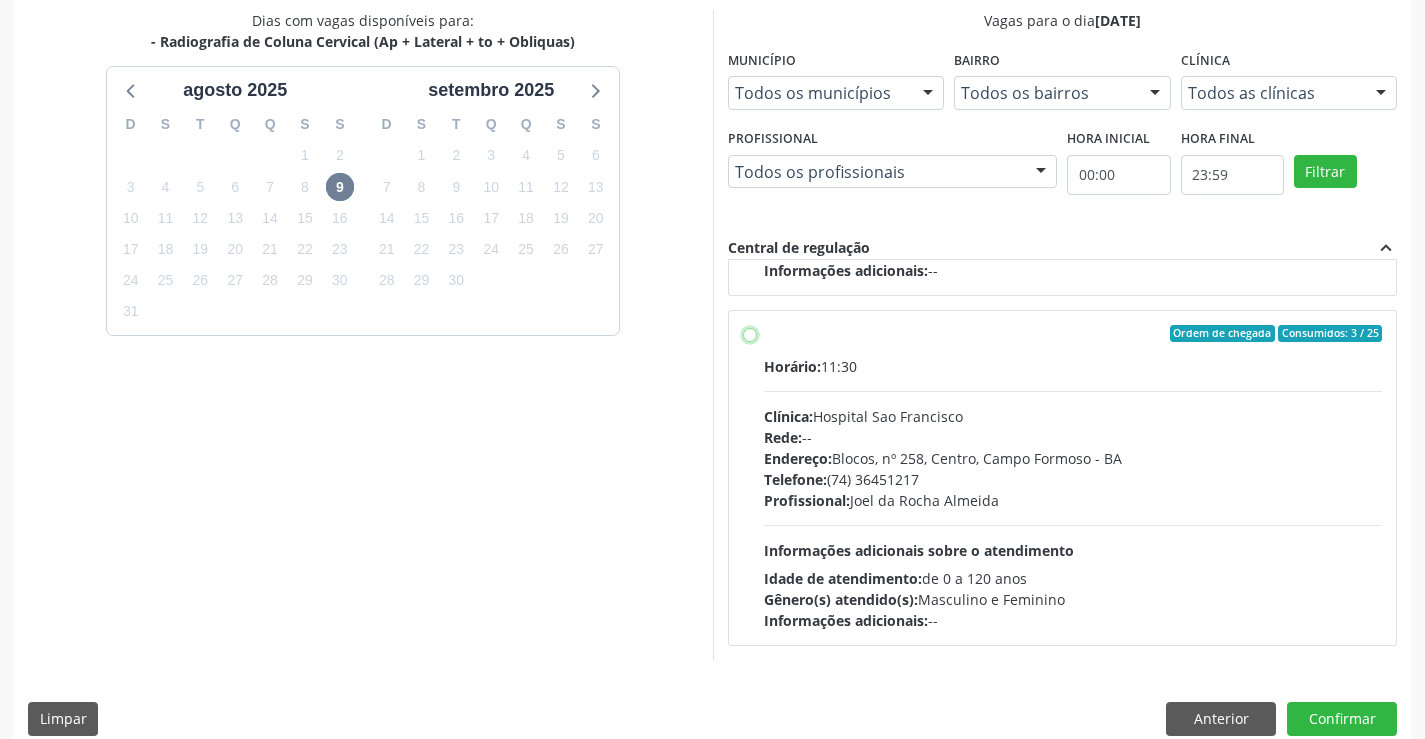 radio on "true" 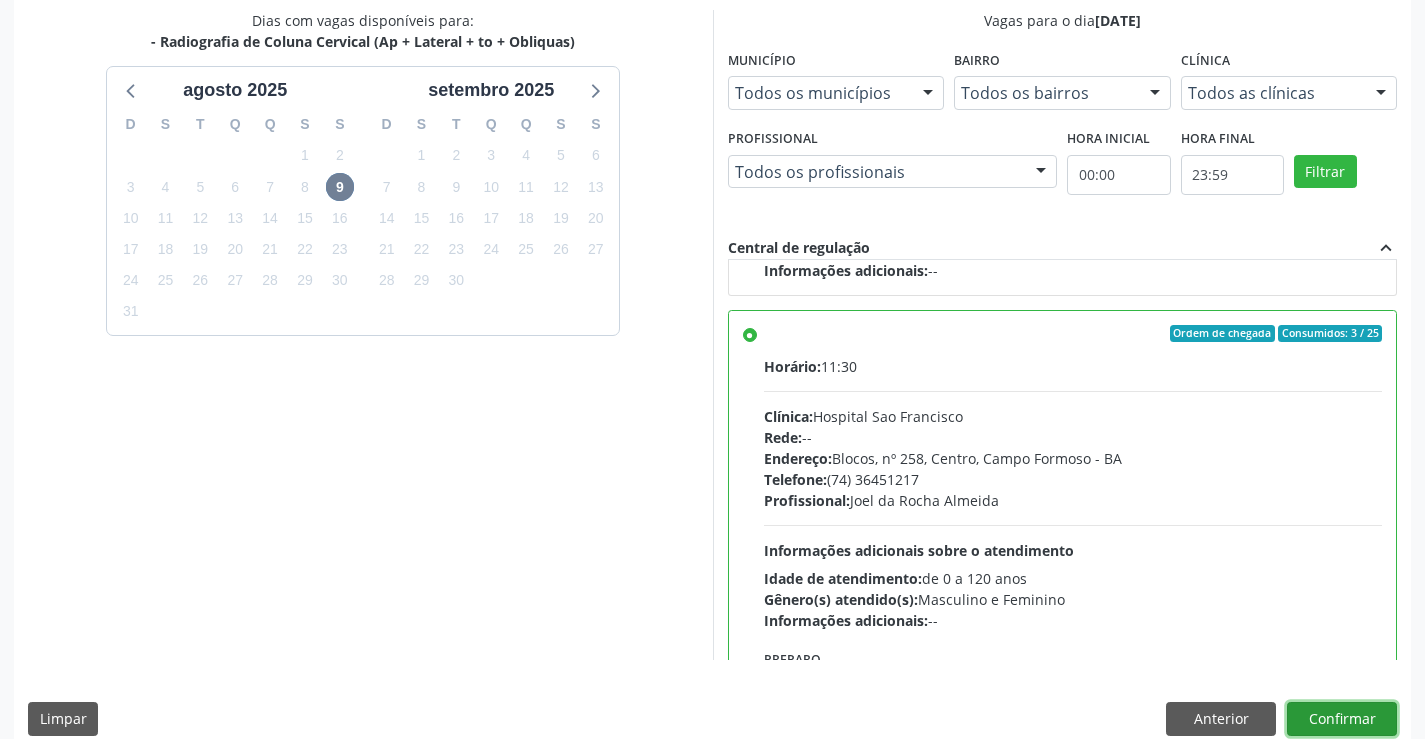 click on "Confirmar" at bounding box center (1342, 719) 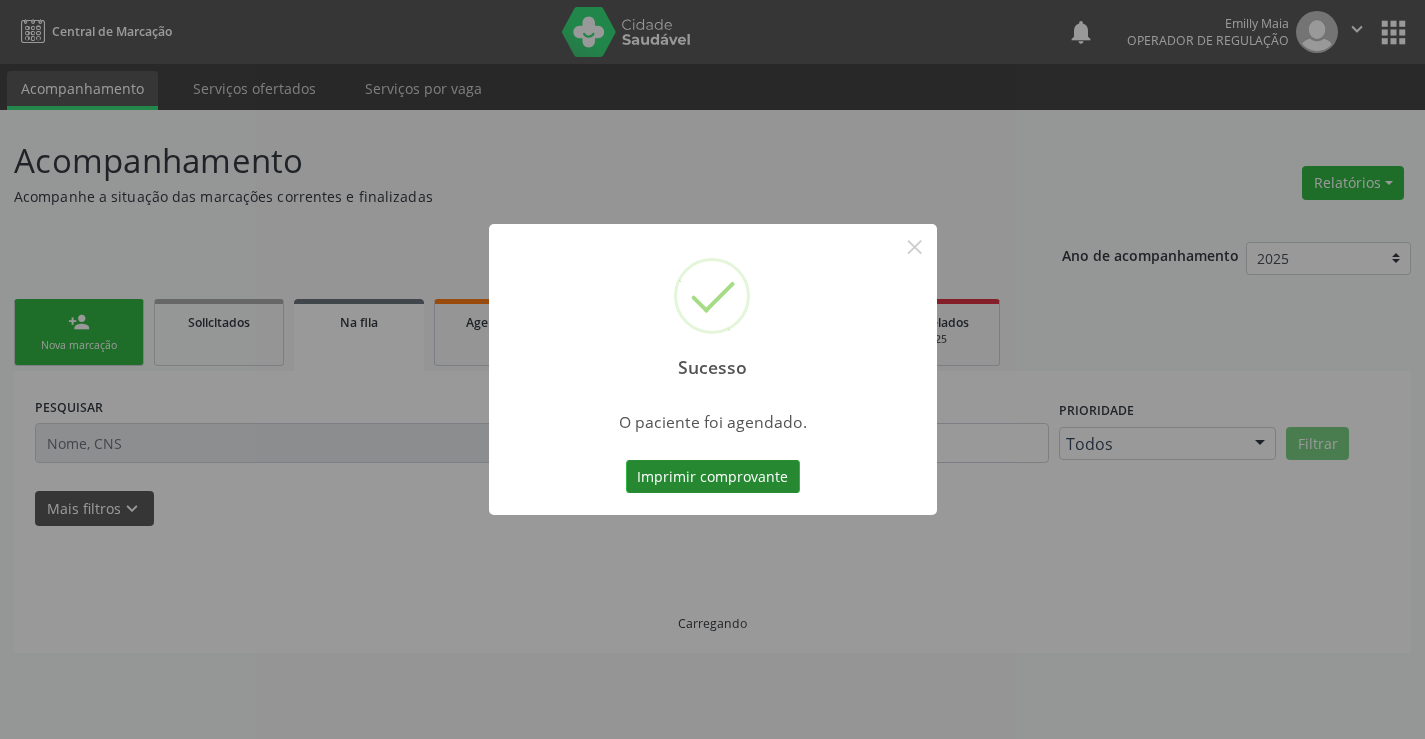 scroll, scrollTop: 0, scrollLeft: 0, axis: both 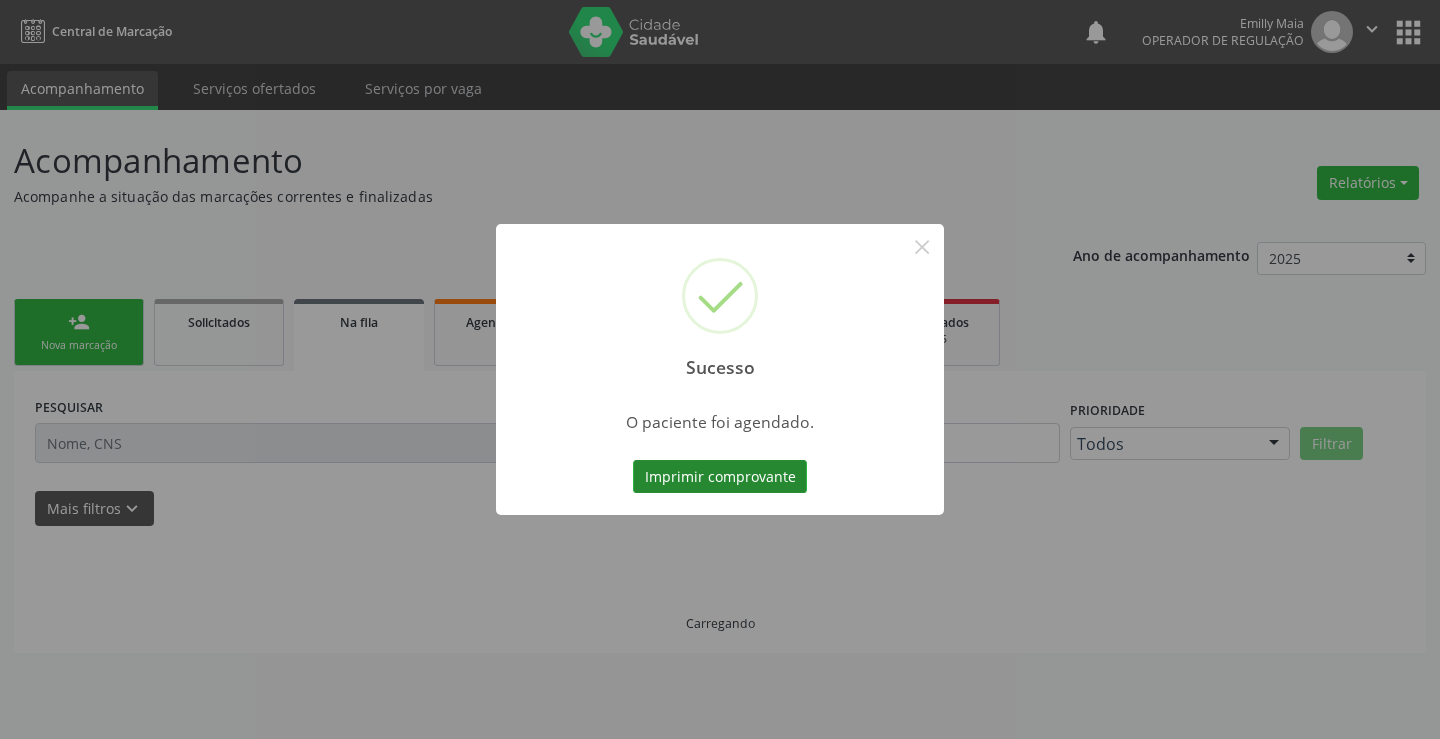 click on "Imprimir comprovante" at bounding box center [720, 477] 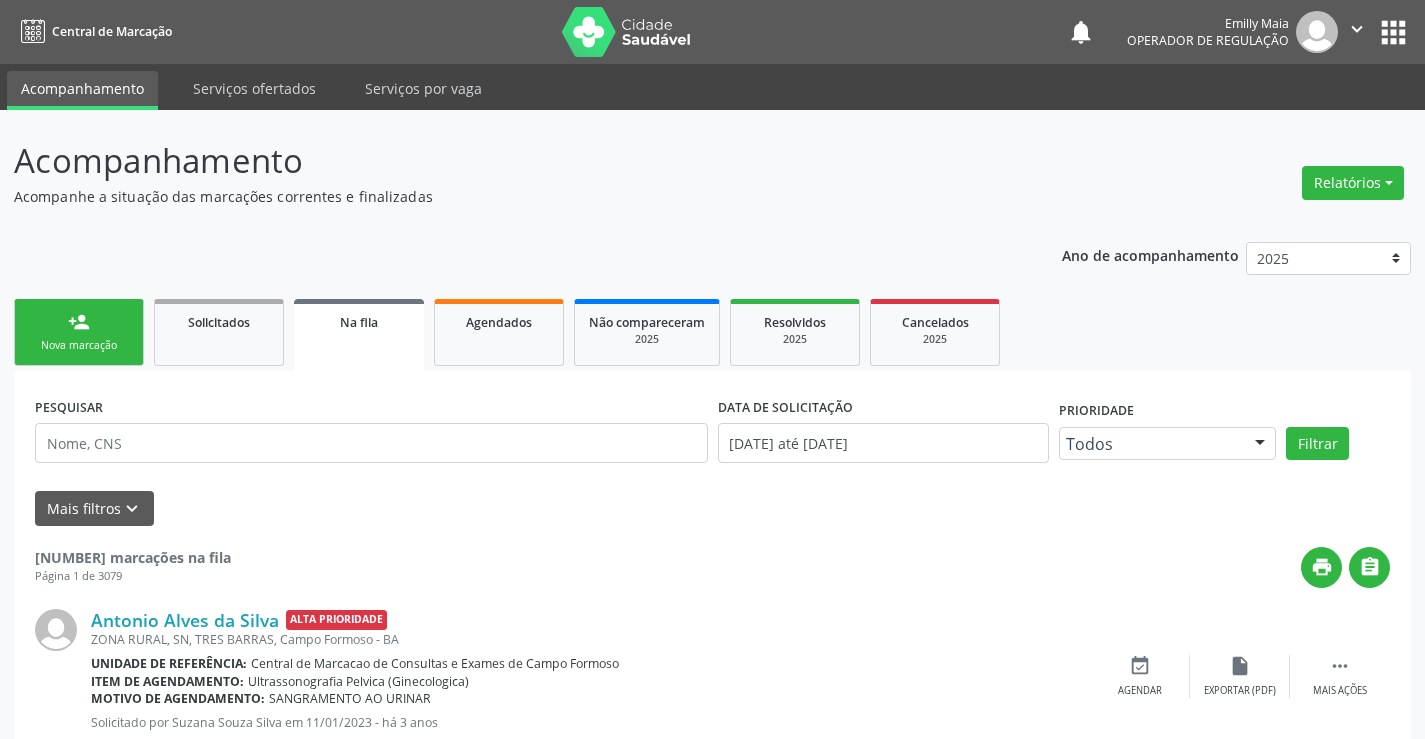 click on "Nova marcação" at bounding box center [79, 345] 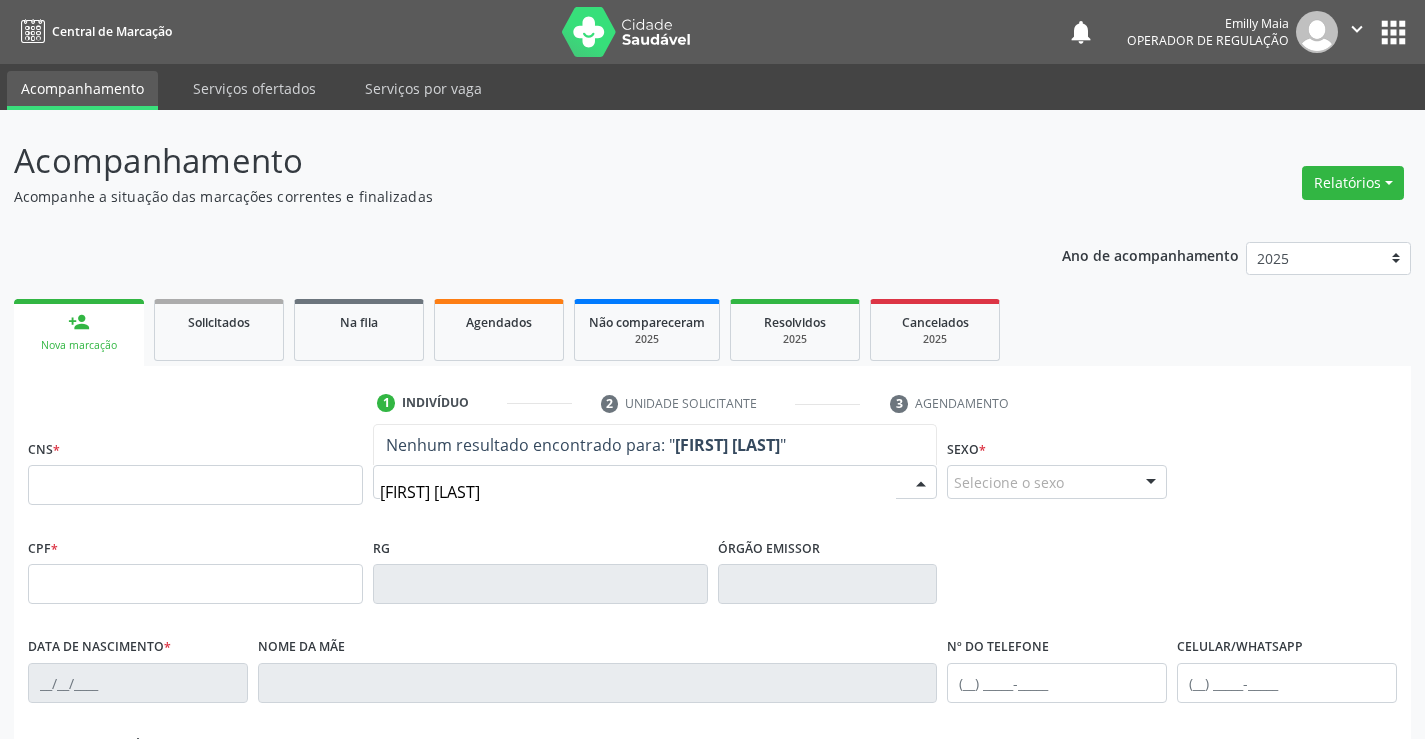 type on "heitor al" 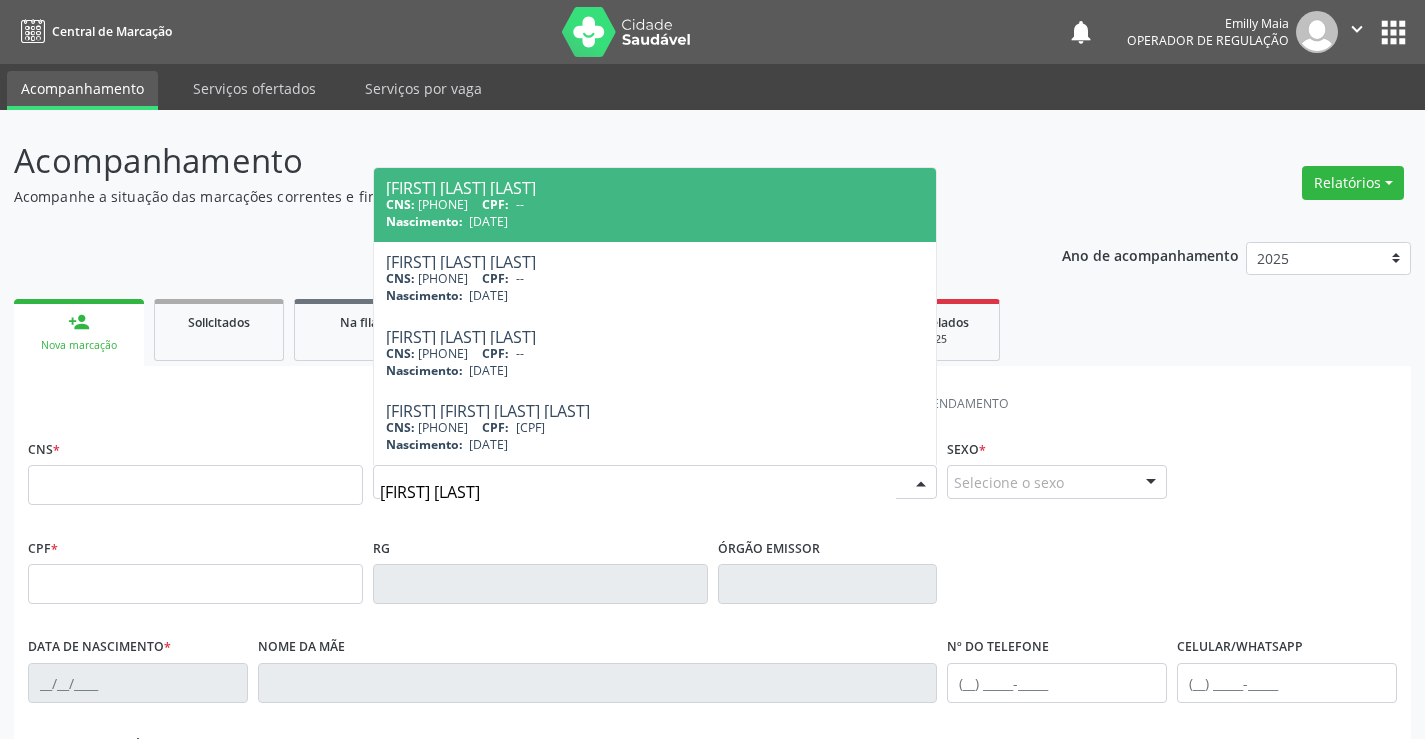 click on "CNS:
700 0038 9483 2902
CPF:    --" at bounding box center (655, 204) 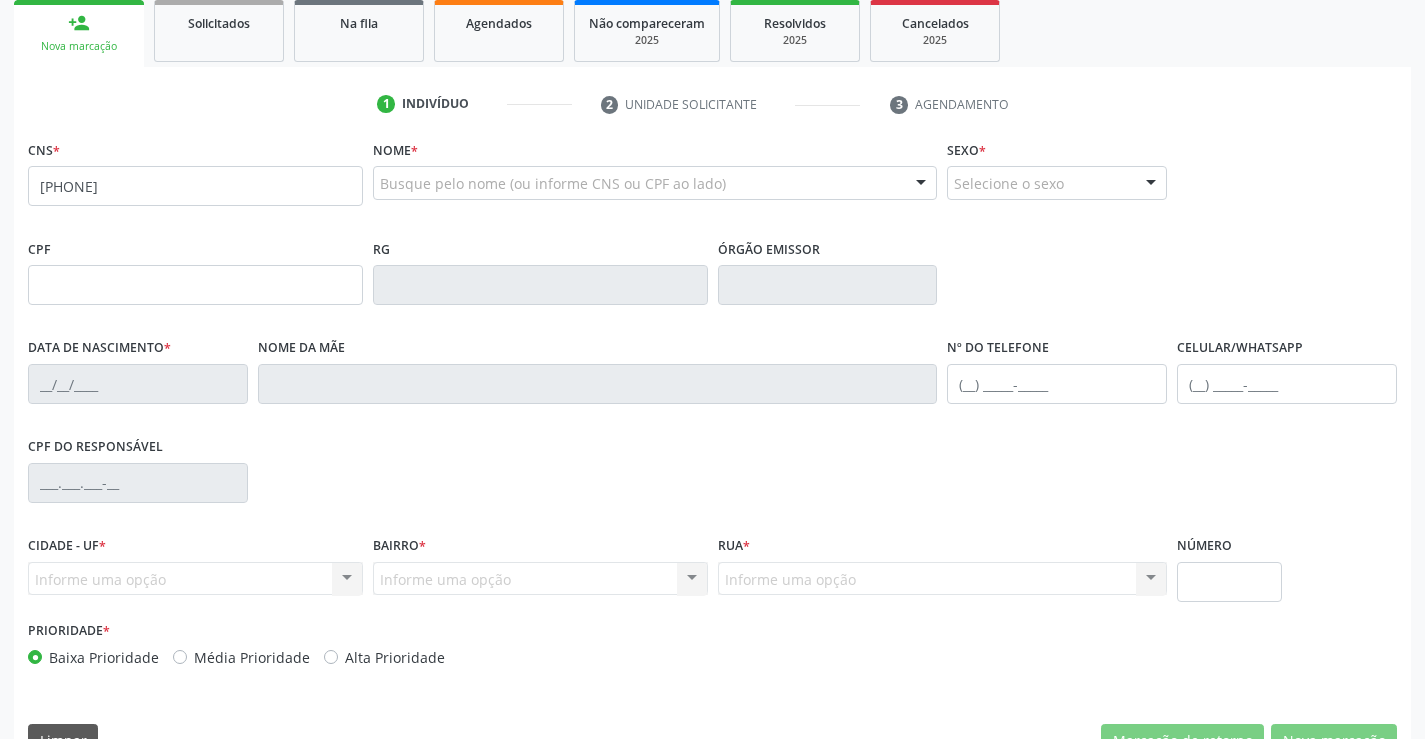 scroll, scrollTop: 345, scrollLeft: 0, axis: vertical 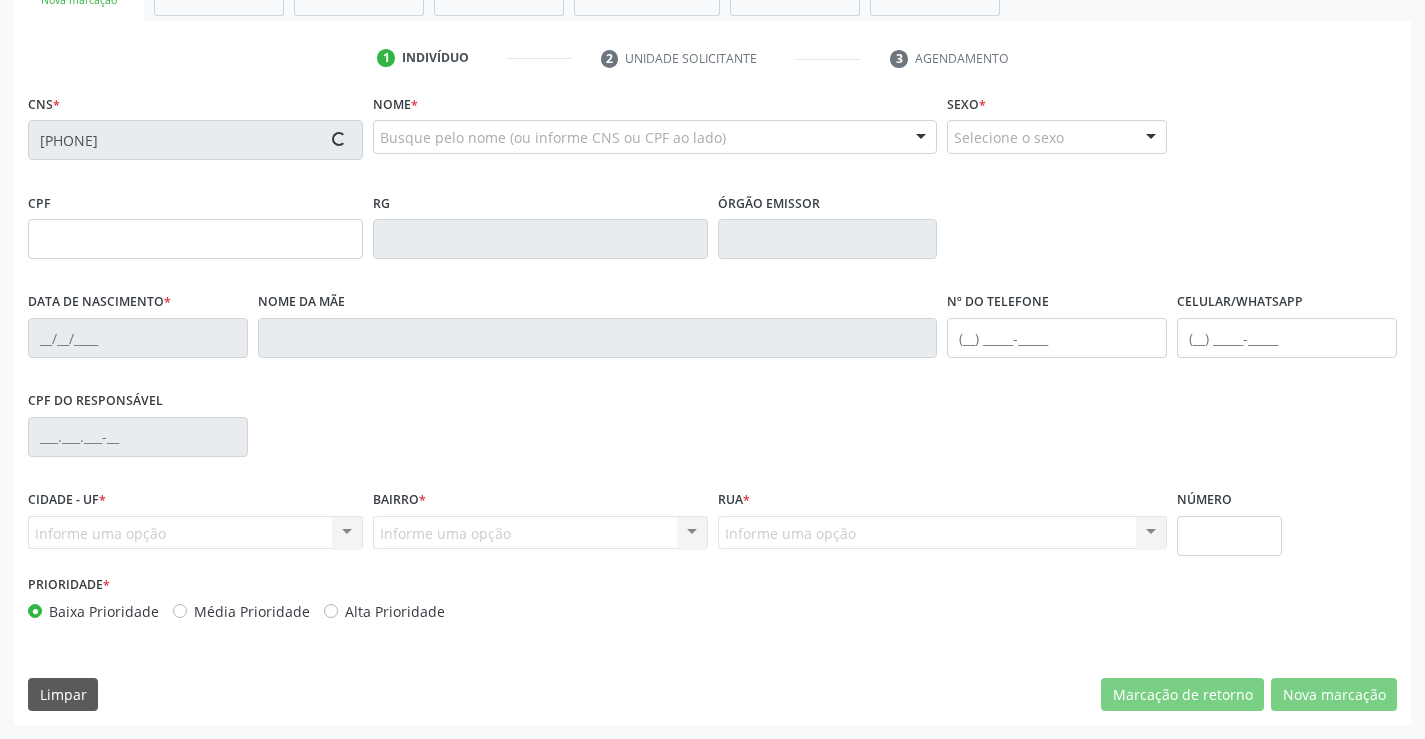 type on "28/08/2024" 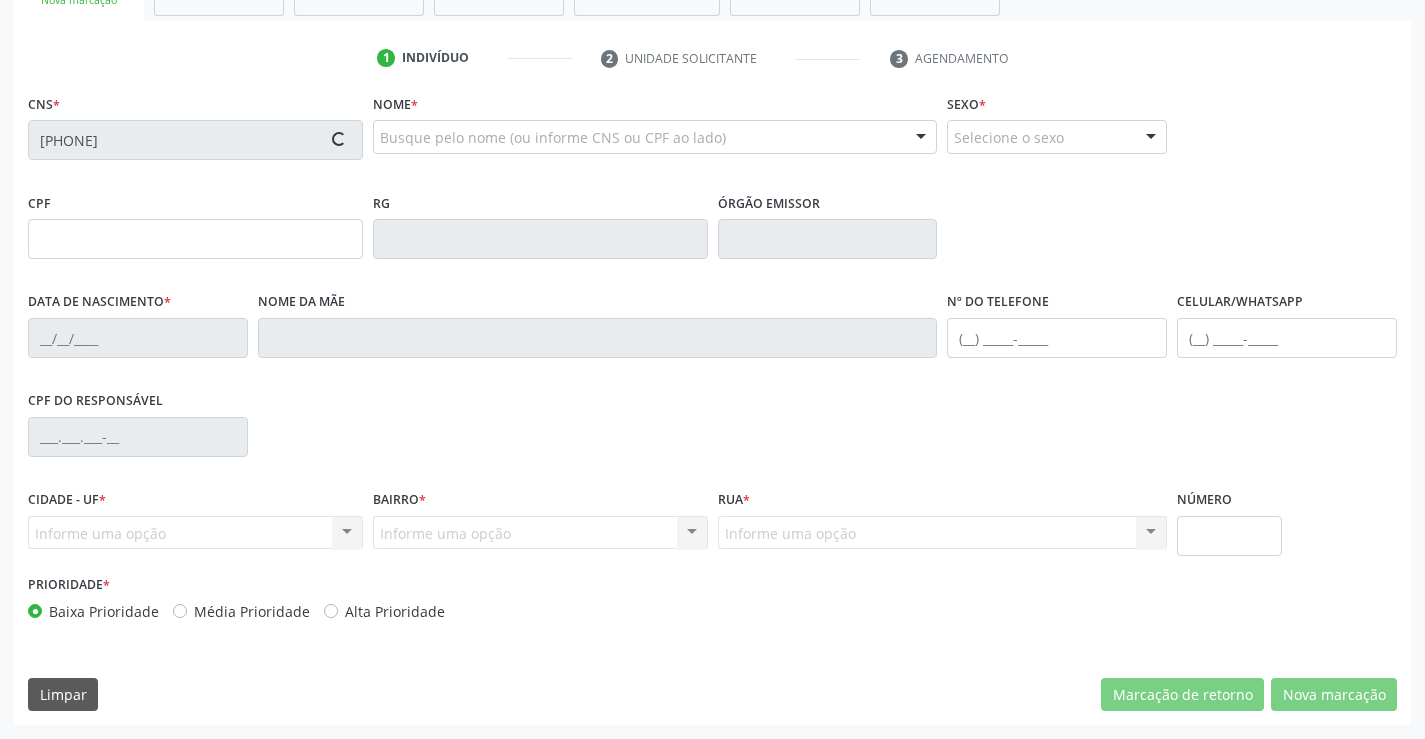 type on "(74) 9119-0983" 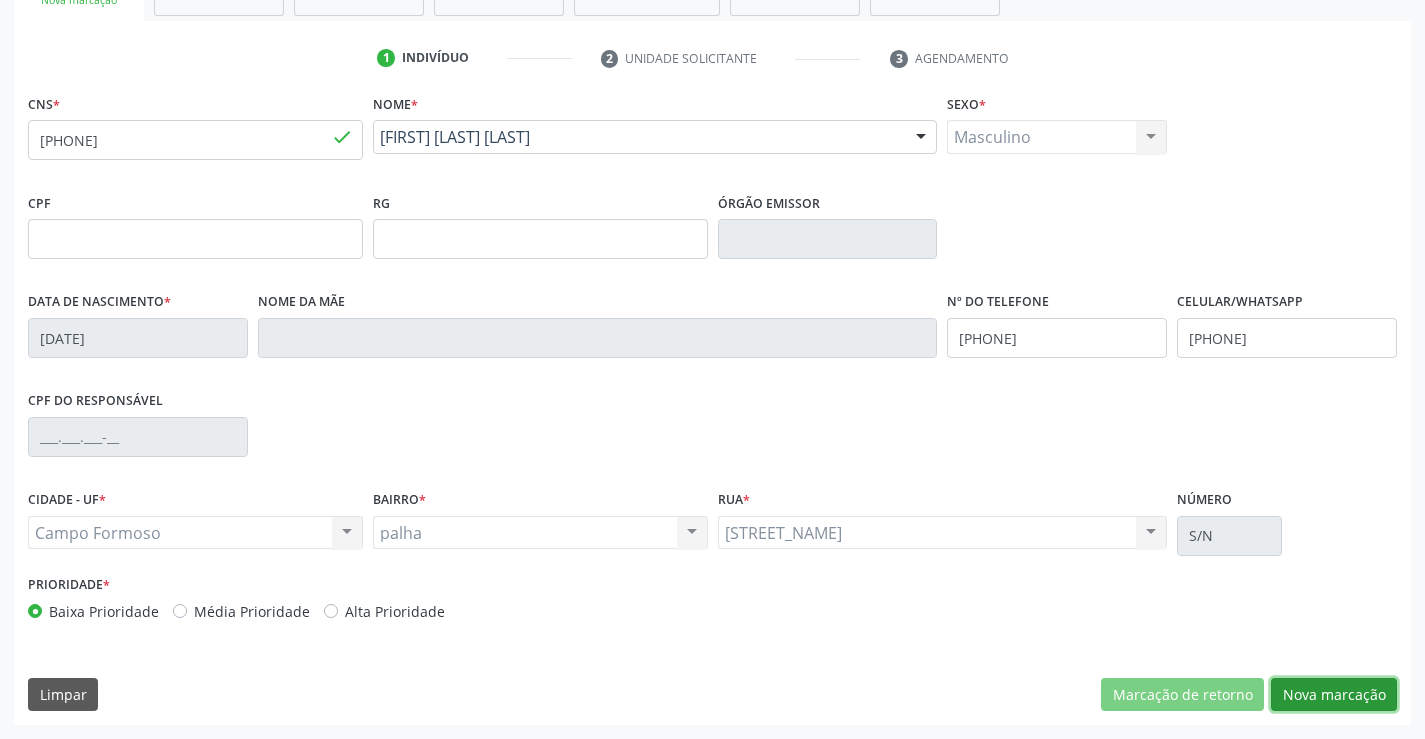 click on "Nova marcação" at bounding box center [1334, 695] 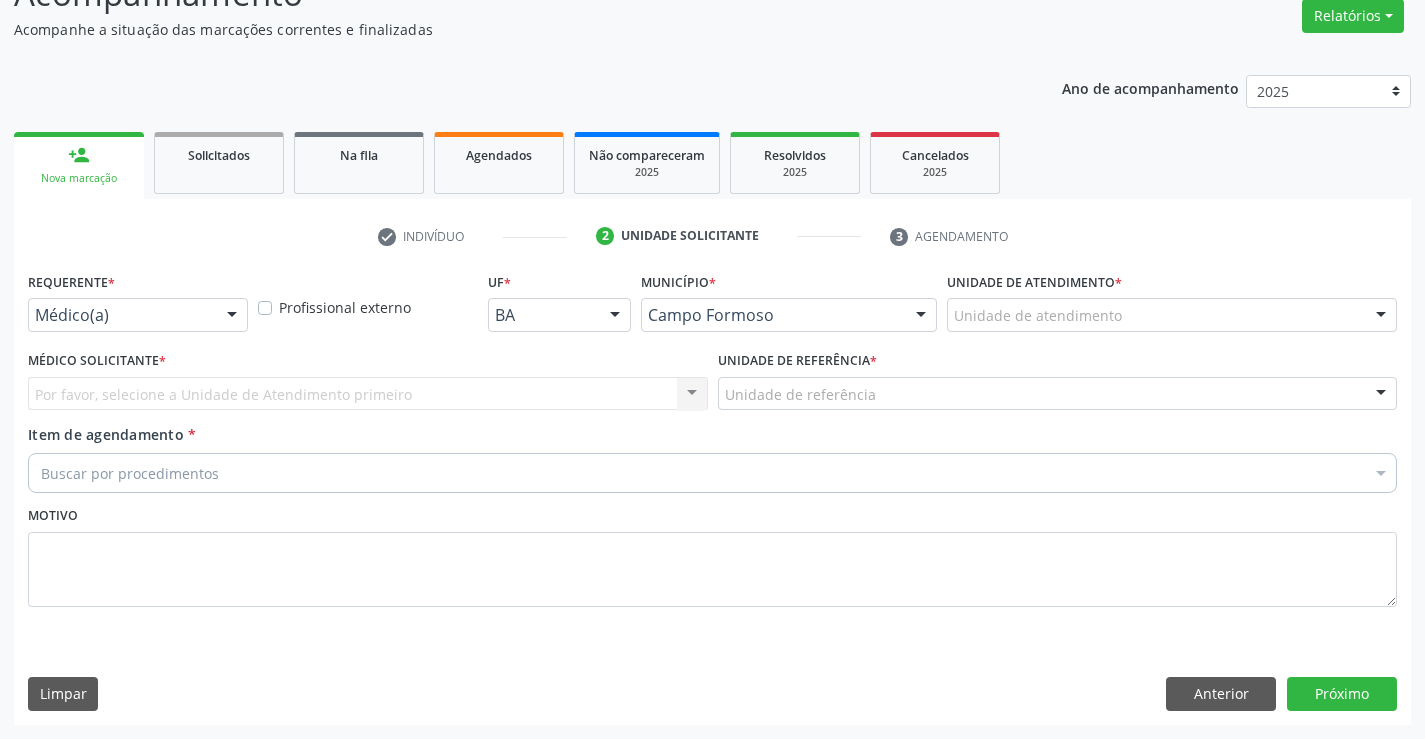 scroll, scrollTop: 167, scrollLeft: 0, axis: vertical 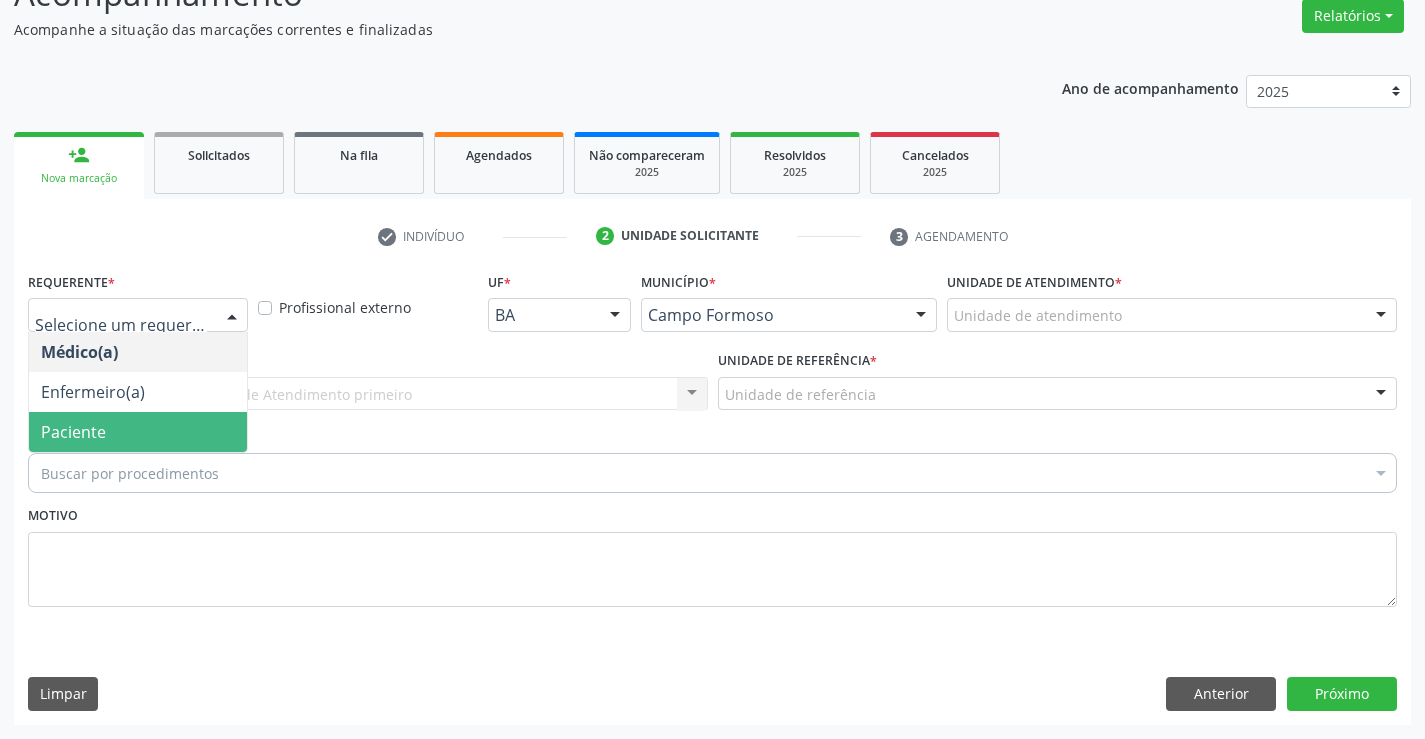 click on "Paciente" at bounding box center [138, 432] 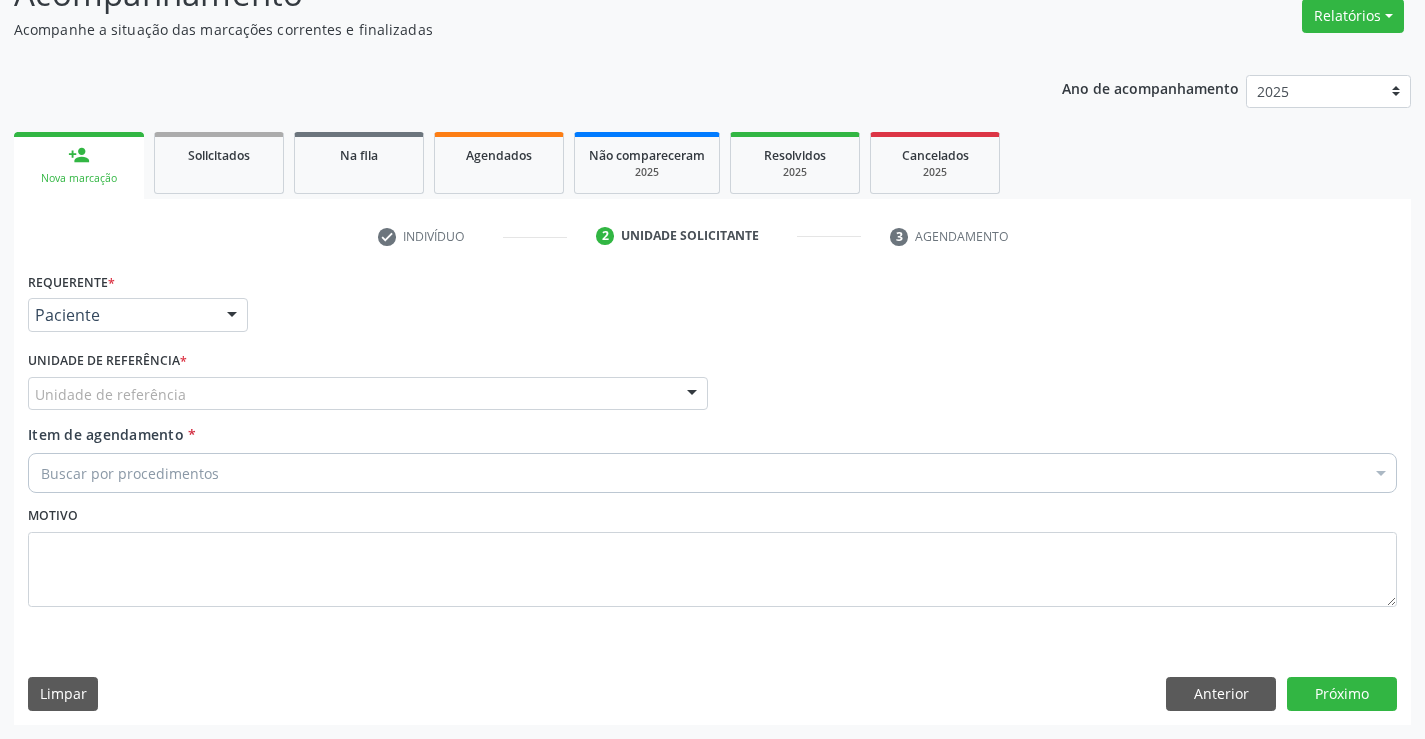click on "Unidade de referência" at bounding box center (368, 394) 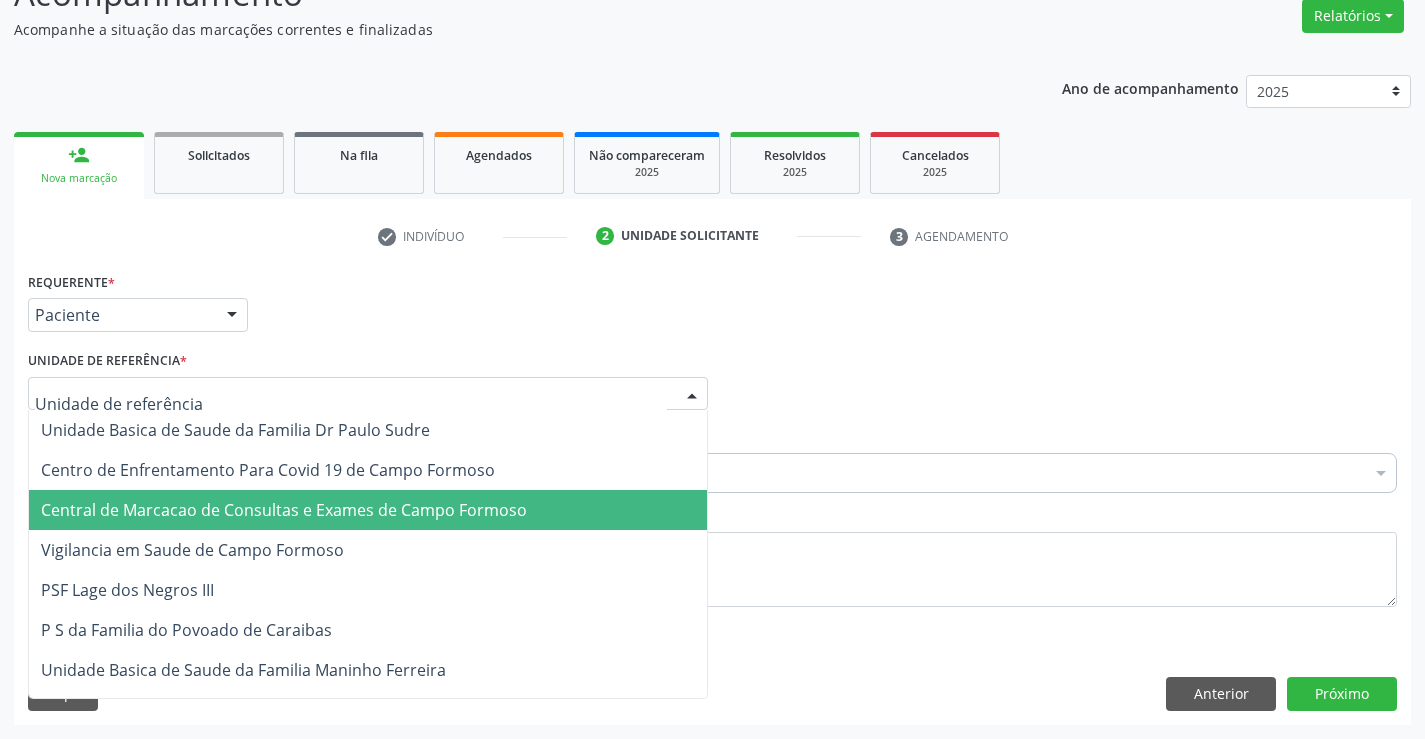 click on "Central de Marcacao de Consultas e Exames de Campo Formoso" at bounding box center (284, 510) 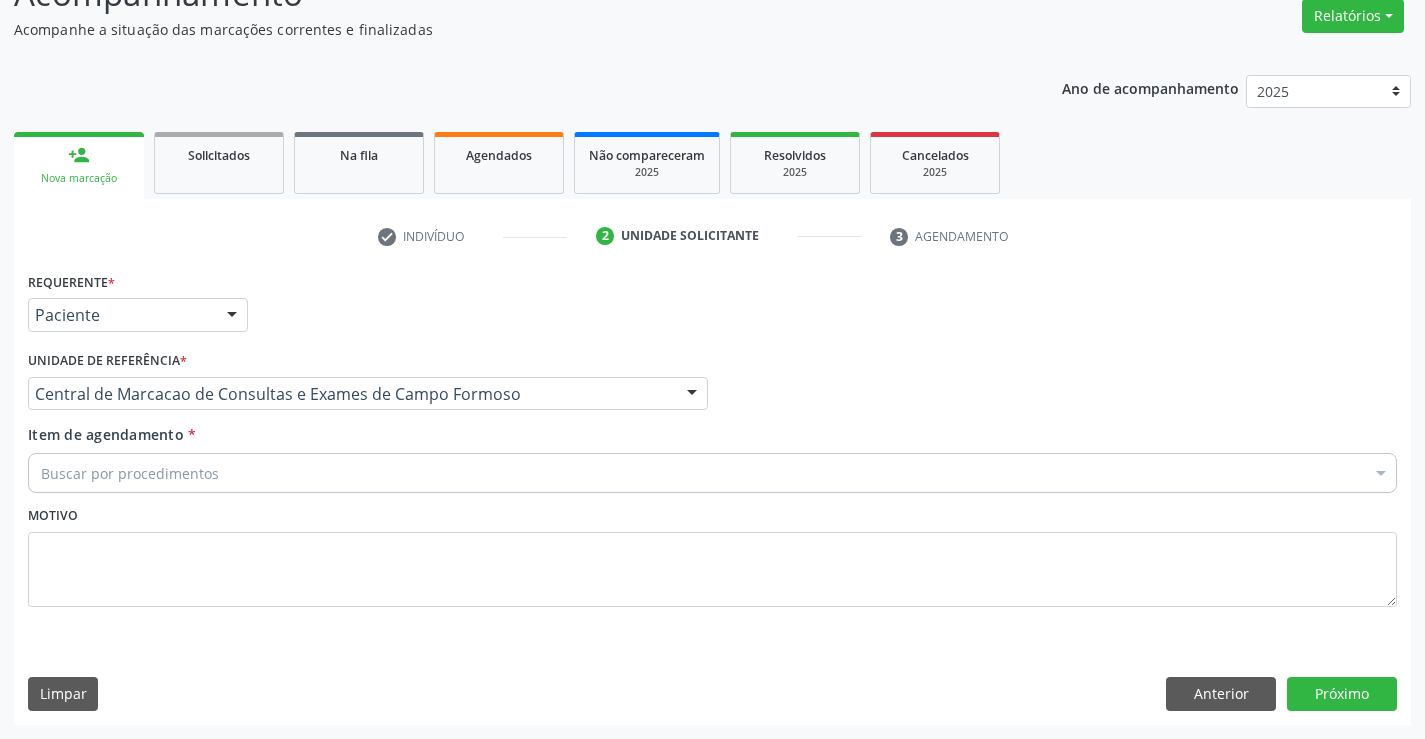 click on "Buscar por procedimentos" at bounding box center (712, 473) 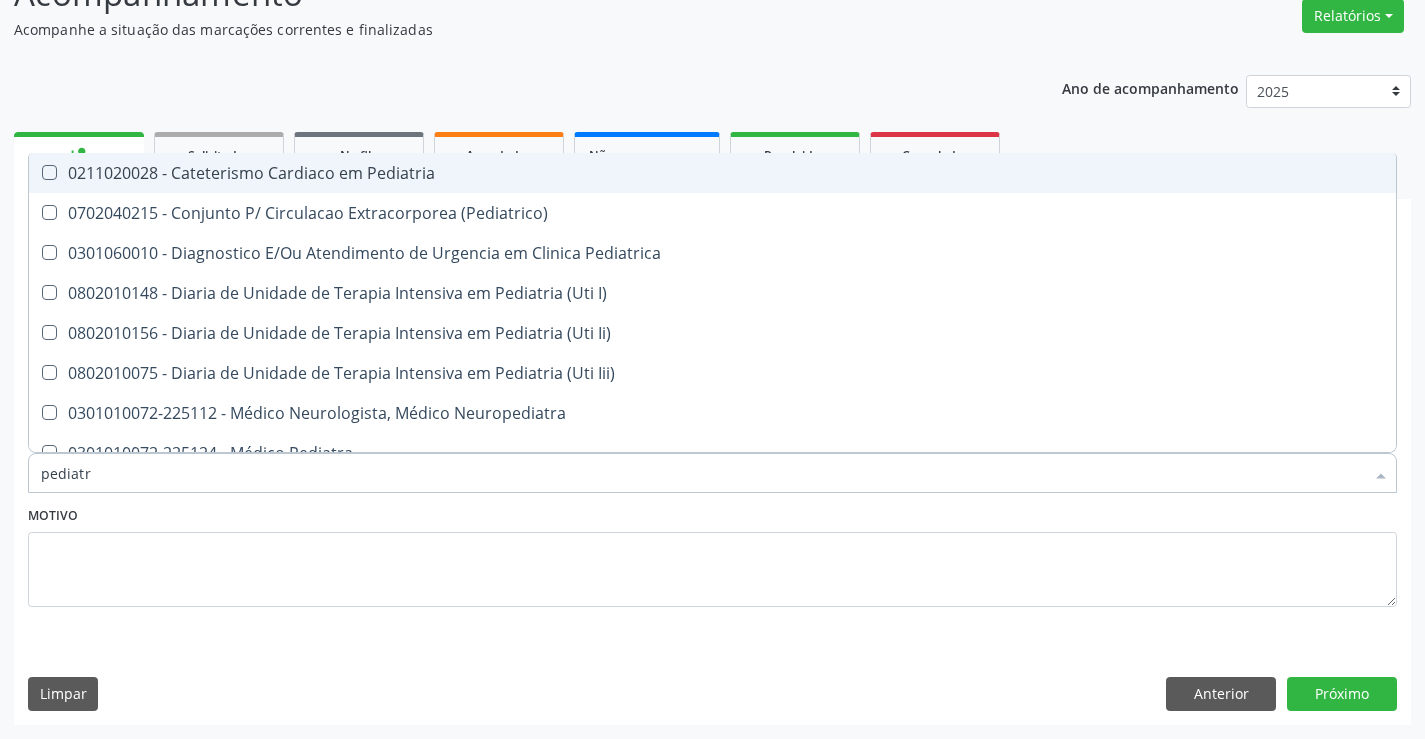 type on "pediatra" 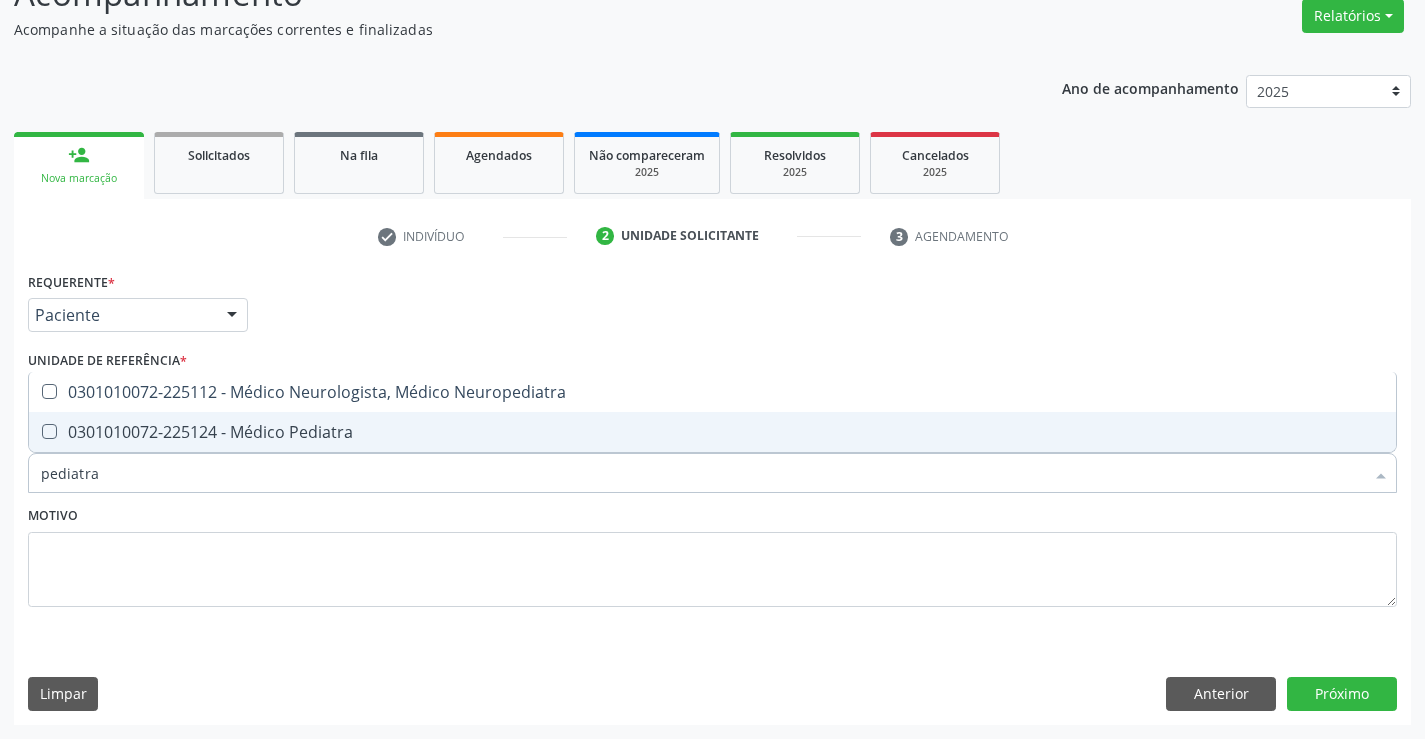 click on "0301010072-225124 - Médico Pediatra" at bounding box center (712, 432) 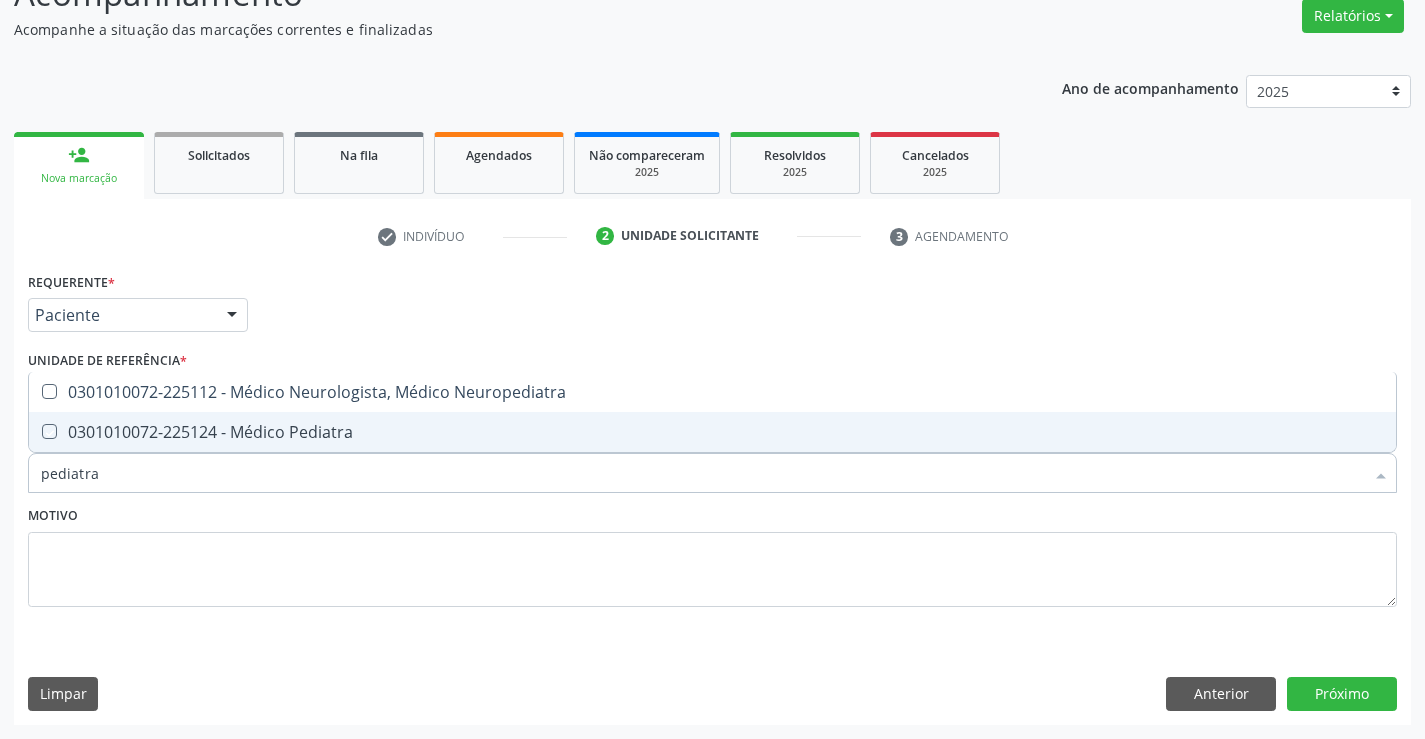 checkbox on "true" 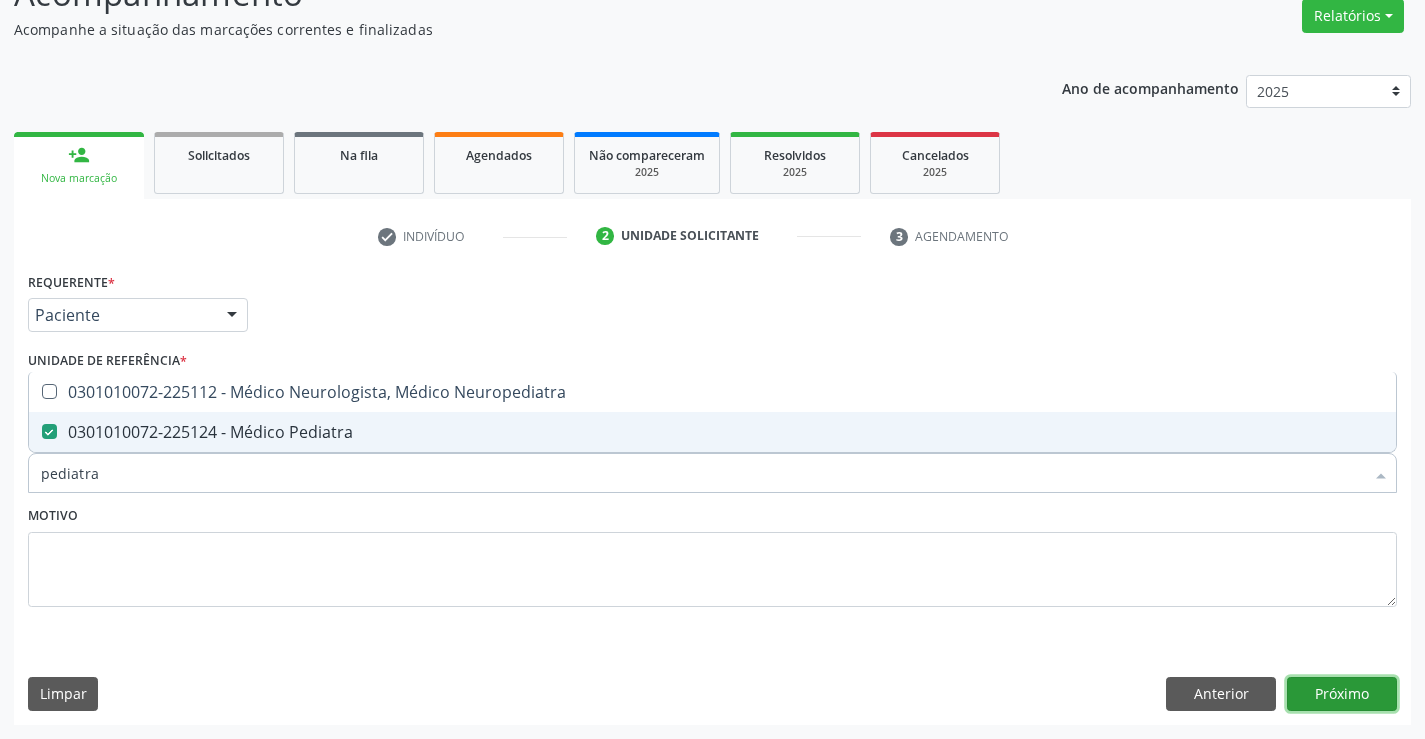 click on "Próximo" at bounding box center [1342, 694] 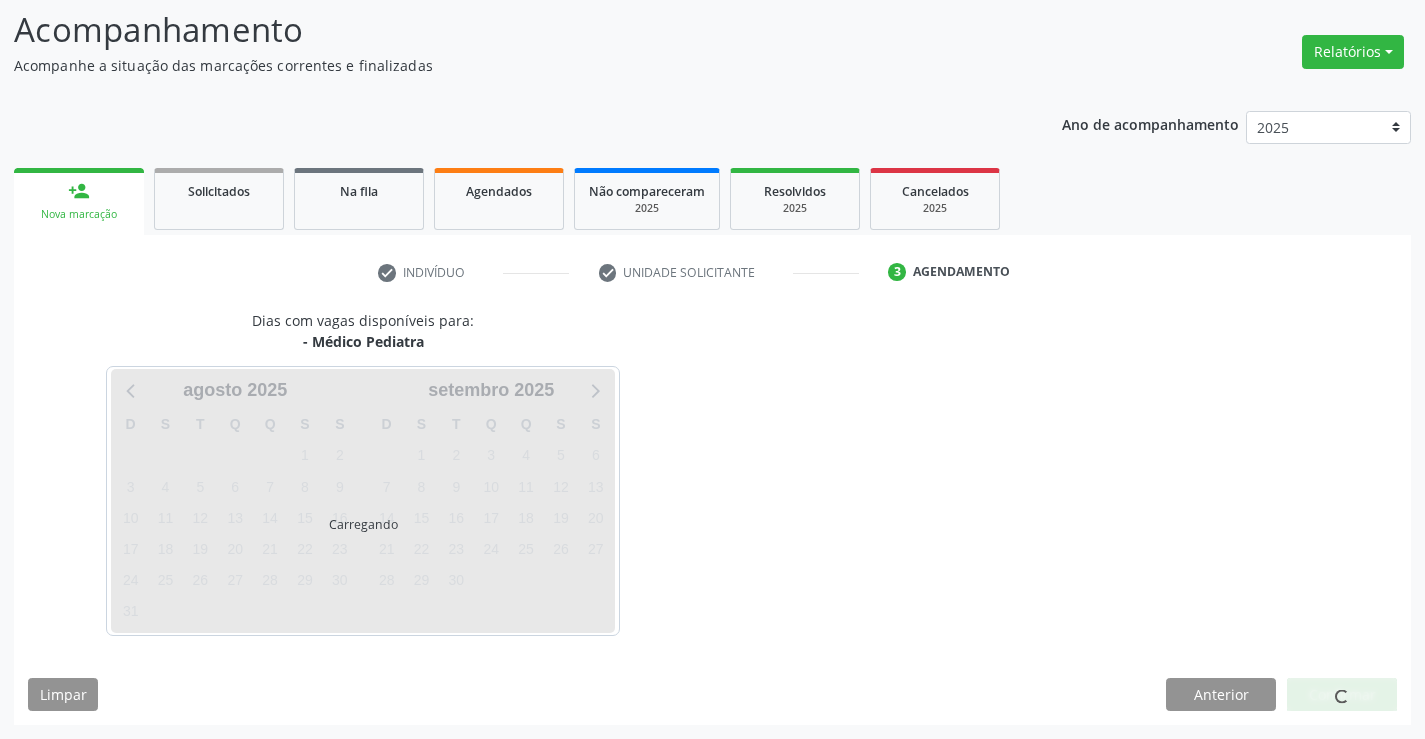 scroll, scrollTop: 131, scrollLeft: 0, axis: vertical 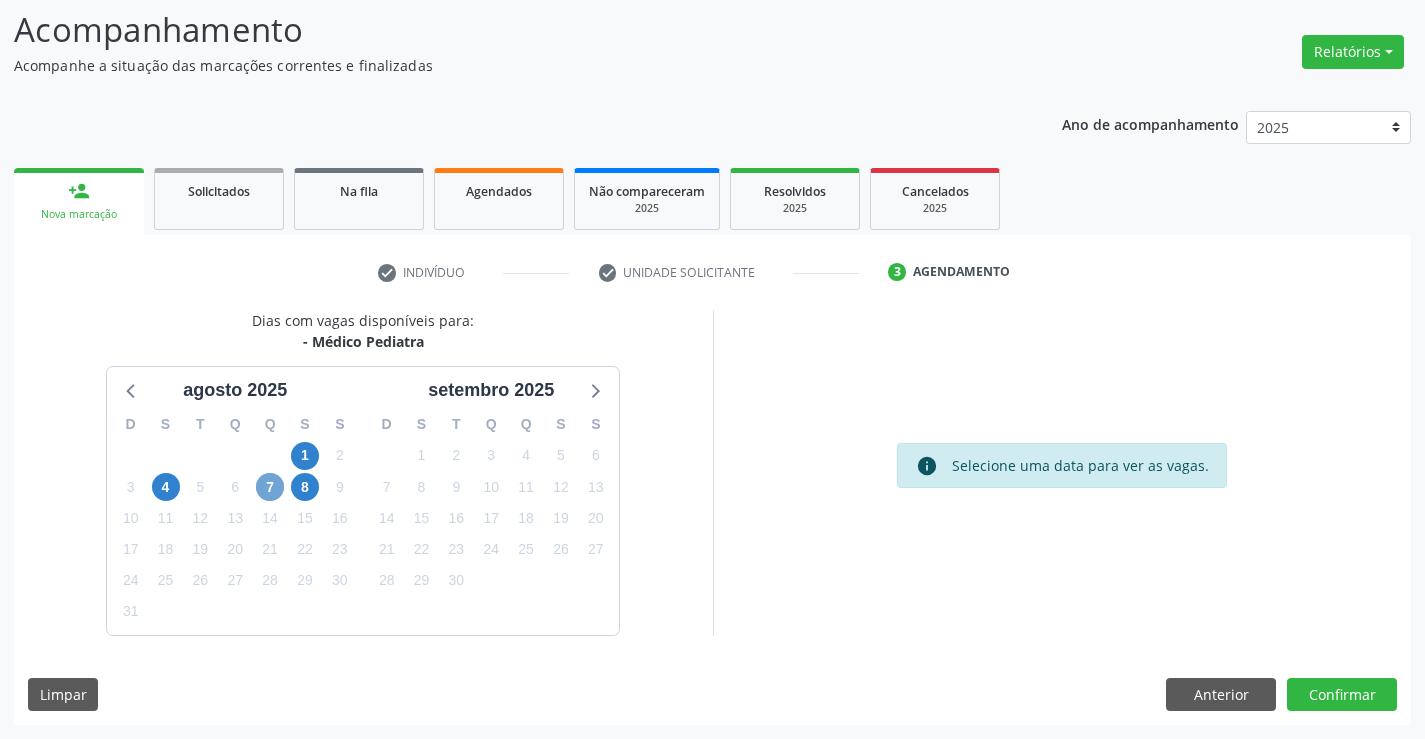click on "7" at bounding box center (270, 487) 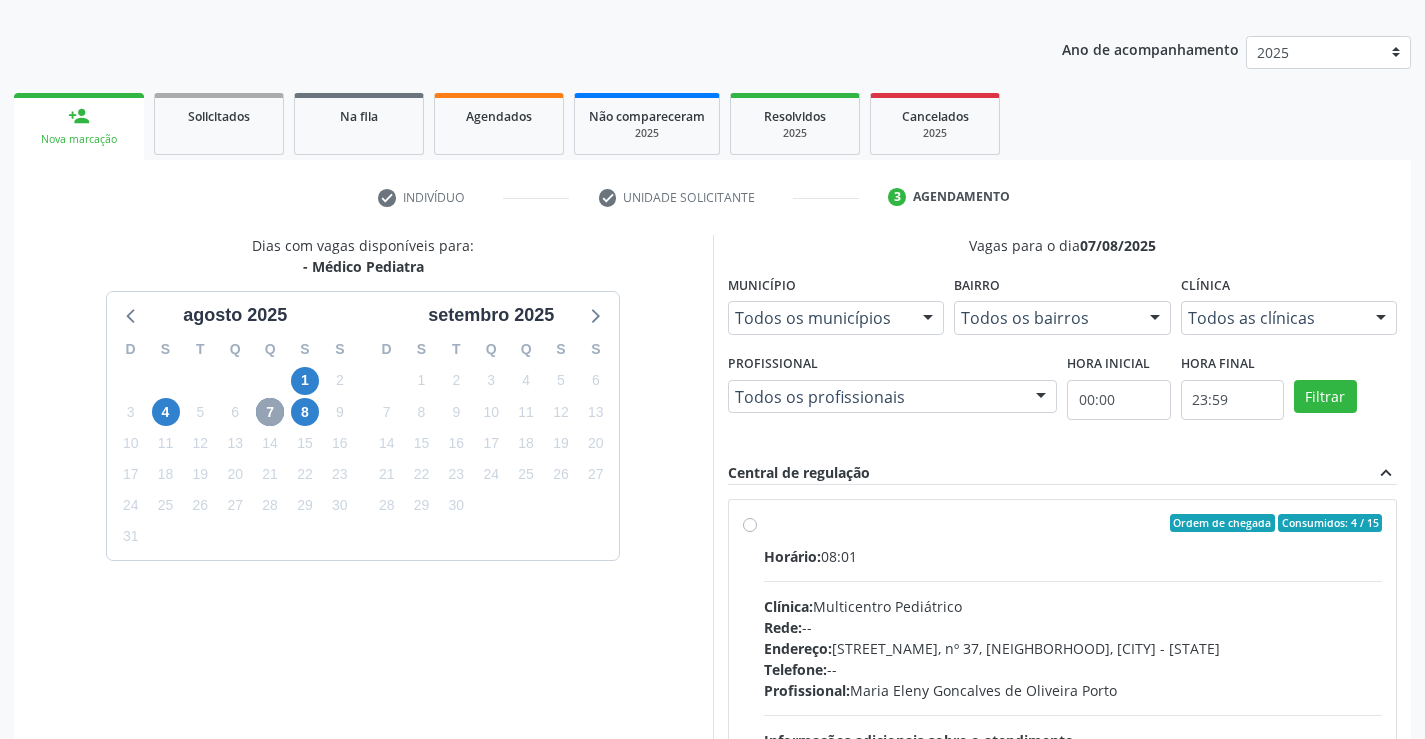 scroll, scrollTop: 420, scrollLeft: 0, axis: vertical 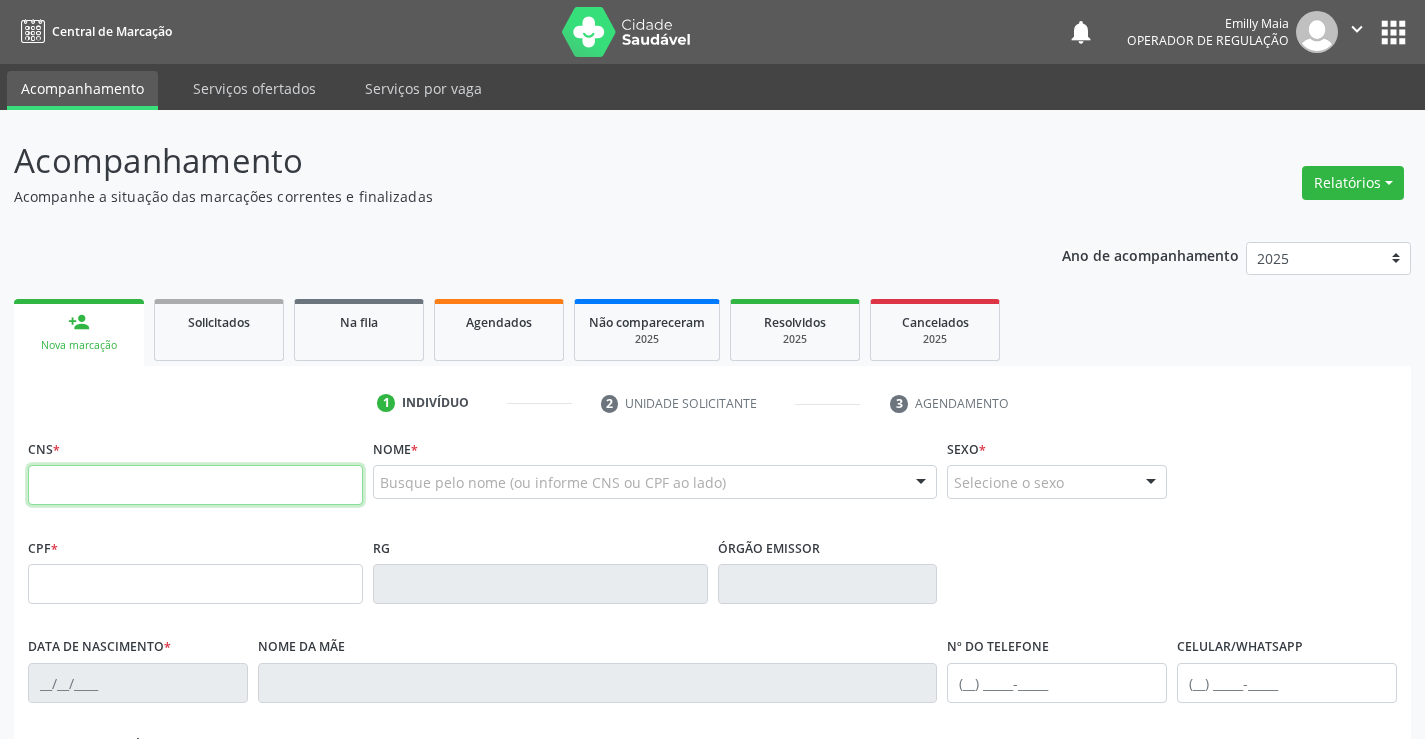 click at bounding box center (195, 485) 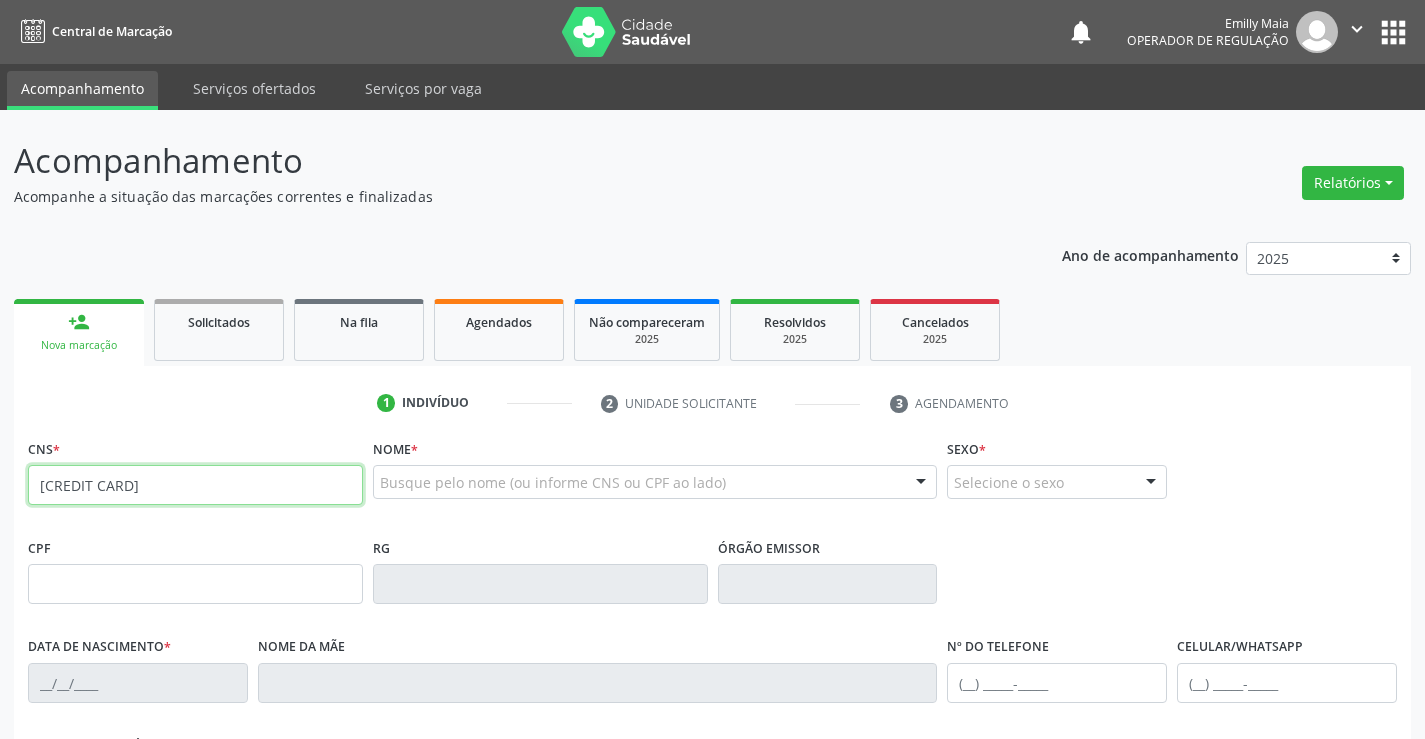 type on "706 8022 1422 1022" 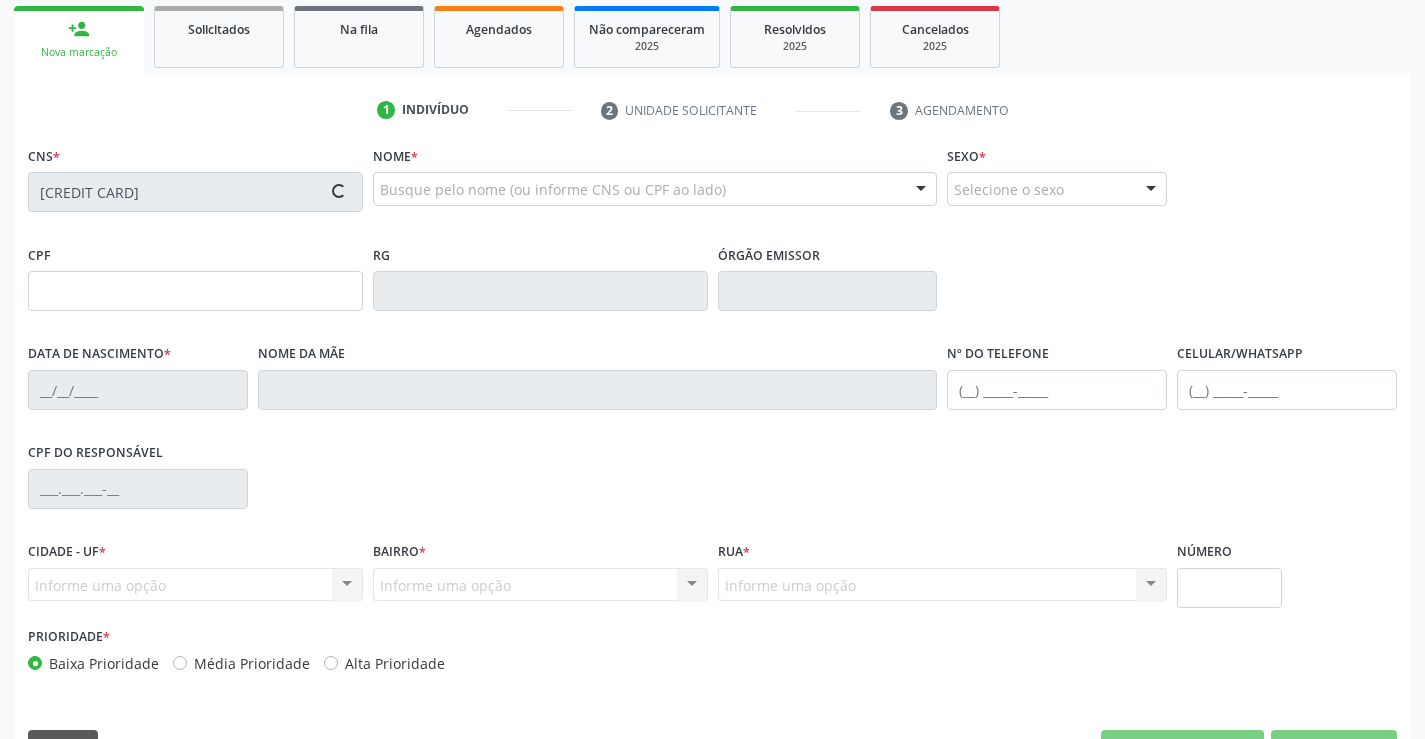scroll, scrollTop: 345, scrollLeft: 0, axis: vertical 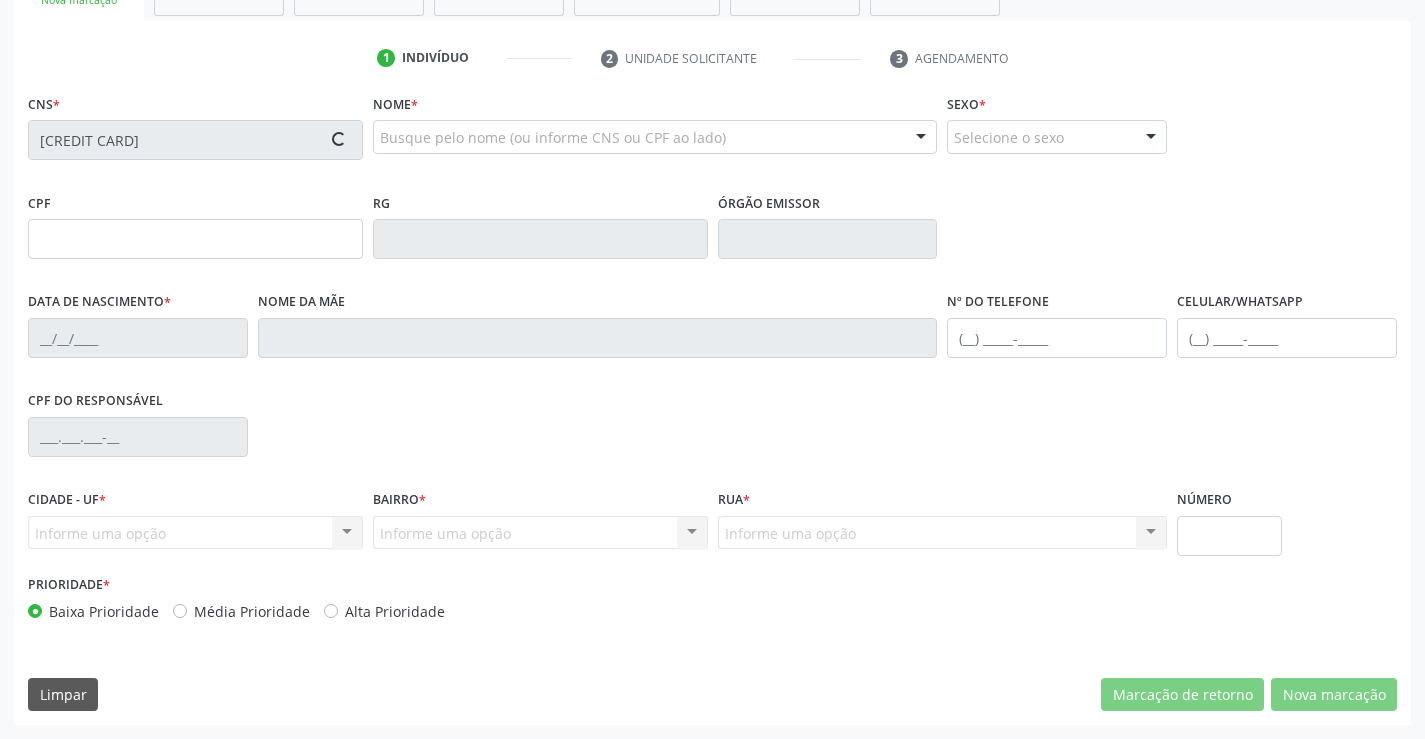 type on "19/06/2008" 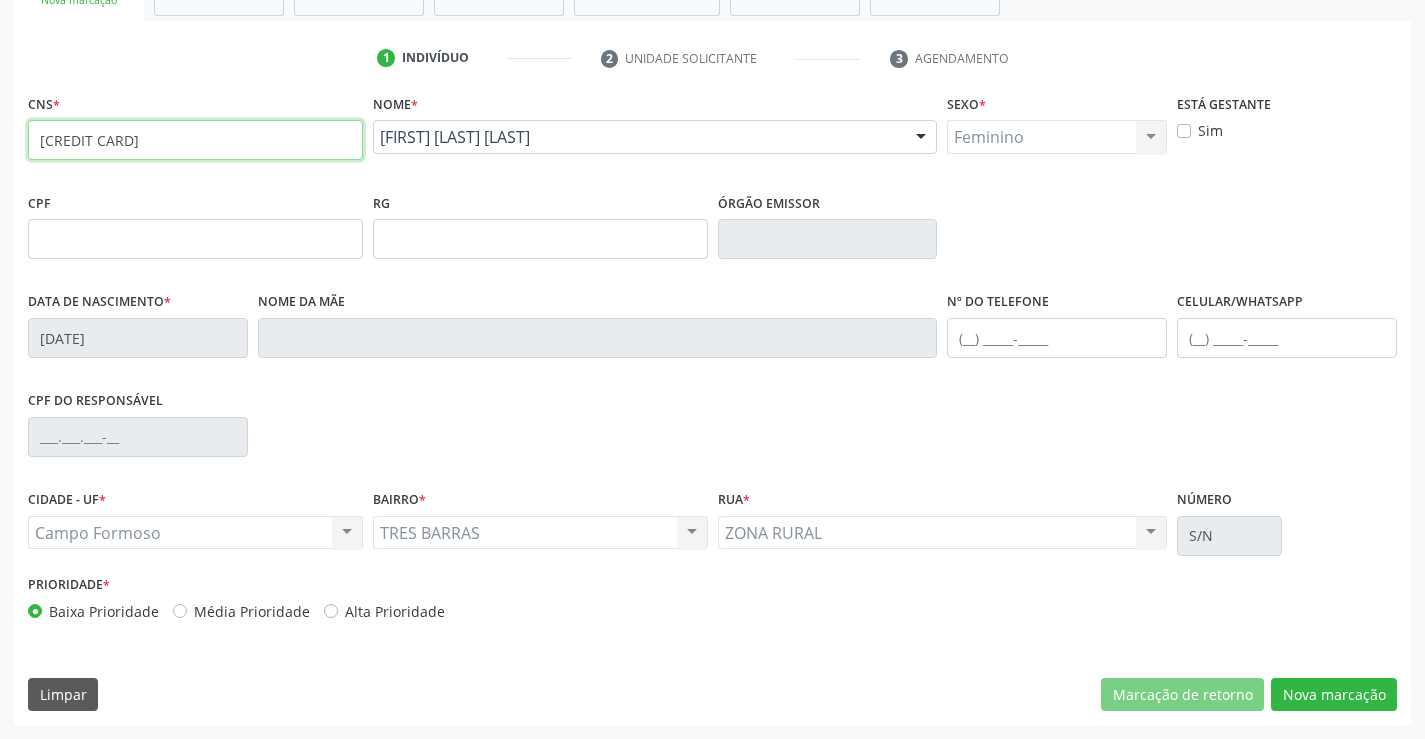 click on "706 8022 1422 1022" at bounding box center [195, 140] 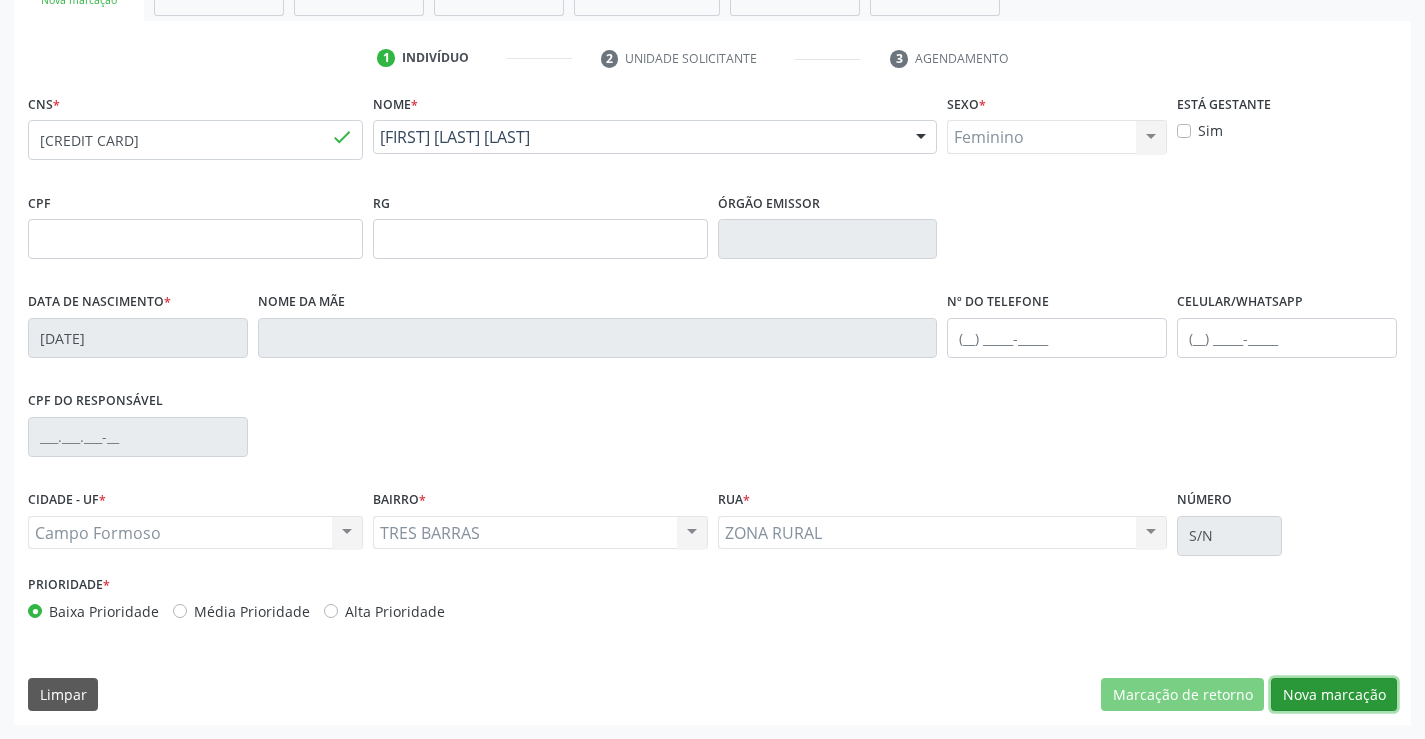 click on "Nova marcação" at bounding box center (1334, 695) 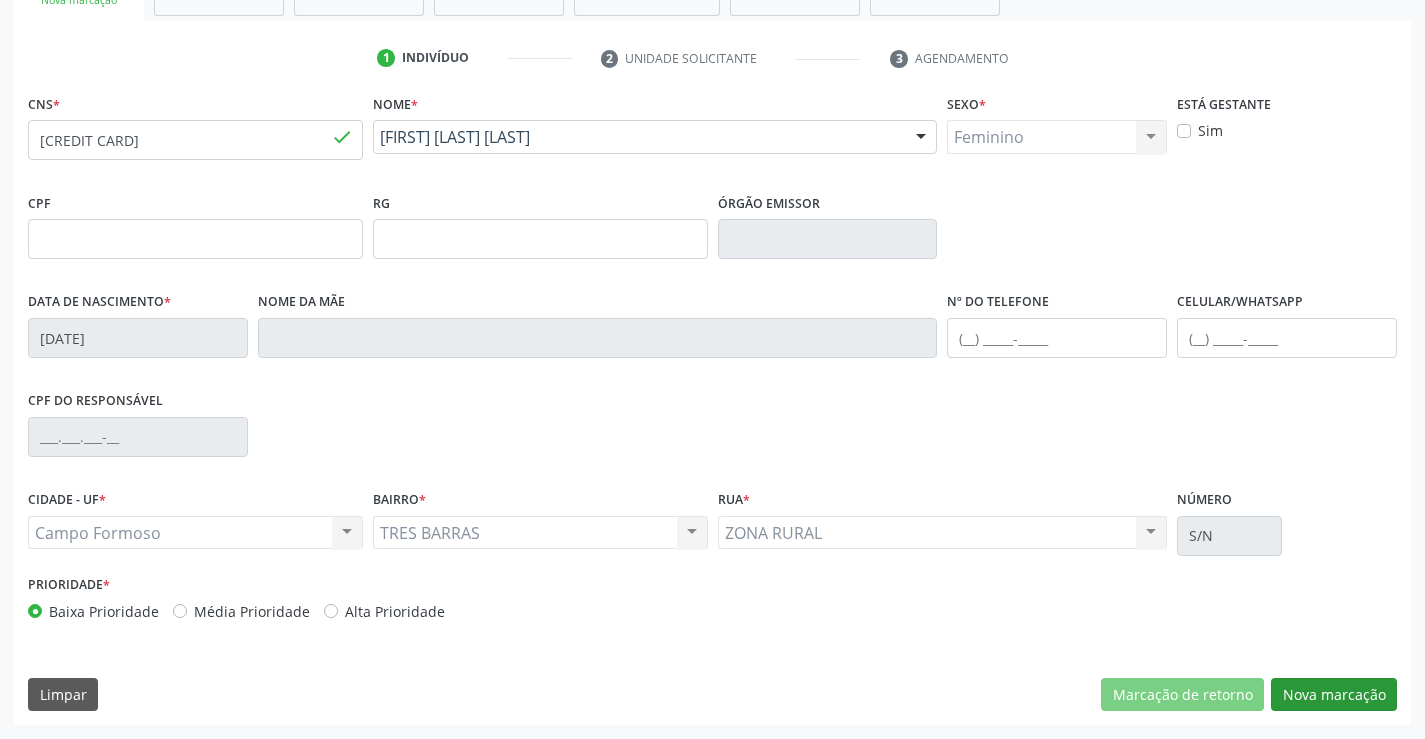 scroll, scrollTop: 167, scrollLeft: 0, axis: vertical 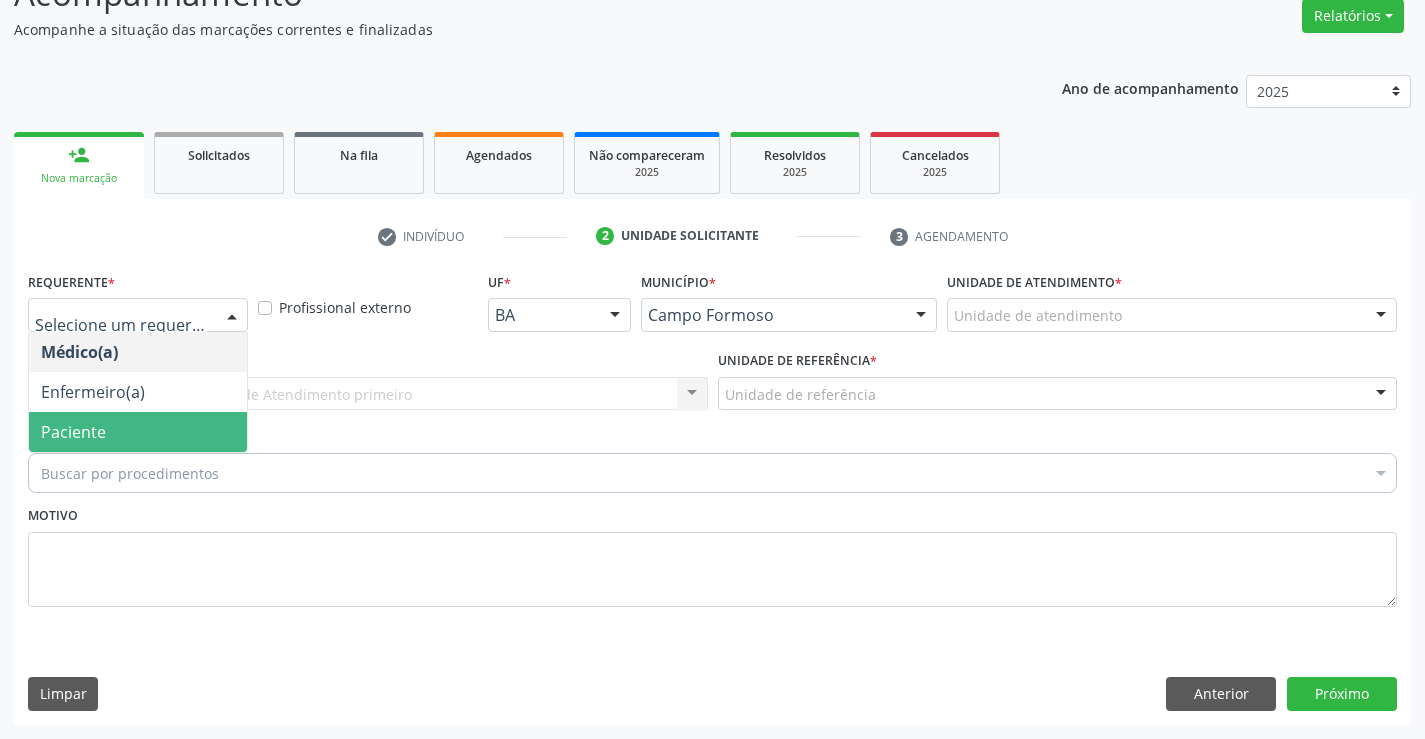 click on "Paciente" at bounding box center (138, 432) 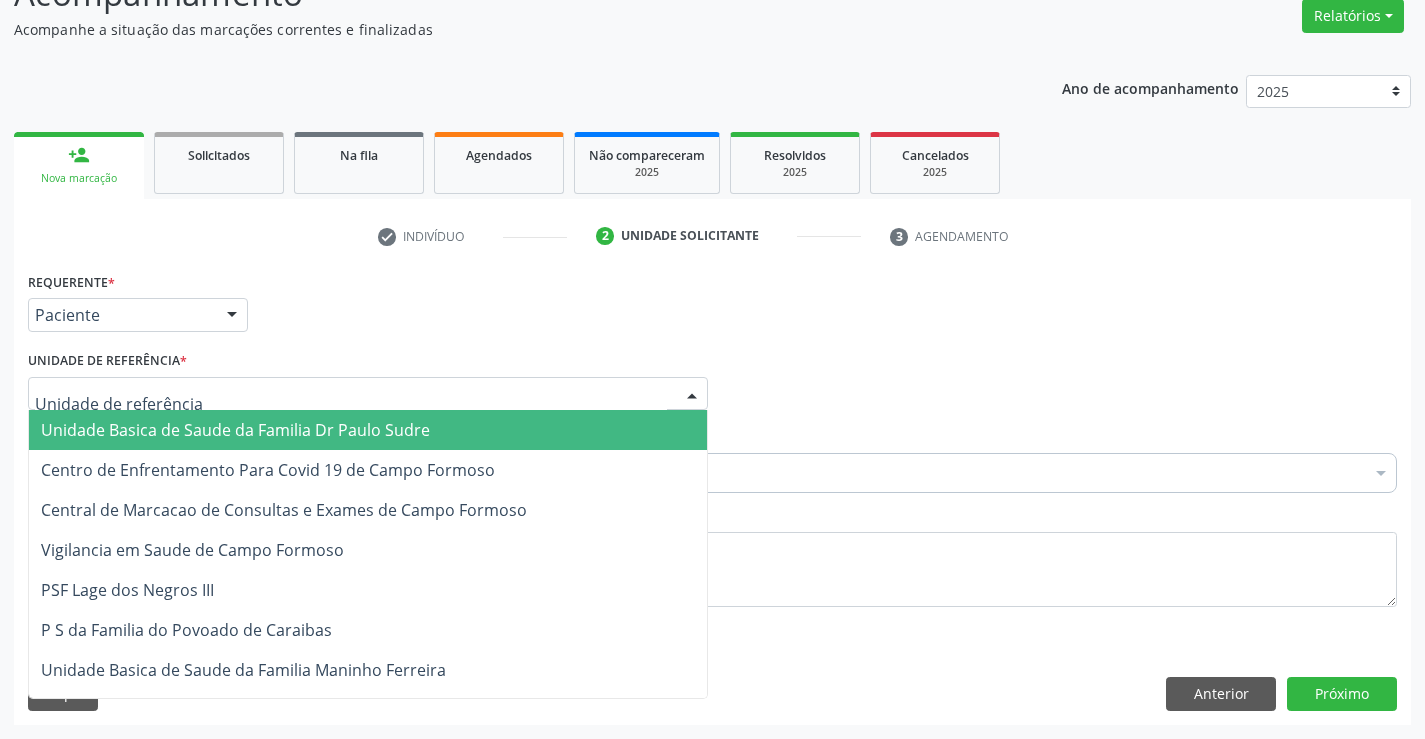 click on "Unidade Basica de Saude da Familia Dr Paulo Sudre   Centro de Enfrentamento Para Covid 19 de Campo Formoso   Central de Marcacao de Consultas e Exames de Campo Formoso   Vigilancia em Saude de Campo Formoso   PSF Lage dos Negros III   P S da Familia do Povoado de Caraibas   Unidade Basica de Saude da Familia Maninho Ferreira   P S de Curral da Ponta Psf Oseas Manoel da Silva   Farmacia Basica   Unidade Basica de Saude da Familia de Brejao da Caatinga   P S da Familia do Povoado de Pocos   P S da Familia do Povoado de Tiquara   P S da Familia do Povoado de Sao Tome   P S de Lages dos Negros   P S da Familia do Povoado de Tuiutiba   P S de Curral Velho   Centro de Saude Mutirao   Caps Centro de Atencao Psicossocial   Unidade Odontologica Movel   Unidade Basica de Saude da Familia Limoeiro   Unidade Basica de Saude da Familia Izabel Godinho de Freitas   Unidade Basica de Saude da Familia de Olho Dagua das Pombas   Samu 192 Campo Formoso   NASF Campo Formoso               Academia da Saude" at bounding box center [368, 394] 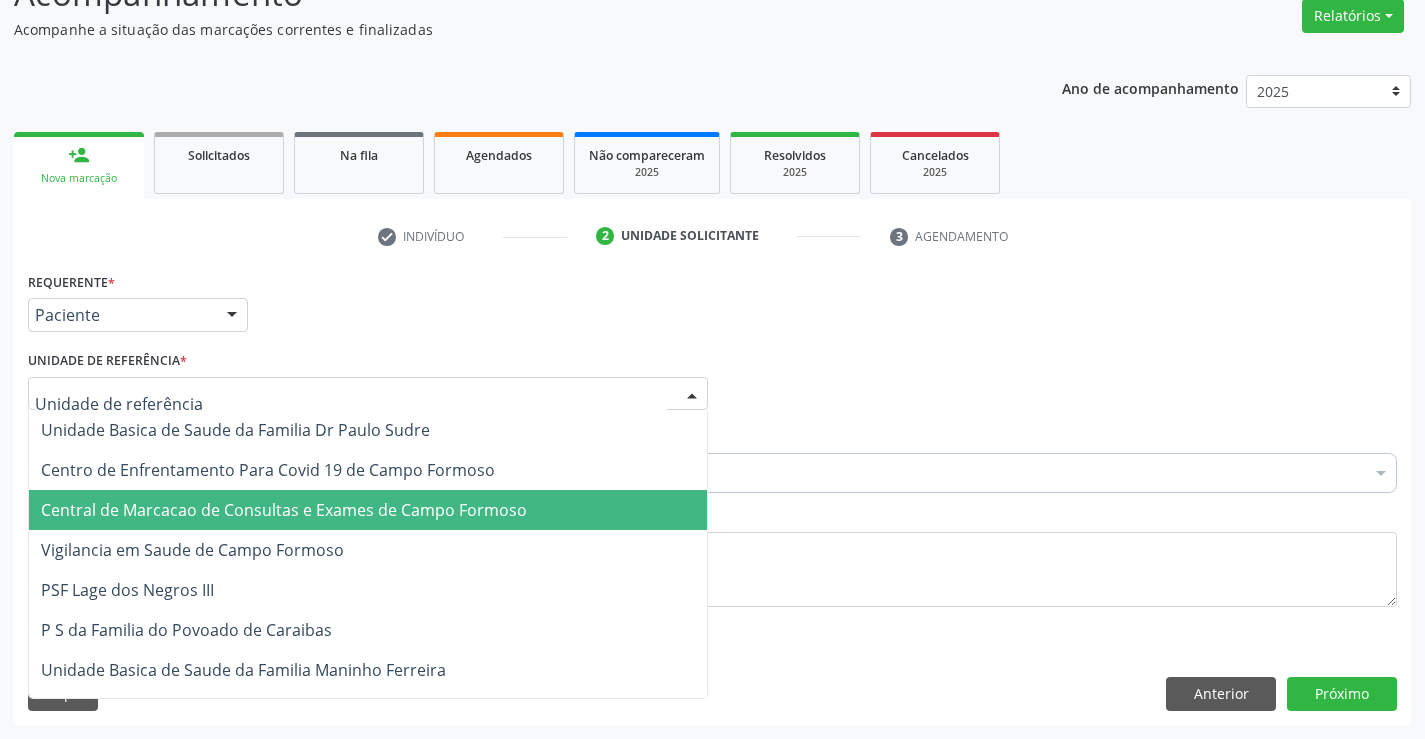 click on "Central de Marcacao de Consultas e Exames de Campo Formoso" at bounding box center (368, 510) 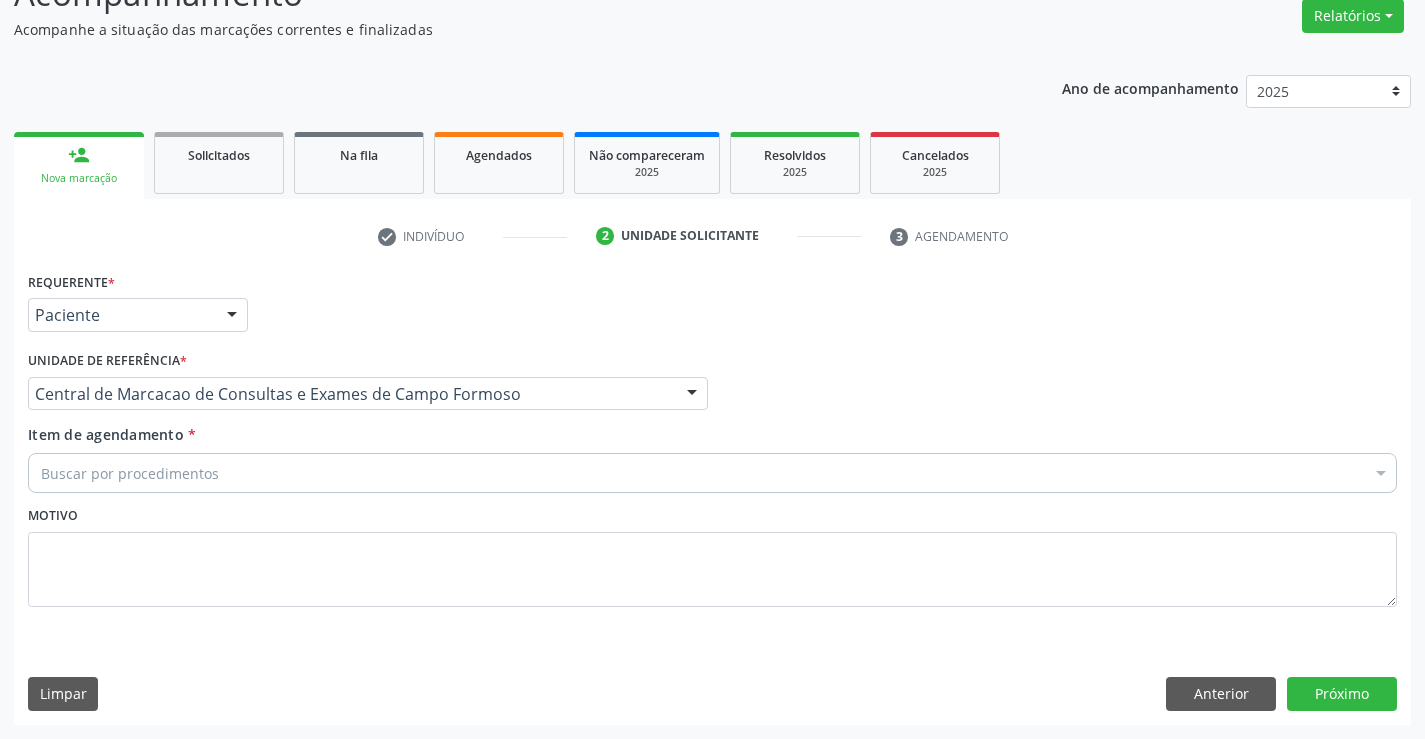click on "Buscar por procedimentos" at bounding box center (712, 473) 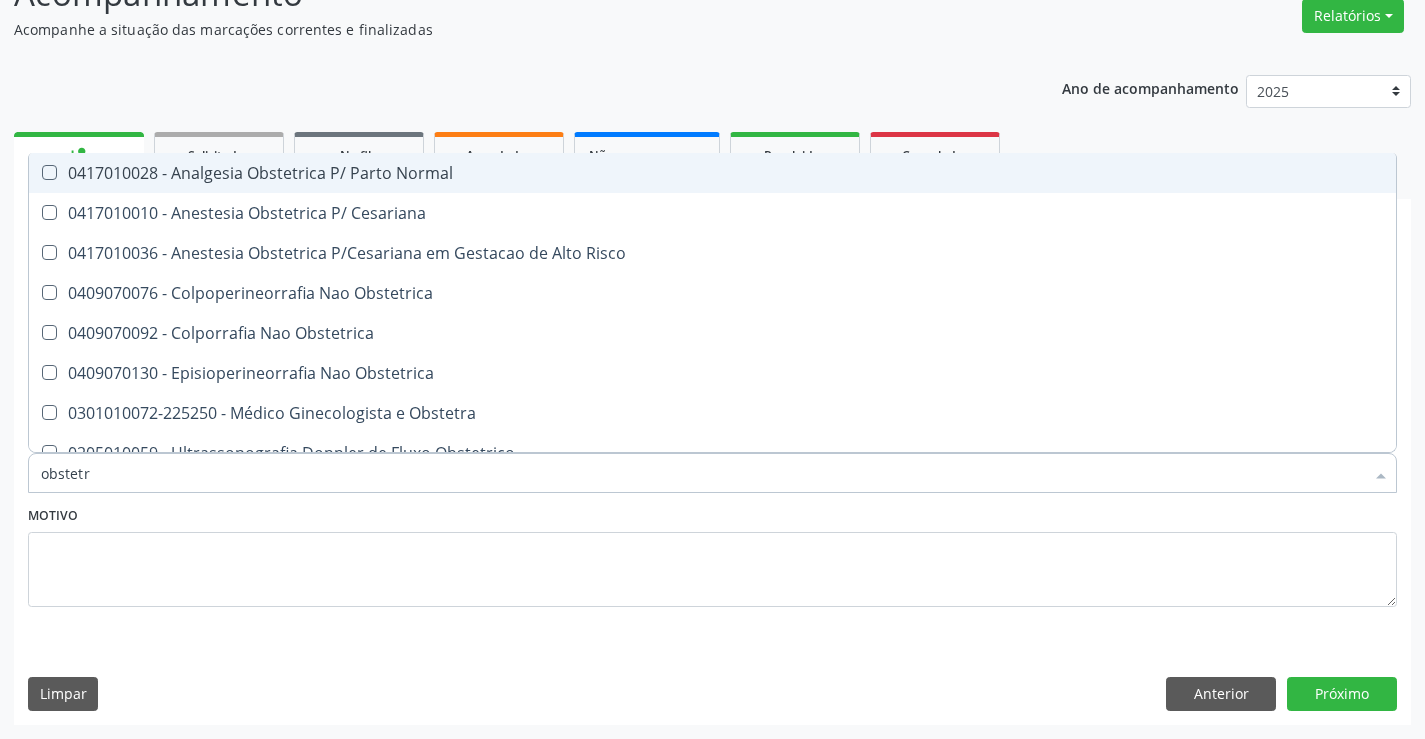 type on "obstetra" 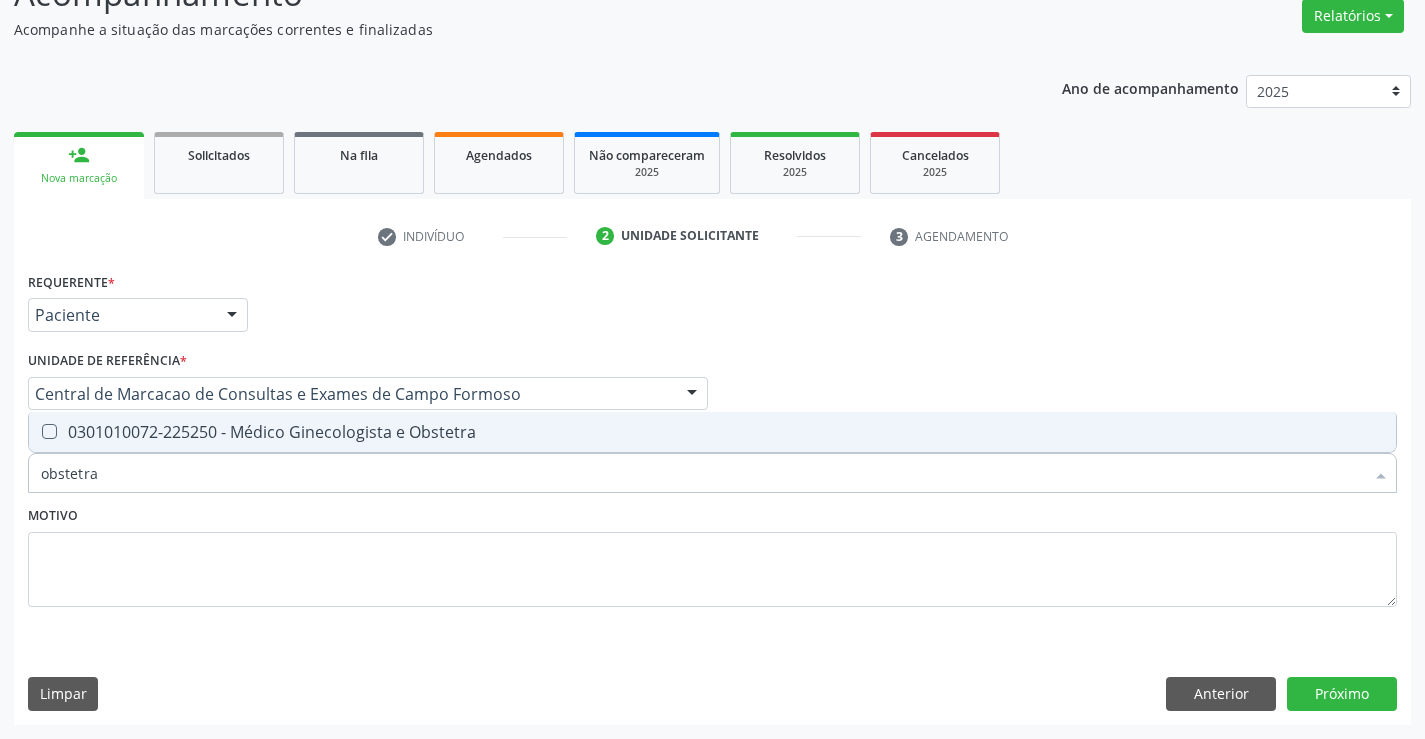 click on "0301010072-225250 - Médico Ginecologista e Obstetra" at bounding box center (712, 432) 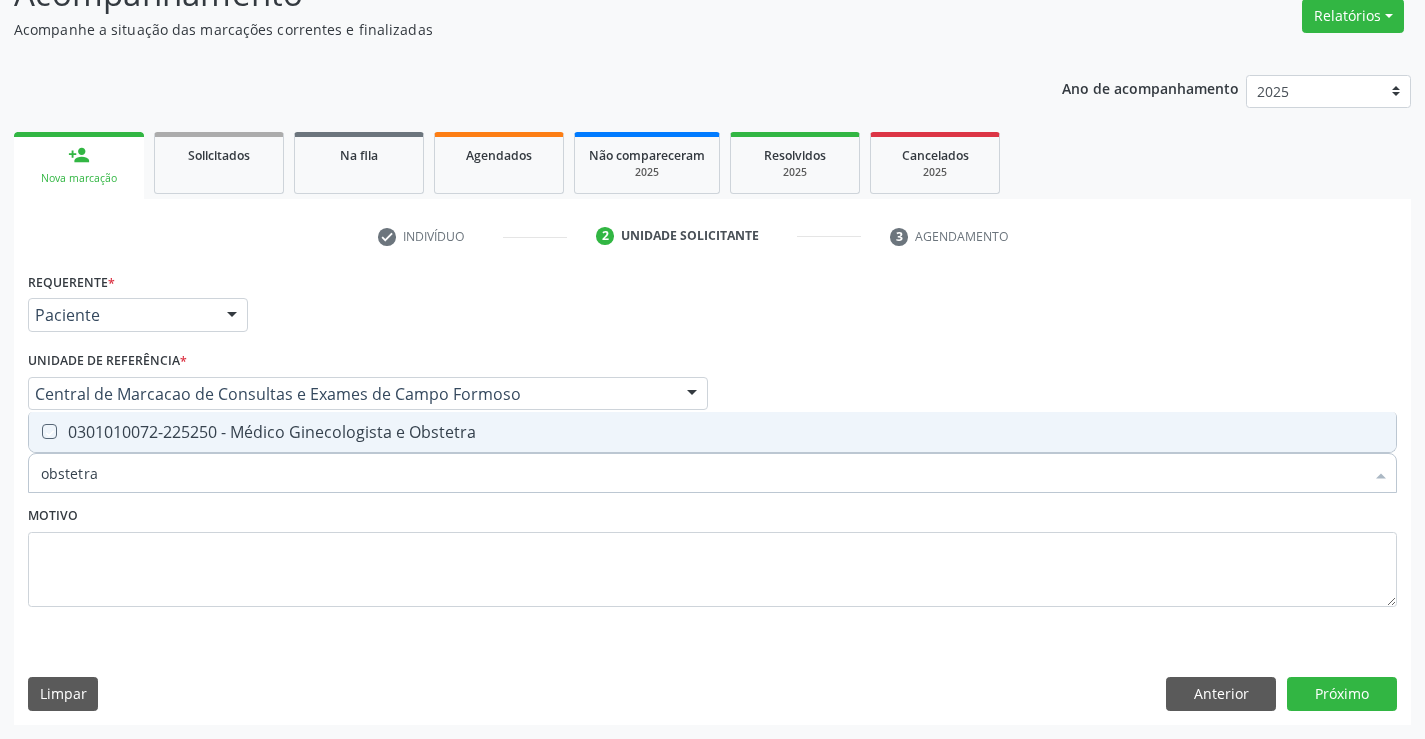 checkbox on "true" 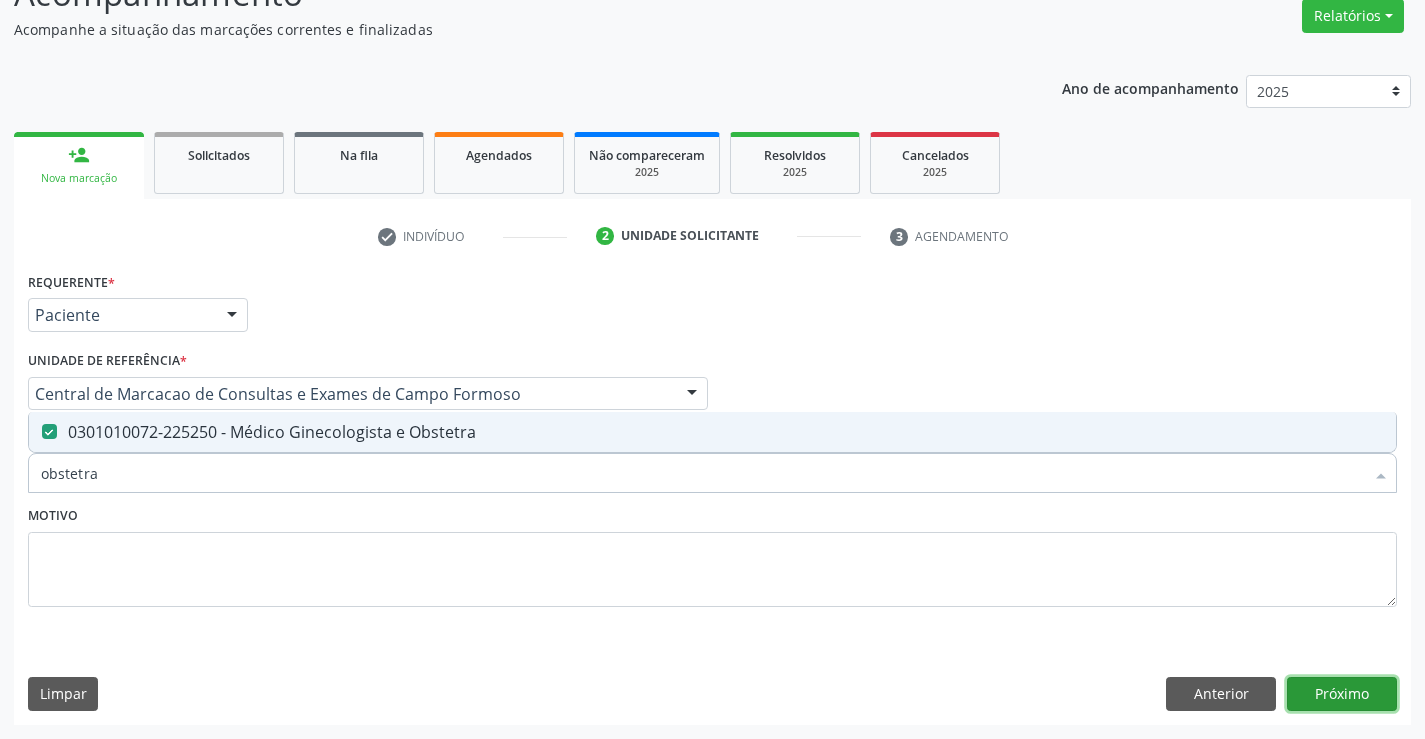 click on "Próximo" at bounding box center (1342, 694) 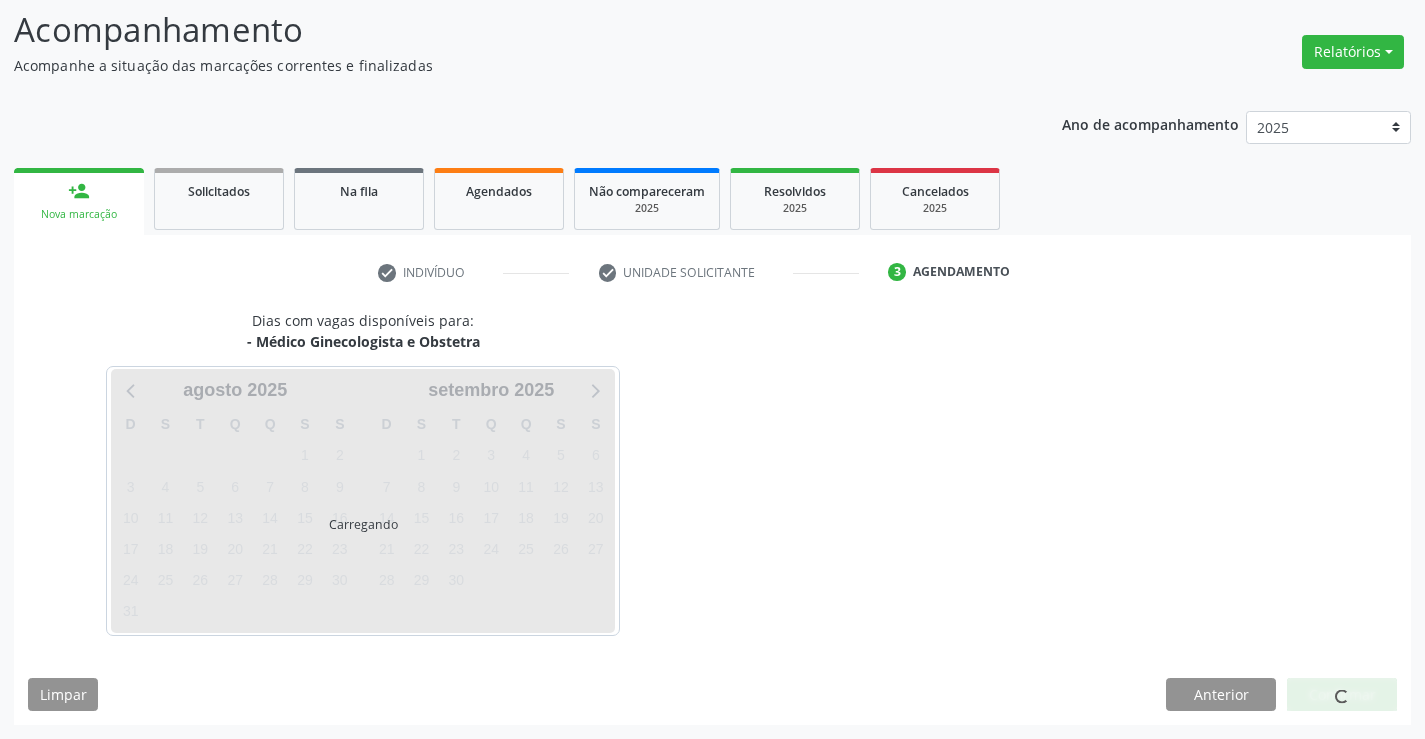scroll, scrollTop: 131, scrollLeft: 0, axis: vertical 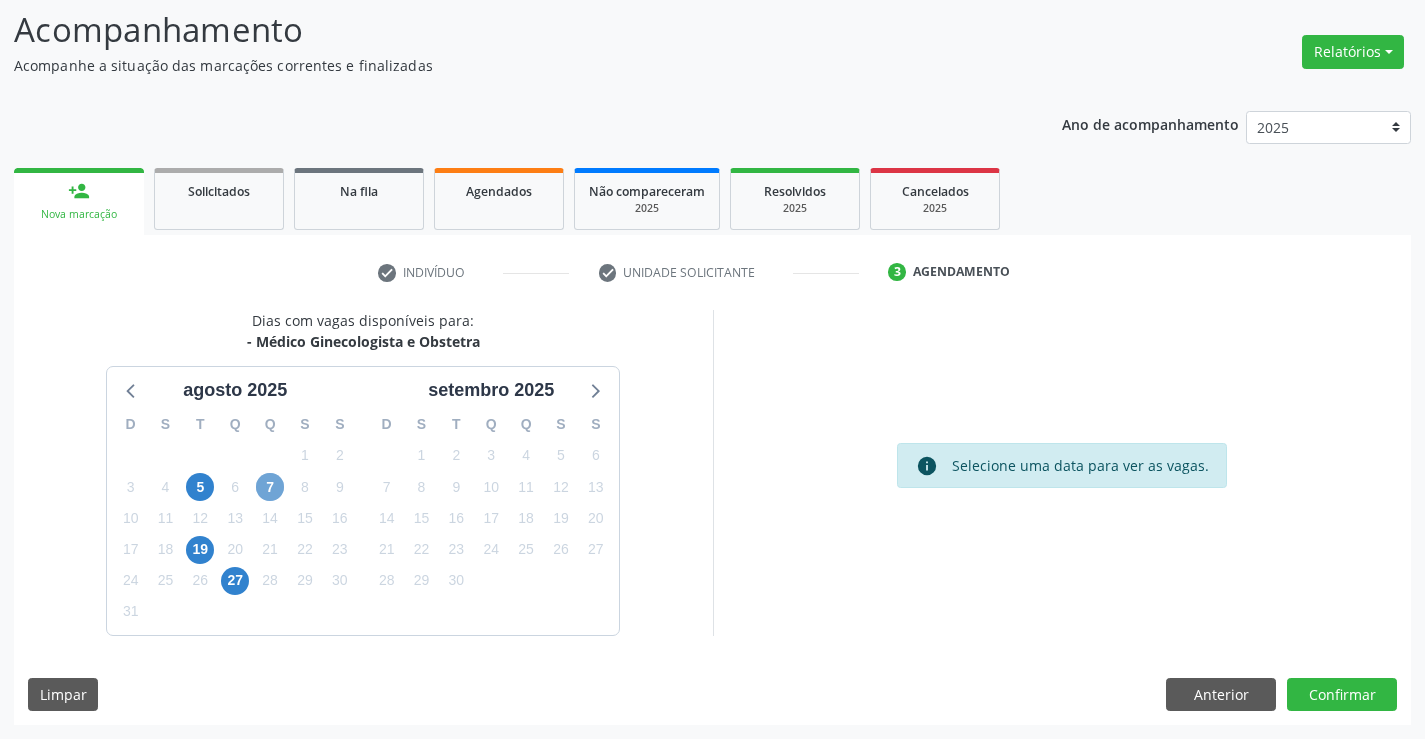 click on "7" at bounding box center [270, 487] 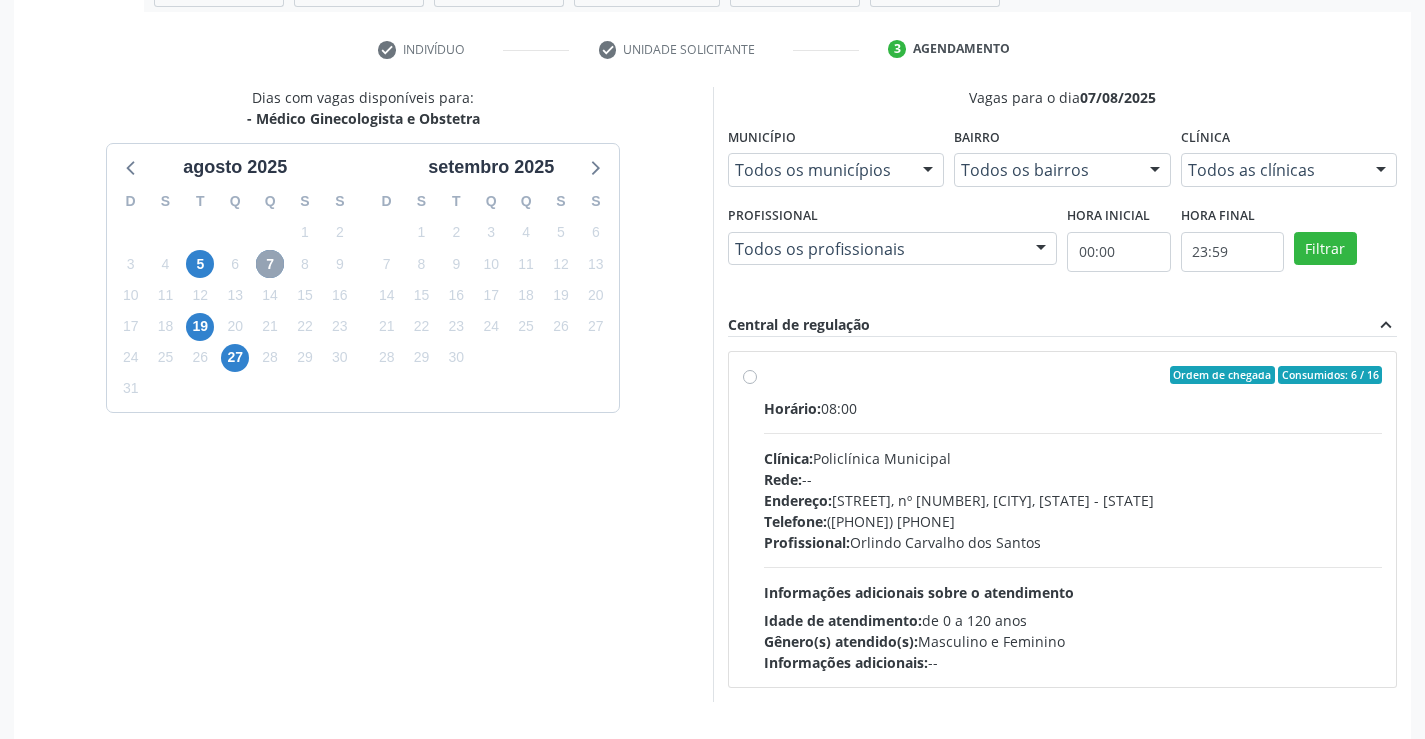 scroll, scrollTop: 420, scrollLeft: 0, axis: vertical 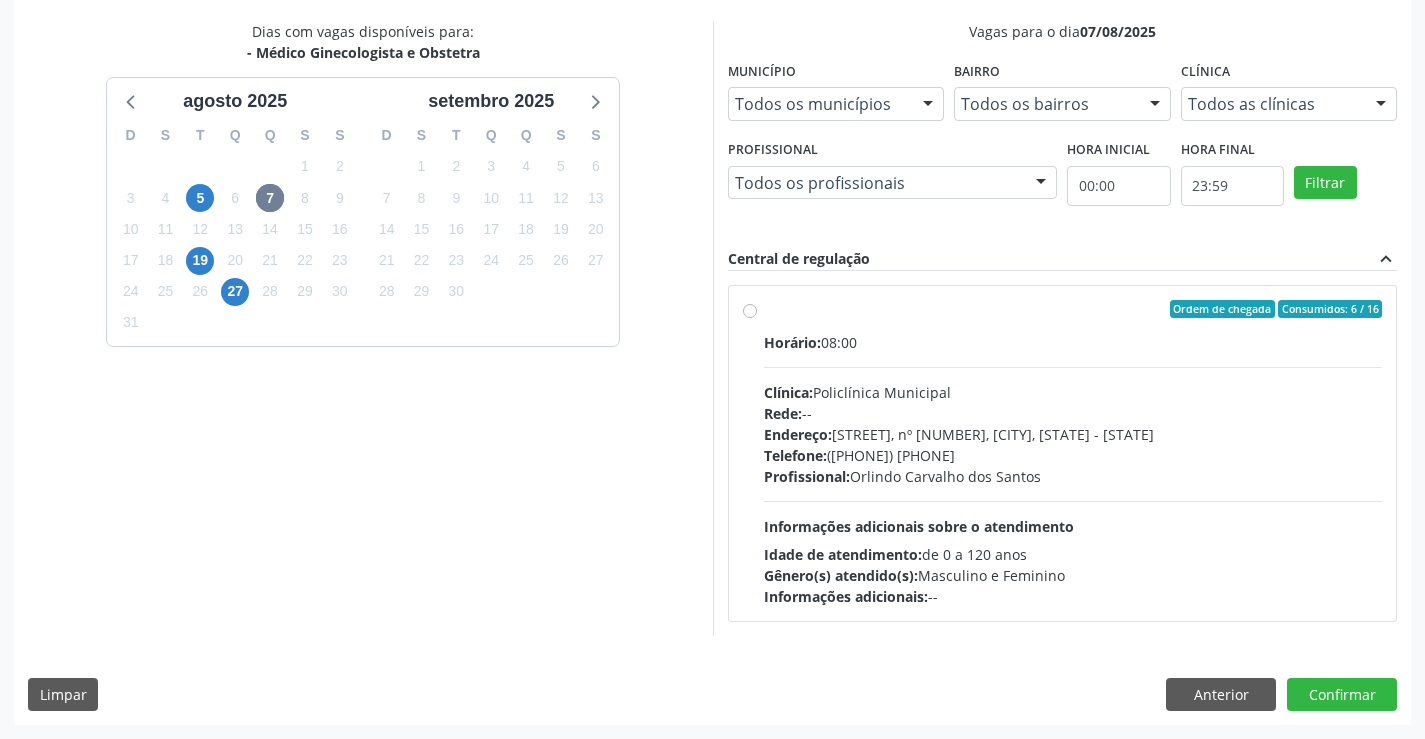 click on "Clínica:  Policlínica Municipal" at bounding box center [1073, 392] 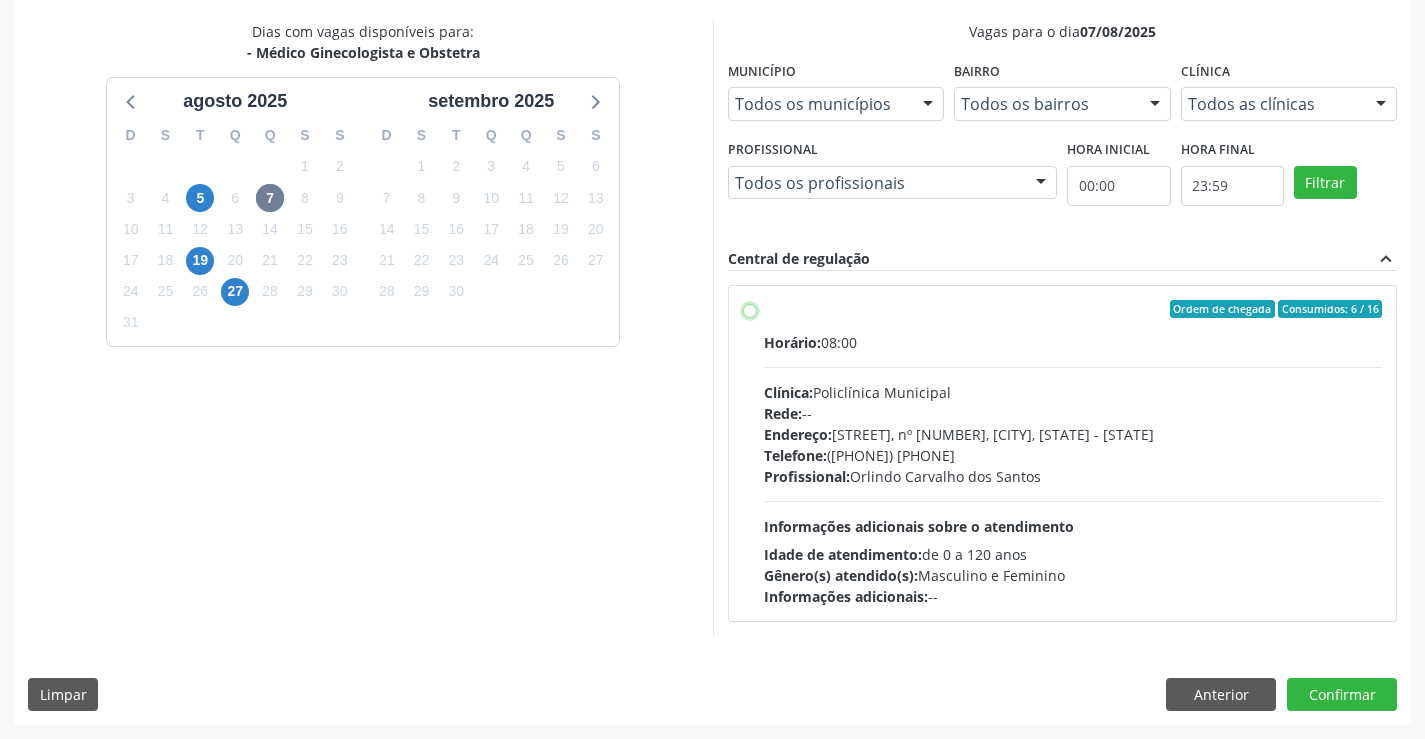 click on "Ordem de chegada
Consumidos: 6 / 16
Horário:   08:00
Clínica:  Policlínica Municipal
Rede:
--
Endereço:   Predio, nº 386, Centro, Campo Formoso - BA
Telefone:   (74) 6451312
Profissional:
Orlindo Carvalho dos Santos
Informações adicionais sobre o atendimento
Idade de atendimento:
de 0 a 120 anos
Gênero(s) atendido(s):
Masculino e Feminino
Informações adicionais:
--" at bounding box center (750, 309) 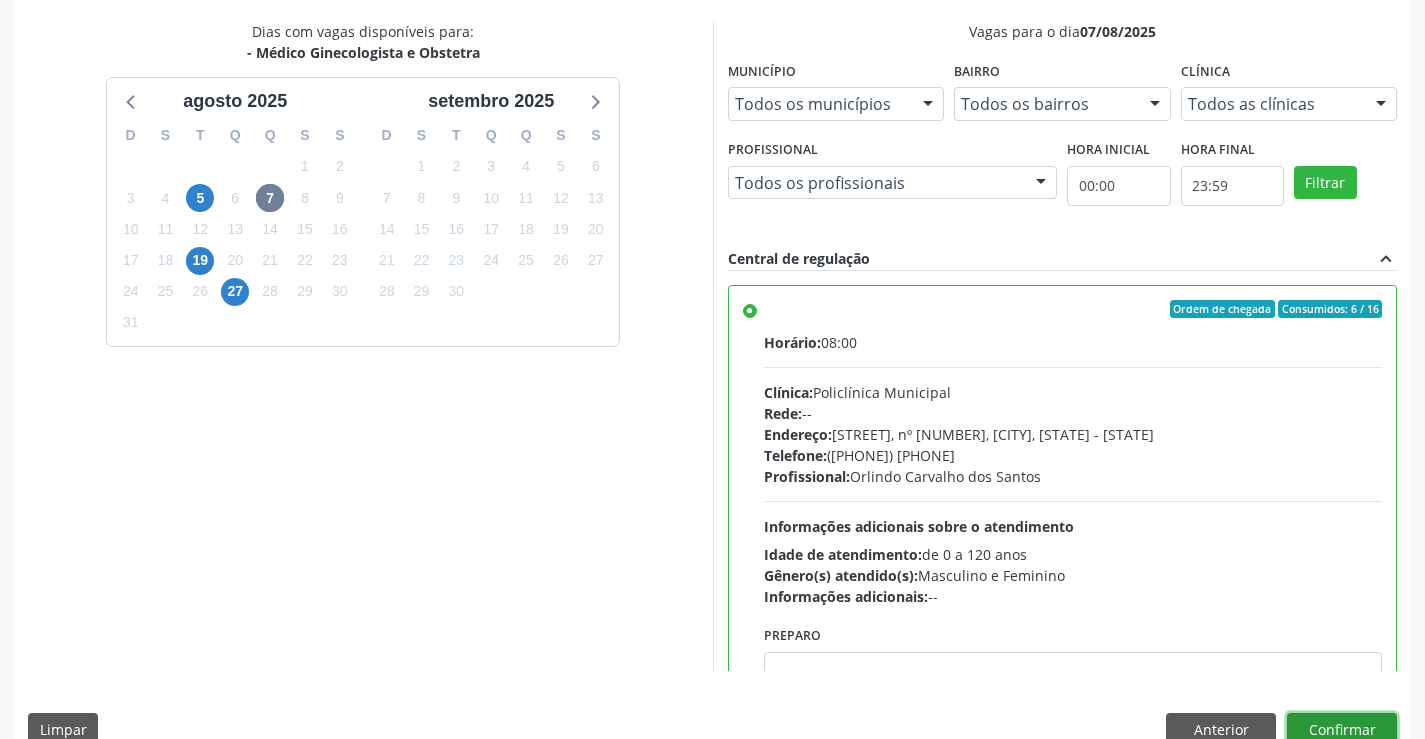 click on "Confirmar" at bounding box center [1342, 730] 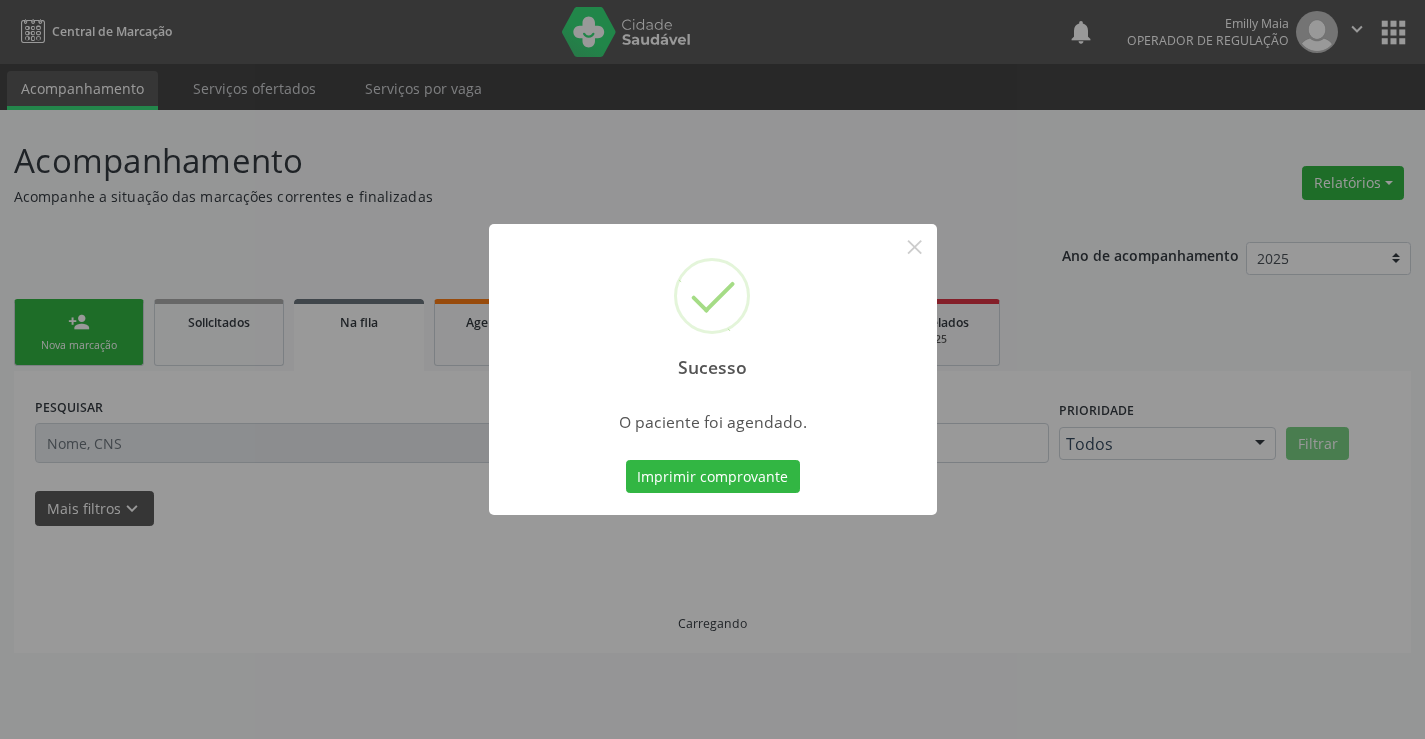 scroll, scrollTop: 0, scrollLeft: 0, axis: both 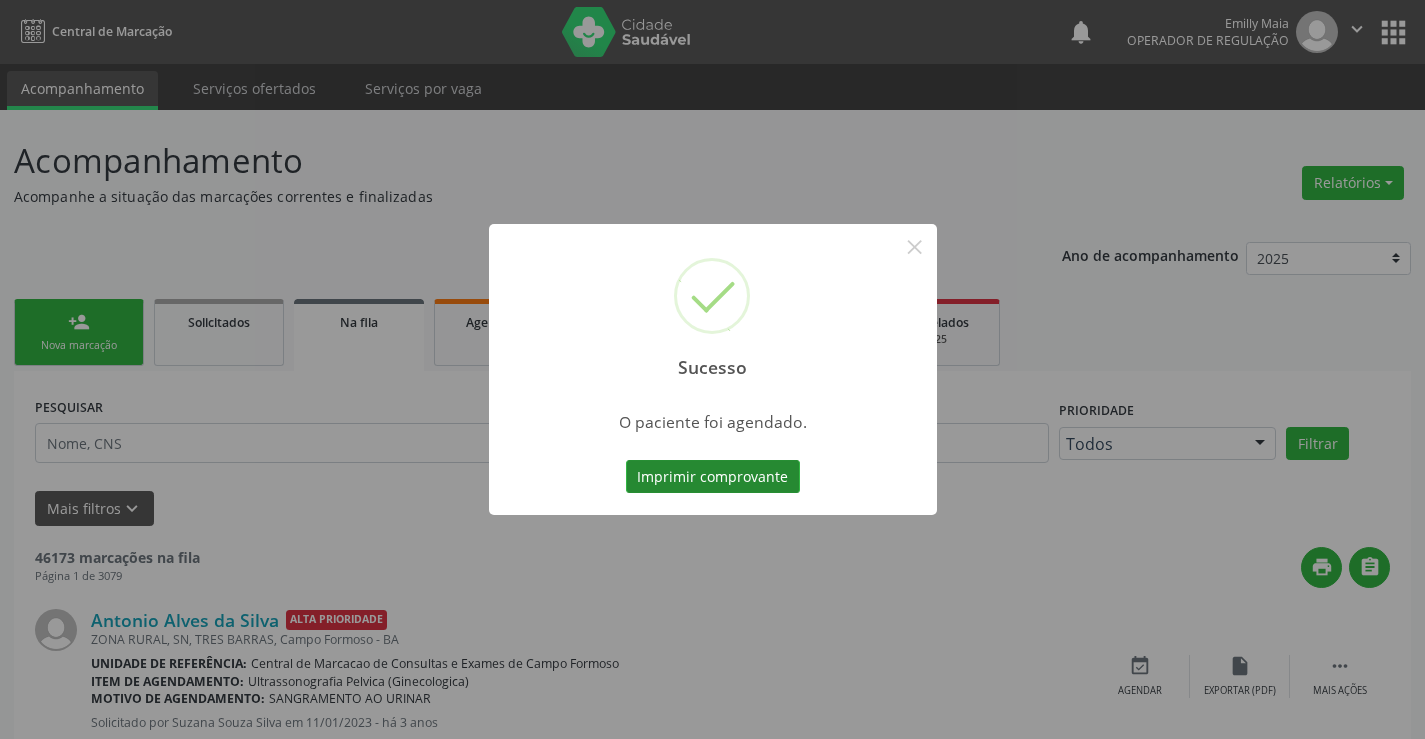 click on "Imprimir comprovante" at bounding box center (713, 477) 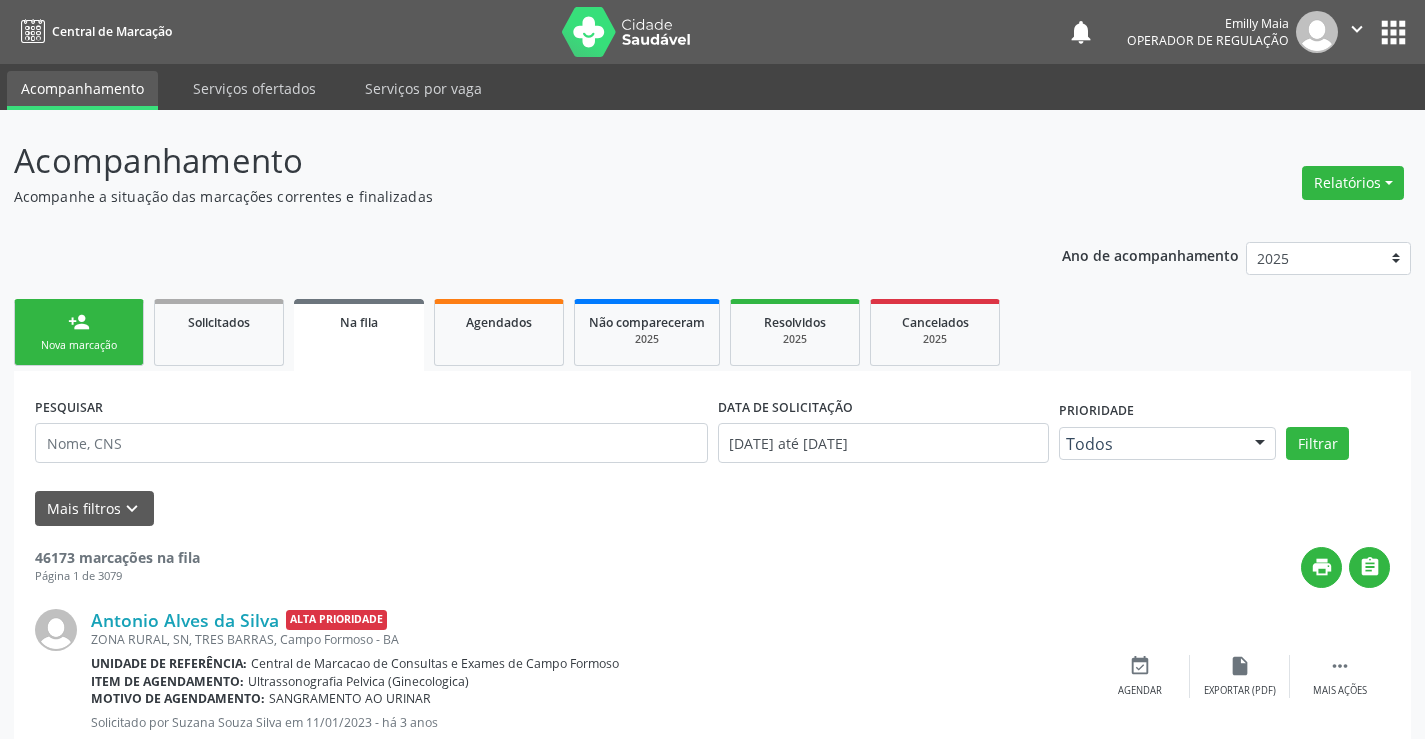 click on "person_add
Nova marcação" at bounding box center [79, 332] 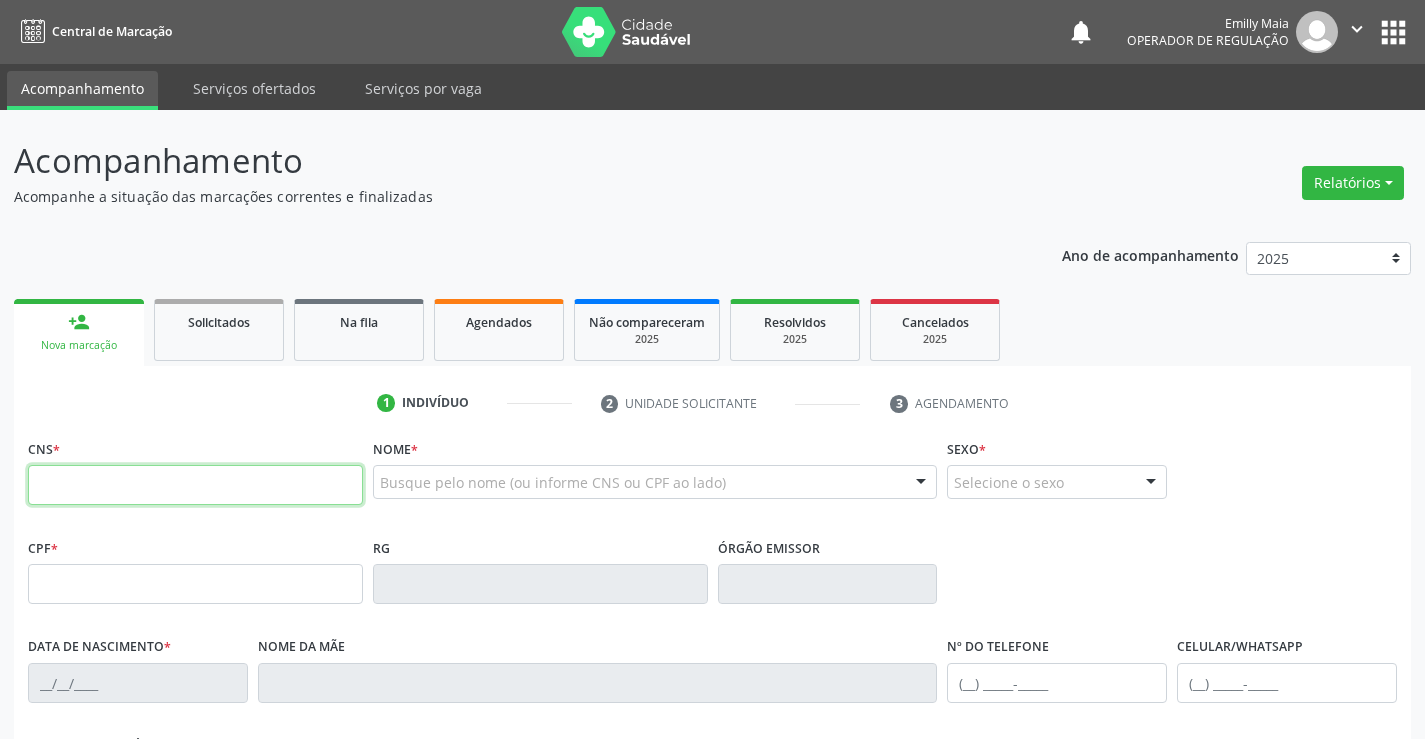 click at bounding box center (195, 485) 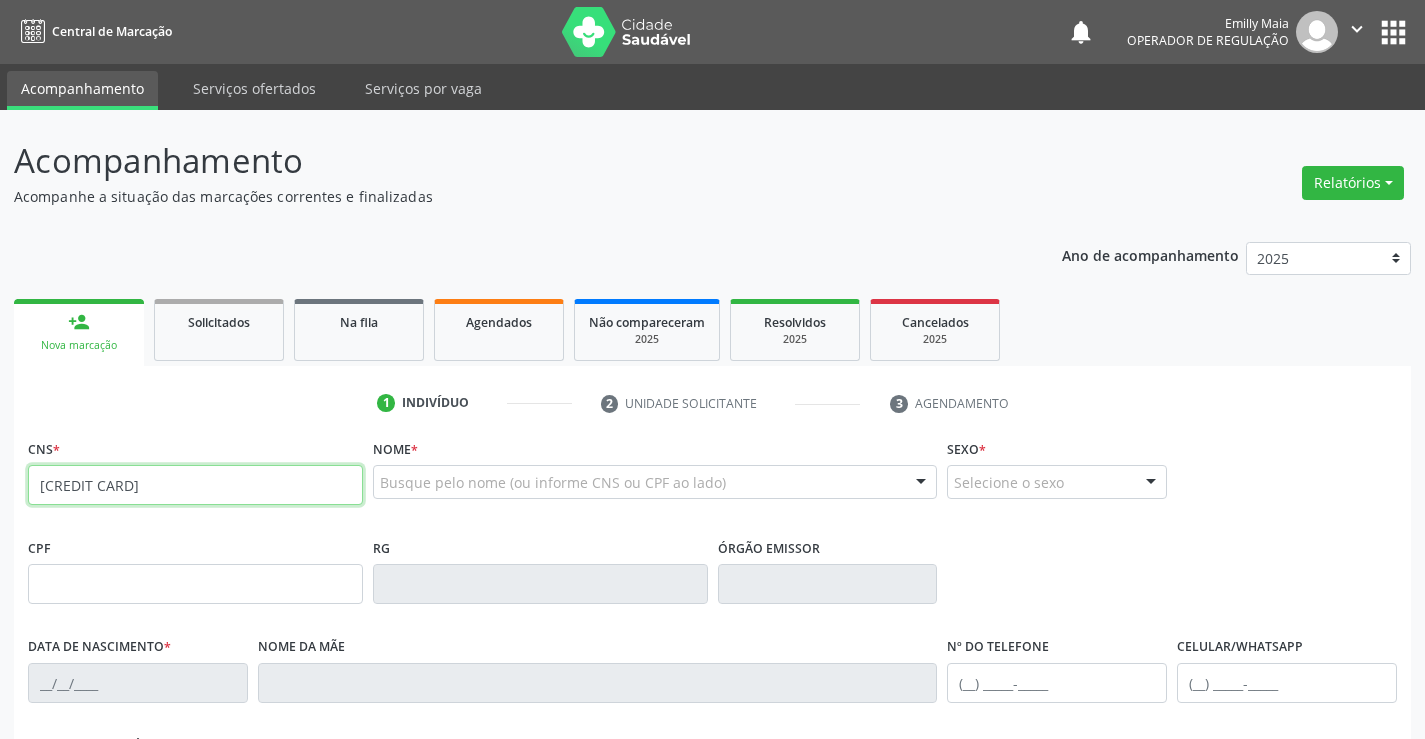 type on "706 8022 1422 1022" 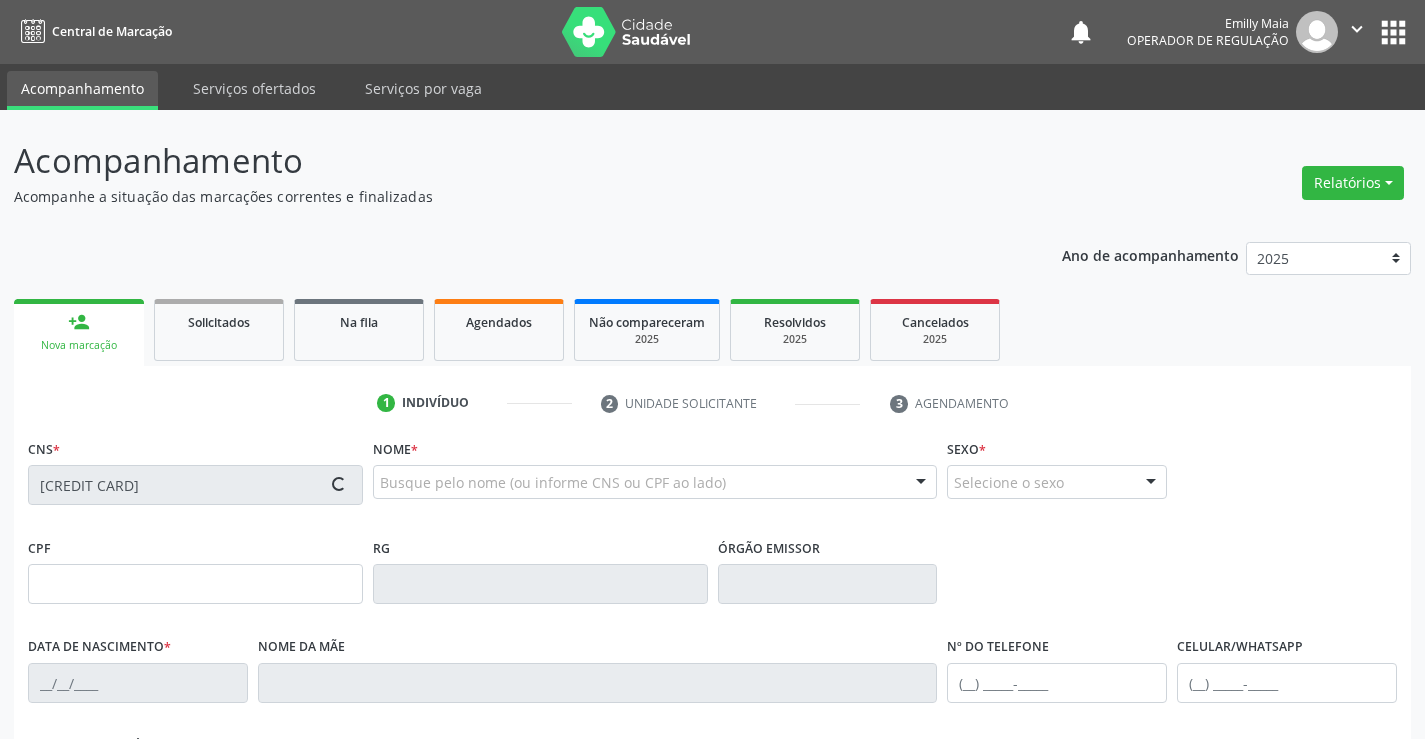 type on "19/06/2008" 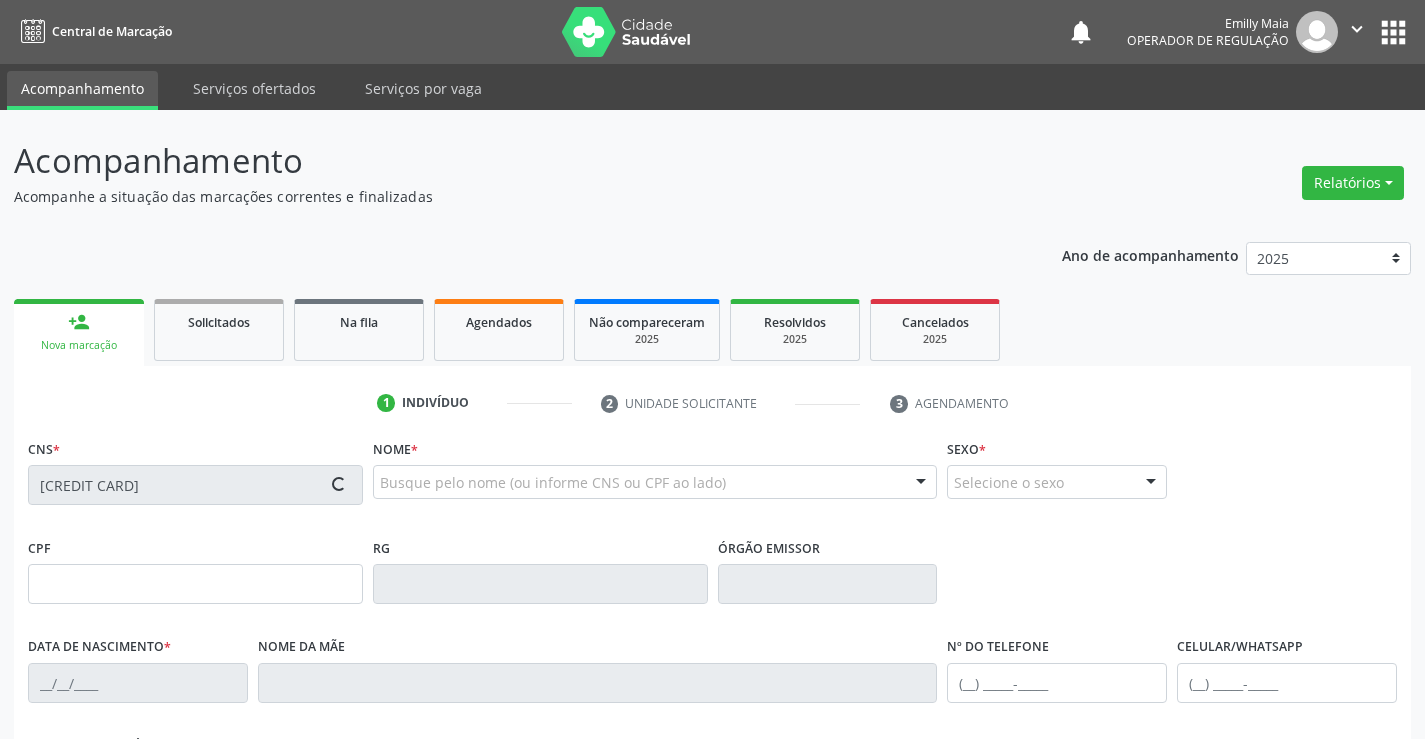 type on "S/N" 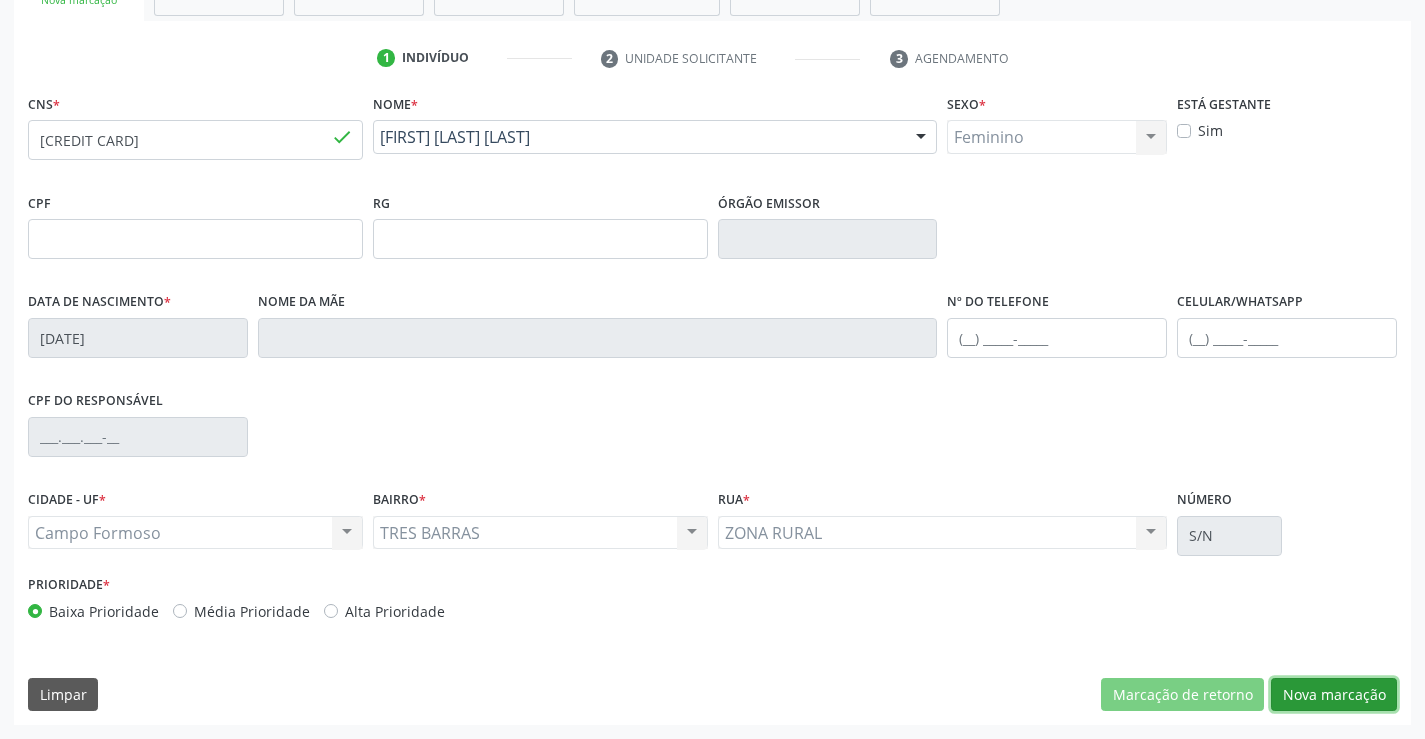 click on "Nova marcação" at bounding box center (1334, 695) 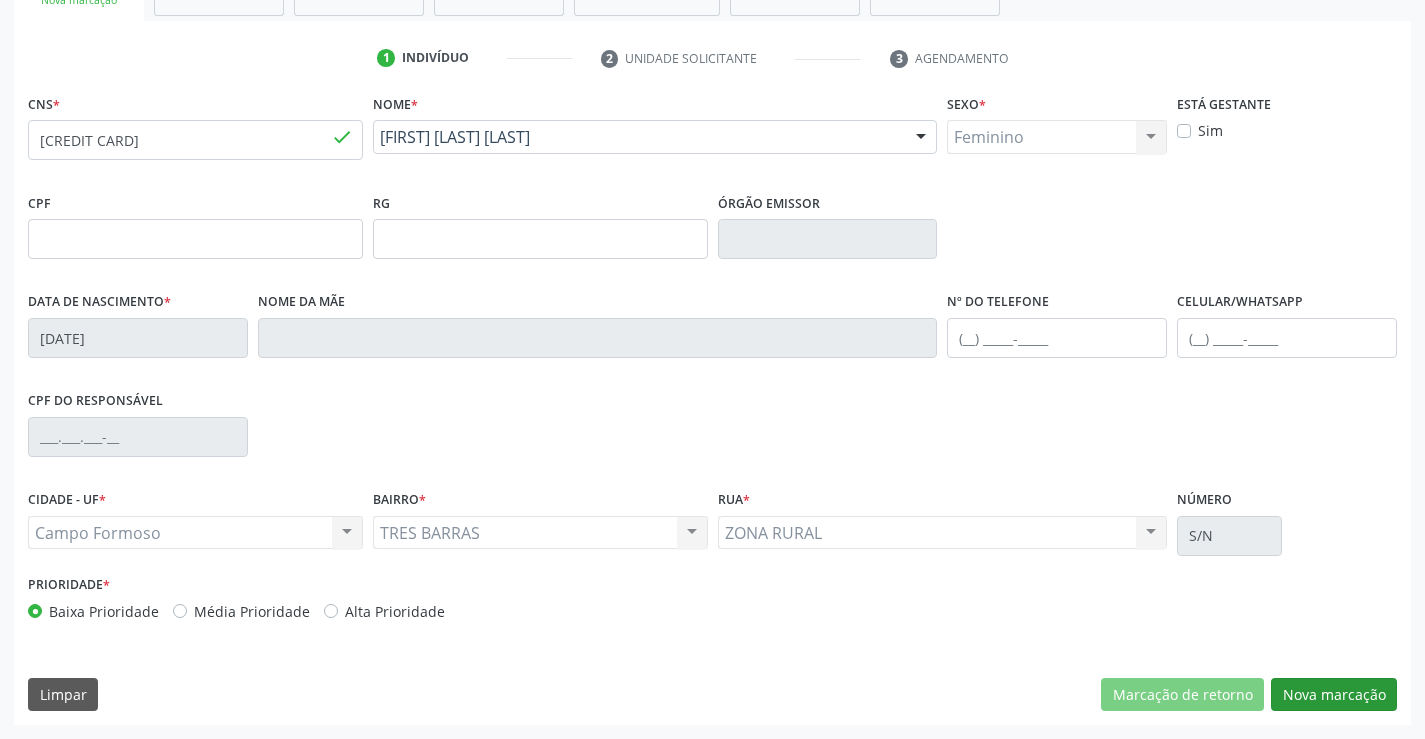 scroll, scrollTop: 167, scrollLeft: 0, axis: vertical 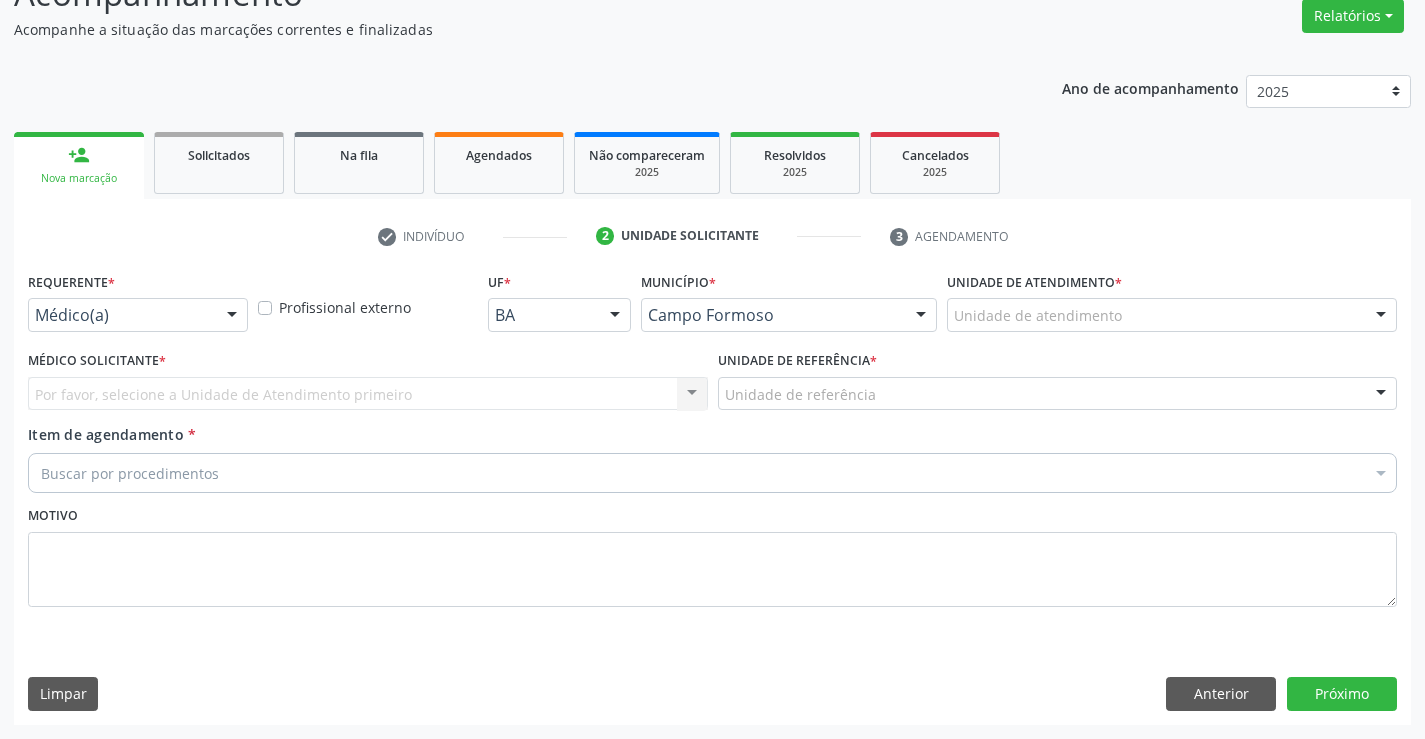 click at bounding box center (232, 316) 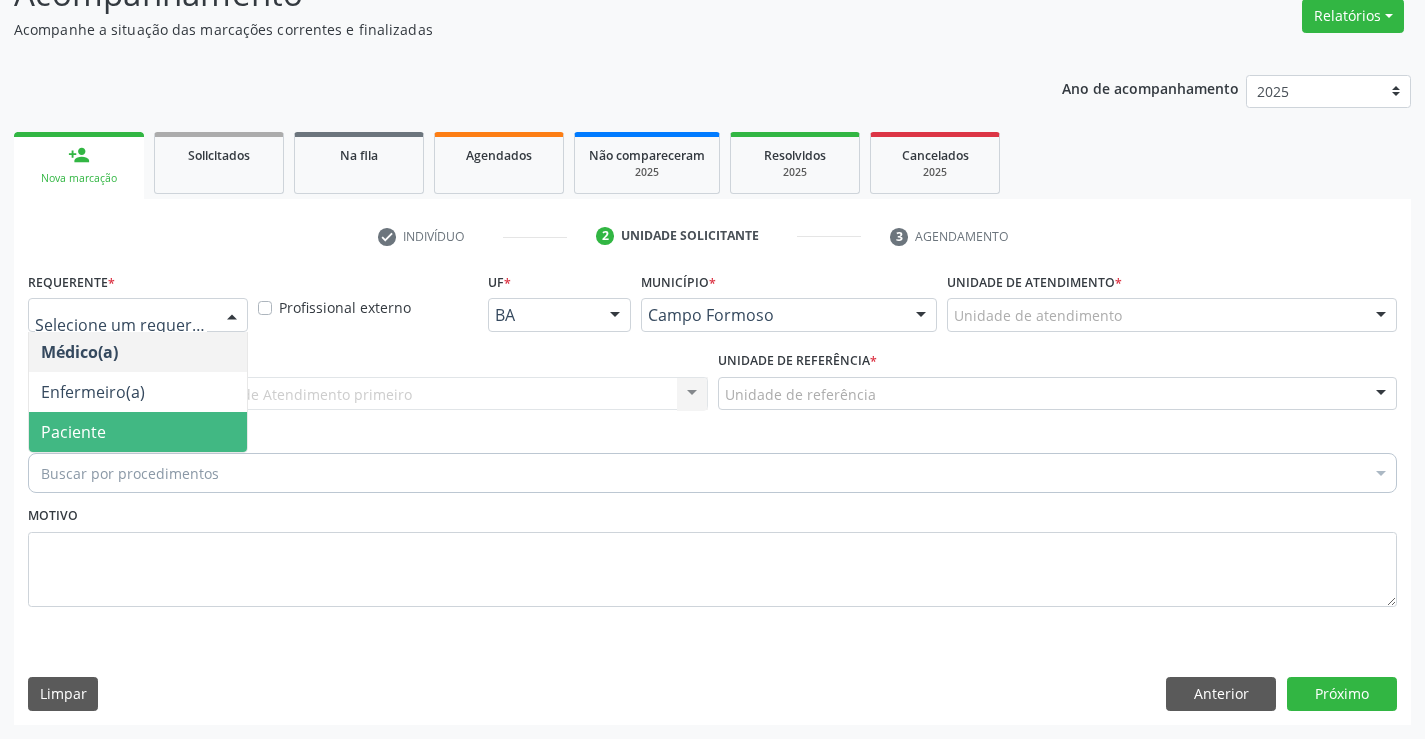 click on "Paciente" at bounding box center [138, 432] 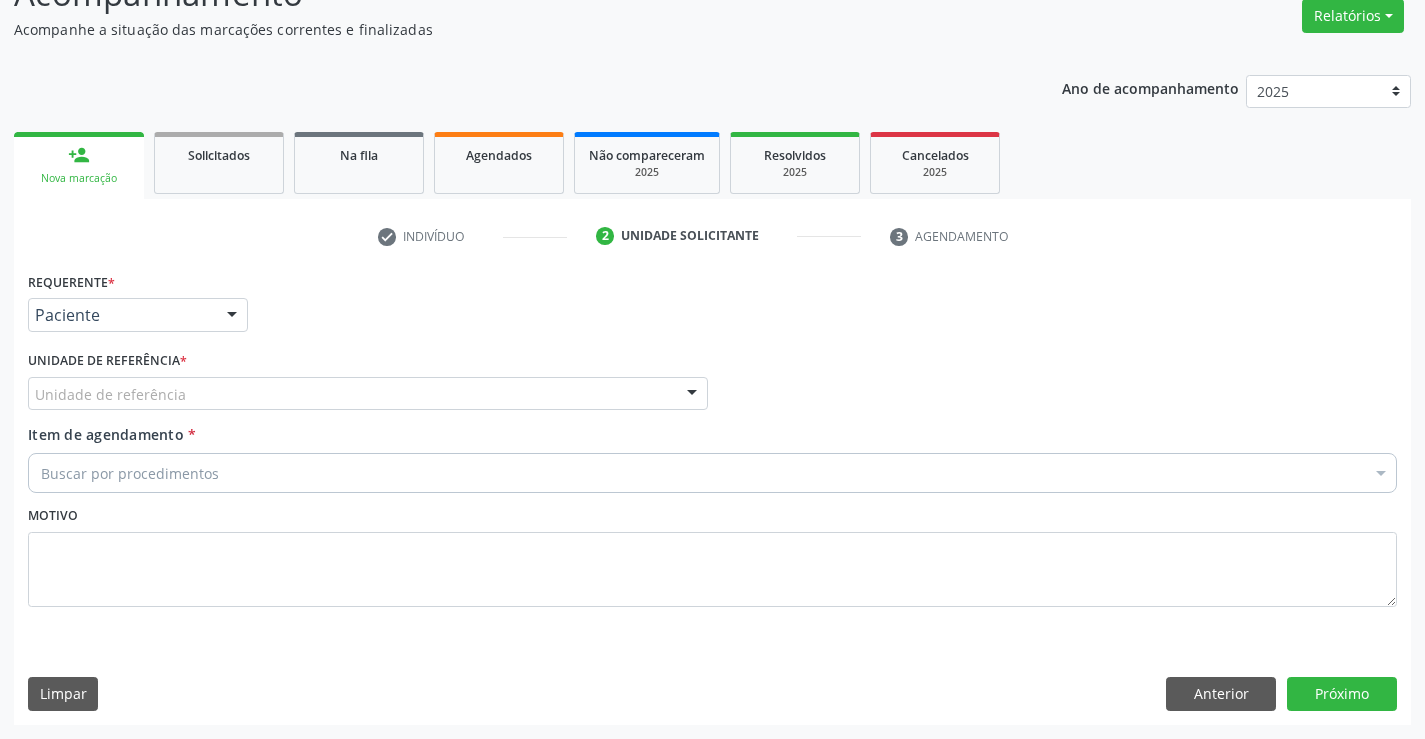 click on "Unidade de referência" at bounding box center [368, 394] 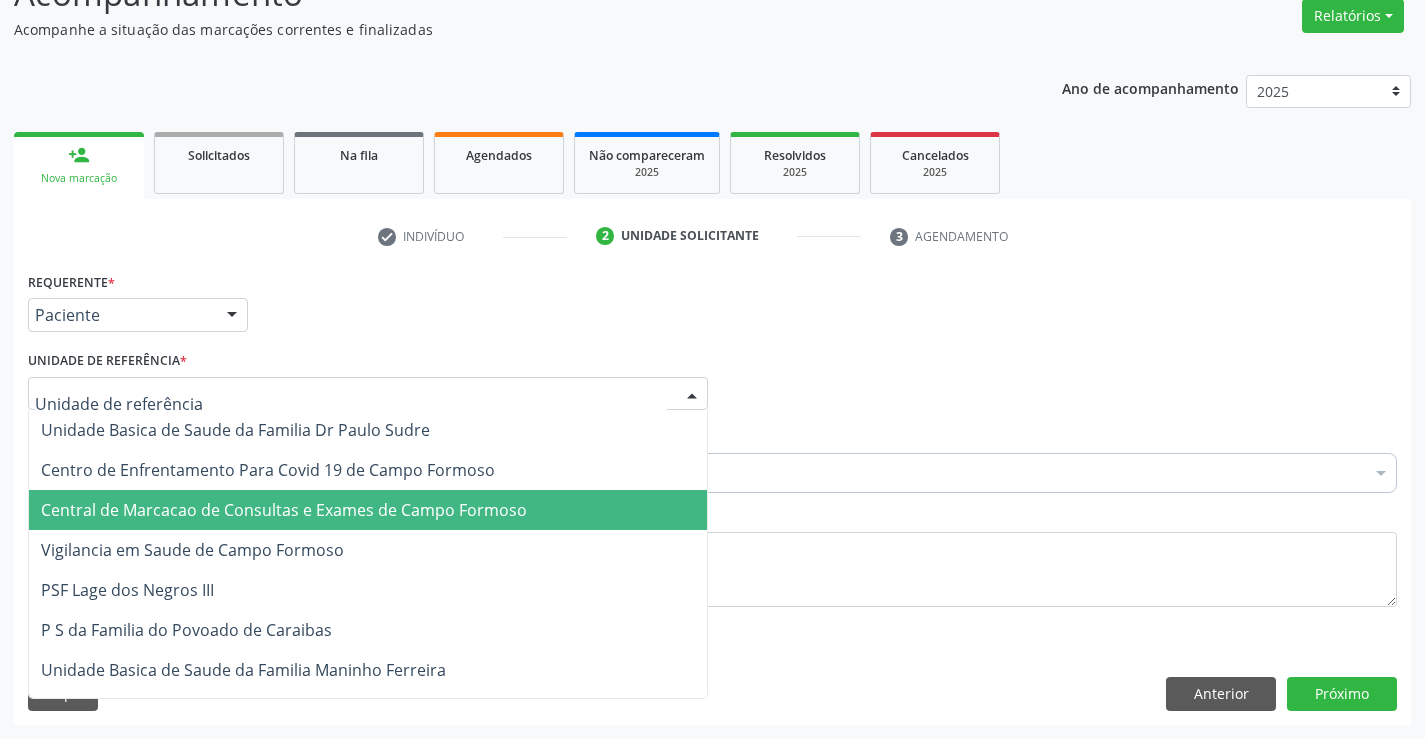 click on "Central de Marcacao de Consultas e Exames de Campo Formoso" at bounding box center [368, 510] 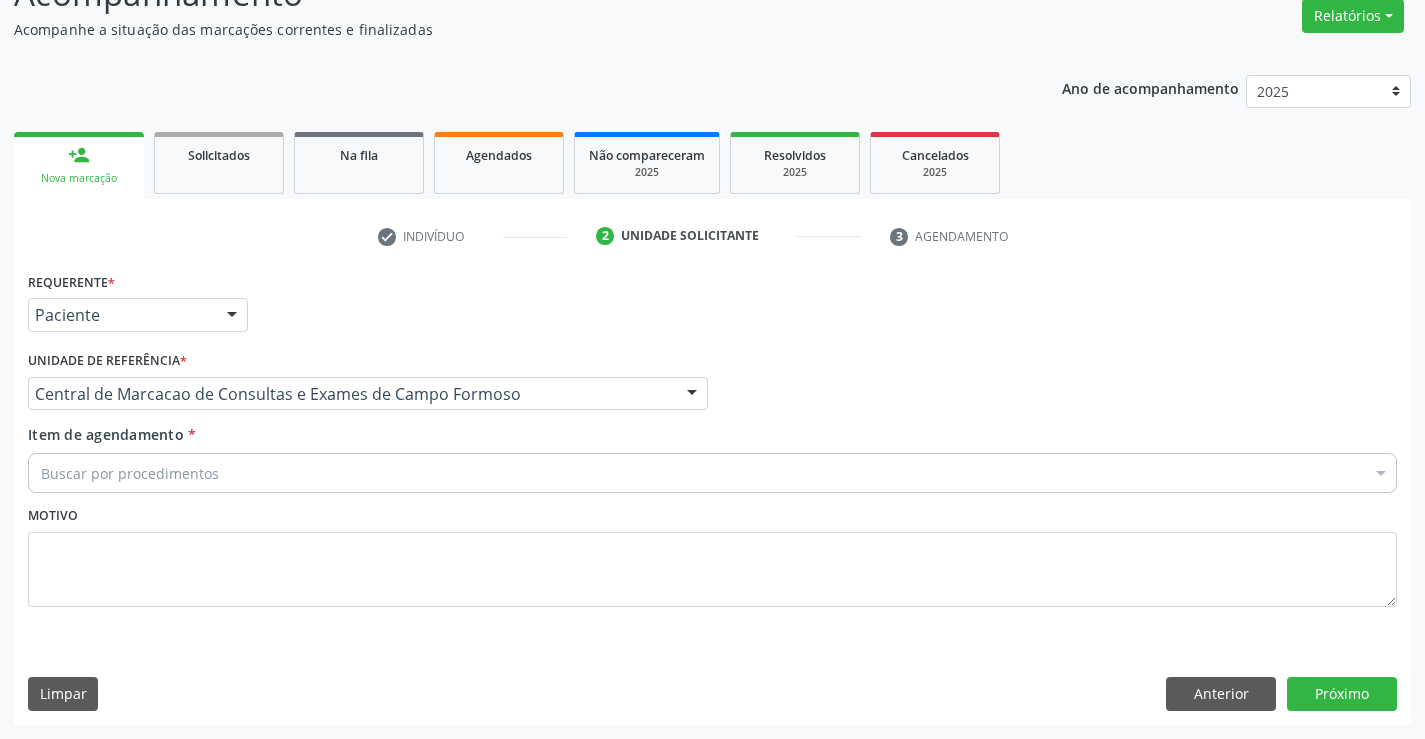 click on "Buscar por procedimentos" at bounding box center [712, 473] 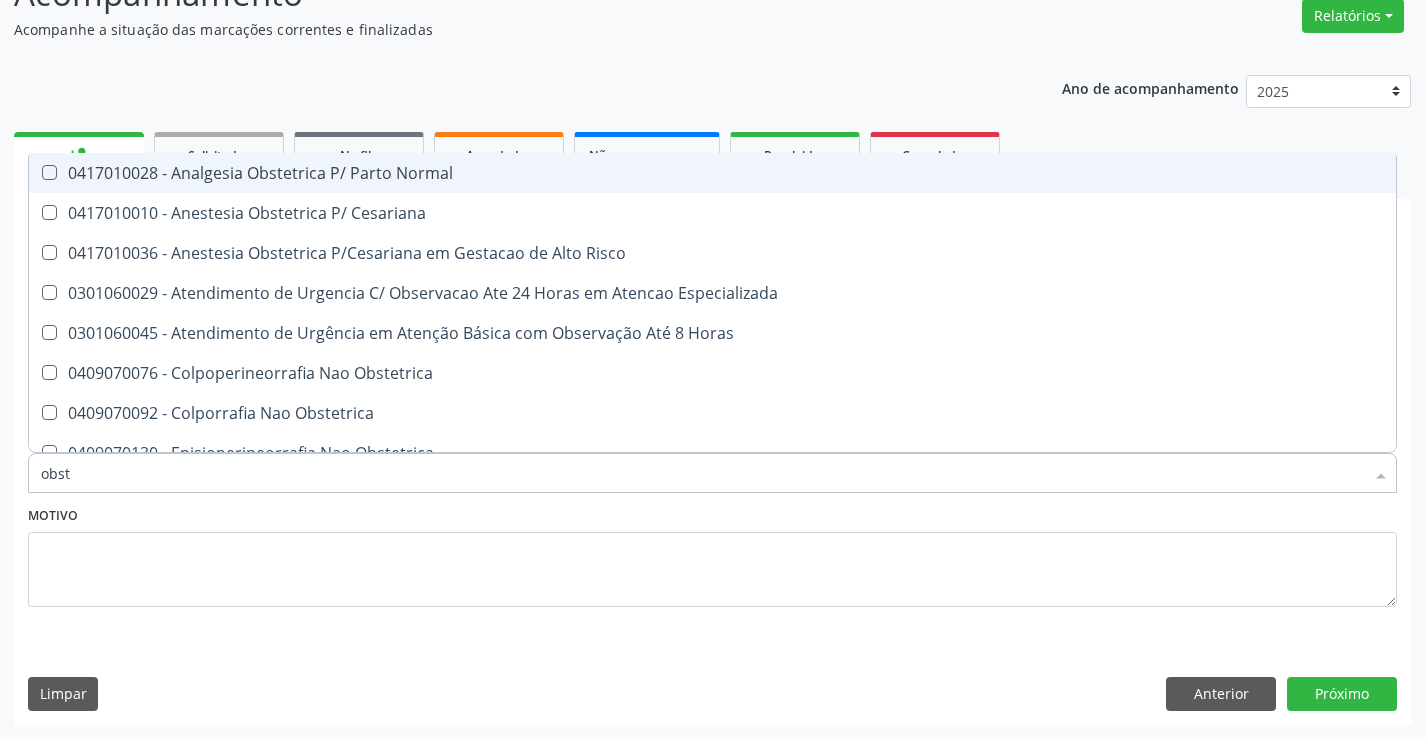 type on "obste" 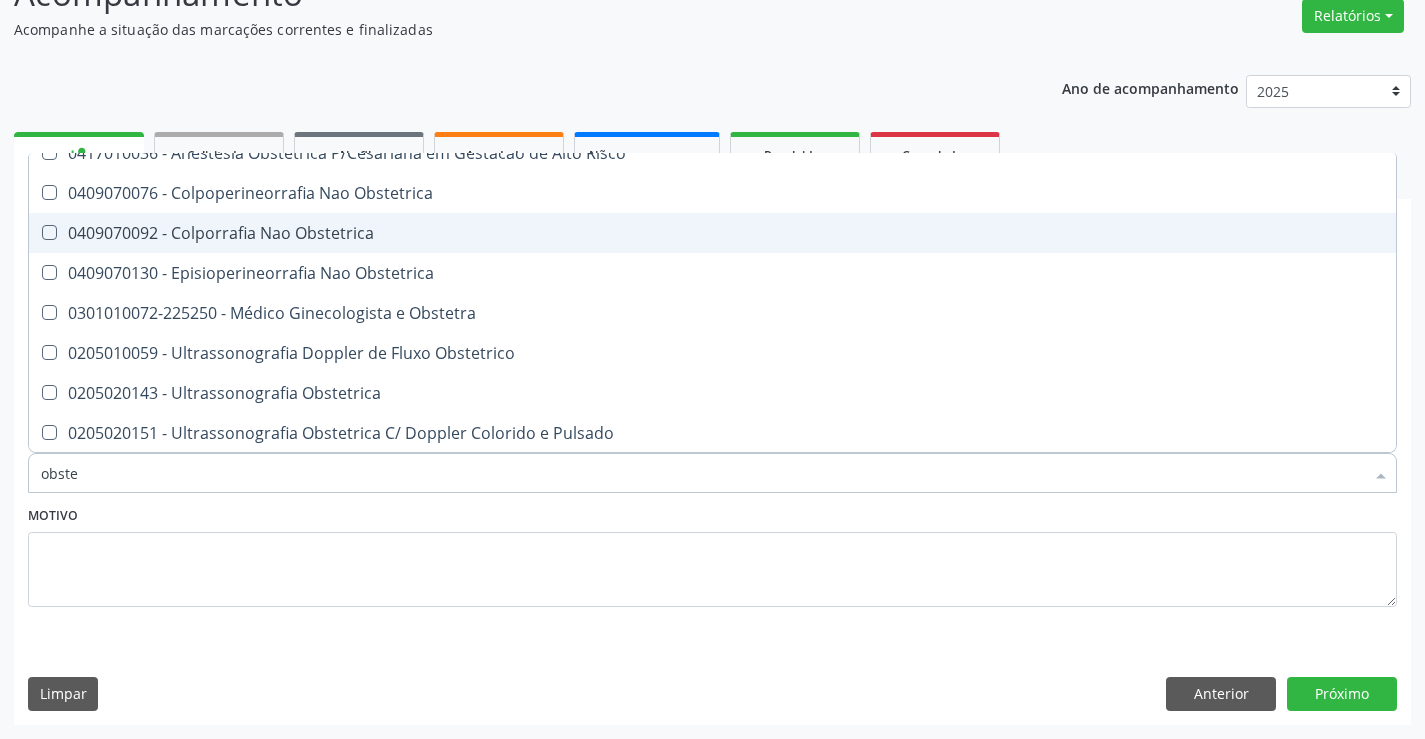 scroll, scrollTop: 101, scrollLeft: 0, axis: vertical 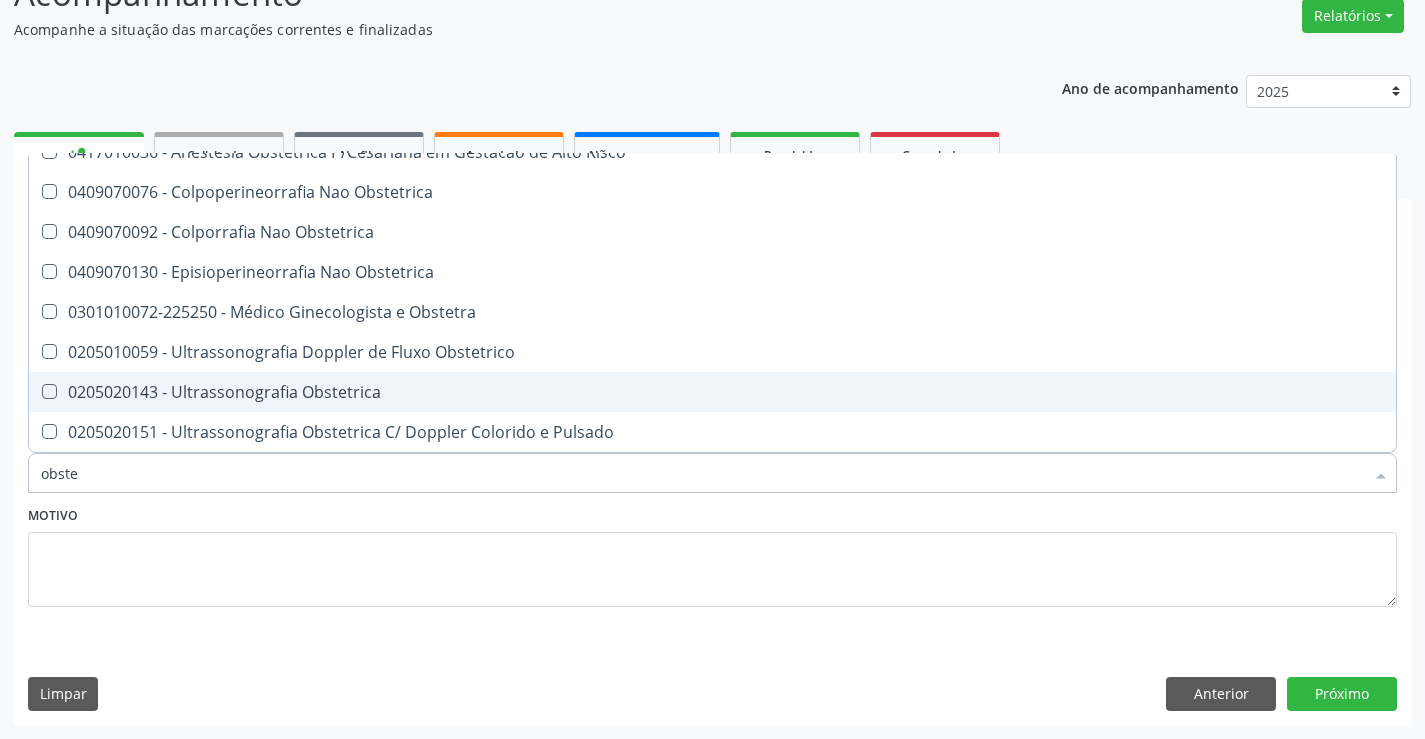 click on "0205020143 - Ultrassonografia Obstetrica" at bounding box center (712, 392) 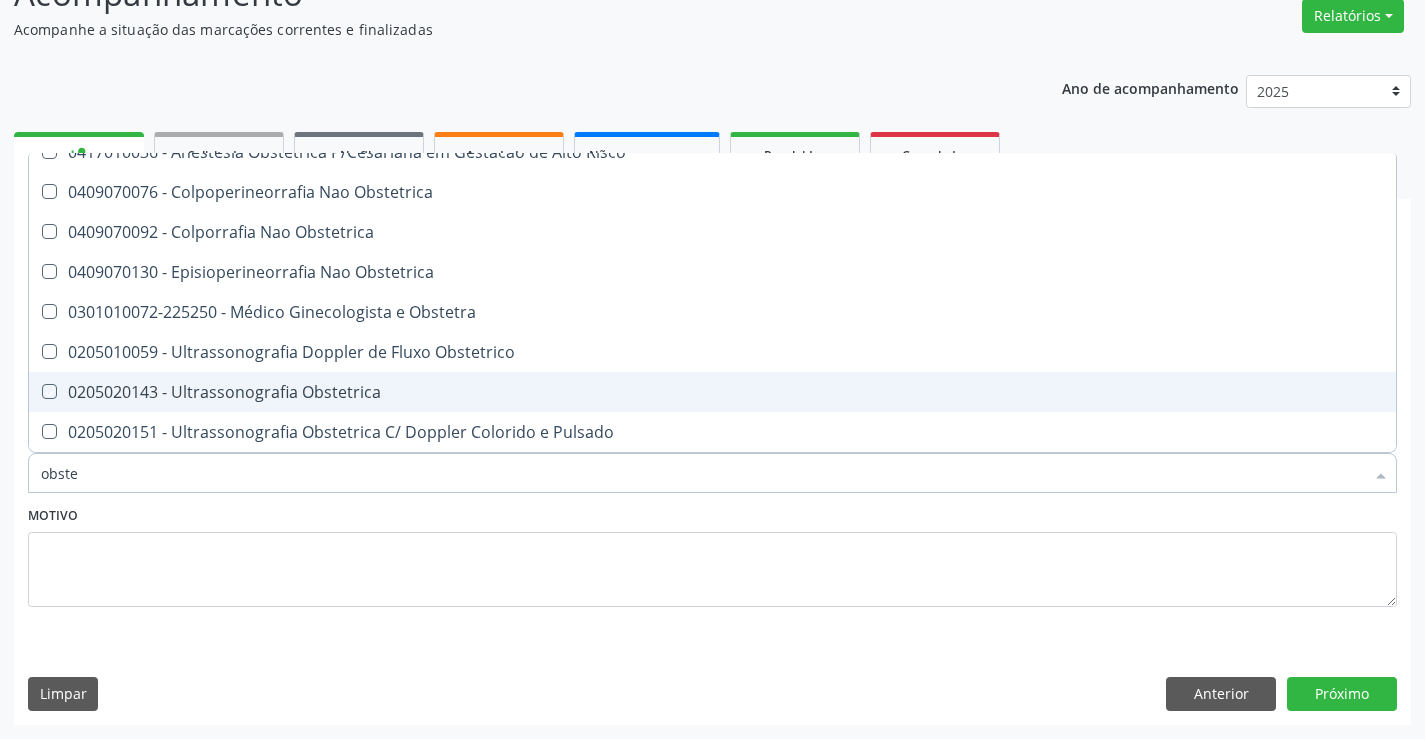 checkbox on "true" 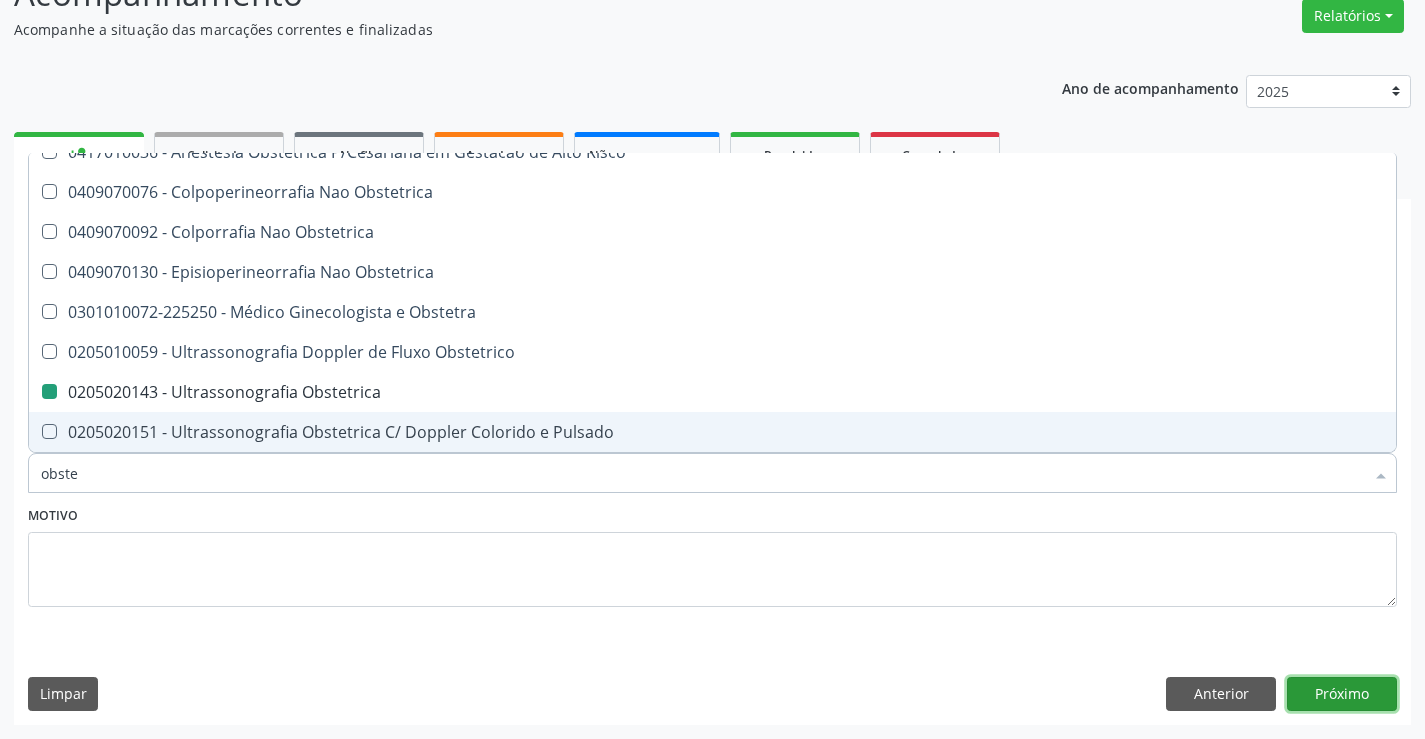 click on "Próximo" at bounding box center [1342, 694] 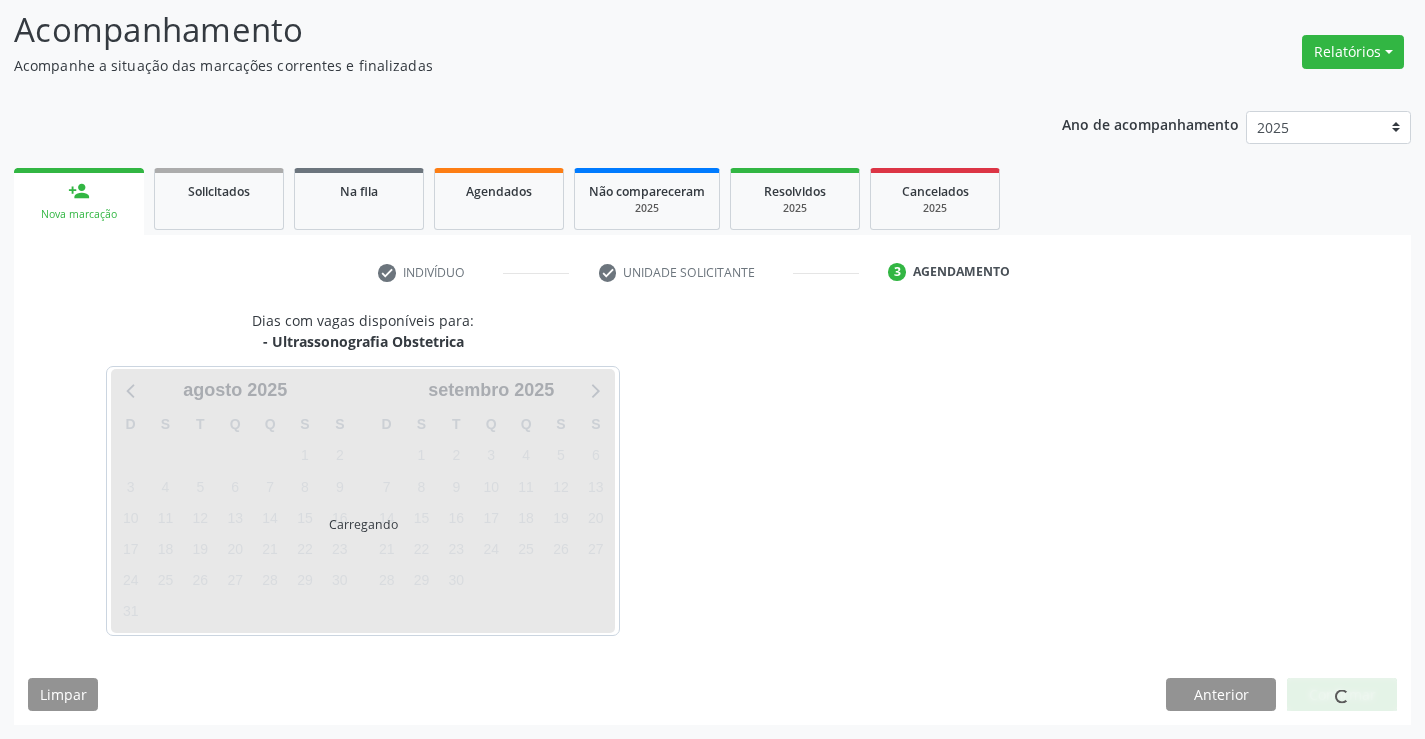 scroll, scrollTop: 131, scrollLeft: 0, axis: vertical 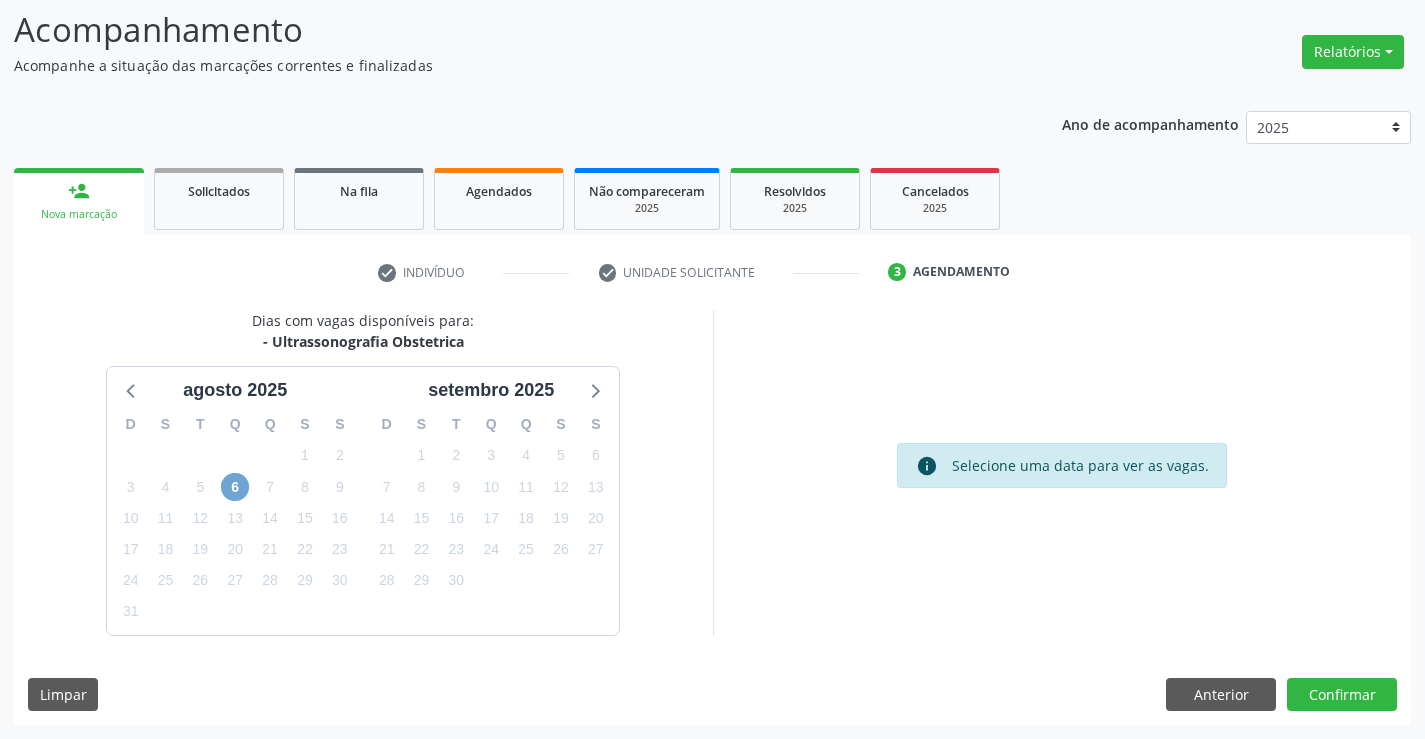 click on "6" at bounding box center [235, 487] 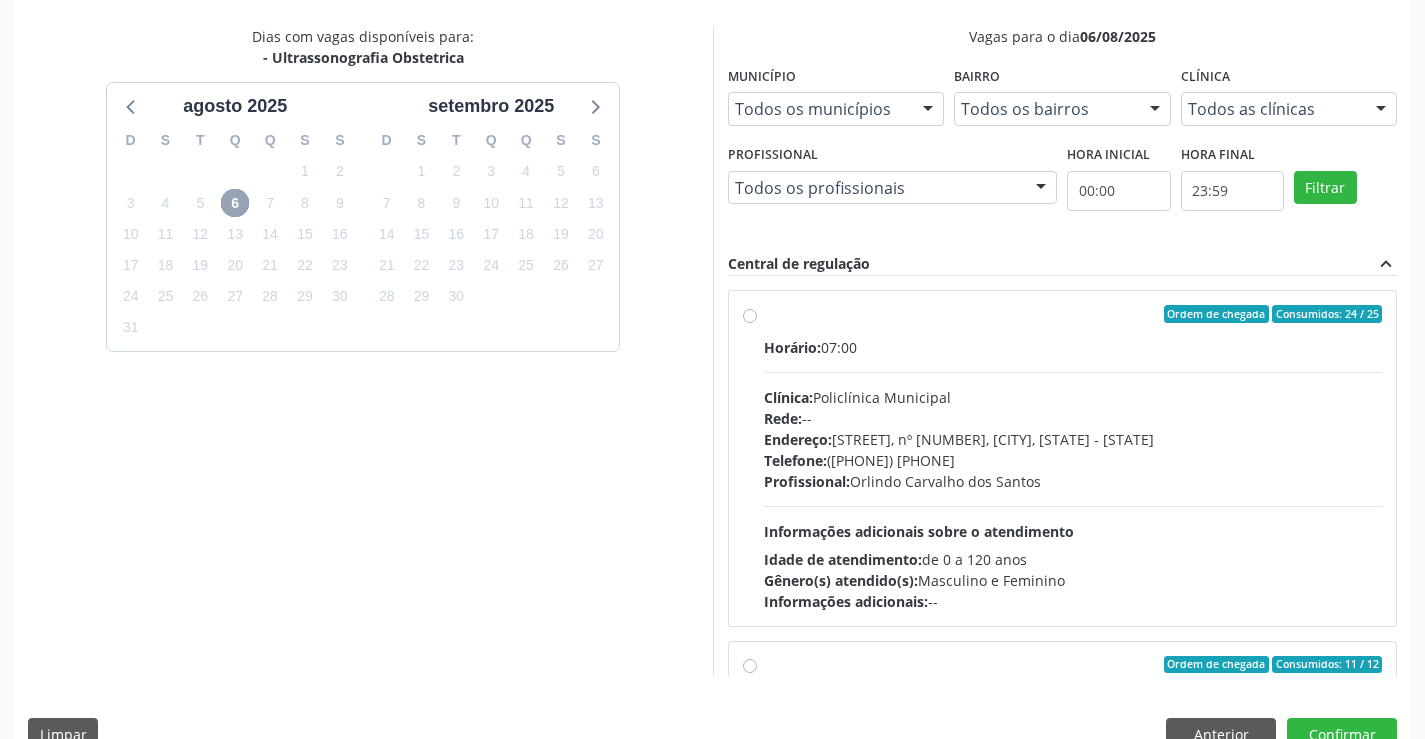 scroll, scrollTop: 456, scrollLeft: 0, axis: vertical 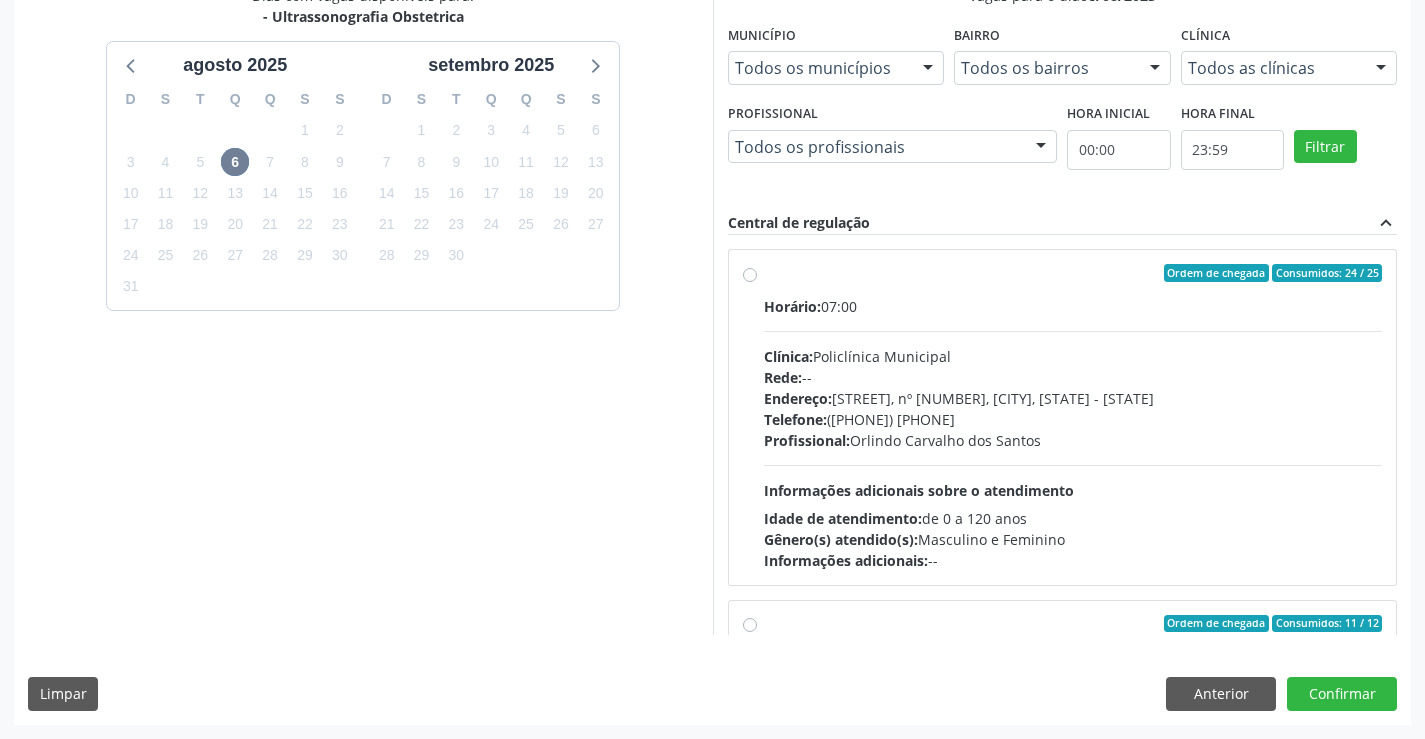 click on "Endereço:   Predio, nº 386, Centro, Campo Formoso - BA" at bounding box center (1073, 398) 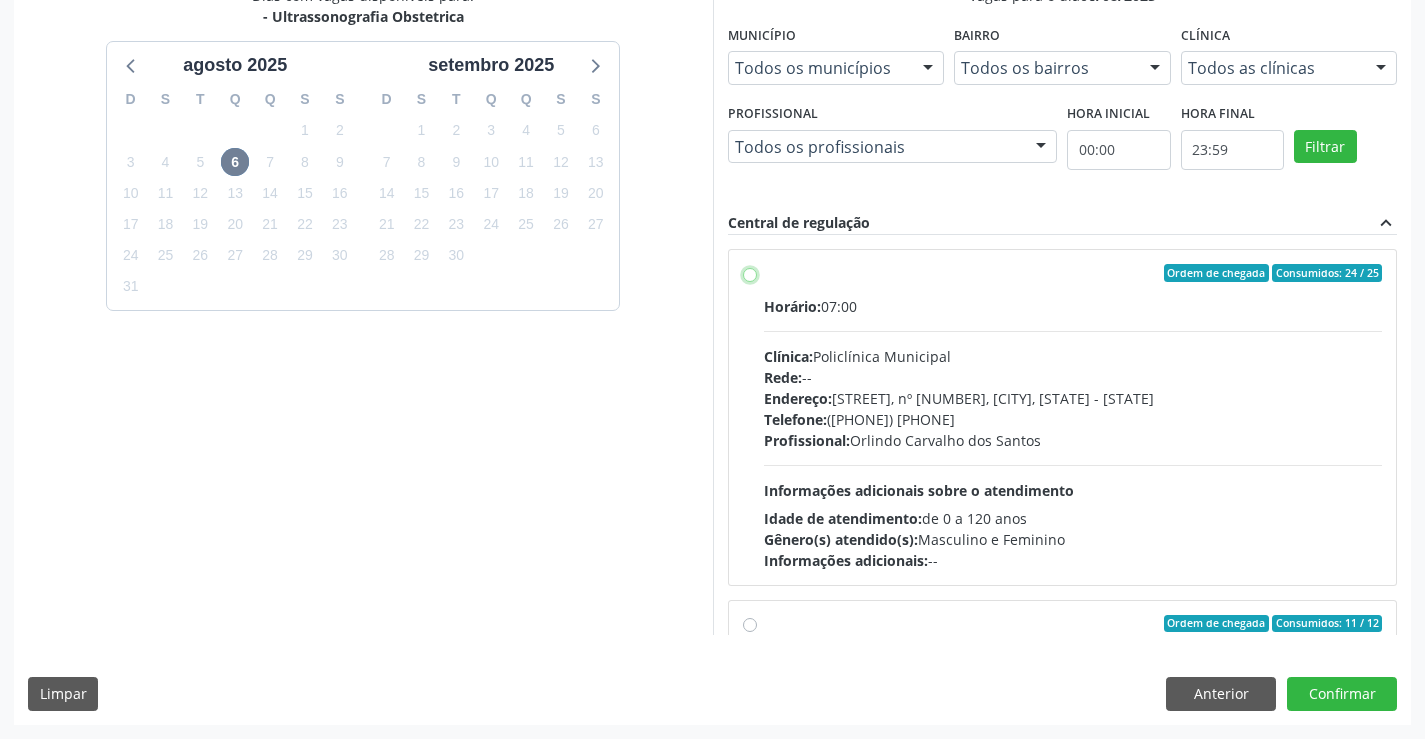 click on "Ordem de chegada
Consumidos: 24 / 25
Horário:   07:00
Clínica:  Policlínica Municipal
Rede:
--
Endereço:   Predio, nº 386, Centro, Campo Formoso - BA
Telefone:   (74) 6451312
Profissional:
Orlindo Carvalho dos Santos
Informações adicionais sobre o atendimento
Idade de atendimento:
de 0 a 120 anos
Gênero(s) atendido(s):
Masculino e Feminino
Informações adicionais:
--" at bounding box center [750, 273] 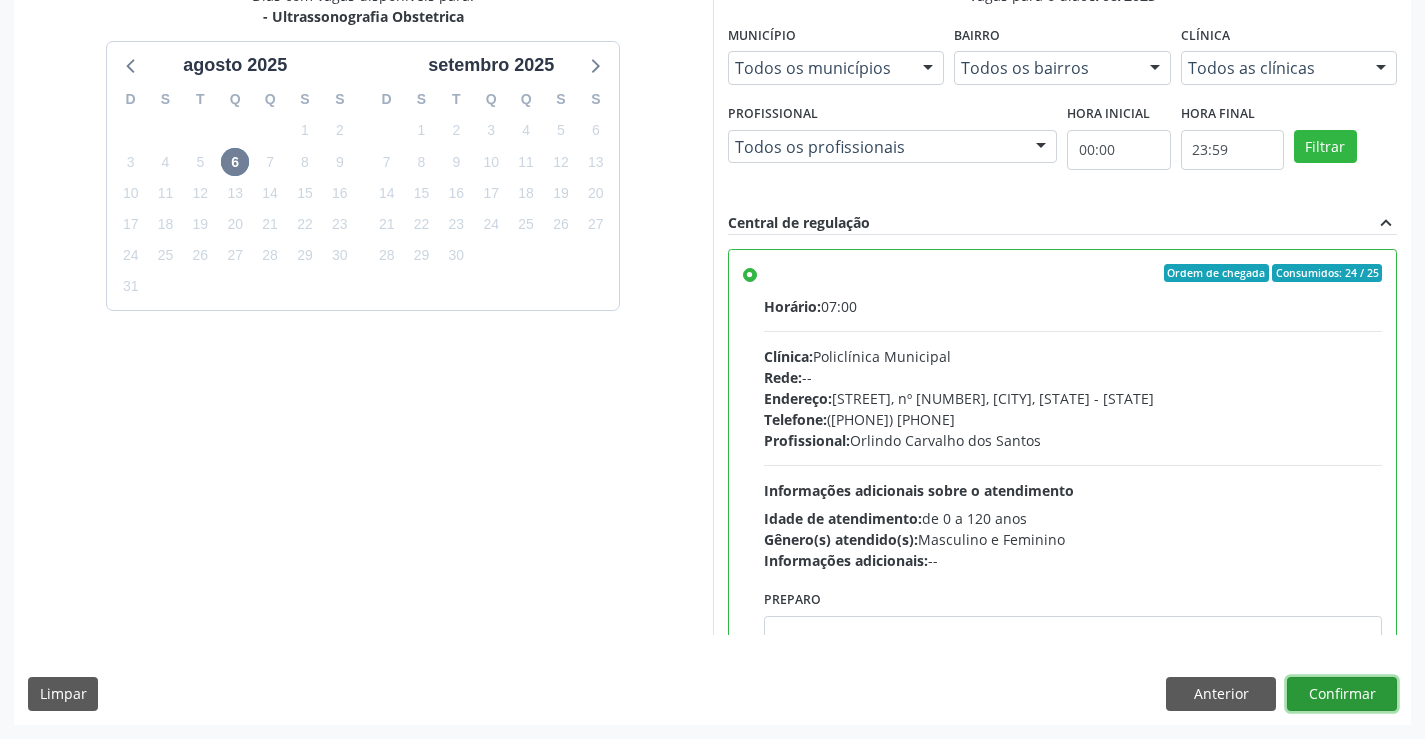 click on "Confirmar" at bounding box center (1342, 694) 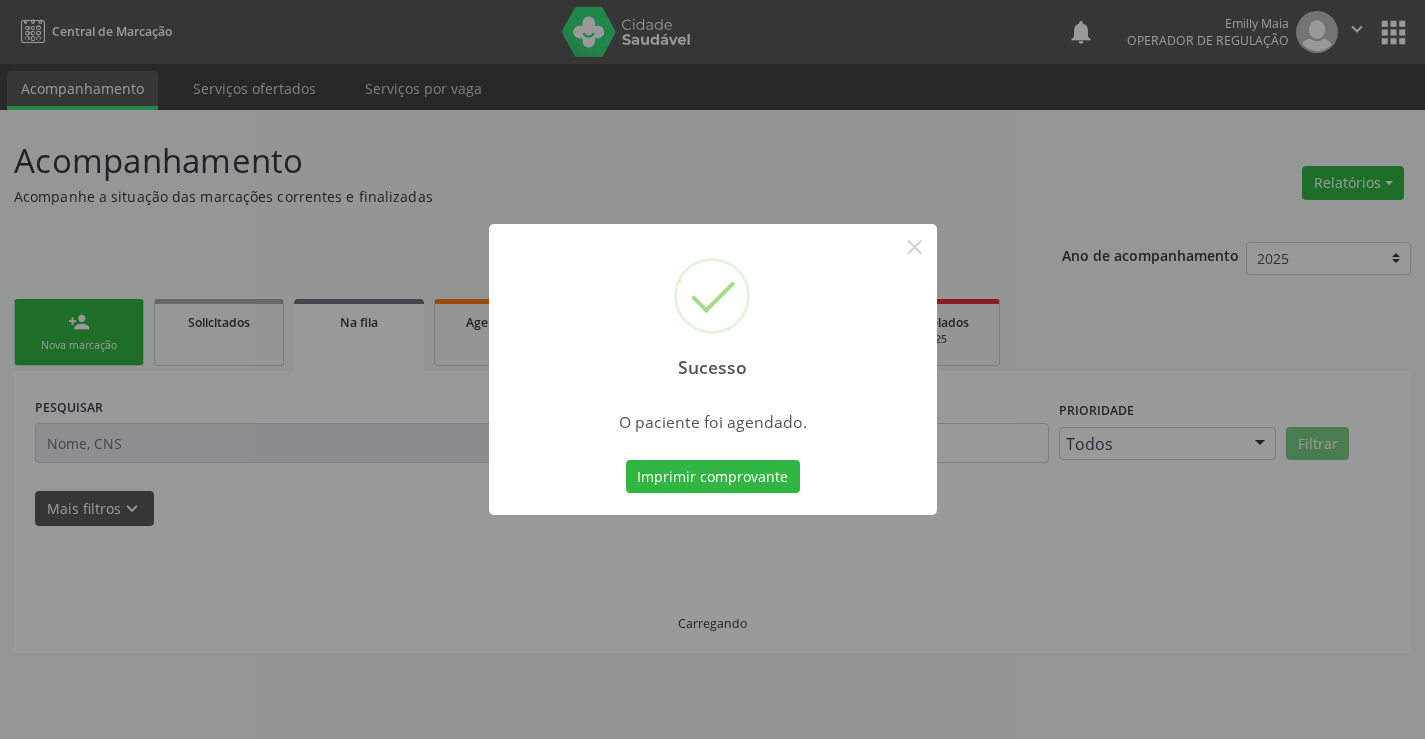 scroll, scrollTop: 0, scrollLeft: 0, axis: both 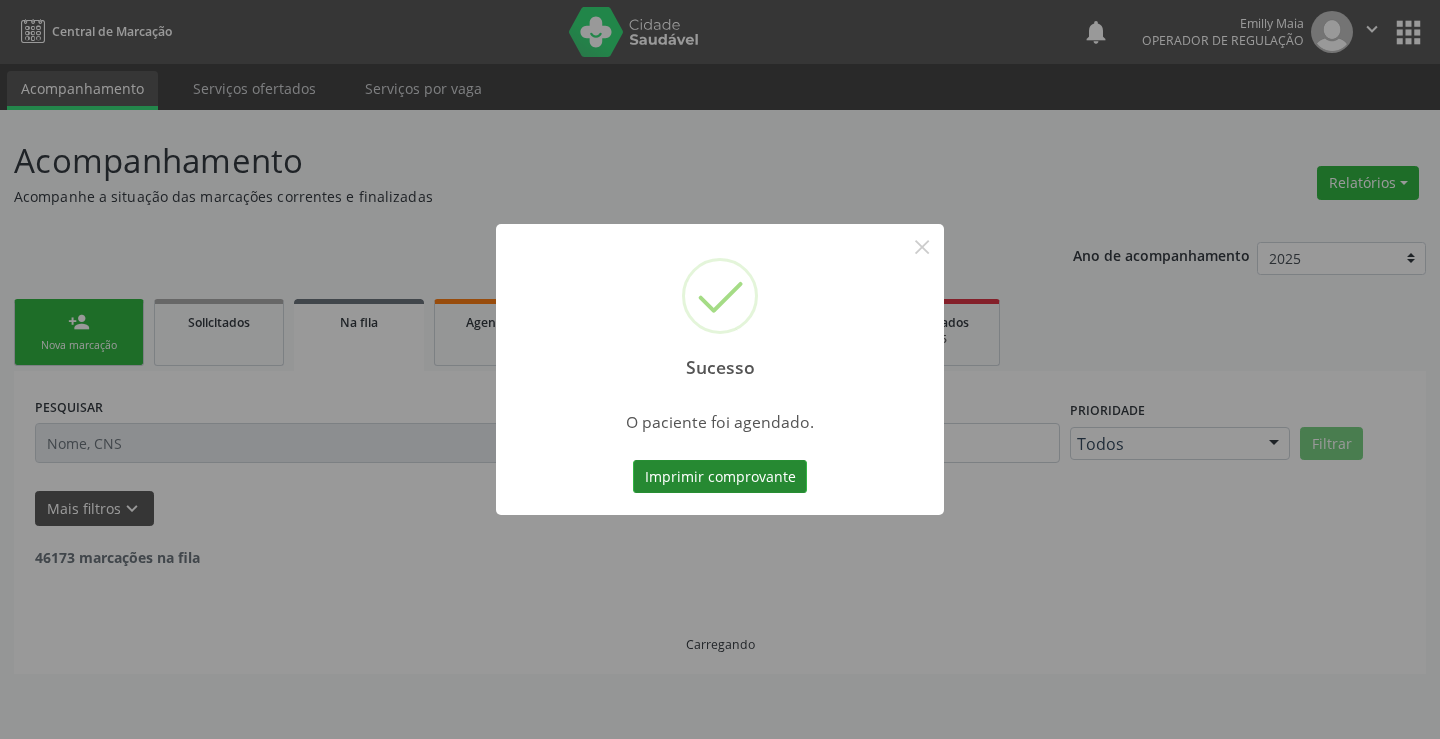 click on "Imprimir comprovante" at bounding box center (720, 477) 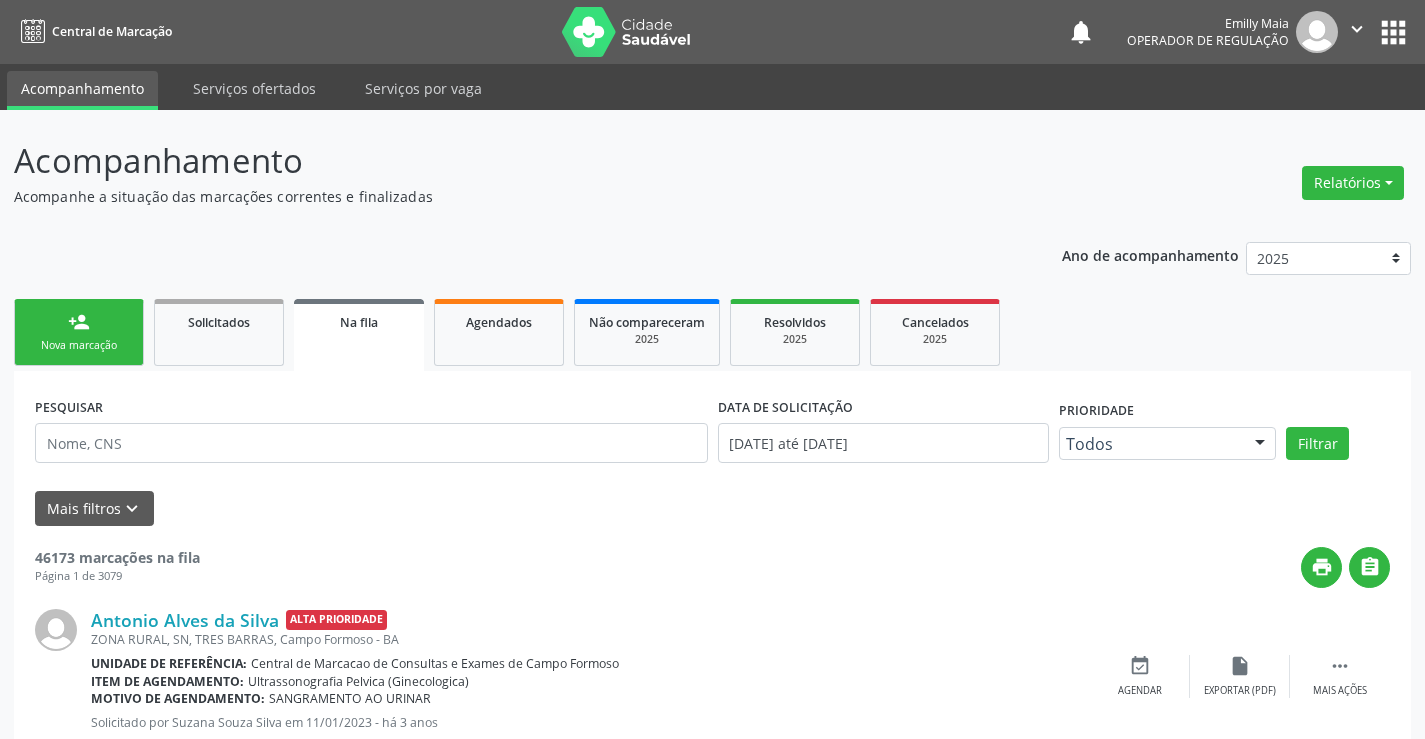 click on "person_add
Nova marcação" at bounding box center [79, 332] 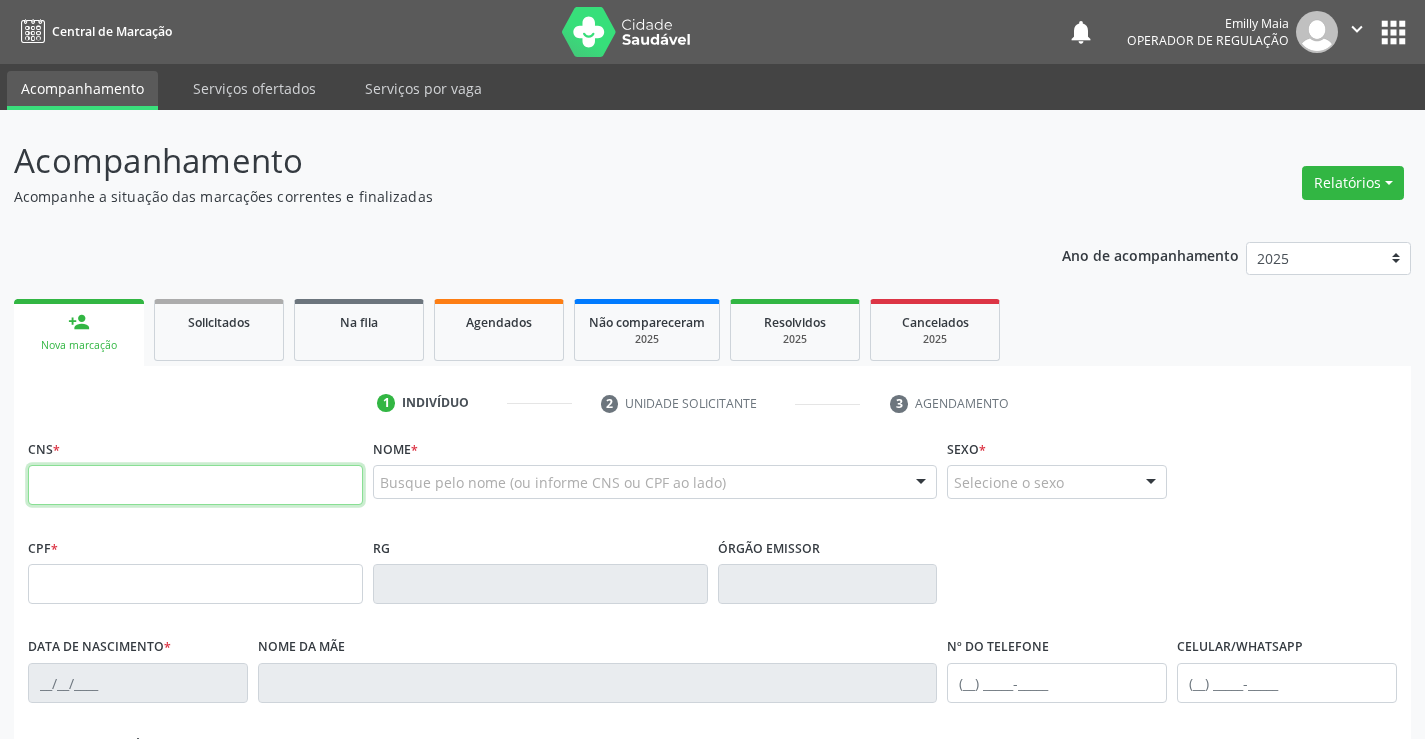 click at bounding box center [195, 485] 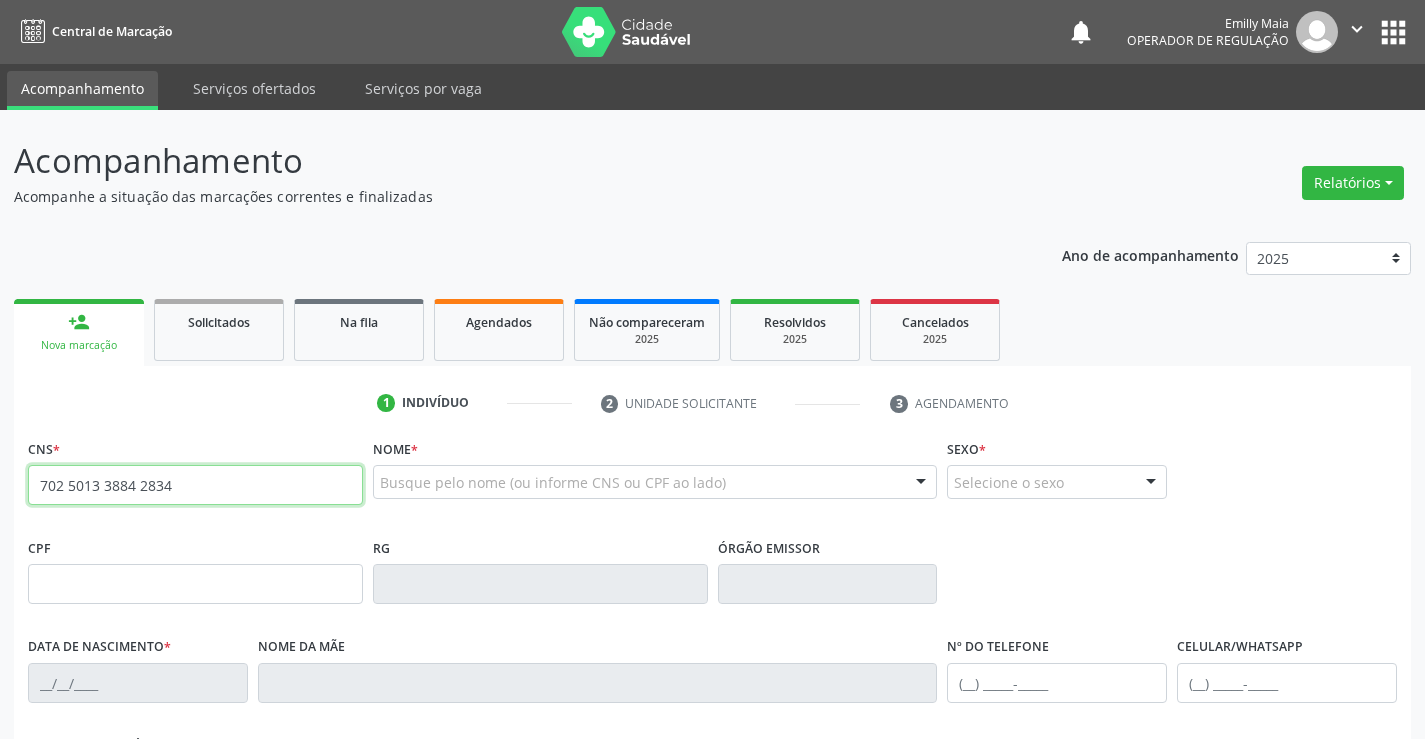 type on "702 5013 3884 2834" 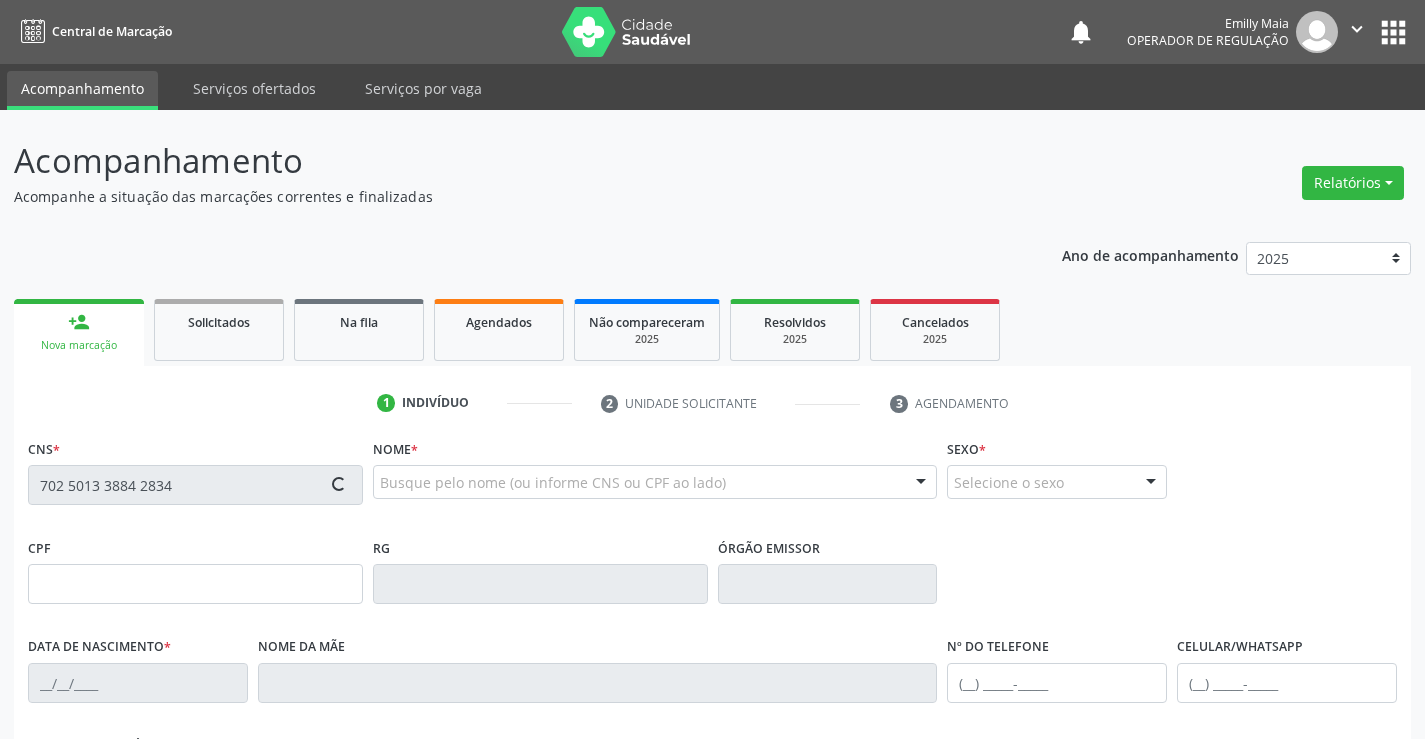 type on "19/11/2024" 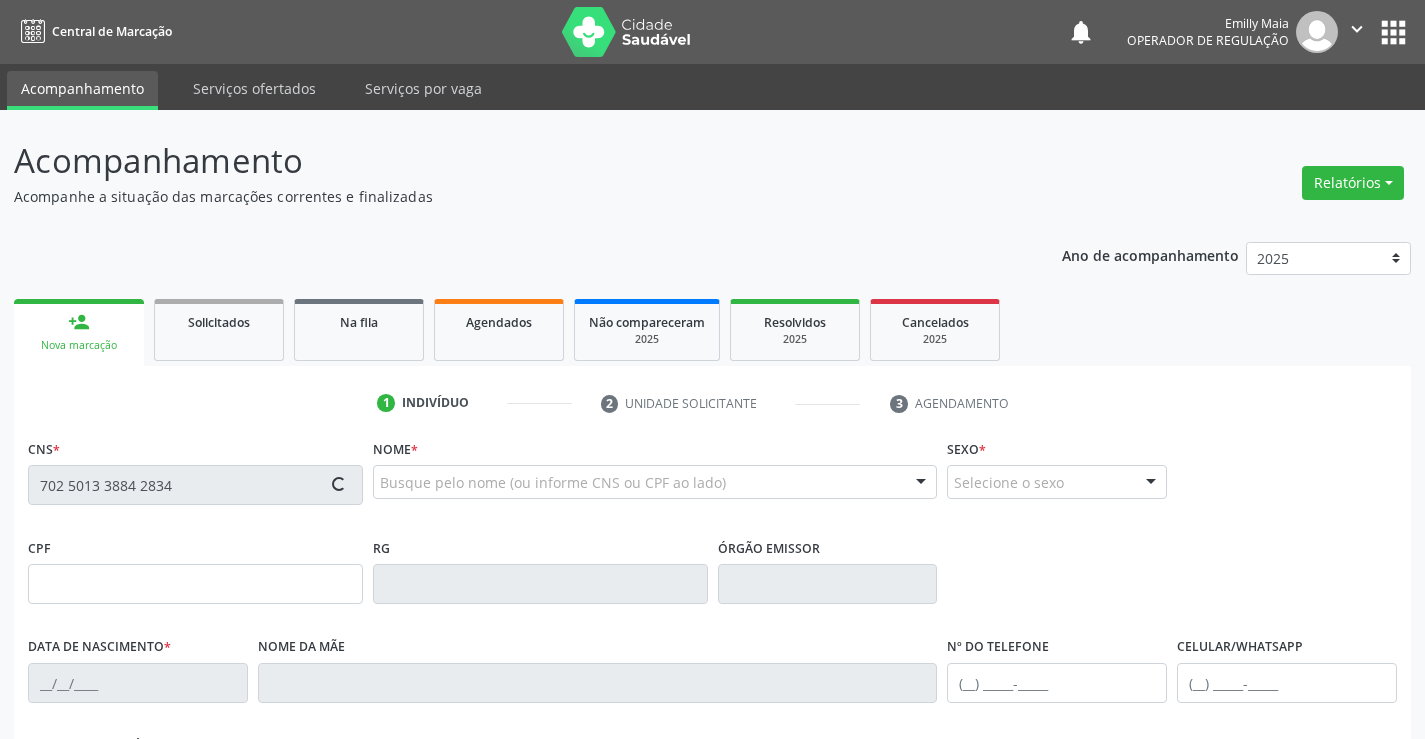type on "(74) 99191-4399" 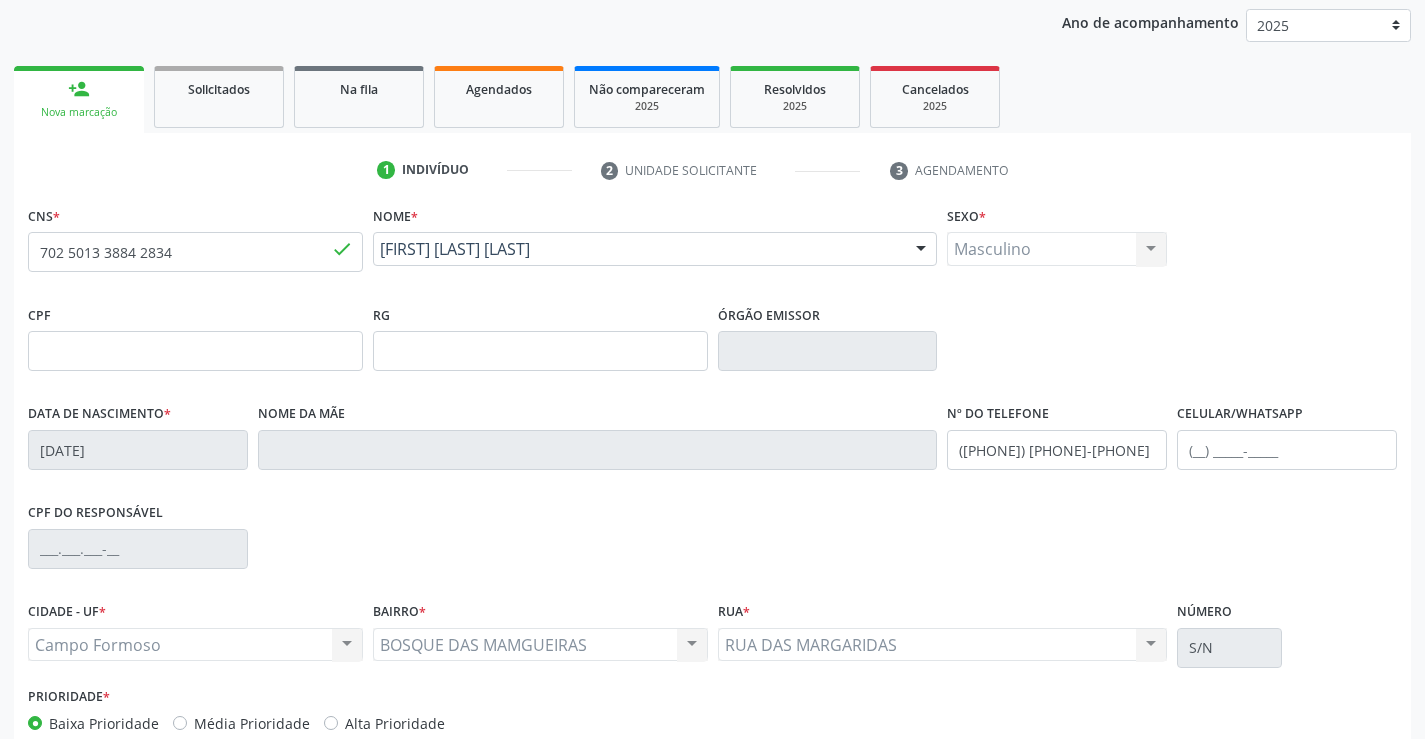 scroll, scrollTop: 300, scrollLeft: 0, axis: vertical 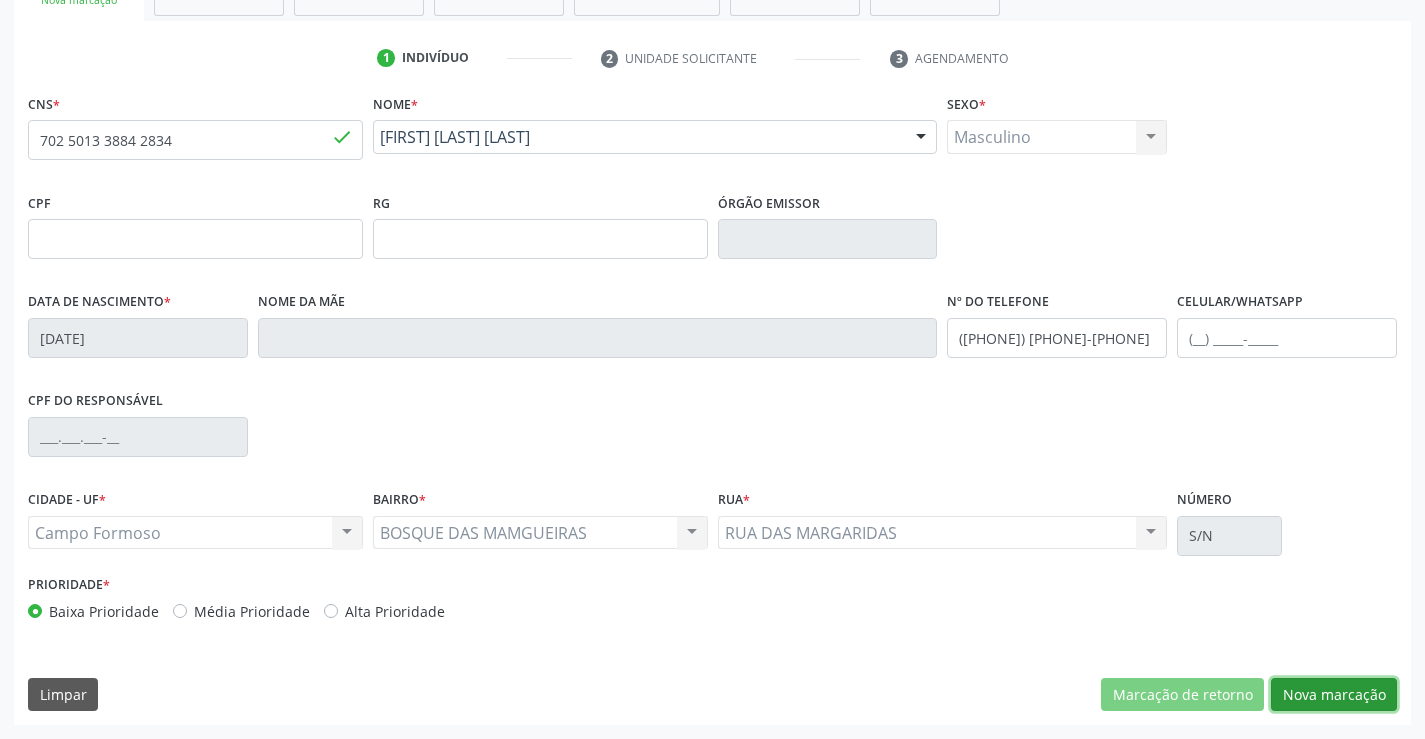 click on "Nova marcação" at bounding box center (1334, 695) 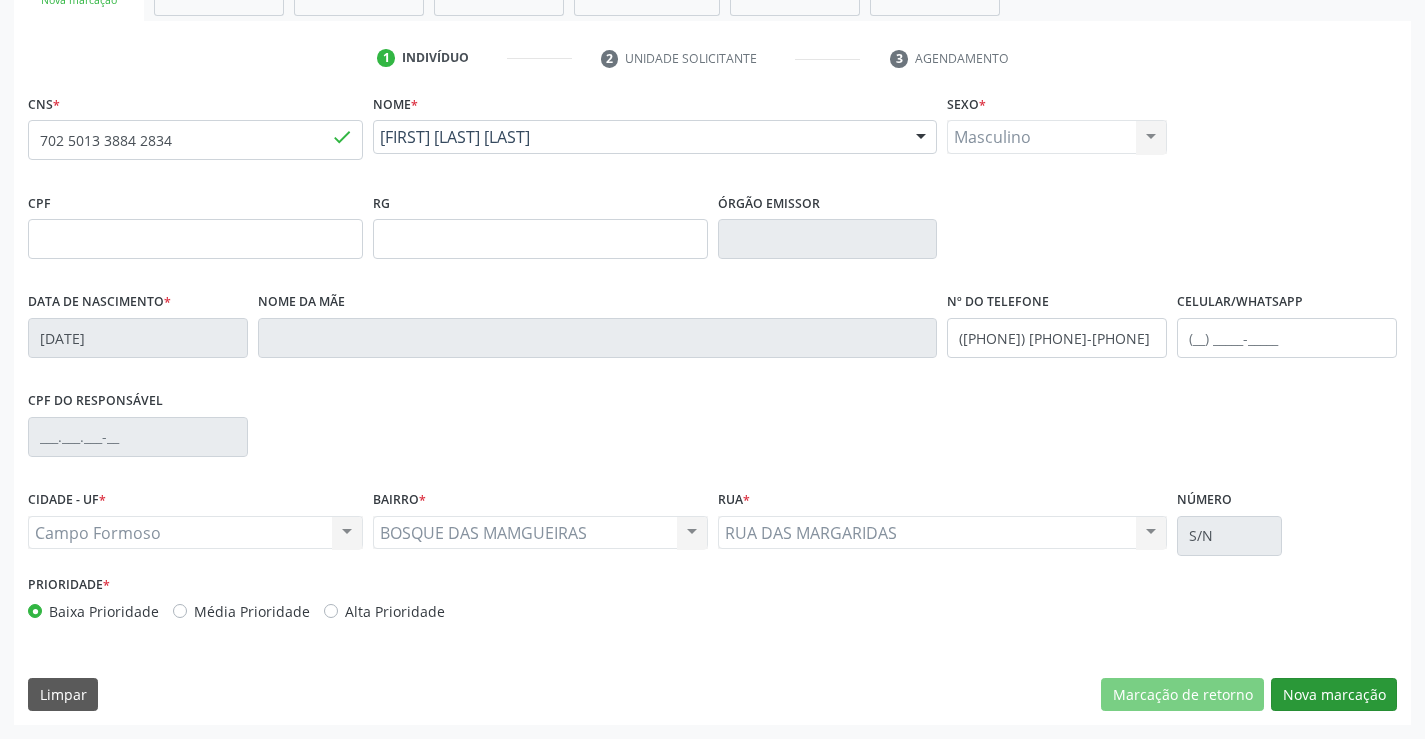 scroll, scrollTop: 167, scrollLeft: 0, axis: vertical 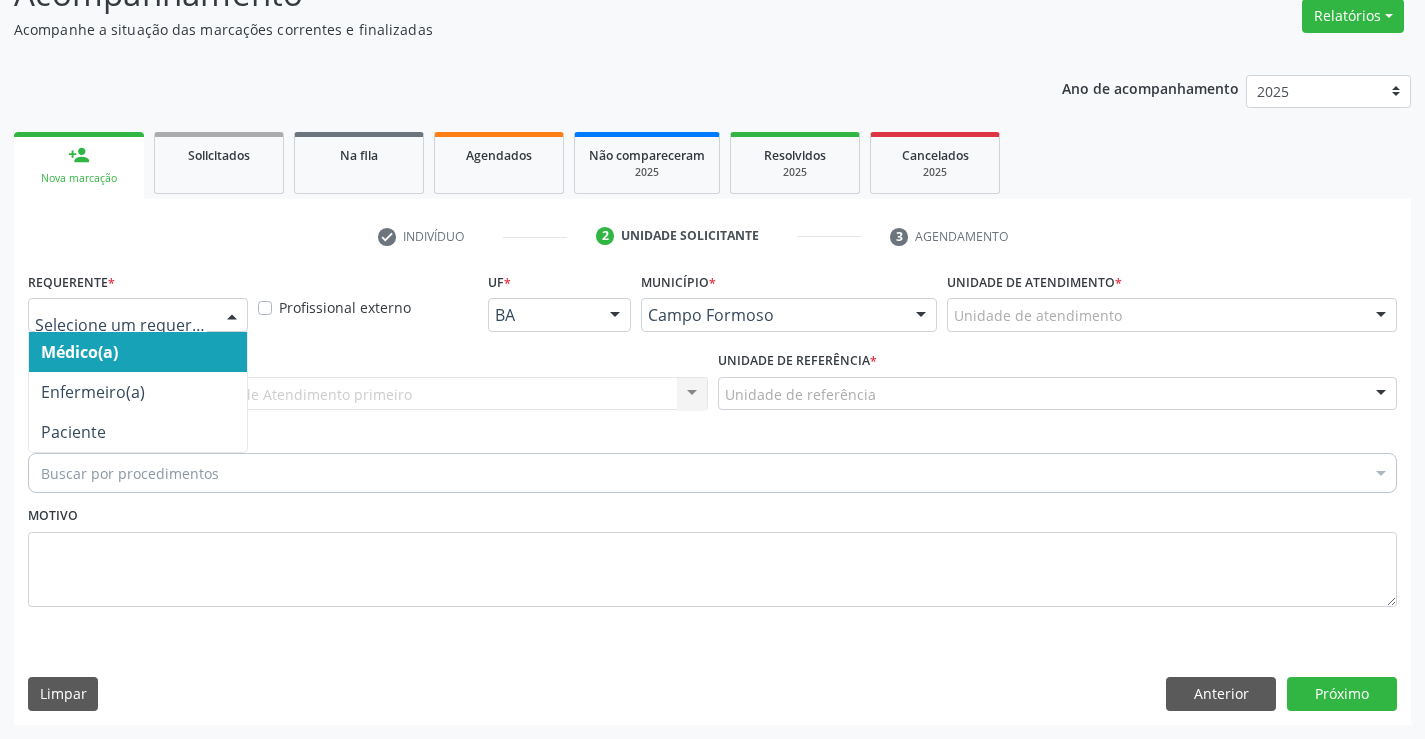 click at bounding box center [138, 315] 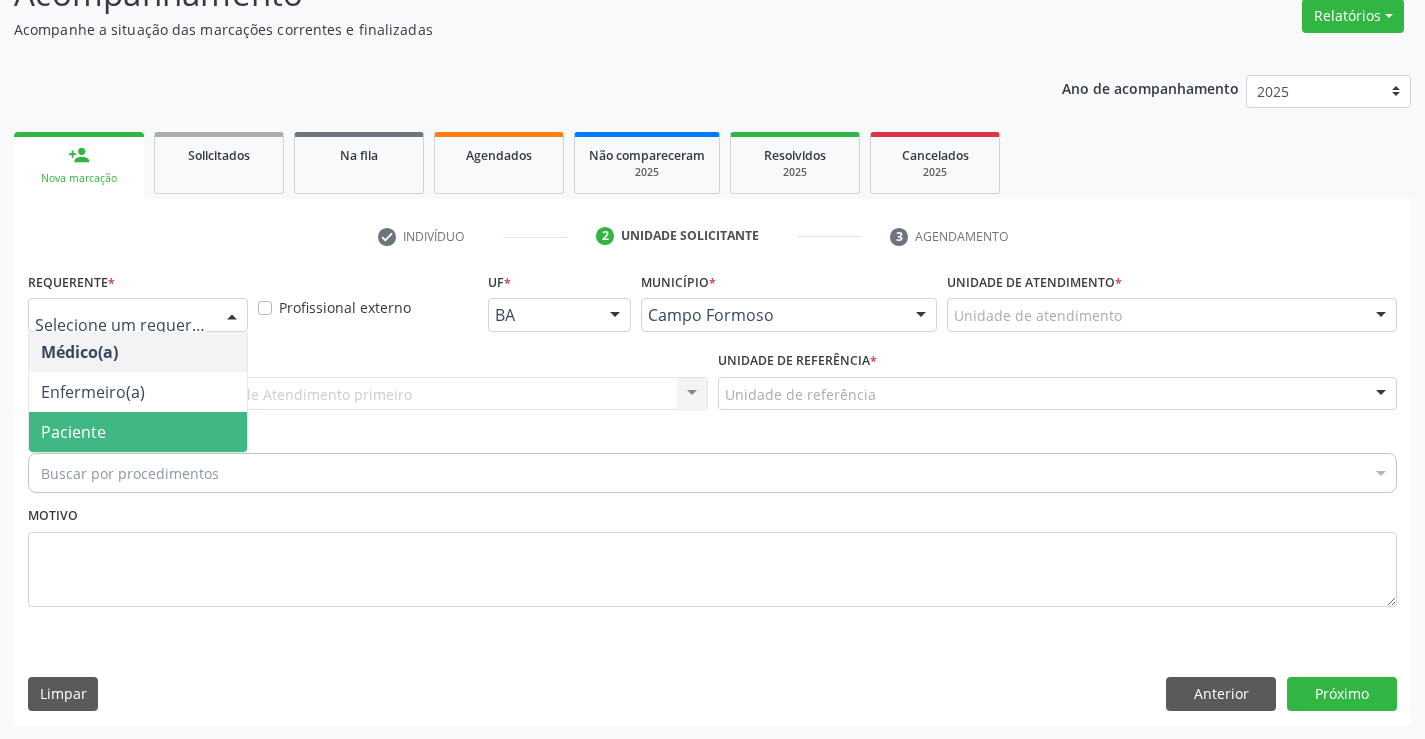 click on "Paciente" at bounding box center (138, 432) 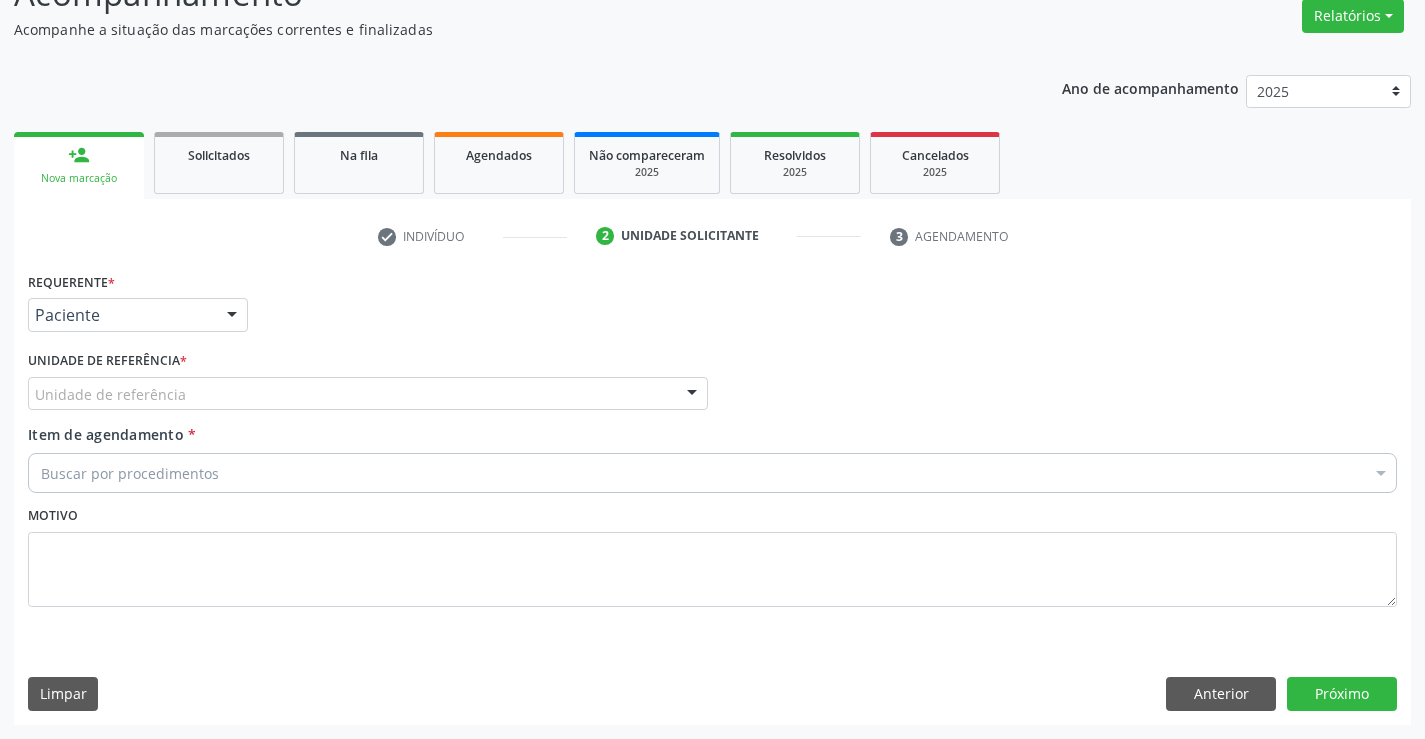 click on "Unidade de referência" at bounding box center [368, 394] 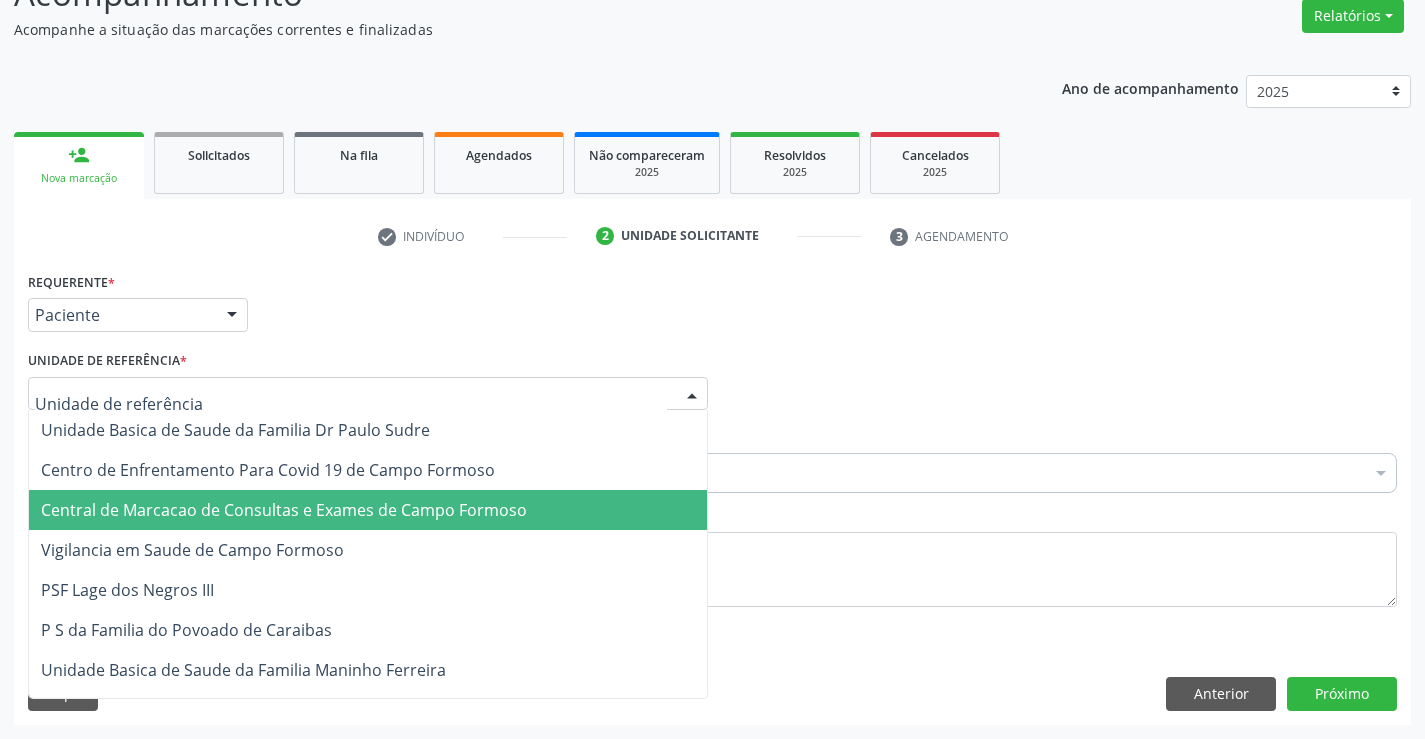 click on "Central de Marcacao de Consultas e Exames de Campo Formoso" at bounding box center [284, 510] 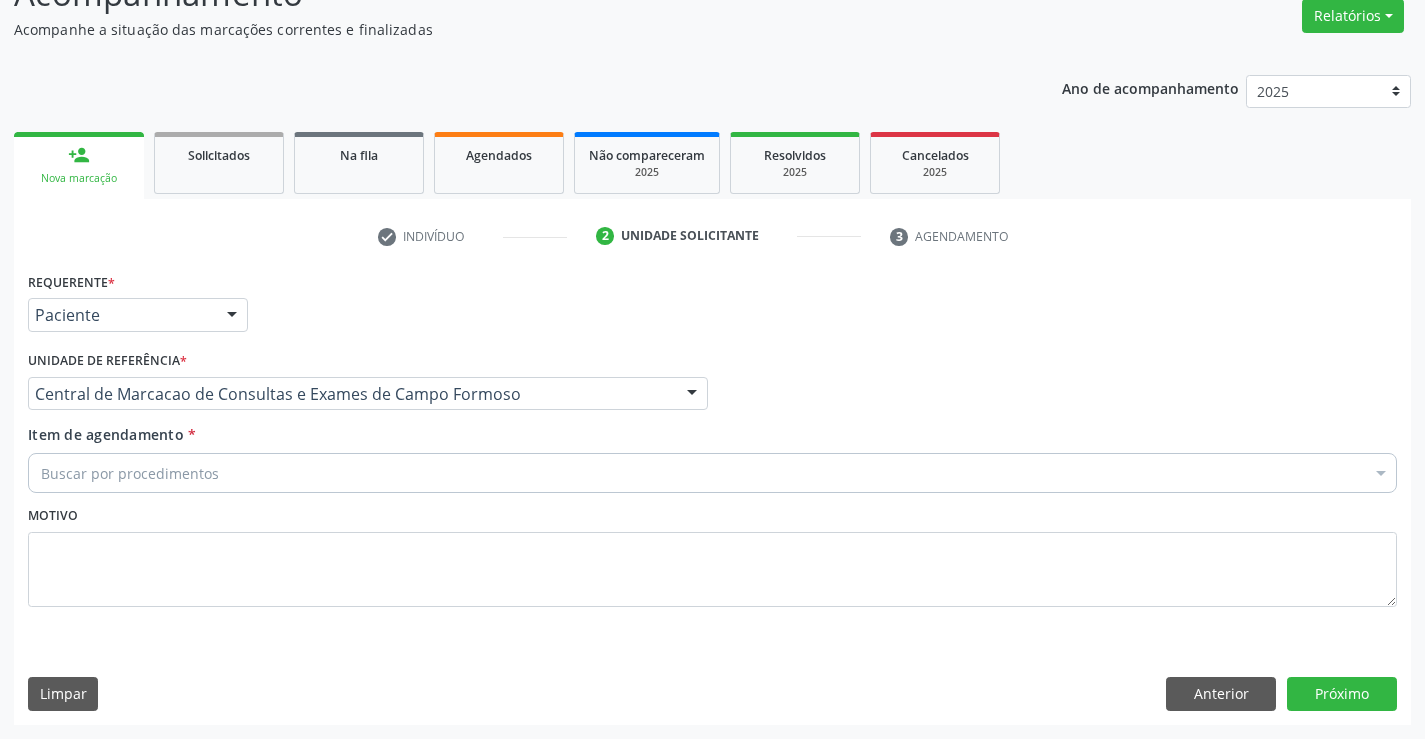 click on "Buscar por procedimentos" at bounding box center [712, 473] 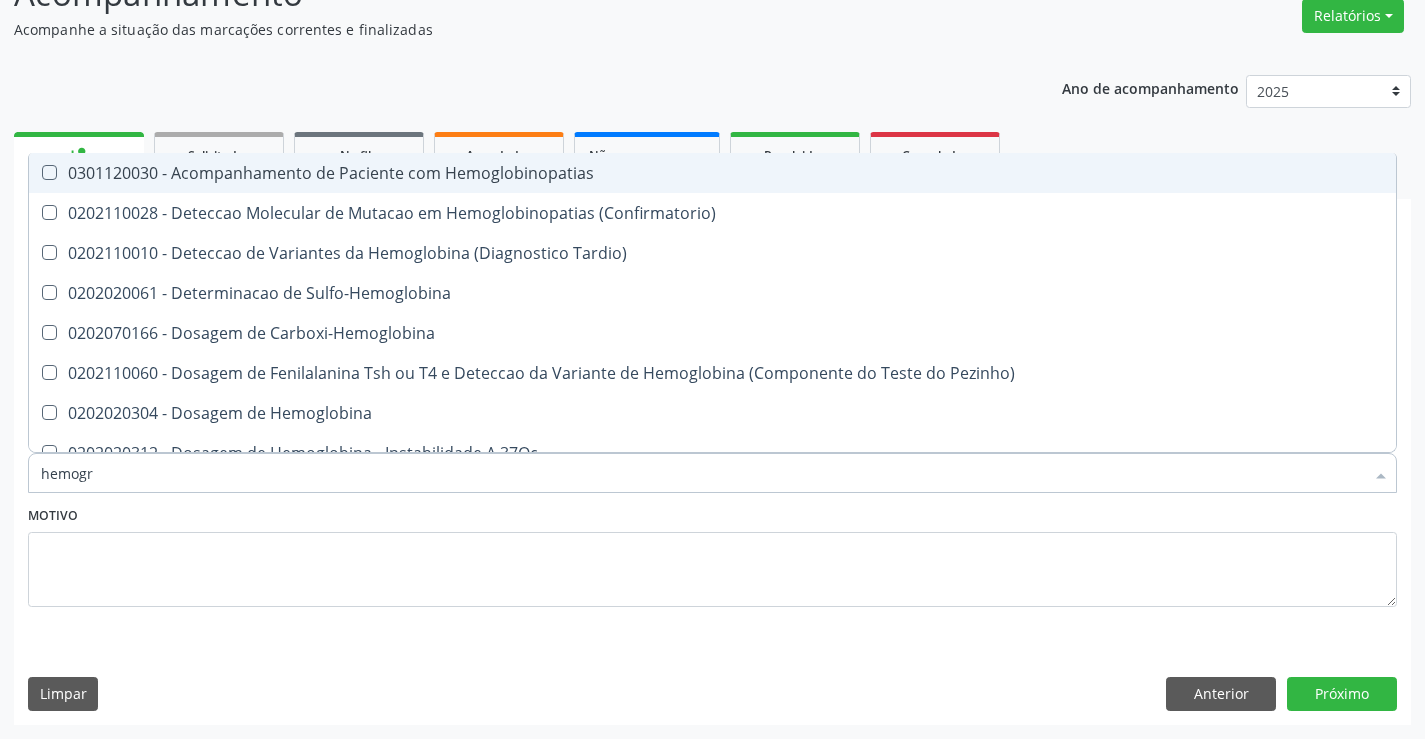 type on "hemogra" 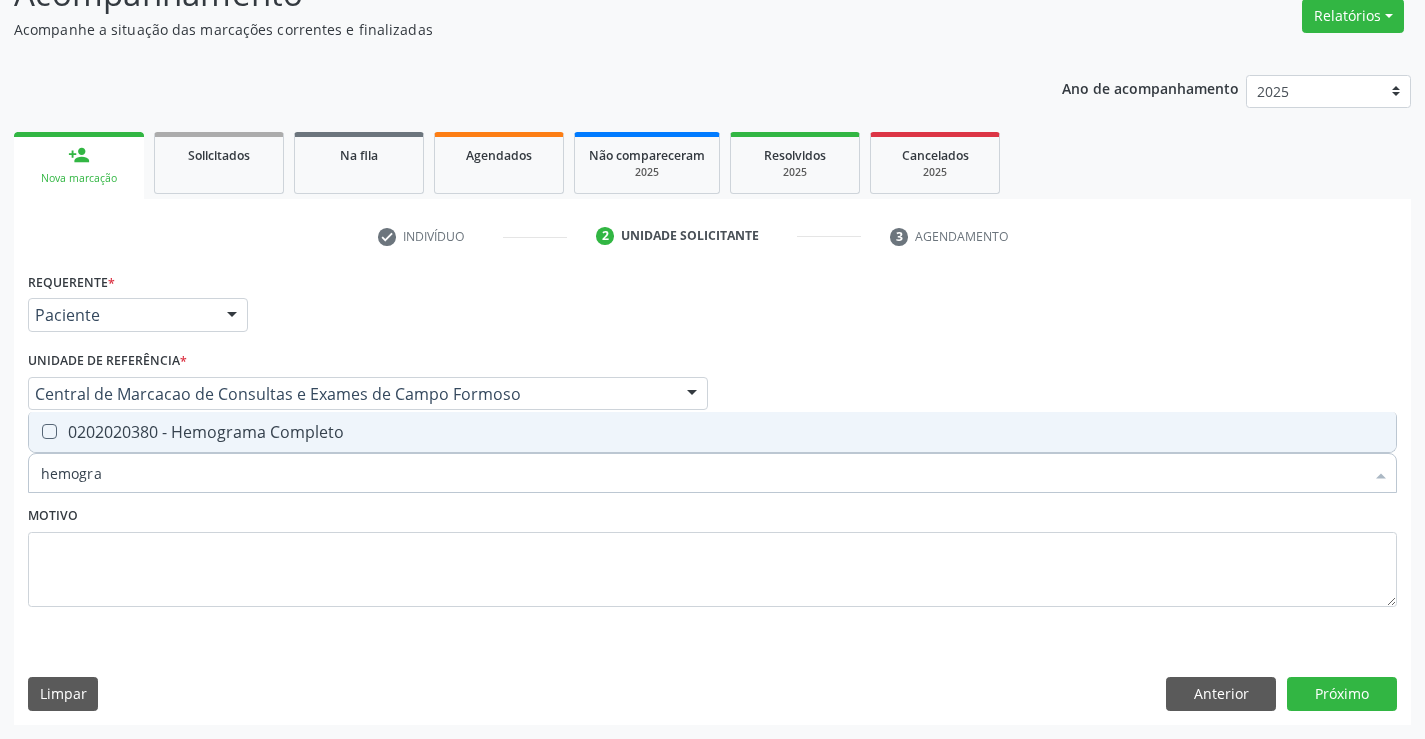 click on "0202020380 - Hemograma Completo" at bounding box center (712, 432) 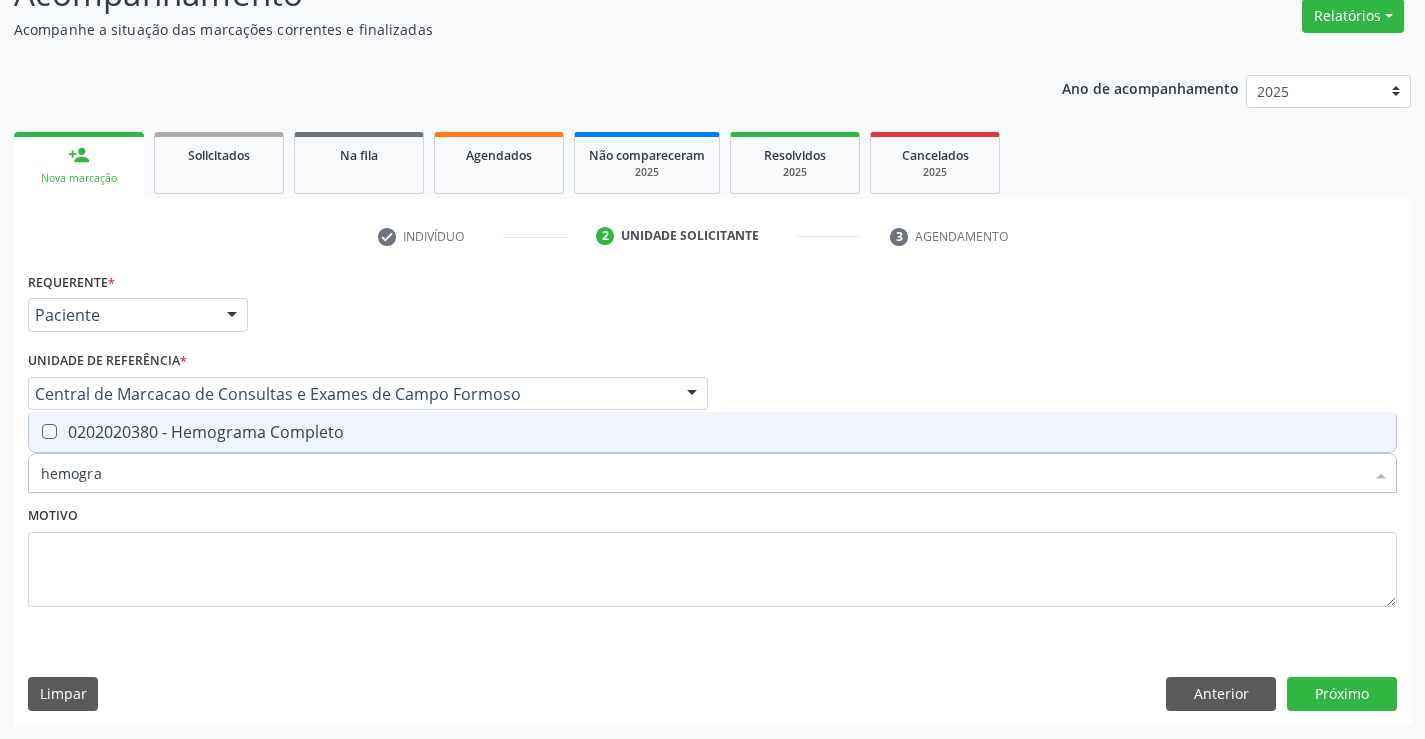 checkbox on "true" 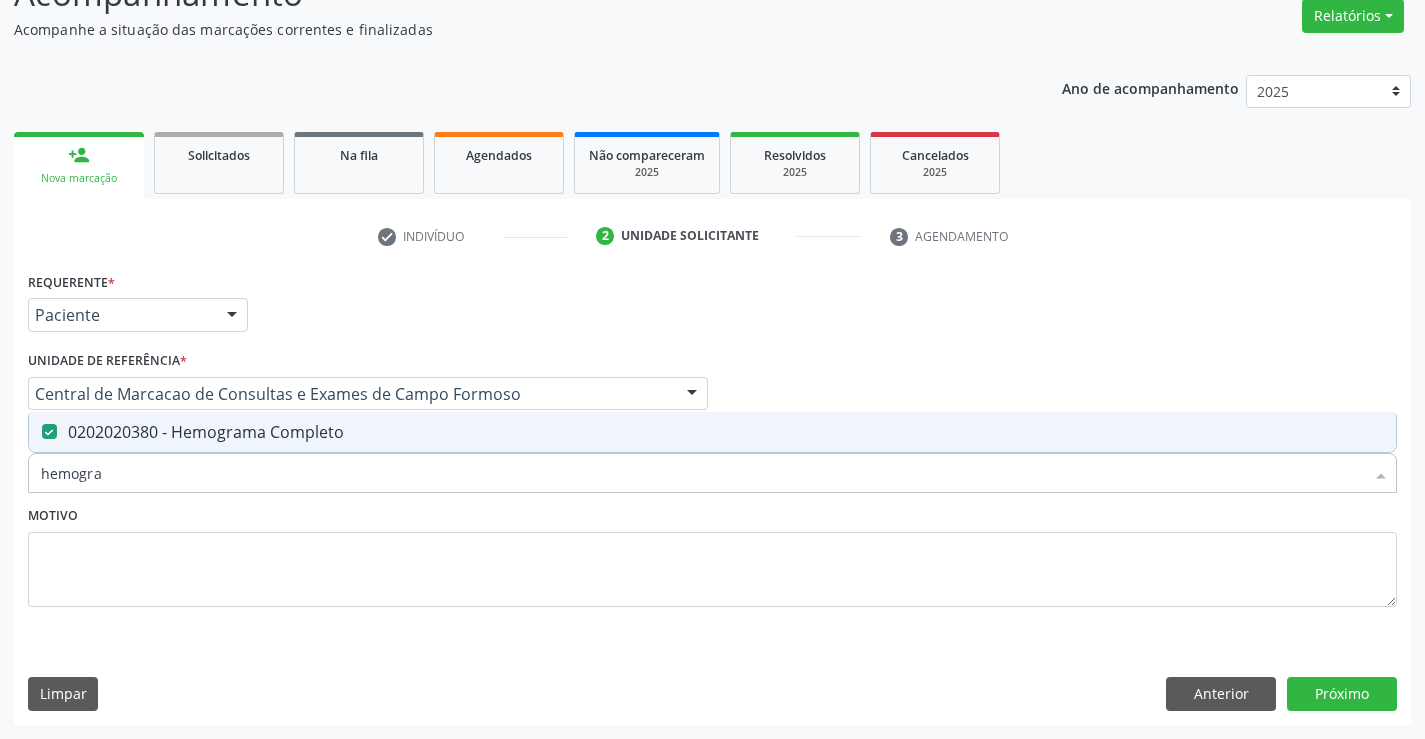 click on "hemogra" at bounding box center (702, 473) 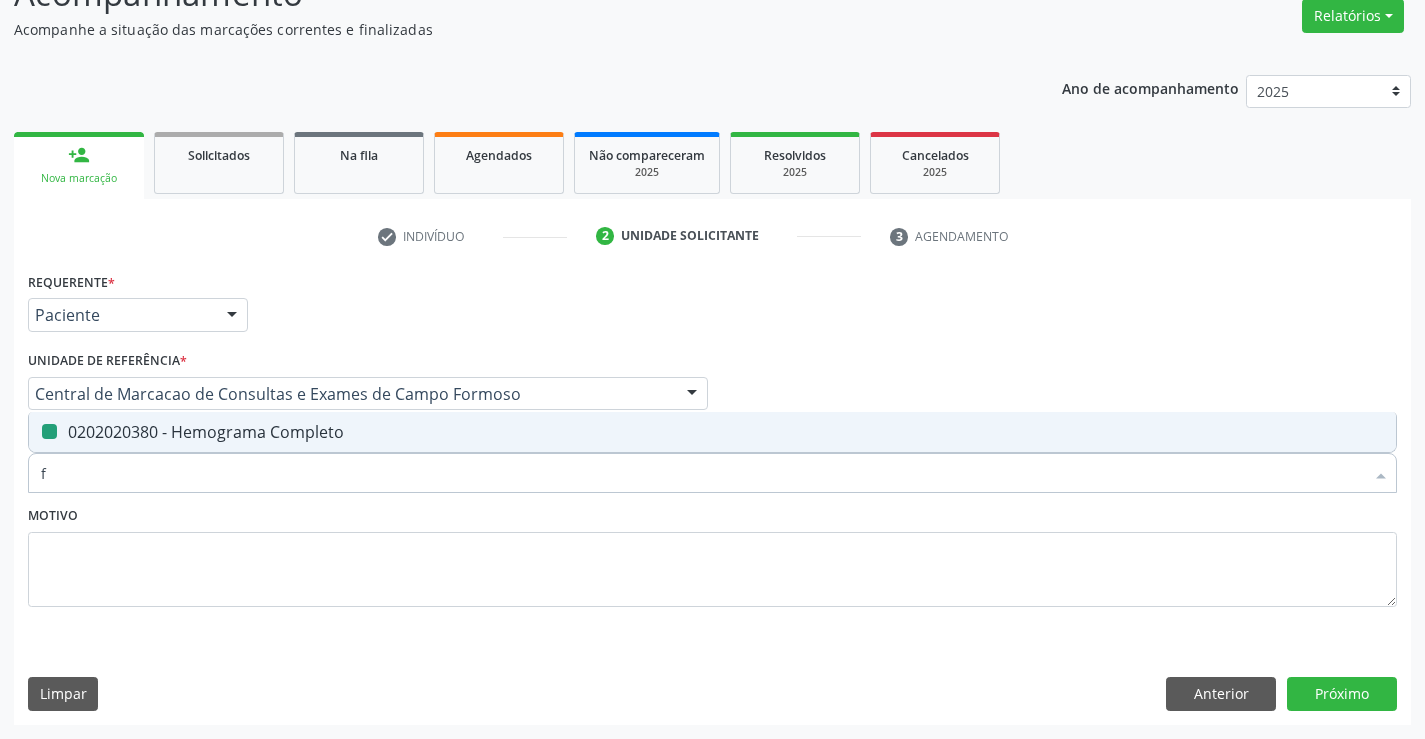 type on "fe" 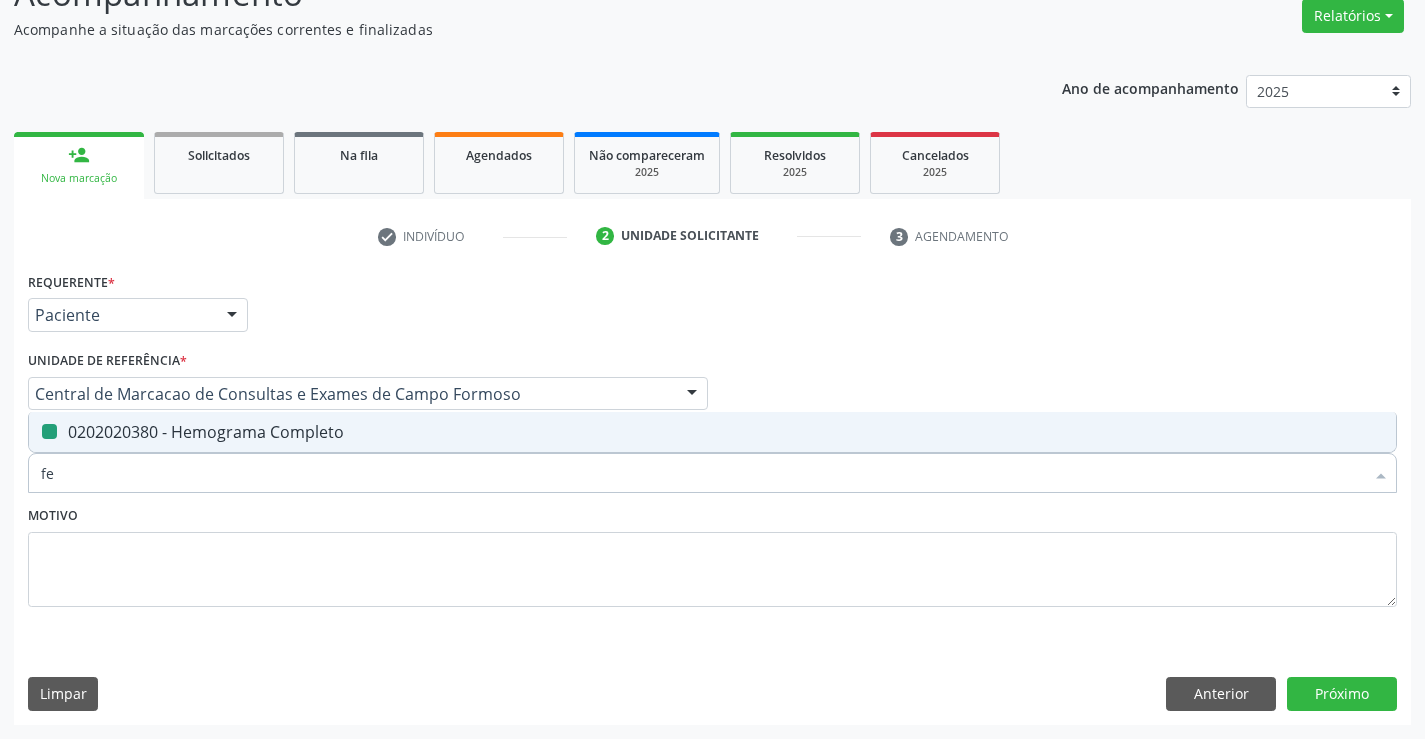 checkbox on "false" 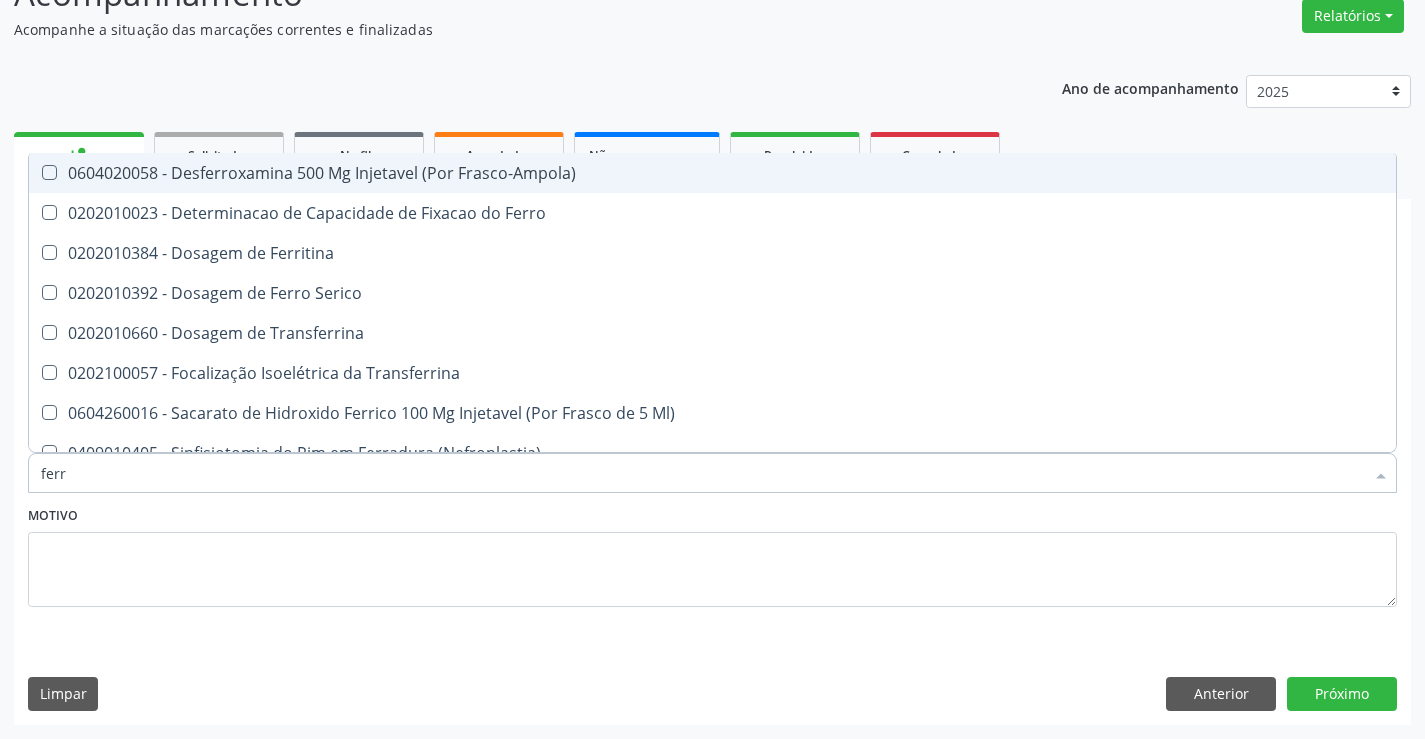 type on "ferro" 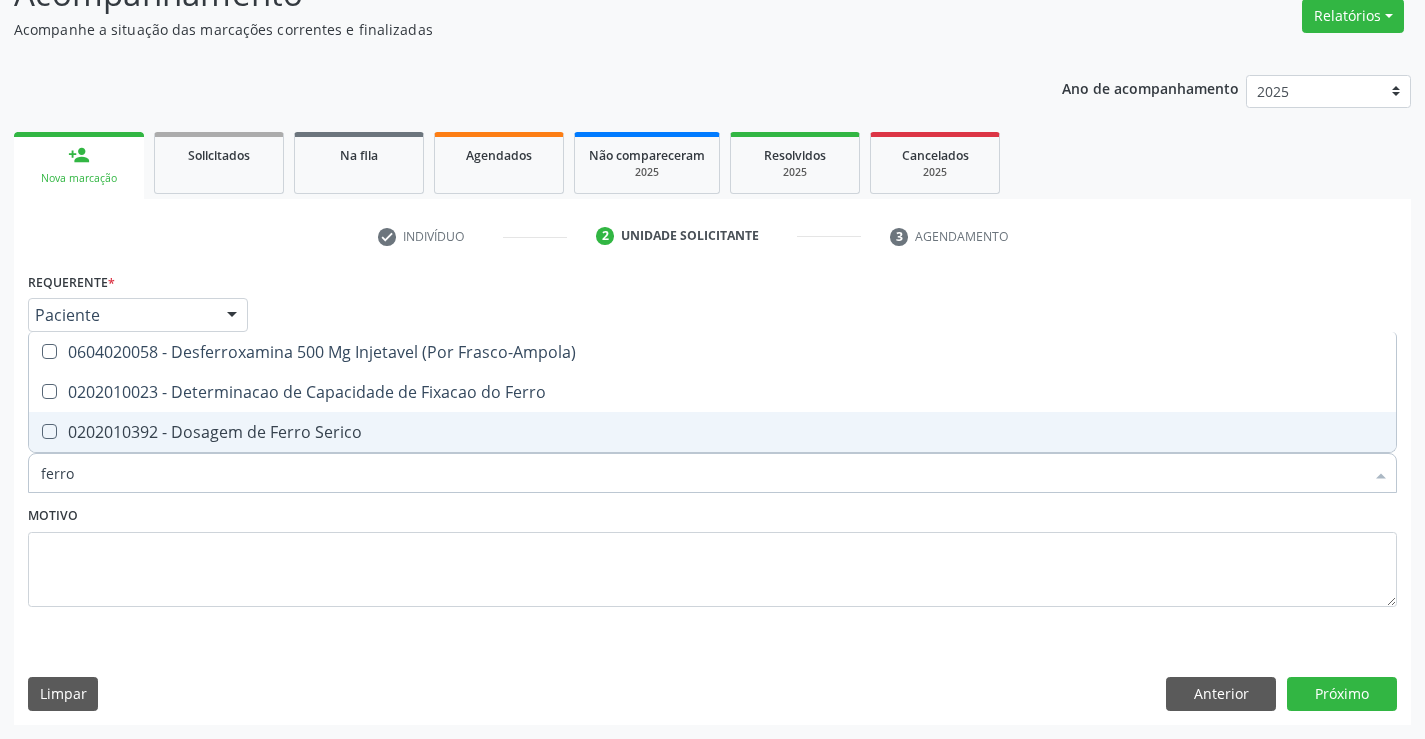 click on "0202010392 - Dosagem de Ferro Serico" at bounding box center (712, 432) 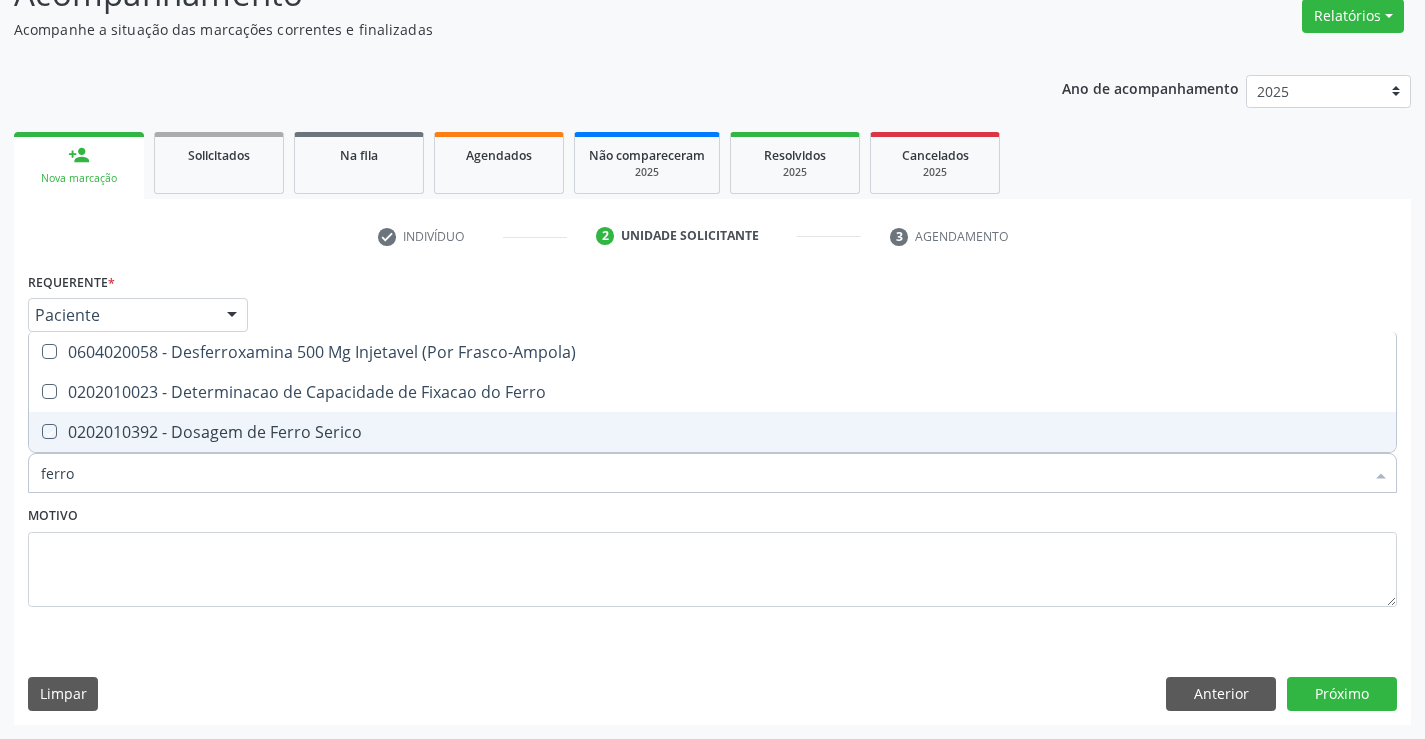 checkbox on "true" 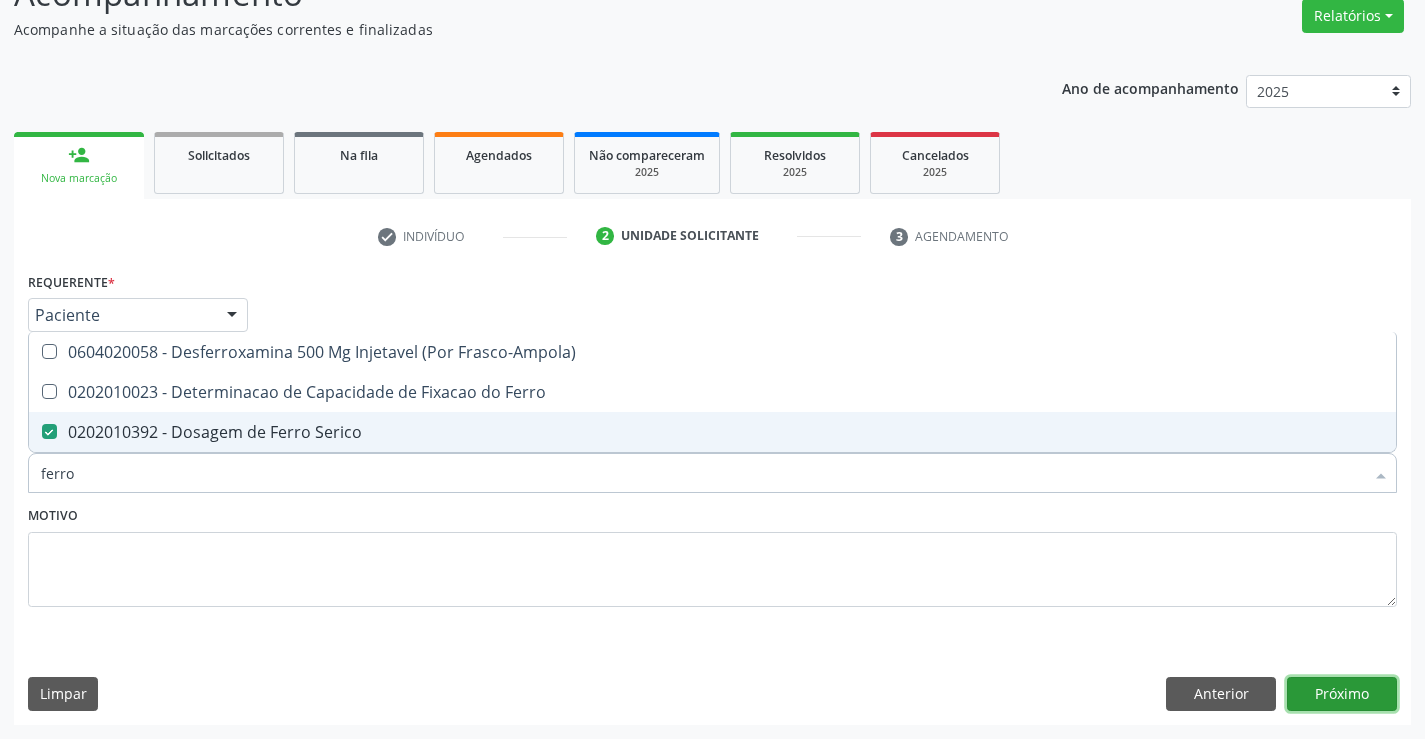 click on "Próximo" at bounding box center (1342, 694) 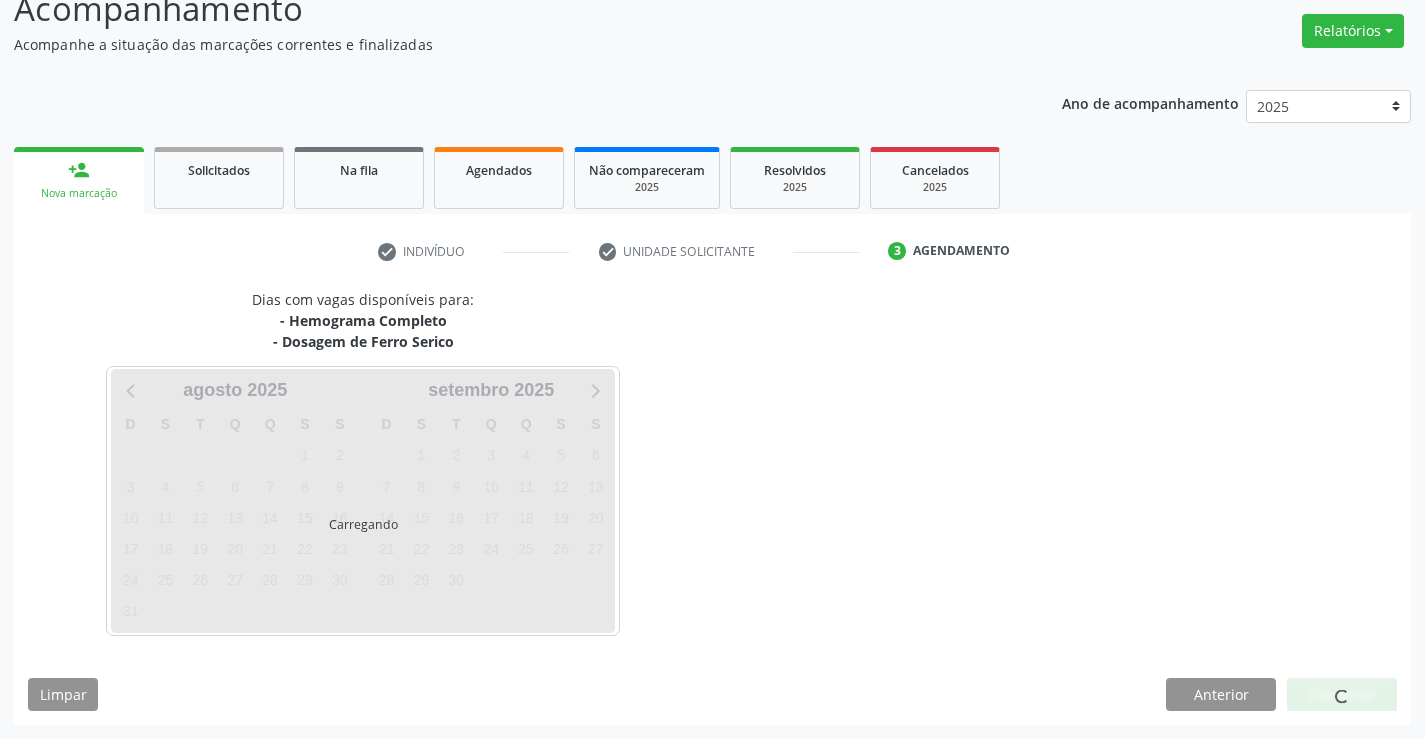 scroll, scrollTop: 152, scrollLeft: 0, axis: vertical 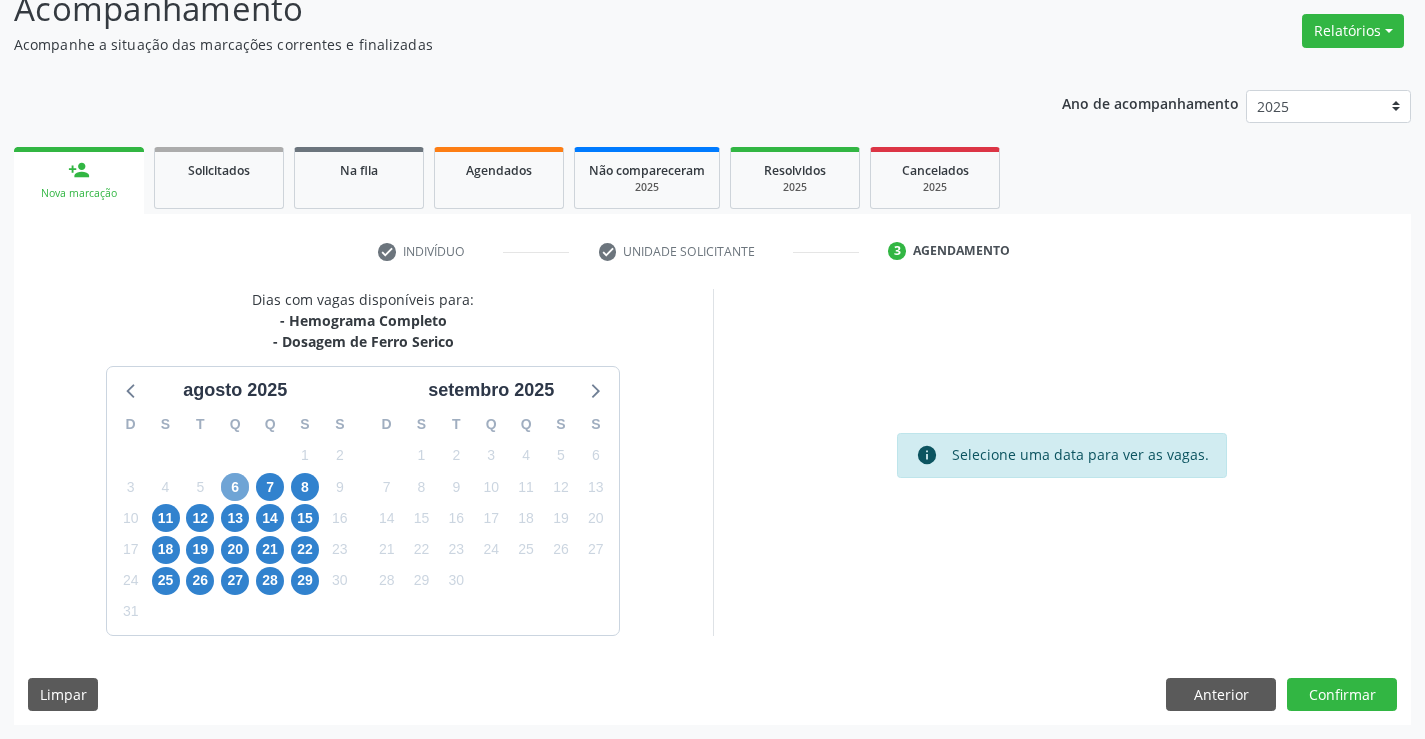 click on "6" at bounding box center (235, 487) 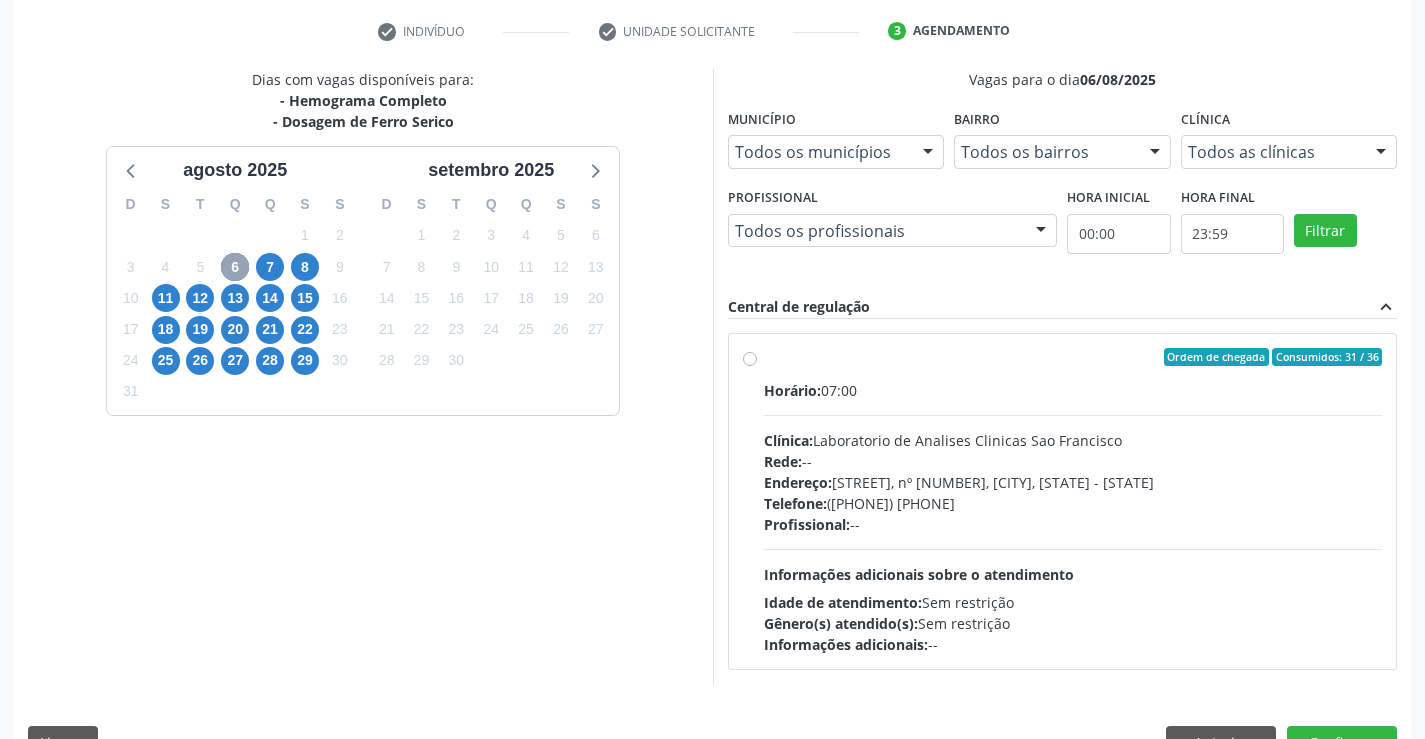 scroll, scrollTop: 420, scrollLeft: 0, axis: vertical 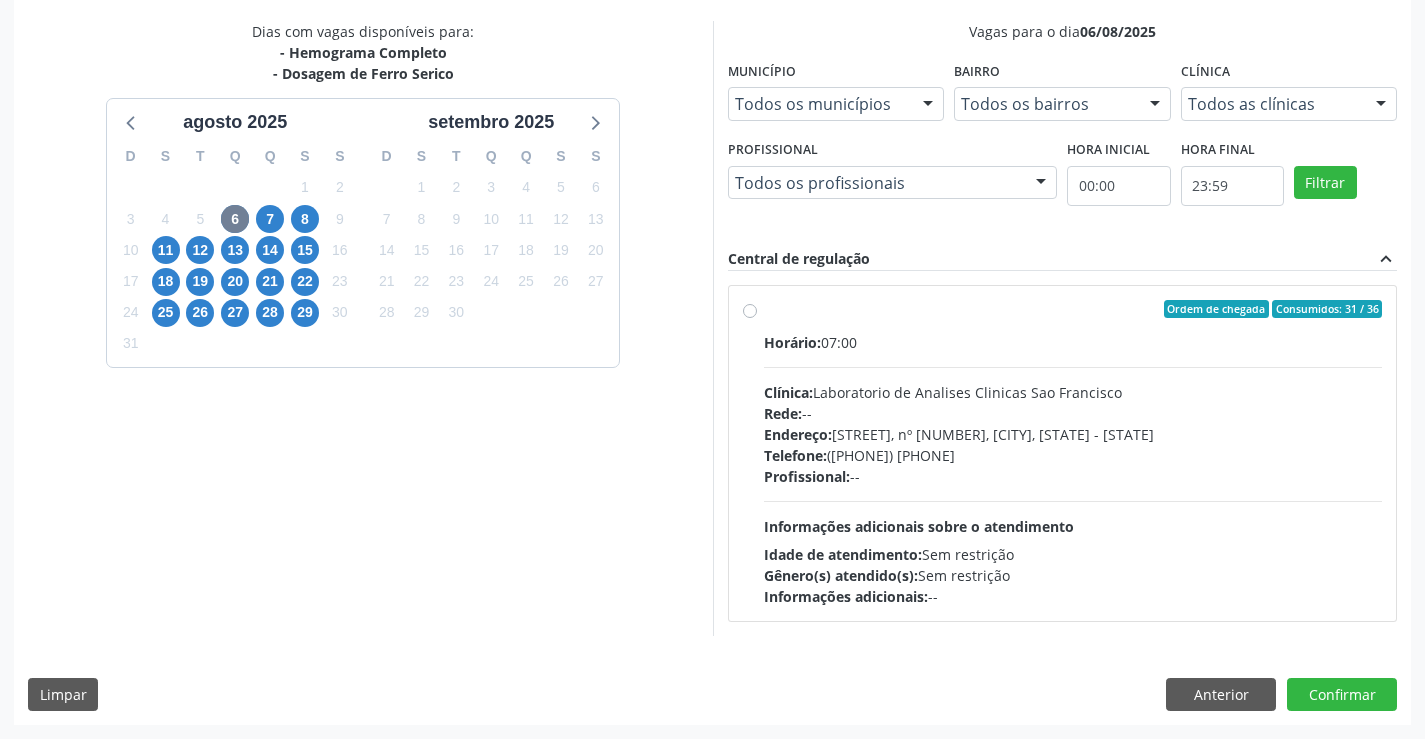 click on "Rede:
--" at bounding box center (1073, 413) 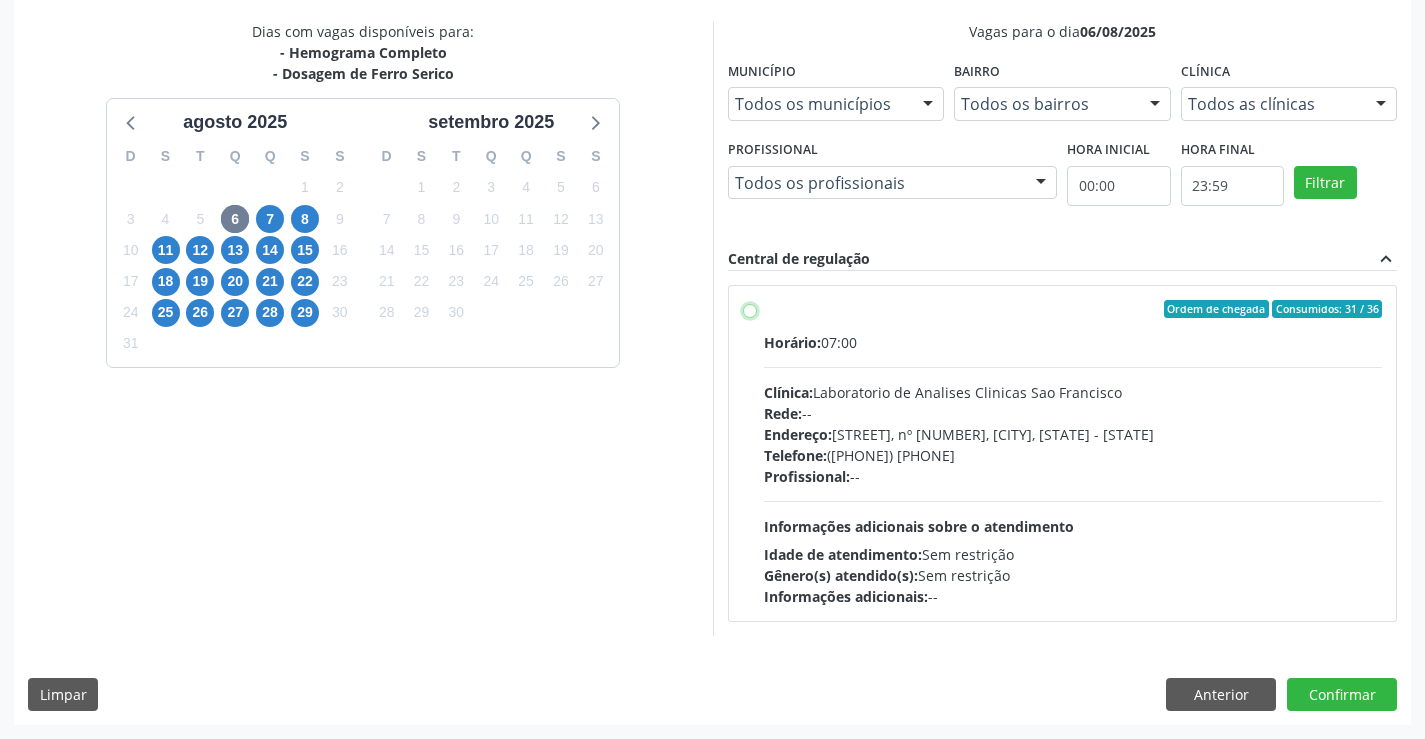 click on "Ordem de chegada
Consumidos: 31 / 36
Horário:   07:00
Clínica:  Laboratorio de Analises Clinicas Sao Francisco
Rede:
--
Endereço:   Terreo, nº 258, Centro, Campo Formoso - BA
Telefone:   (74) 36453588
Profissional:
--
Informações adicionais sobre o atendimento
Idade de atendimento:
Sem restrição
Gênero(s) atendido(s):
Sem restrição
Informações adicionais:
--" at bounding box center [750, 309] 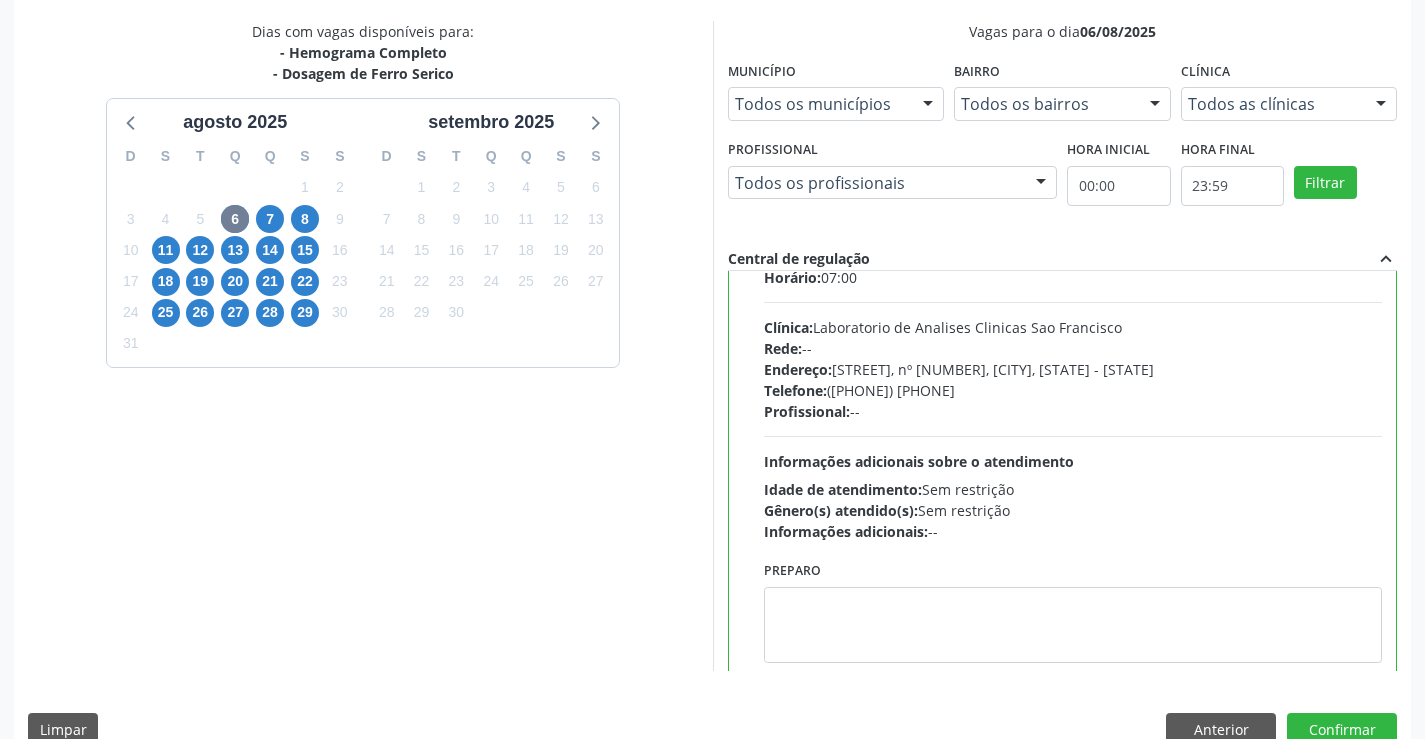 scroll, scrollTop: 99, scrollLeft: 0, axis: vertical 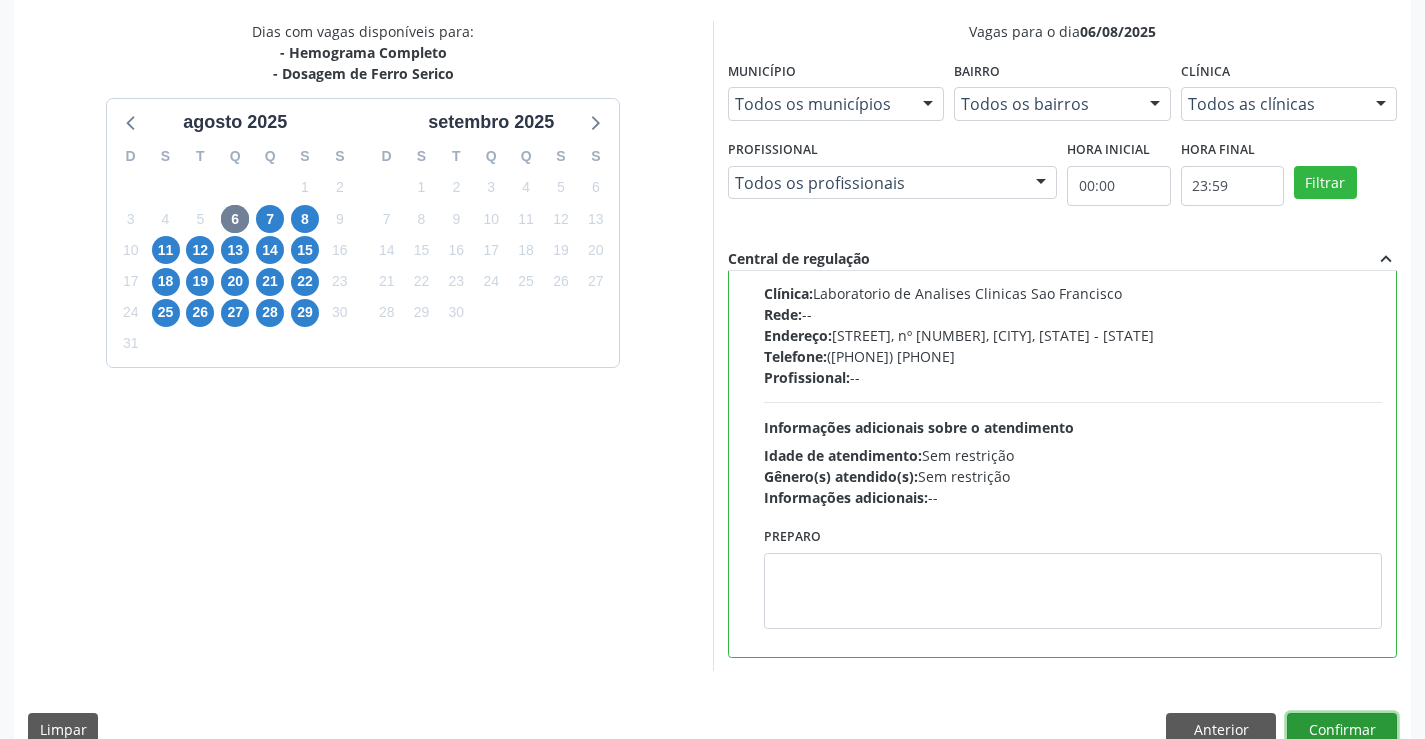 click on "Confirmar" at bounding box center (1342, 730) 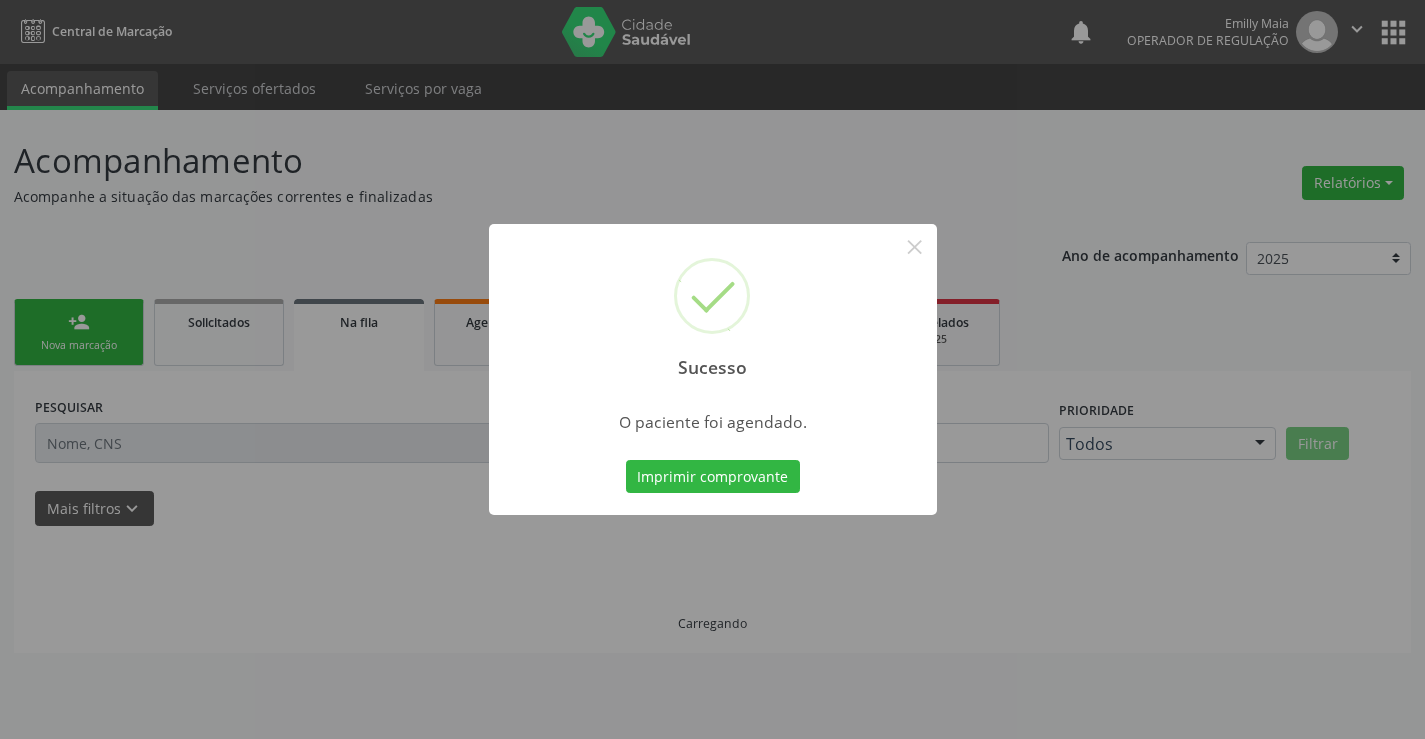 scroll, scrollTop: 0, scrollLeft: 0, axis: both 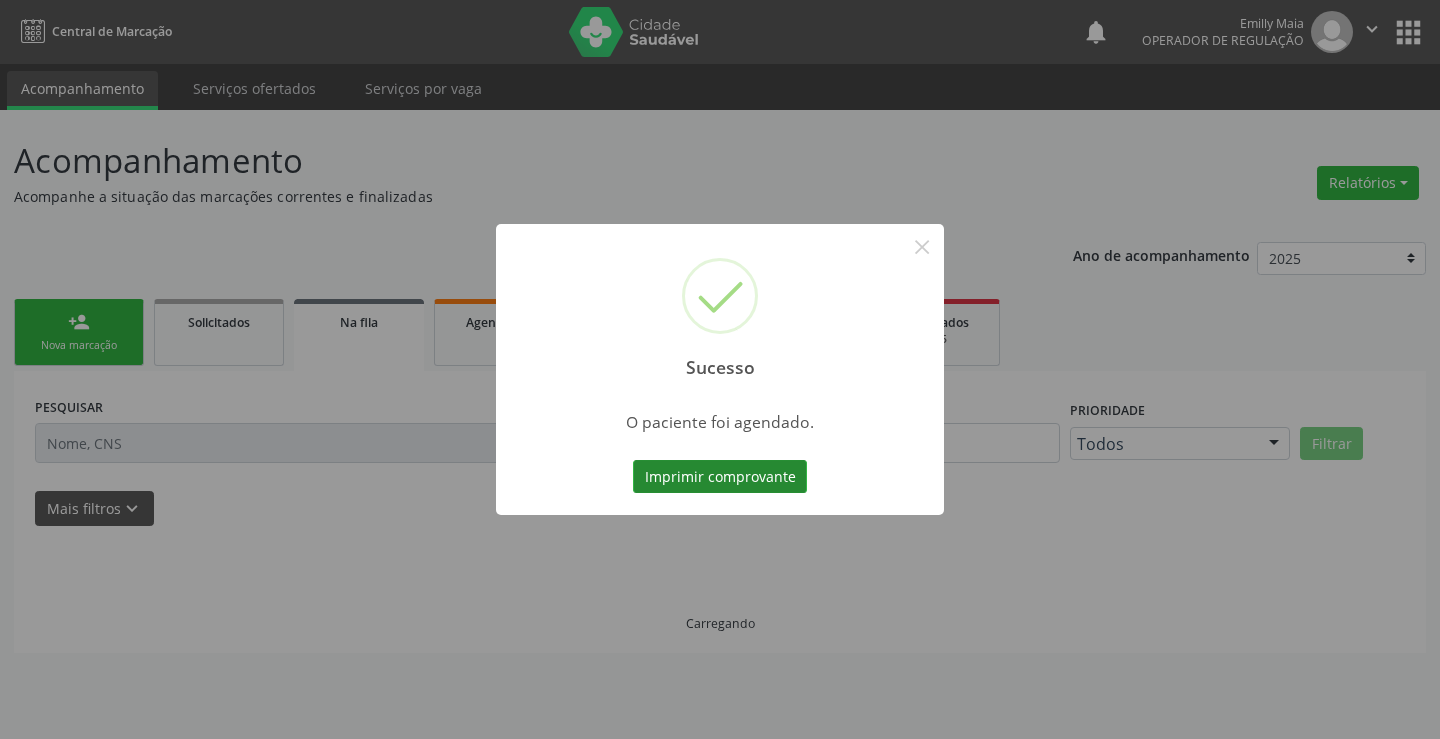 click on "Imprimir comprovante" at bounding box center [720, 477] 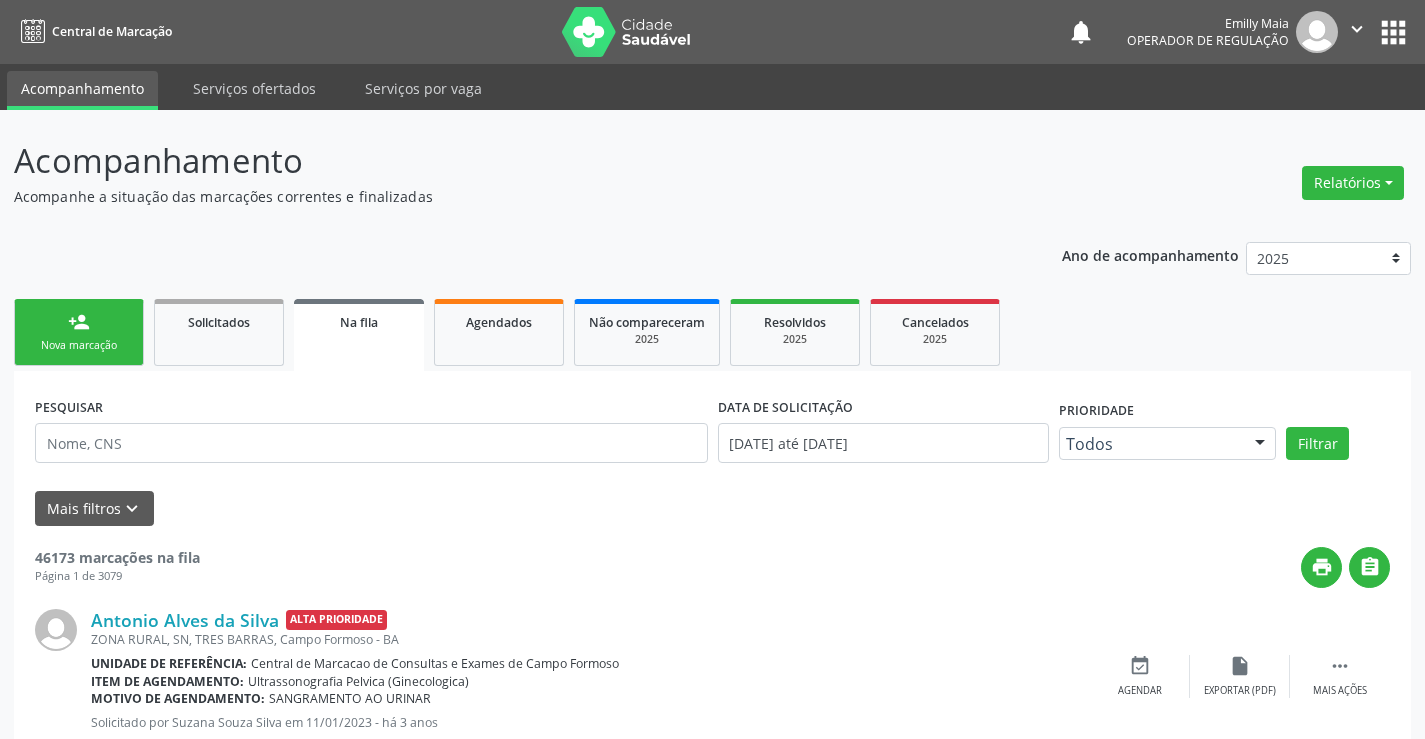 click on "Nova marcação" at bounding box center (79, 345) 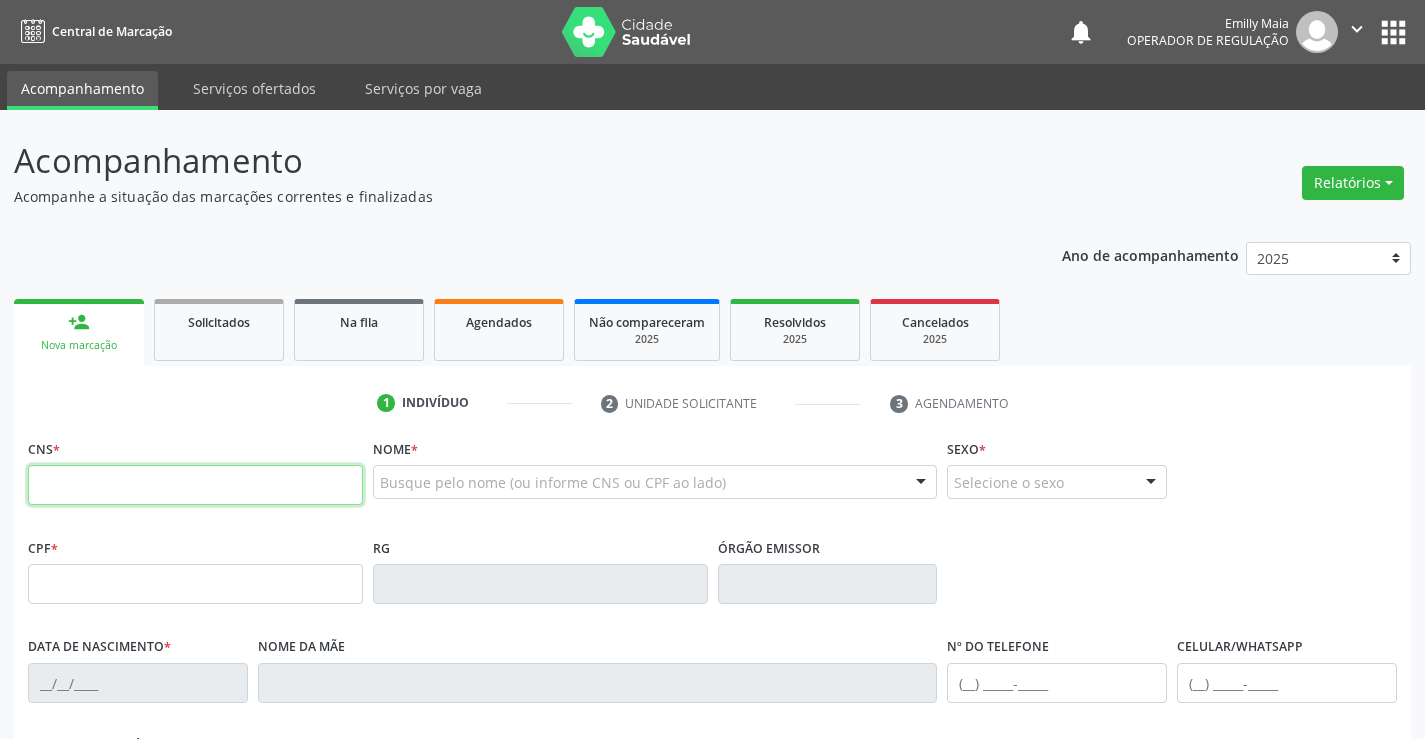 click at bounding box center (195, 485) 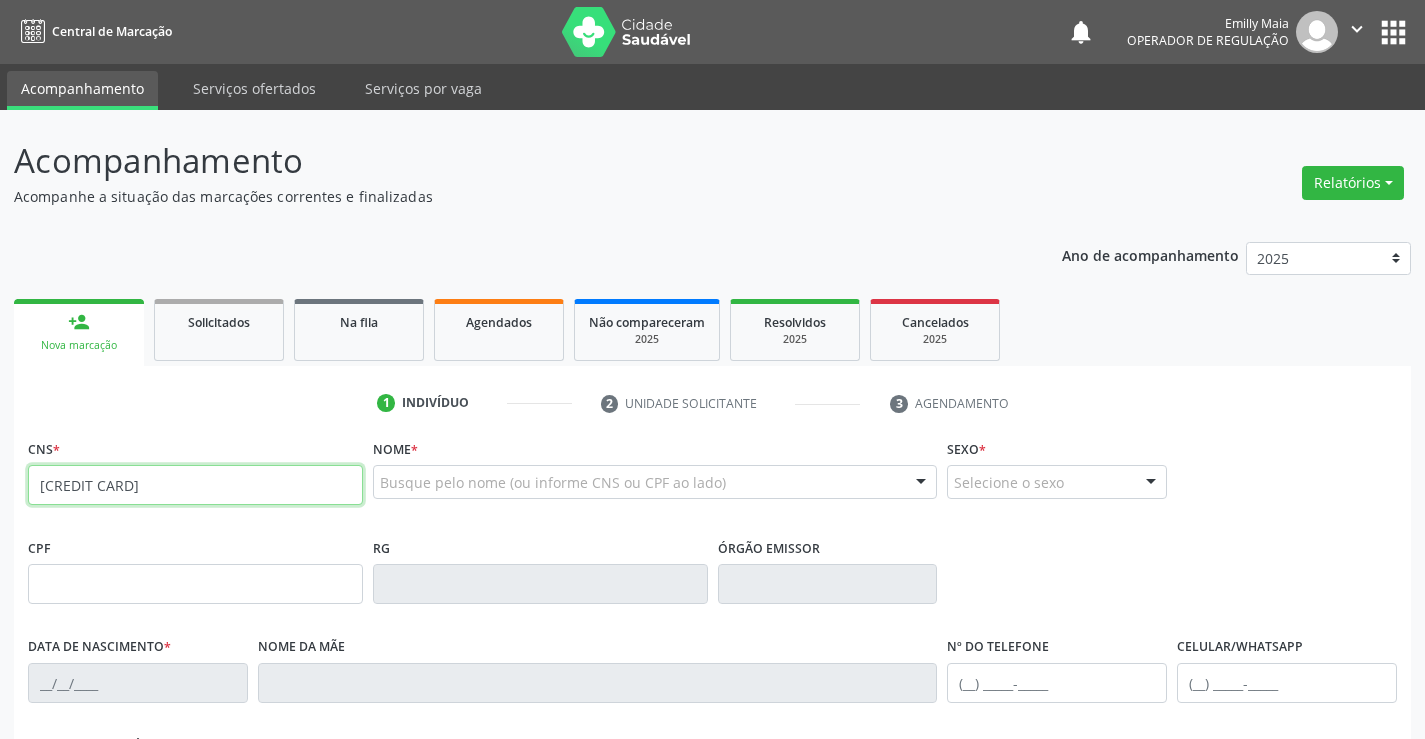 type on "700 7049 8221 9573" 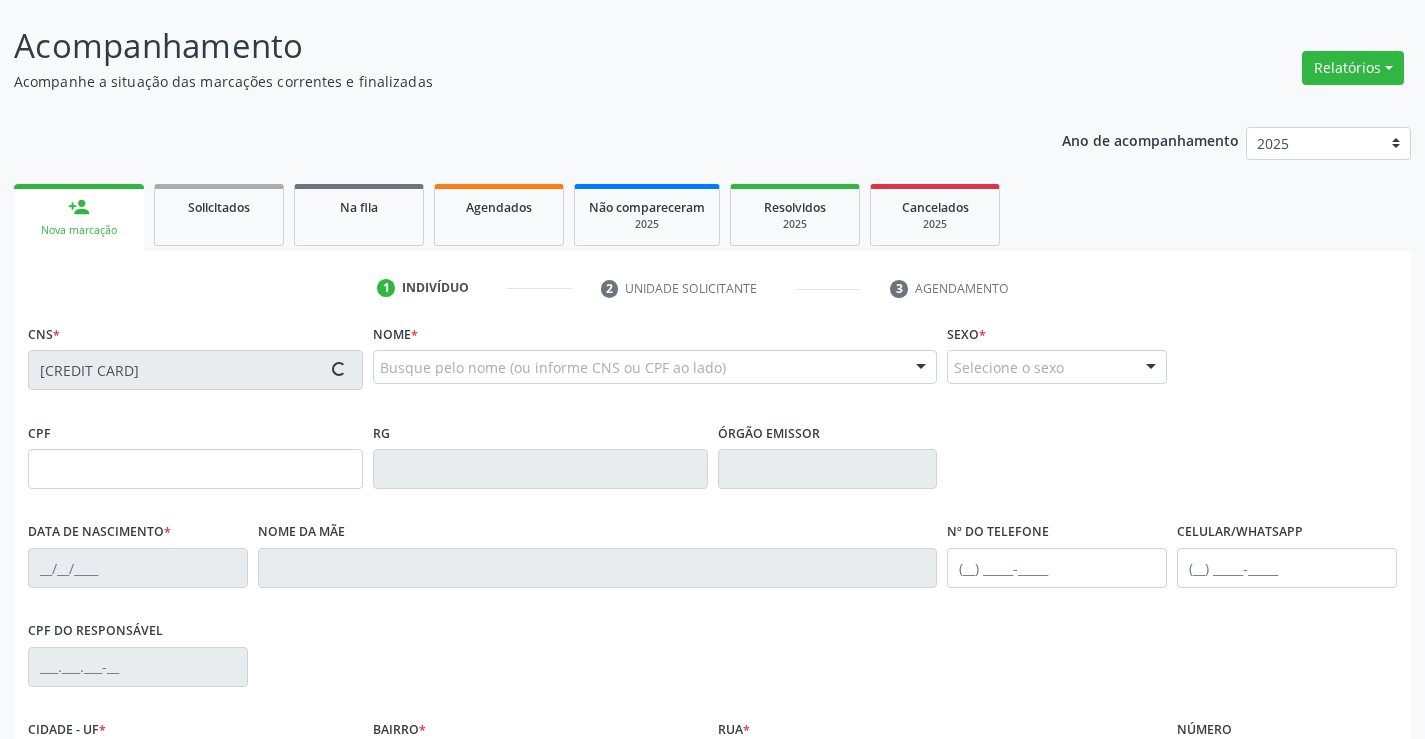 scroll, scrollTop: 345, scrollLeft: 0, axis: vertical 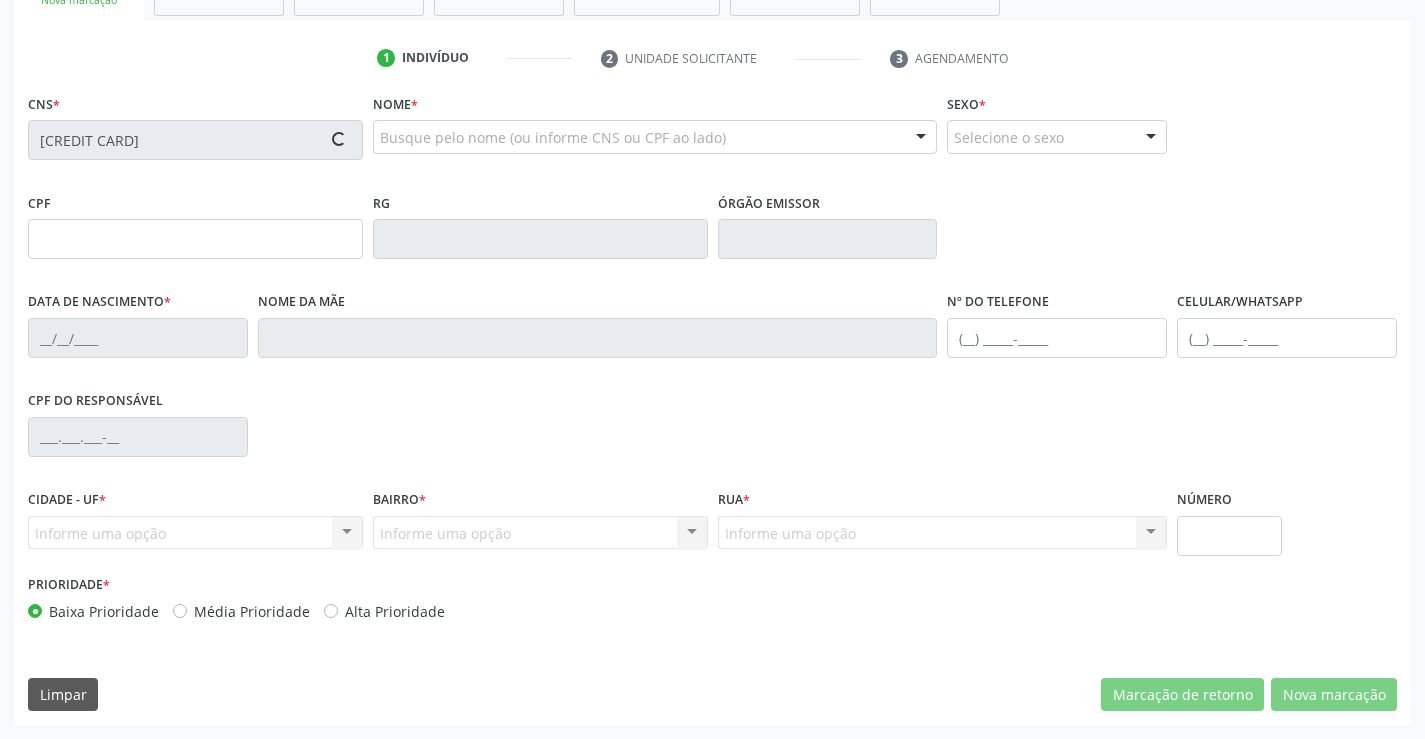 type on "1355719936" 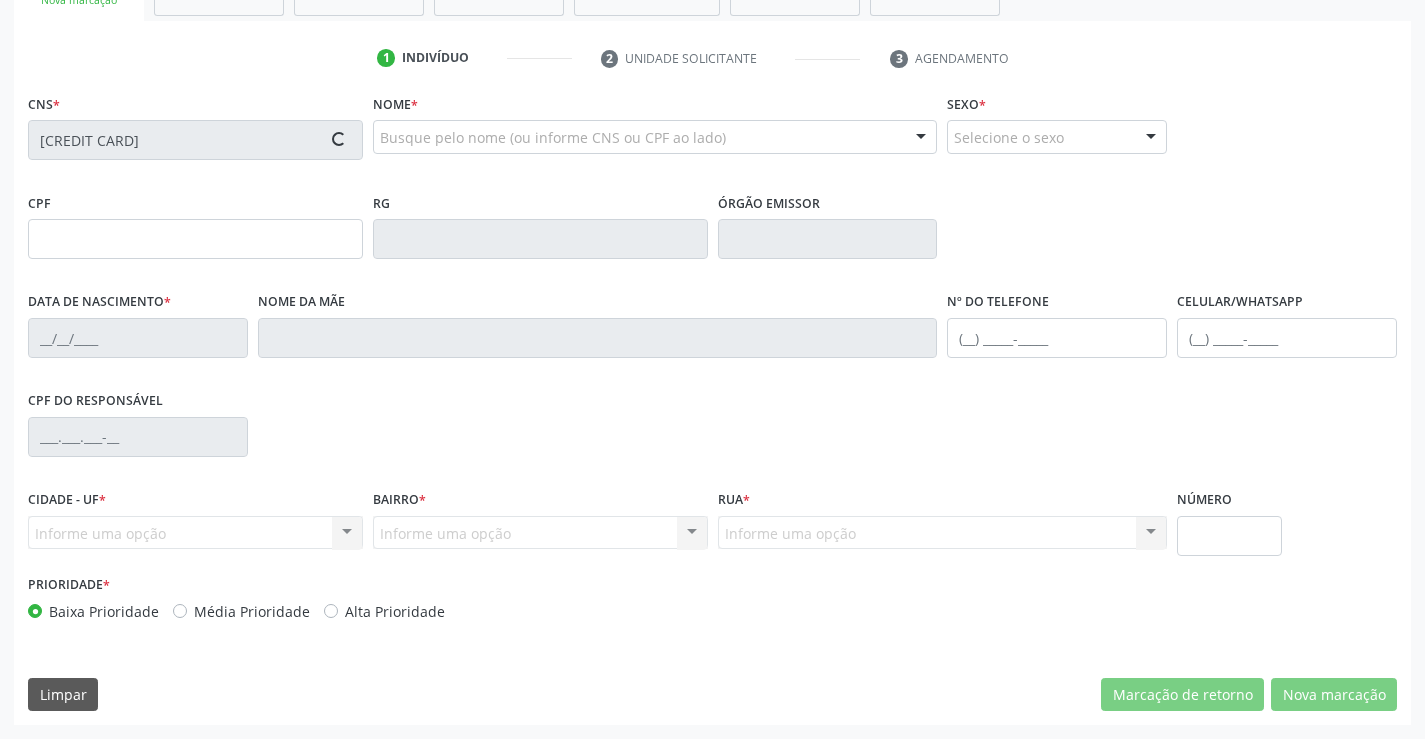 type on "15/05/1986" 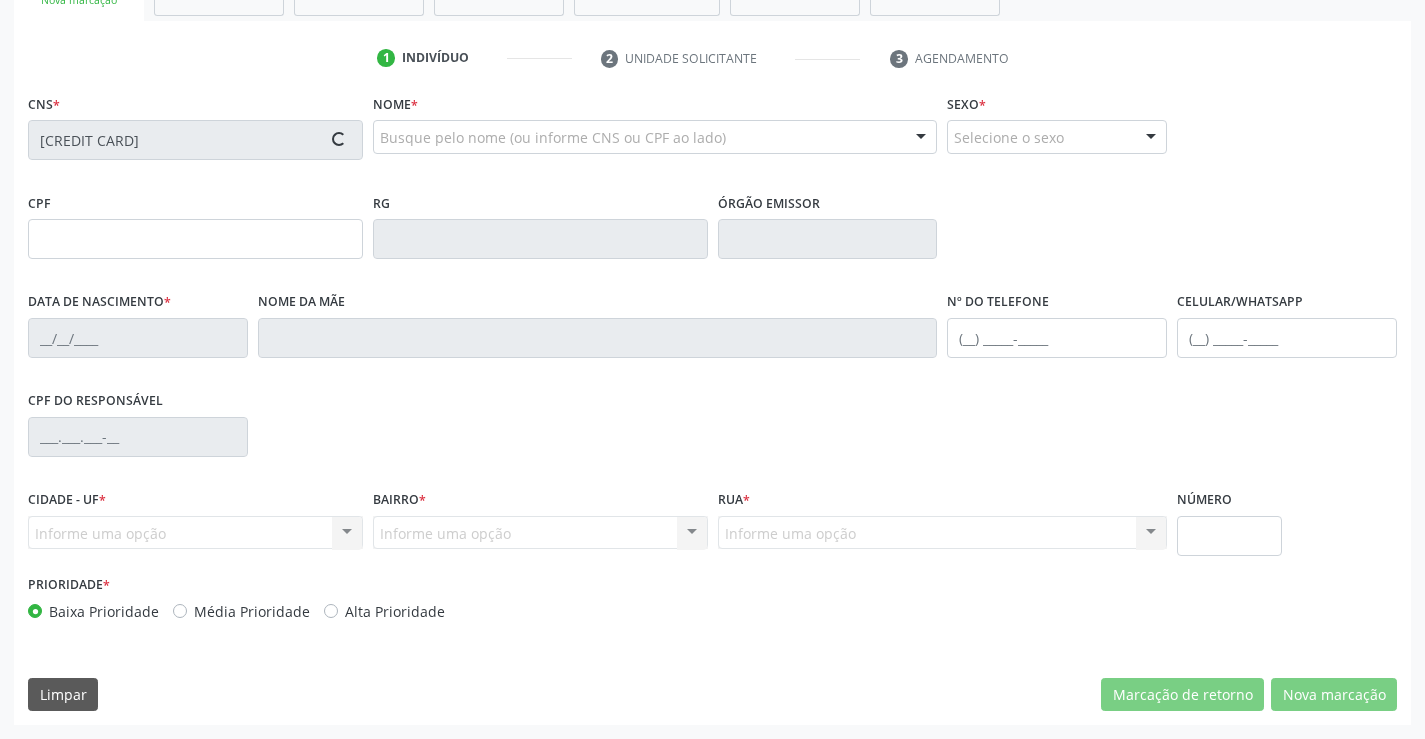type on "194" 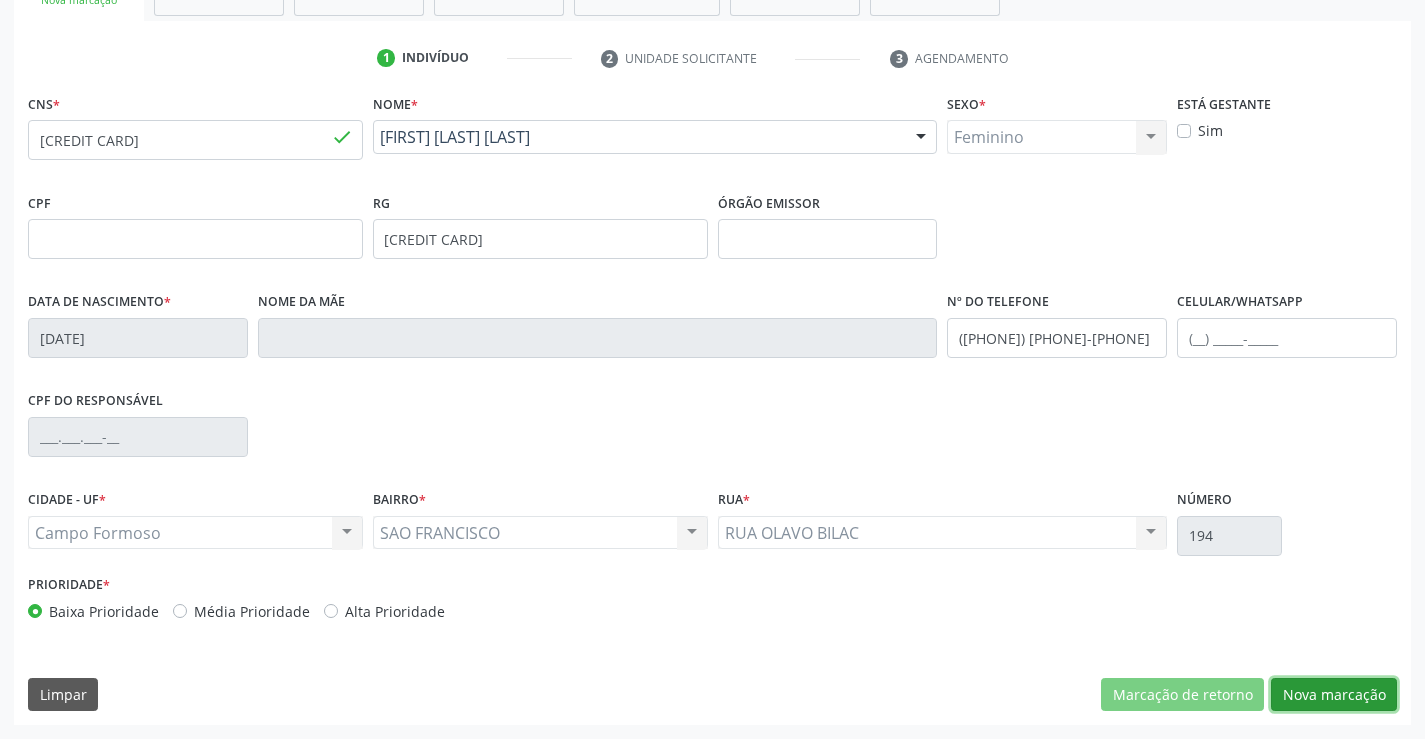 click on "Nova marcação" at bounding box center [1334, 695] 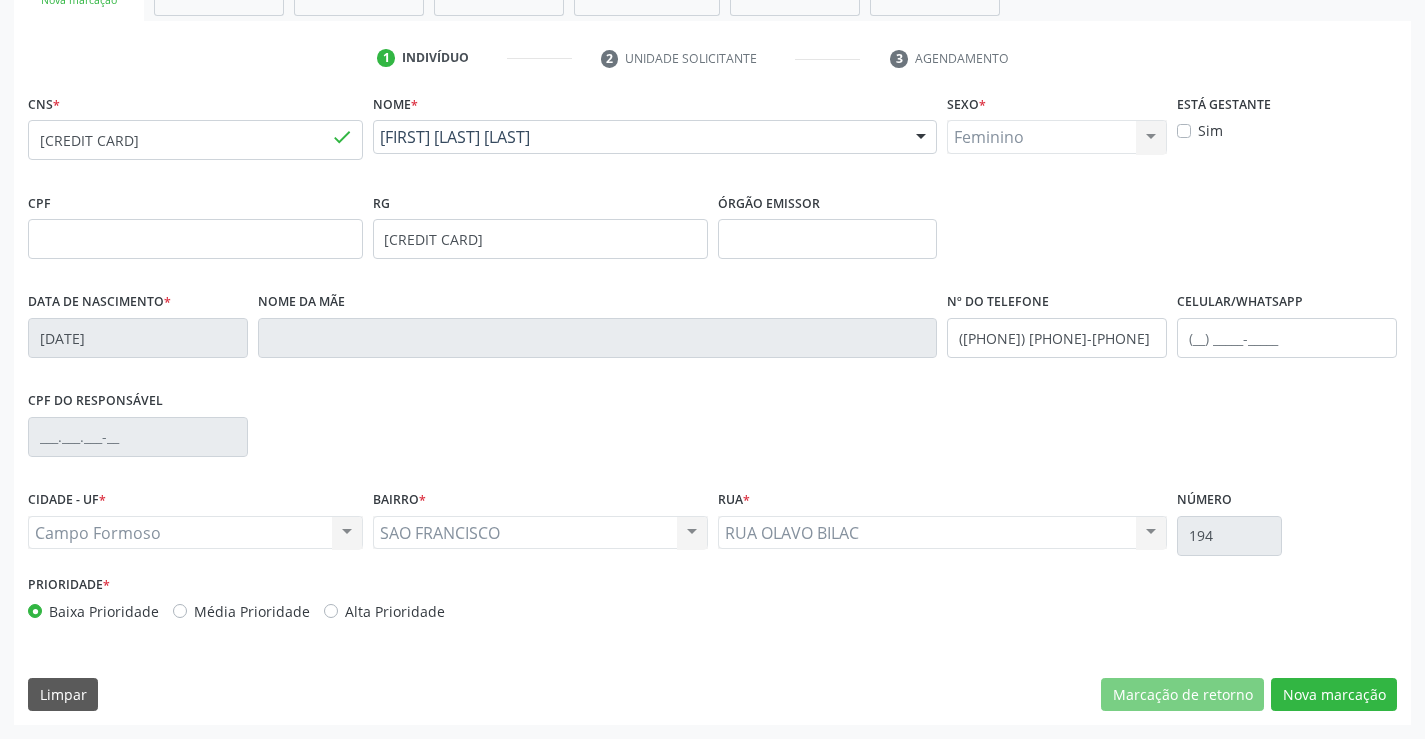 scroll, scrollTop: 167, scrollLeft: 0, axis: vertical 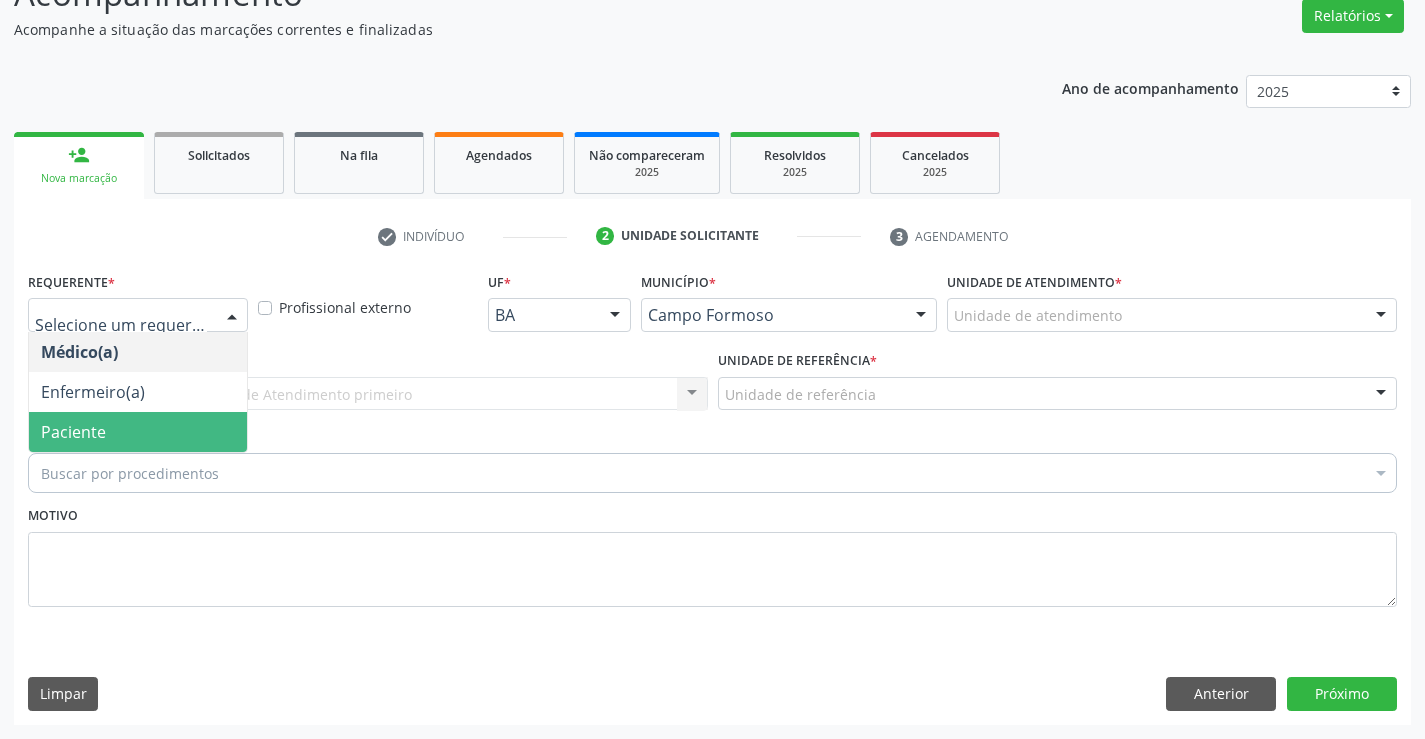 click on "Paciente" at bounding box center [138, 432] 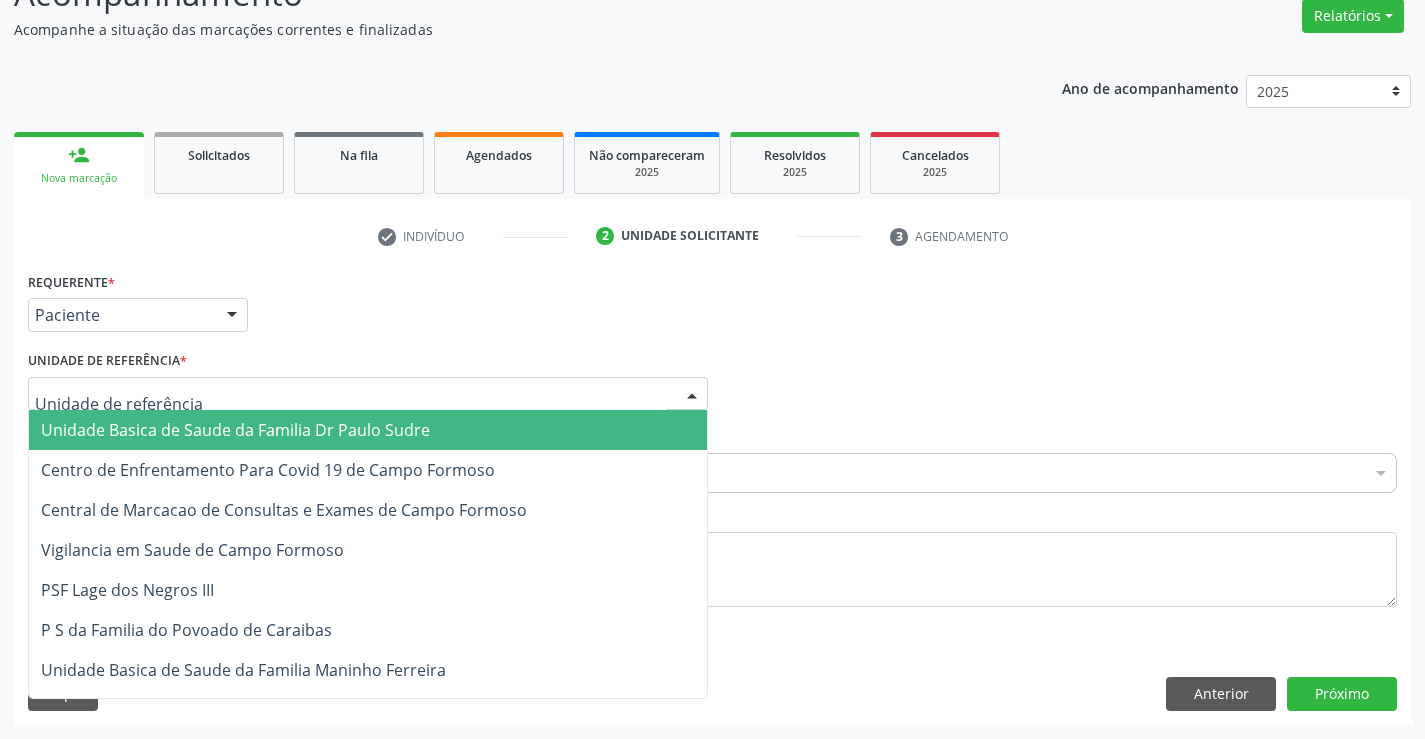 drag, startPoint x: 310, startPoint y: 393, endPoint x: 336, endPoint y: 500, distance: 110.11358 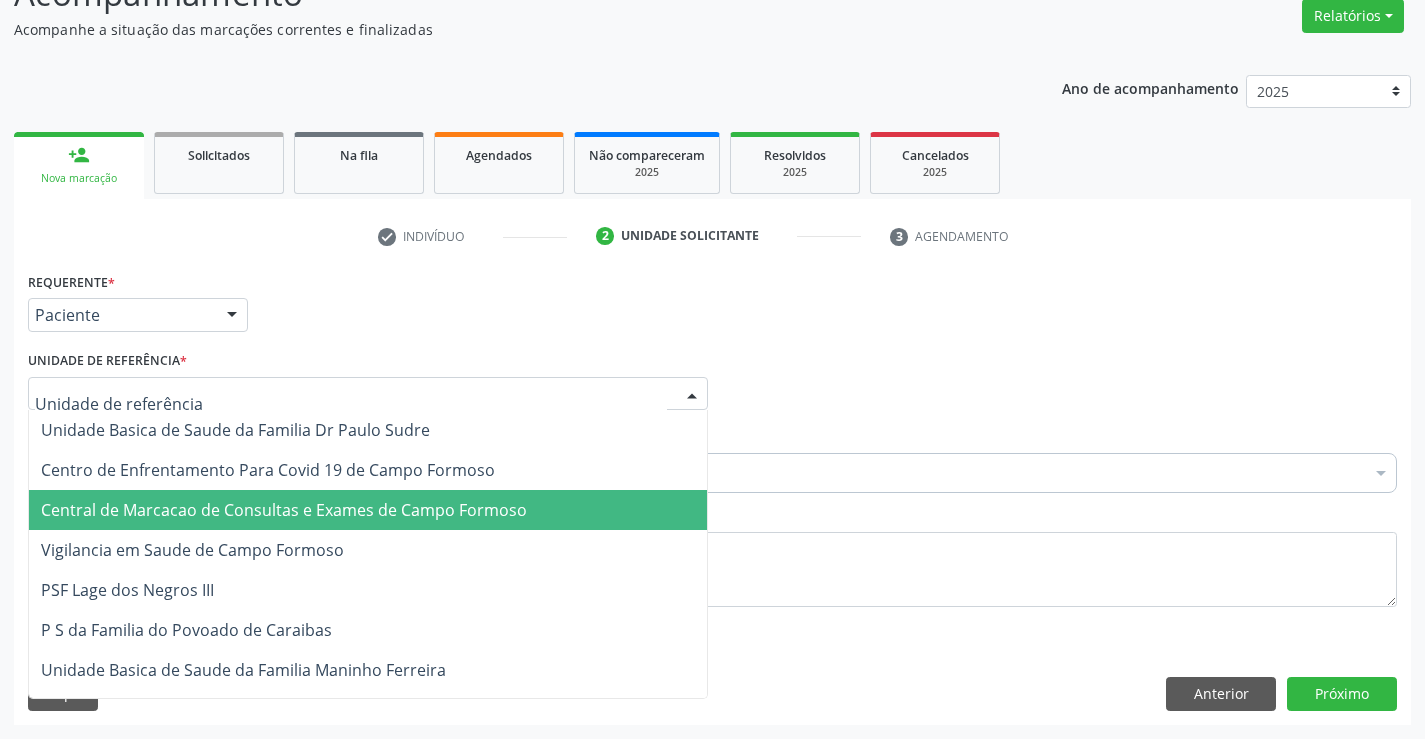 click on "Central de Marcacao de Consultas e Exames de Campo Formoso" at bounding box center (284, 510) 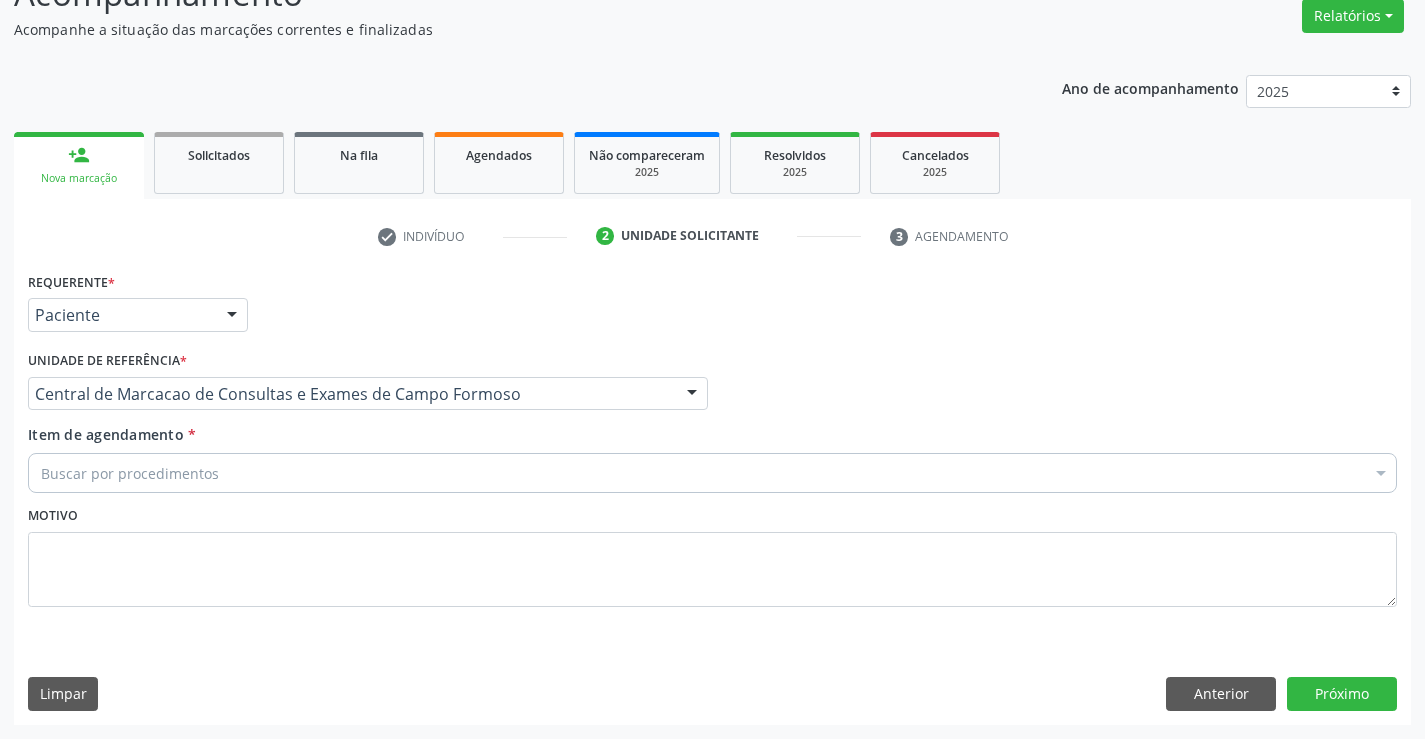 click on "Buscar por procedimentos" at bounding box center [712, 473] 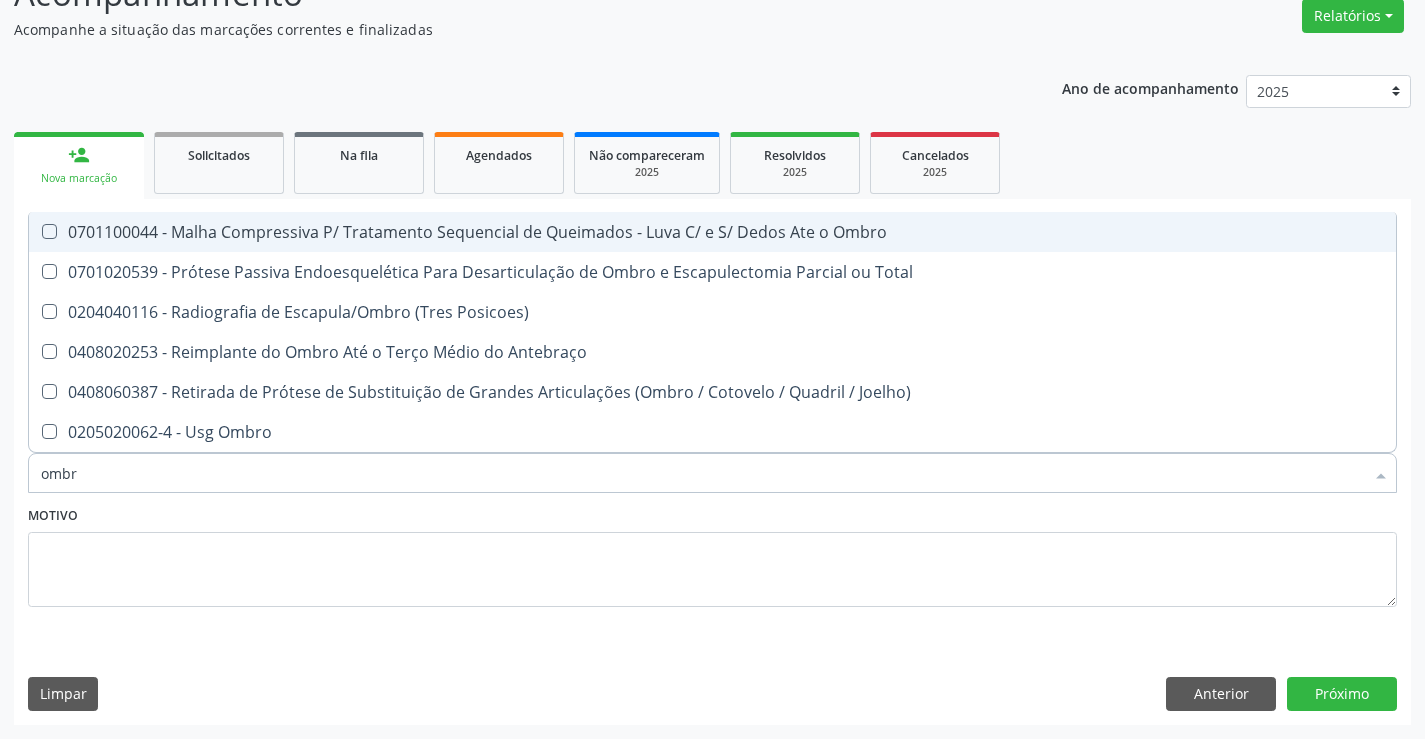 type on "ombro" 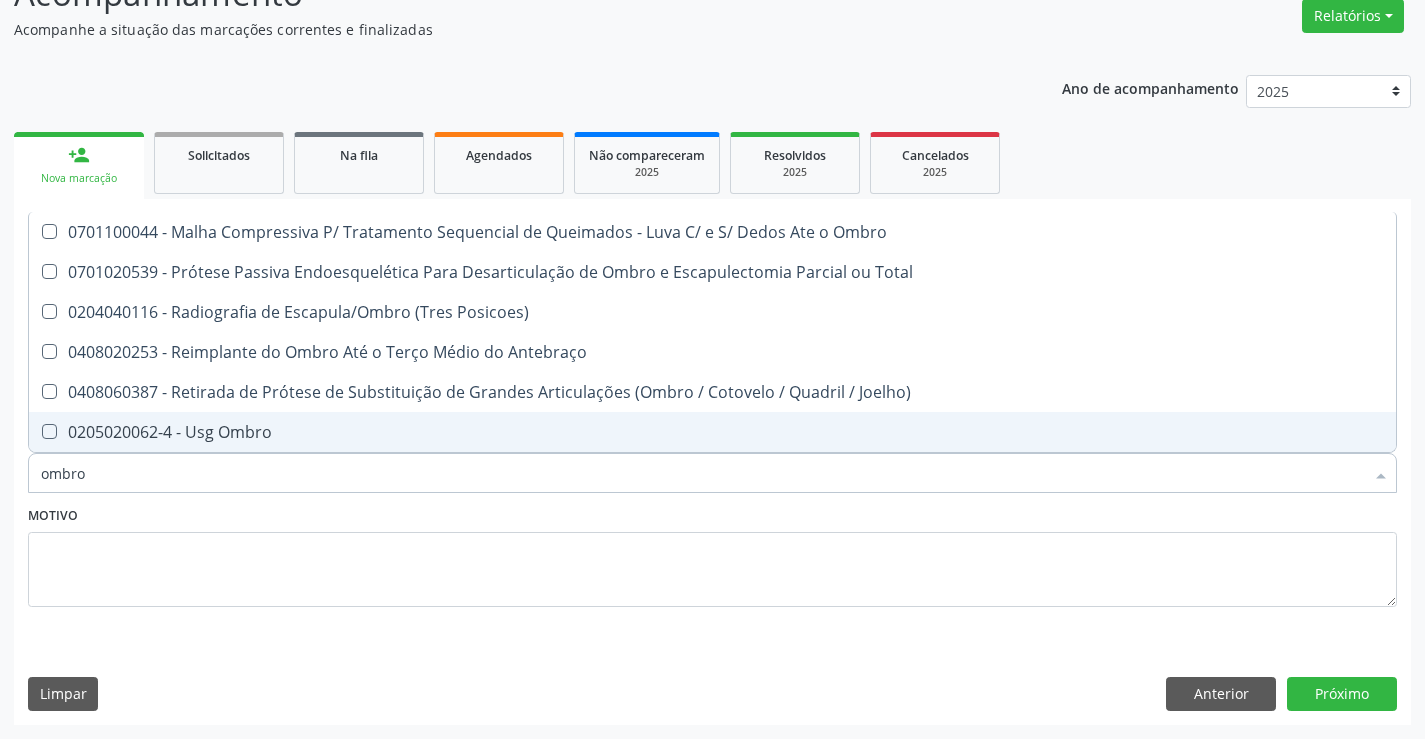 drag, startPoint x: 379, startPoint y: 437, endPoint x: 370, endPoint y: 469, distance: 33.24154 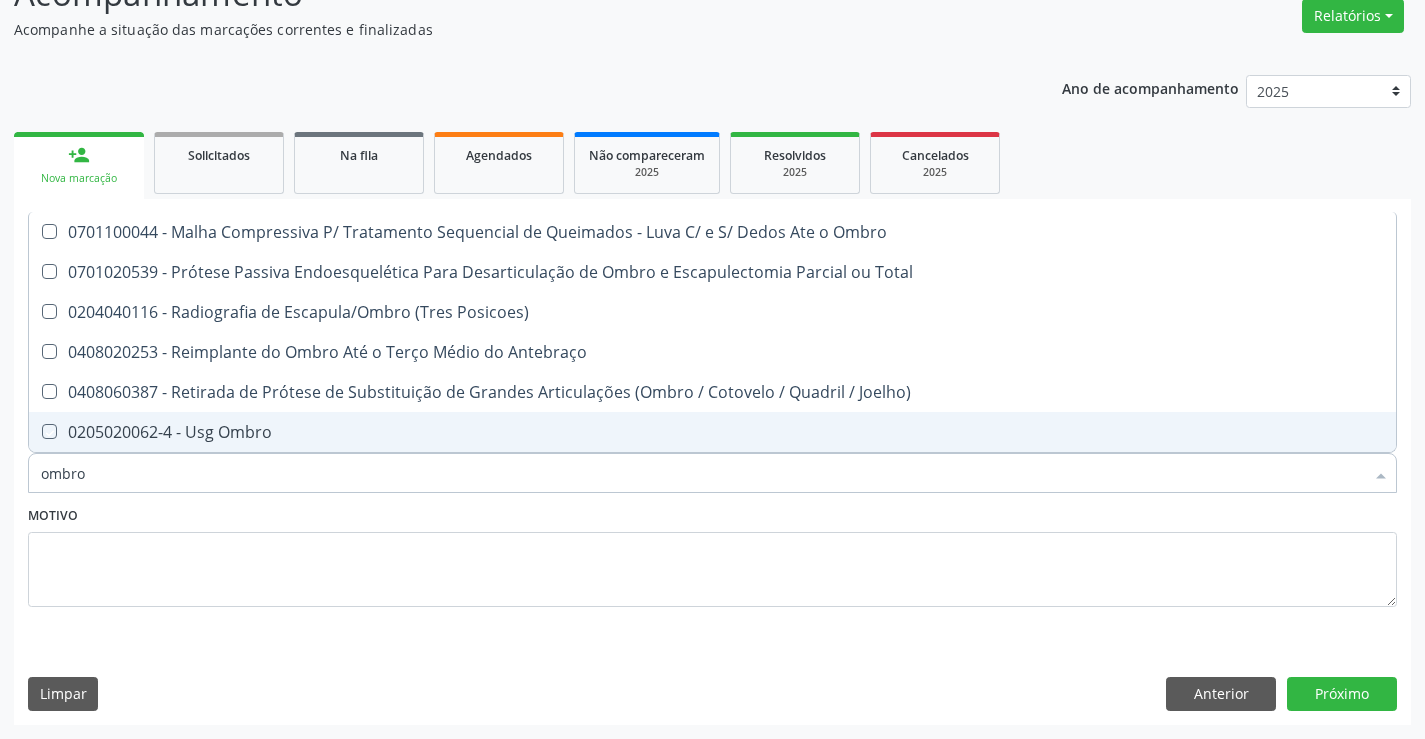 checkbox on "true" 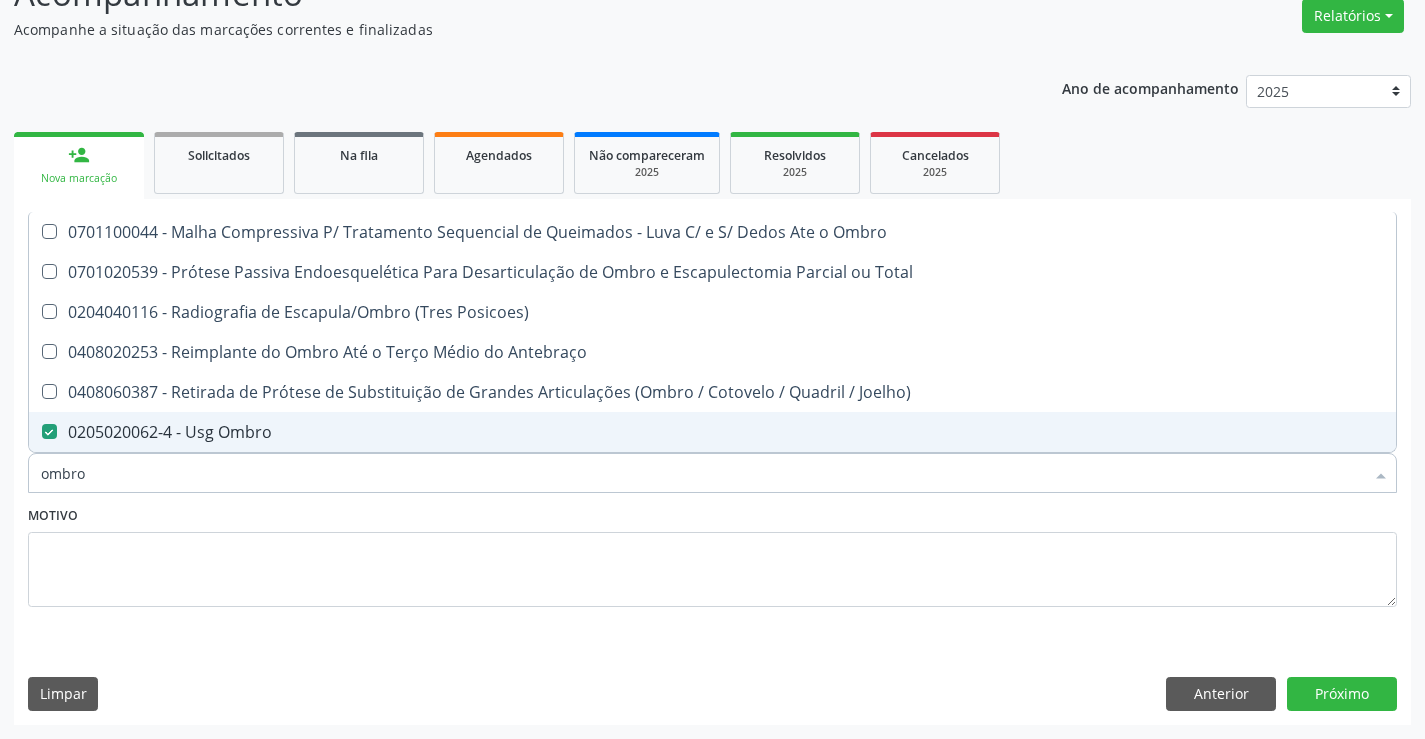click on "ombro" at bounding box center (702, 473) 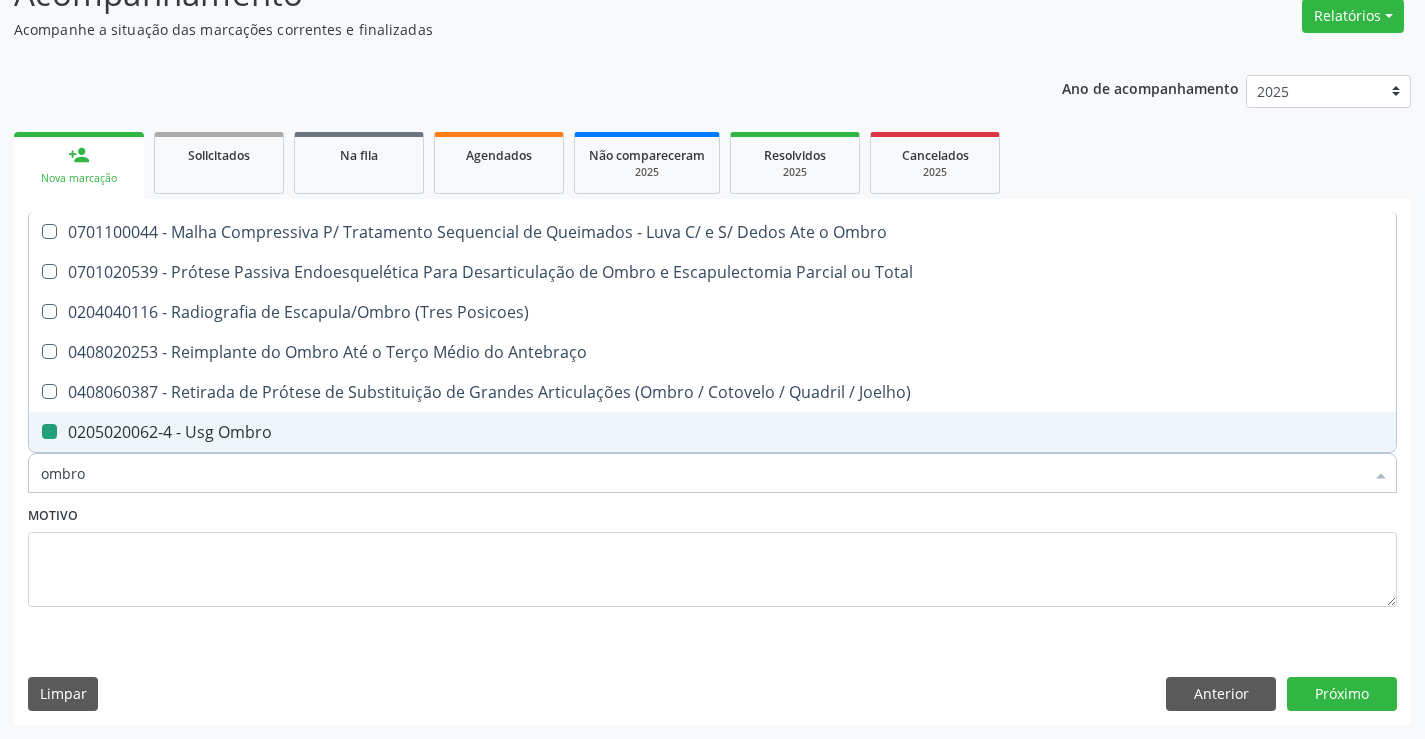 type on "c" 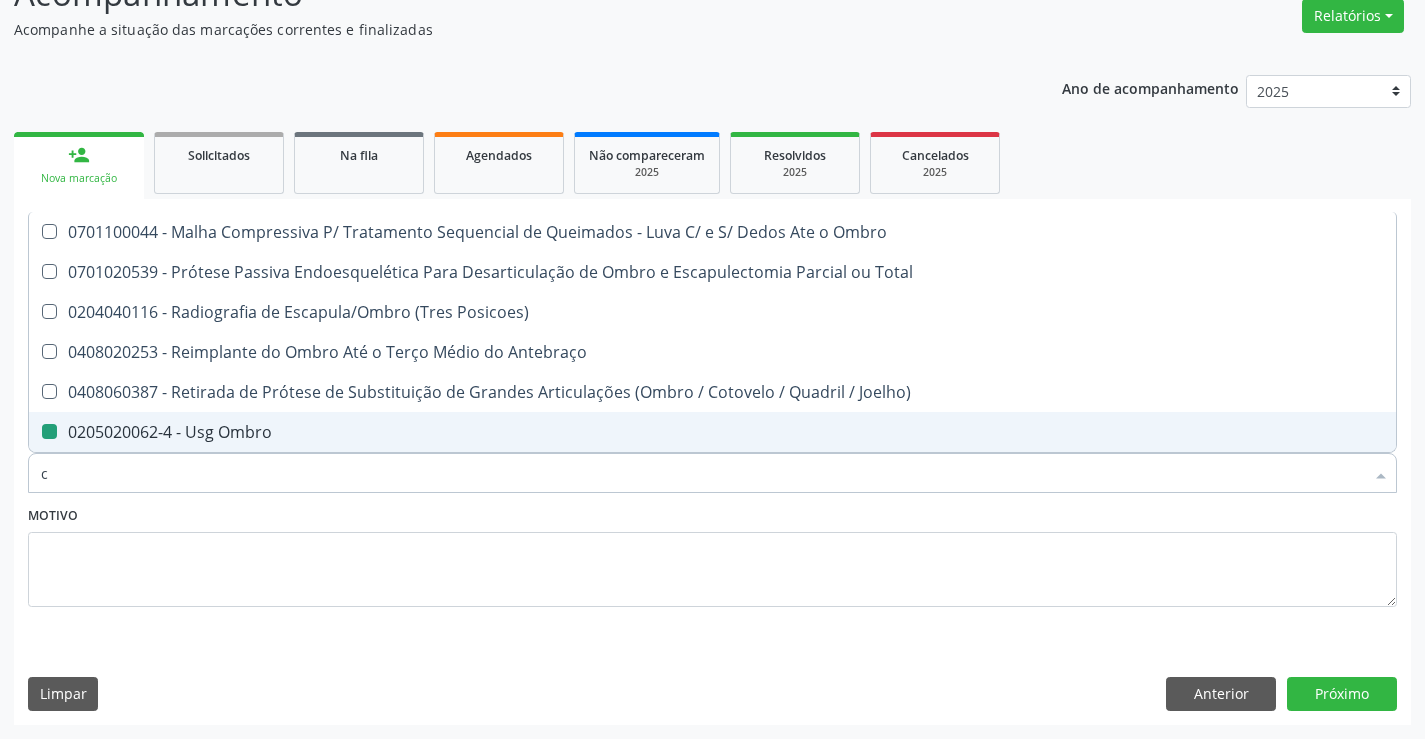 checkbox on "false" 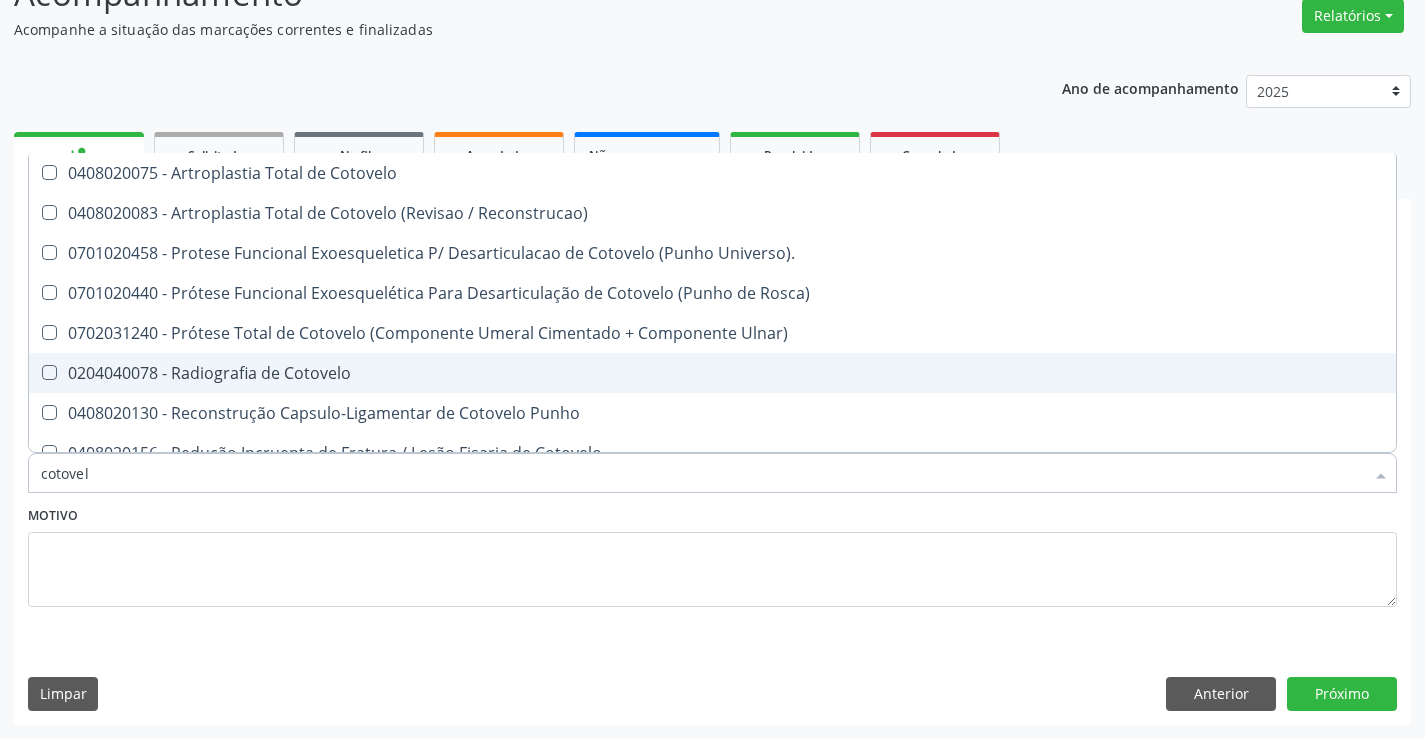 type on "cotovelo" 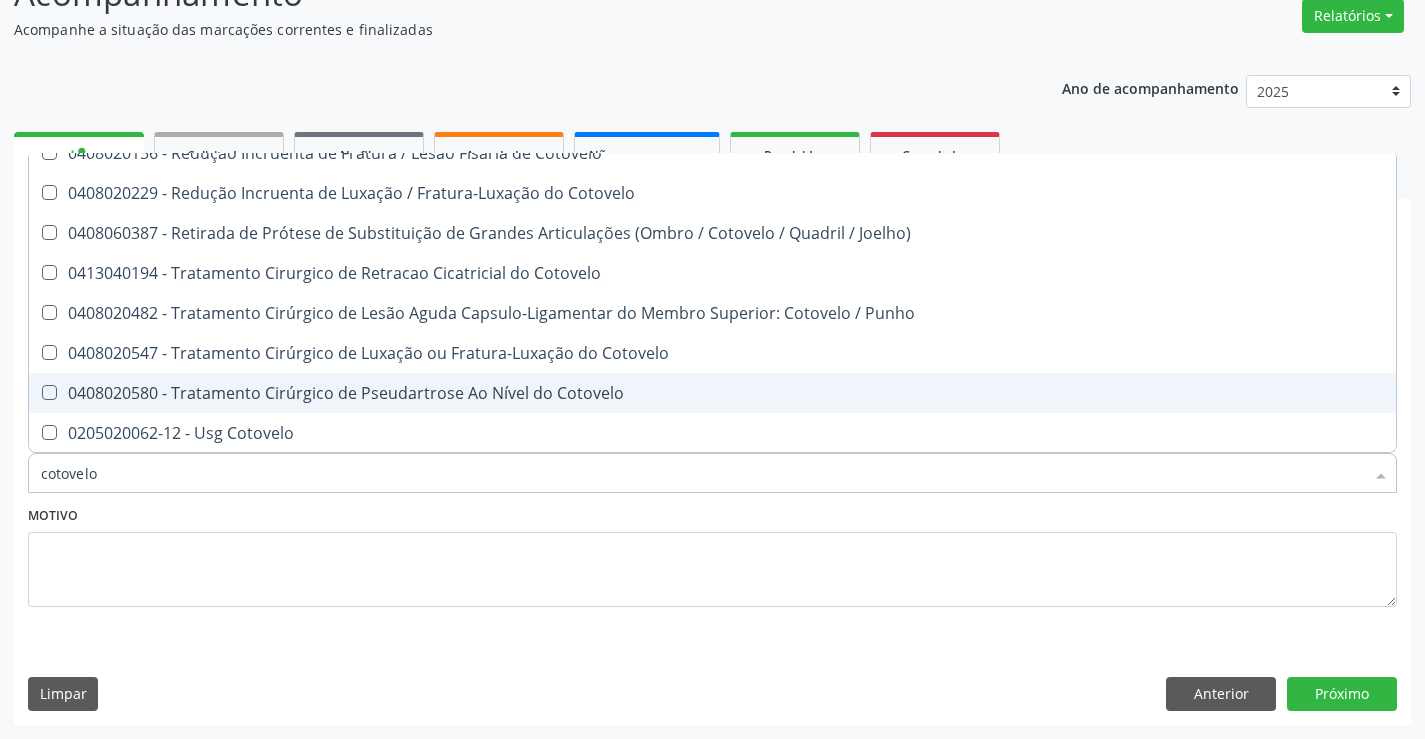 scroll, scrollTop: 301, scrollLeft: 0, axis: vertical 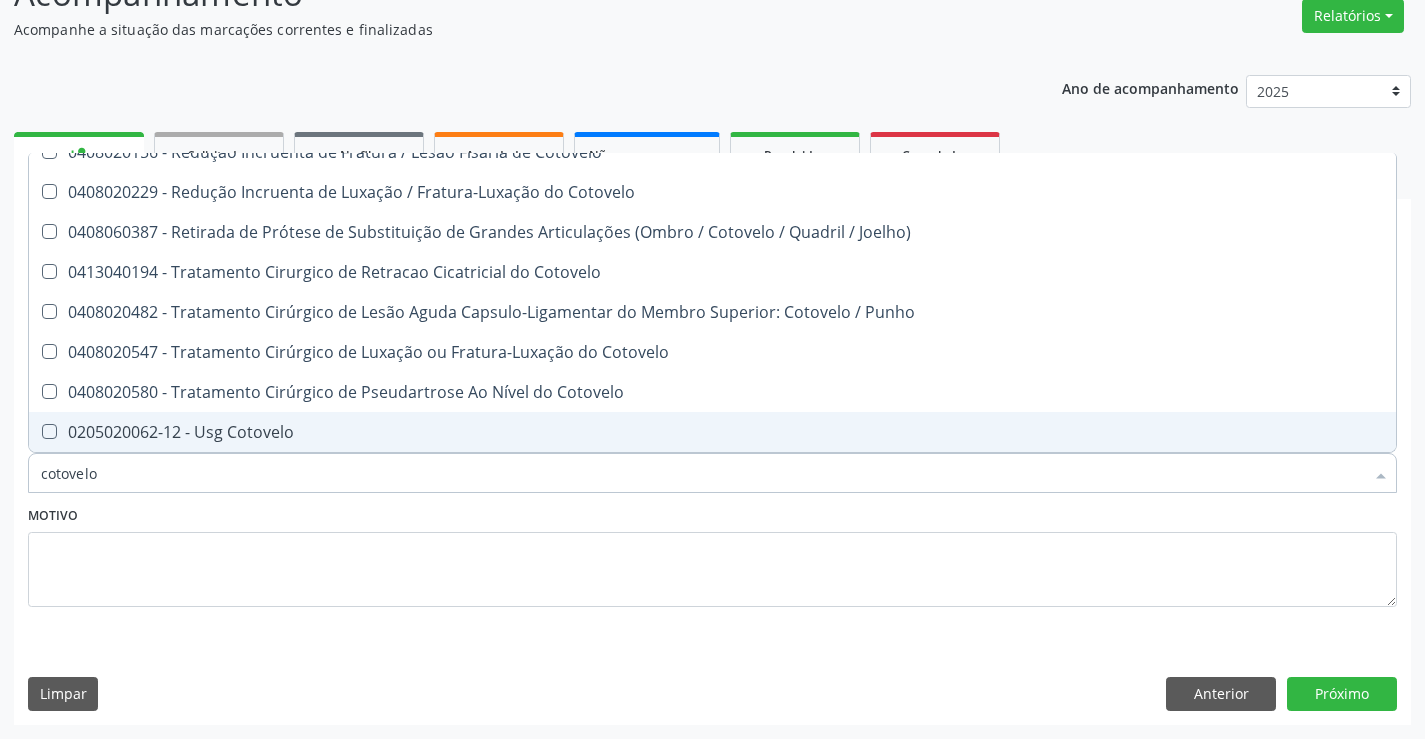 click on "0205020062-12 - Usg Cotovelo" at bounding box center [712, 432] 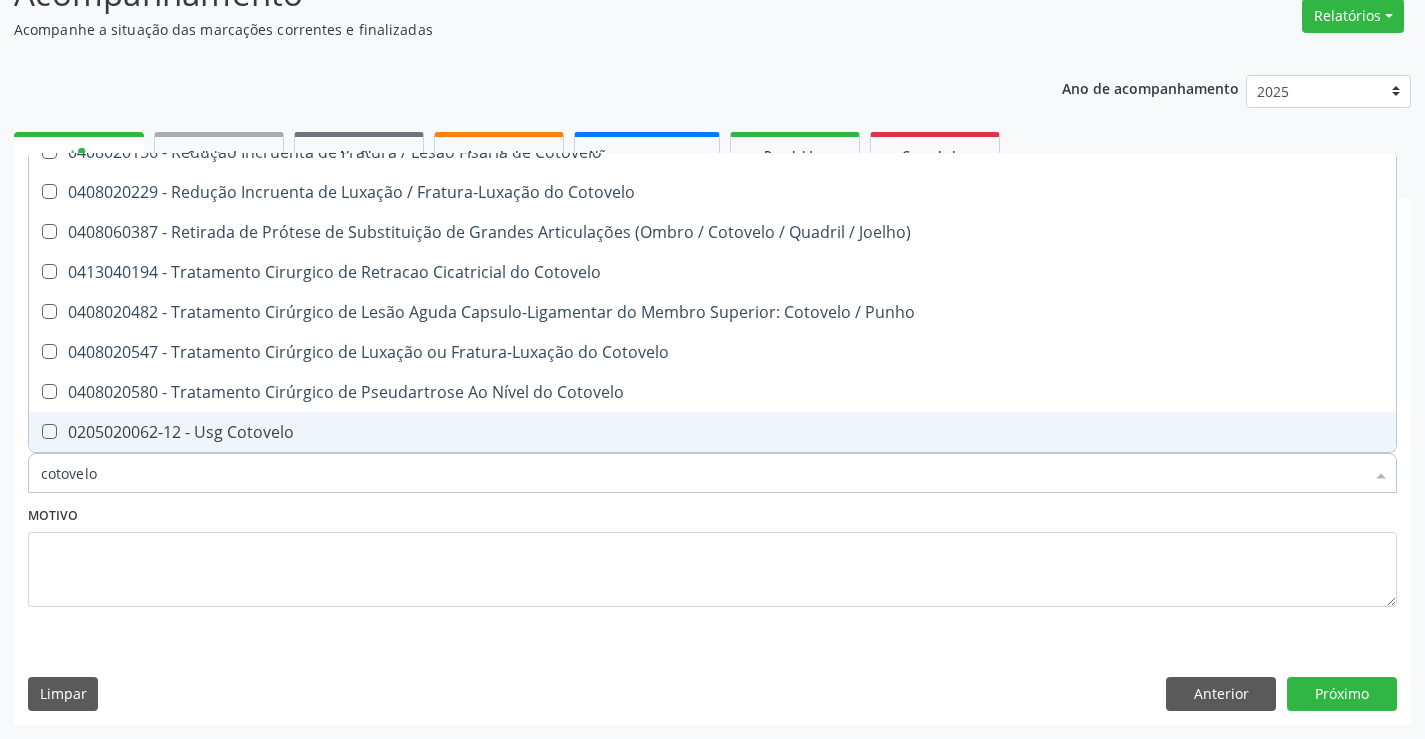 checkbox on "true" 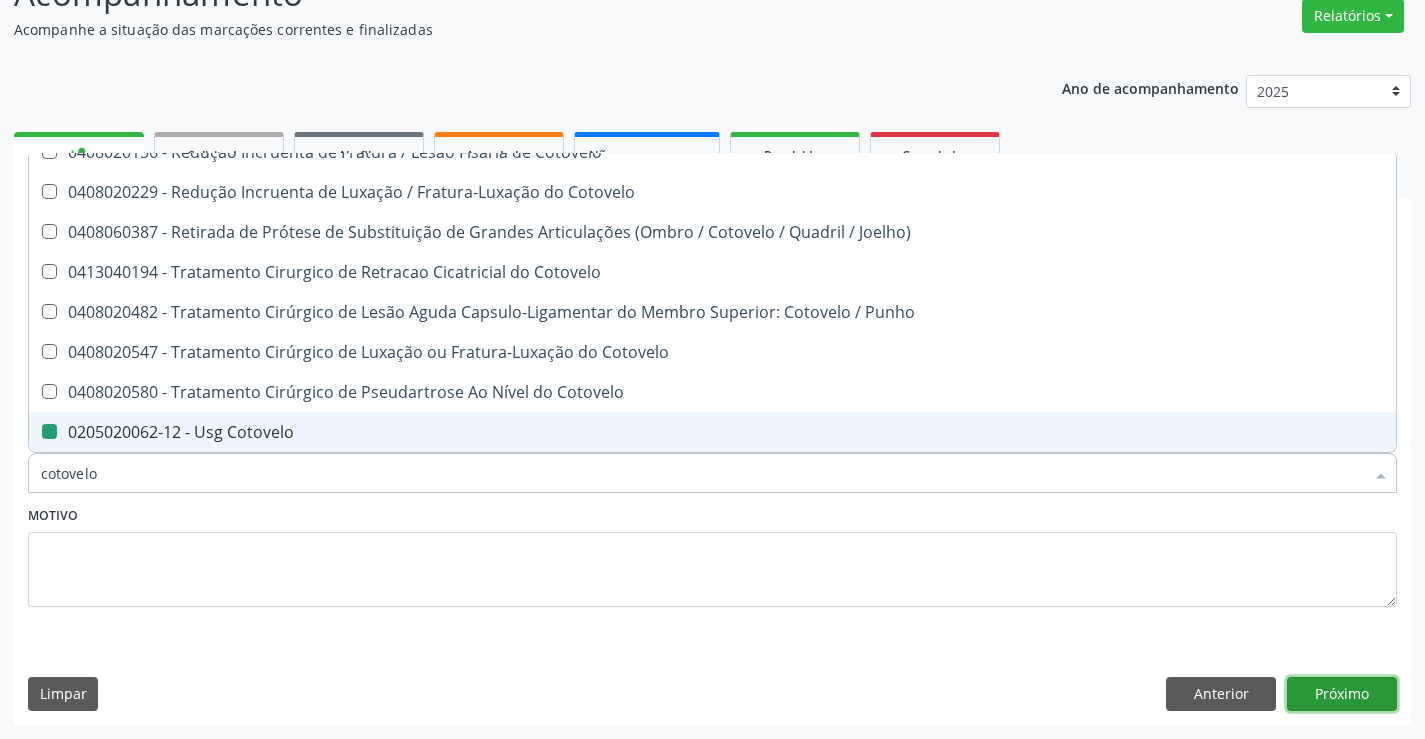 click on "Próximo" at bounding box center (1342, 694) 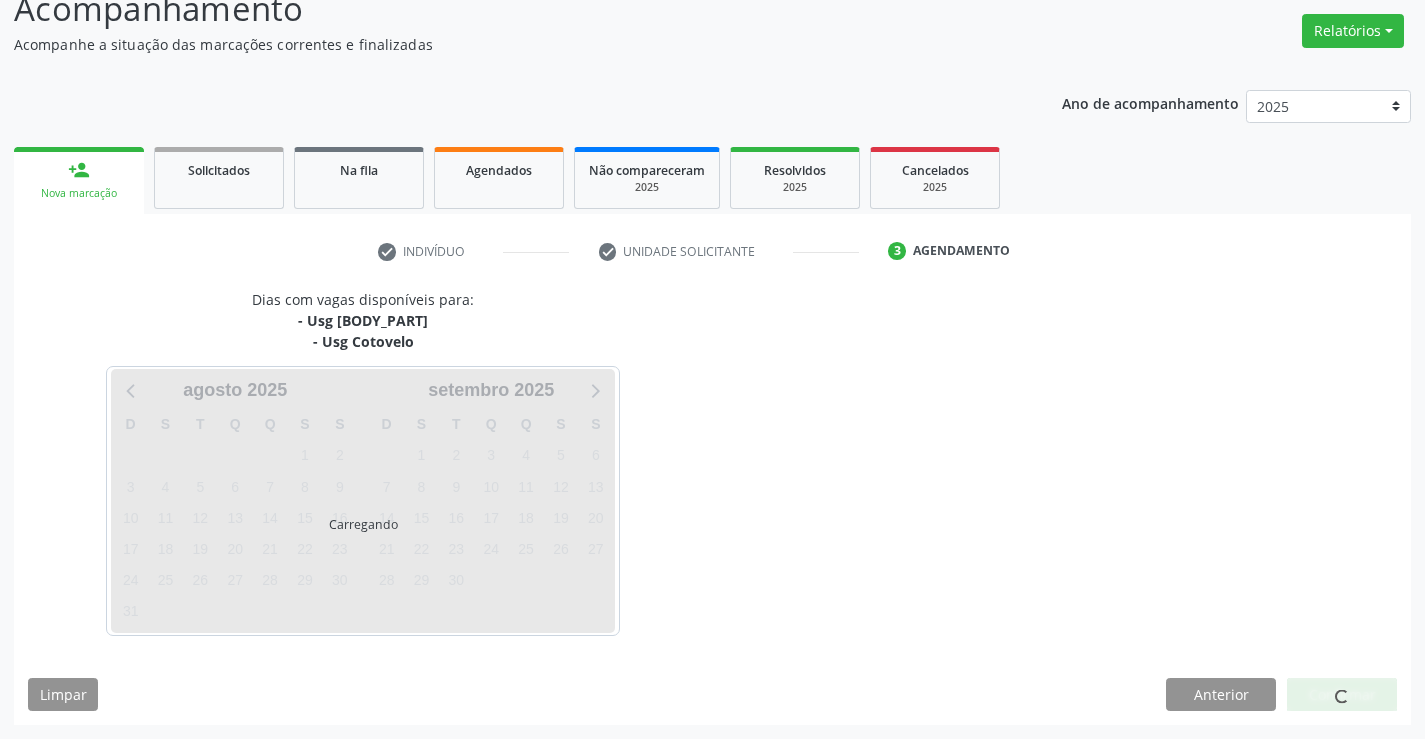 scroll, scrollTop: 152, scrollLeft: 0, axis: vertical 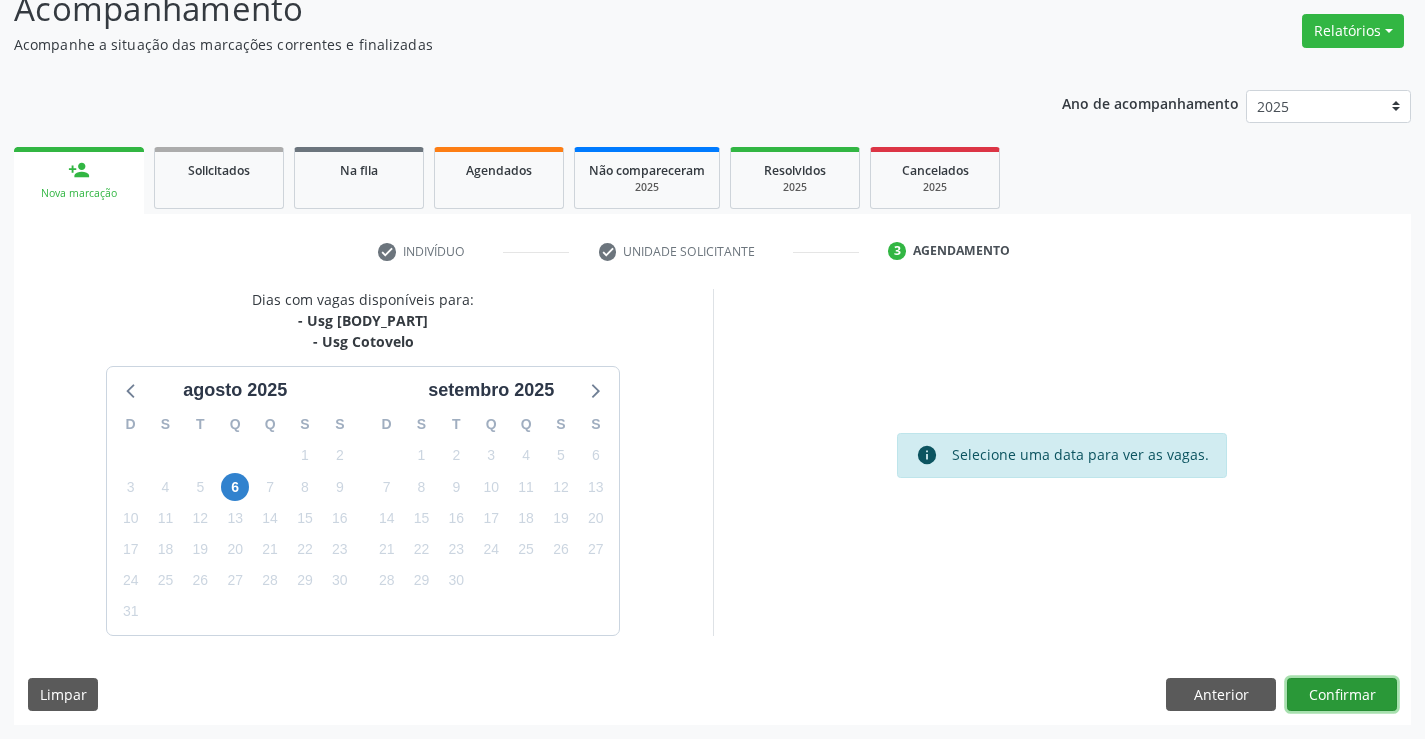 click on "Confirmar" at bounding box center (1342, 695) 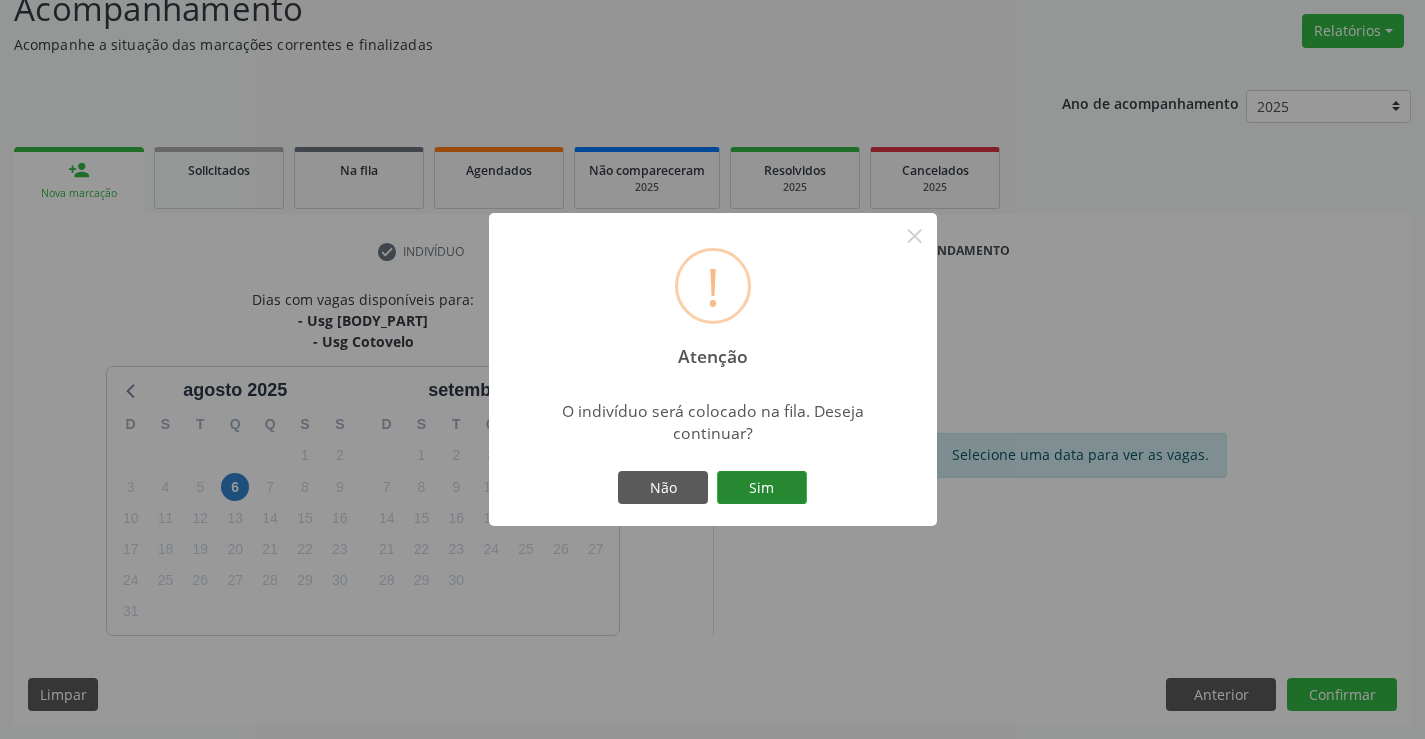 click on "Sim" at bounding box center [762, 488] 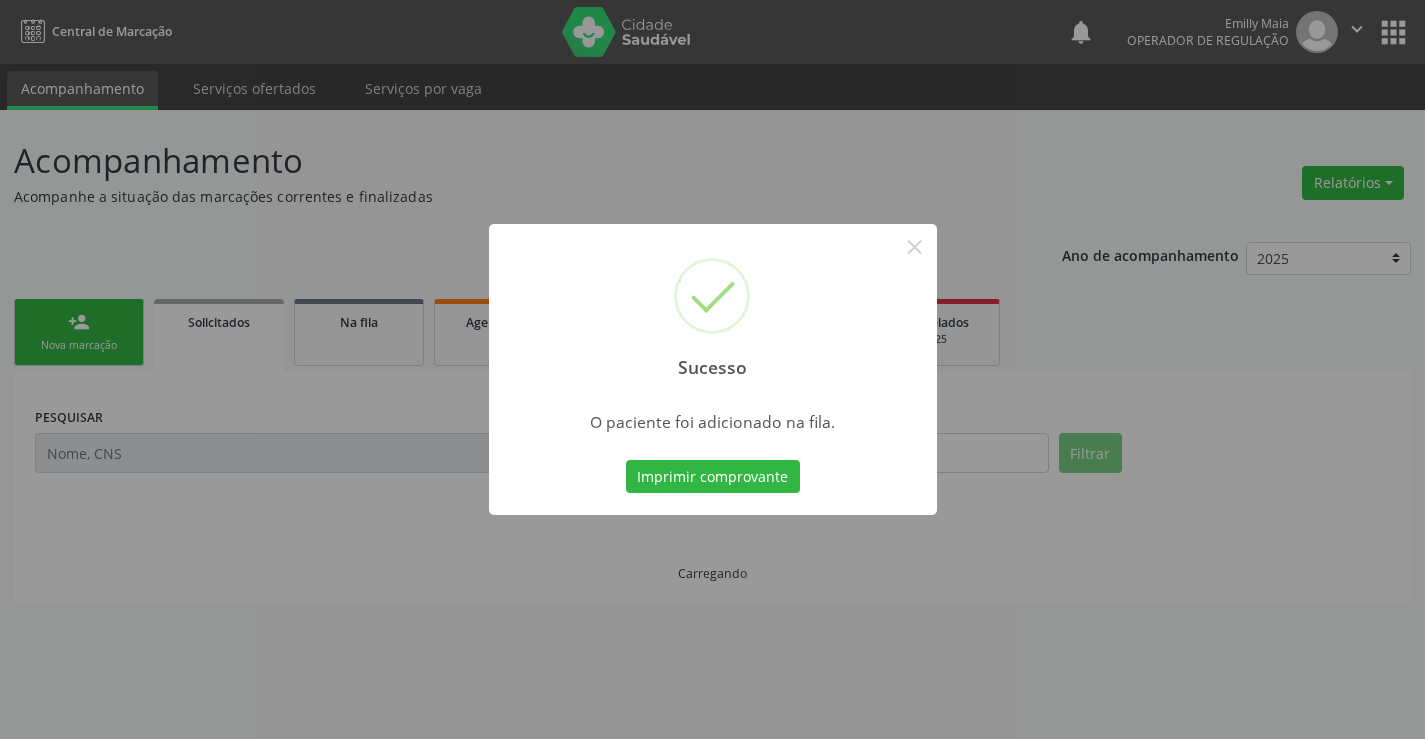 scroll, scrollTop: 0, scrollLeft: 0, axis: both 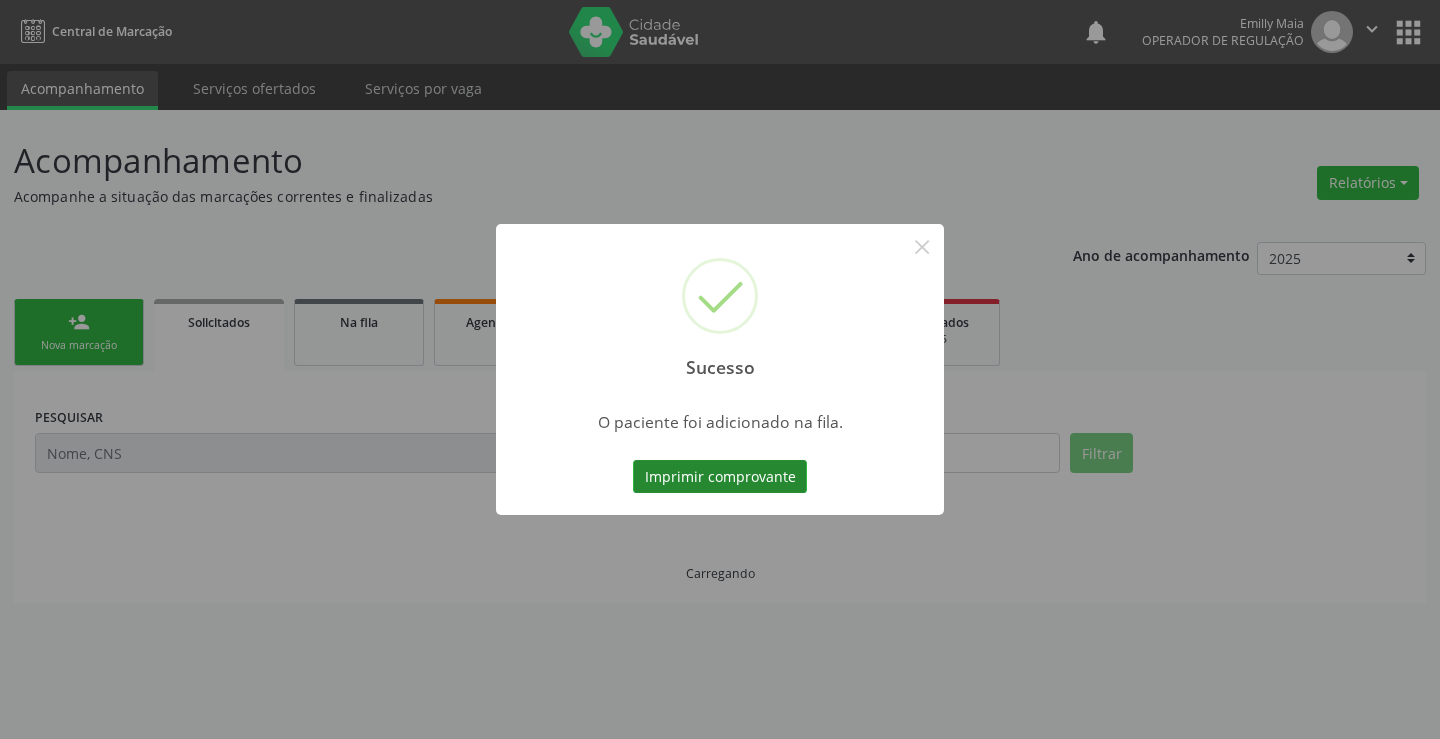 click on "Imprimir comprovante" at bounding box center [720, 477] 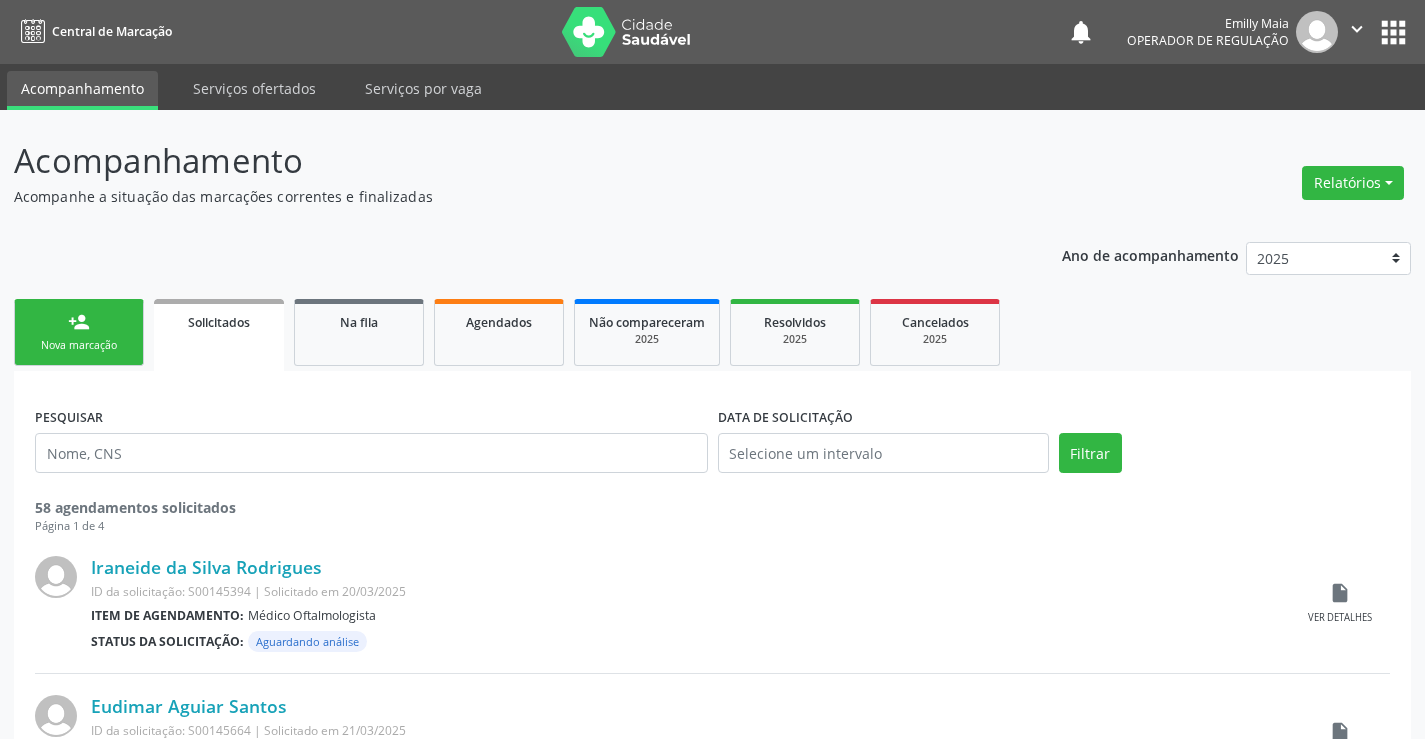 click on "person_add
Nova marcação" at bounding box center (79, 332) 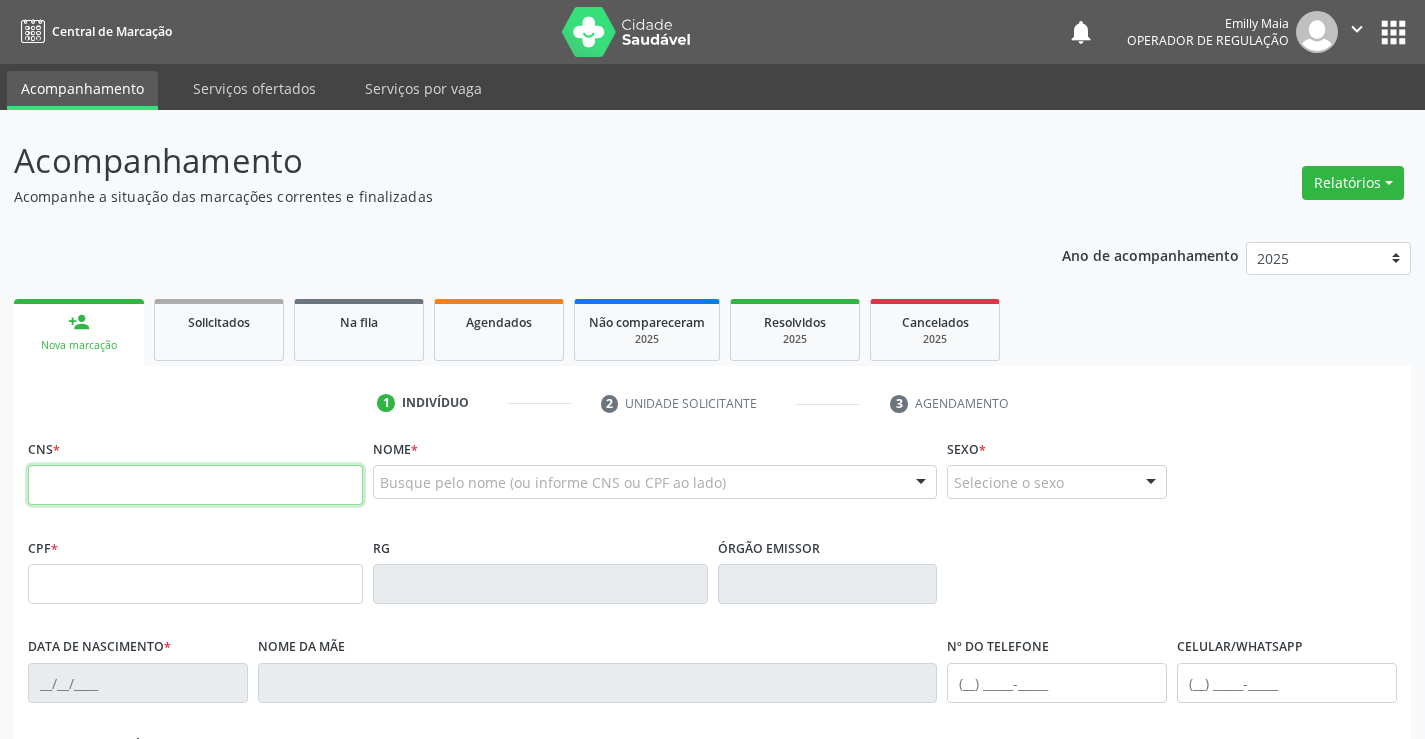 click at bounding box center (195, 485) 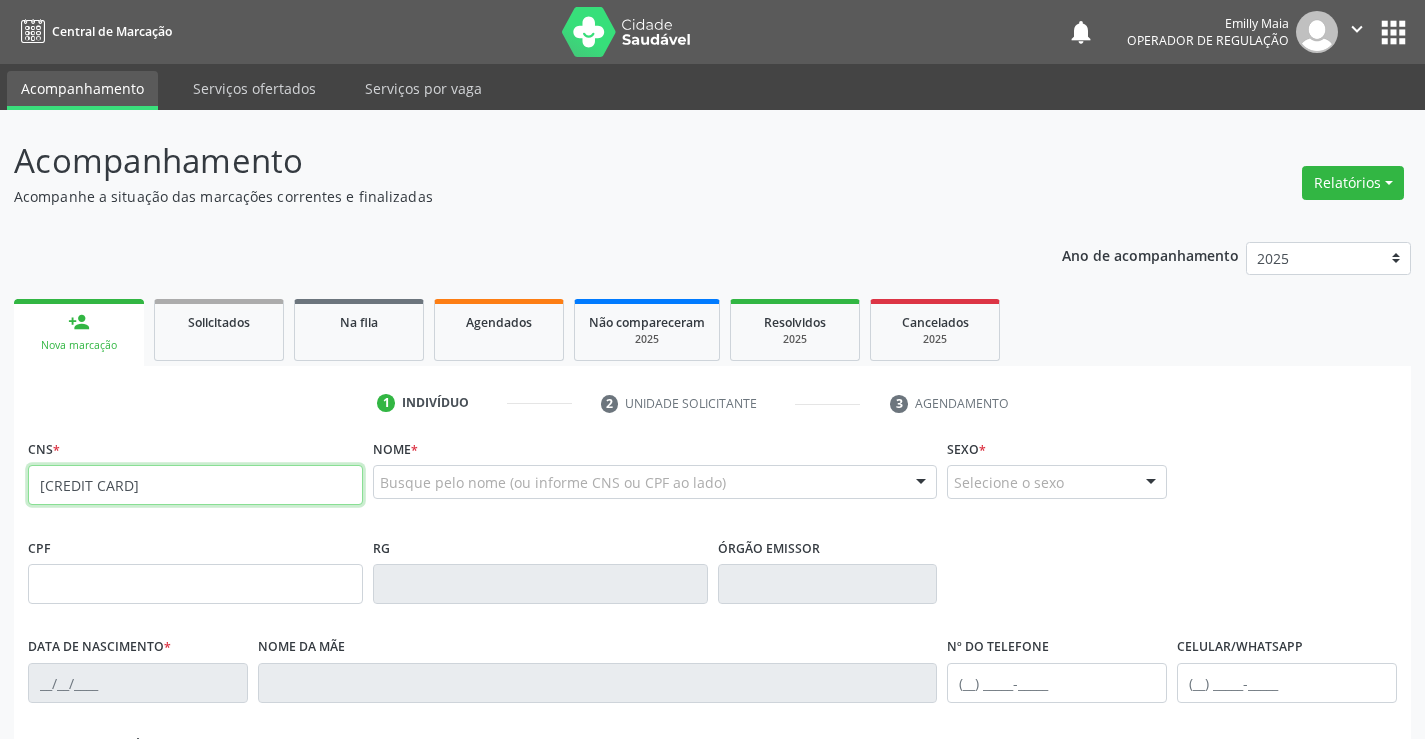 type on "701 4046 5006 4731" 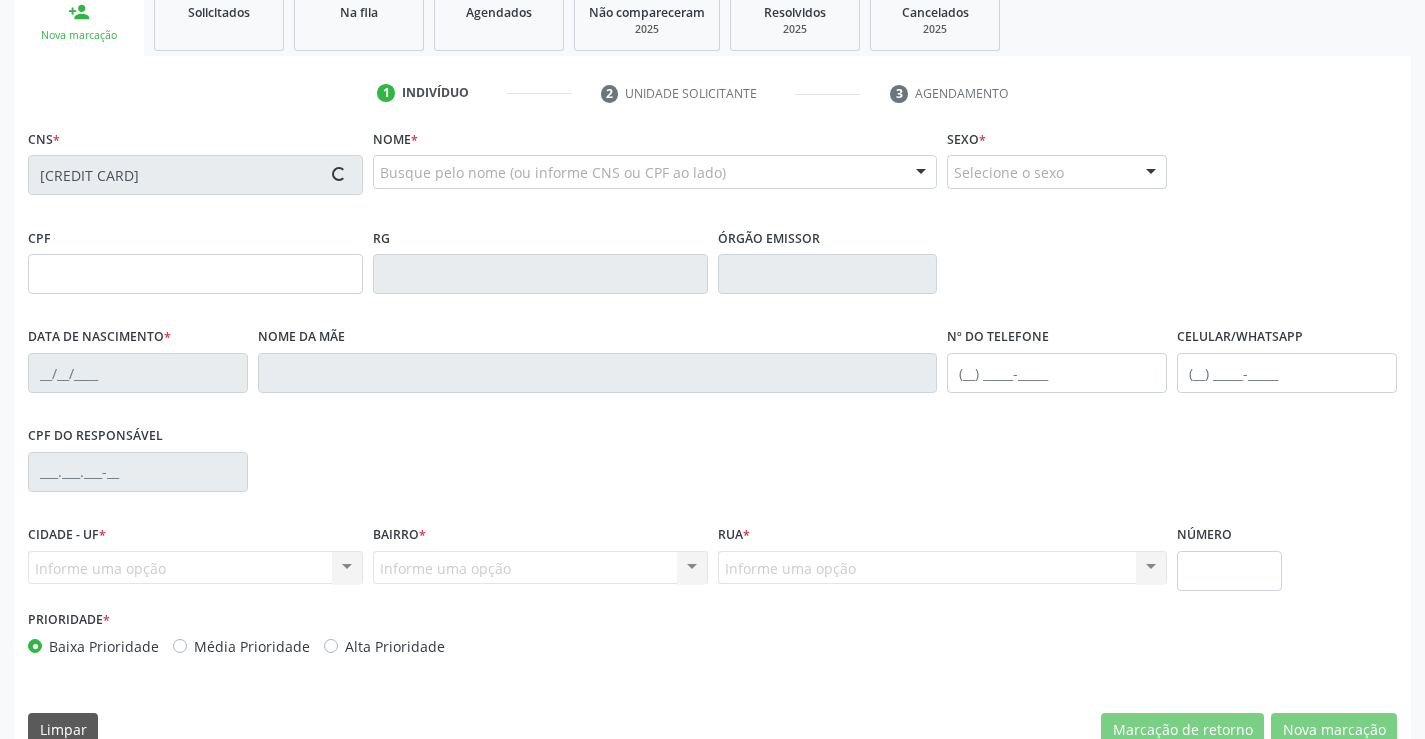 type on "0947615660" 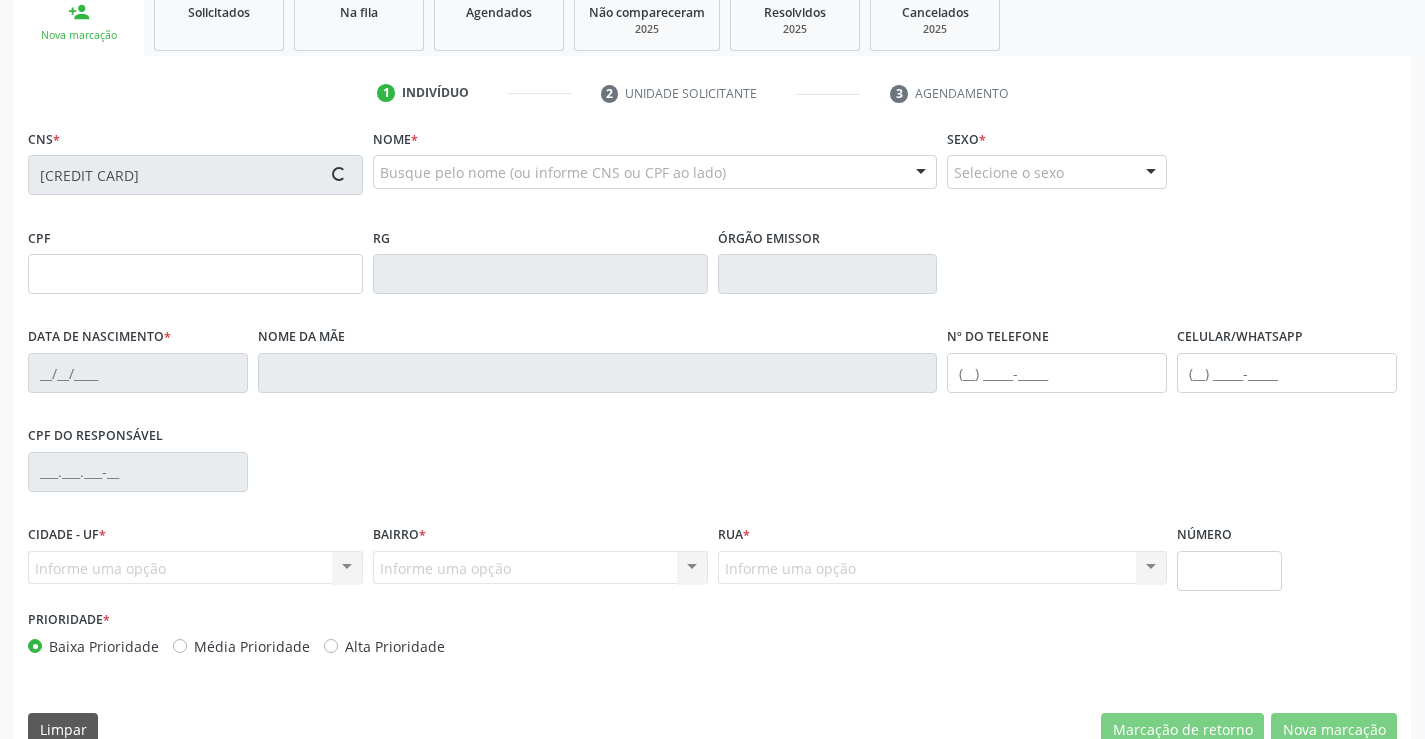 type on "11/04/1976" 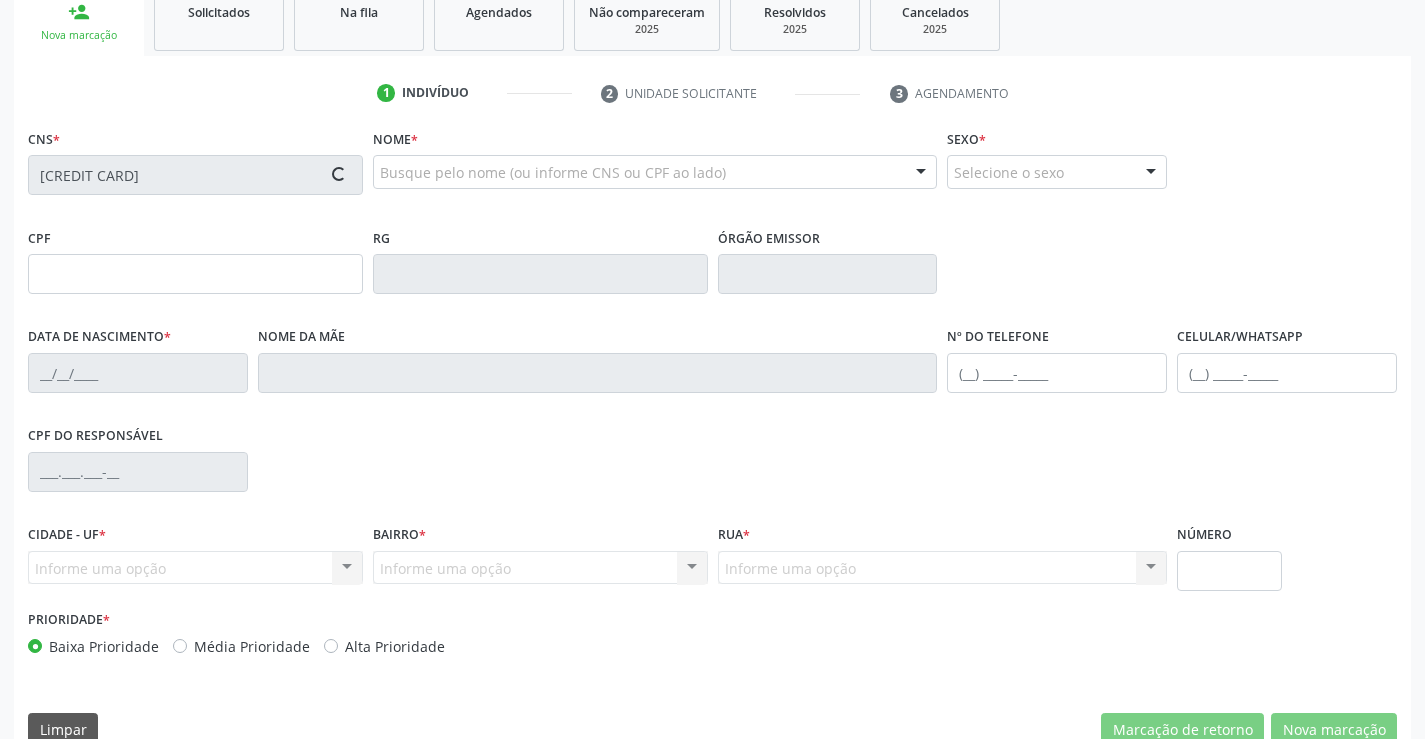 type on "(74) 98834-0138" 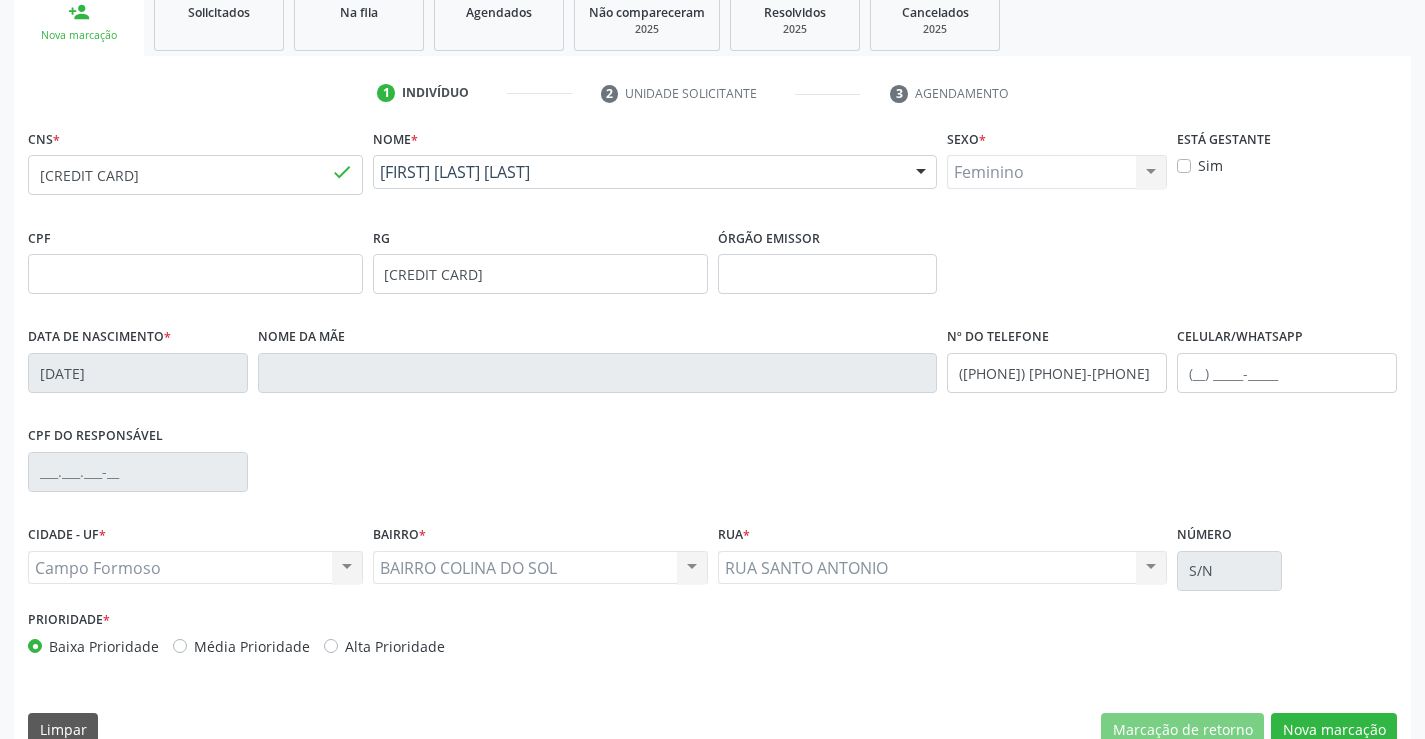 scroll, scrollTop: 345, scrollLeft: 0, axis: vertical 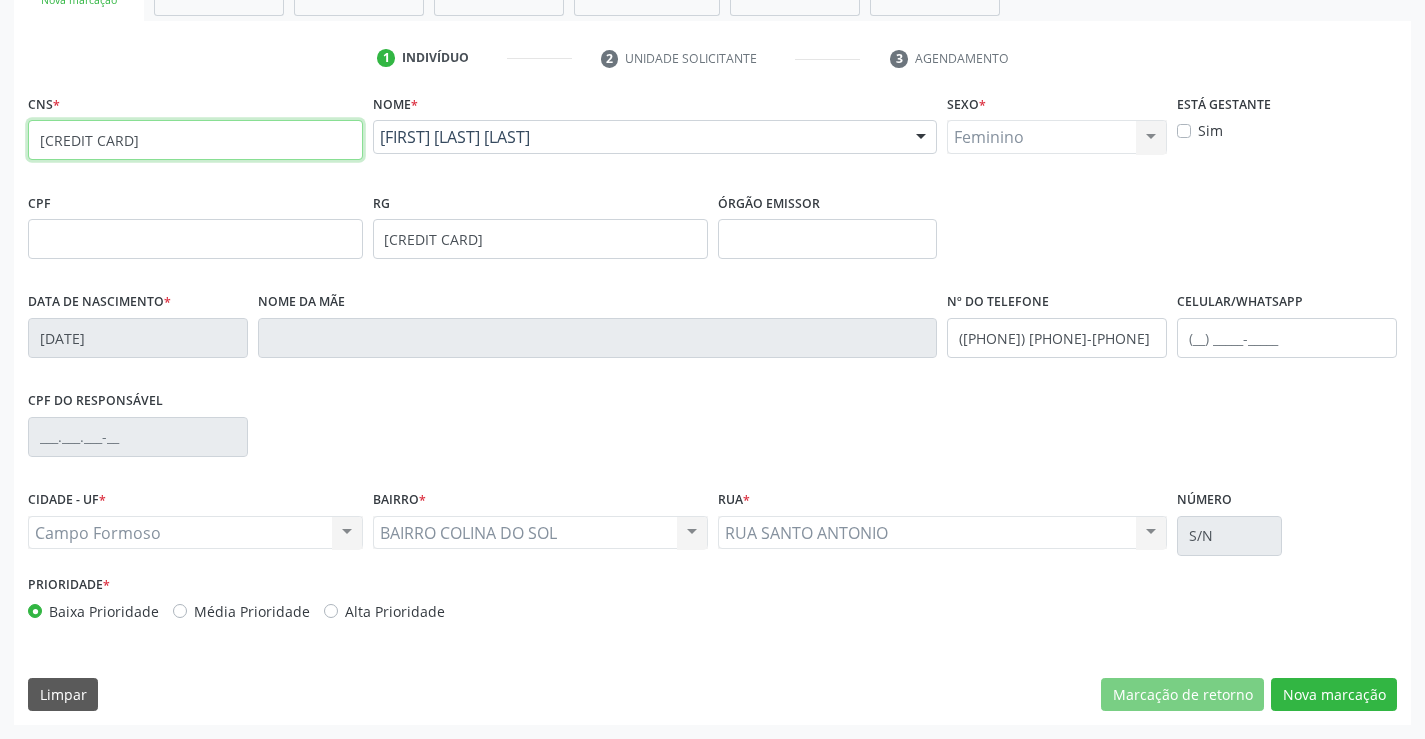 click on "701 4046 5006 4731" at bounding box center (195, 140) 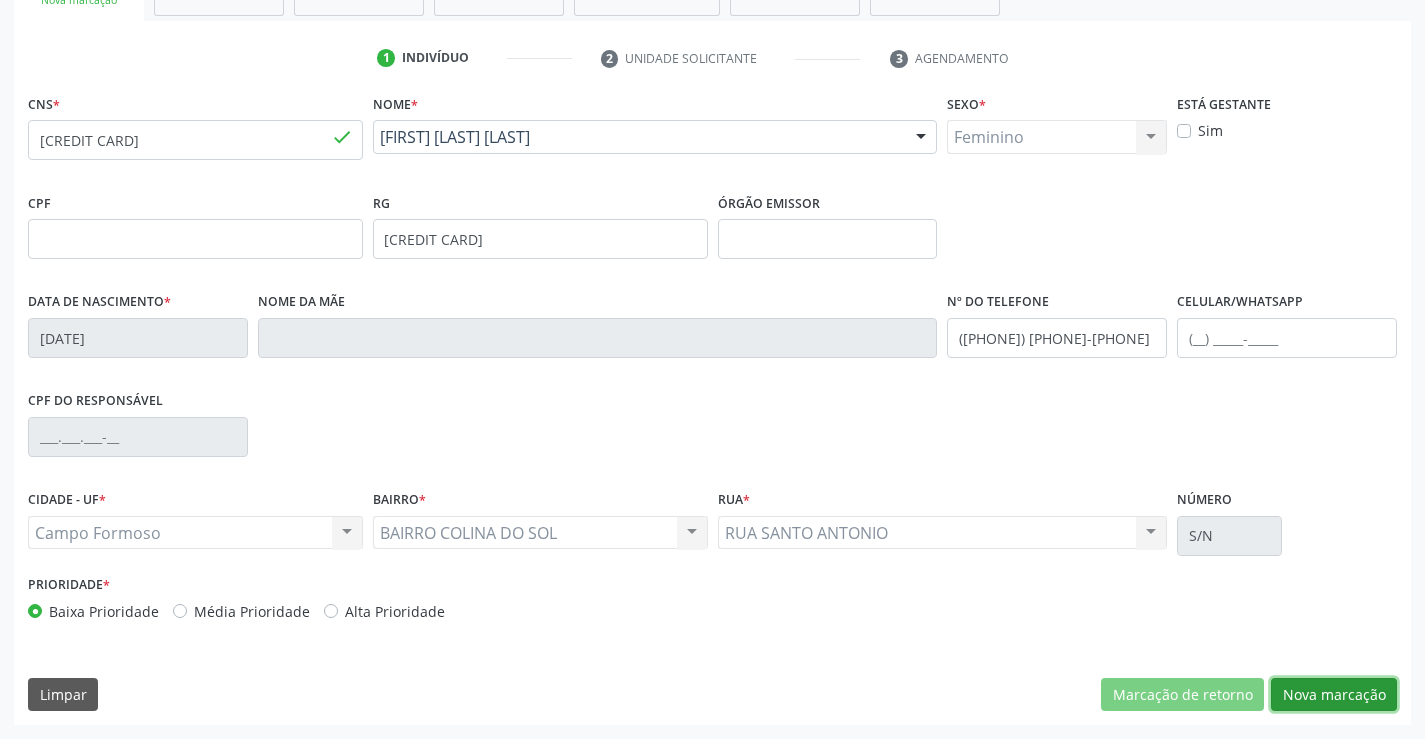 click on "Nova marcação" at bounding box center [1334, 695] 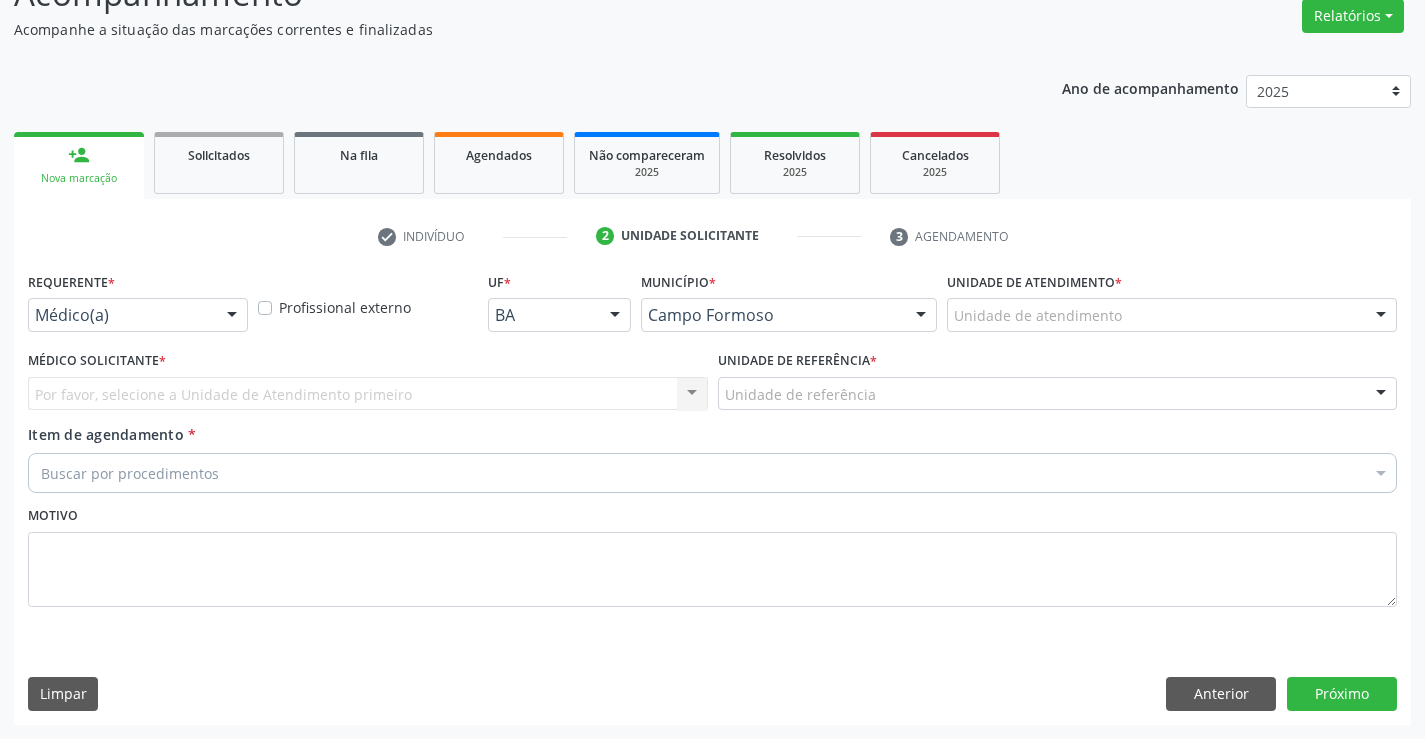 scroll, scrollTop: 167, scrollLeft: 0, axis: vertical 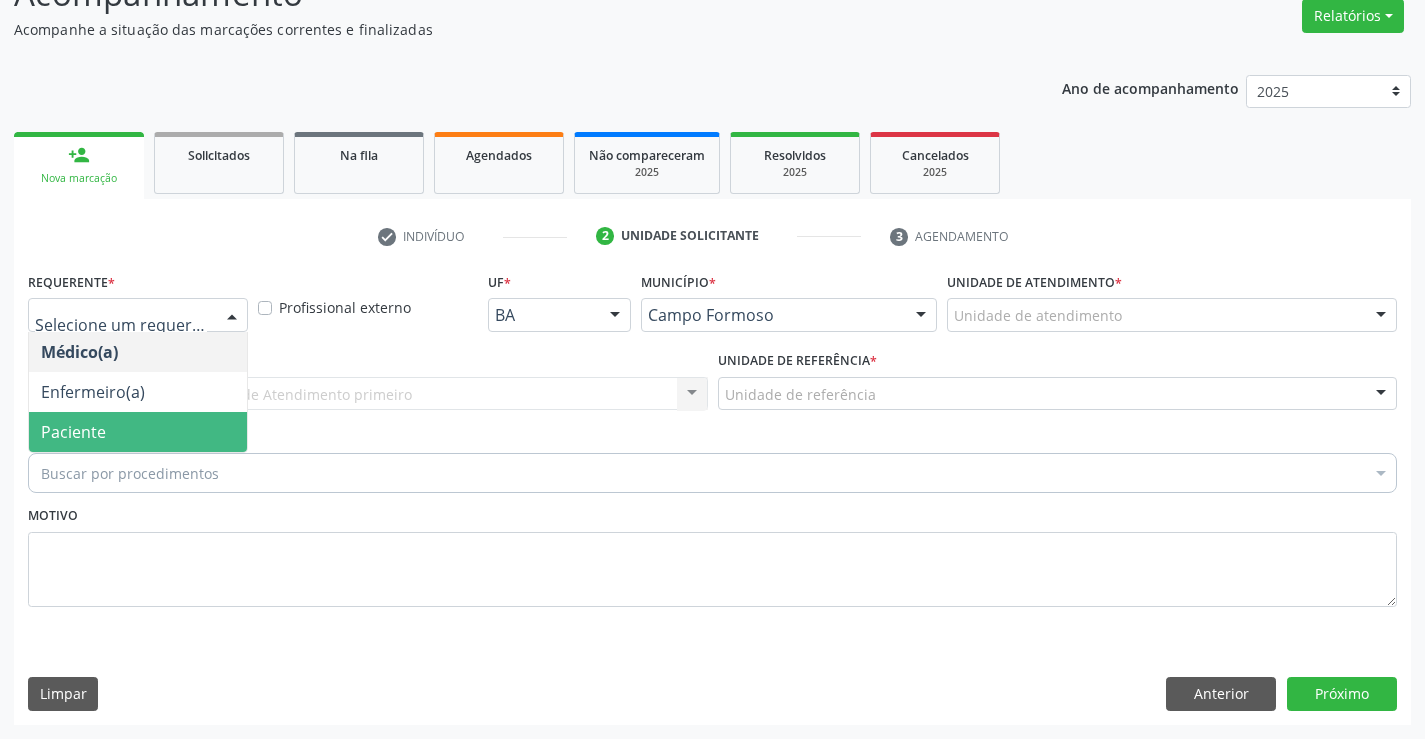 click on "Paciente" at bounding box center (138, 432) 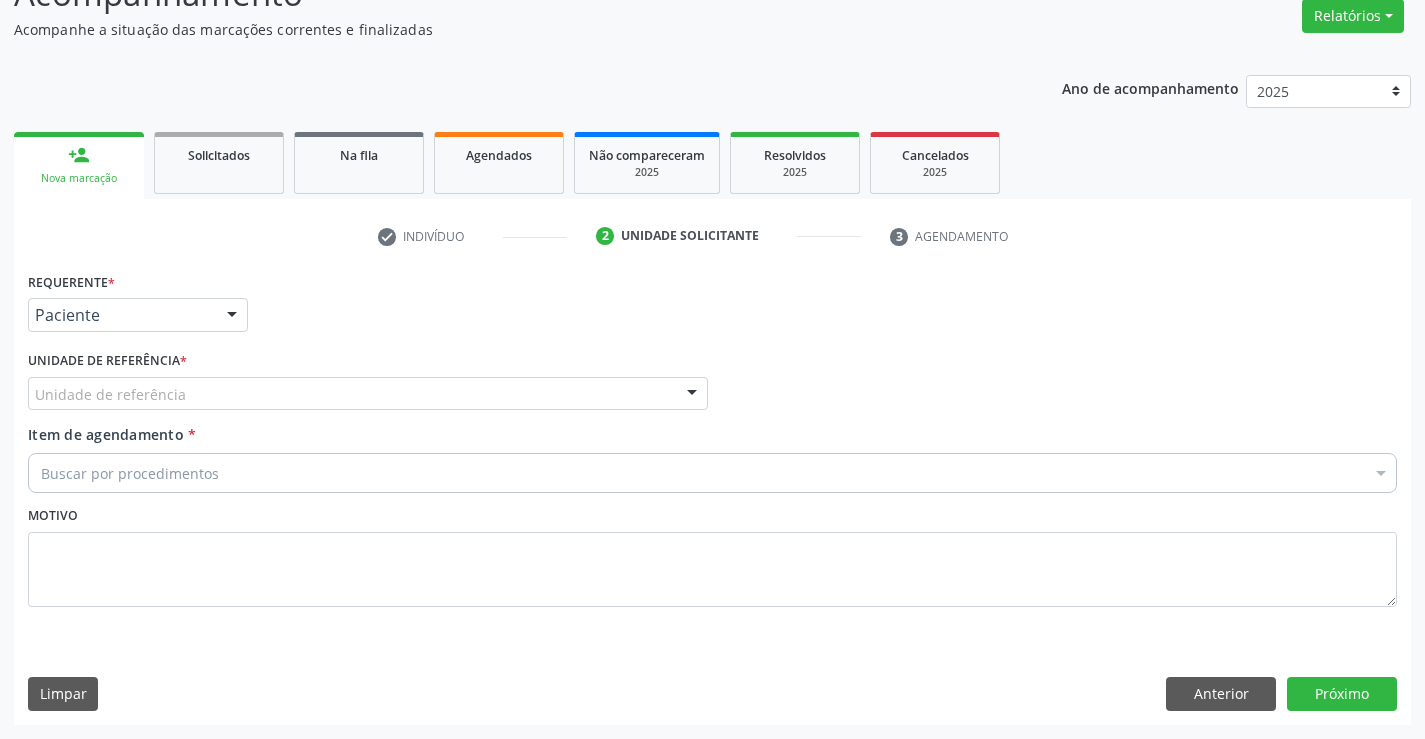 click on "Unidade de referência" at bounding box center [368, 394] 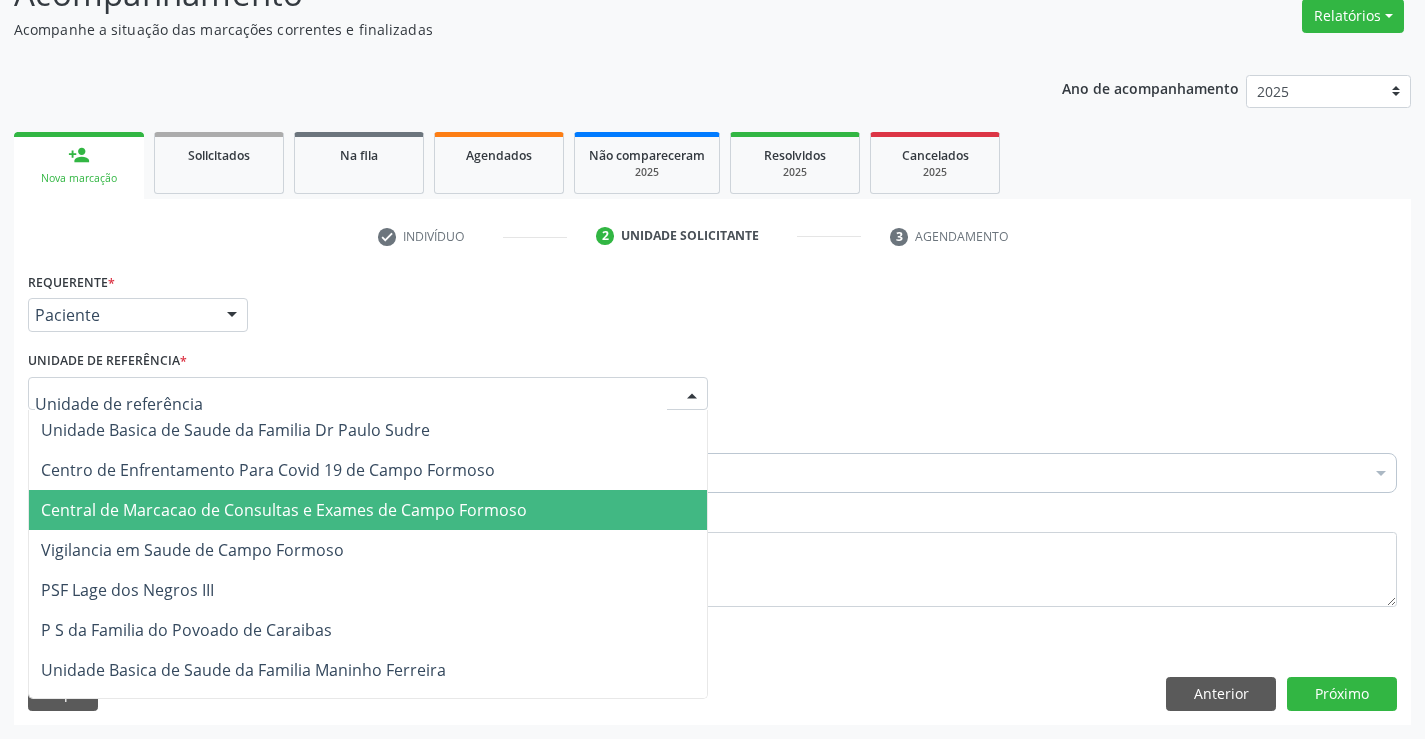 click on "Central de Marcacao de Consultas e Exames de Campo Formoso" at bounding box center (284, 510) 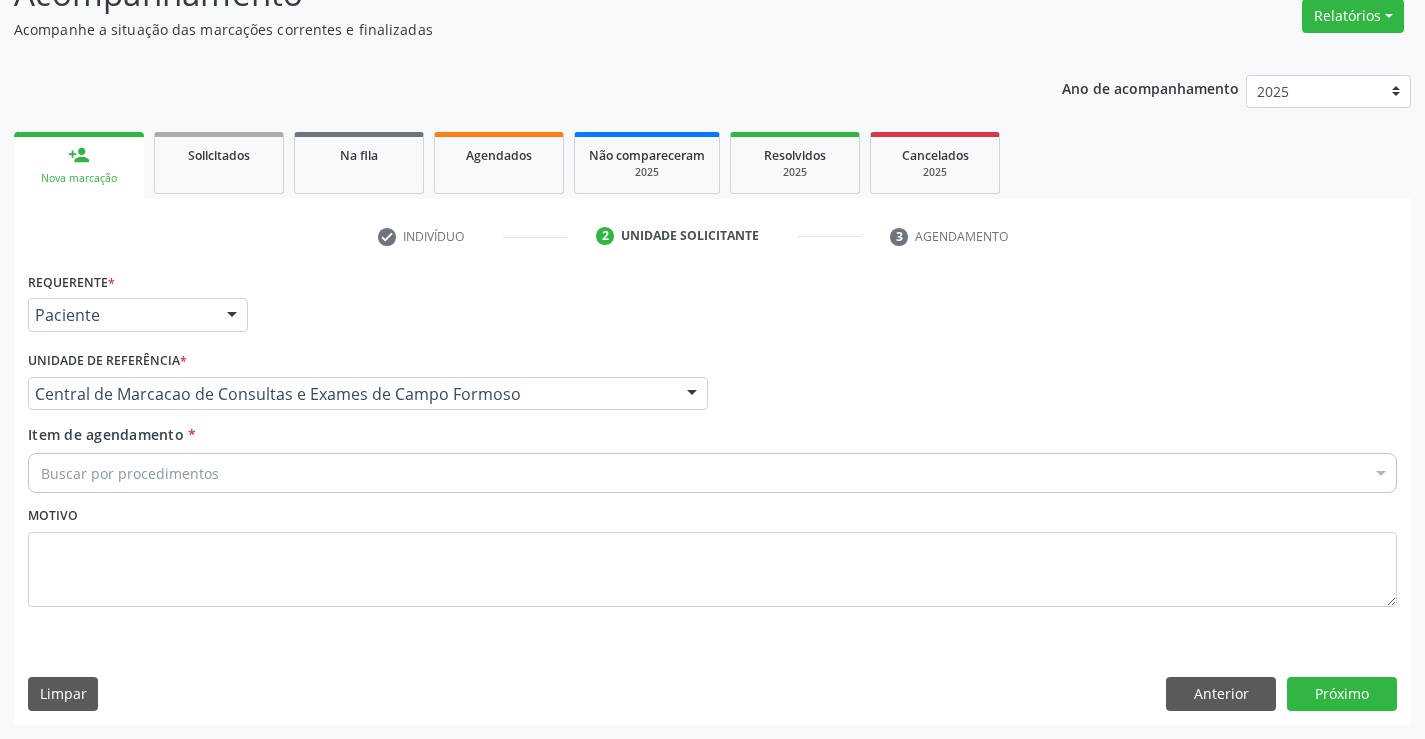 click on "Buscar por procedimentos" at bounding box center (712, 473) 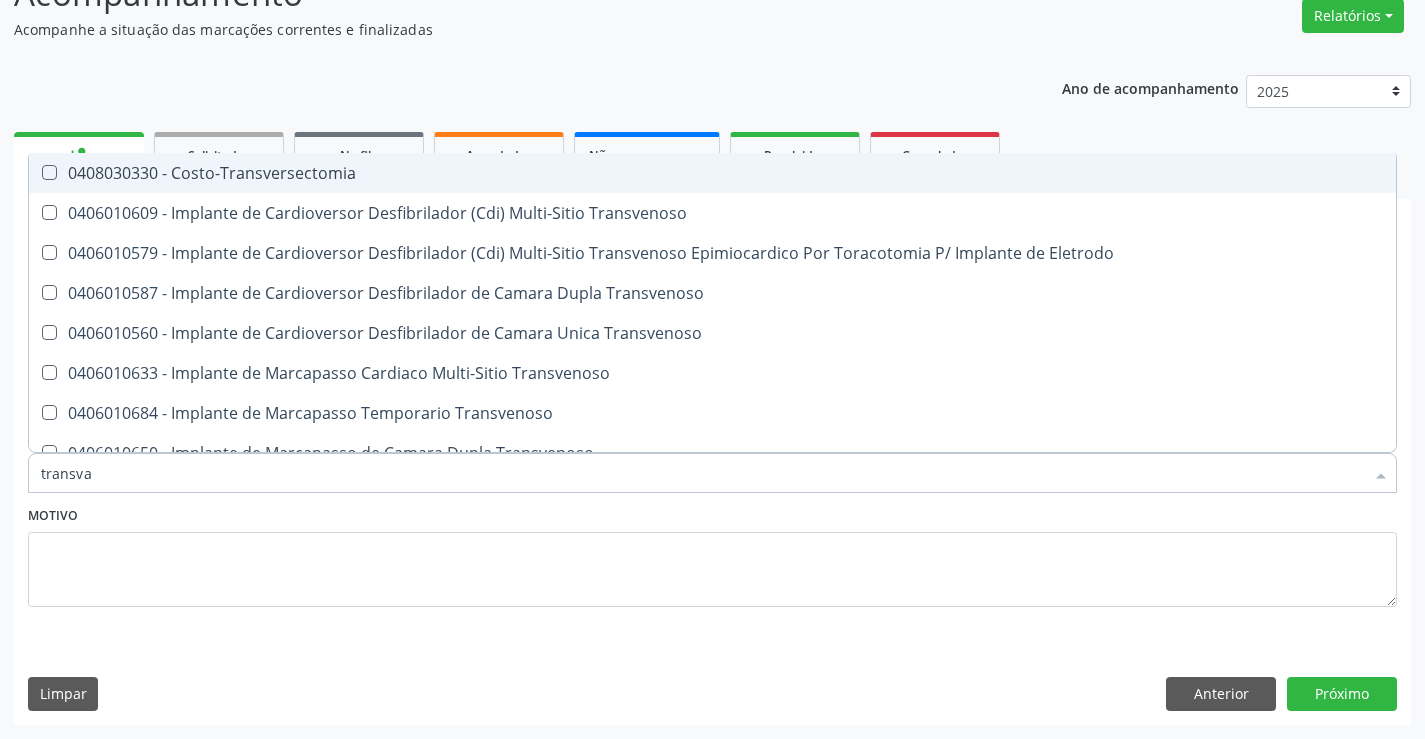 type on "transvag" 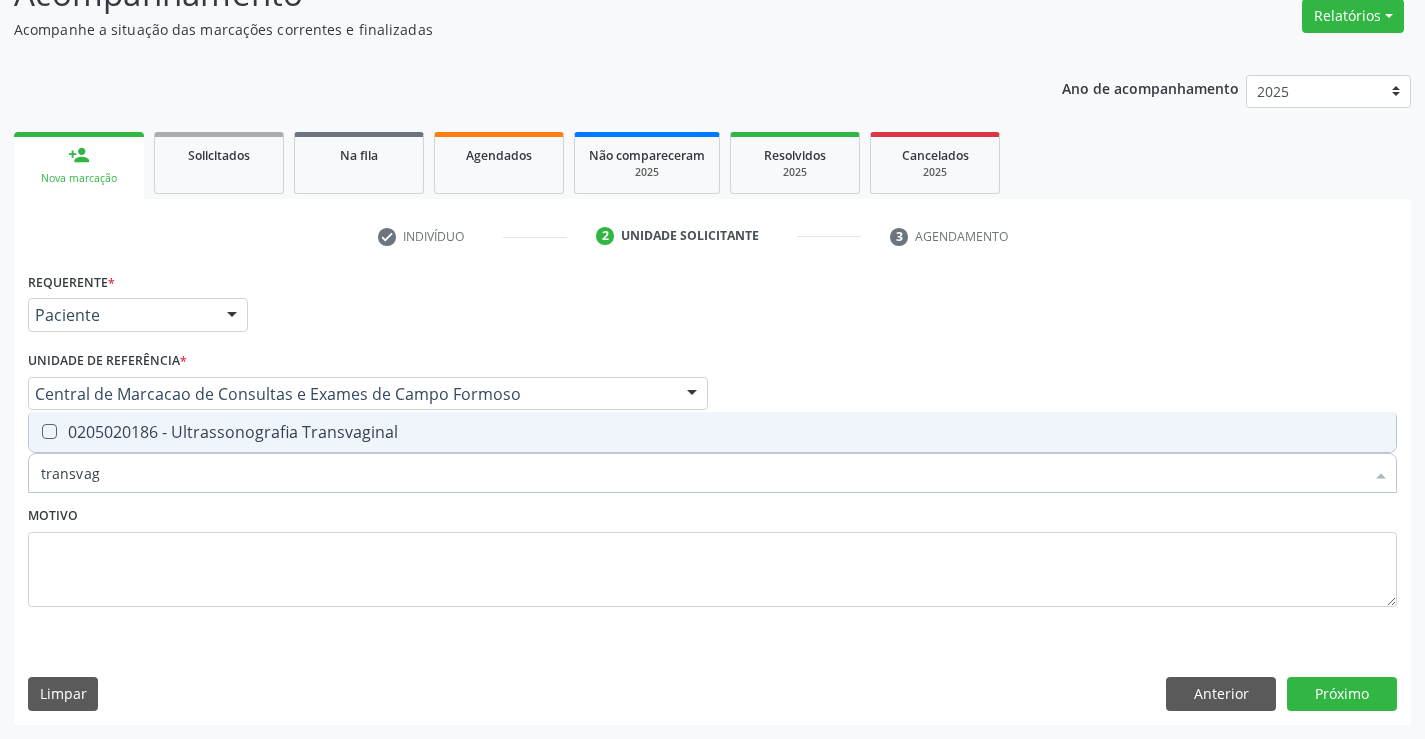 click on "0205020186 - Ultrassonografia Transvaginal" at bounding box center (712, 432) 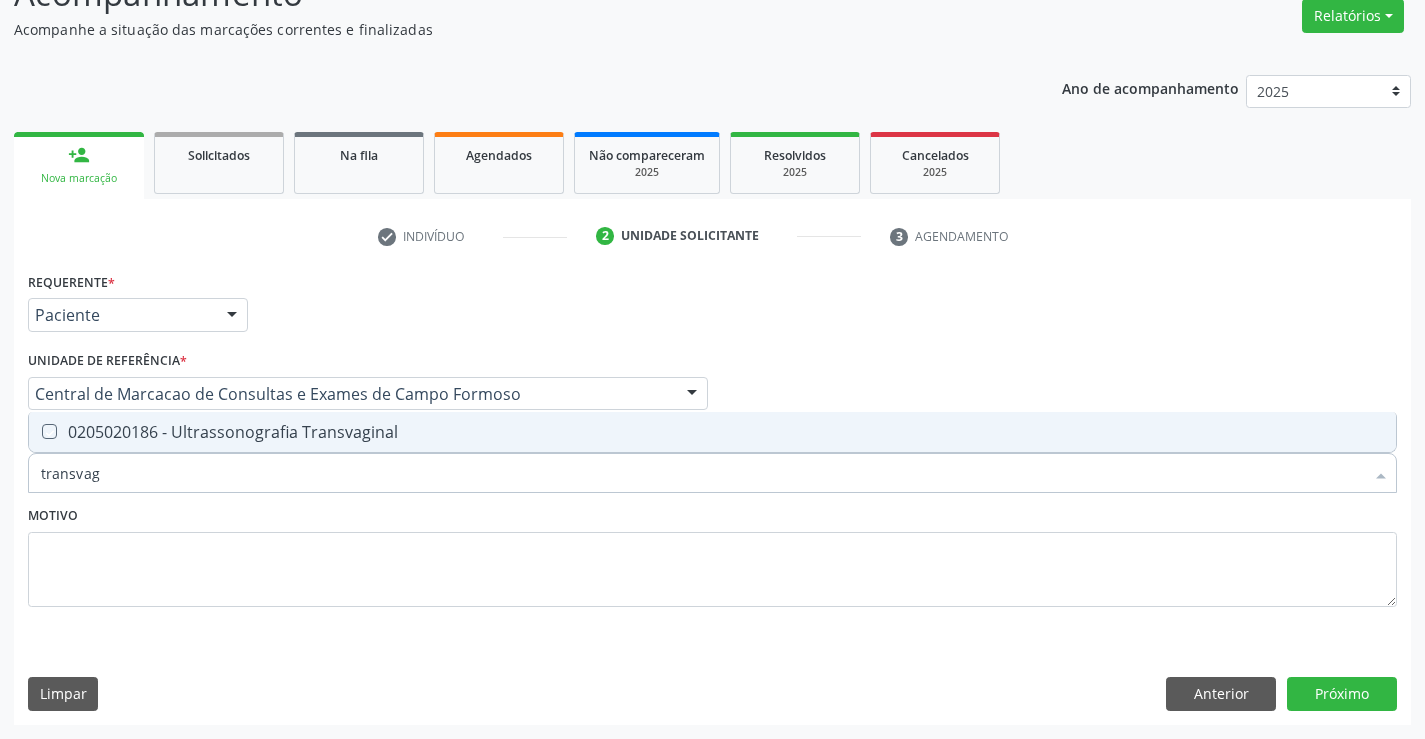 checkbox on "true" 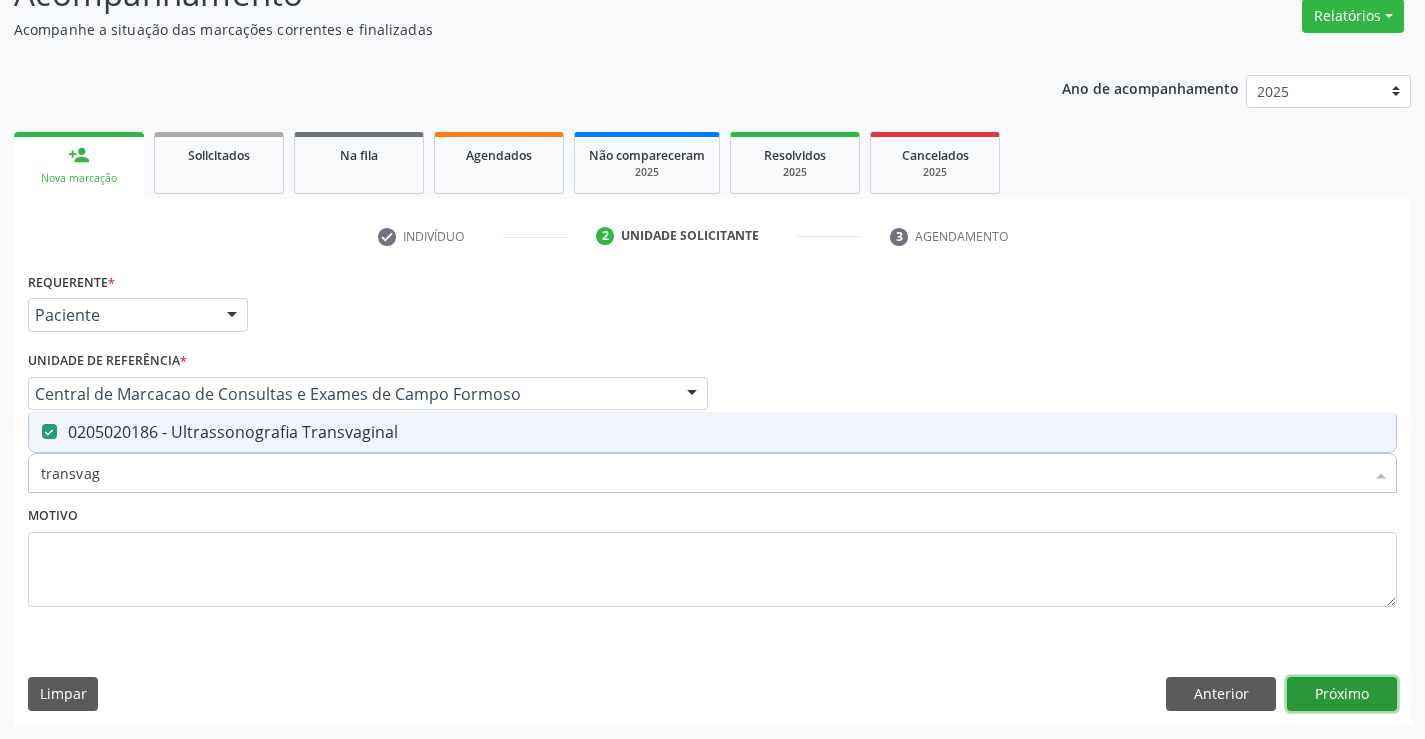 click on "Próximo" at bounding box center [1342, 694] 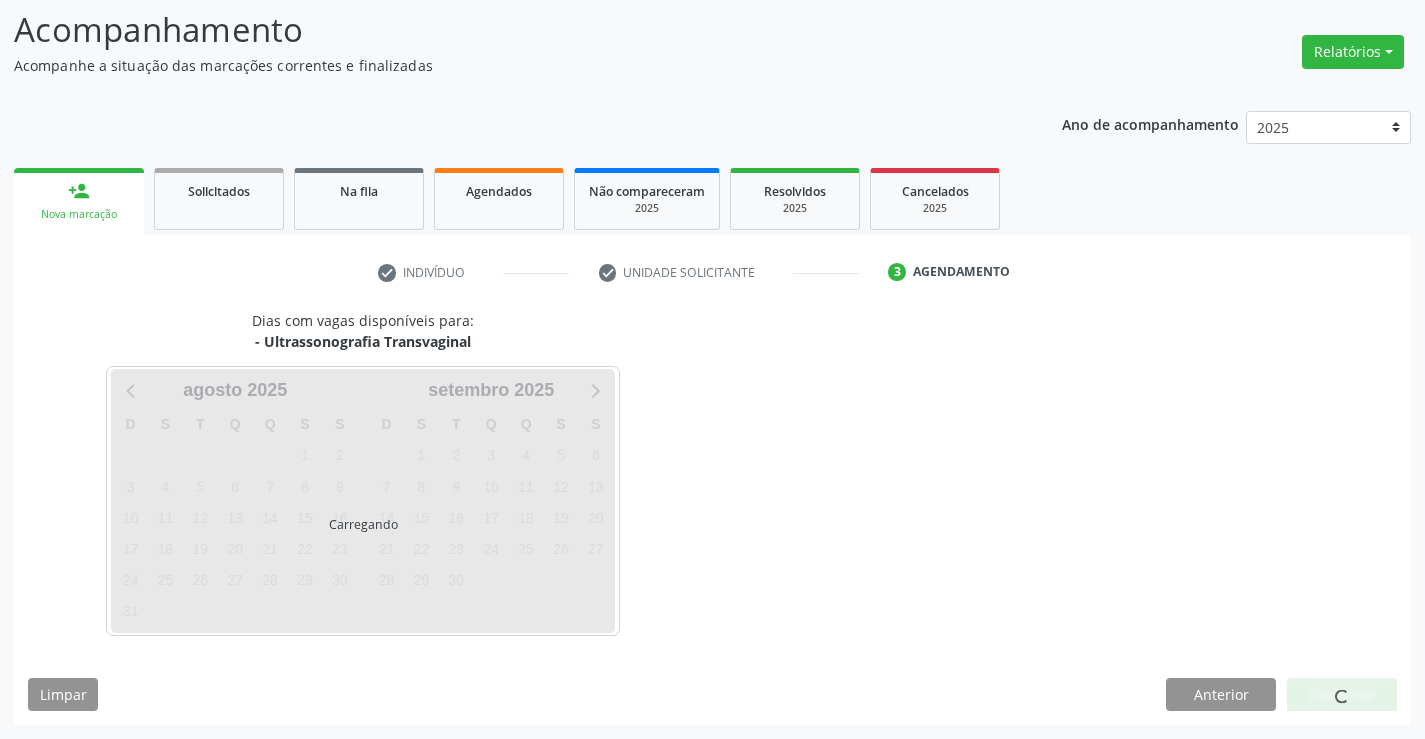 scroll, scrollTop: 131, scrollLeft: 0, axis: vertical 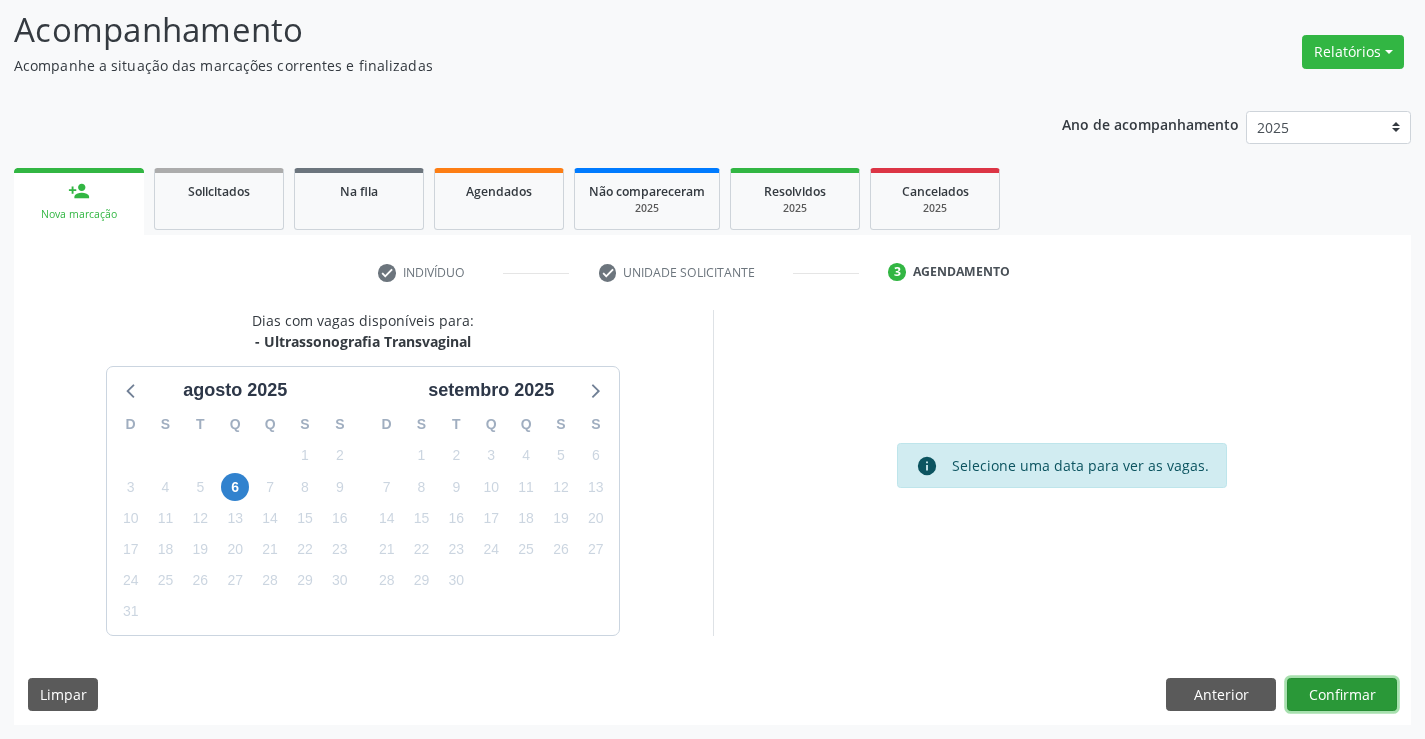 click on "Confirmar" at bounding box center [1342, 695] 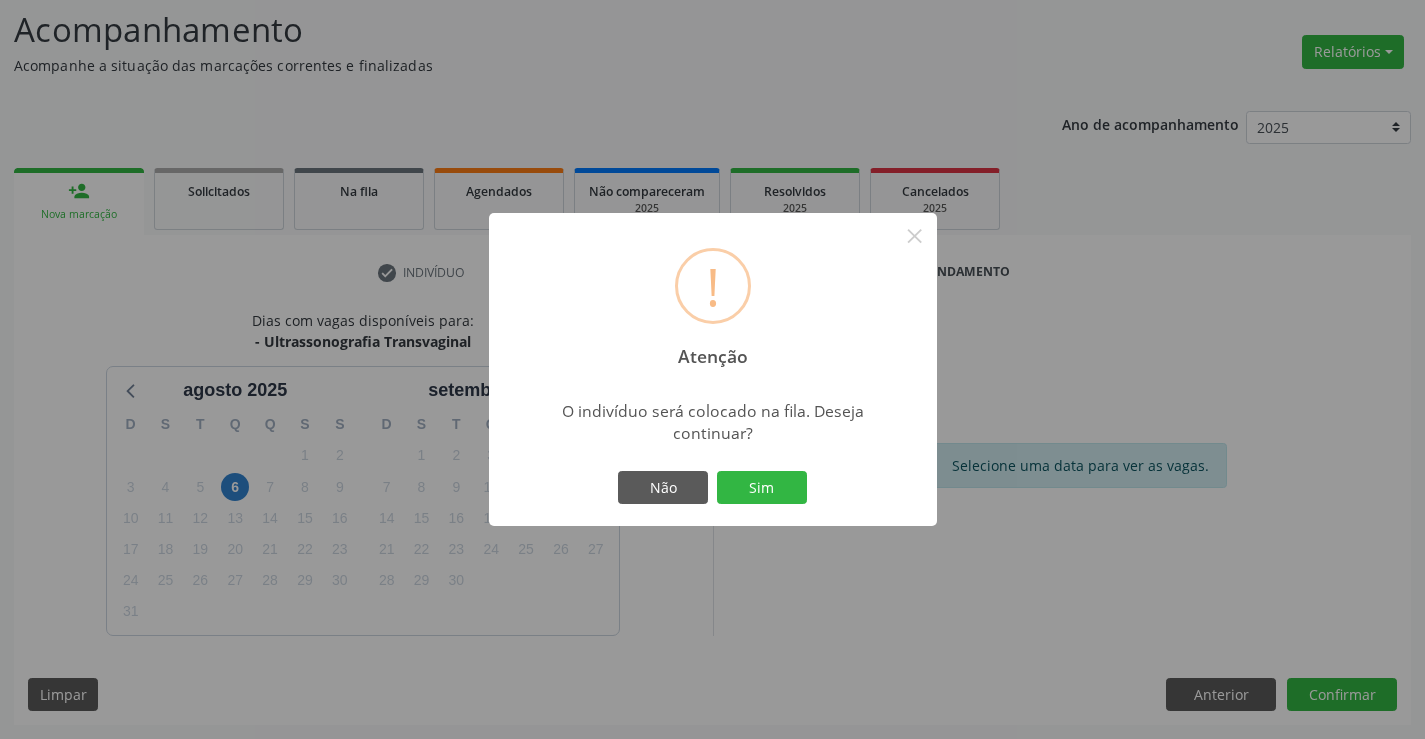 click on "Não Sim" at bounding box center [713, 488] 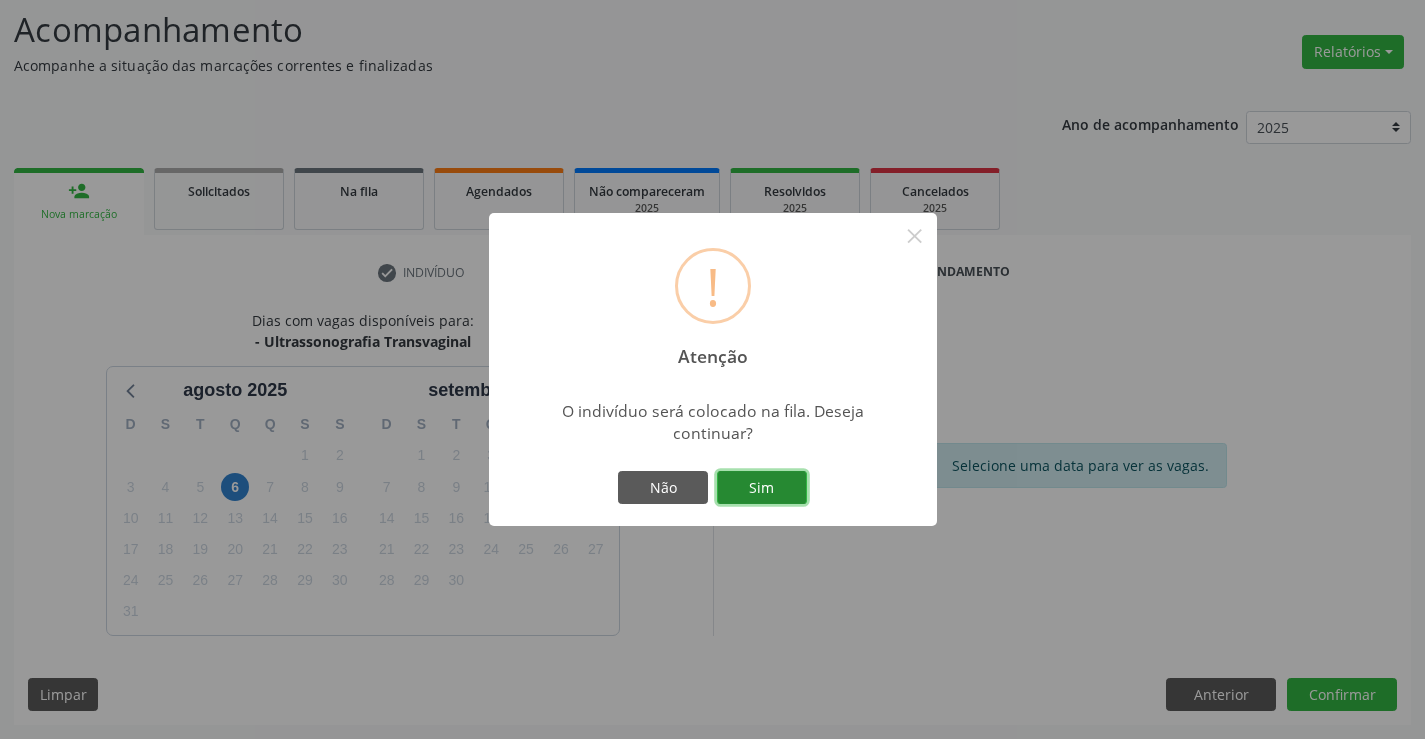 click on "Sim" at bounding box center (762, 488) 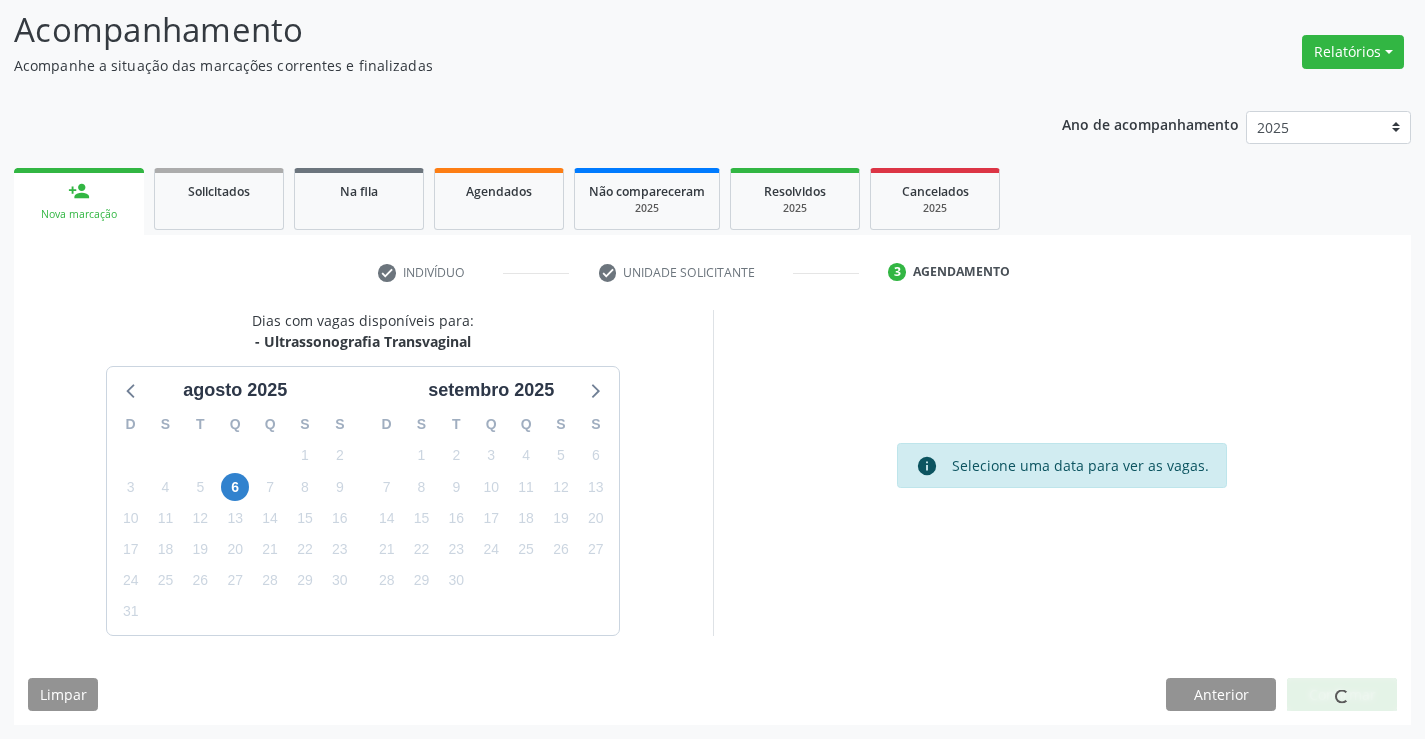 scroll, scrollTop: 0, scrollLeft: 0, axis: both 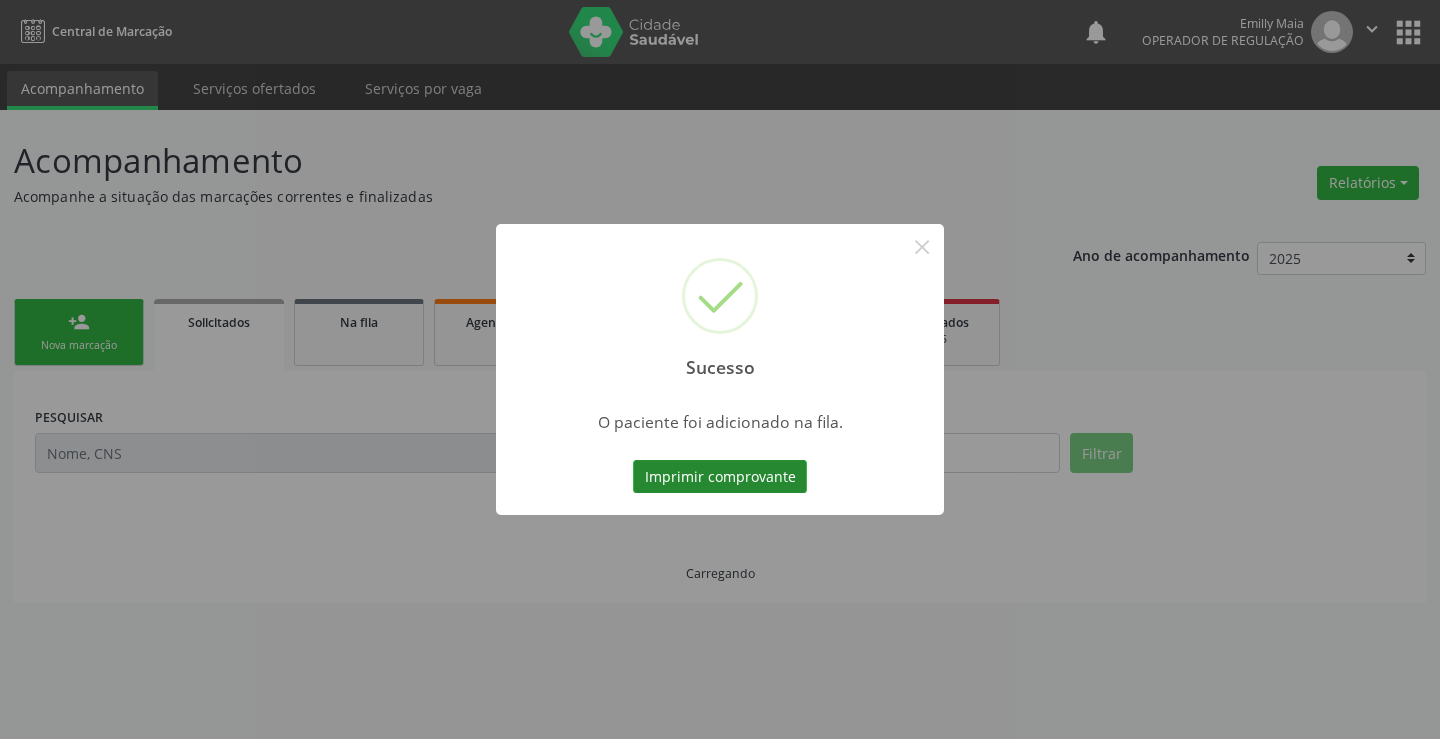 click on "Imprimir comprovante" at bounding box center (720, 477) 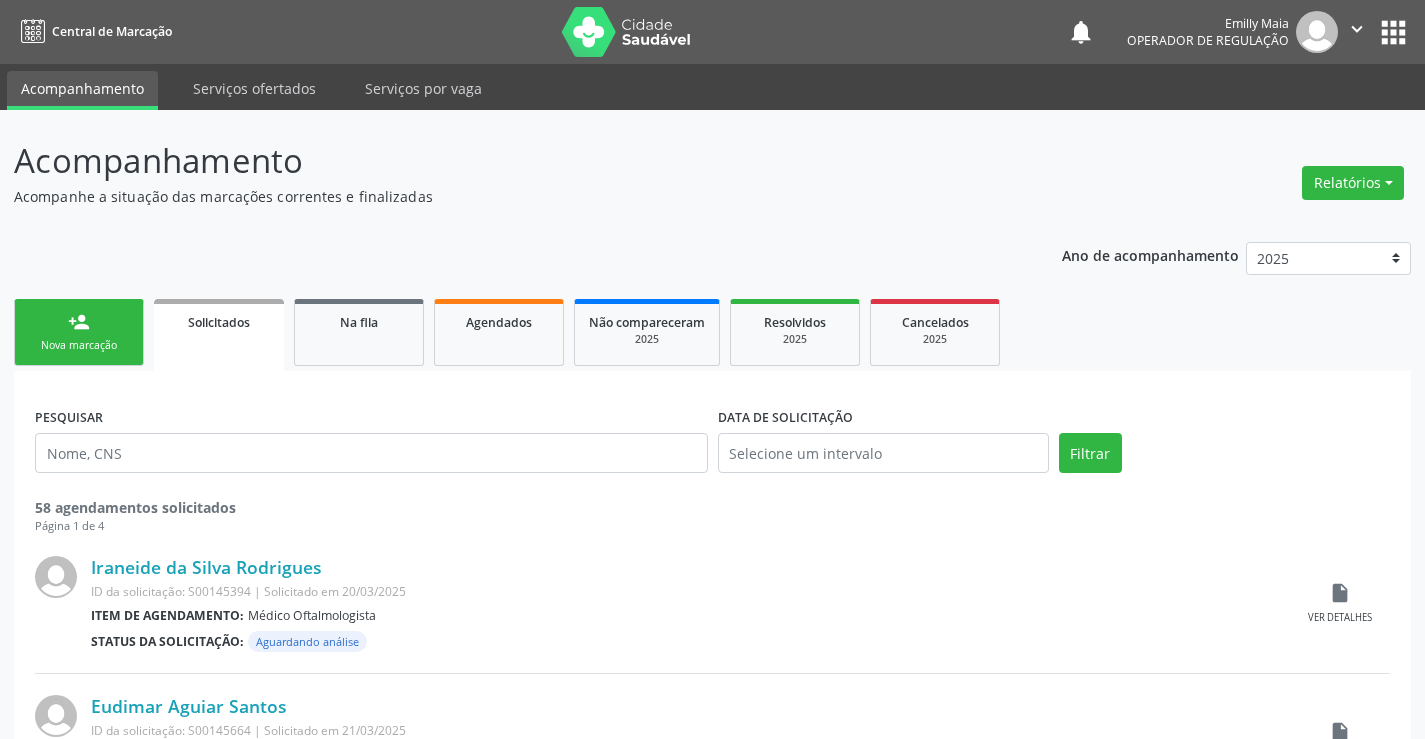 click on "Nova marcação" at bounding box center [79, 345] 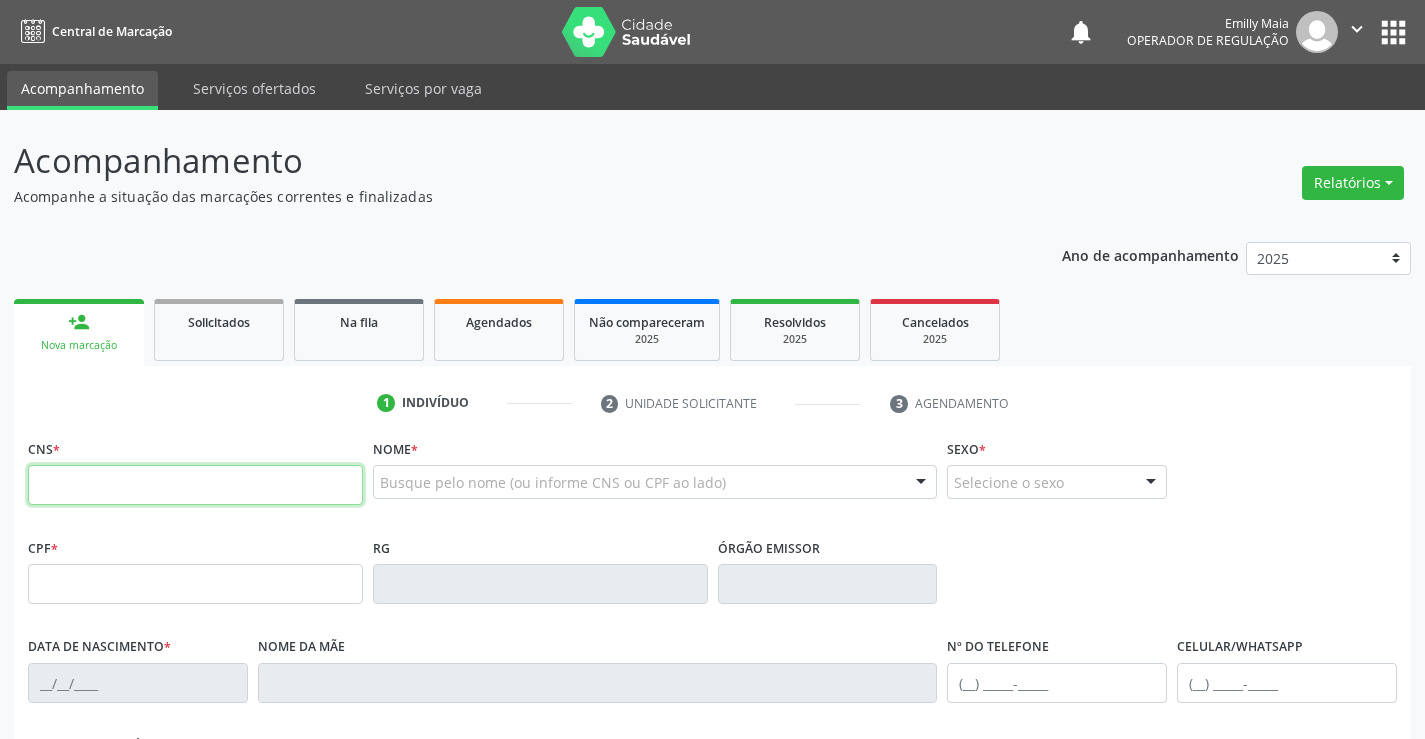 click at bounding box center [195, 485] 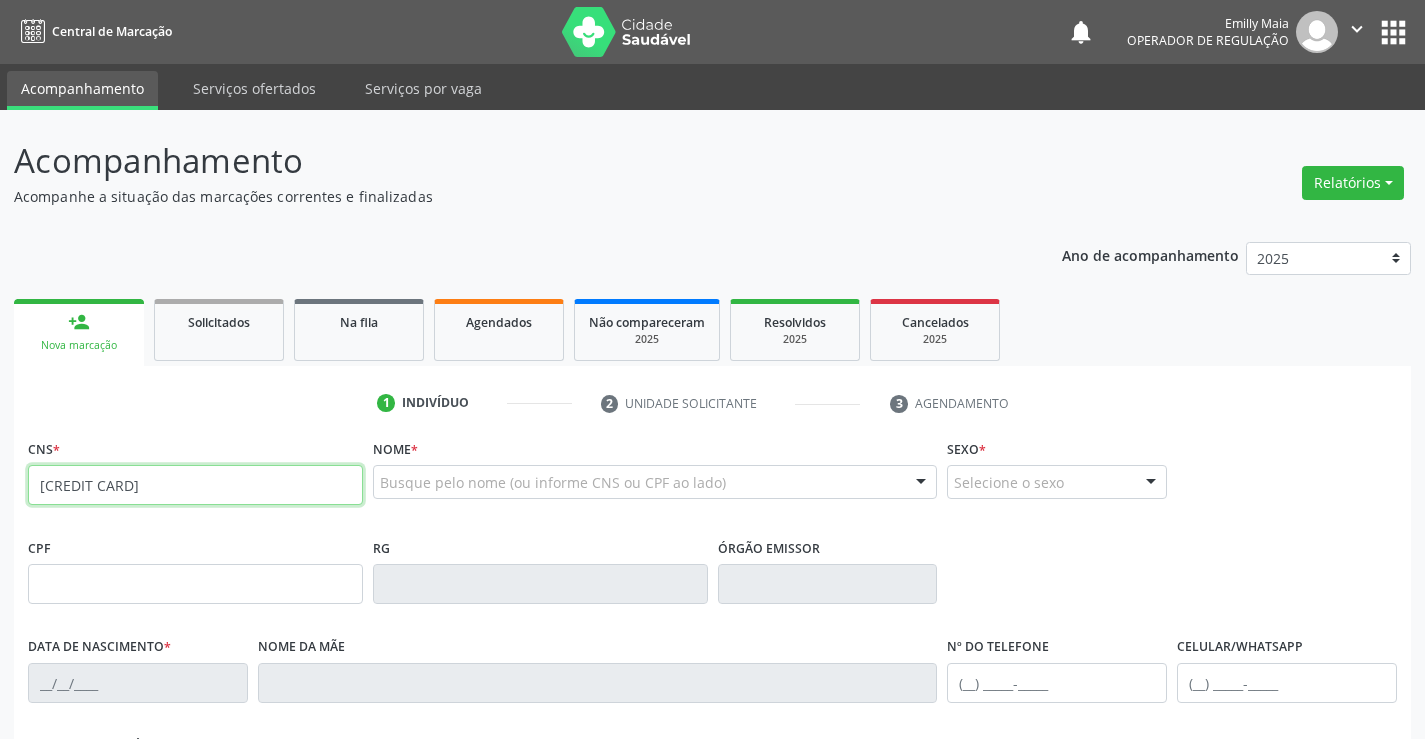 type on "700 1059 2751 0918" 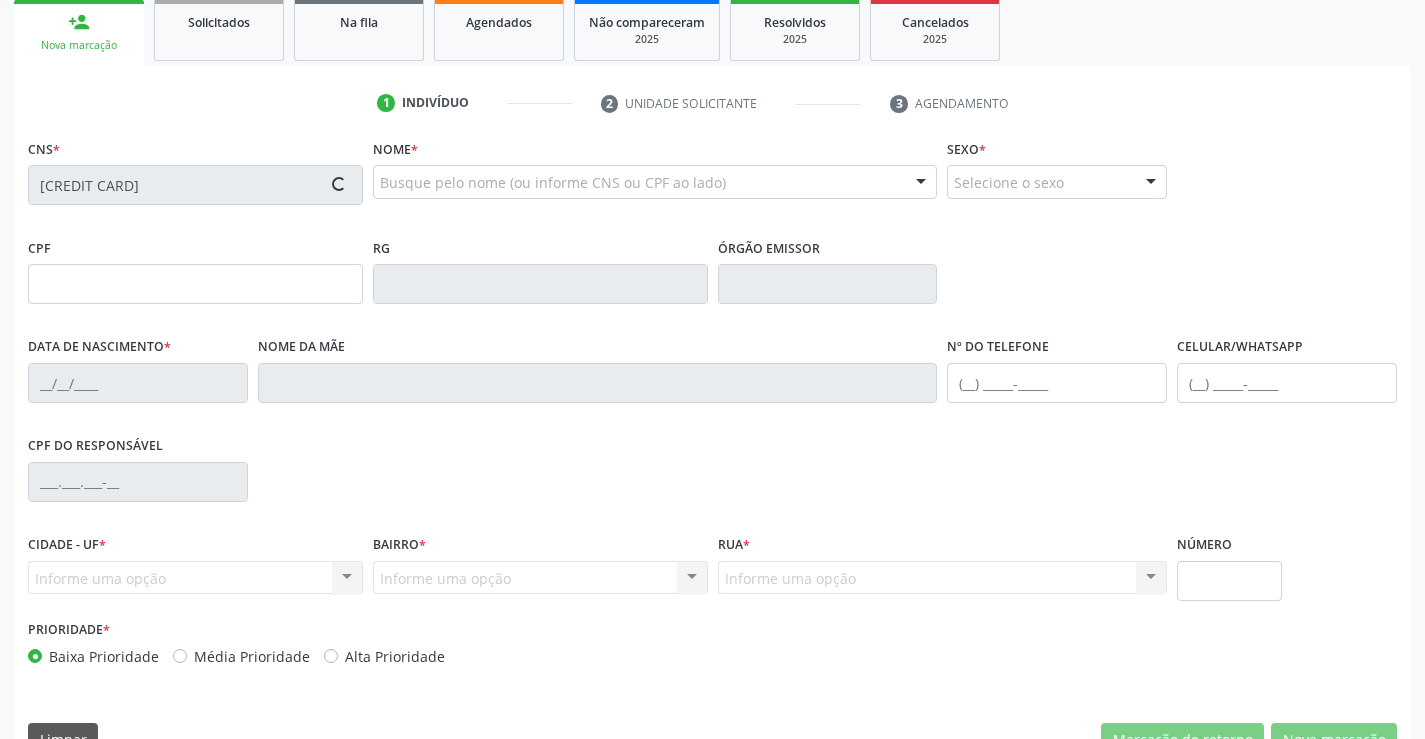 type on "0979553296" 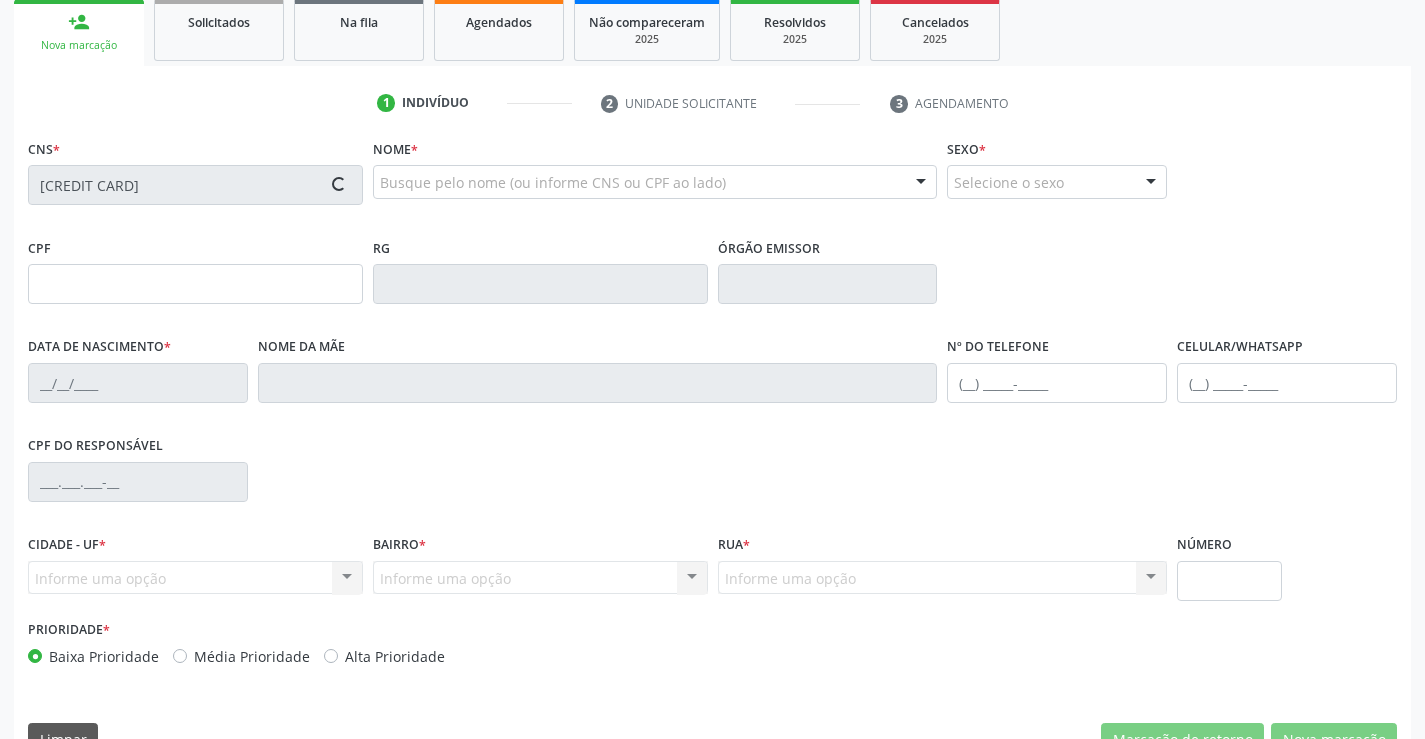 type on "02/09/1979" 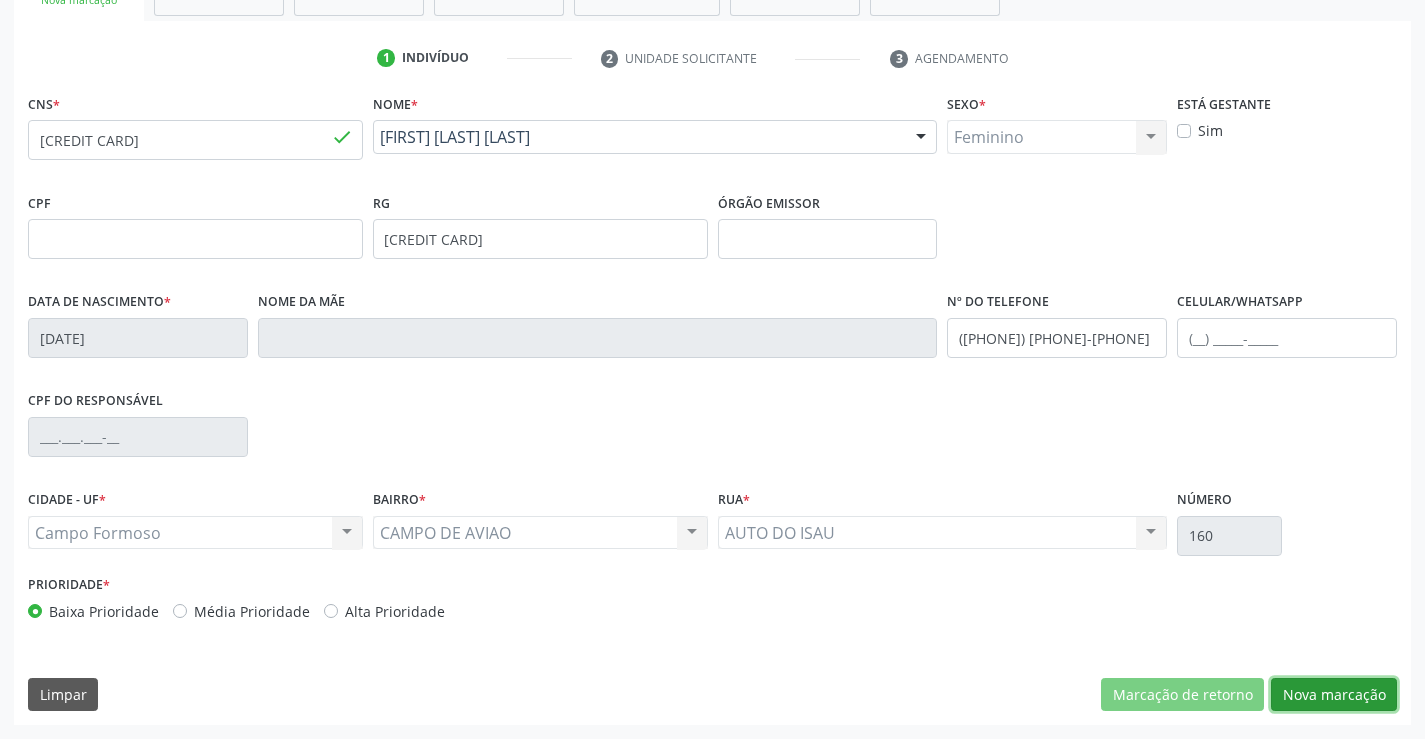 click on "Nova marcação" at bounding box center (1334, 695) 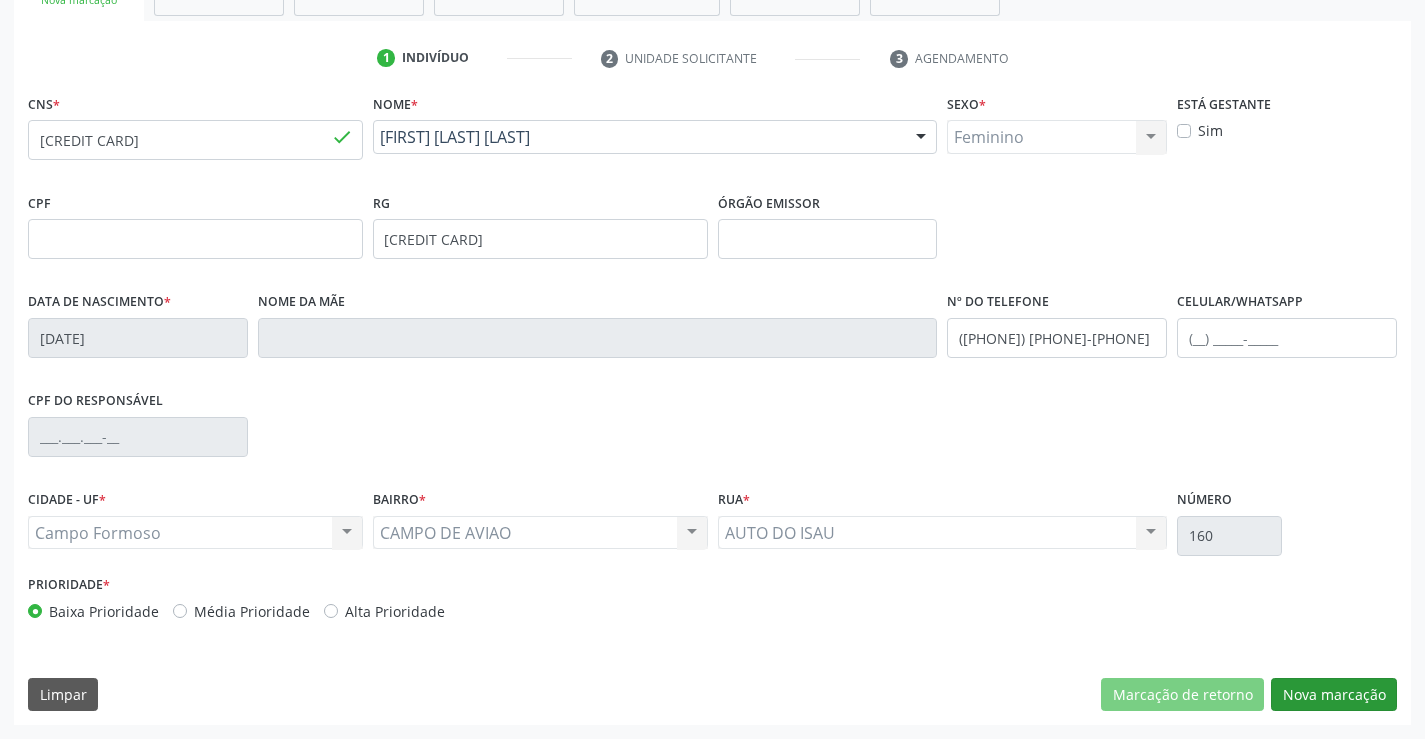 scroll, scrollTop: 167, scrollLeft: 0, axis: vertical 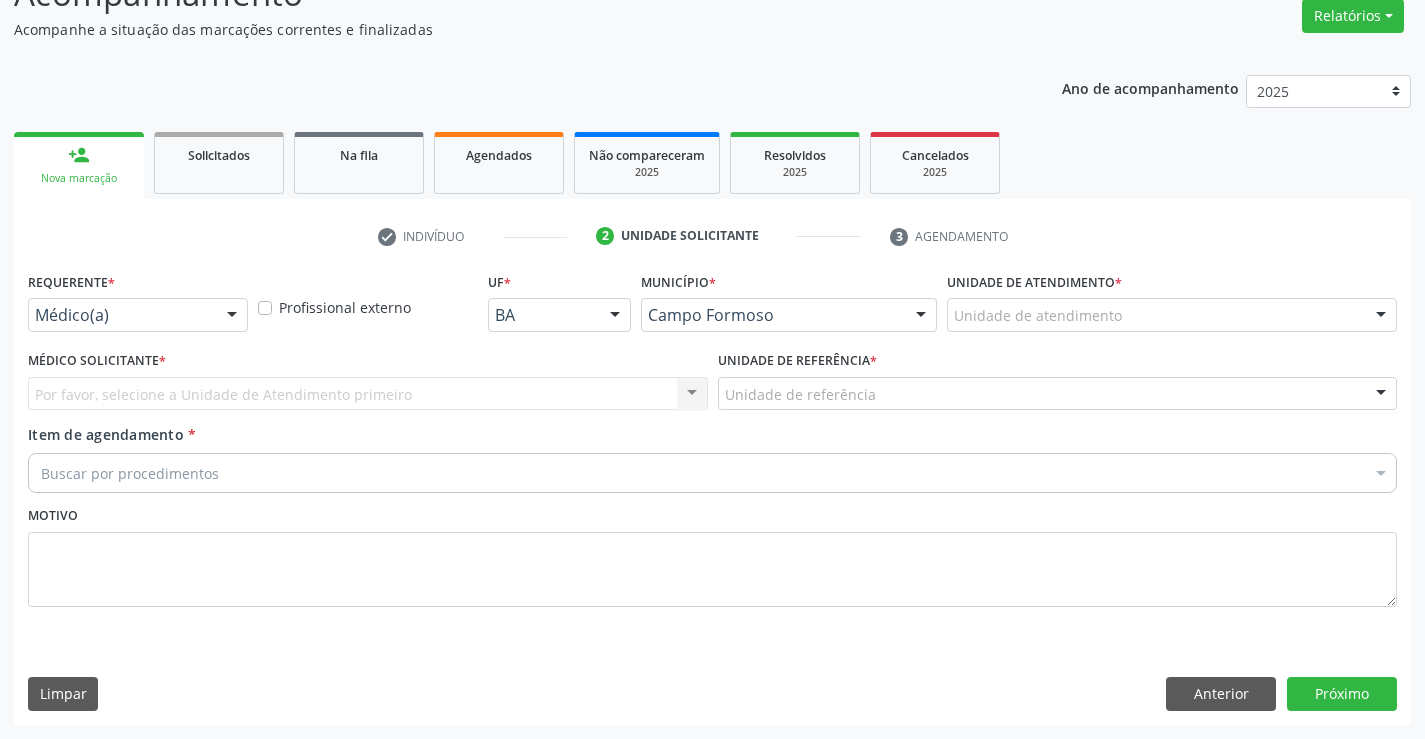 click at bounding box center [232, 316] 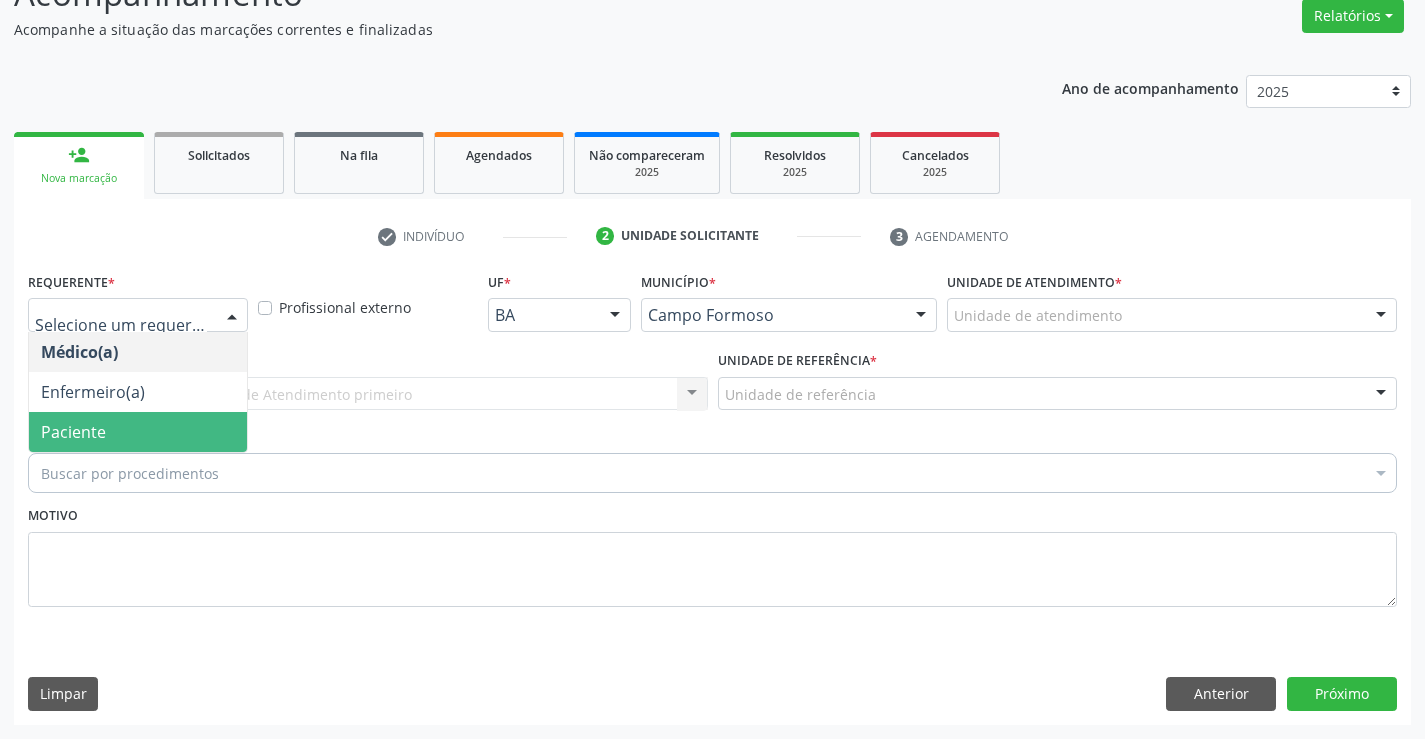 drag, startPoint x: 122, startPoint y: 426, endPoint x: 383, endPoint y: 399, distance: 262.39282 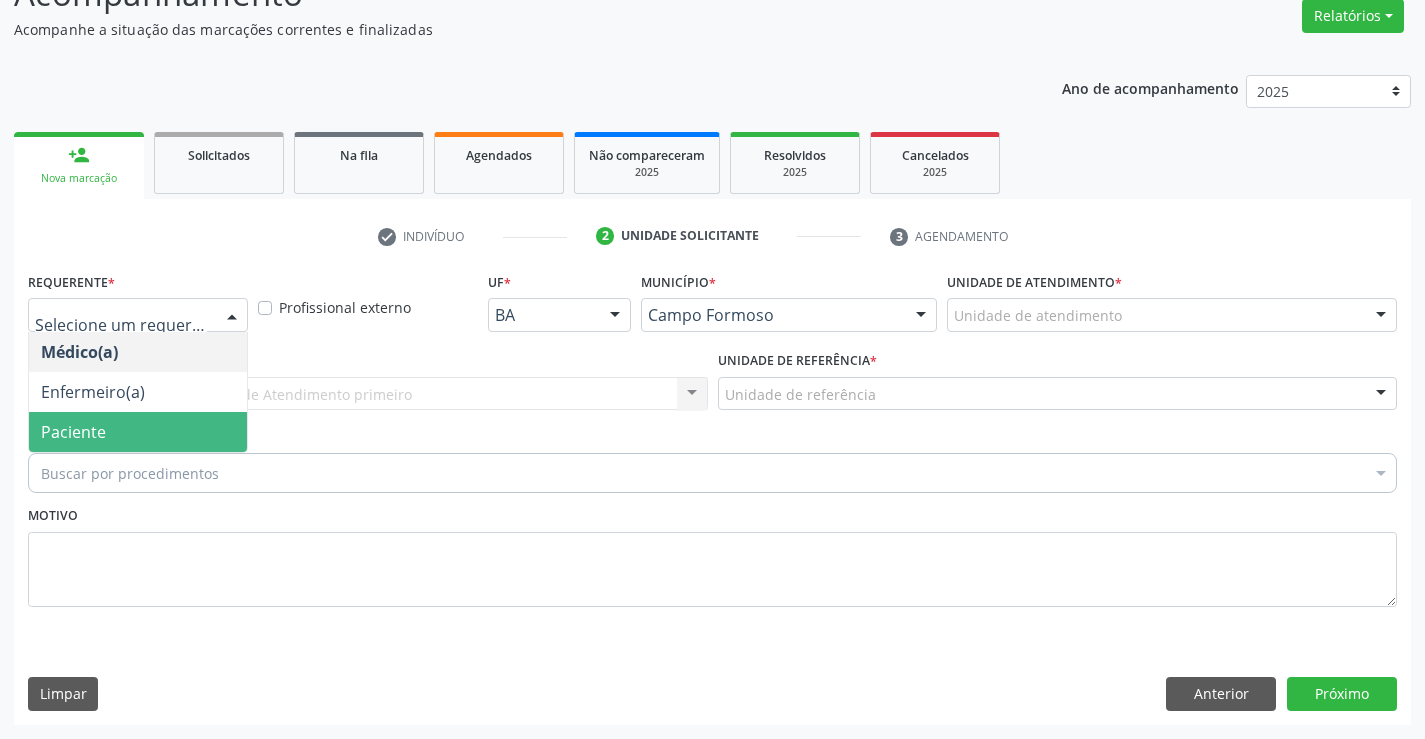 click on "Paciente" at bounding box center (138, 432) 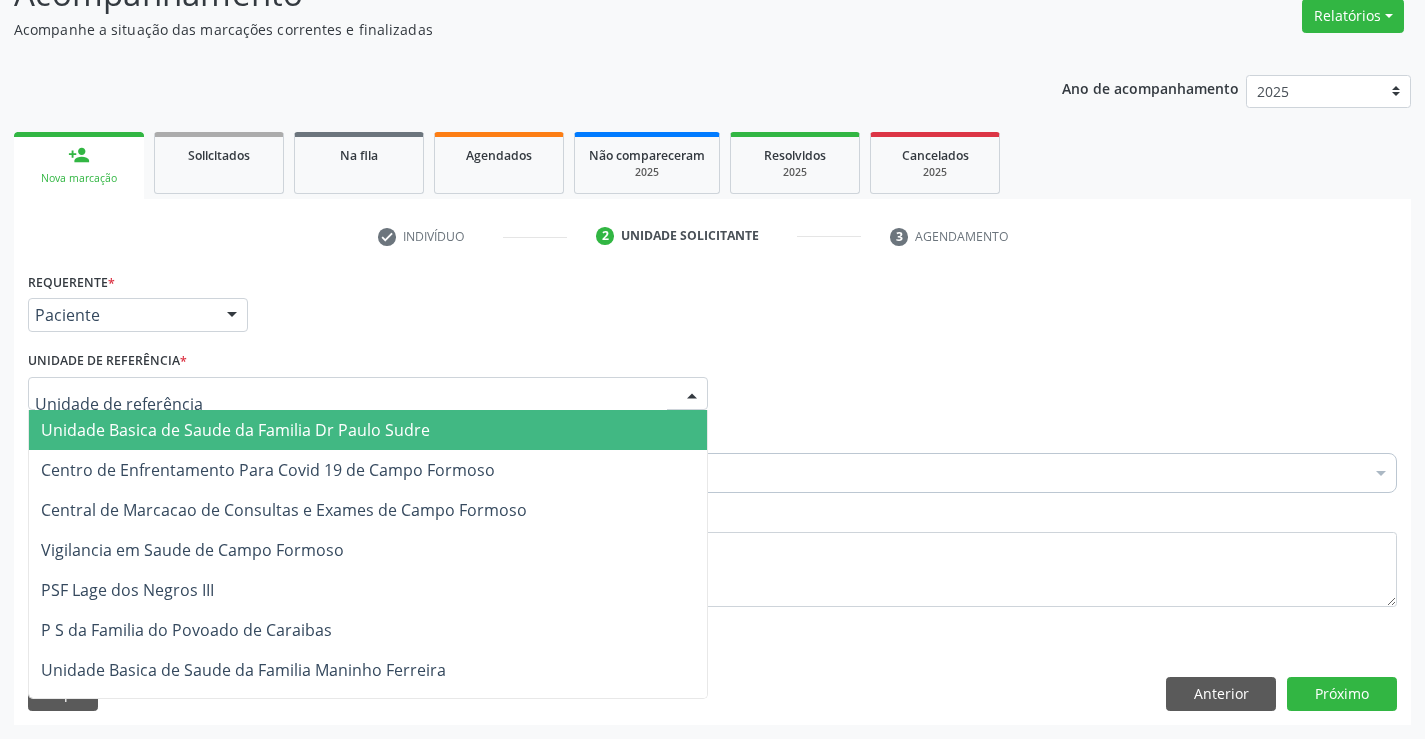 click at bounding box center [368, 394] 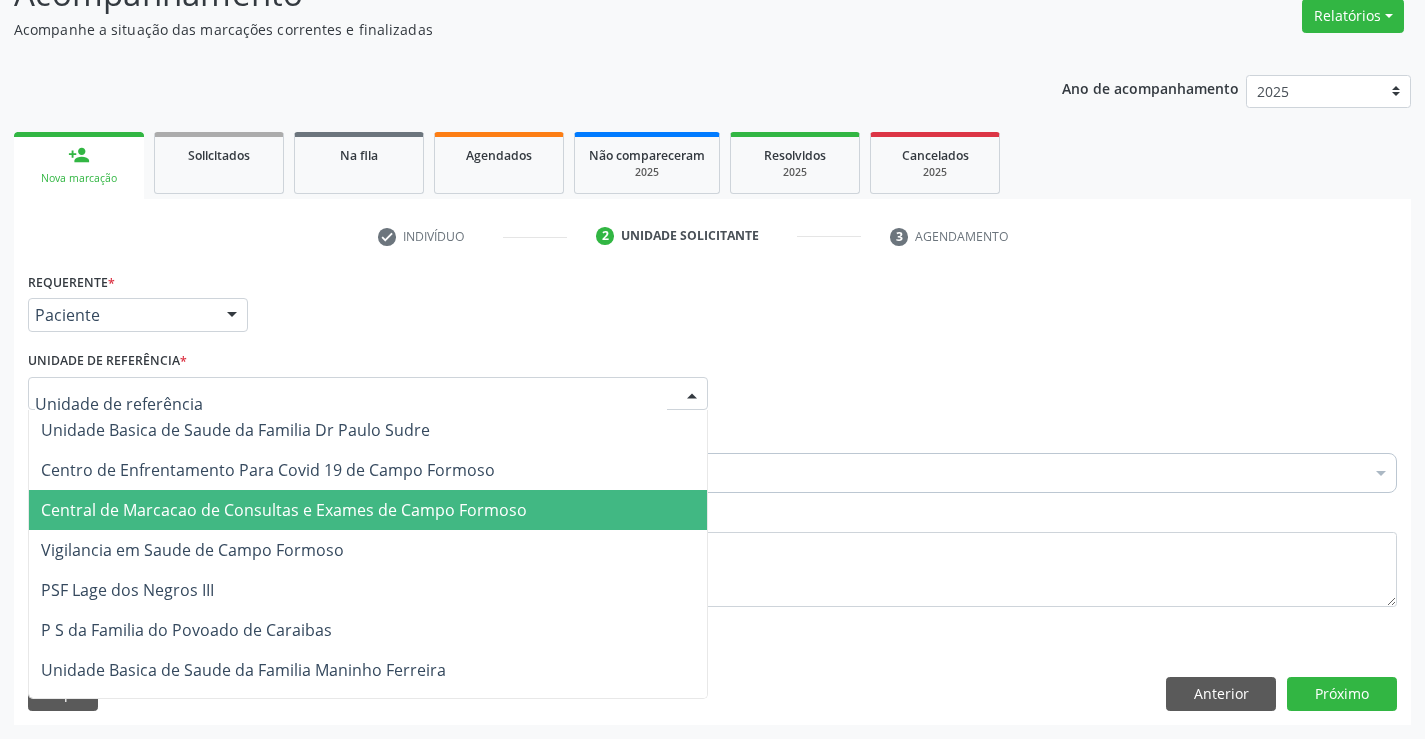 click on "Central de Marcacao de Consultas e Exames de Campo Formoso" at bounding box center (368, 510) 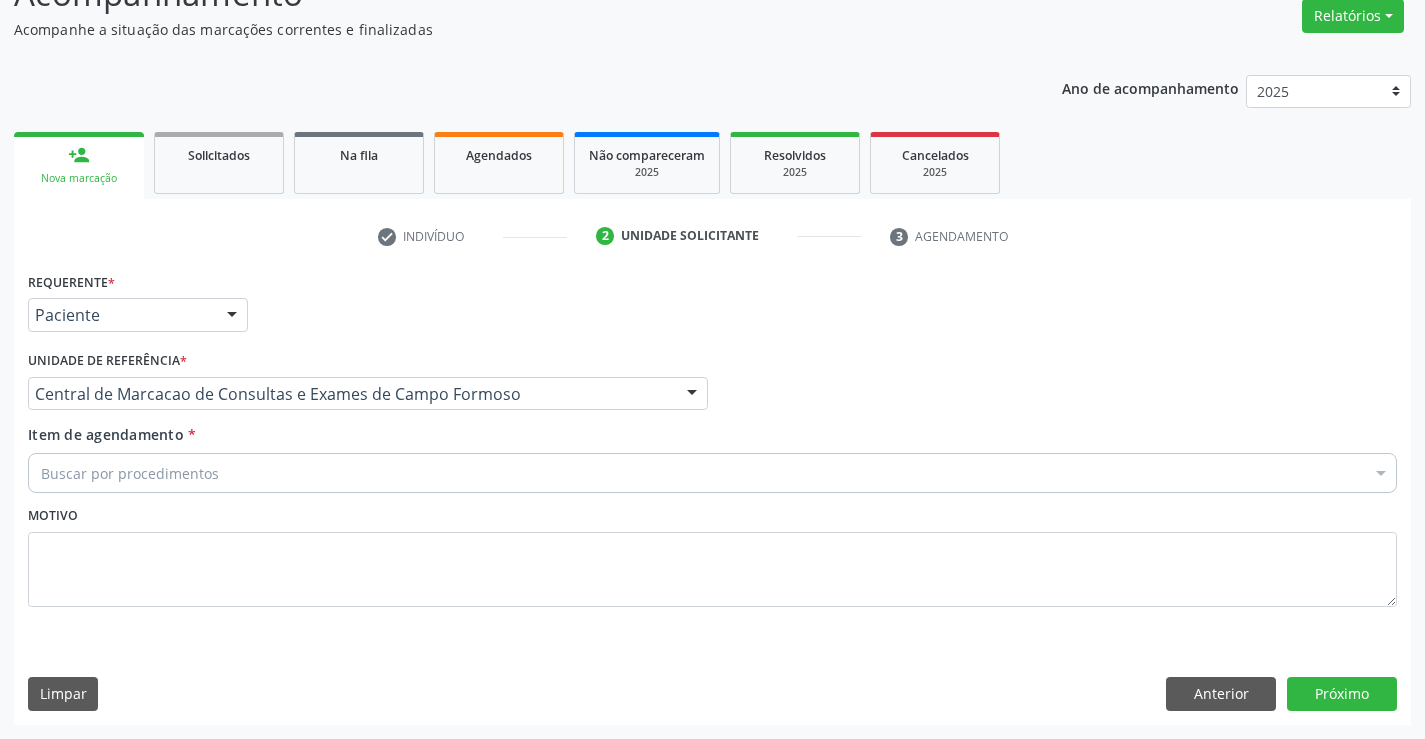 click on "Buscar por procedimentos" at bounding box center [712, 473] 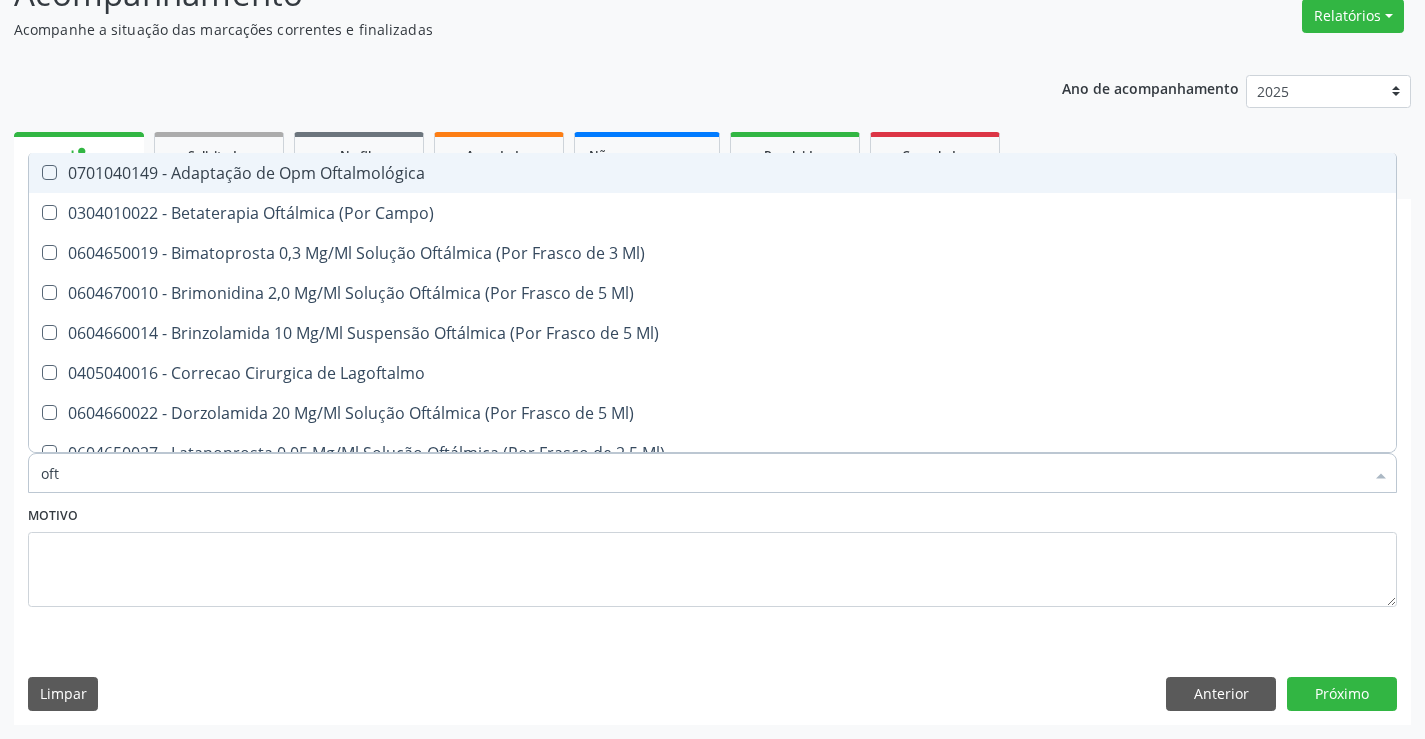 type on "ofta" 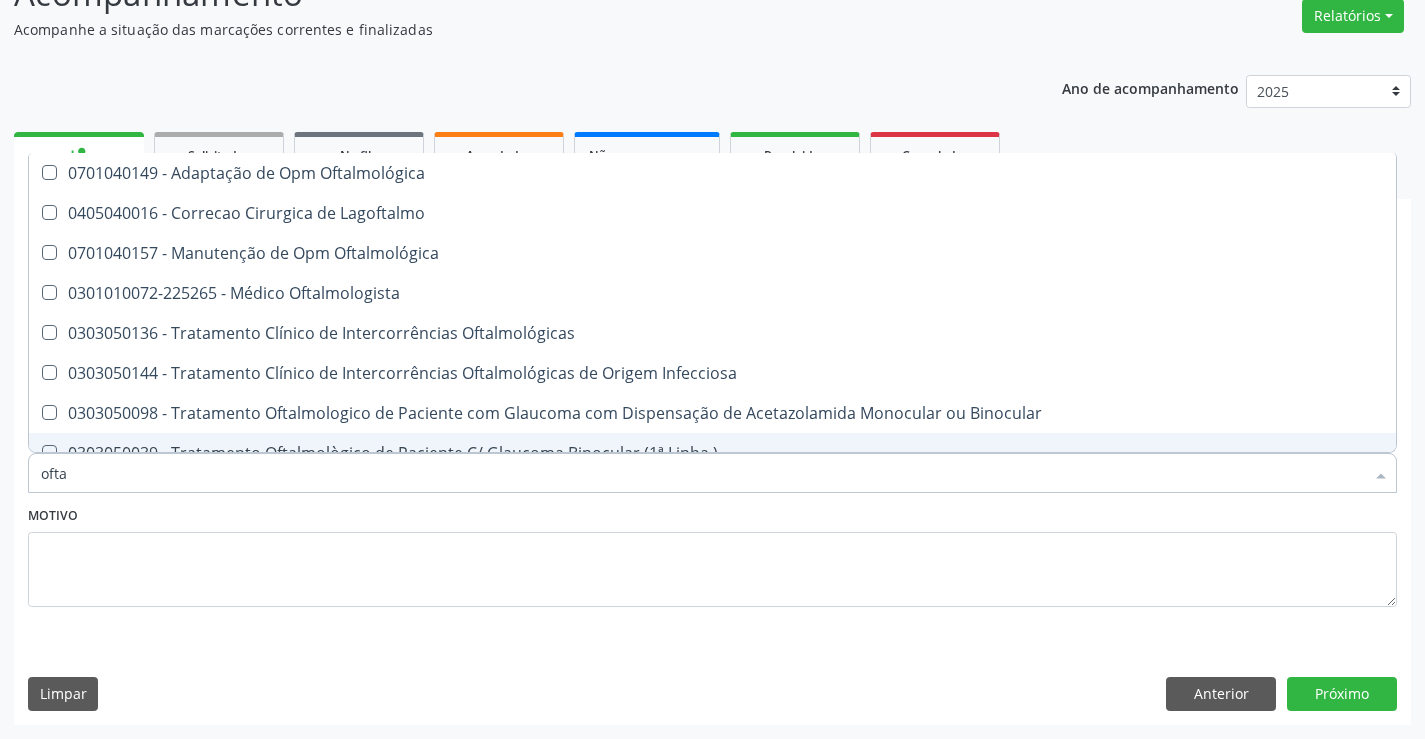scroll, scrollTop: 167, scrollLeft: 0, axis: vertical 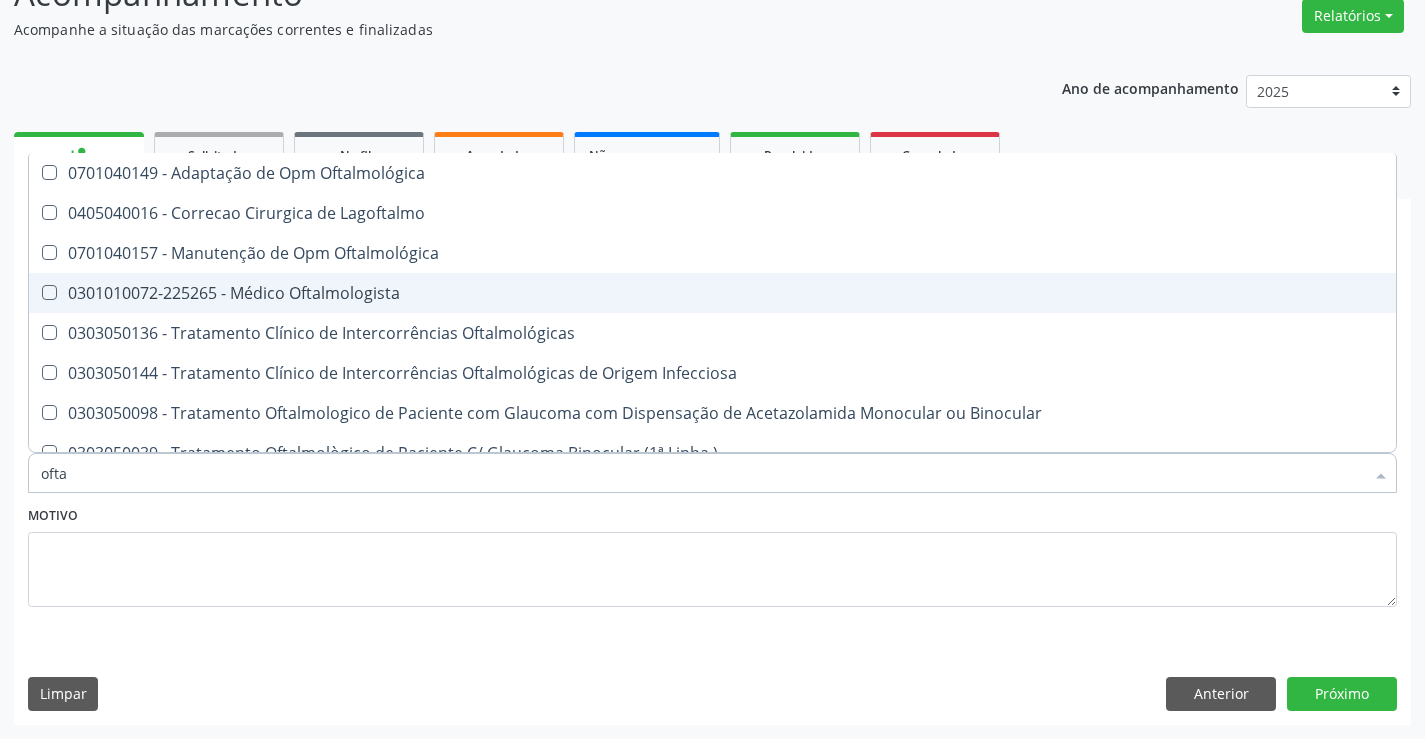 click on "0301010072-225265 - Médico Oftalmologista" at bounding box center [712, 293] 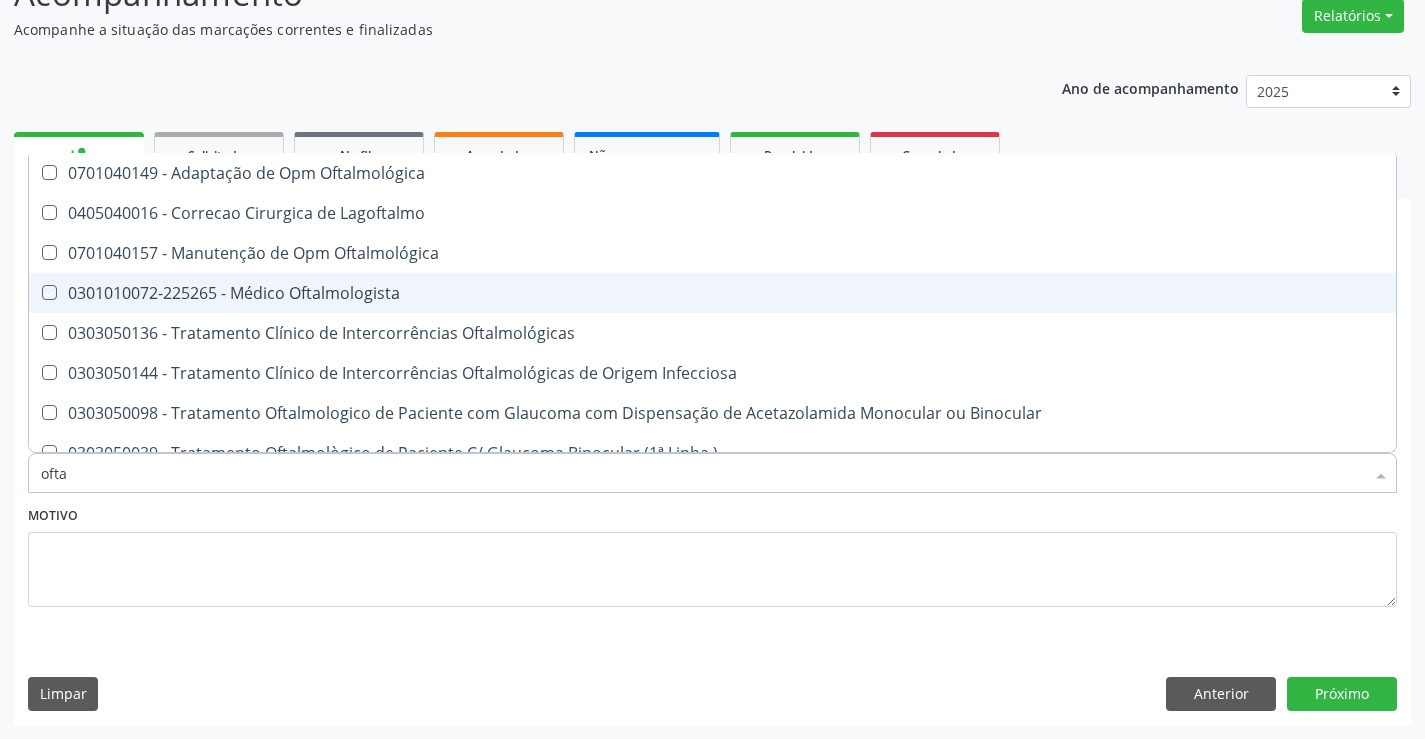 checkbox on "true" 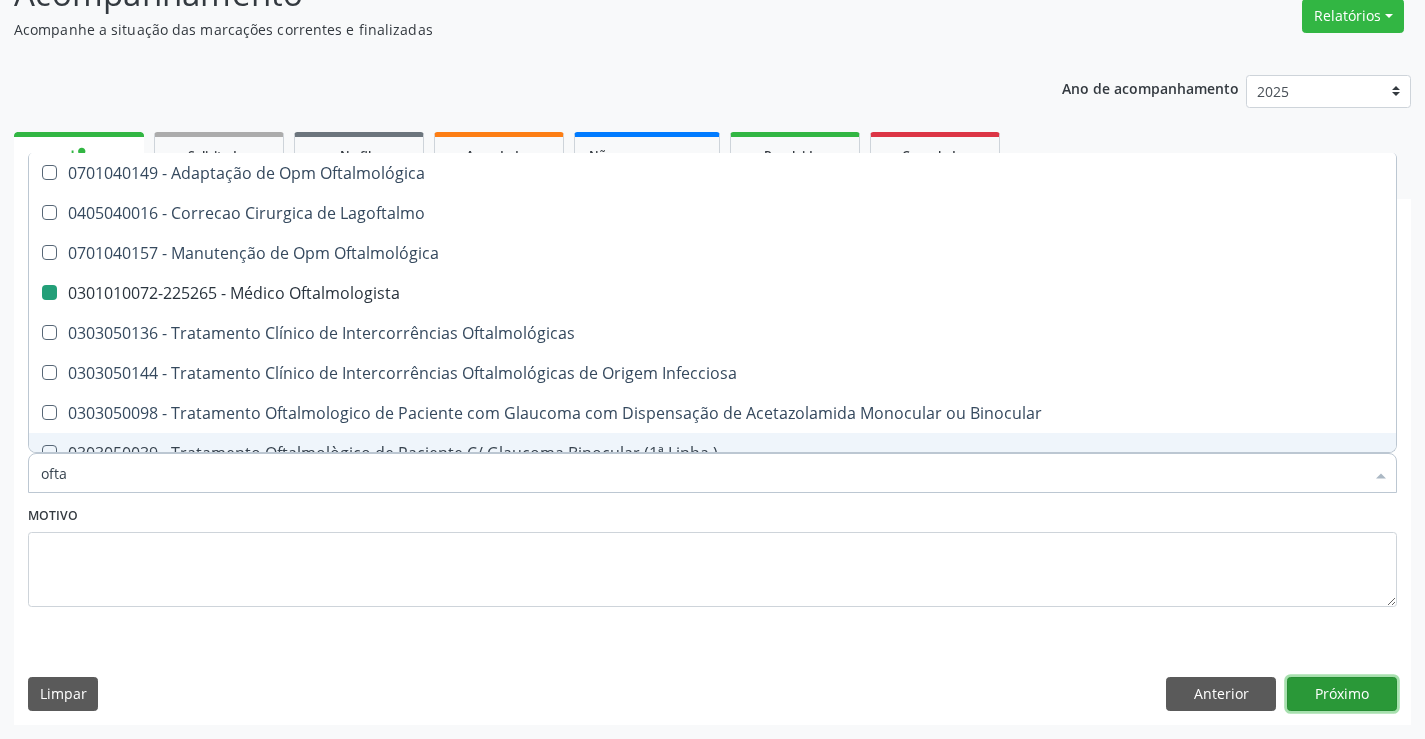 click on "Próximo" at bounding box center (1342, 694) 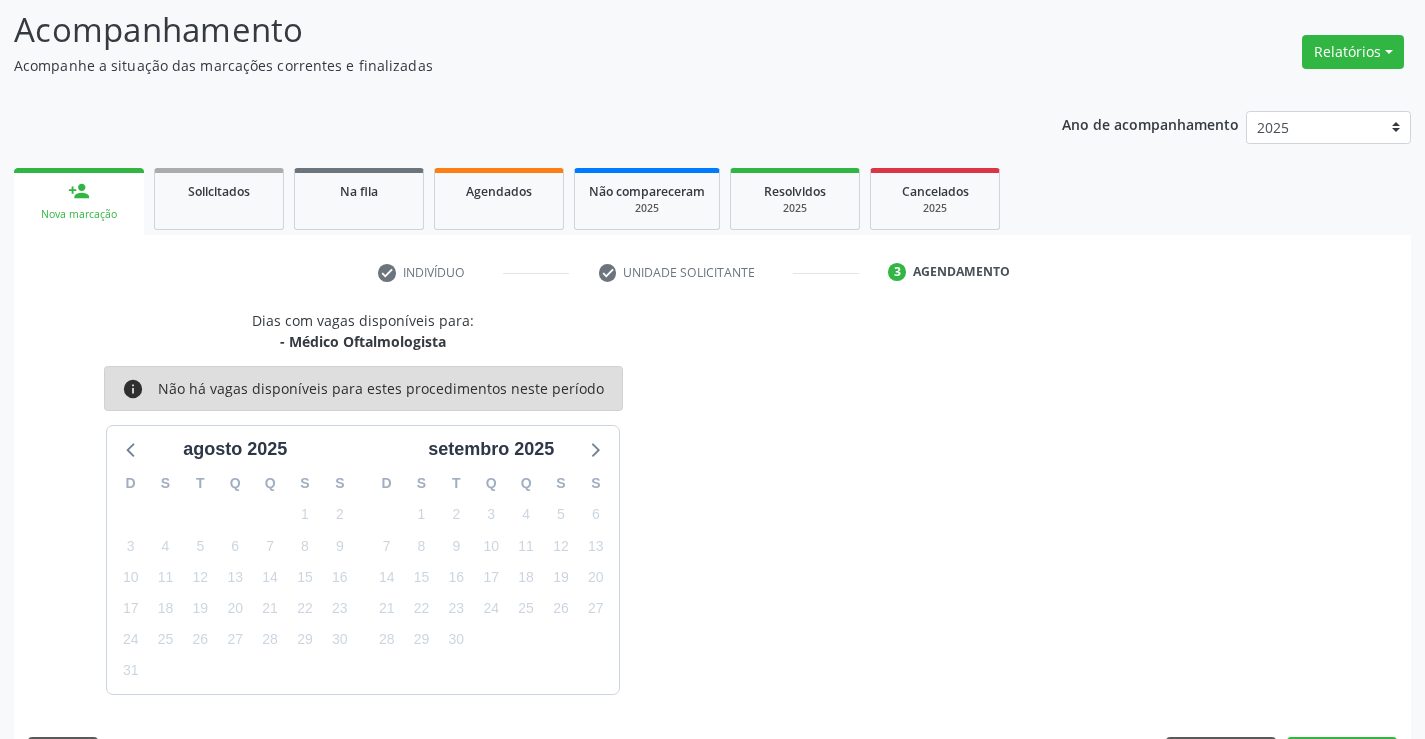 scroll, scrollTop: 167, scrollLeft: 0, axis: vertical 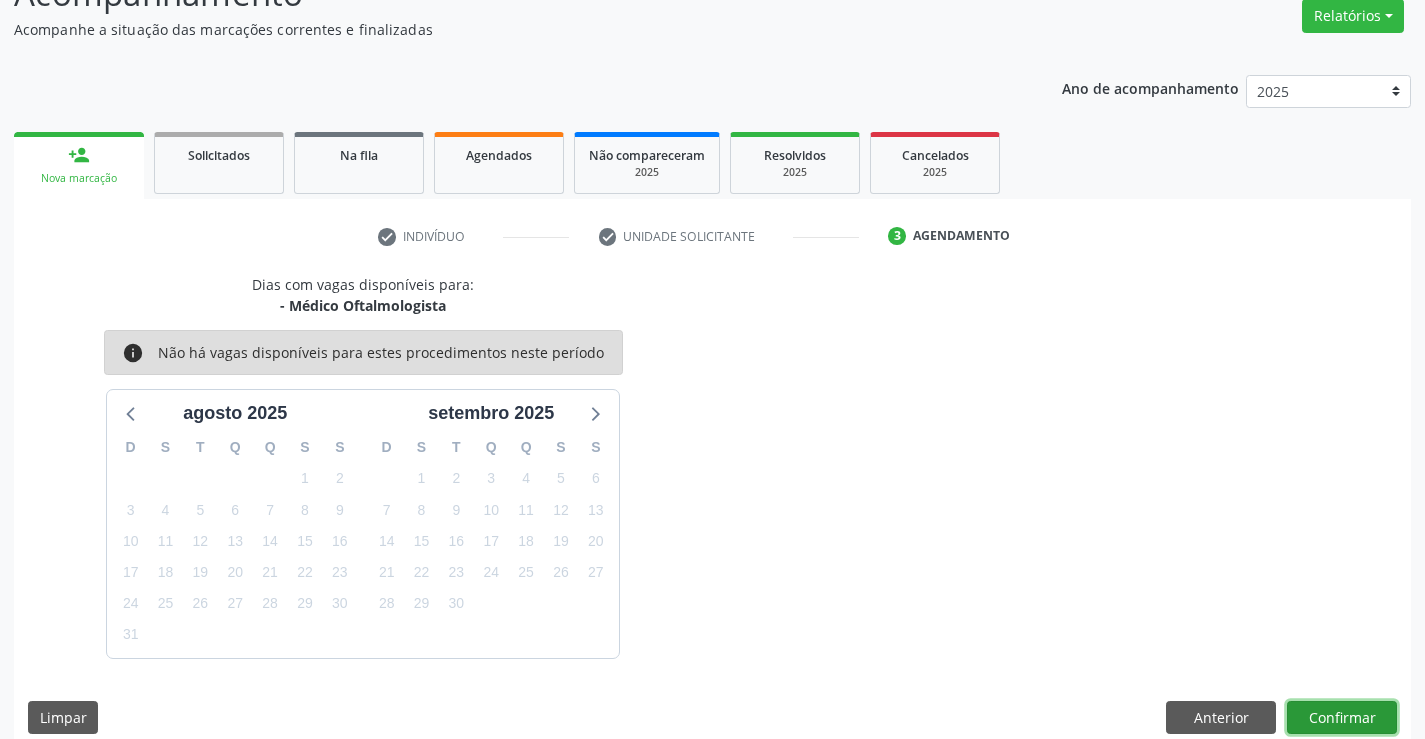 click on "Confirmar" at bounding box center [1342, 718] 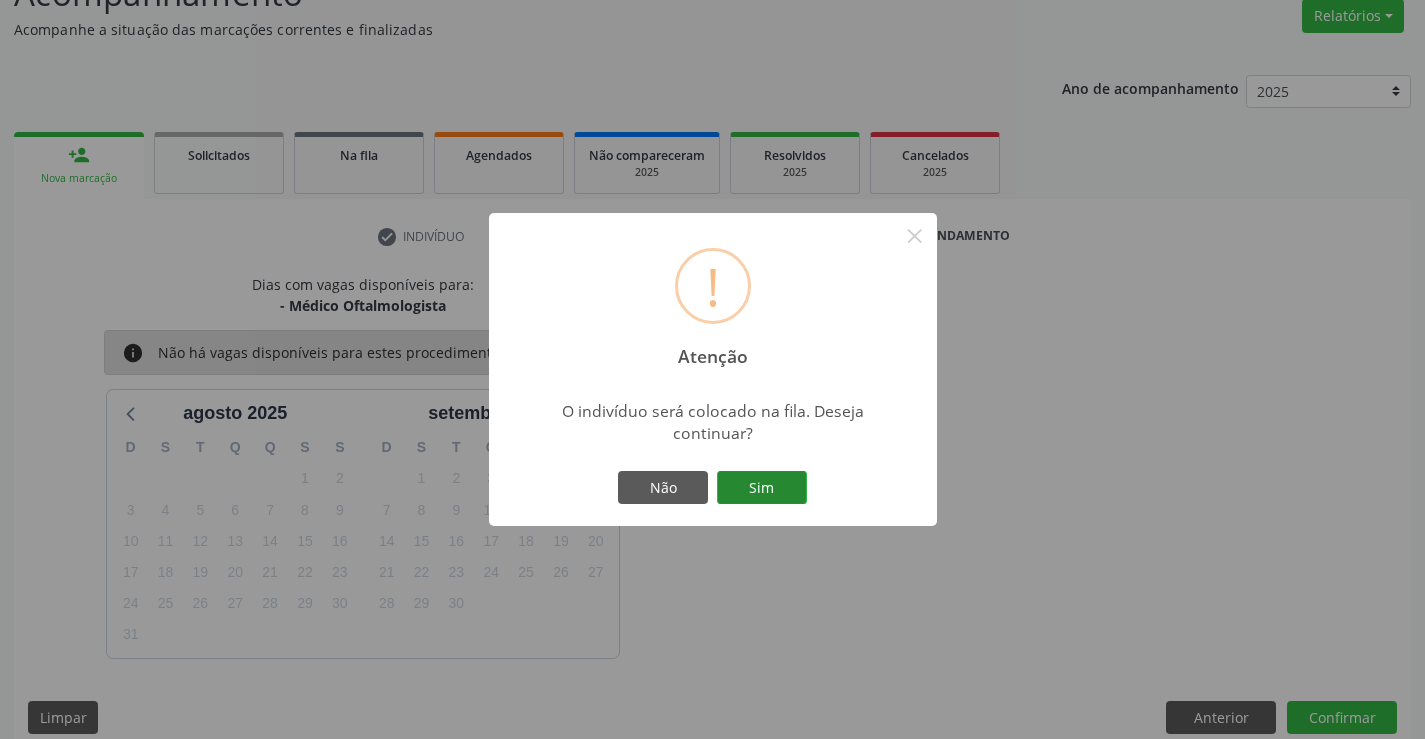 click on "Sim" at bounding box center [762, 488] 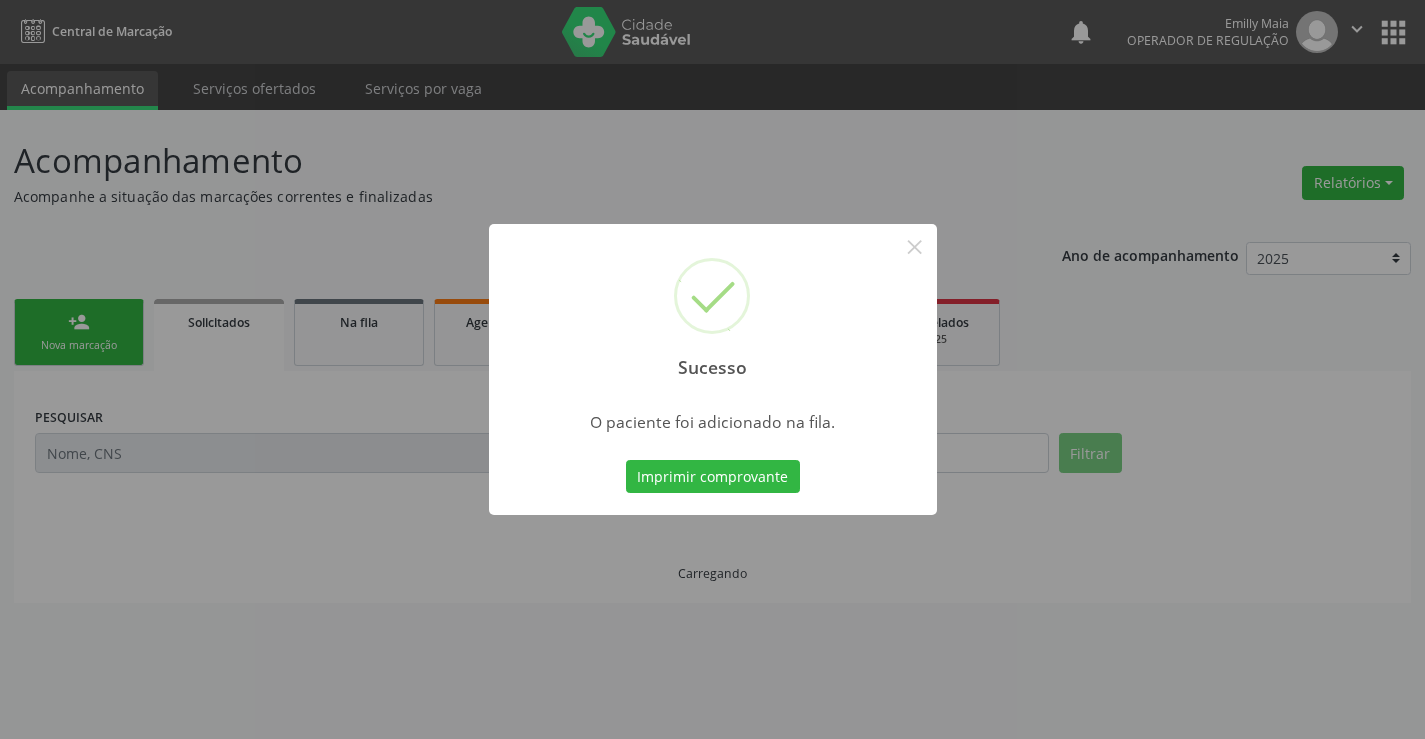 scroll, scrollTop: 0, scrollLeft: 0, axis: both 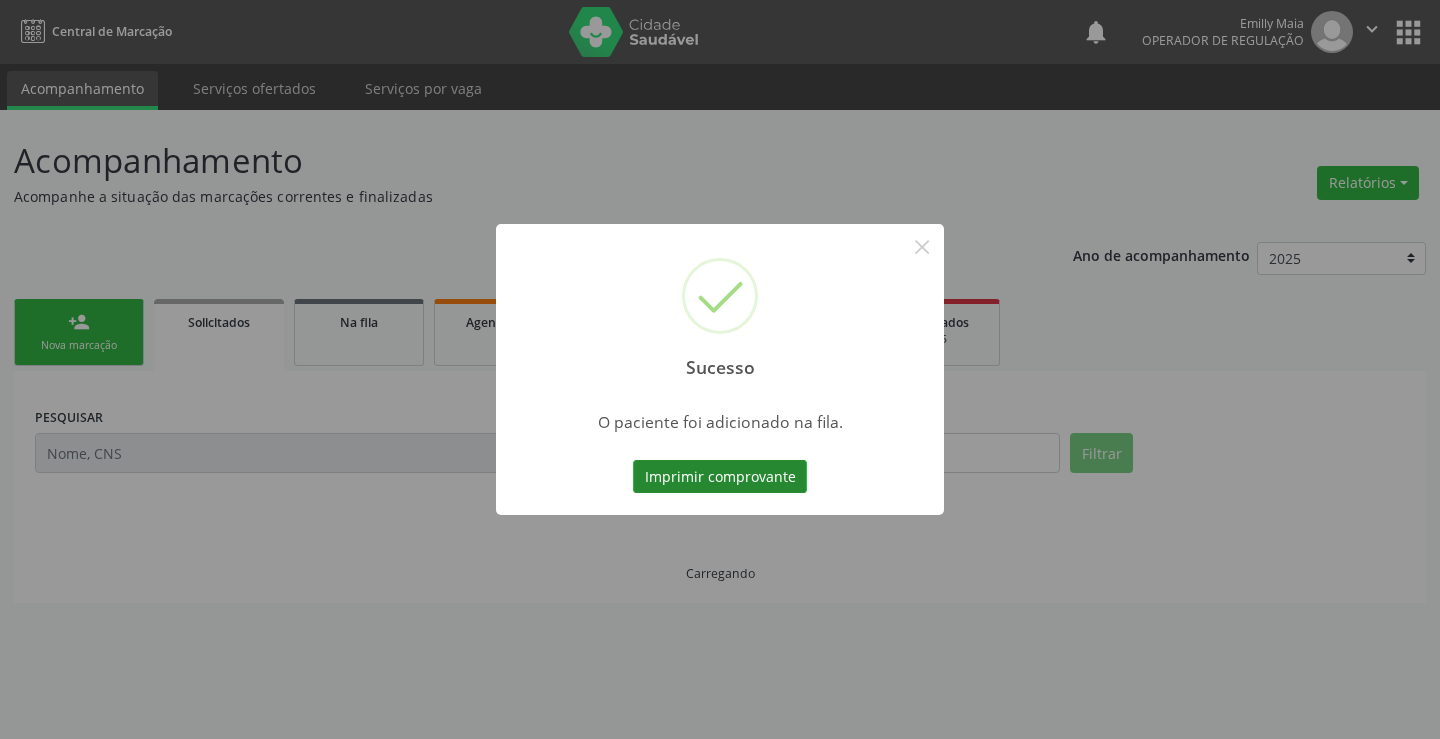 click on "Imprimir comprovante" at bounding box center (720, 477) 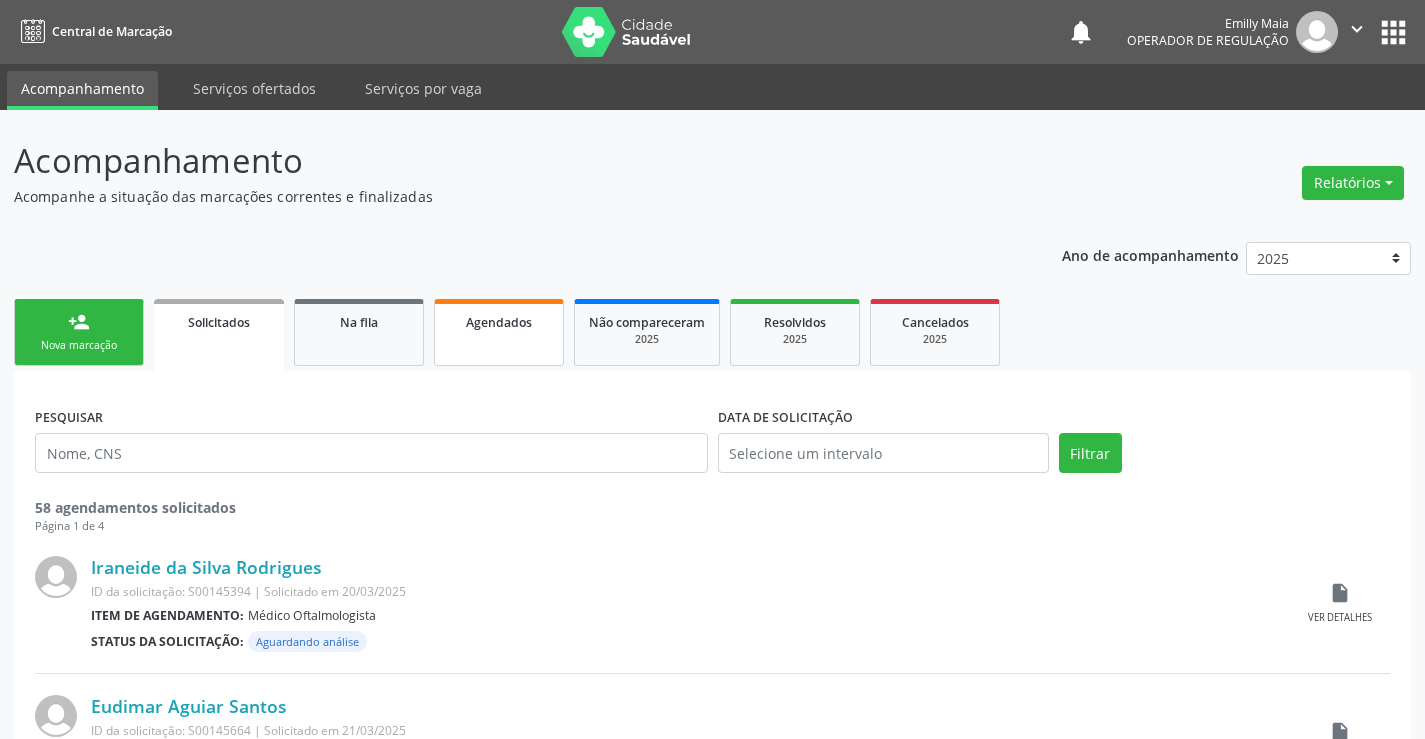 click on "Agendados" at bounding box center (499, 322) 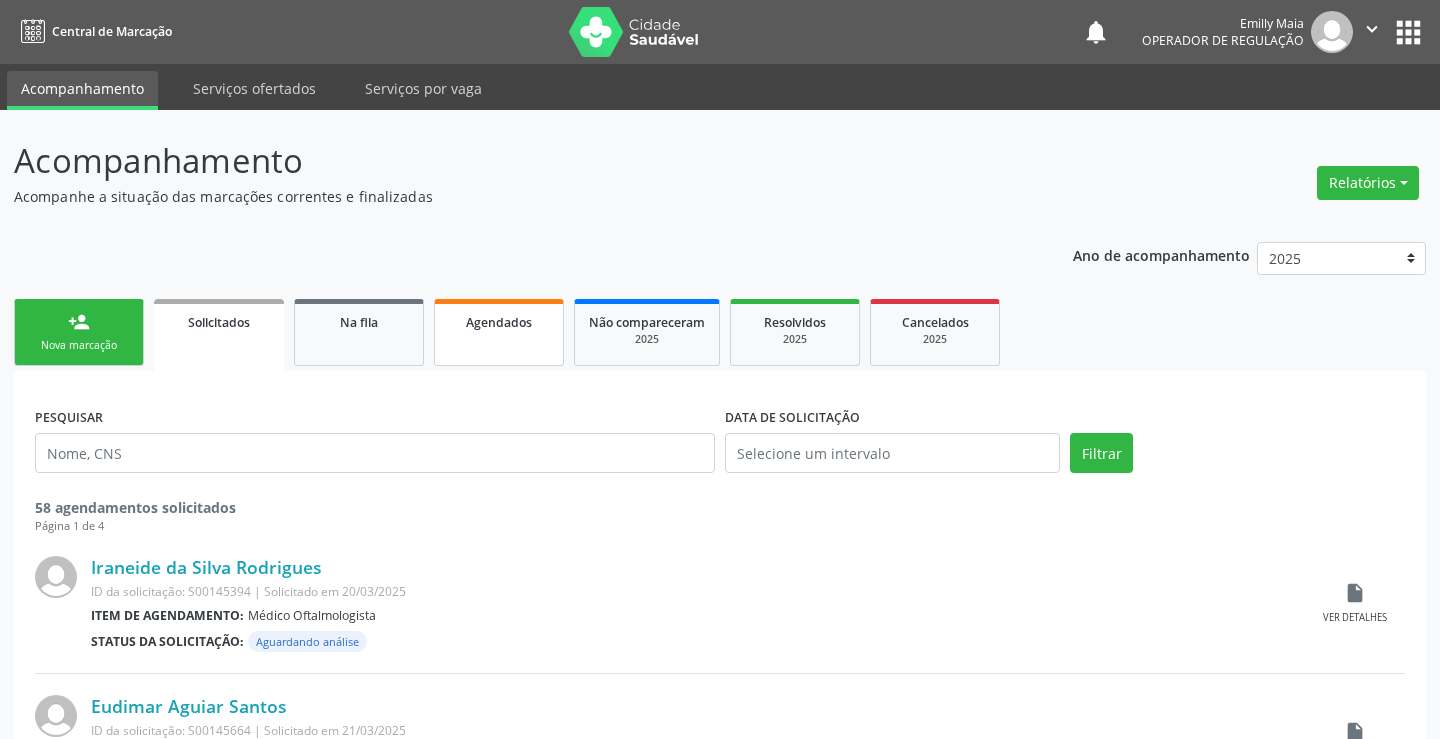 select on "7" 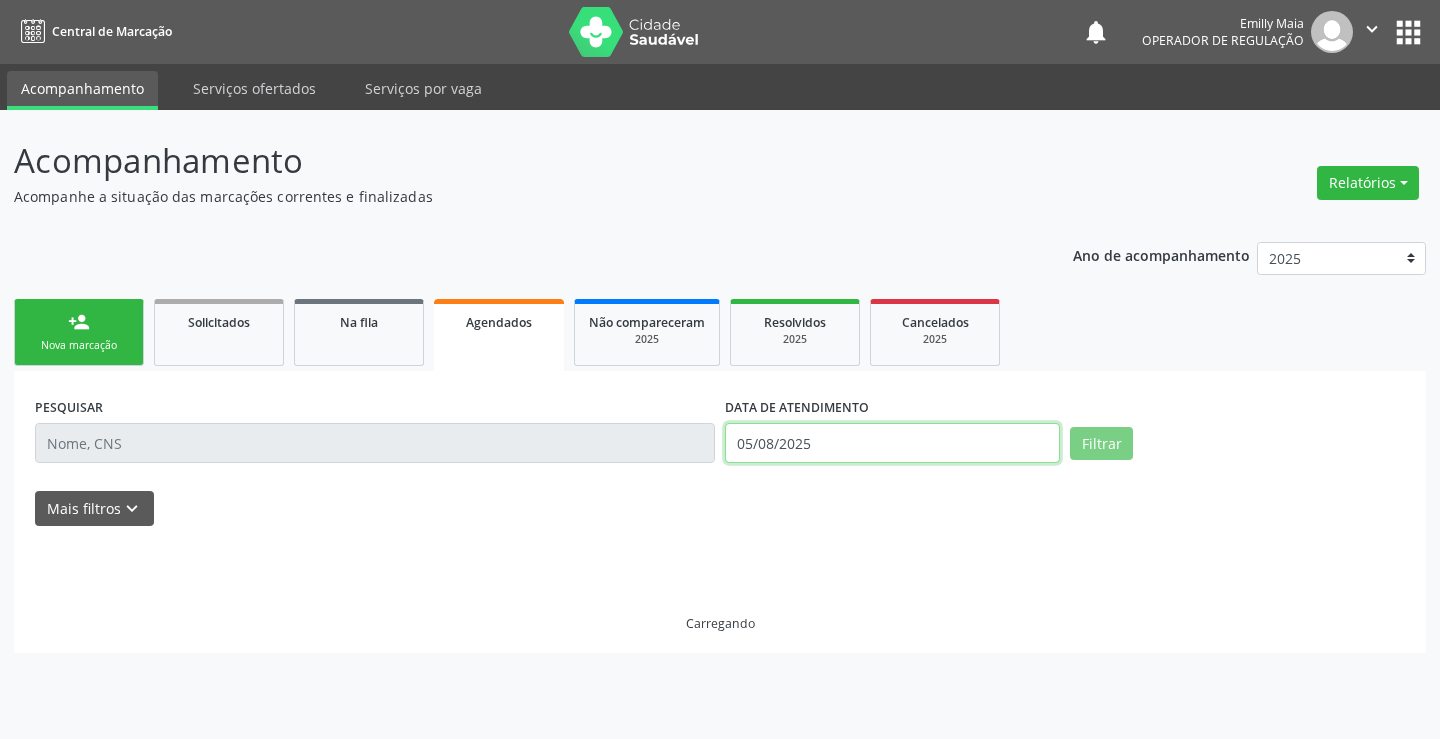 drag, startPoint x: 807, startPoint y: 450, endPoint x: 838, endPoint y: 435, distance: 34.43835 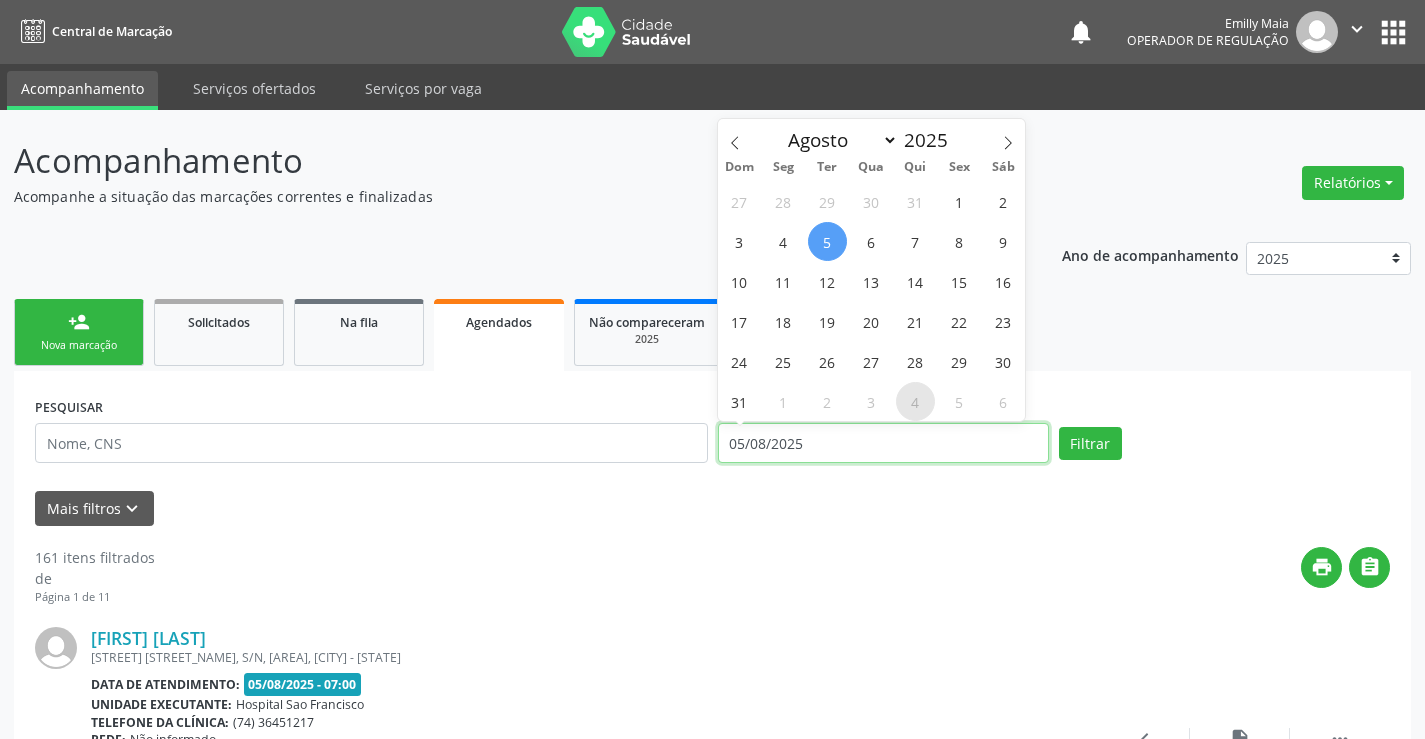 type 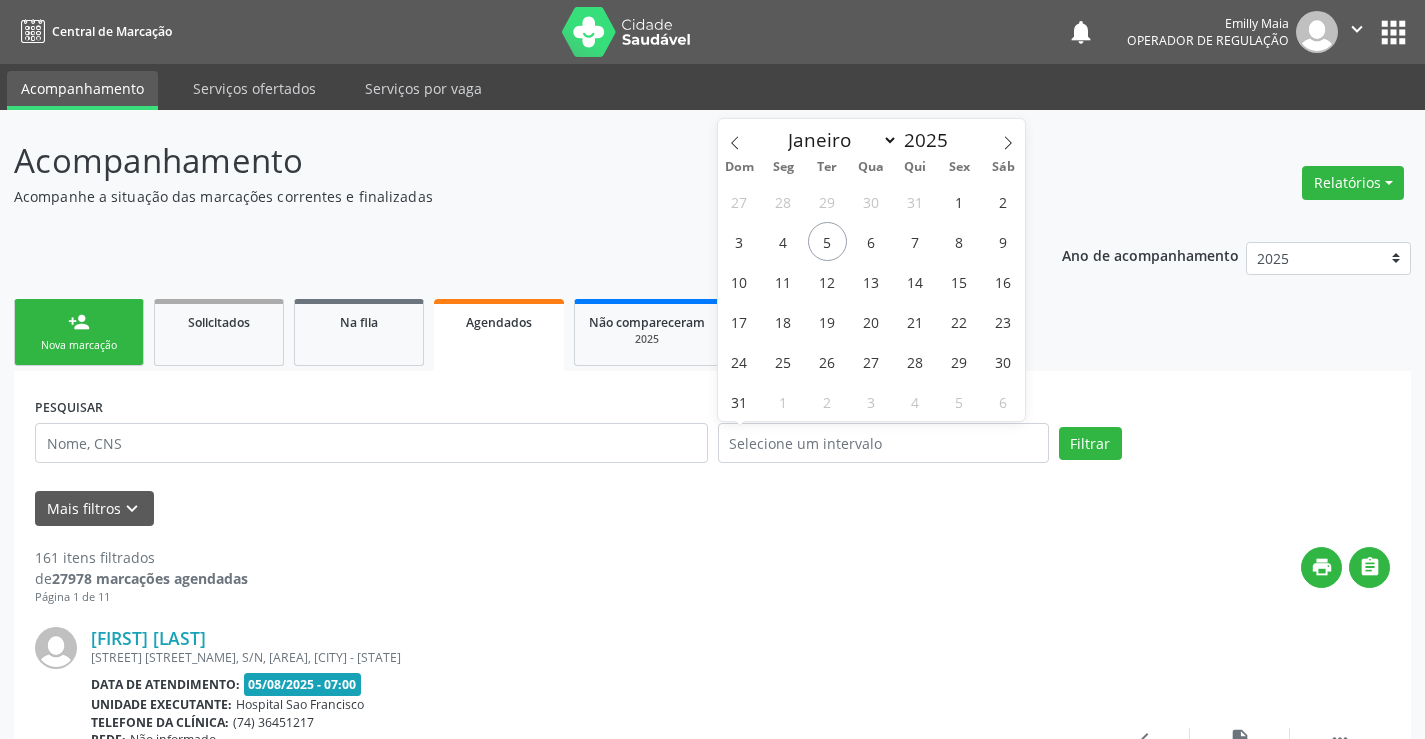 click on "person_add
Nova marcação" at bounding box center (79, 332) 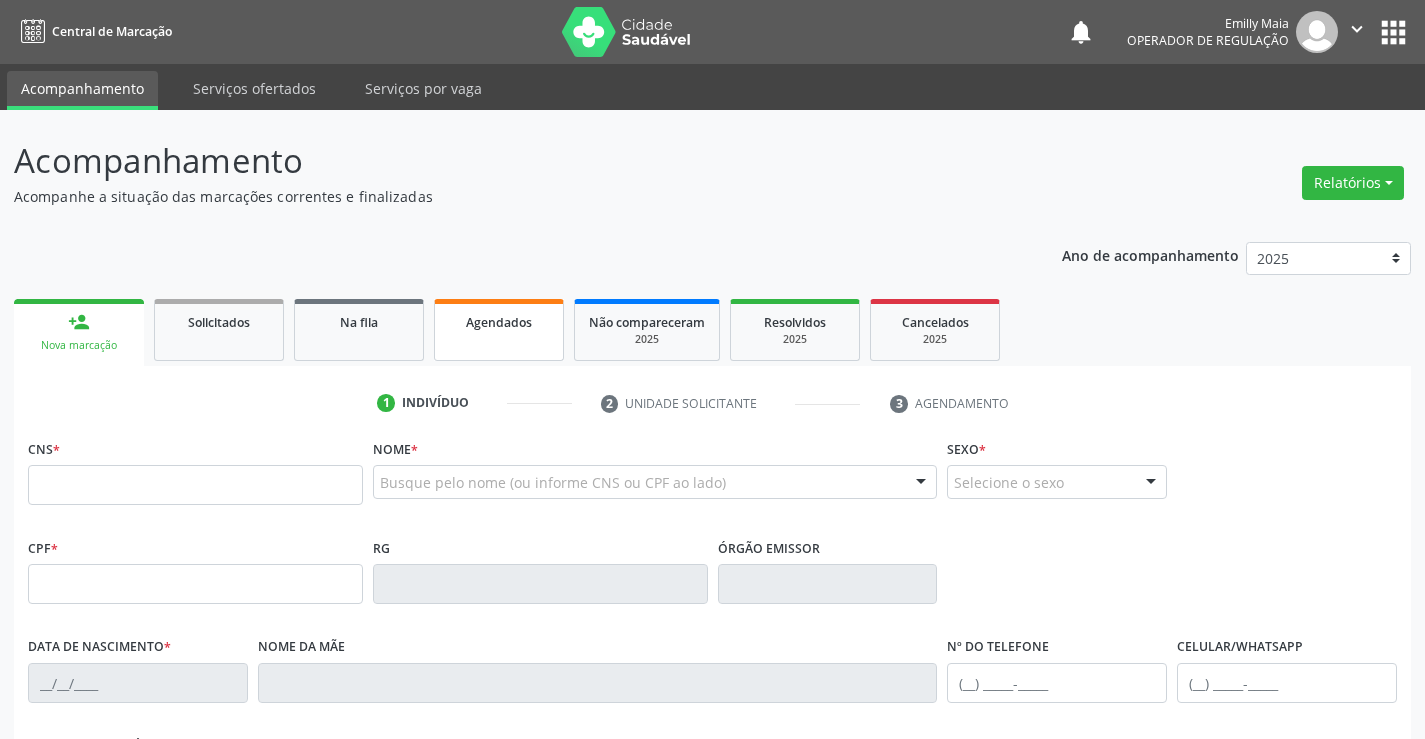 click on "Agendados" at bounding box center (499, 330) 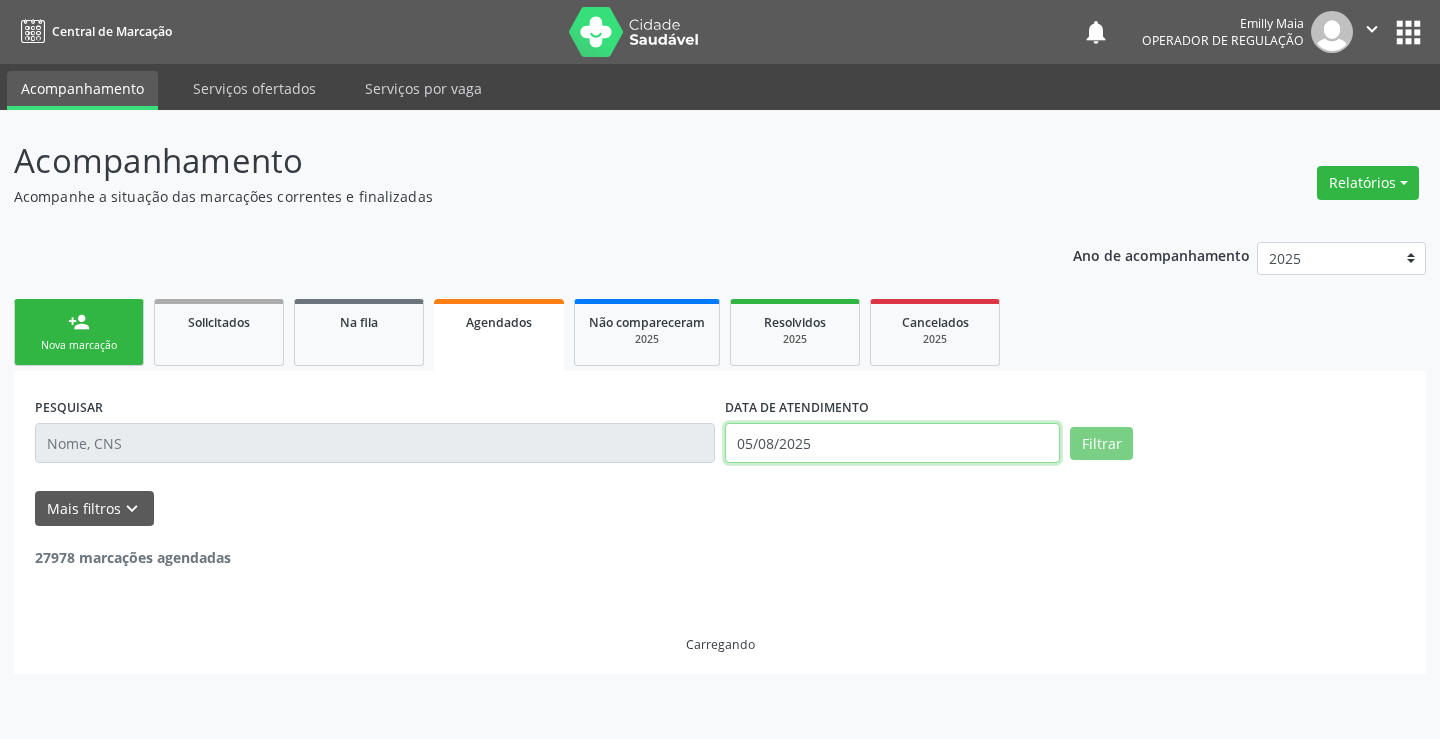 click on "05/08/2025" at bounding box center [892, 443] 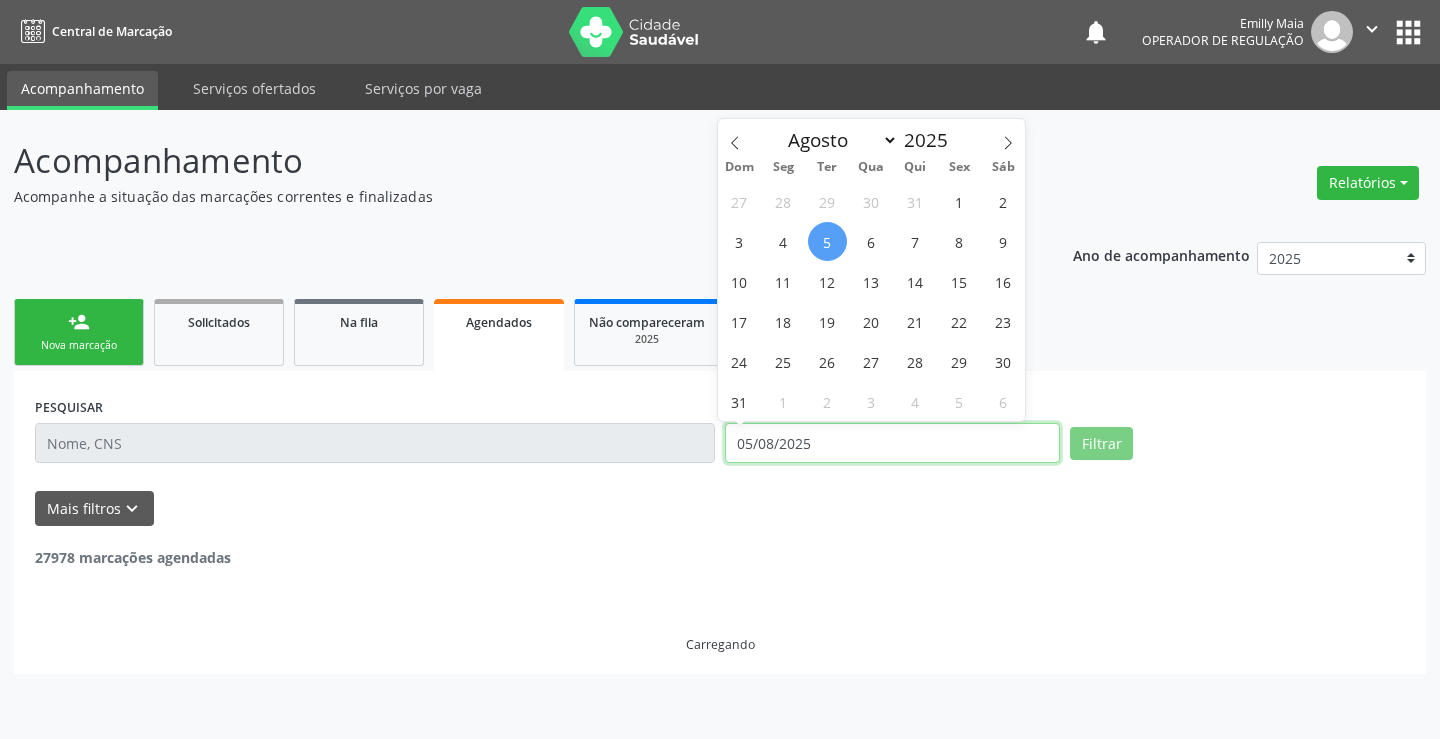 type 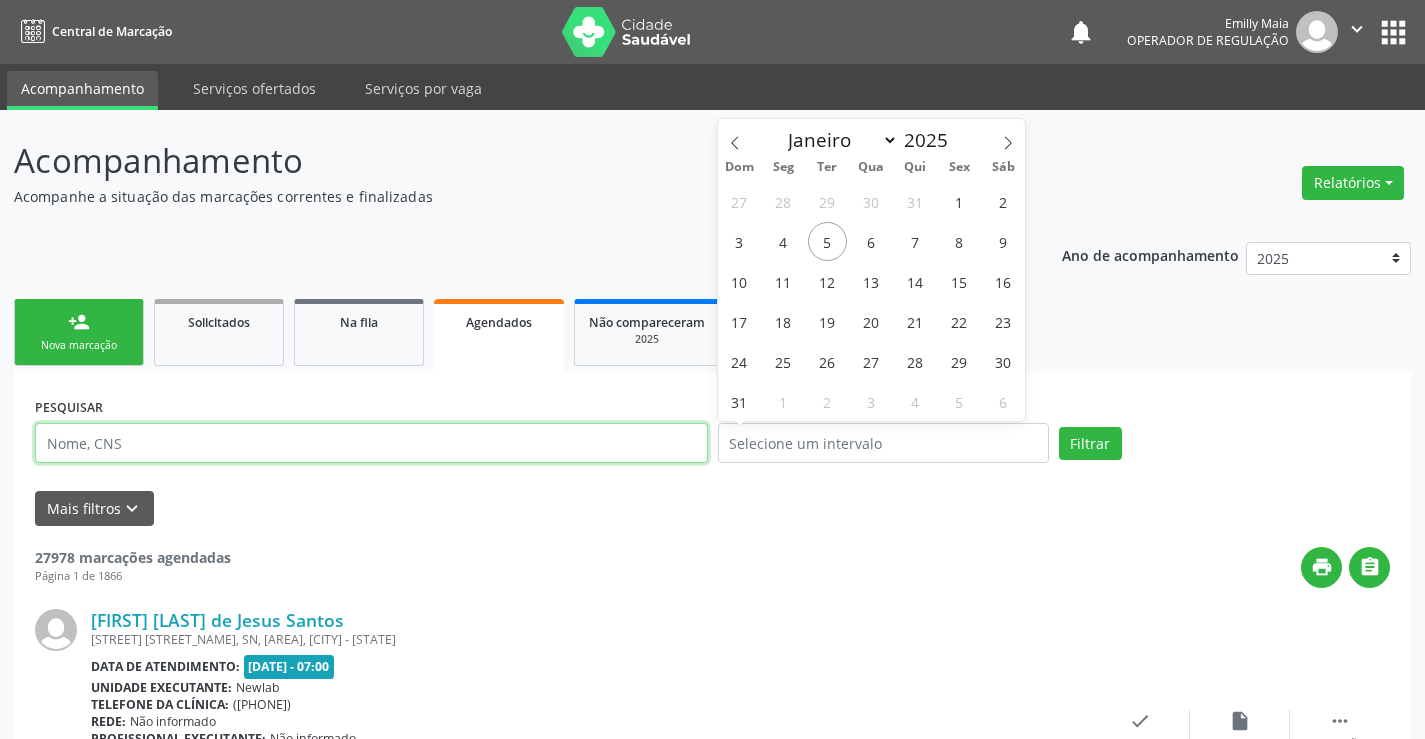 click at bounding box center (371, 443) 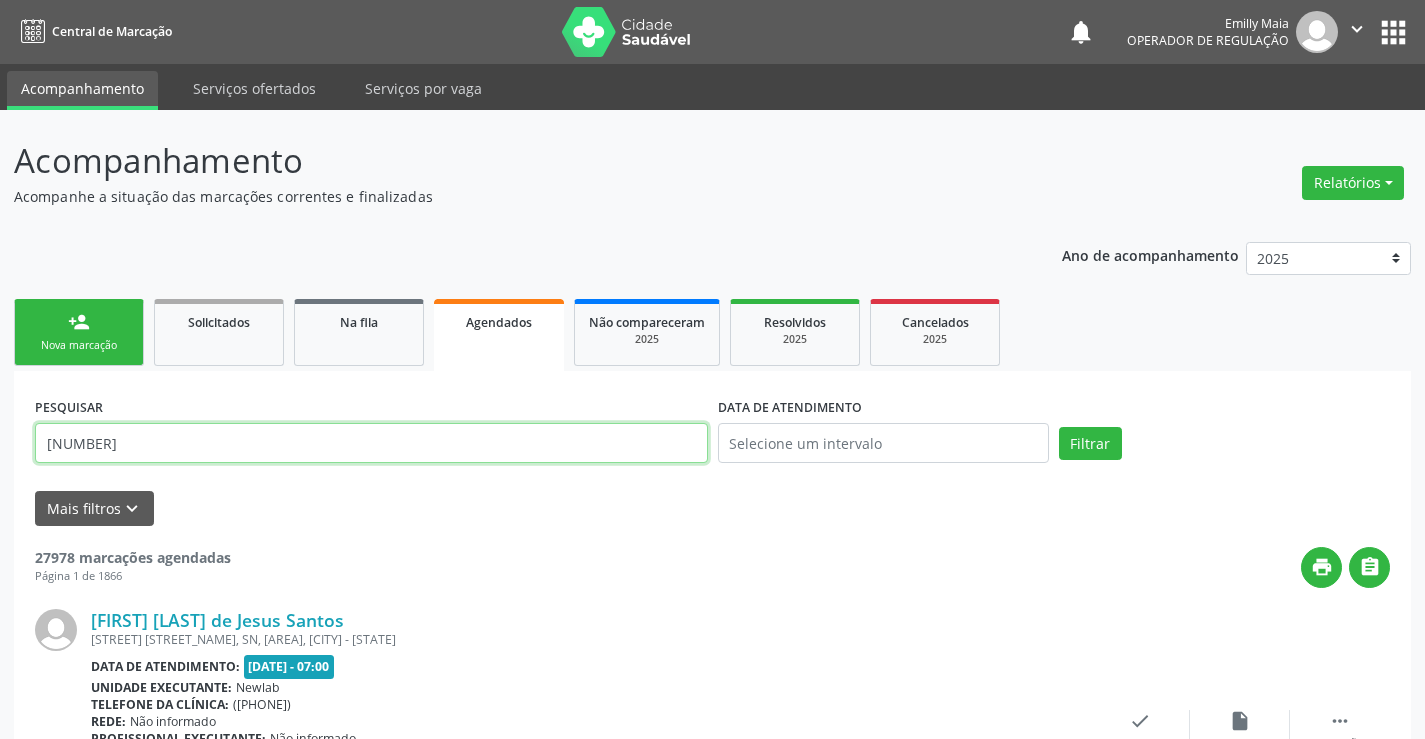 click on "704109182240775" at bounding box center [371, 443] 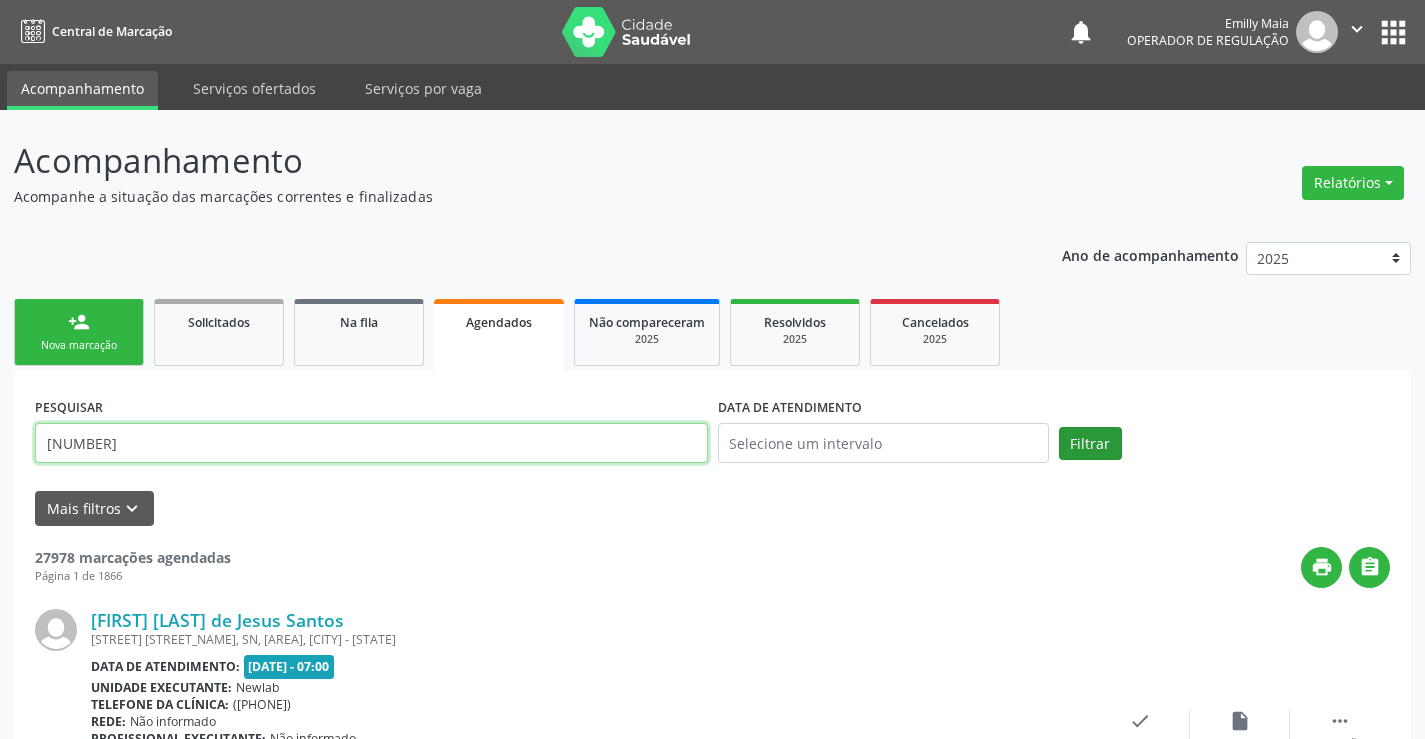 type on "704109182240775" 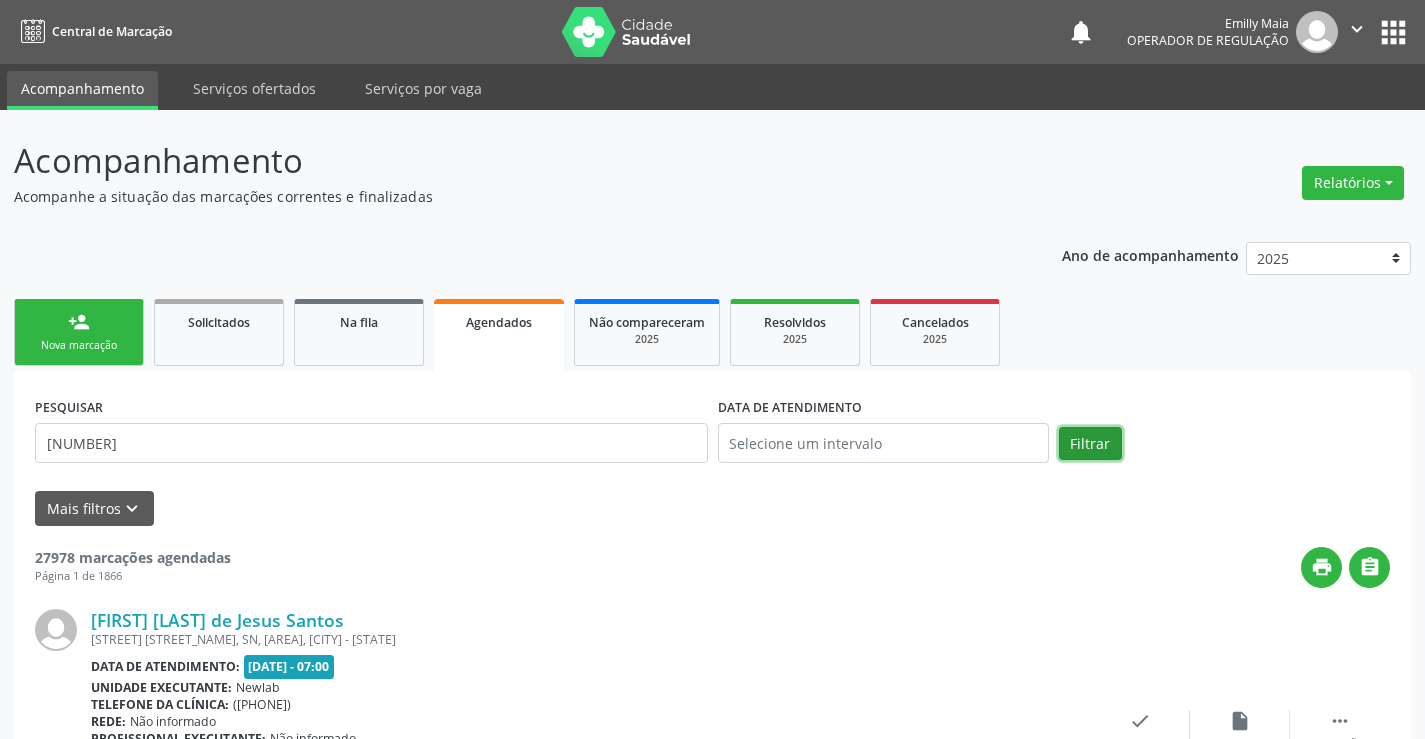 click on "Filtrar" at bounding box center [1090, 444] 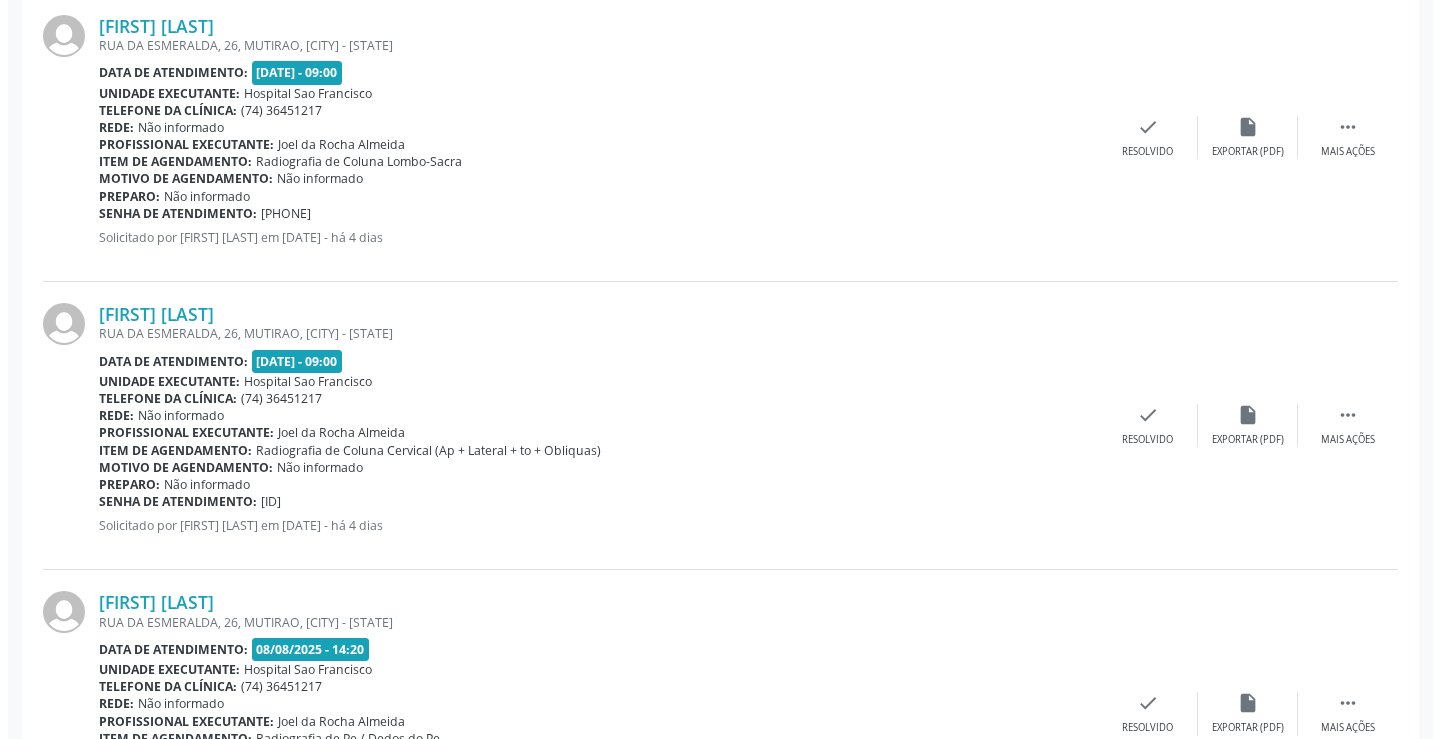 scroll, scrollTop: 854, scrollLeft: 0, axis: vertical 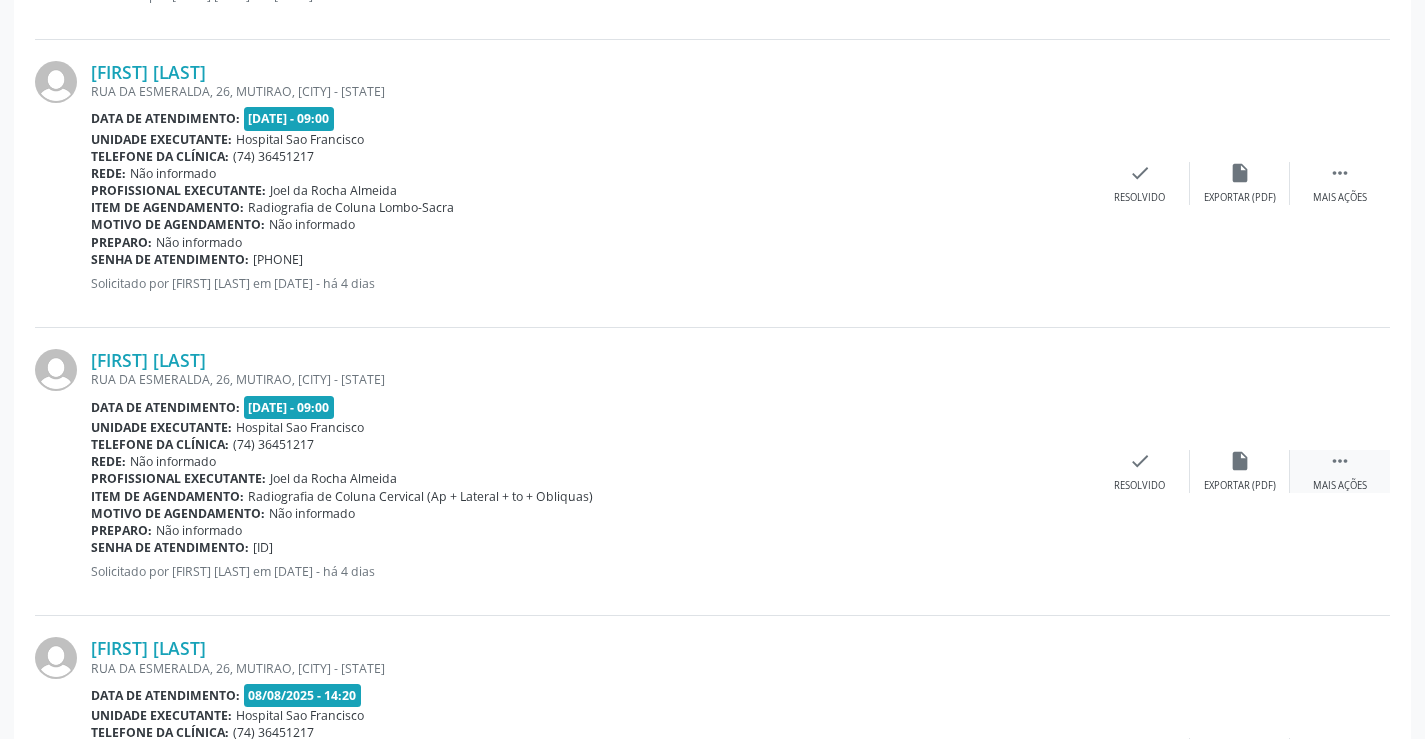 click on "
Mais ações" at bounding box center [1340, 471] 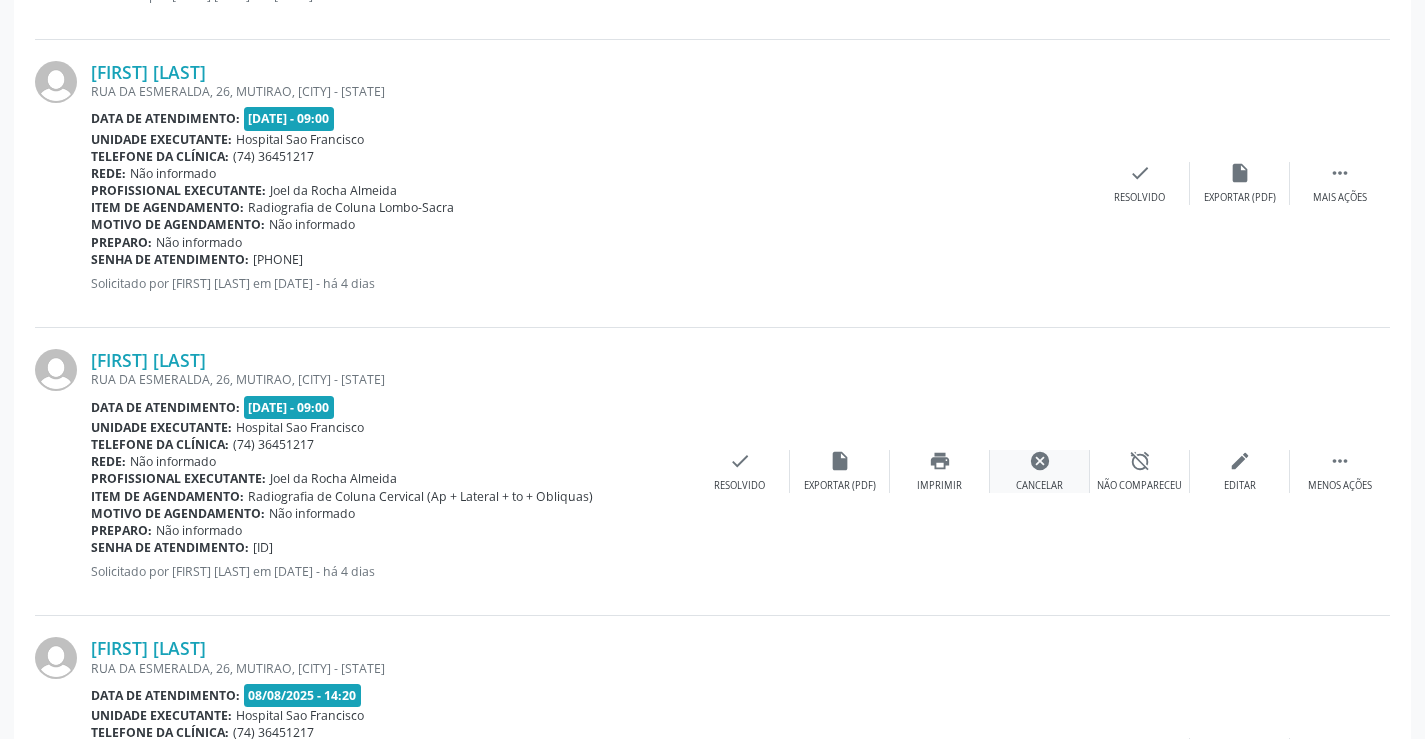 click on "cancel" at bounding box center (1040, 461) 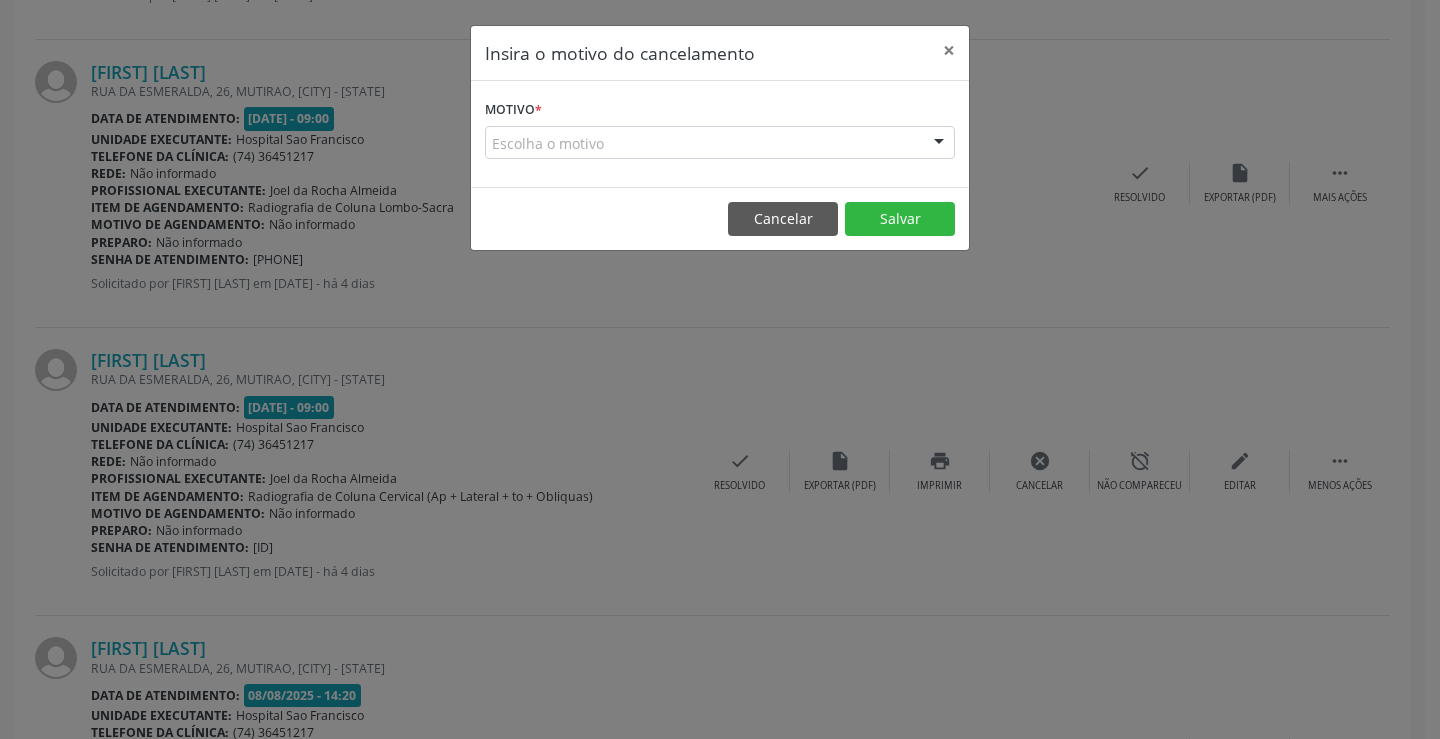 click on "Escolha o motivo" at bounding box center [720, 143] 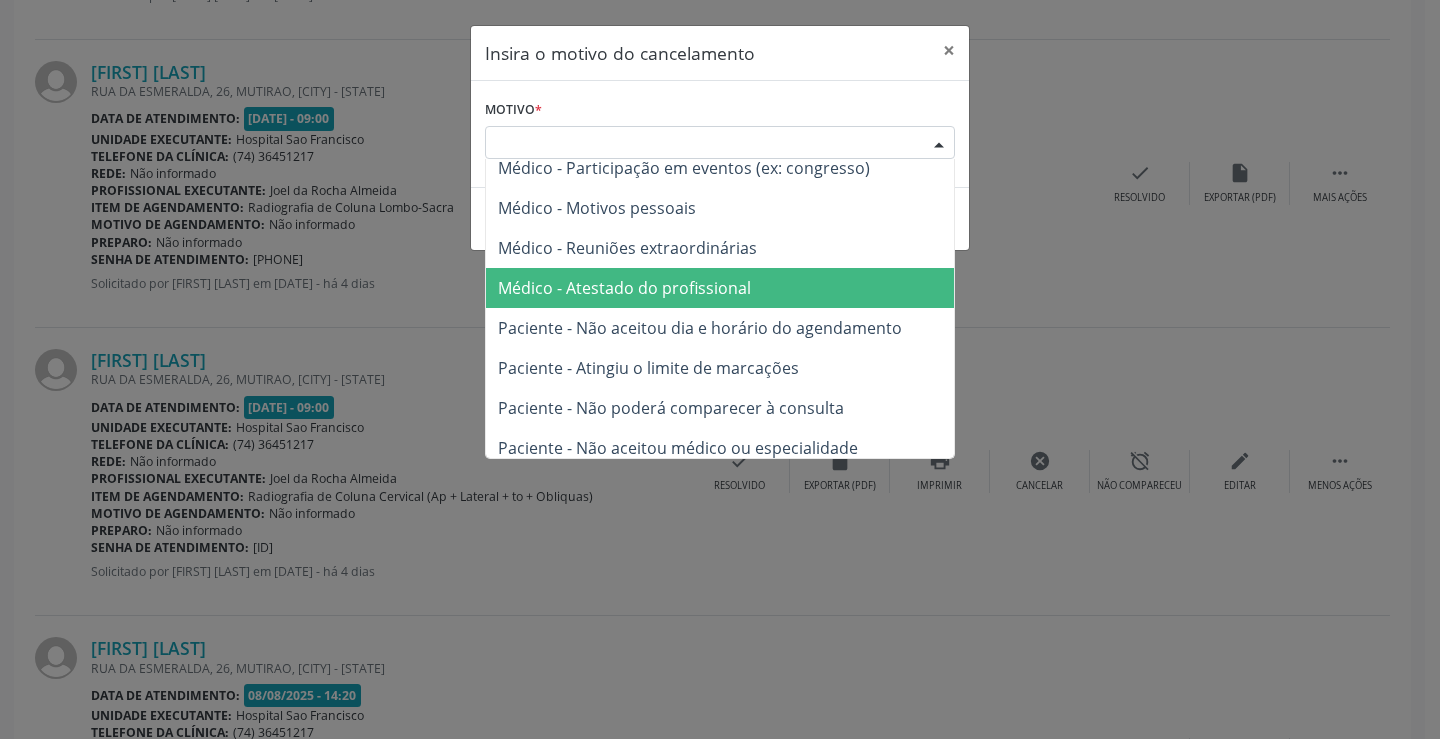 scroll, scrollTop: 100, scrollLeft: 0, axis: vertical 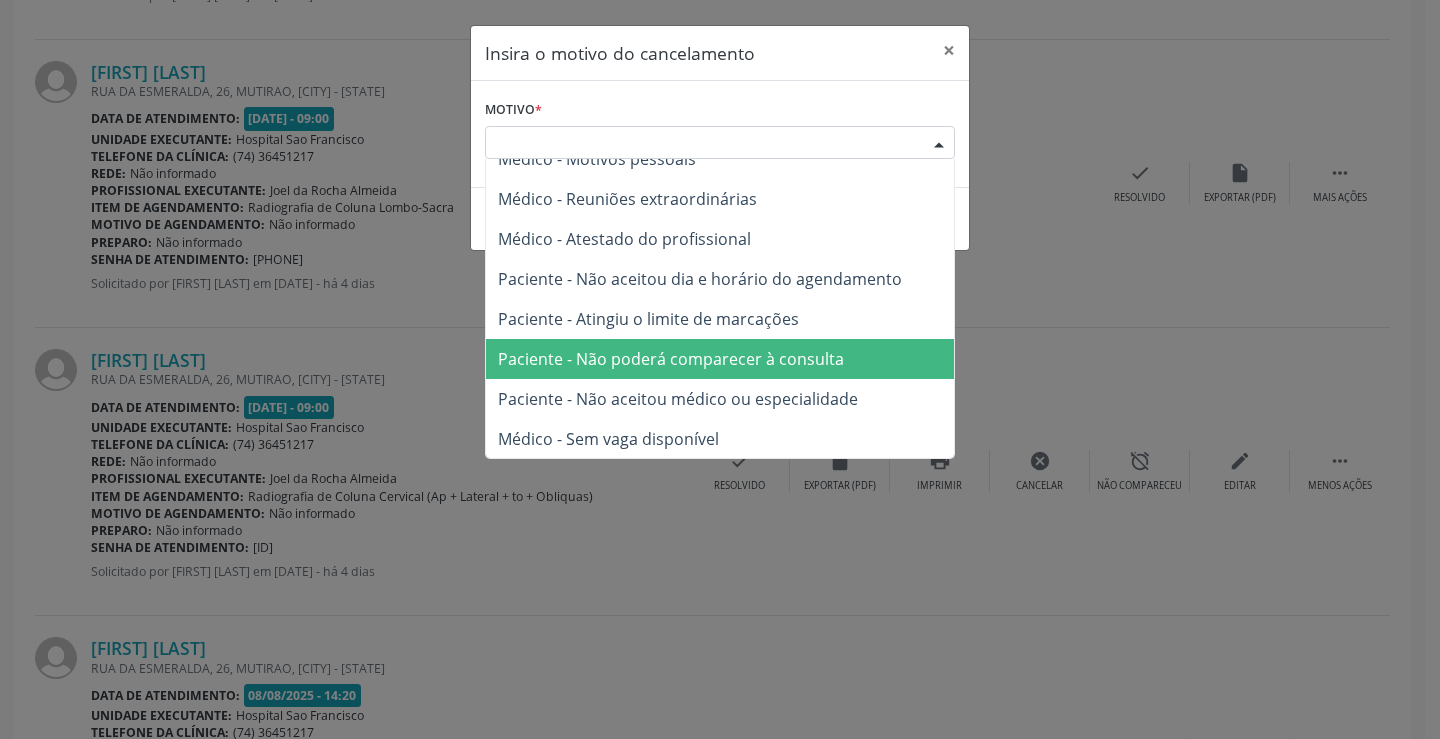 click on "Paciente - Não poderá comparecer à consulta" at bounding box center [671, 359] 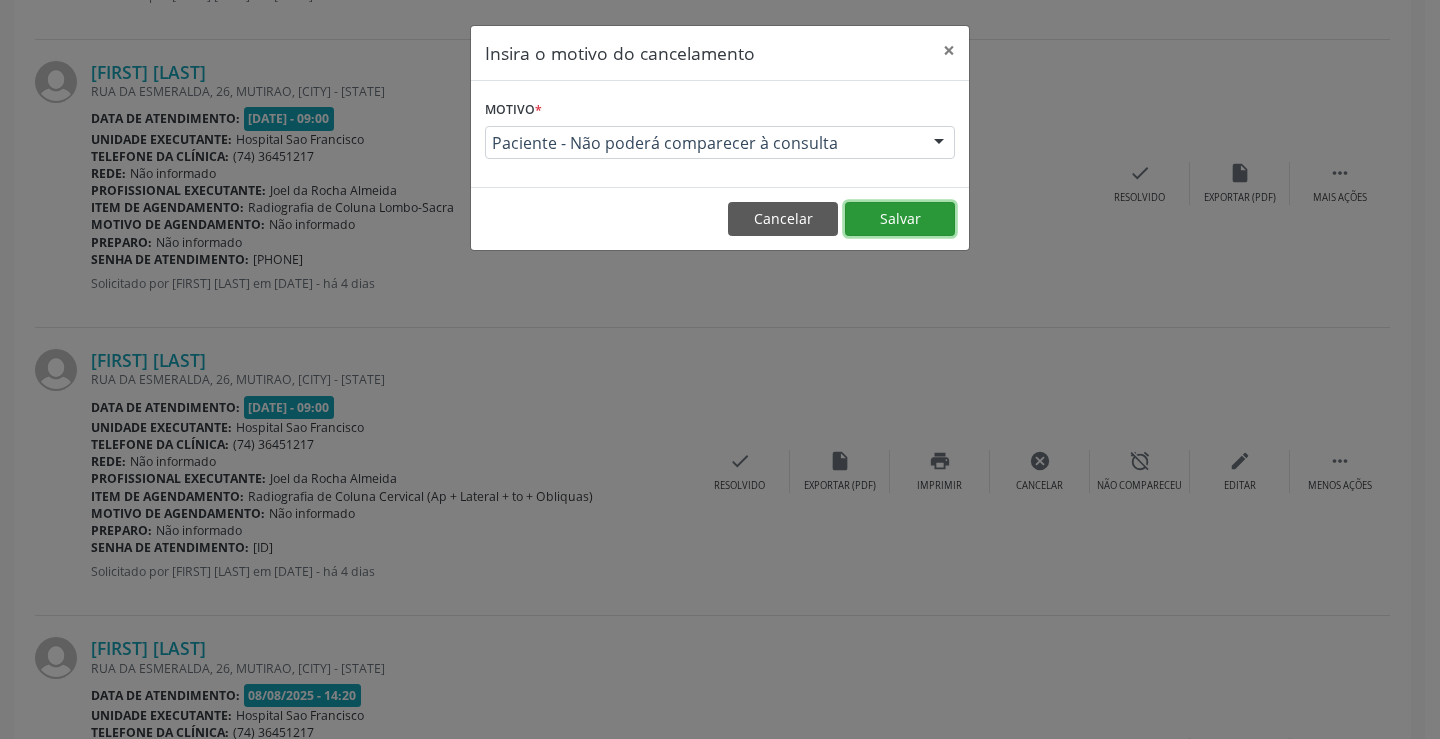 click on "Salvar" at bounding box center [900, 219] 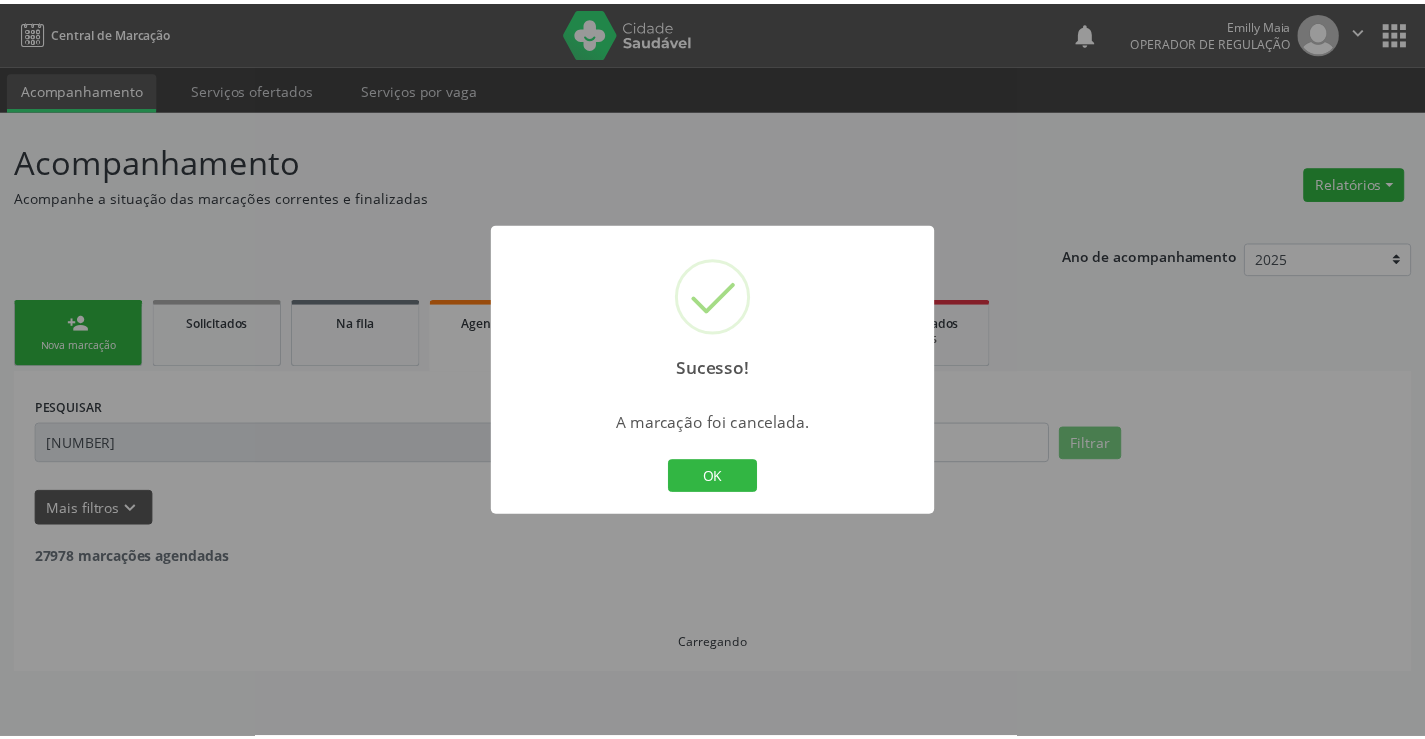 scroll, scrollTop: 0, scrollLeft: 0, axis: both 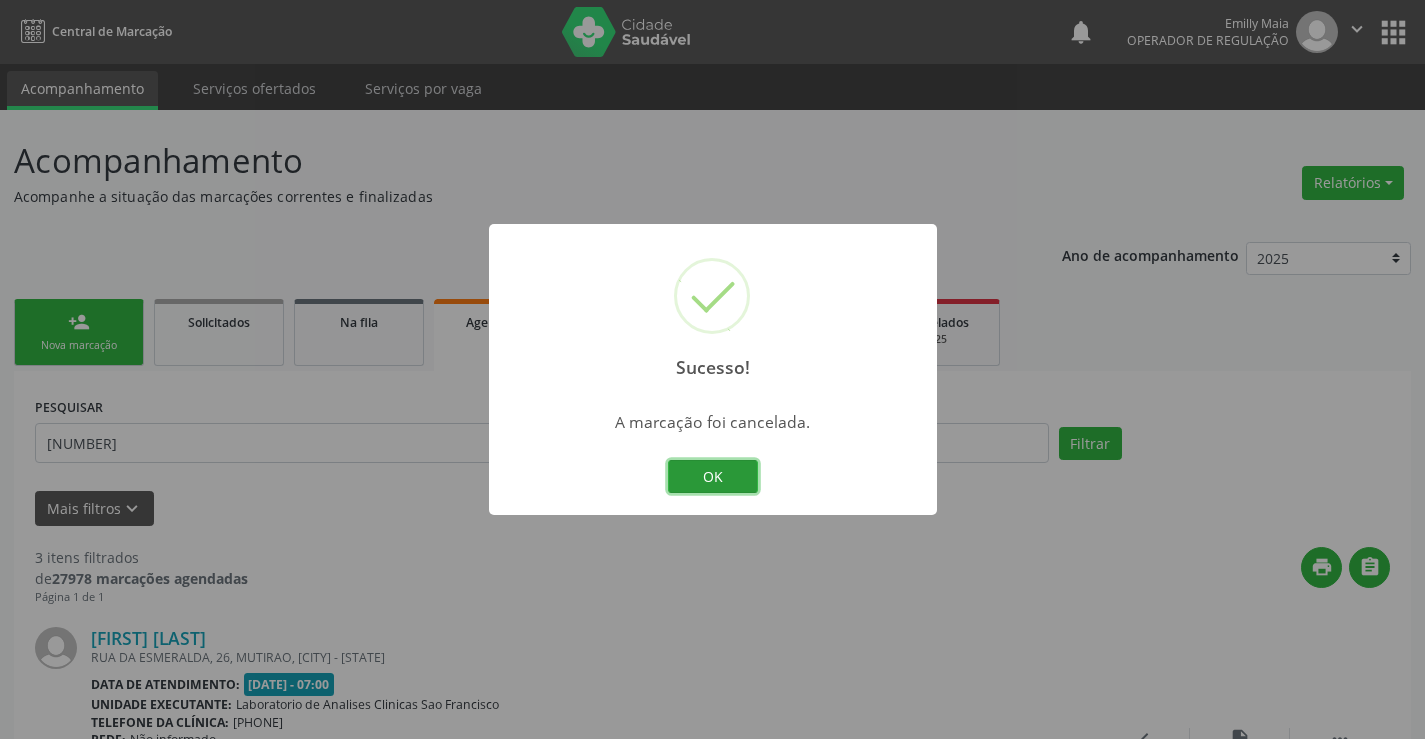 drag, startPoint x: 713, startPoint y: 462, endPoint x: 536, endPoint y: 380, distance: 195.07178 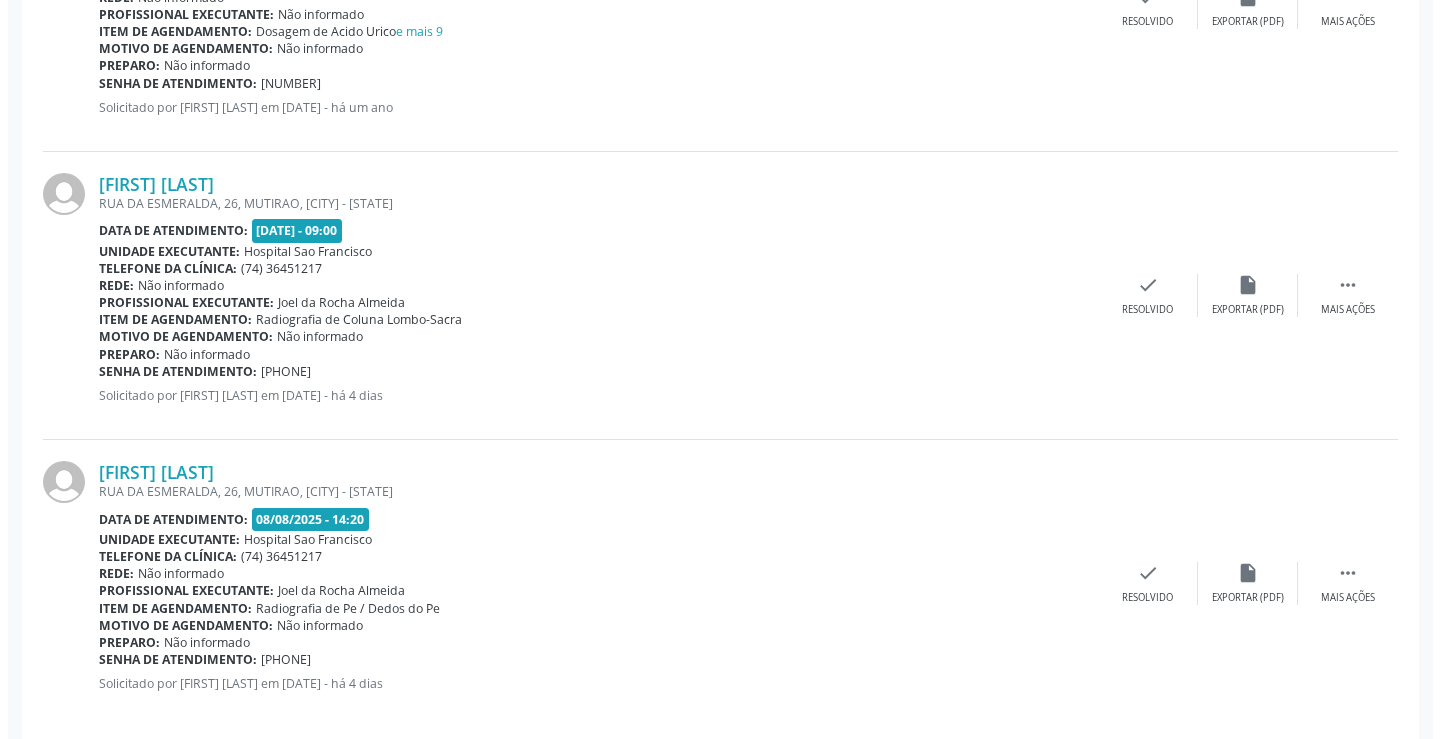 scroll, scrollTop: 765, scrollLeft: 0, axis: vertical 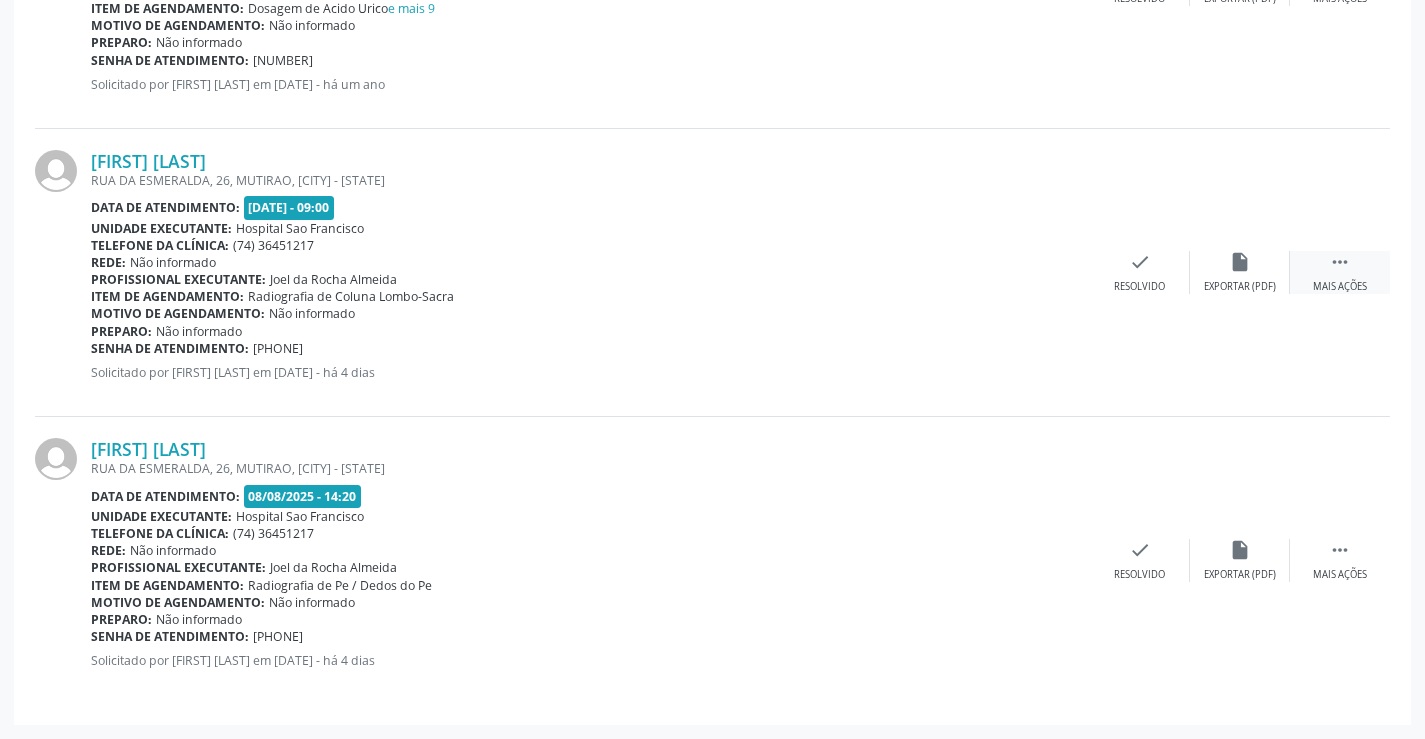 click on "" at bounding box center (1340, 262) 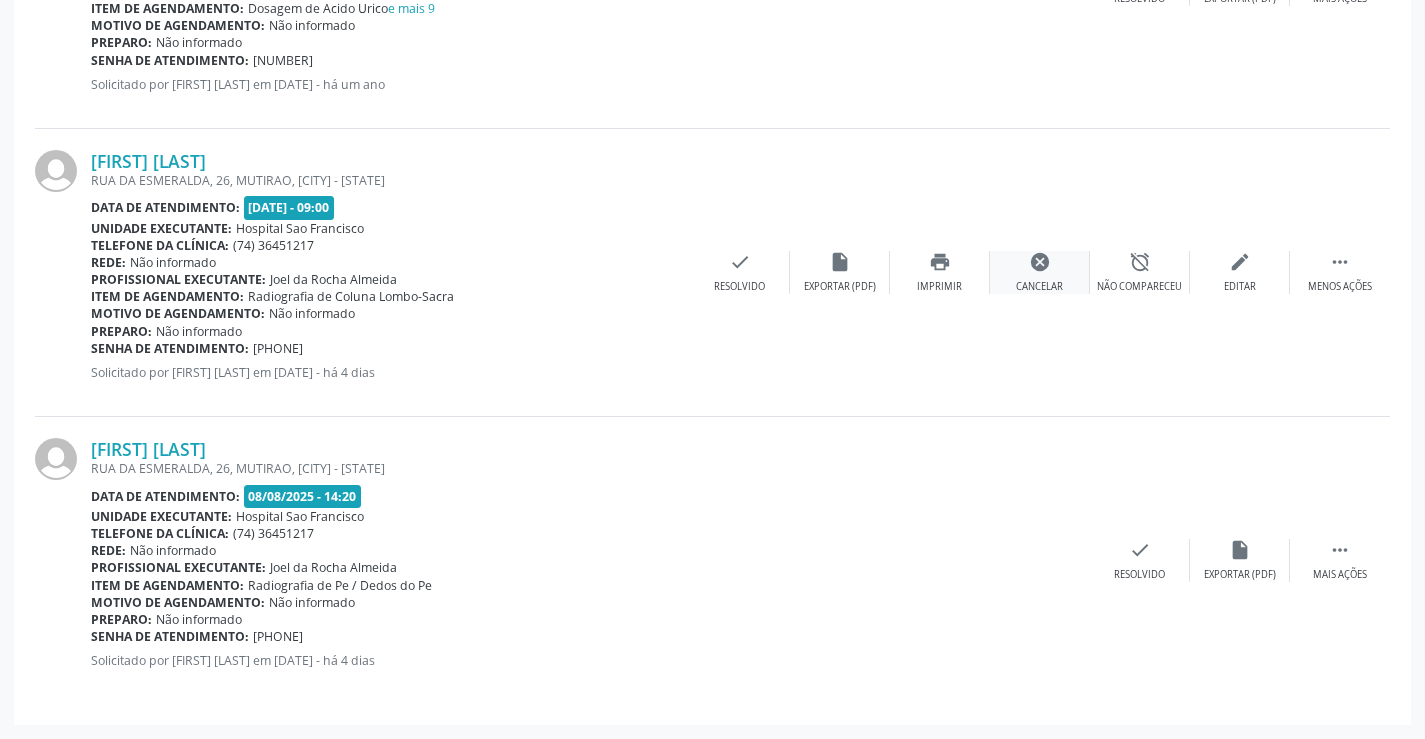 click on "cancel" at bounding box center (1040, 262) 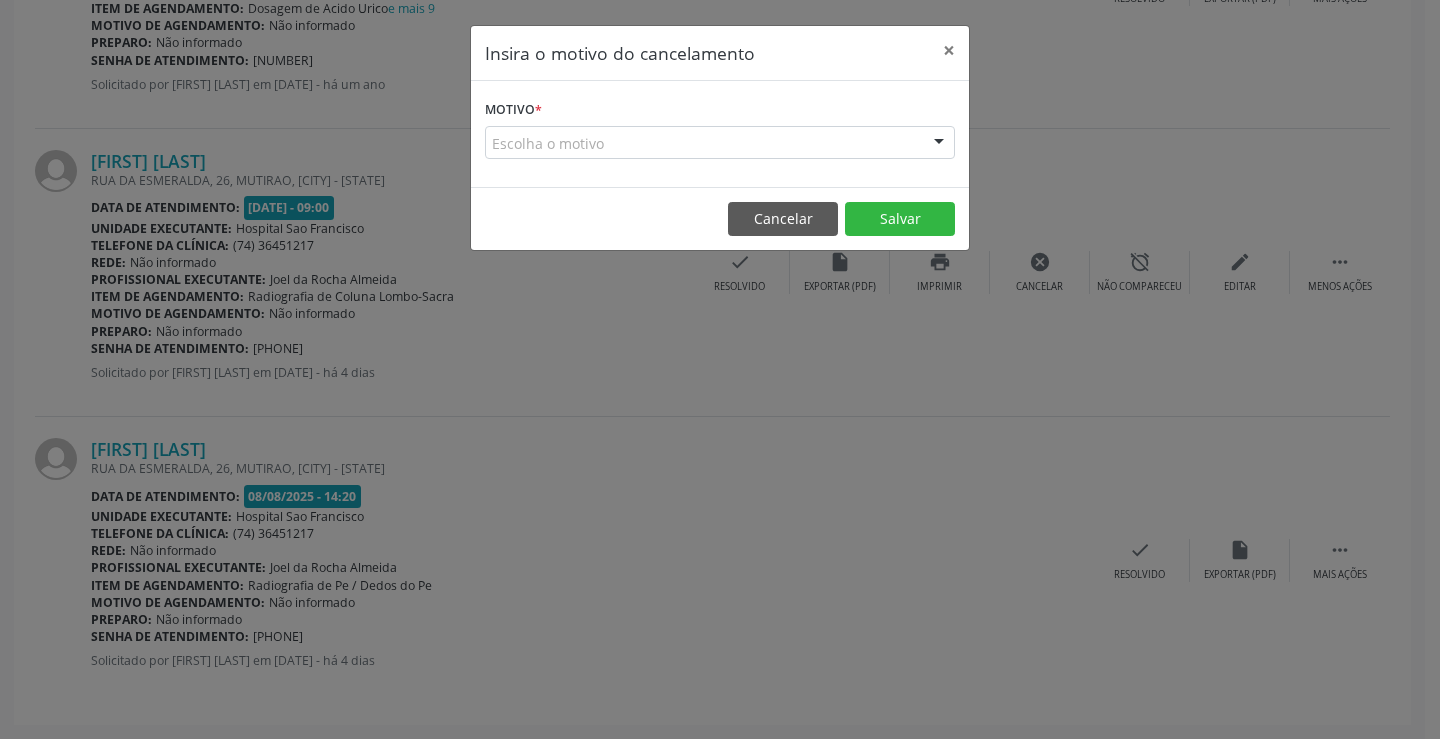 click on "Escolha o motivo" at bounding box center (720, 143) 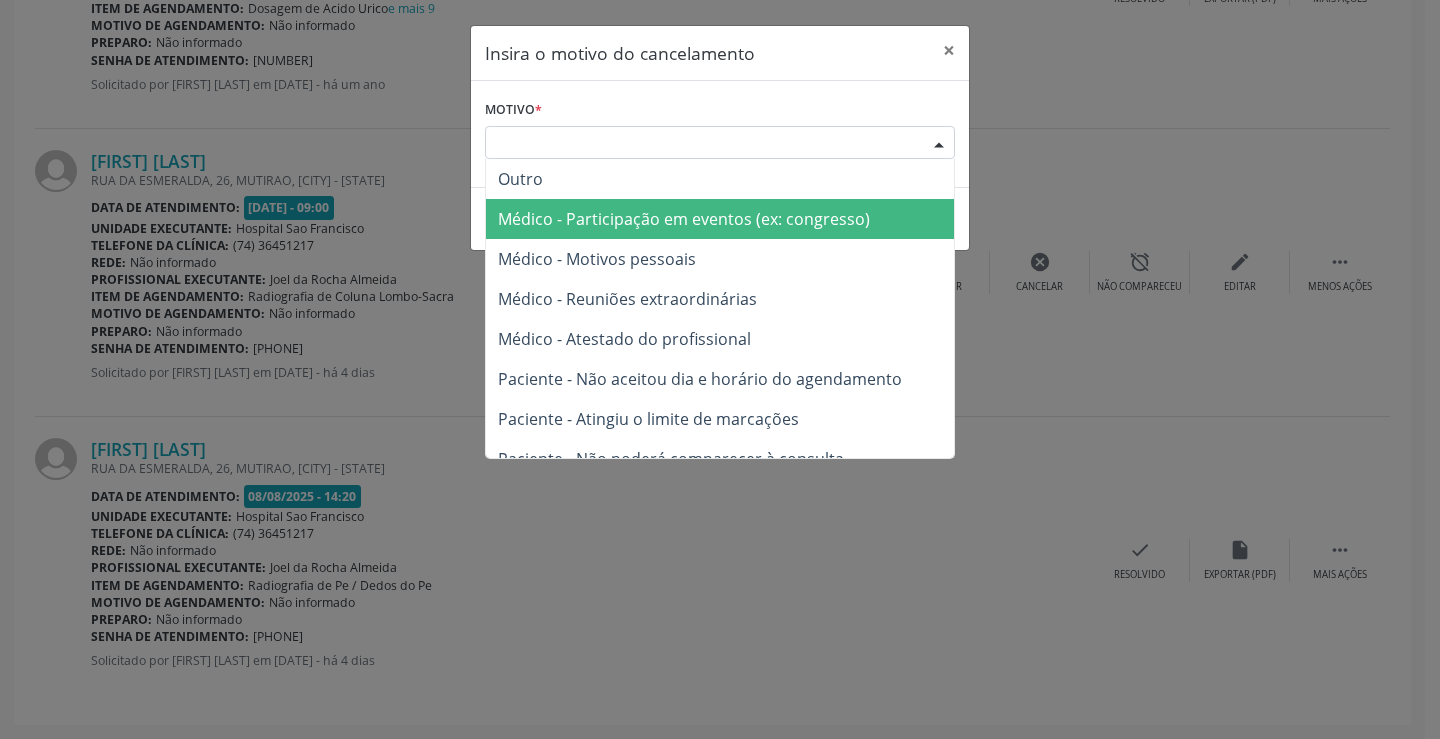 scroll, scrollTop: 101, scrollLeft: 0, axis: vertical 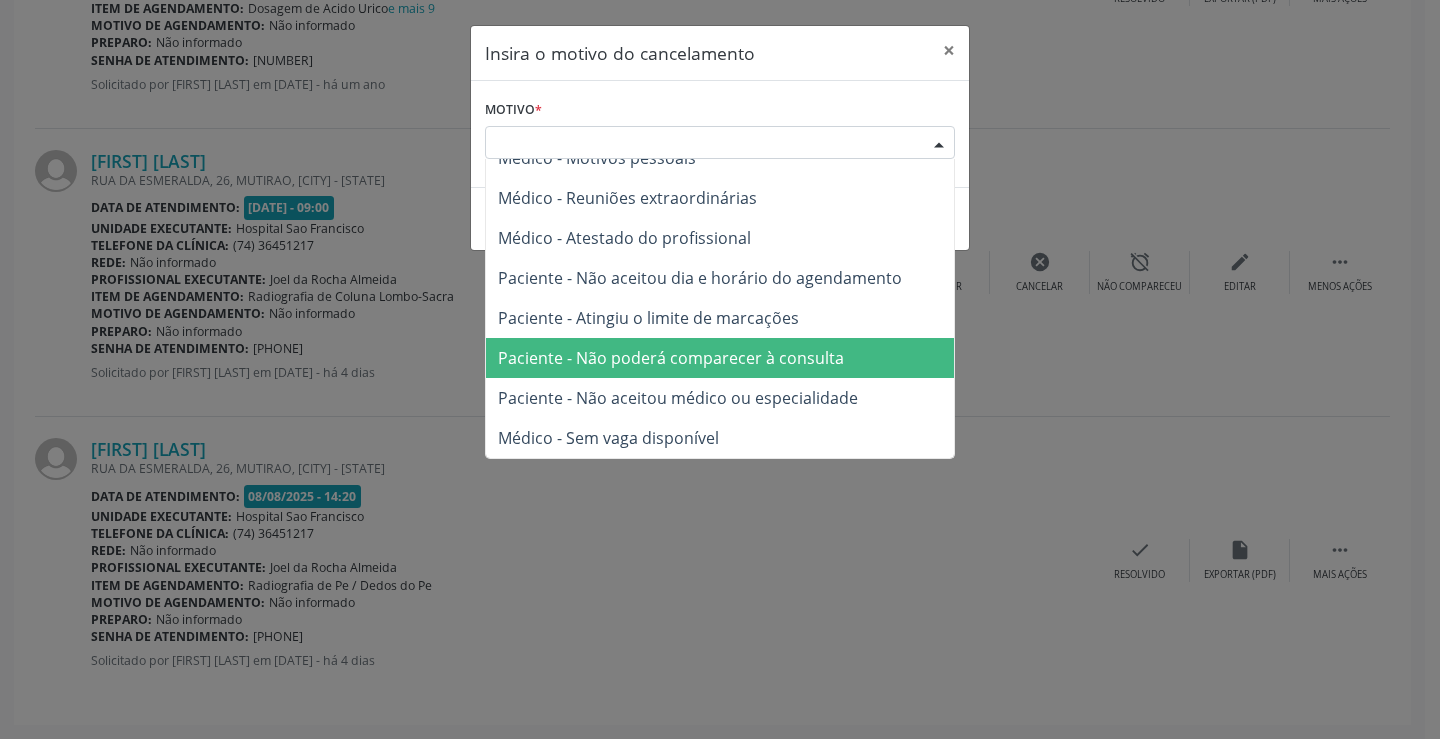 click on "Paciente - Não poderá comparecer à consulta" at bounding box center (720, 358) 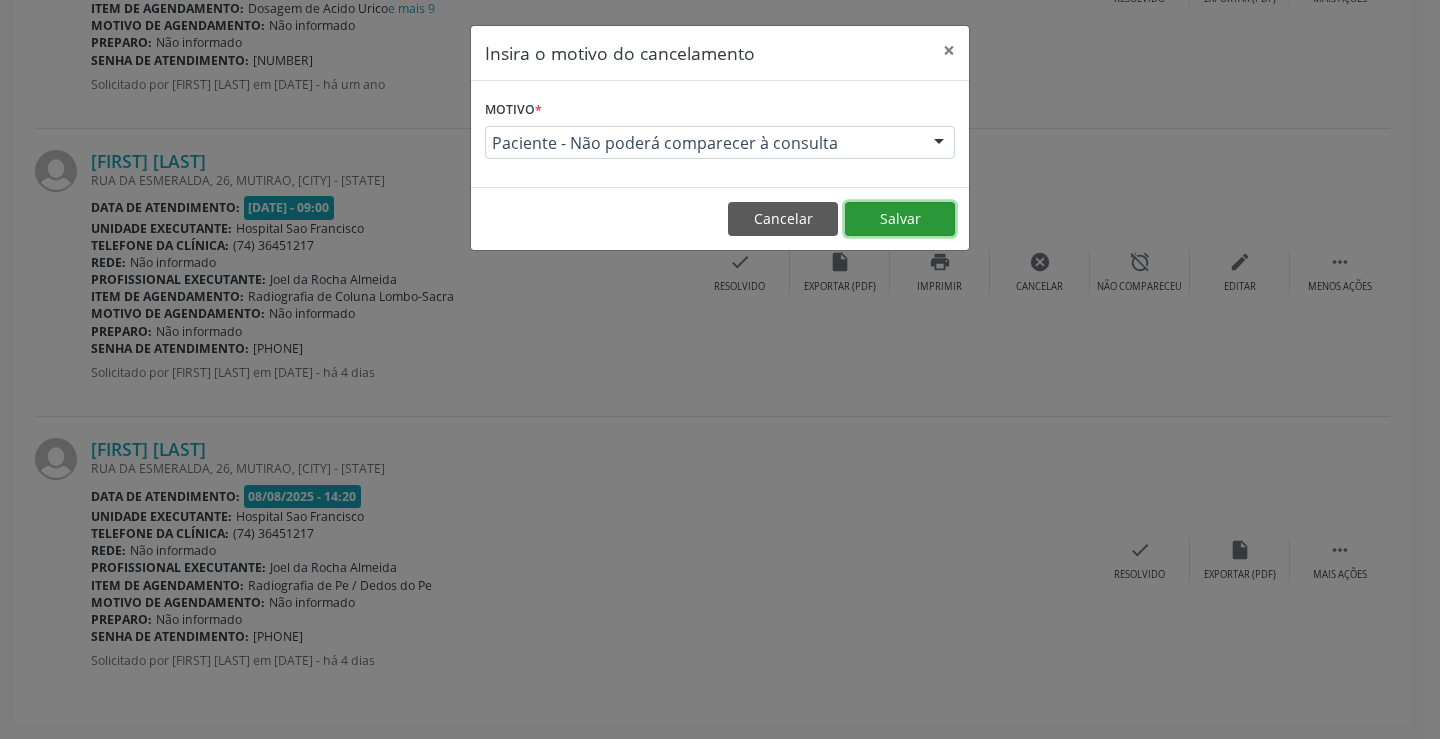 click on "Salvar" at bounding box center (900, 219) 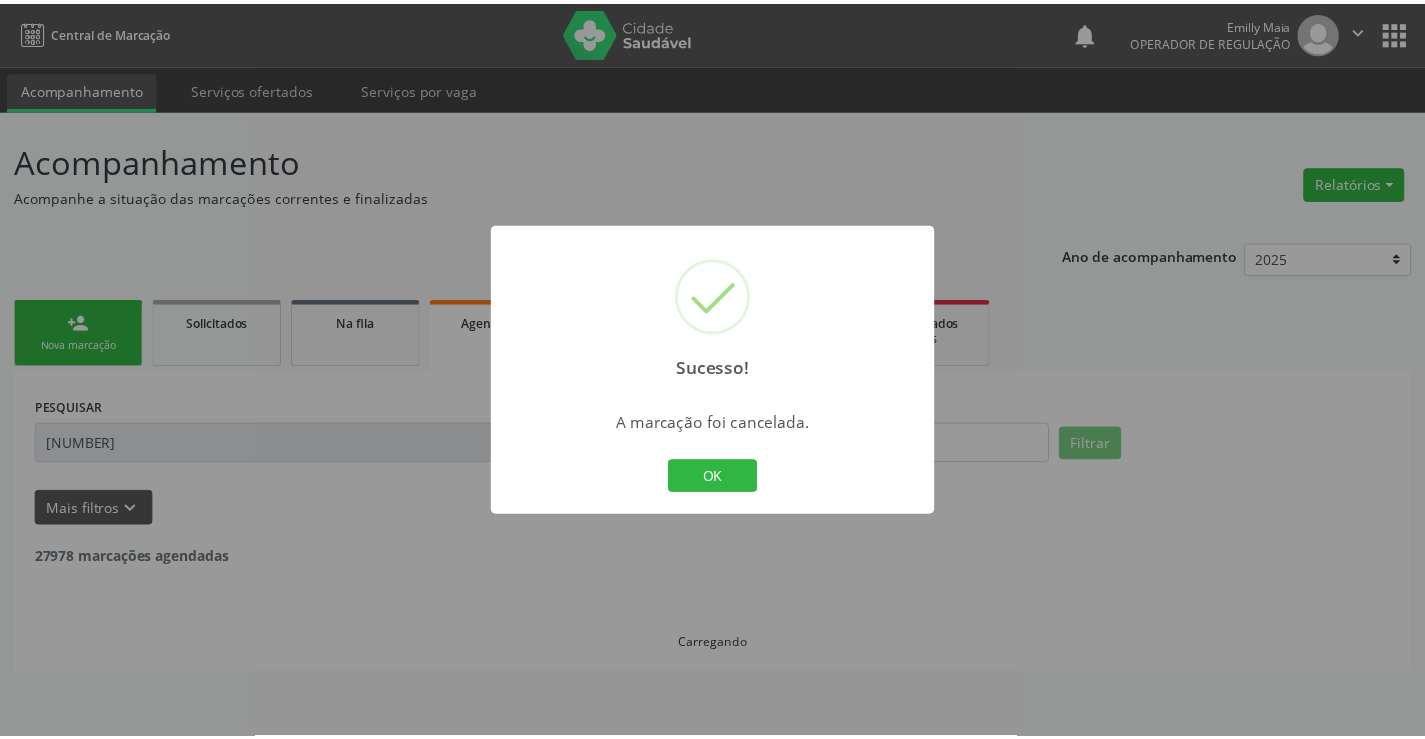 scroll, scrollTop: 0, scrollLeft: 0, axis: both 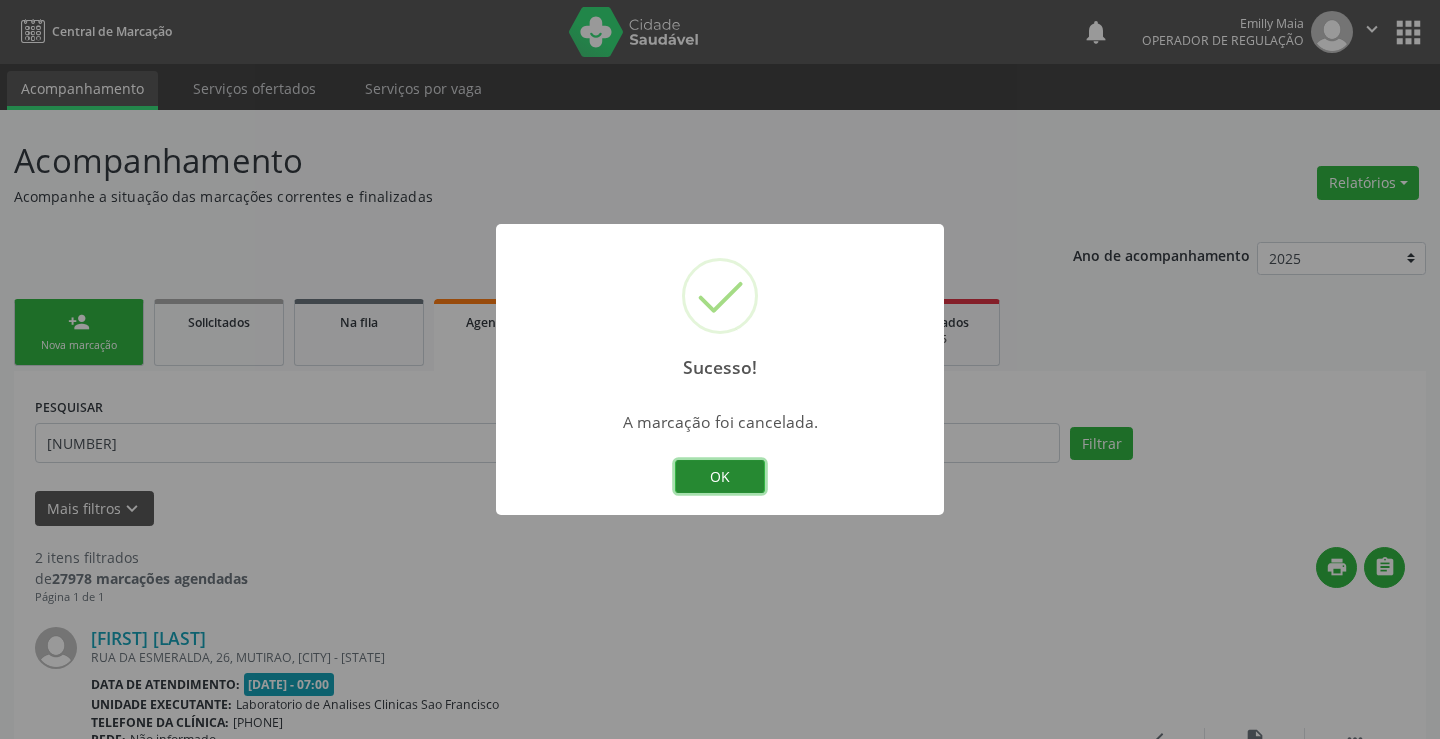 click on "OK" at bounding box center (720, 477) 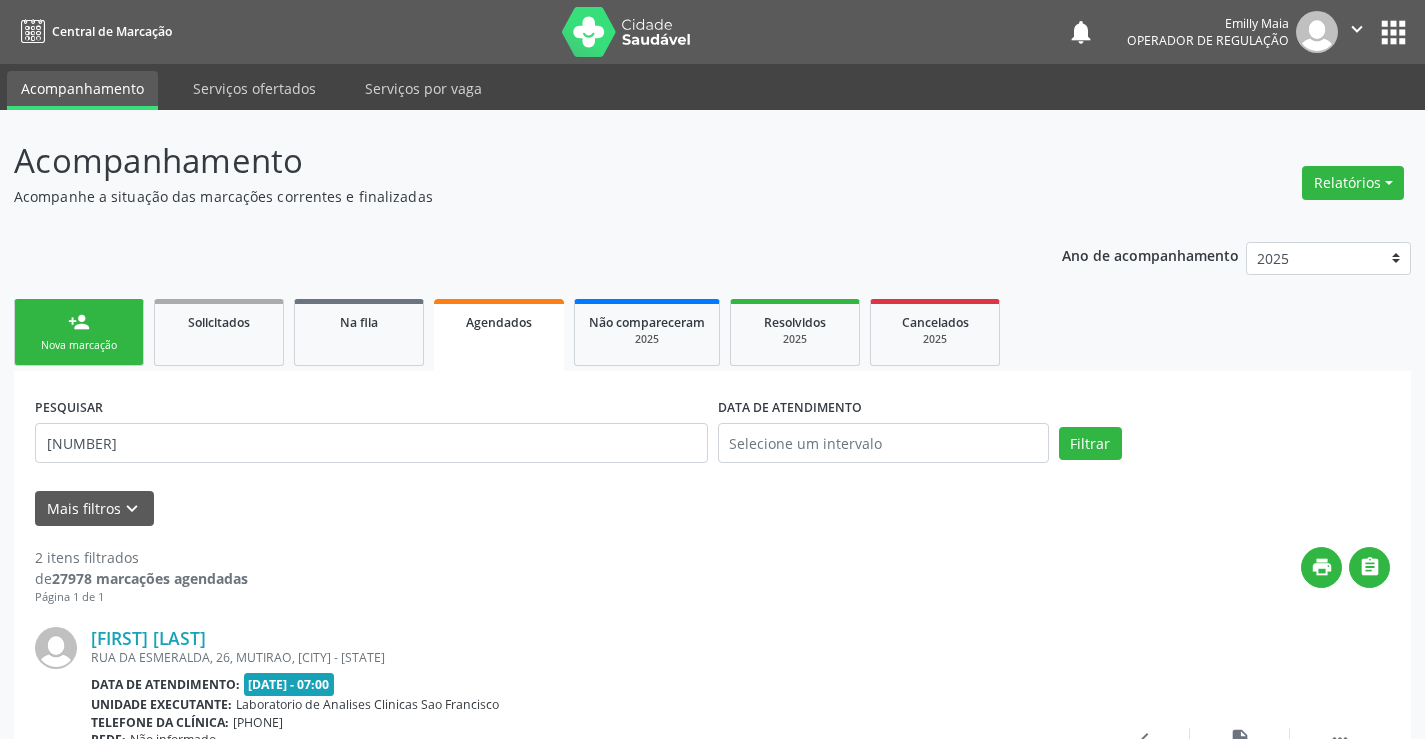 click on "Ano de acompanhamento
2025 2024 2023
person_add
Nova marcação
Solicitados   Na fila   Agendados   Não compareceram
2025
Resolvidos
2025
Cancelados
2025
PESQUISAR
704109182240775
DATA DE ATENDIMENTO
Filtrar
UNIDADE DE REFERÊNCIA
Selecione uma UBS
Todas as UBS   Unidade Basica de Saude da Familia Dr Paulo Sudre   Centro de Enfrentamento Para Covid 19 de Campo Formoso   Central de Marcacao de Consultas e Exames de Campo Formoso   Vigilancia em Saude de Campo Formoso   PSF Lage dos Negros III   P S da Familia do Povoado de Caraibas   Unidade Basica de Saude da Familia Maninho Ferreira   P S de Curral da Ponta Psf Oseas Manoel da Silva   Farmacia Basica   Unidade Basica de Saude da Familia de Brejao da Caatinga   P S da Familia do Povoado de Pocos   P S da Familia do Povoado de Tiquara     P S de Lages dos Negros" at bounding box center (712, 715) 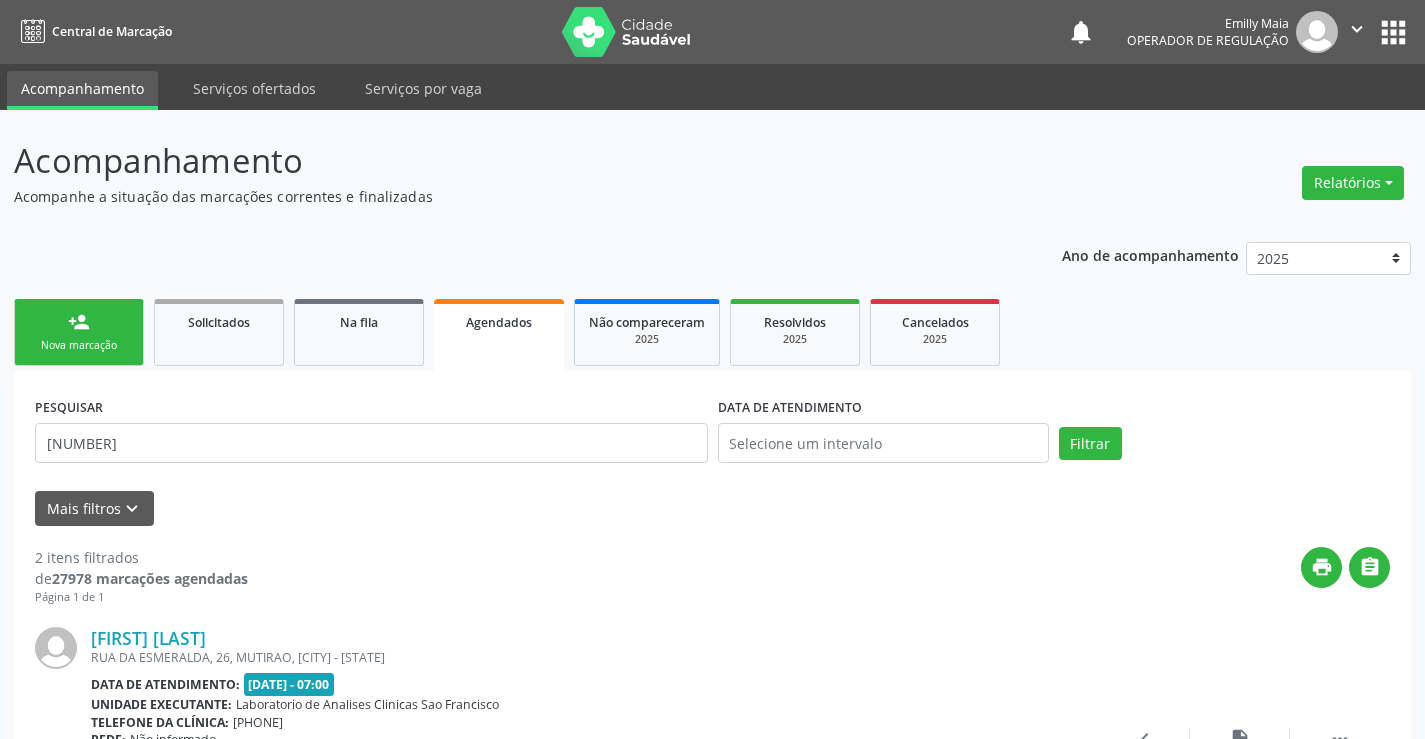 click on "Nova marcação" at bounding box center (79, 345) 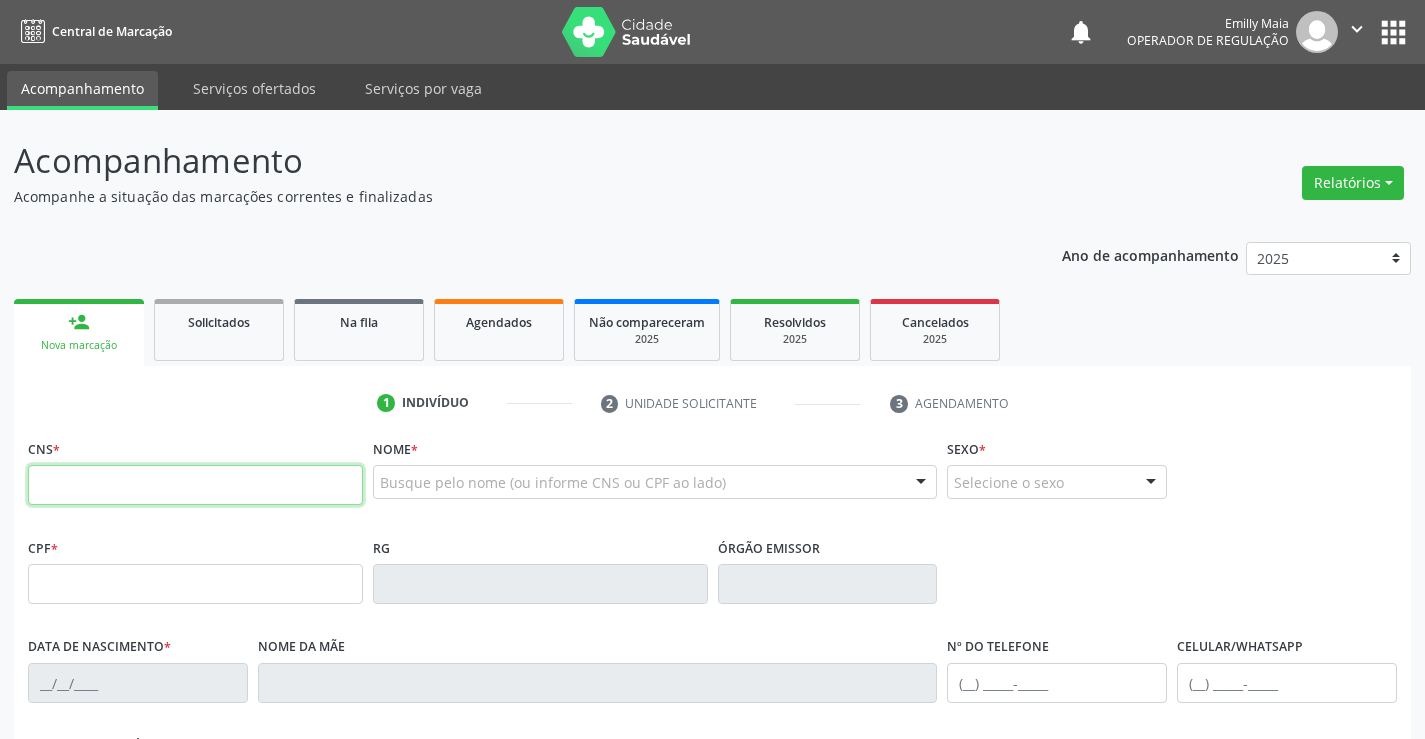 click at bounding box center [195, 485] 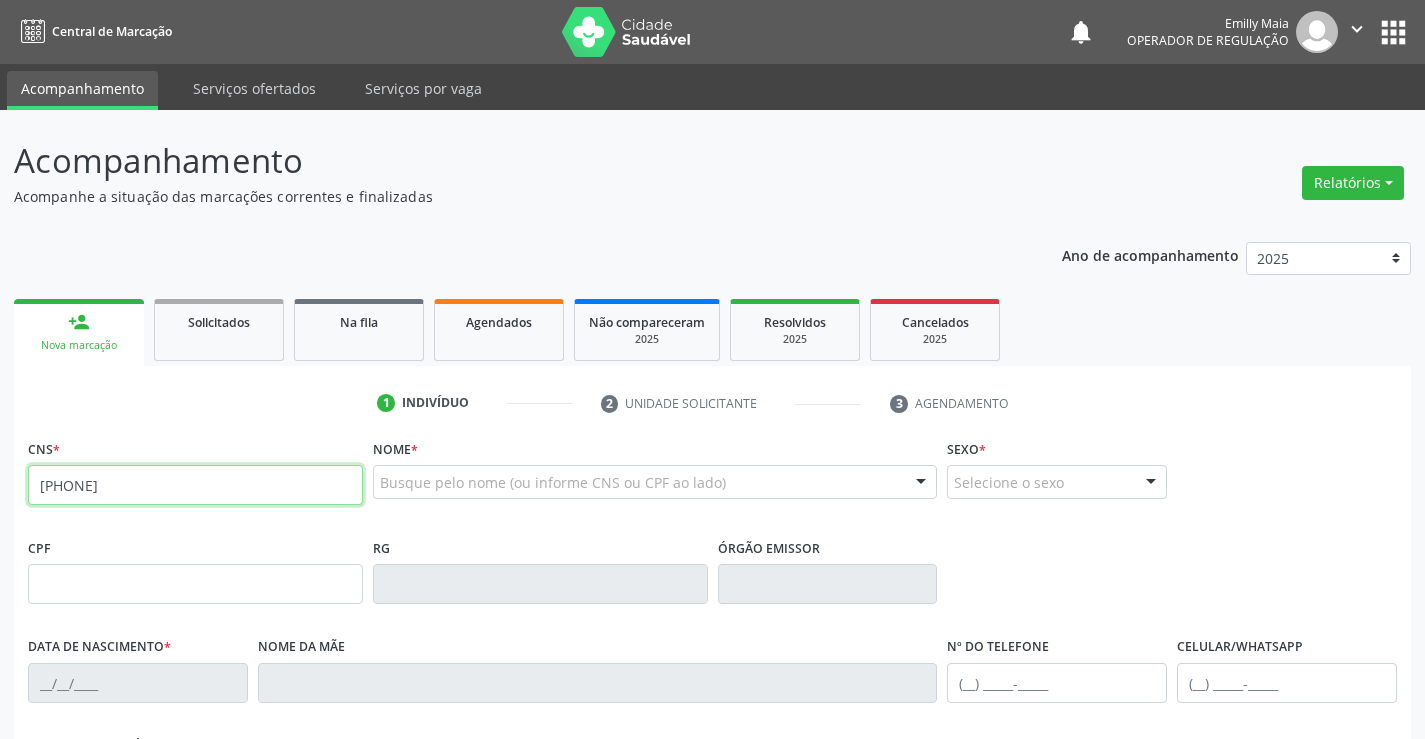 type on "708 2021 9614 0943" 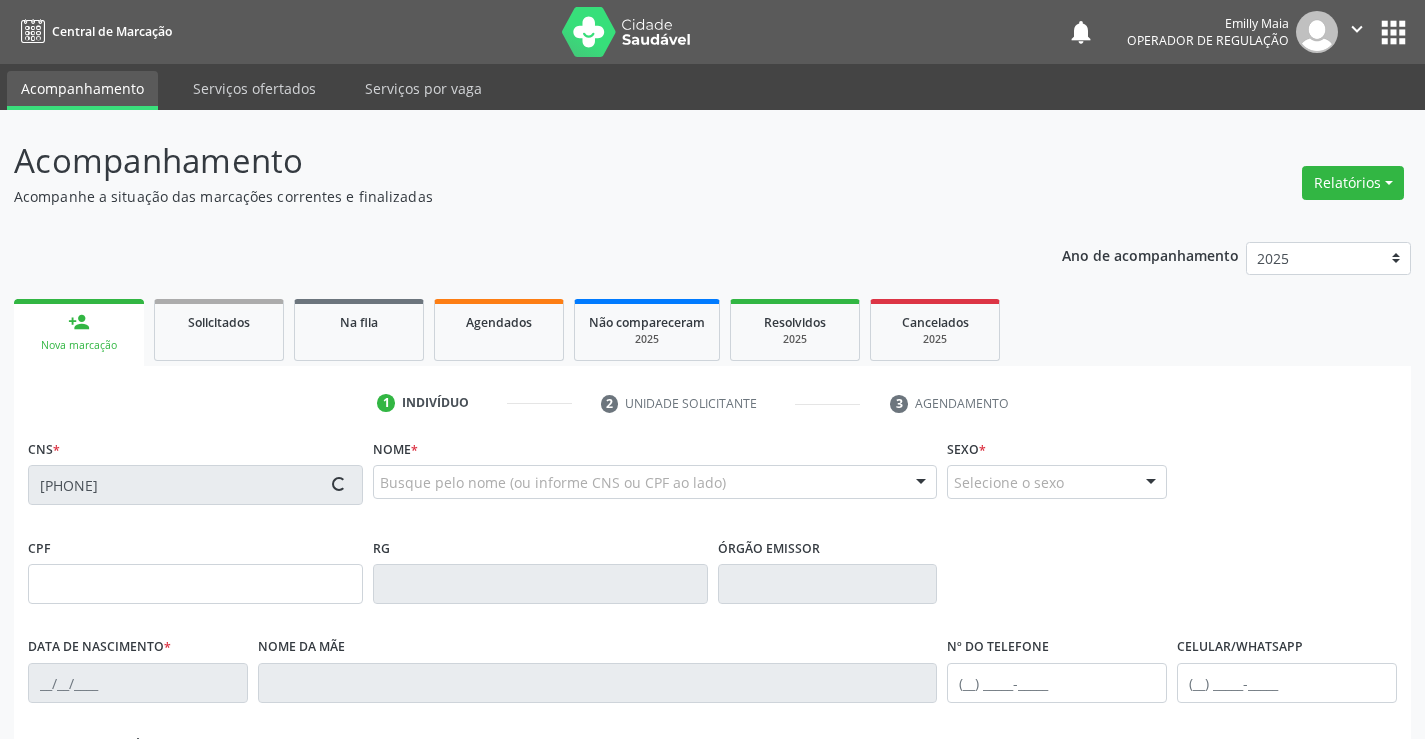 type on "1311501460" 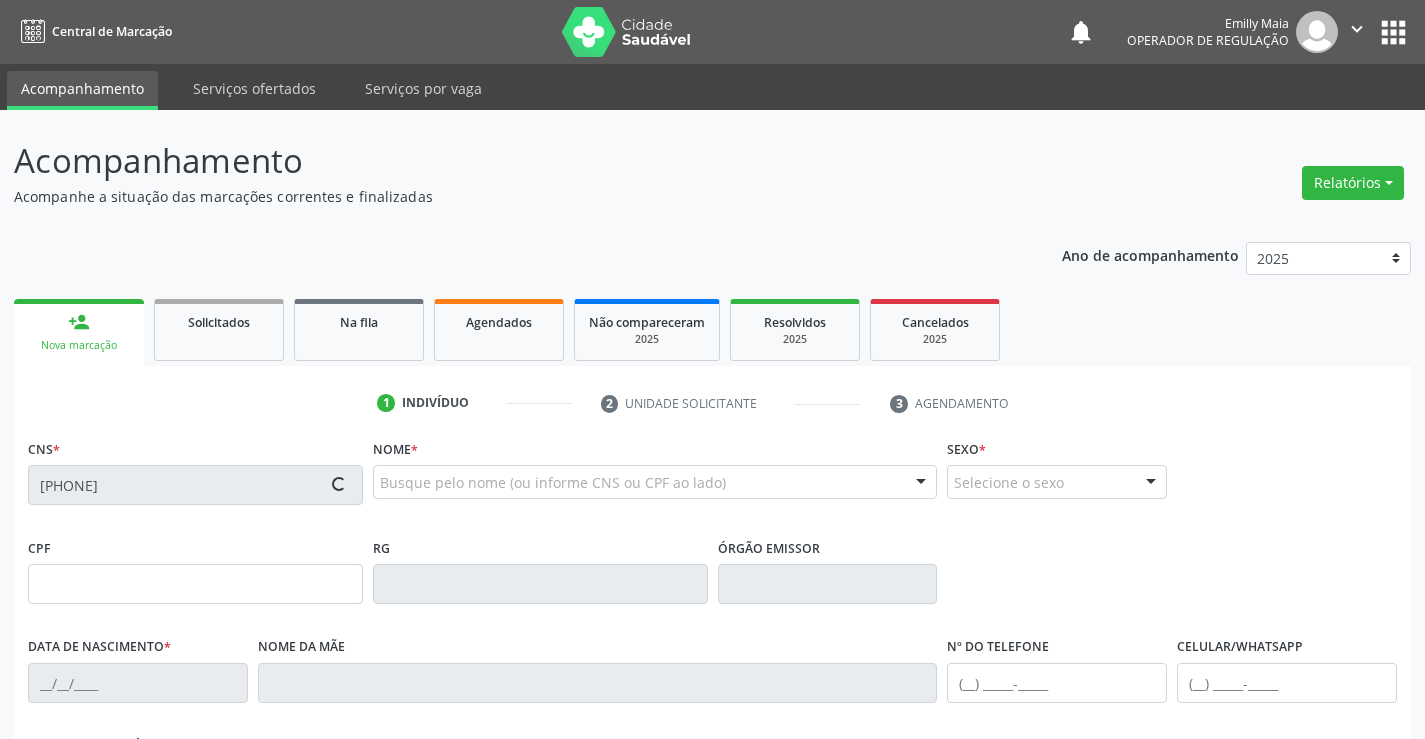 type on "S/N" 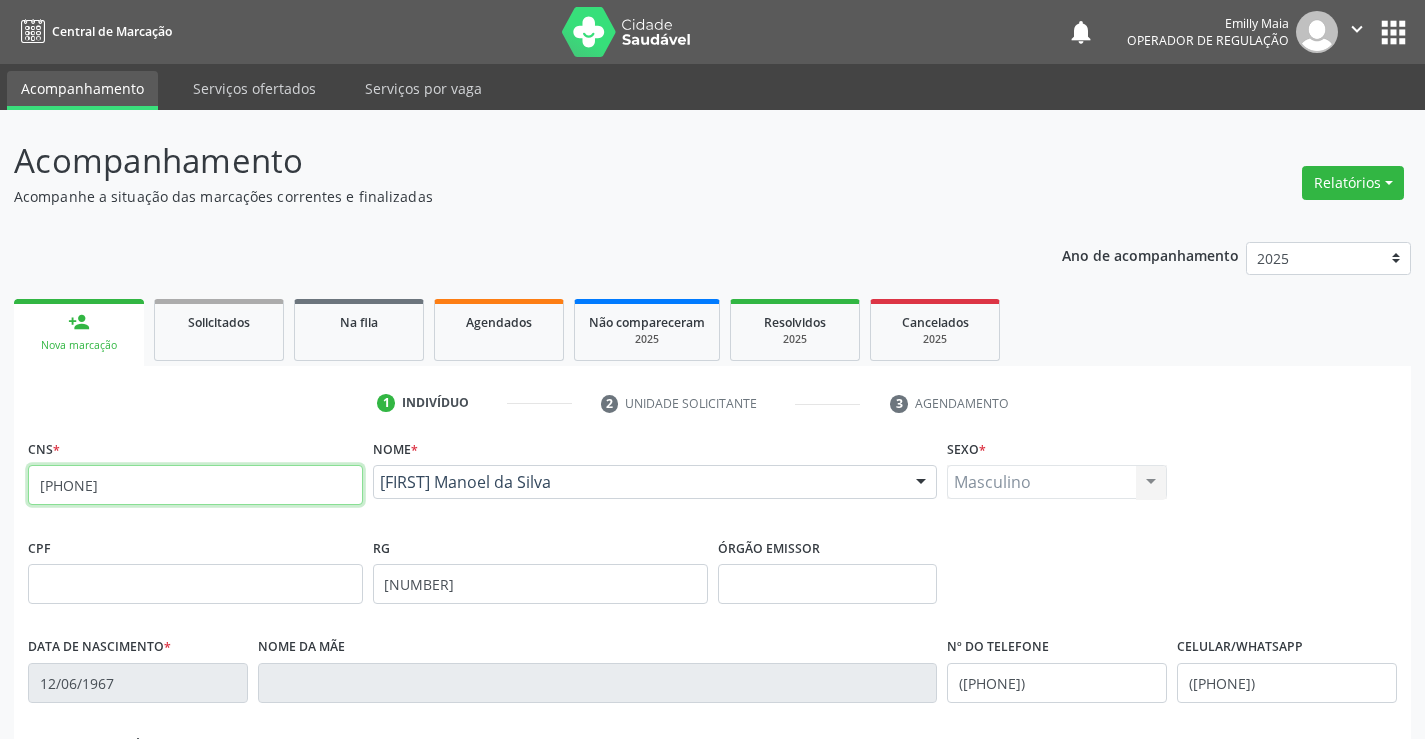 drag, startPoint x: 189, startPoint y: 483, endPoint x: 178, endPoint y: 484, distance: 11.045361 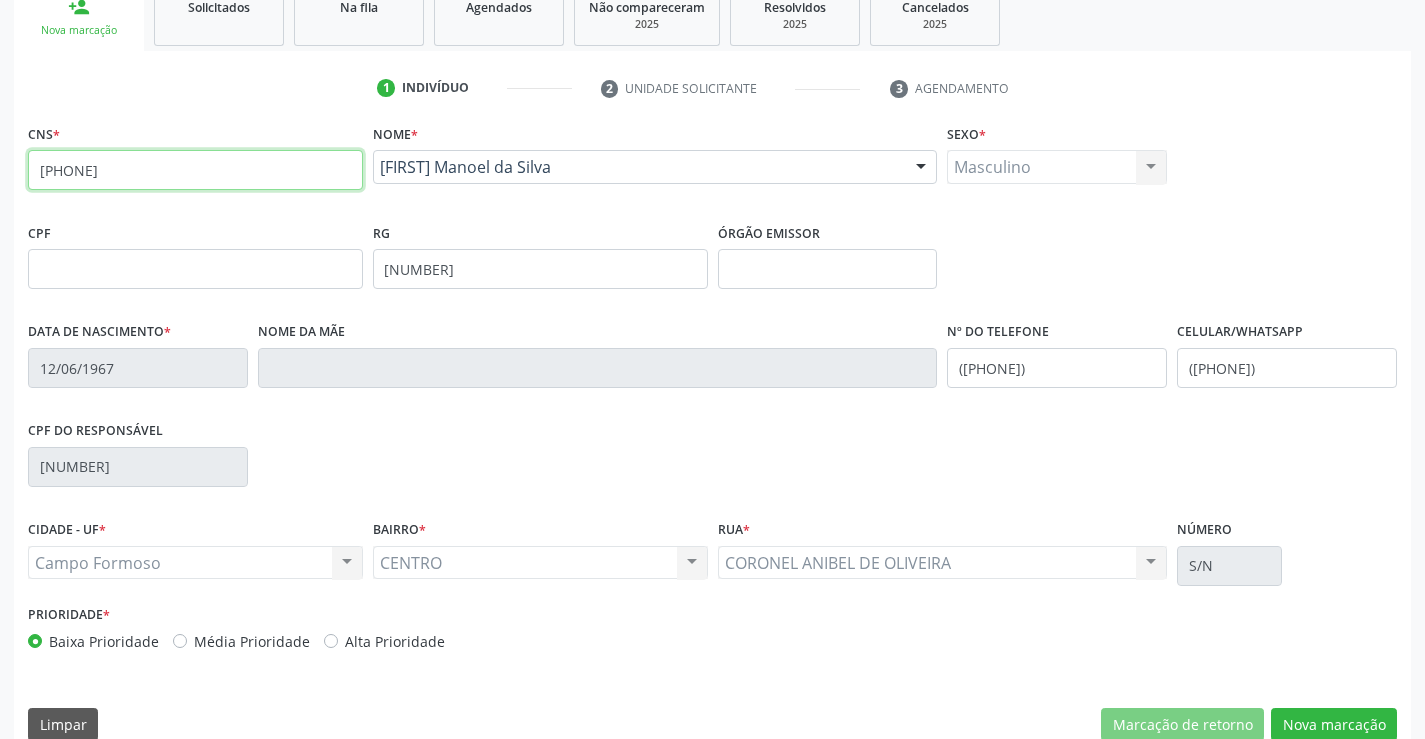 scroll, scrollTop: 345, scrollLeft: 0, axis: vertical 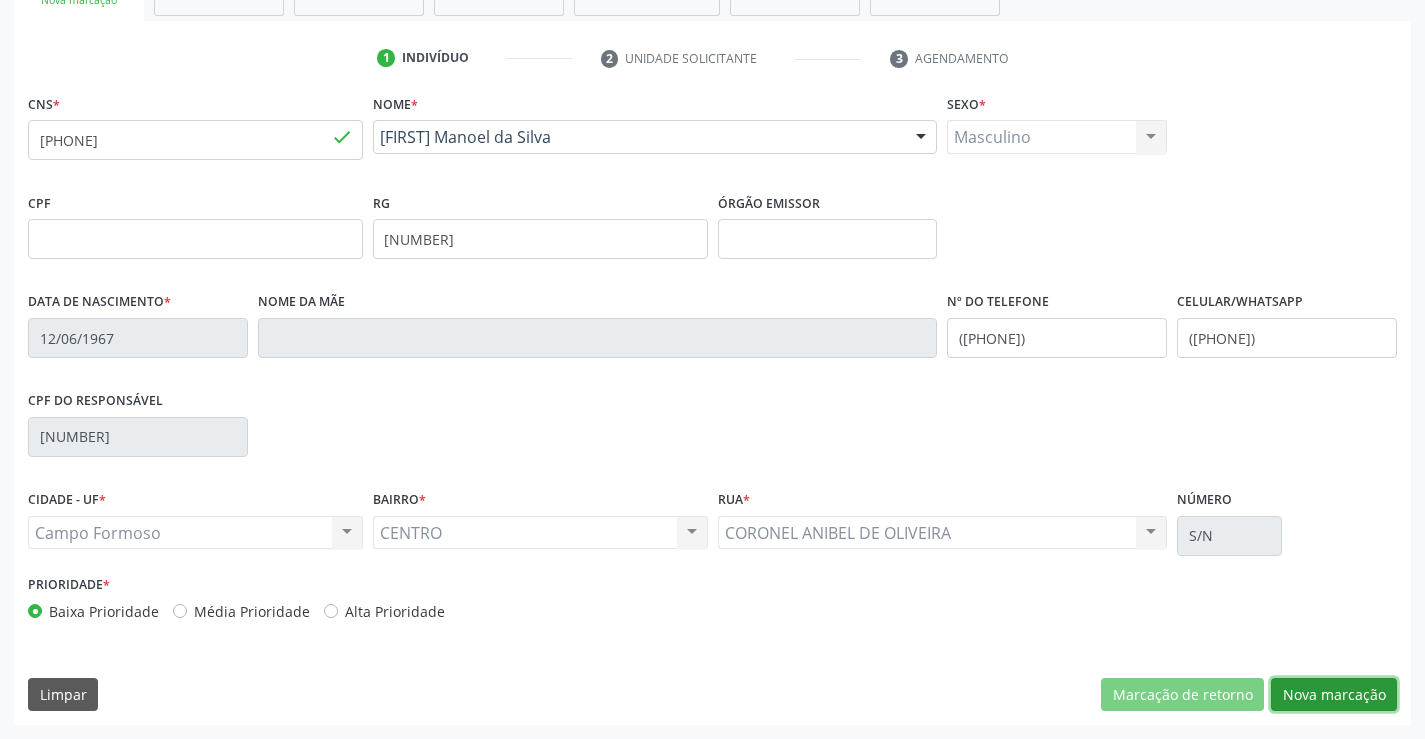 click on "Nova marcação" at bounding box center (1334, 695) 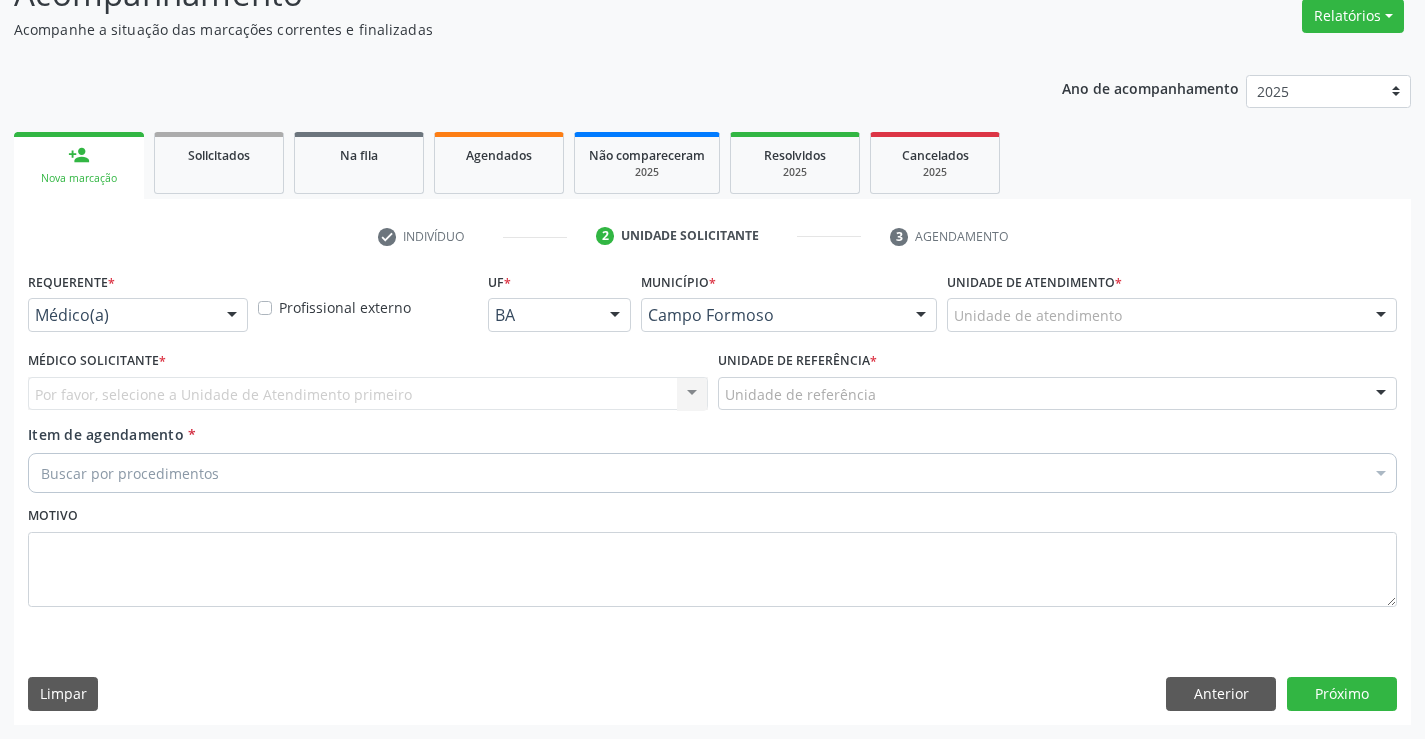 scroll, scrollTop: 167, scrollLeft: 0, axis: vertical 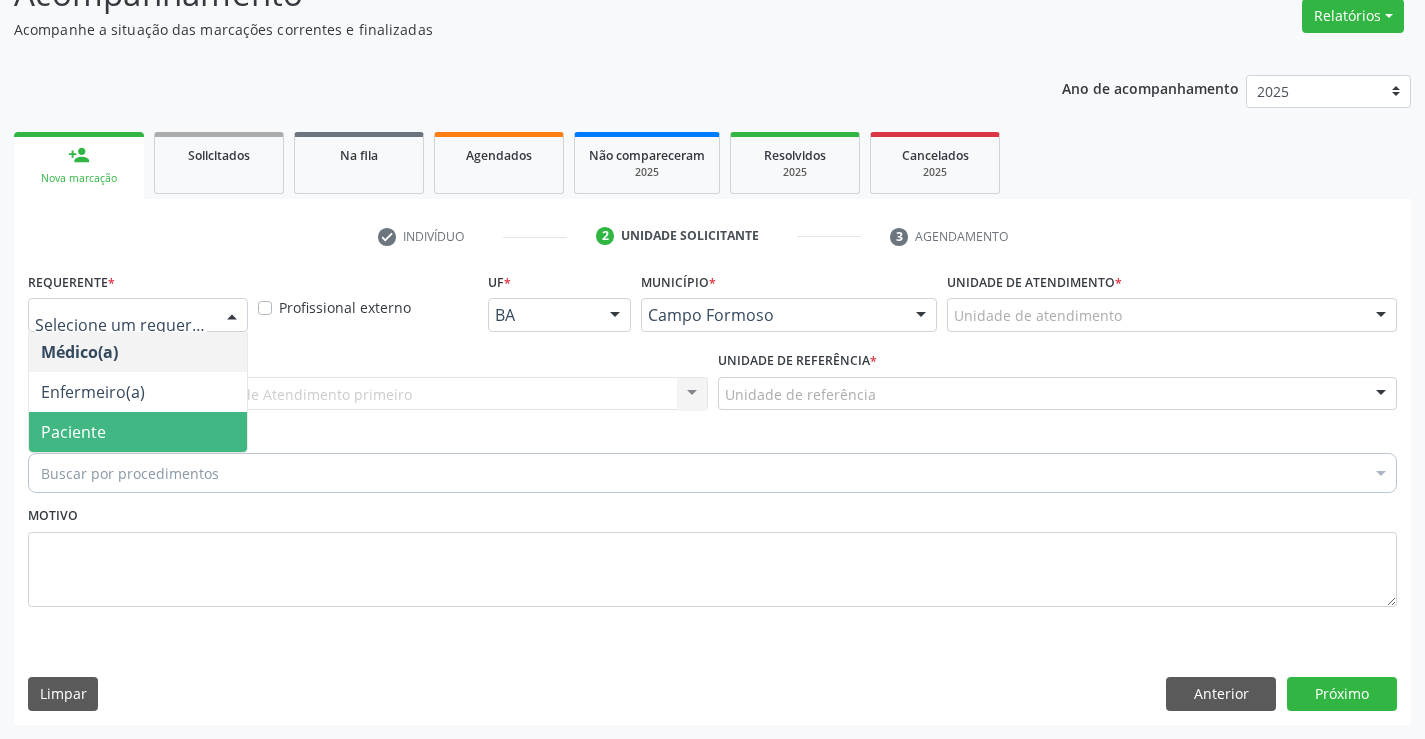 click on "Paciente" at bounding box center (138, 432) 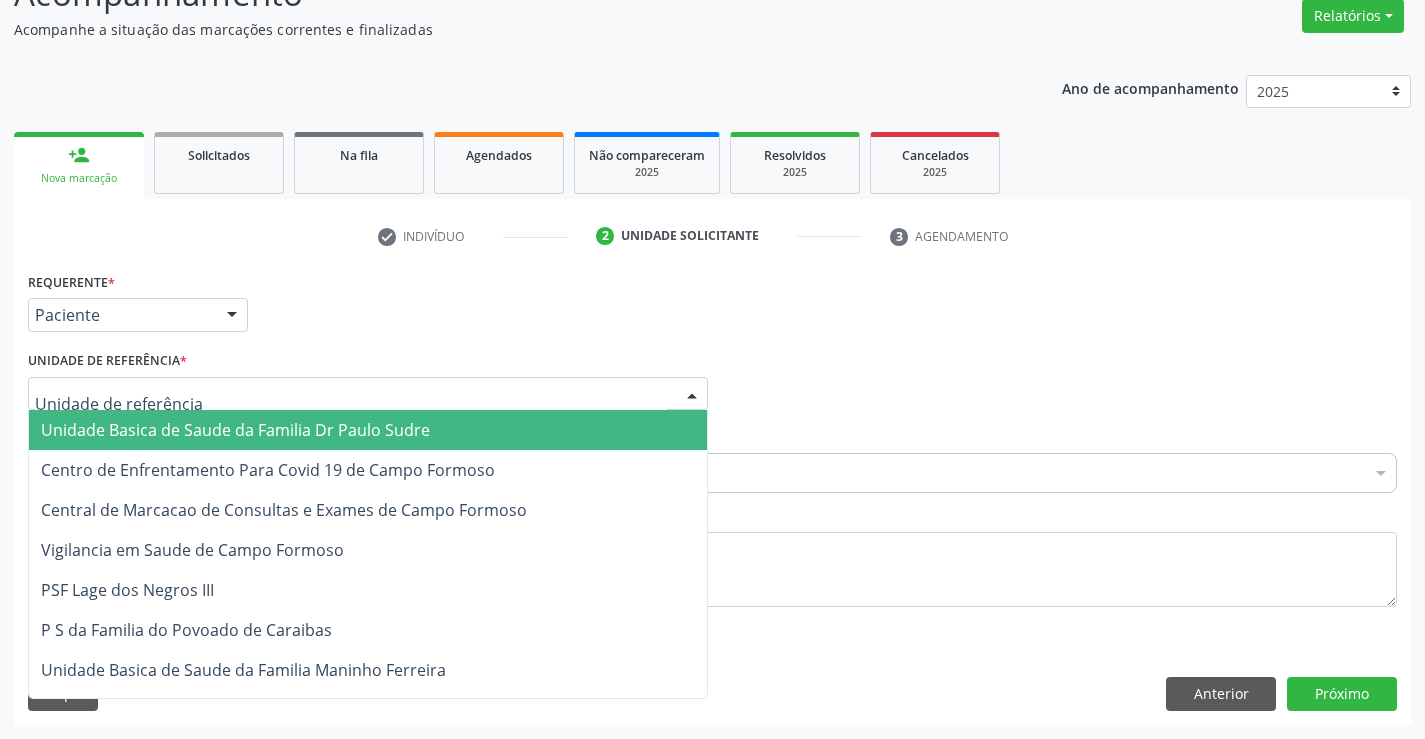 click at bounding box center (368, 394) 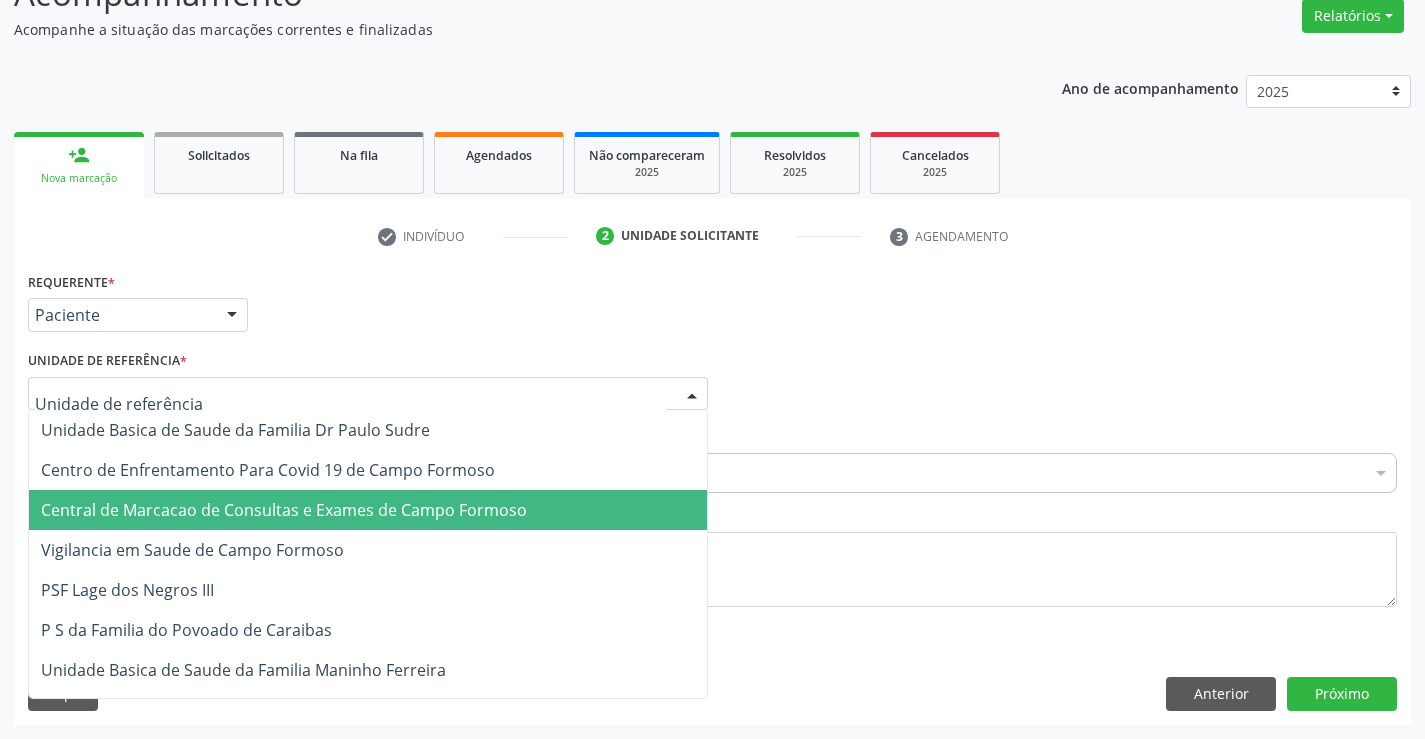 click on "Central de Marcacao de Consultas e Exames de Campo Formoso" at bounding box center (284, 510) 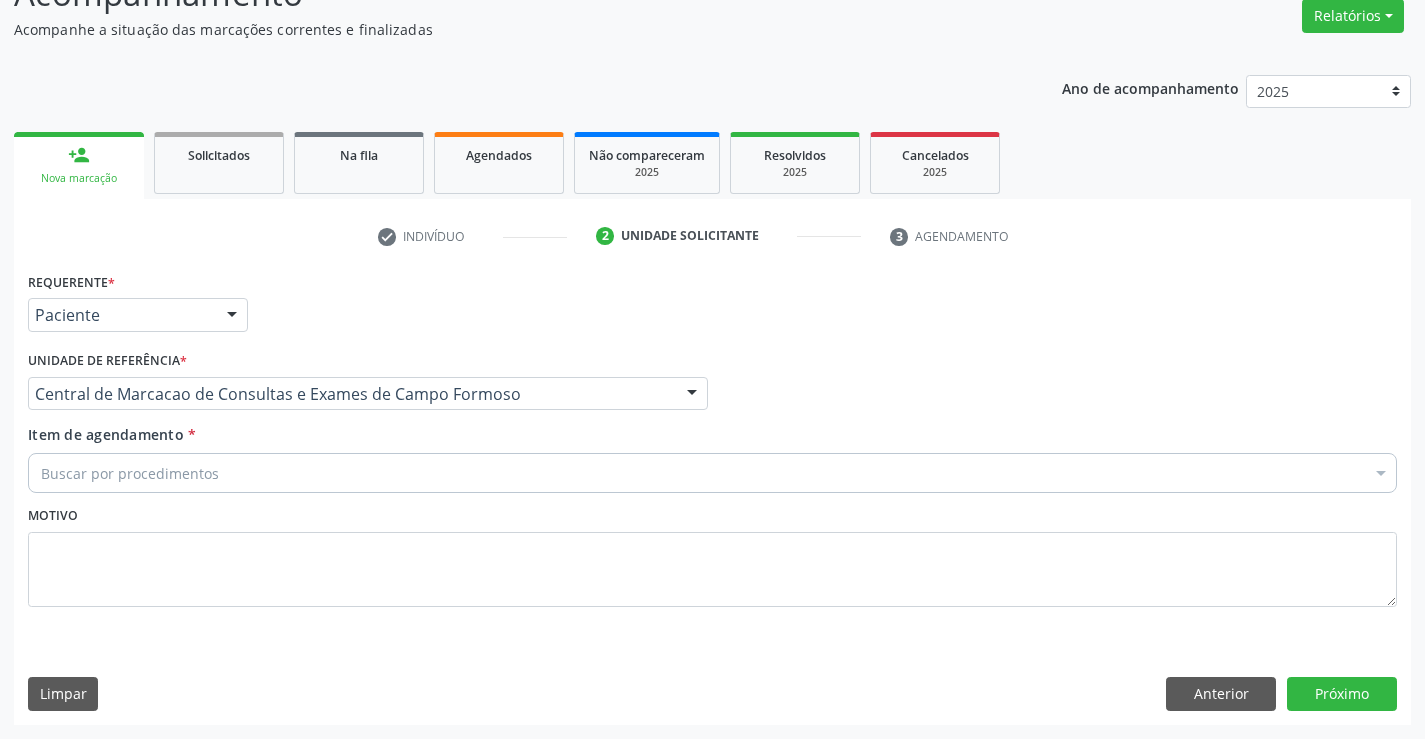 click on "Buscar por procedimentos" at bounding box center [712, 473] 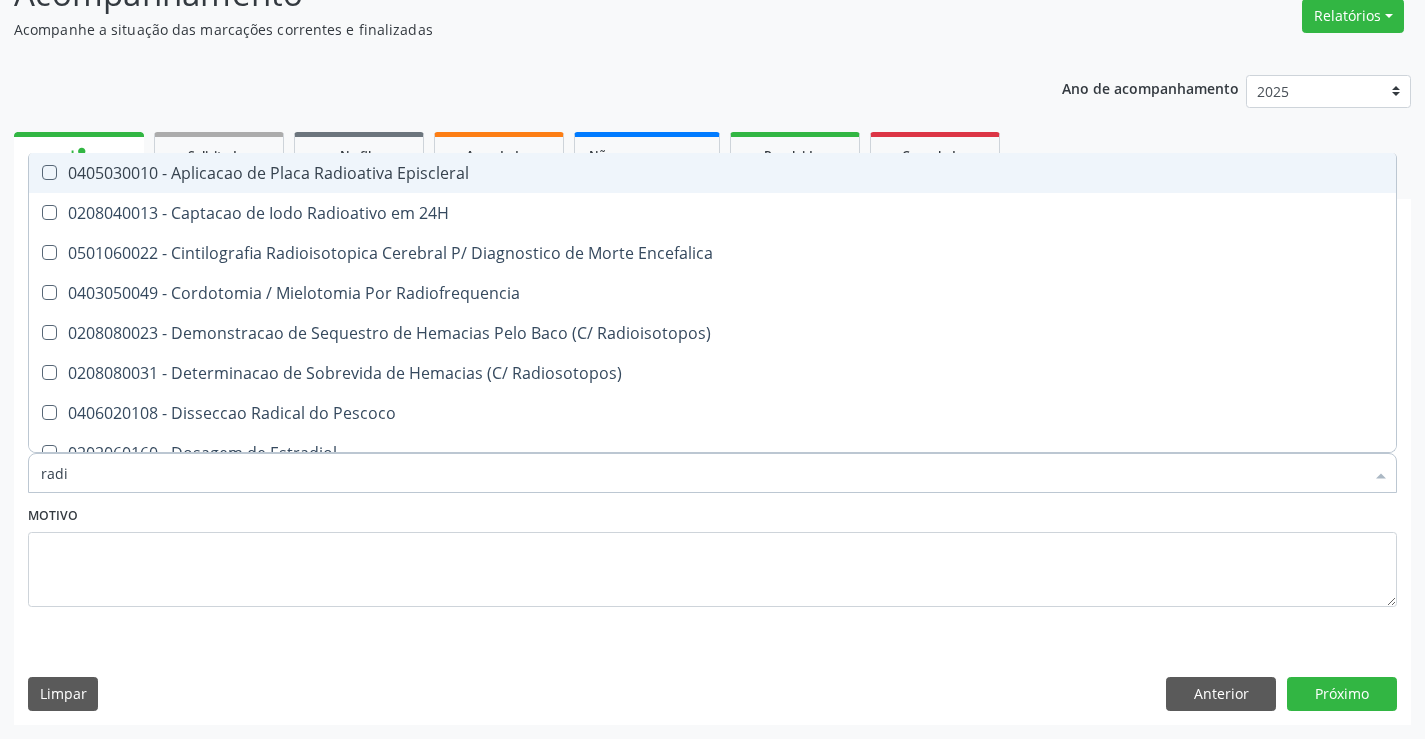 type on "radio" 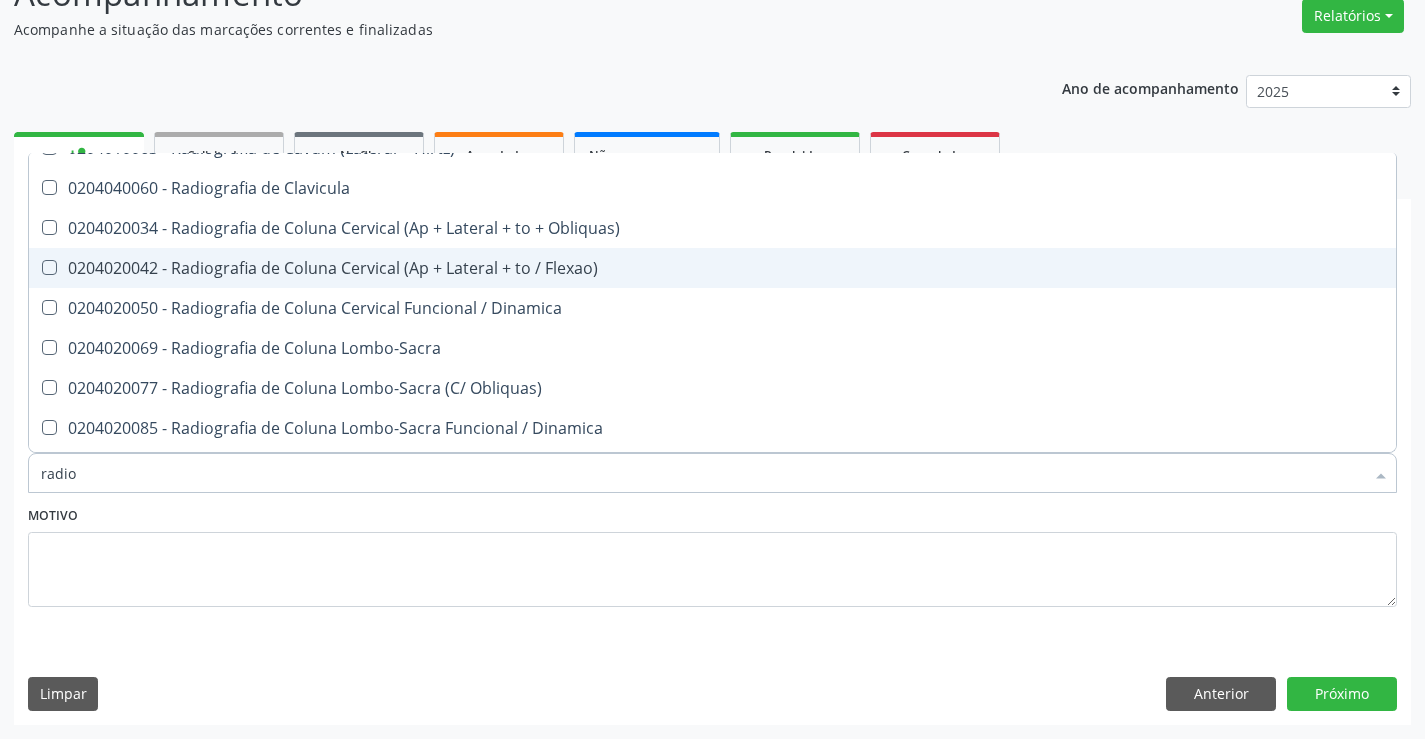 scroll, scrollTop: 1500, scrollLeft: 0, axis: vertical 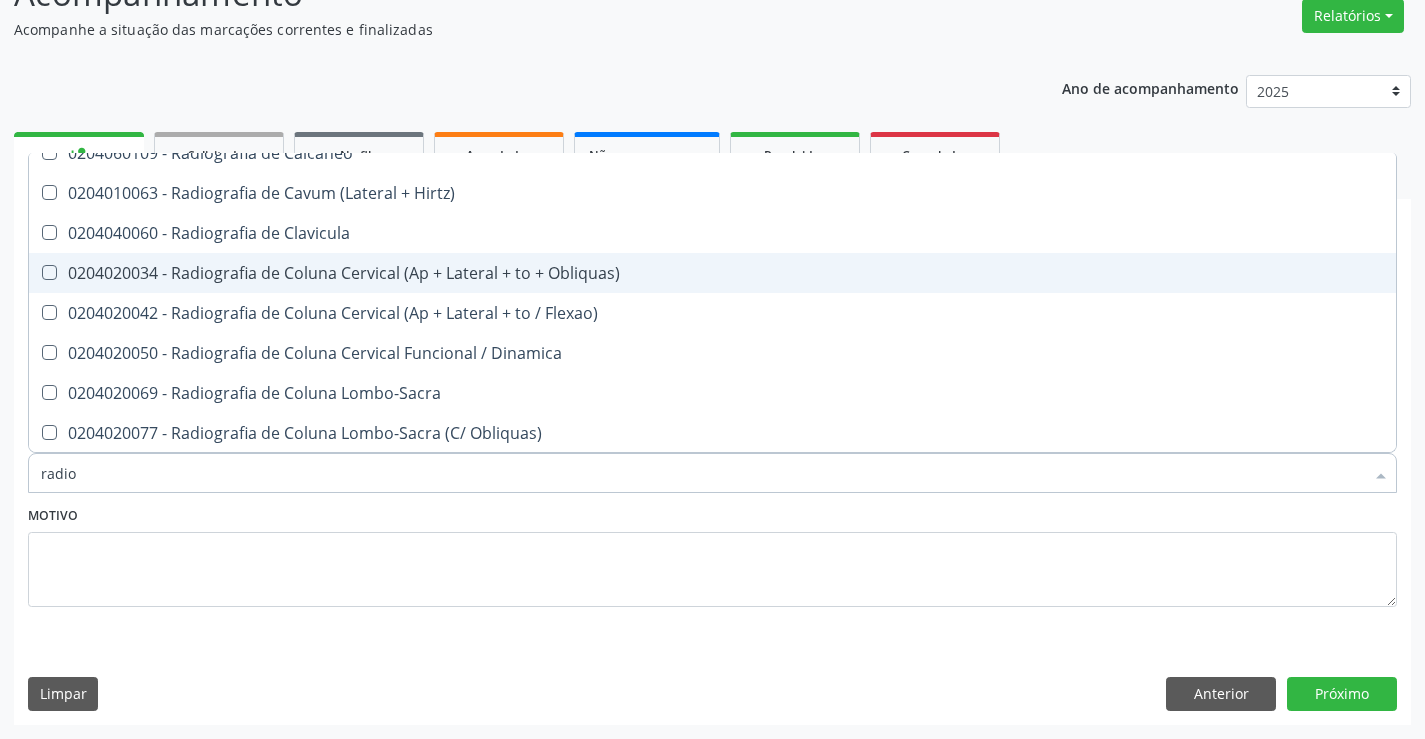 click on "0204020034 - Radiografia de Coluna Cervical (Ap + Lateral + to + Obliquas)" at bounding box center (712, 273) 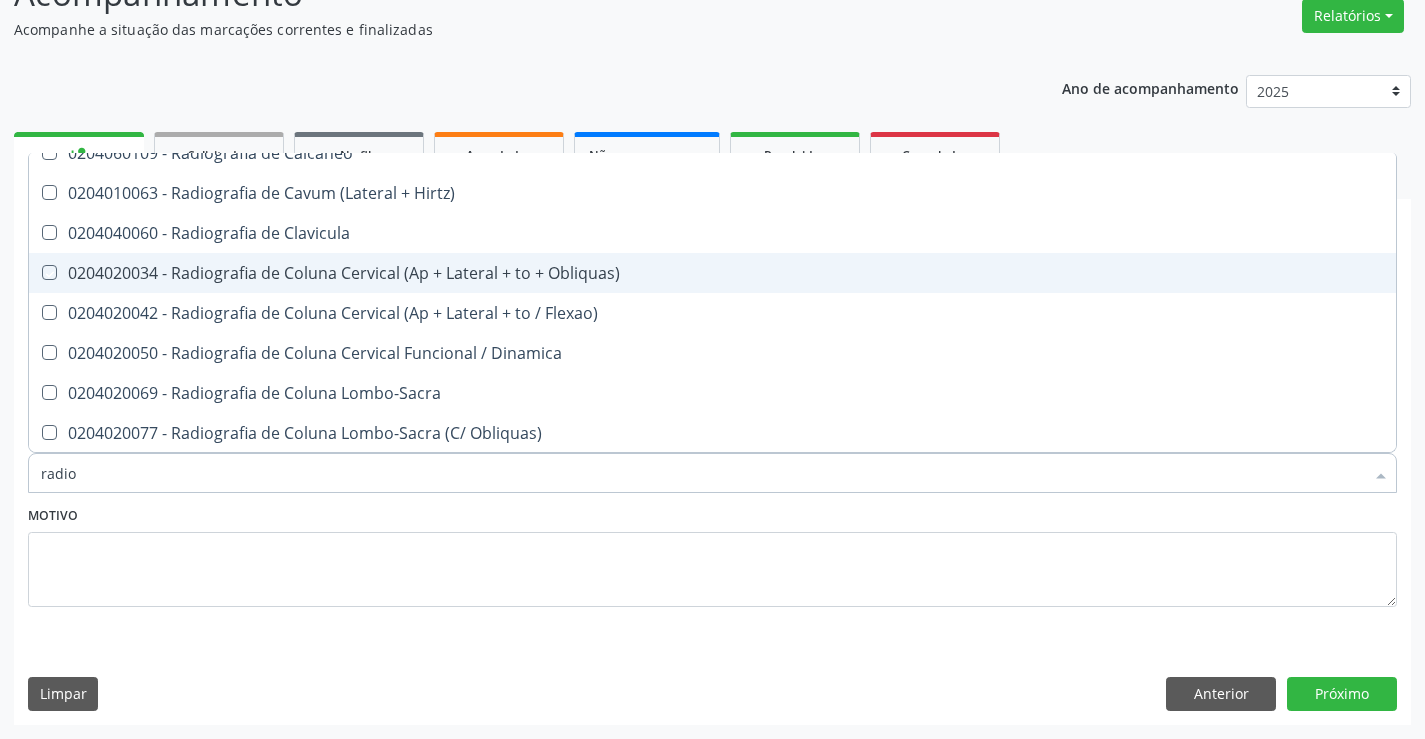 checkbox on "true" 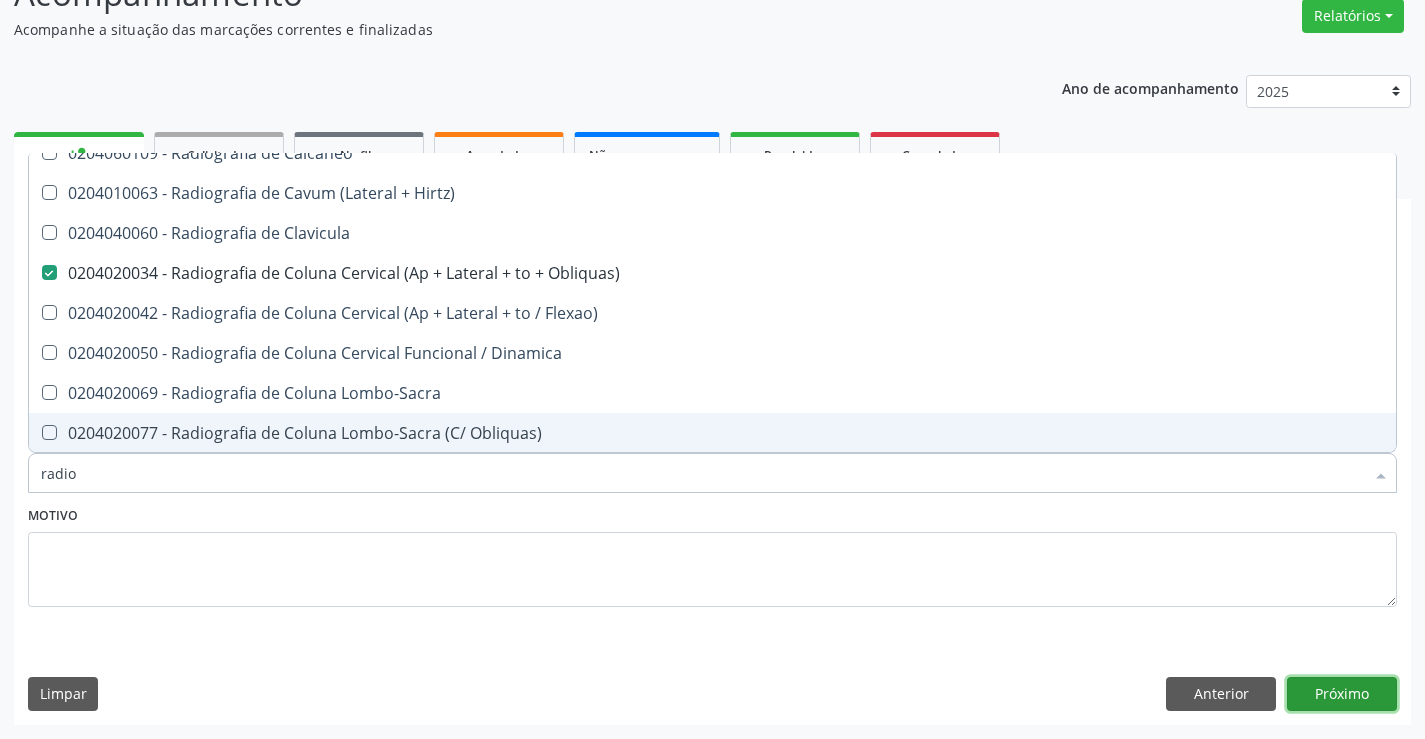 click on "Próximo" at bounding box center [1342, 694] 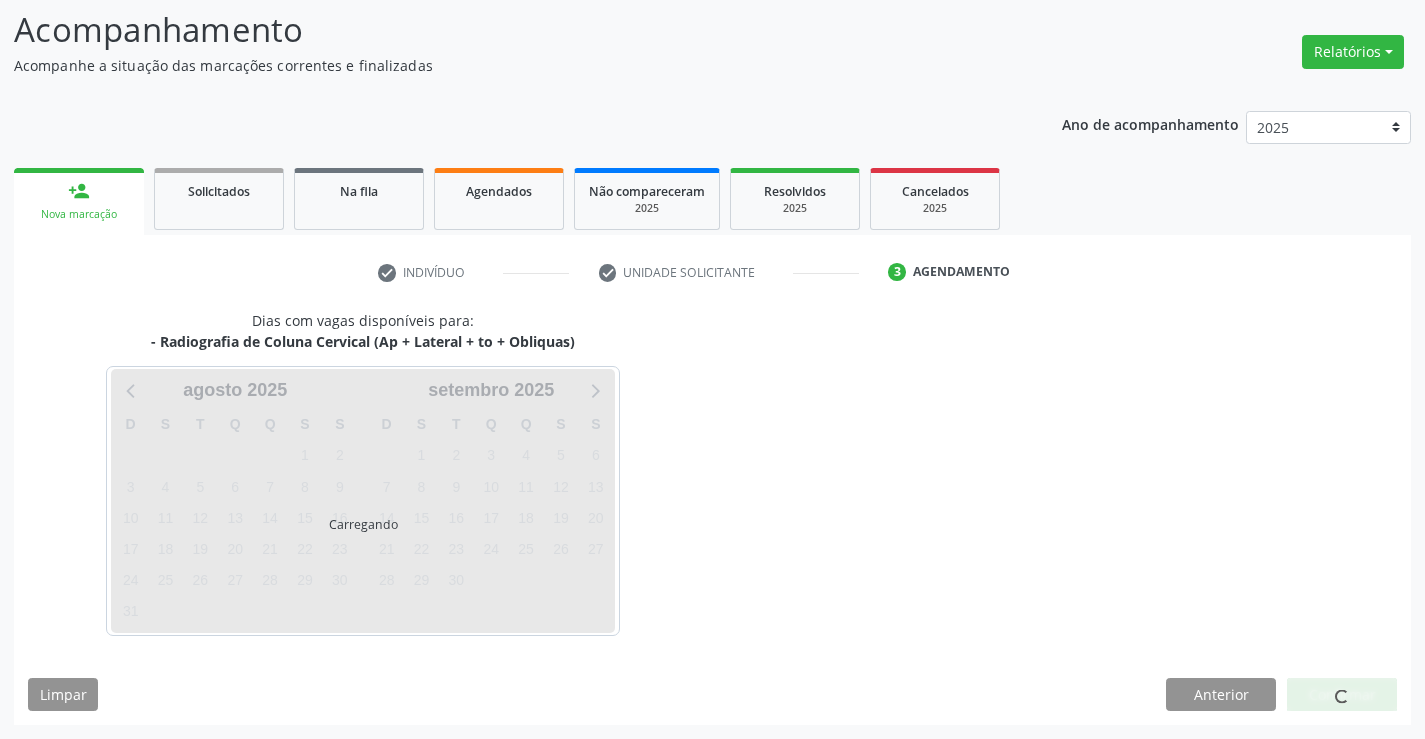 scroll, scrollTop: 131, scrollLeft: 0, axis: vertical 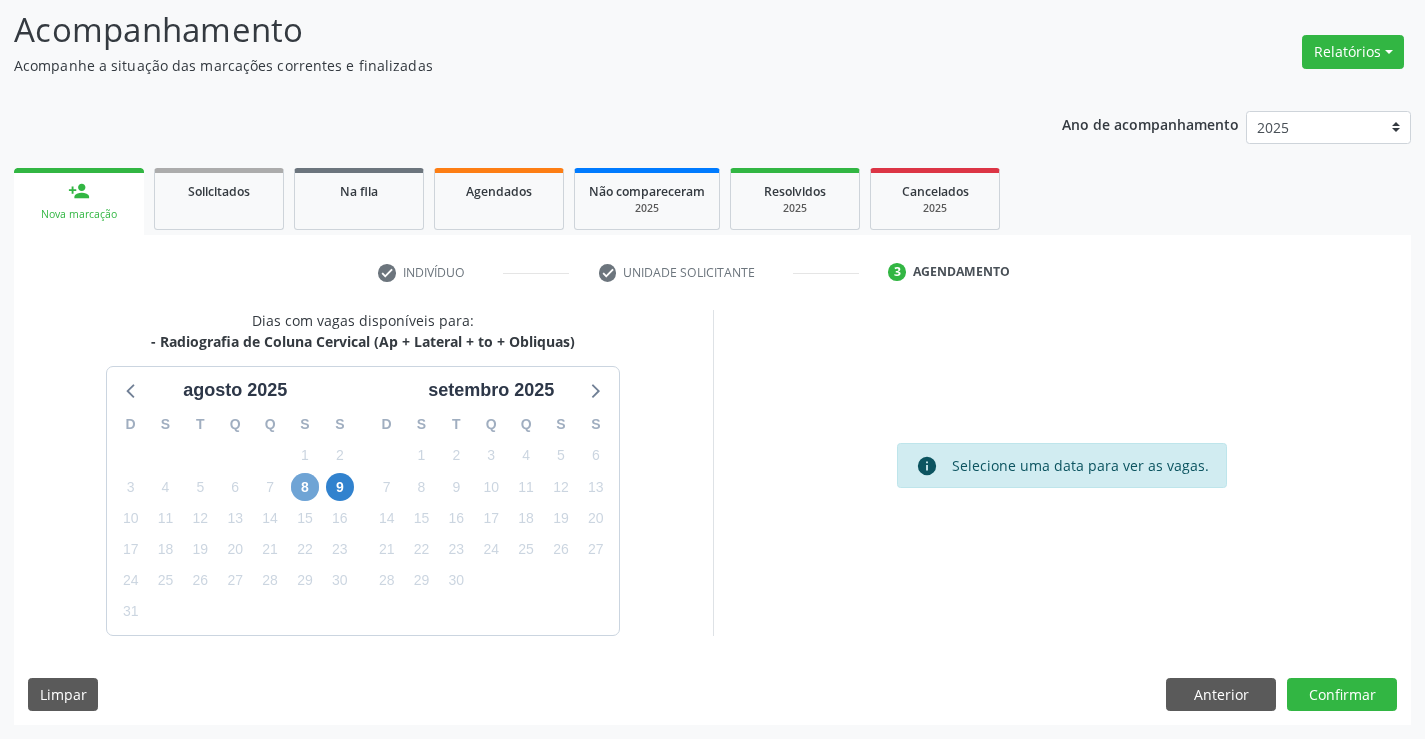 click on "8" at bounding box center [305, 487] 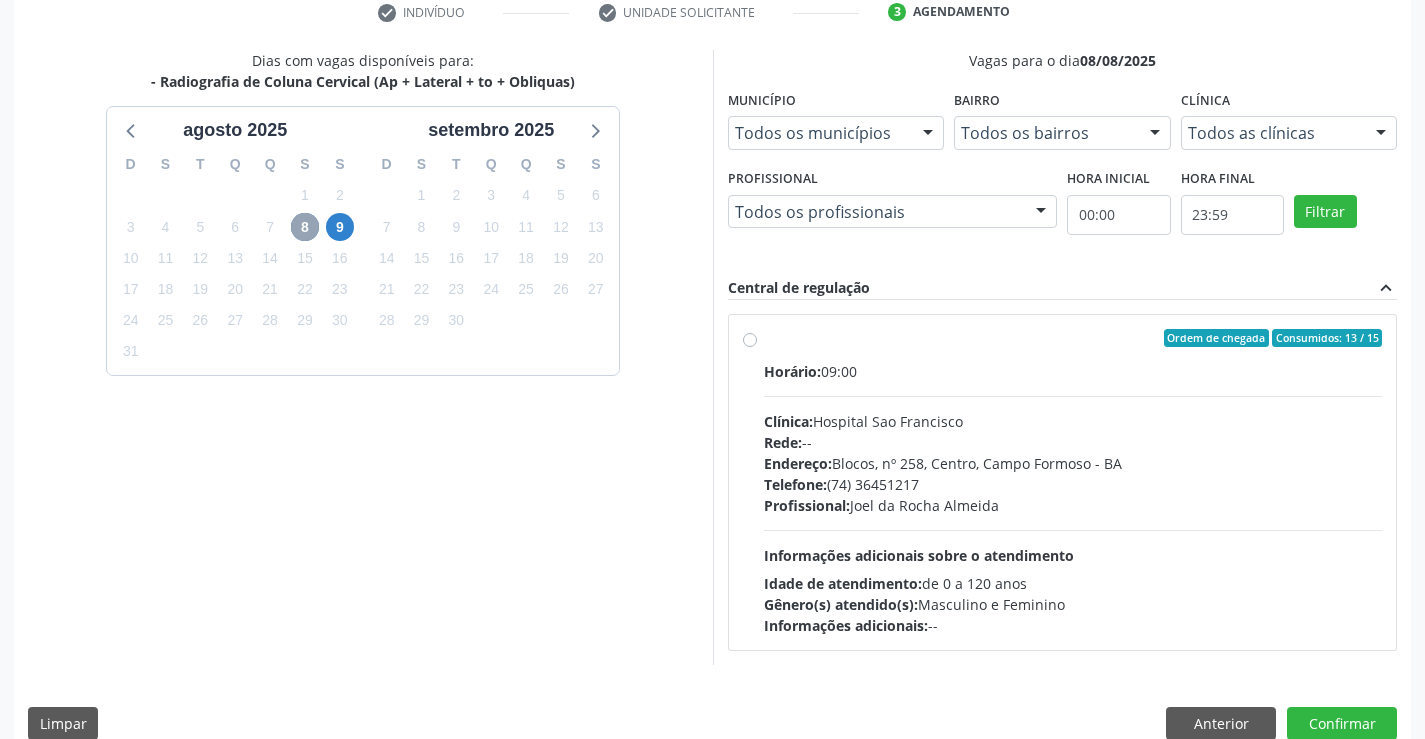 scroll, scrollTop: 420, scrollLeft: 0, axis: vertical 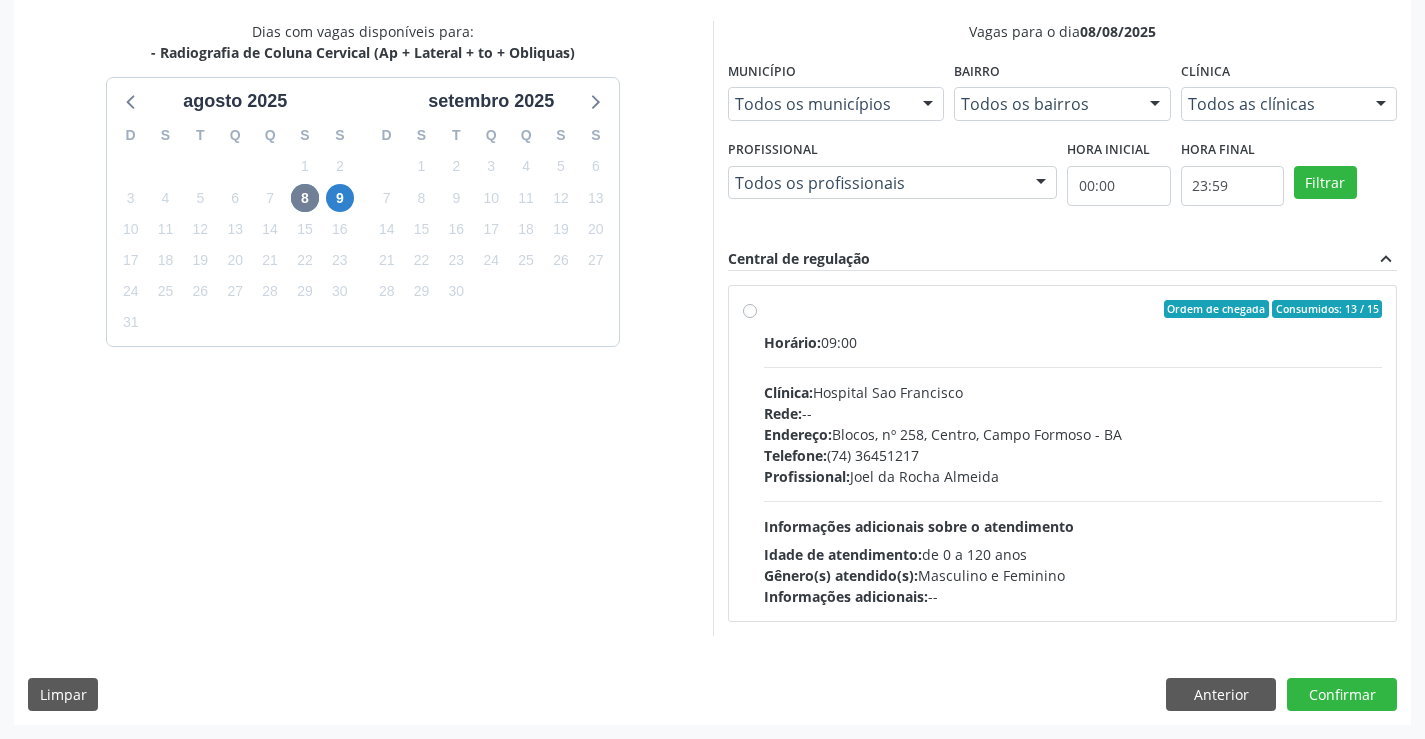 click on "Rede:
--" at bounding box center [1073, 413] 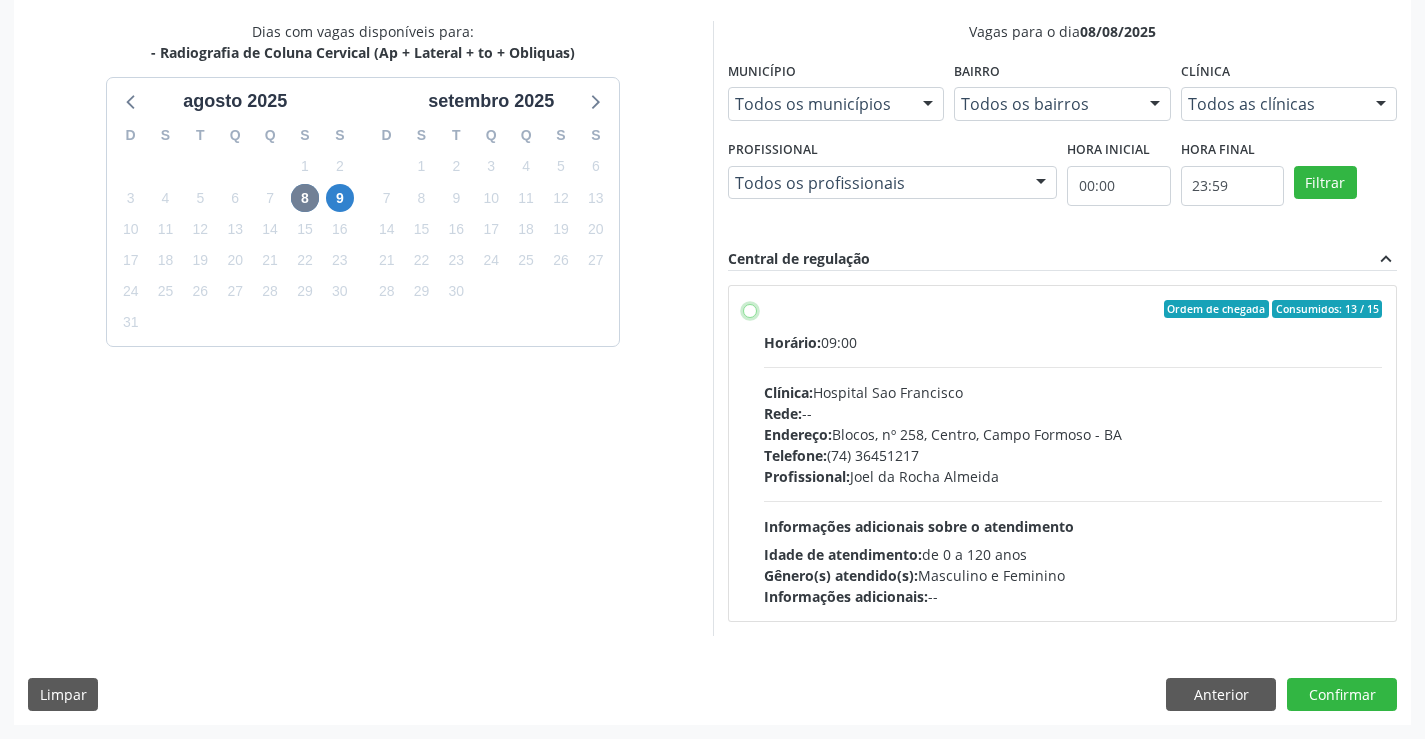 click on "Ordem de chegada
Consumidos: 13 / 15
Horário:   09:00
Clínica:  Hospital Sao Francisco
Rede:
--
Endereço:   Blocos, nº 258, Centro, Campo Formoso - BA
Telefone:   (74) 36451217
Profissional:
Joel da Rocha Almeida
Informações adicionais sobre o atendimento
Idade de atendimento:
de 0 a 120 anos
Gênero(s) atendido(s):
Masculino e Feminino
Informações adicionais:
--" at bounding box center [750, 309] 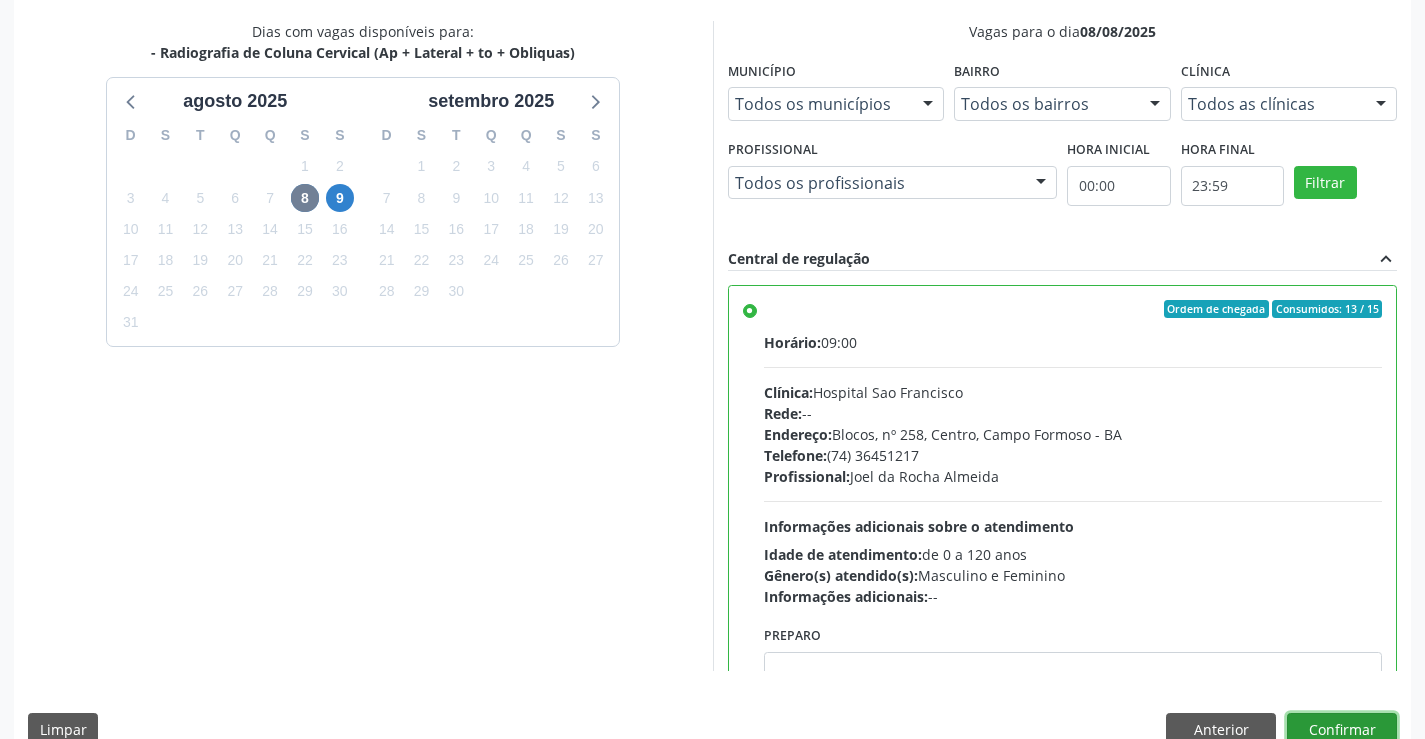 click on "Confirmar" at bounding box center [1342, 730] 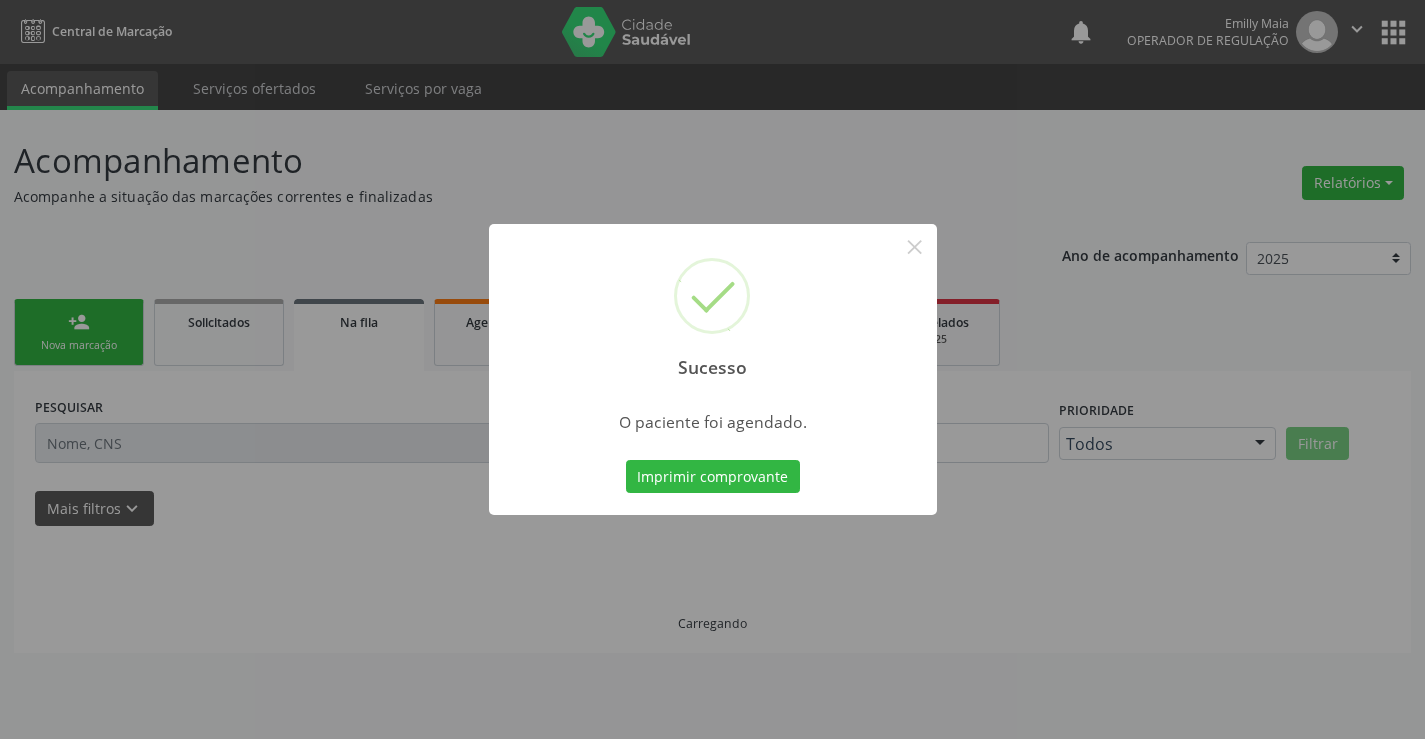 scroll, scrollTop: 0, scrollLeft: 0, axis: both 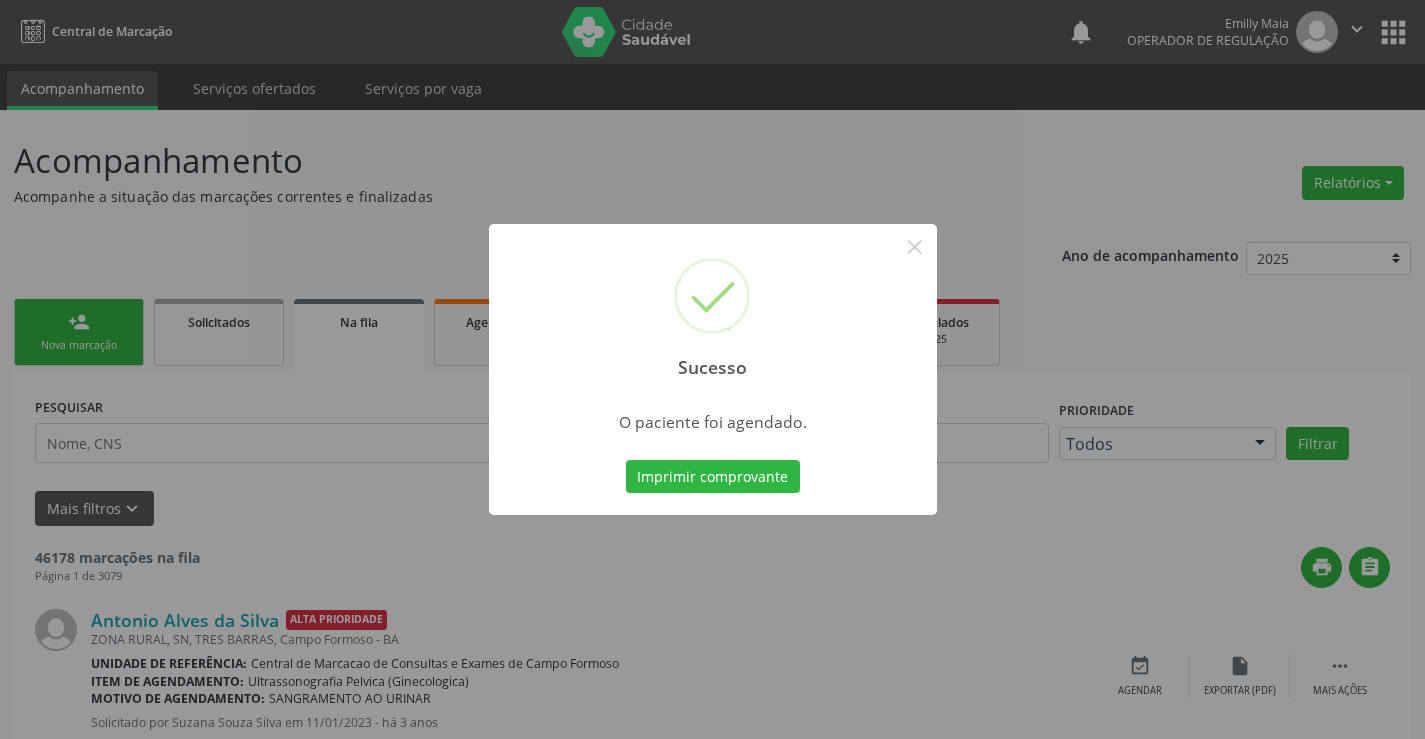 type 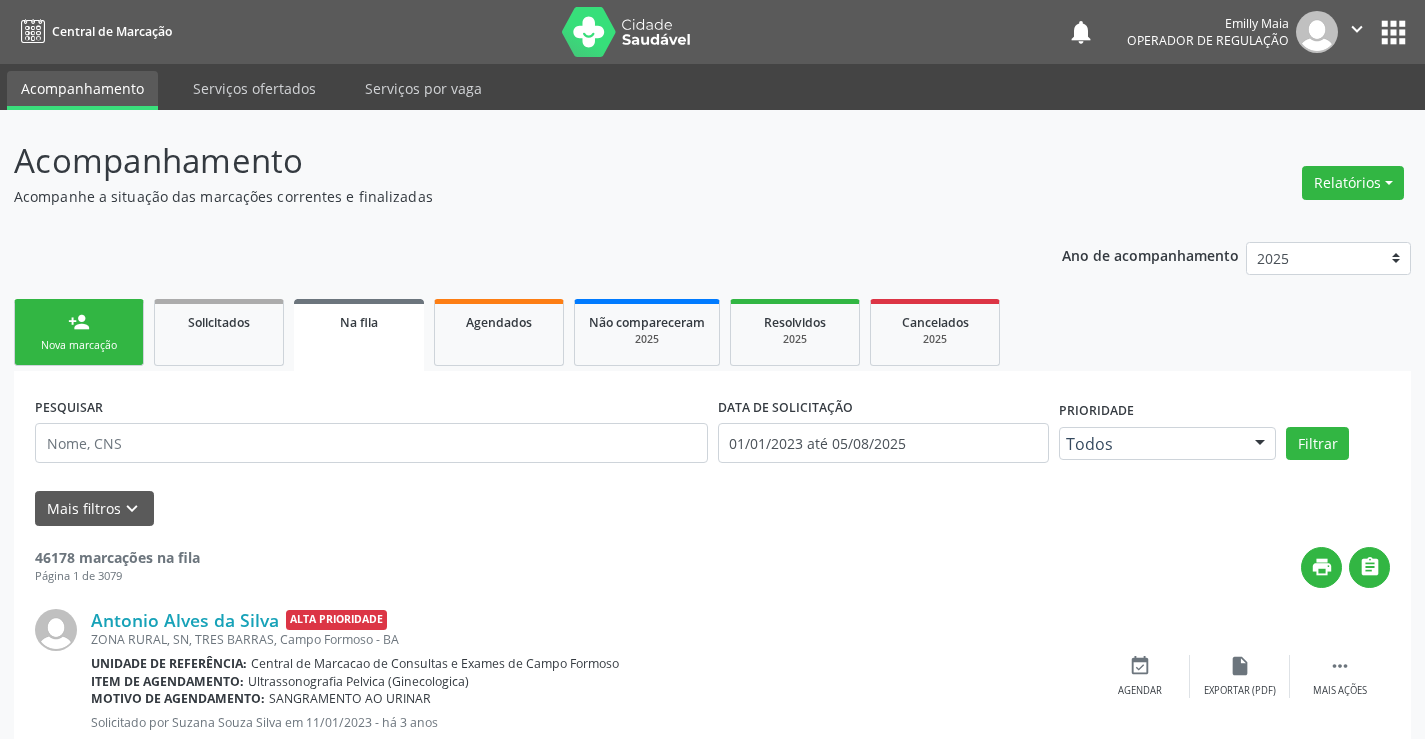 click on "person_add
Nova marcação" at bounding box center [79, 332] 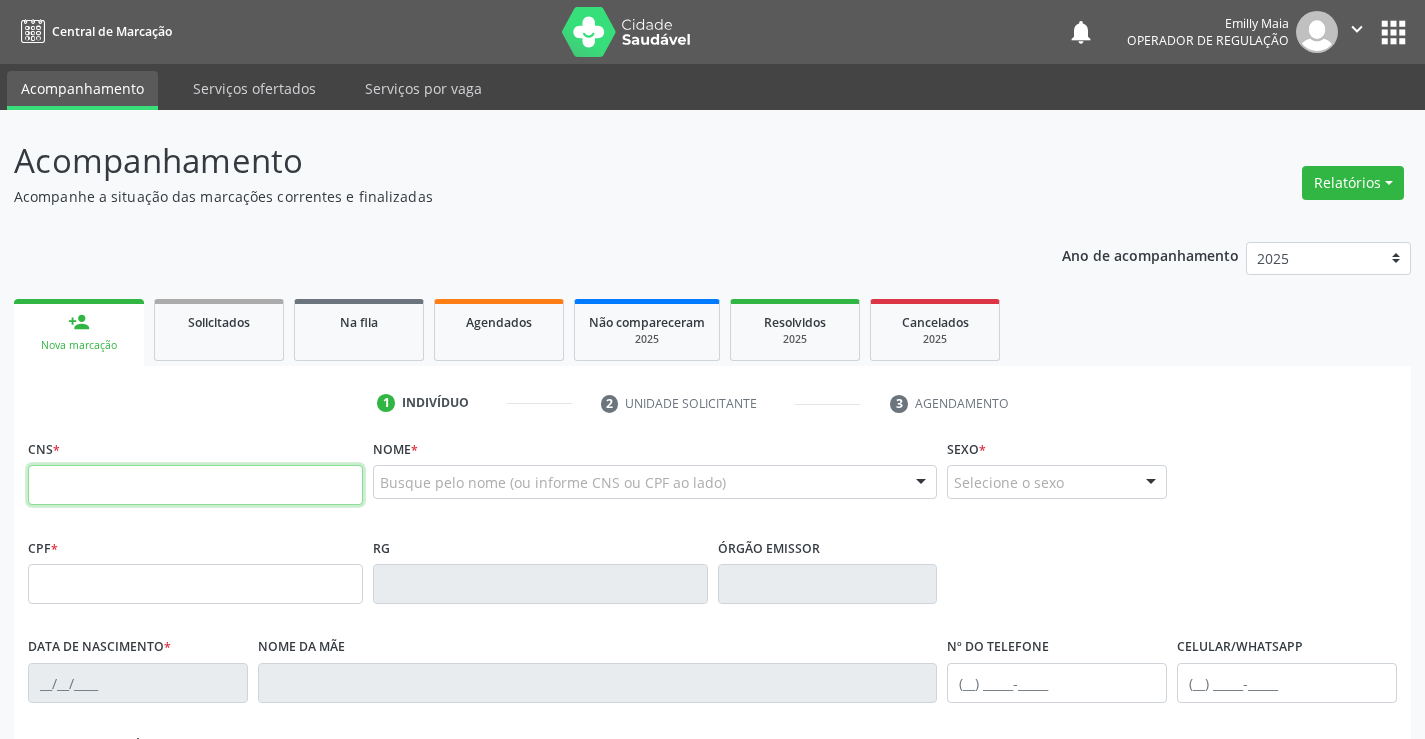 click at bounding box center (195, 485) 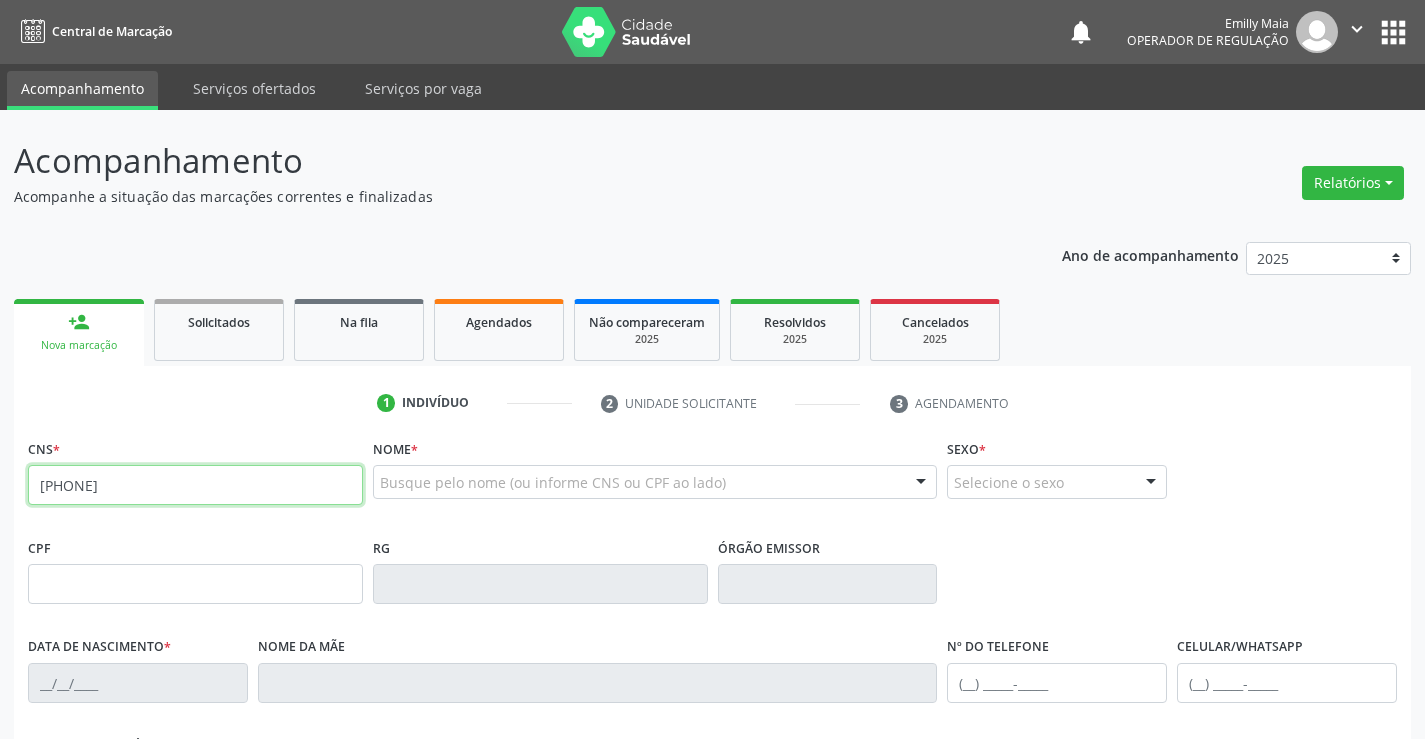 type on "708 2021 9614 0943" 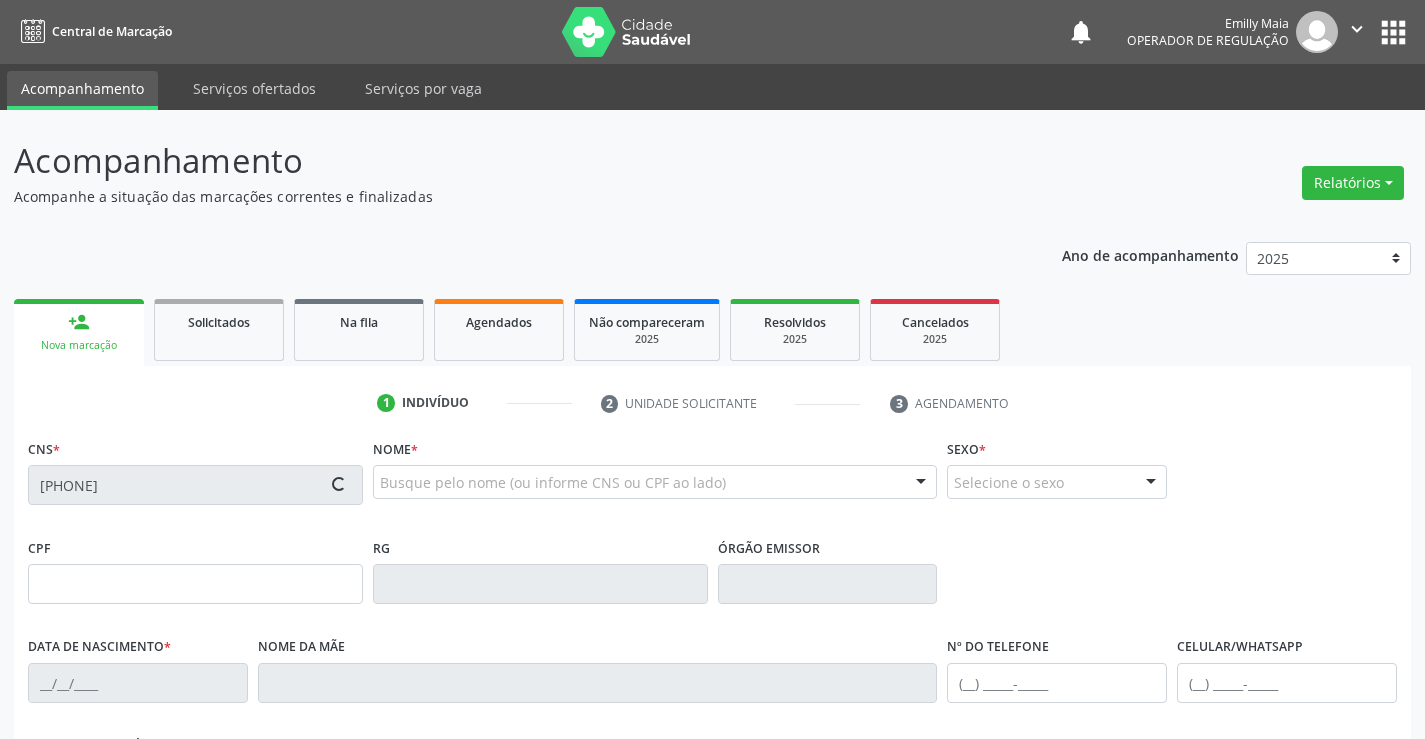 type on "1311501460" 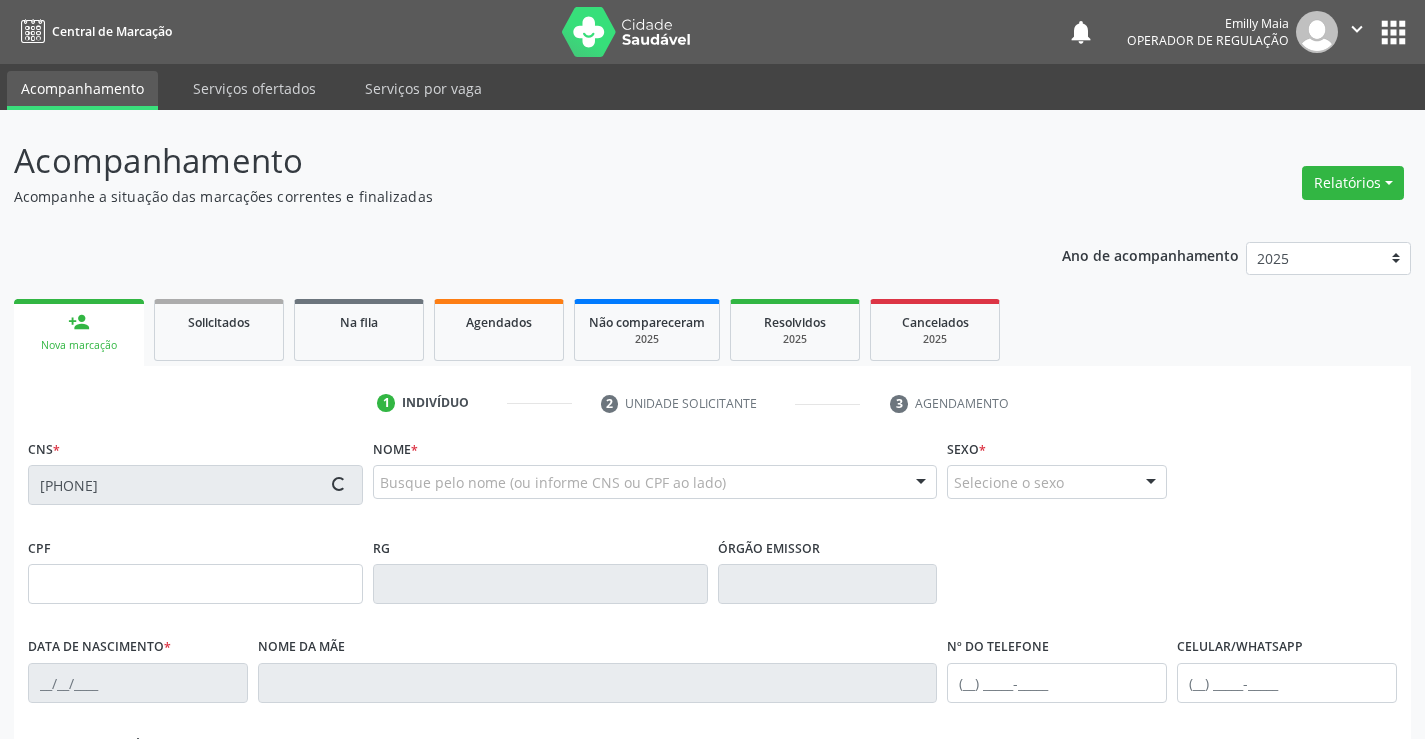 type on "12/06/1967" 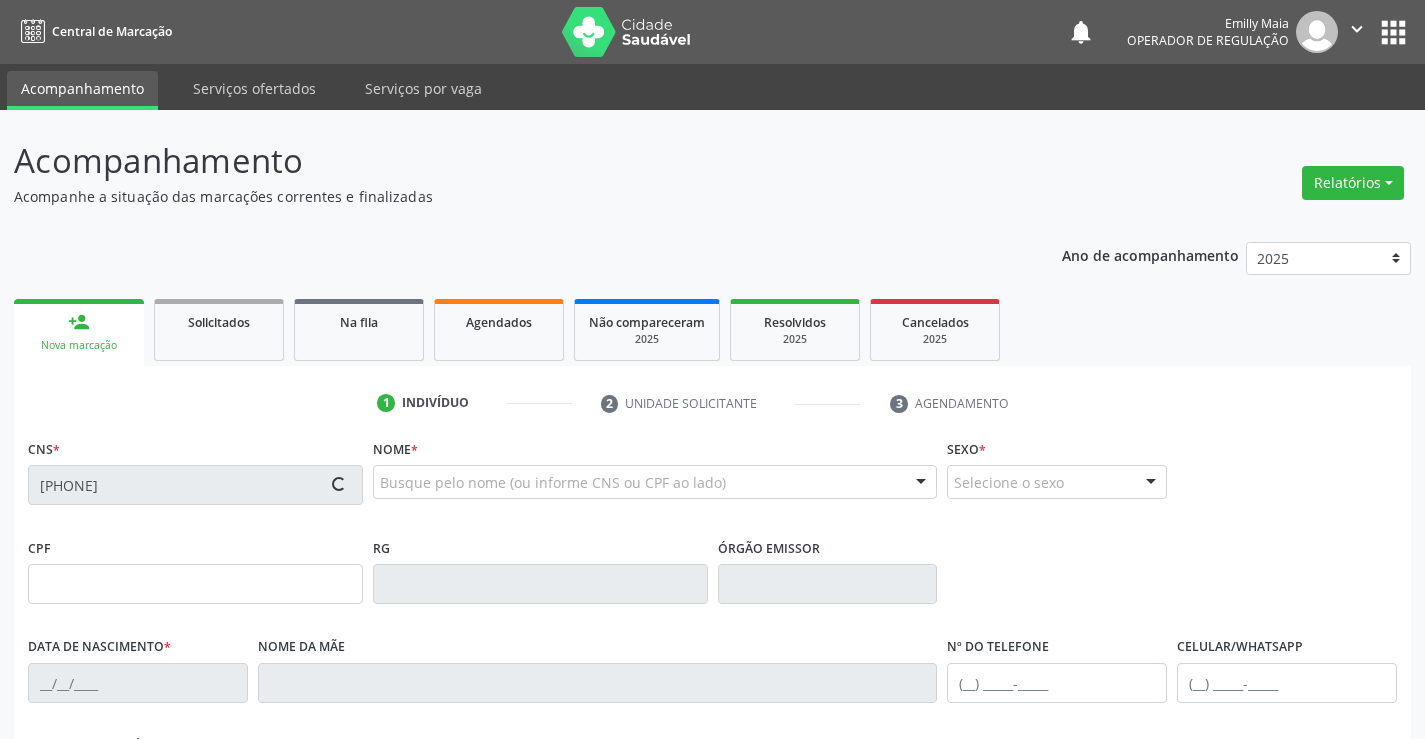 type on "(74) 9947-8371" 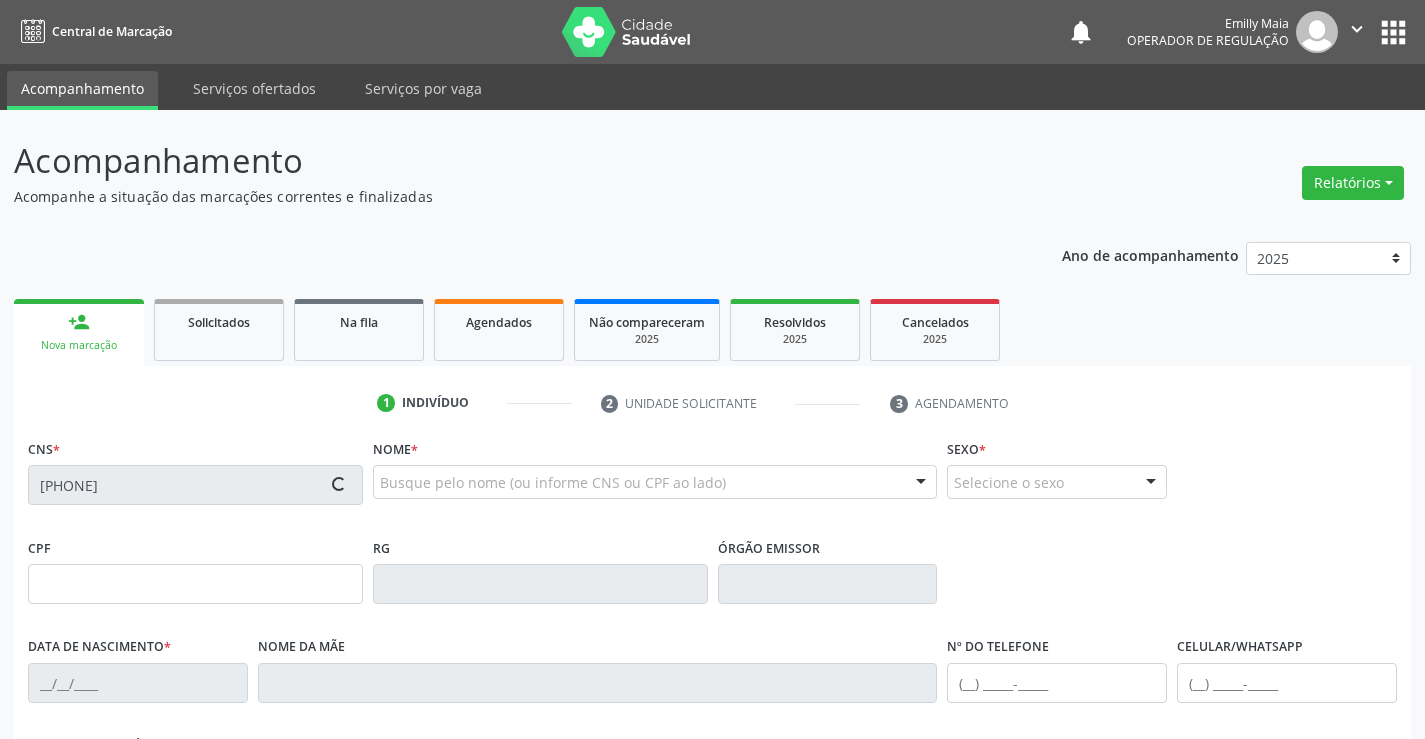 type on "024.806.375-81" 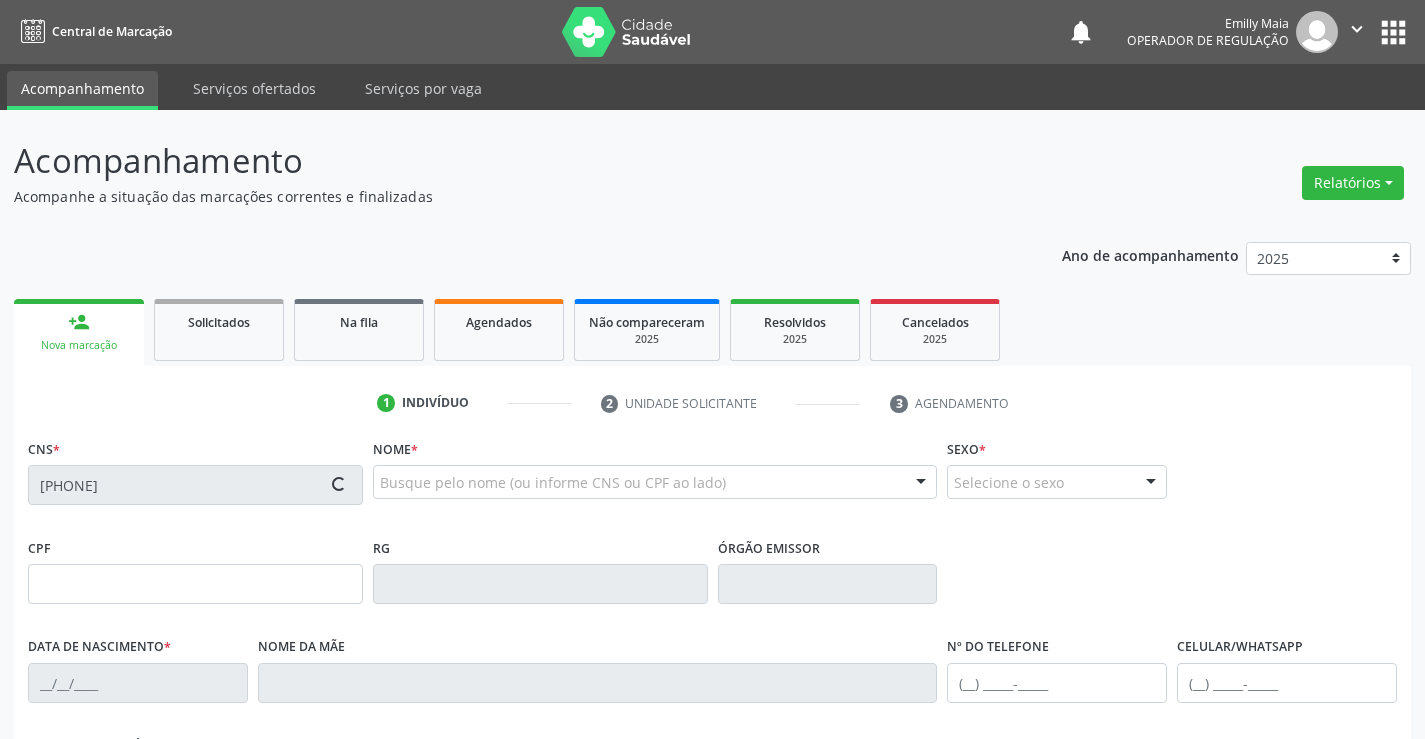 type on "S/N" 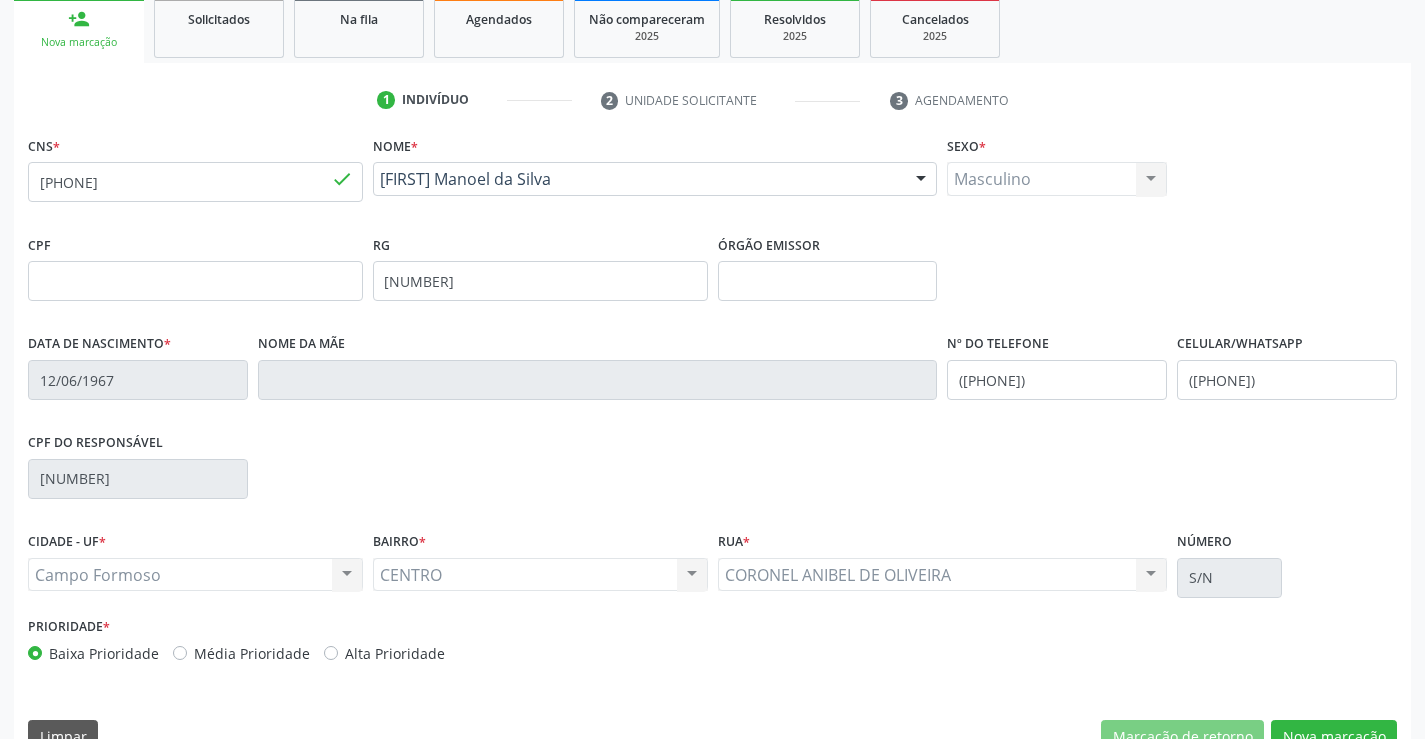 scroll, scrollTop: 345, scrollLeft: 0, axis: vertical 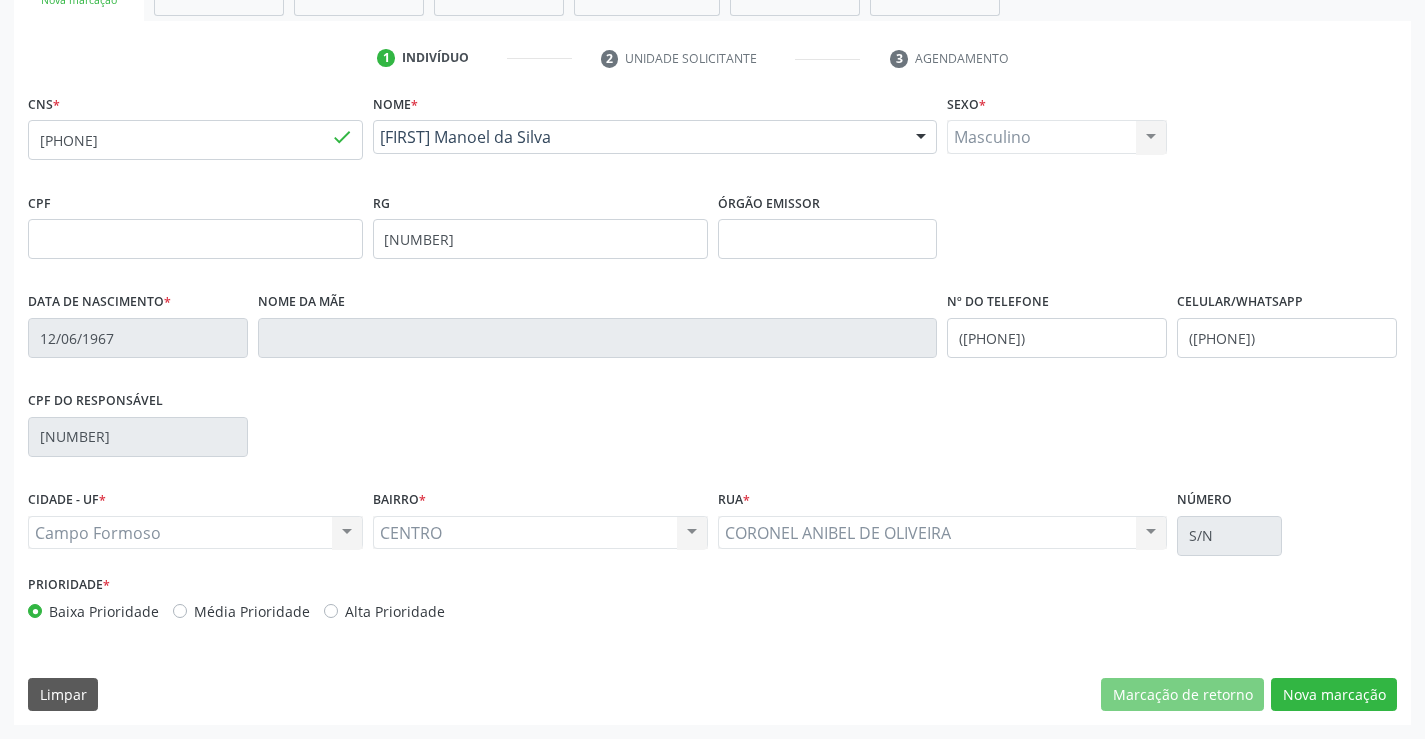 click on "CNS
*
708 2021 9614 0943       done
Nome
*
Helio Manoel da Silva
Helio Manoel da Silva
CNS:
708 2021 9614 0943
CPF:    --   Nascimento:
12/06/1967
Nenhum resultado encontrado para: "   "
Digite o nome
Sexo
*
Masculino         Masculino   Feminino
Nenhum resultado encontrado para: "   "
Não há nenhuma opção para ser exibida.
CPF
RG
1311501460
Órgão emissor
Data de nascimento
*
12/06/1967
Nome da mãe
Nº do Telefone
(74) 9947-8371
Celular/WhatsApp
(74) 9947-8371
CPF do responsável
024.806.375-81
CIDADE - UF
*
Campo Formoso         Campo Formoso
Nenhum resultado encontrado para: "   "" at bounding box center [712, 407] 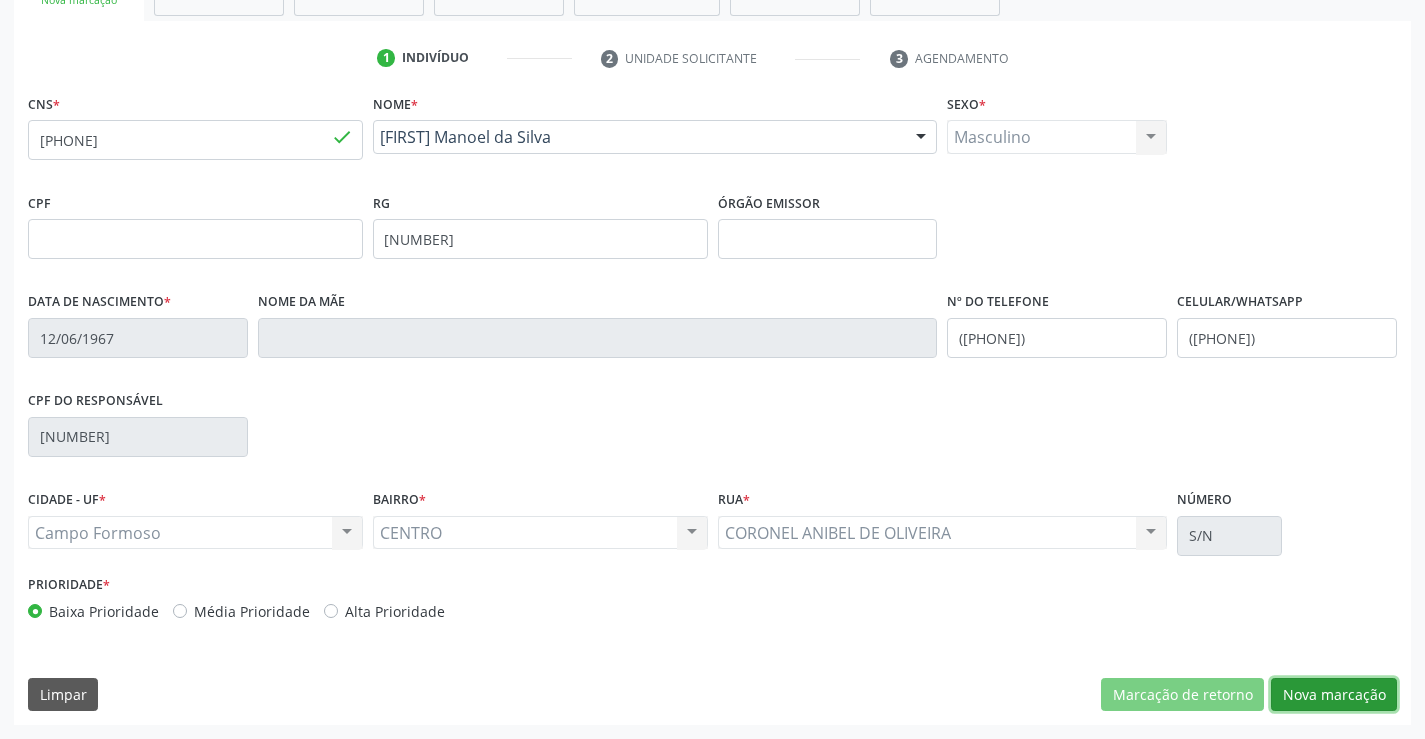 click on "Nova marcação" at bounding box center [1334, 695] 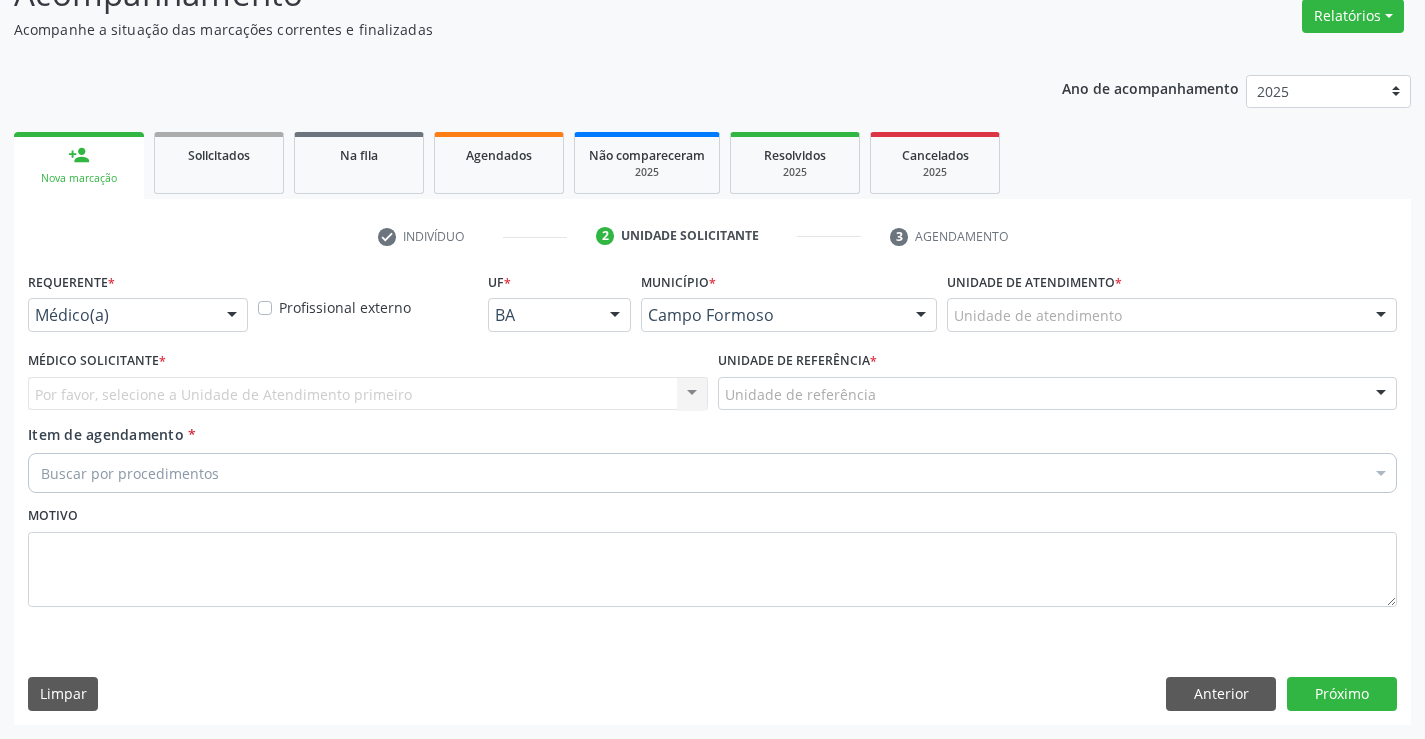 scroll, scrollTop: 167, scrollLeft: 0, axis: vertical 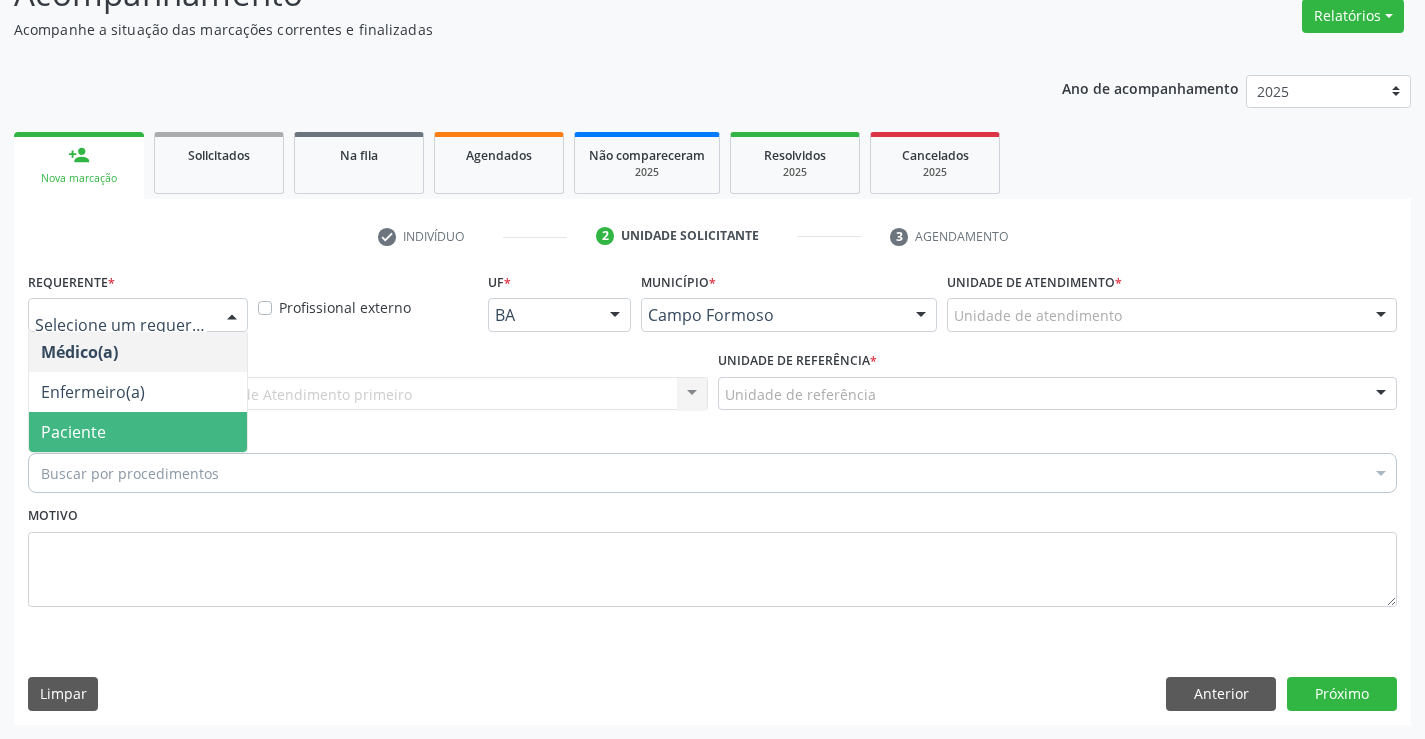 click on "Paciente" at bounding box center [138, 432] 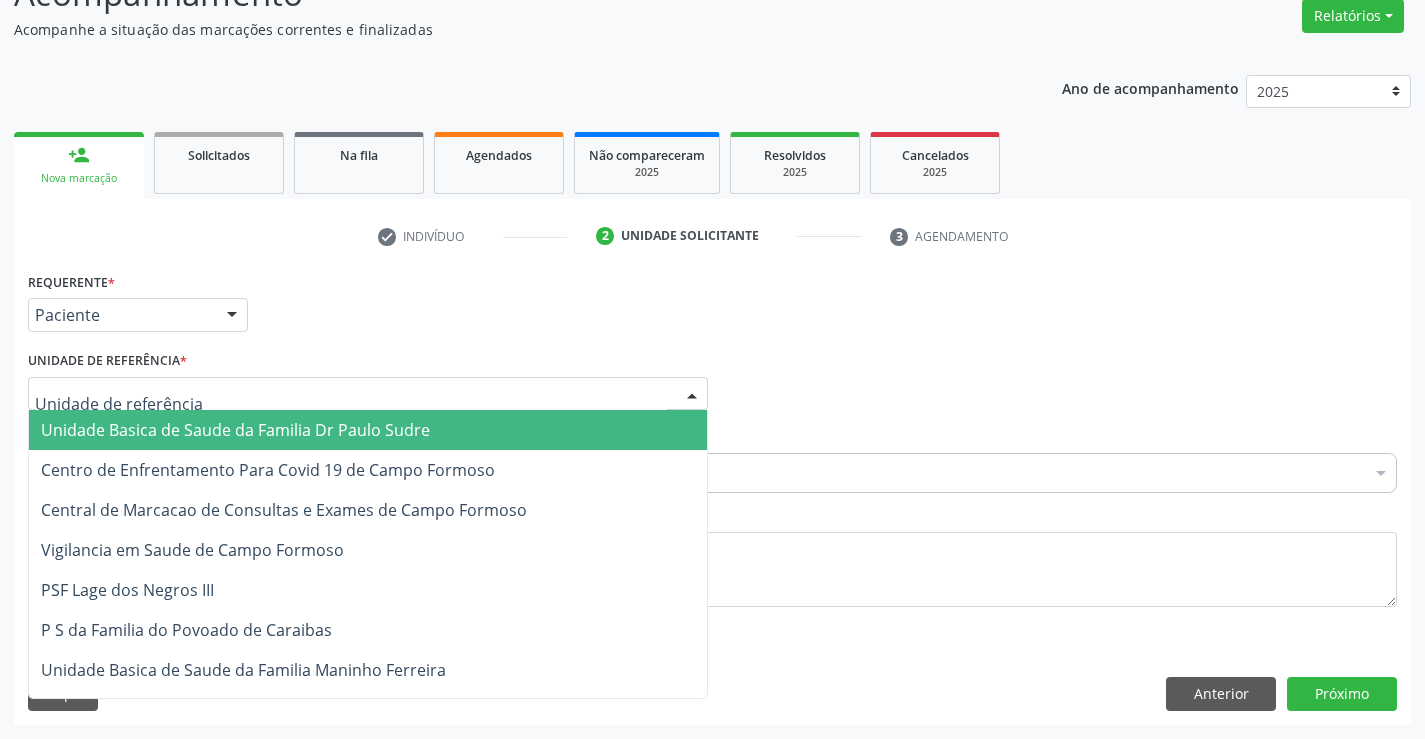 click at bounding box center [368, 394] 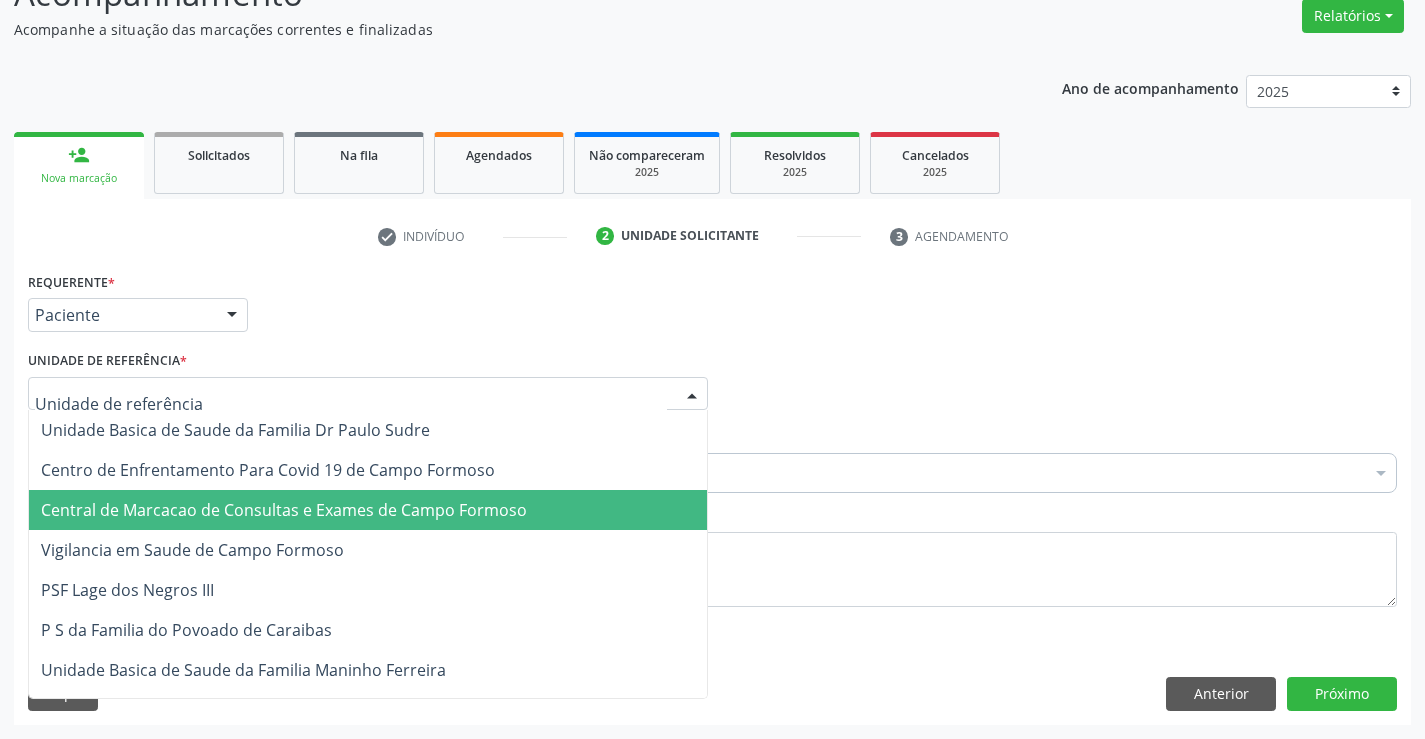 click on "Central de Marcacao de Consultas e Exames de Campo Formoso" at bounding box center (368, 510) 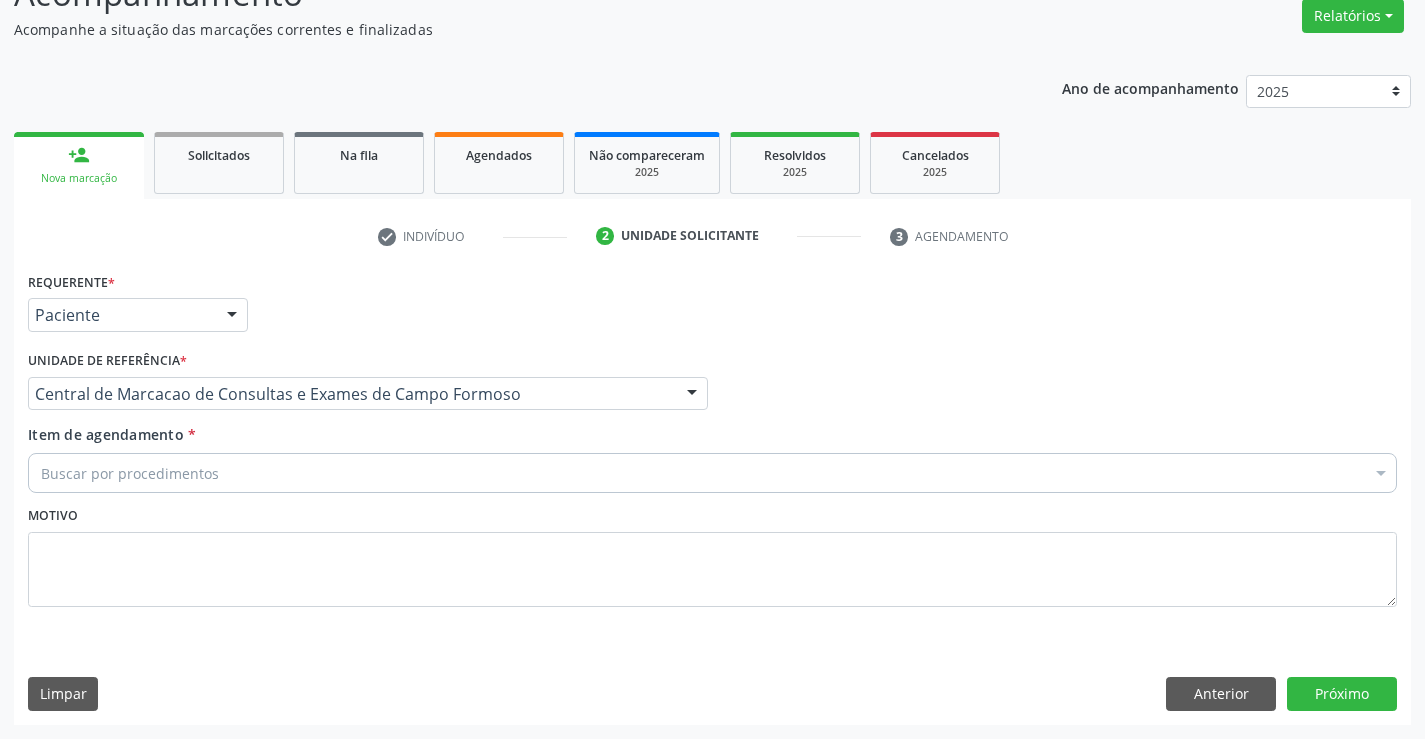 click on "Buscar por procedimentos" at bounding box center [712, 473] 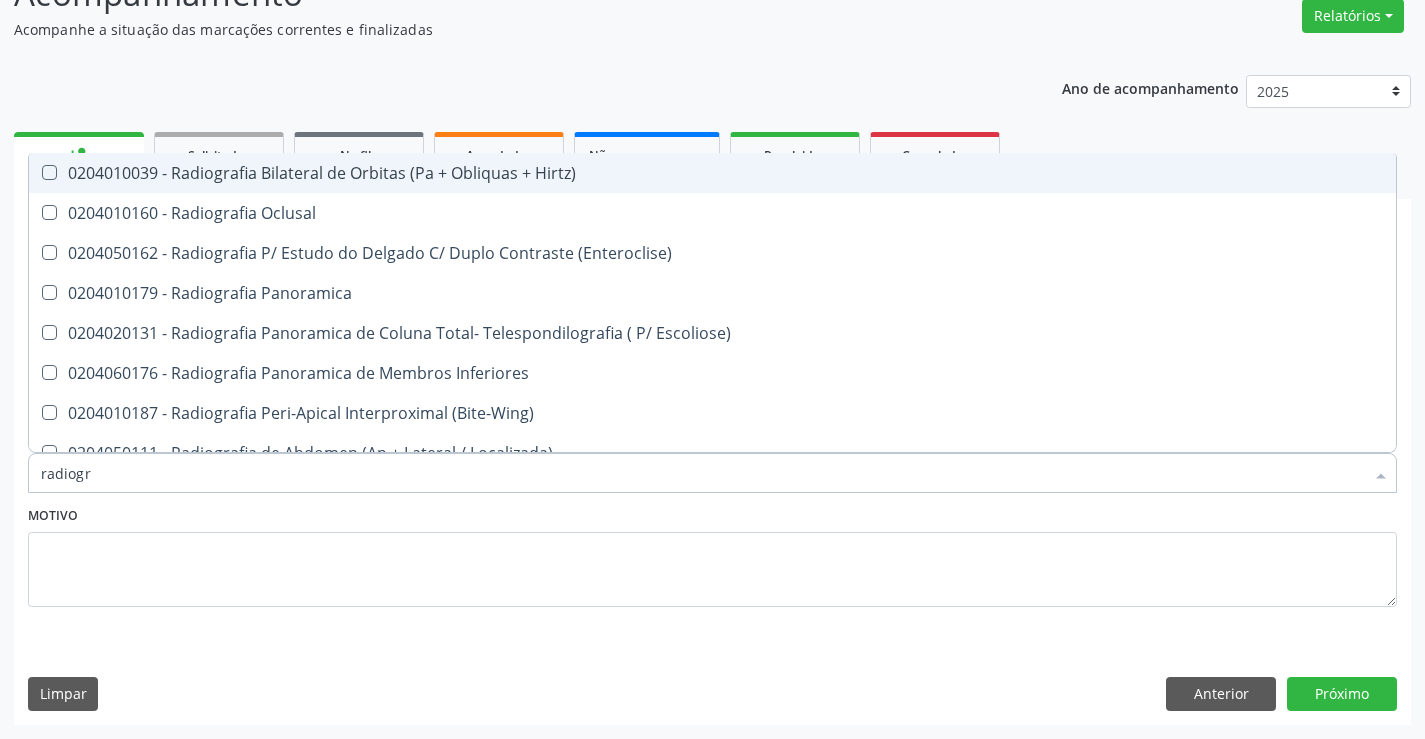 type on "radiogra" 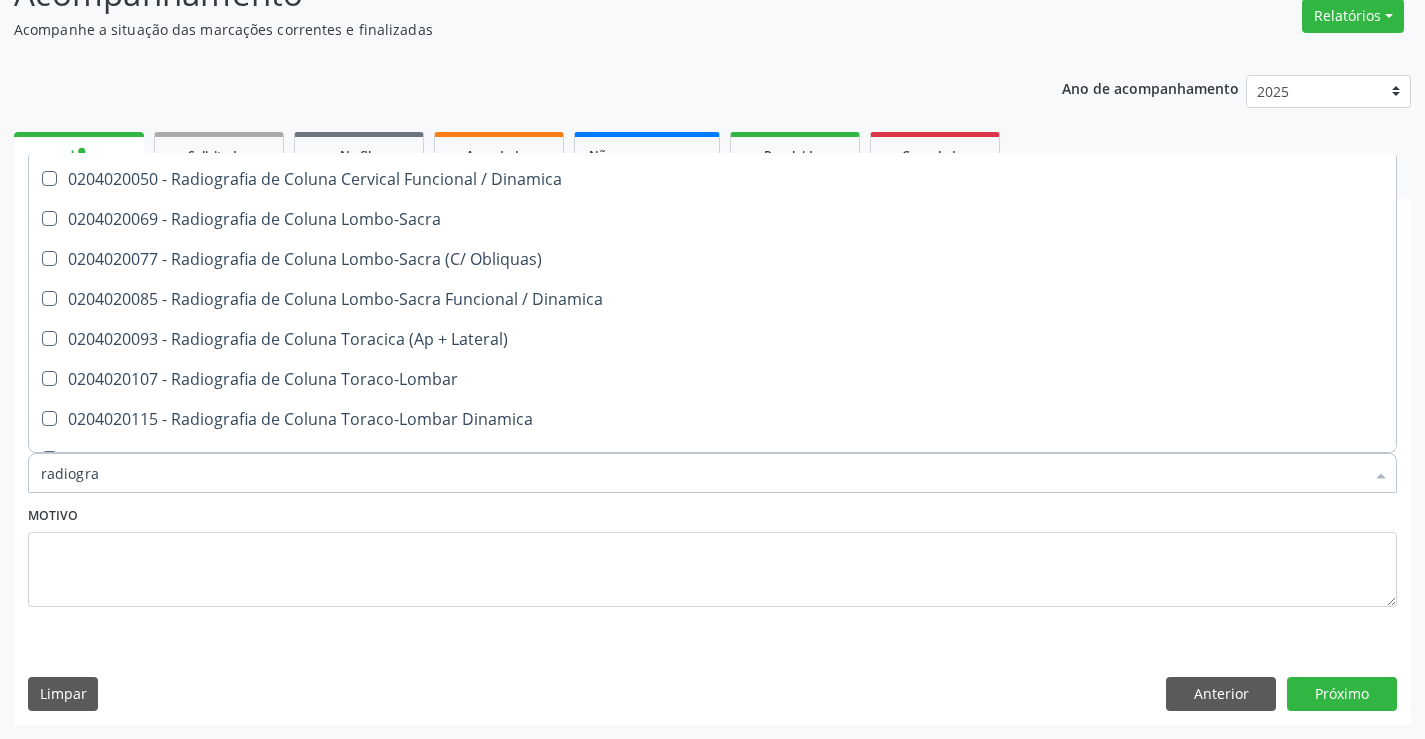scroll, scrollTop: 1000, scrollLeft: 0, axis: vertical 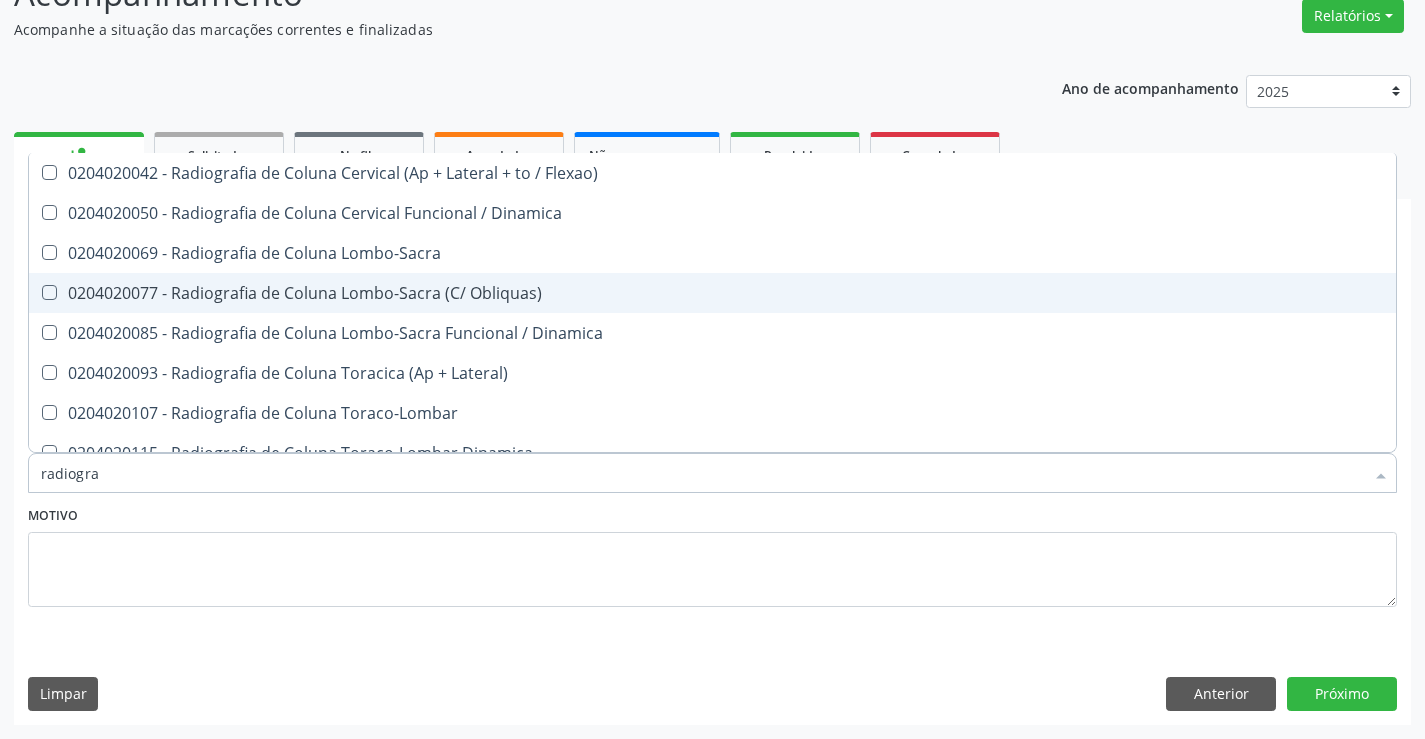 click on "0204020077 - Radiografia de Coluna Lombo-Sacra (C/ Obliquas)" at bounding box center (712, 293) 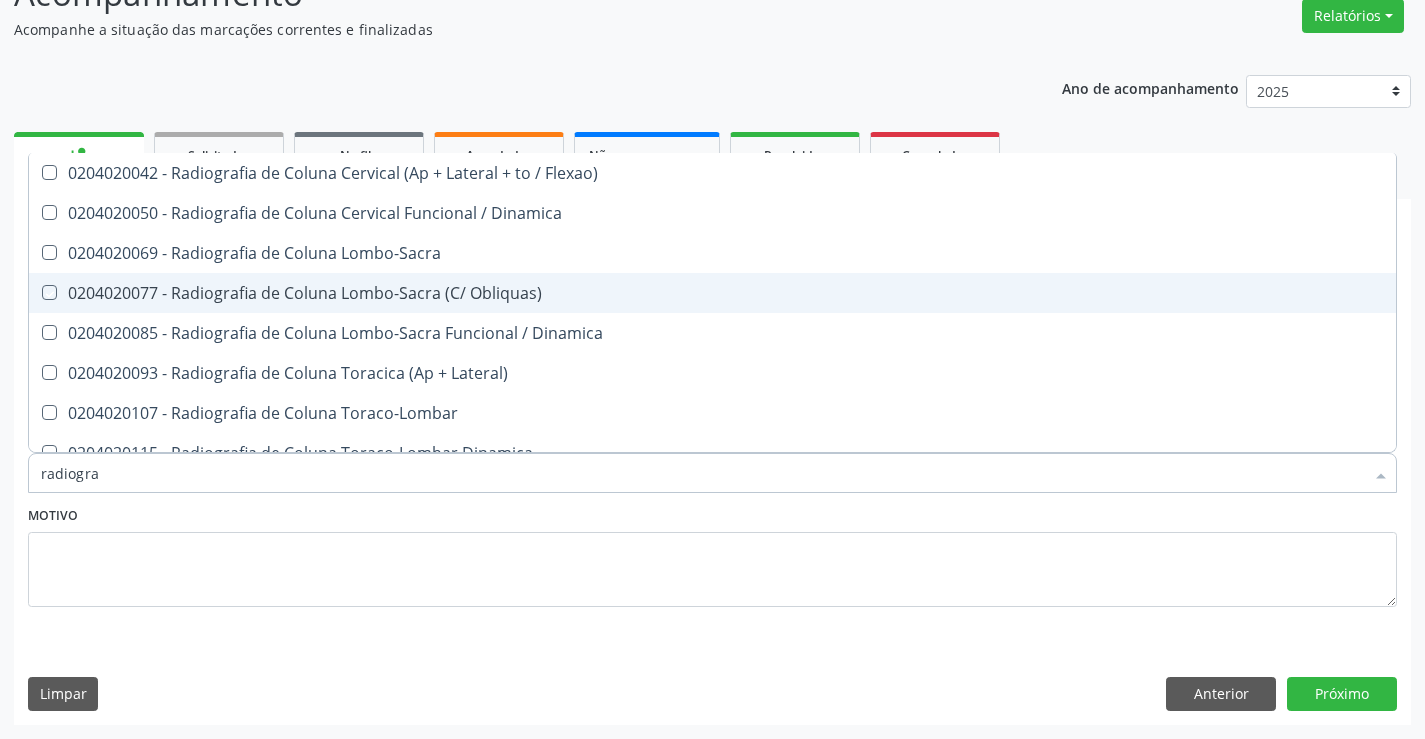 checkbox on "true" 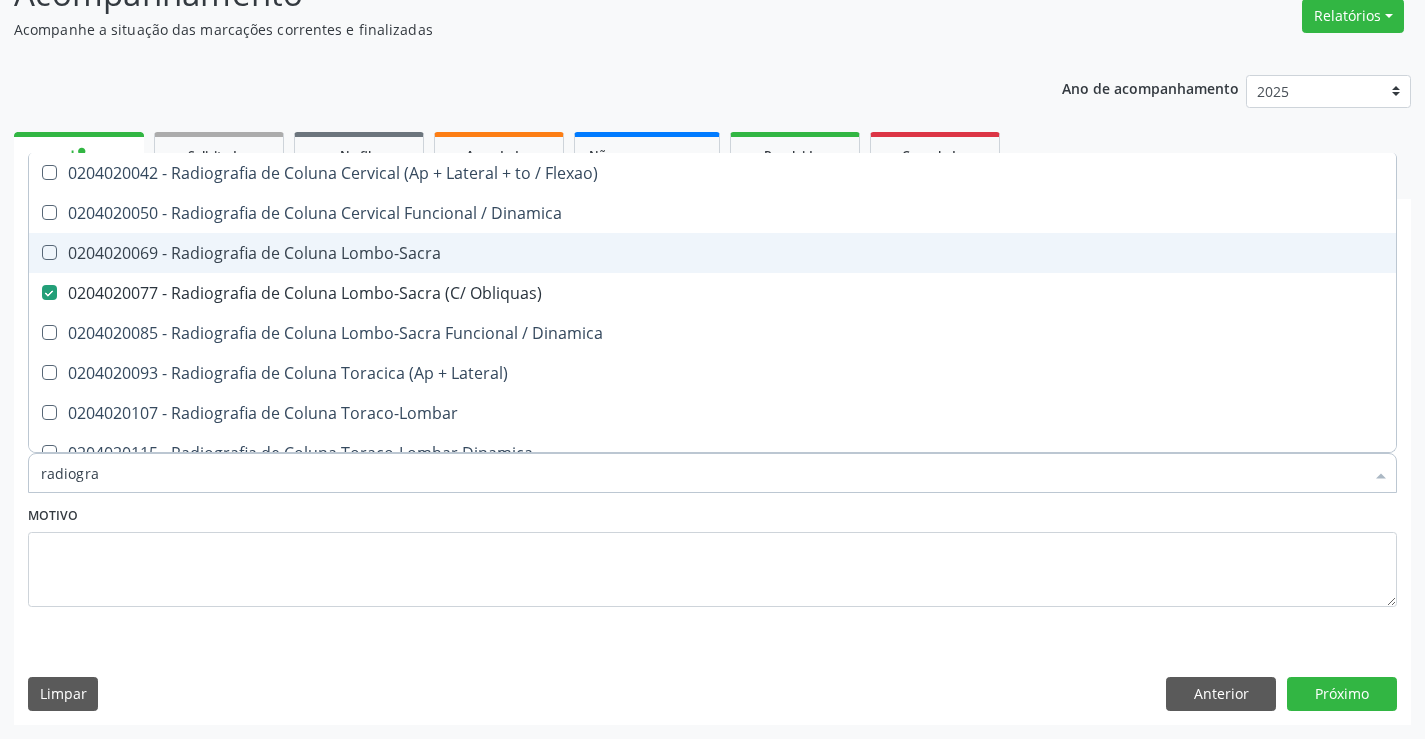 click on "0204020069 - Radiografia de Coluna Lombo-Sacra" at bounding box center [712, 253] 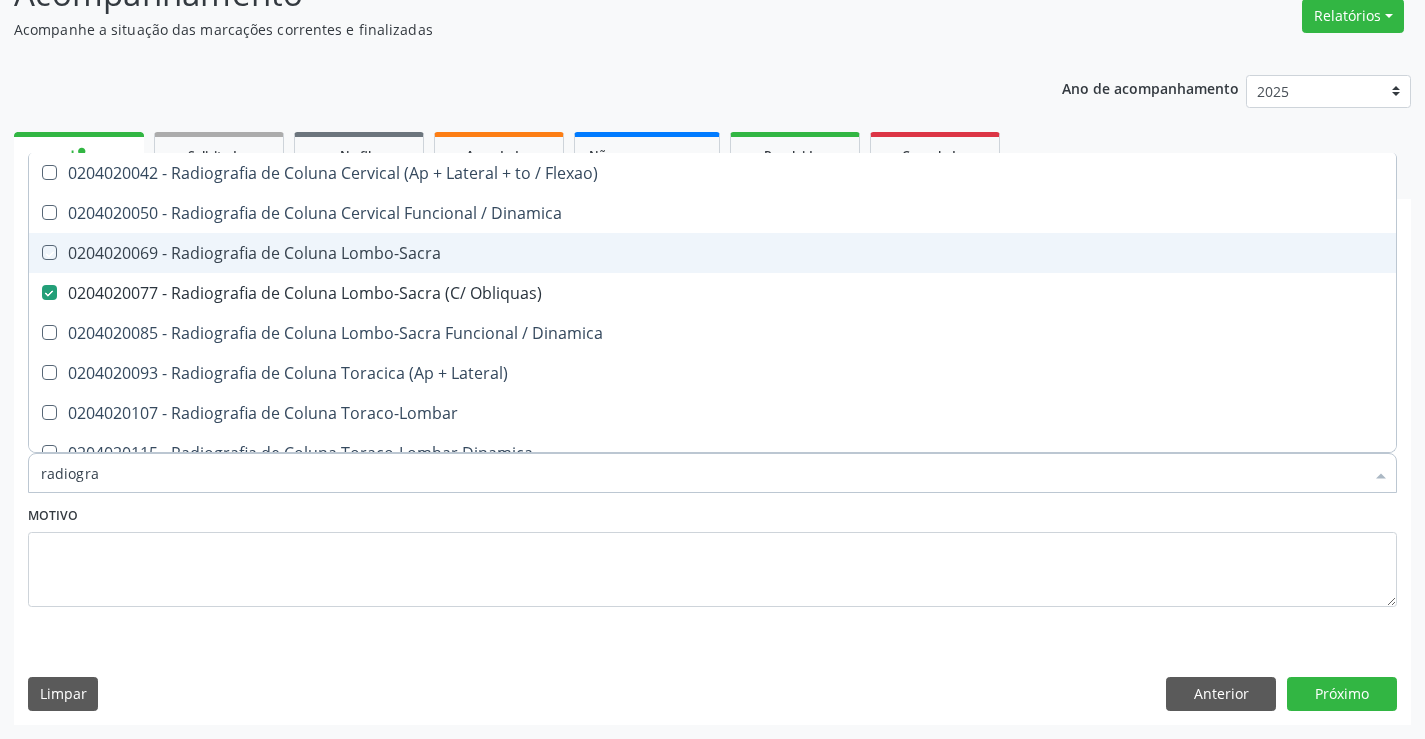 checkbox on "true" 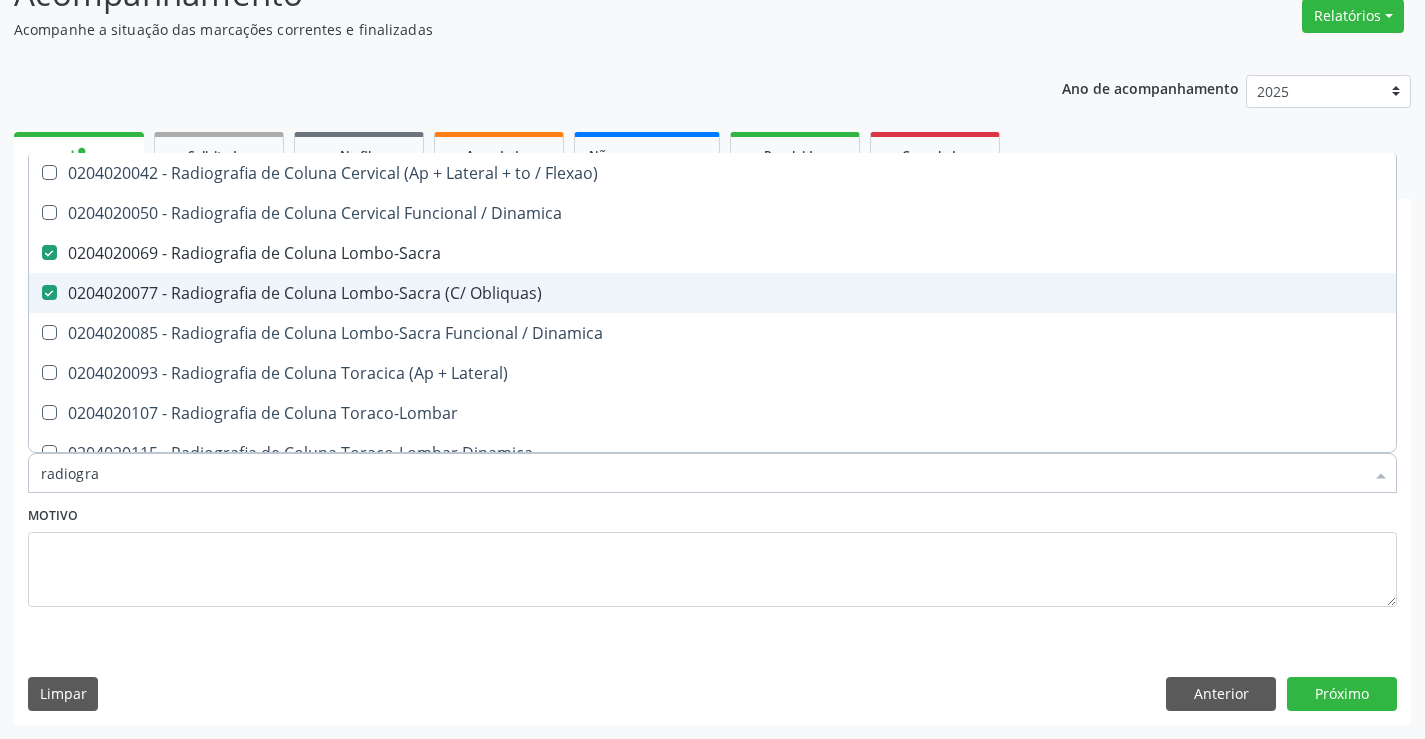 click on "0204020077 - Radiografia de Coluna Lombo-Sacra (C/ Obliquas)" at bounding box center (712, 293) 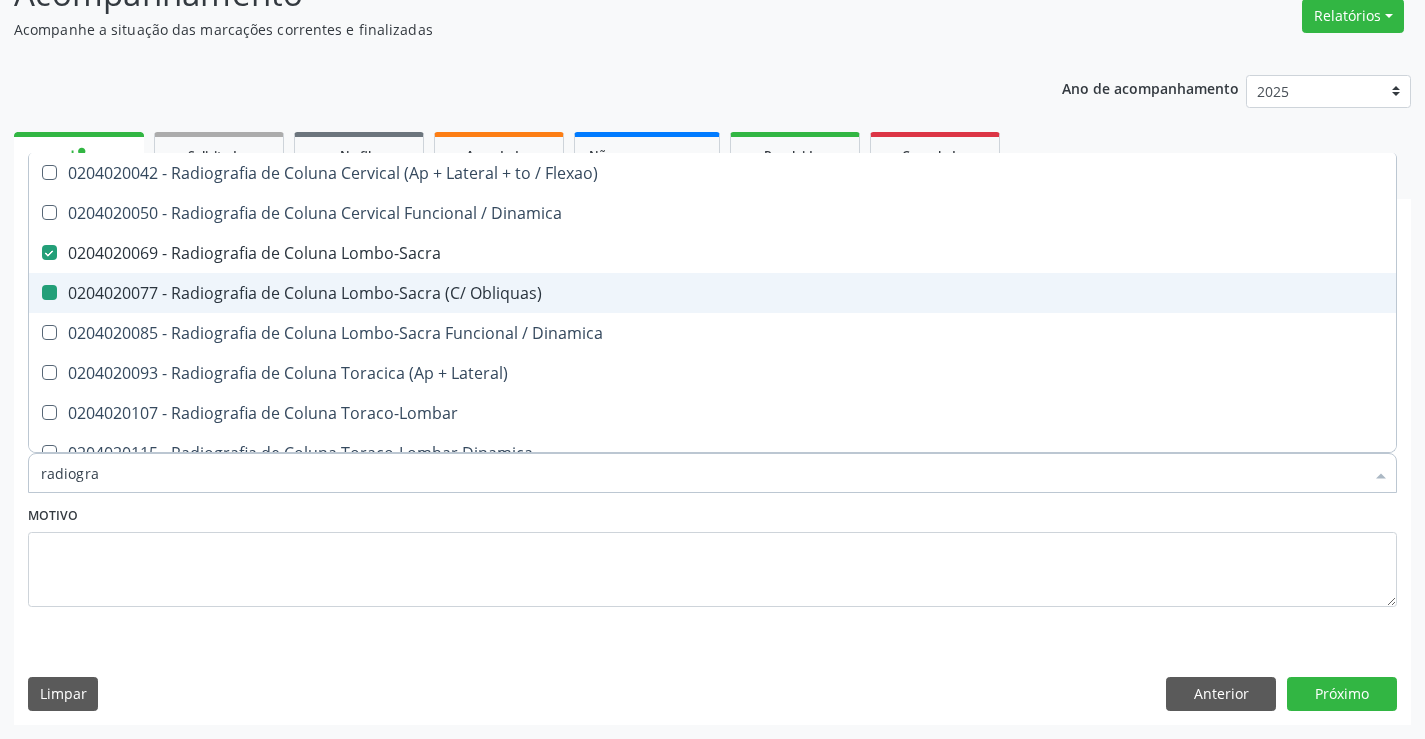 checkbox on "false" 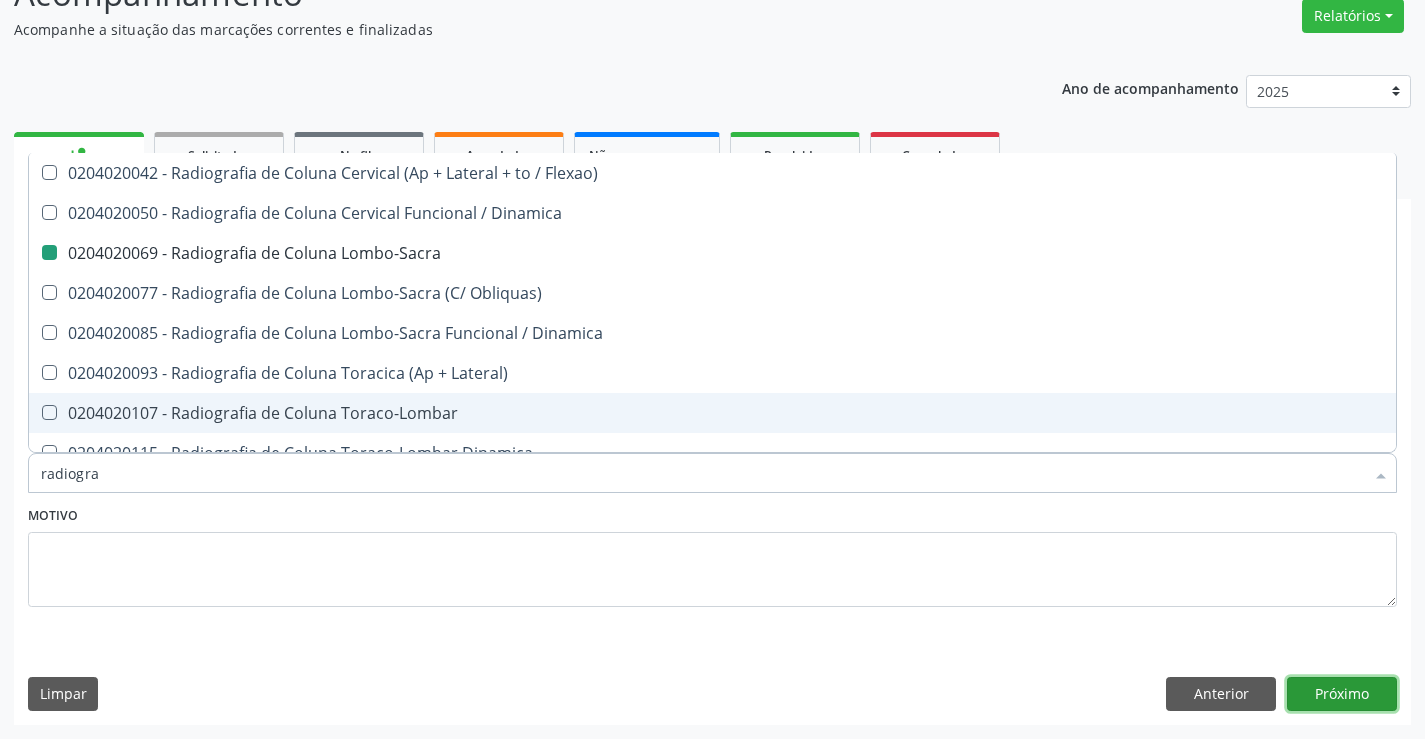 click on "Próximo" at bounding box center (1342, 694) 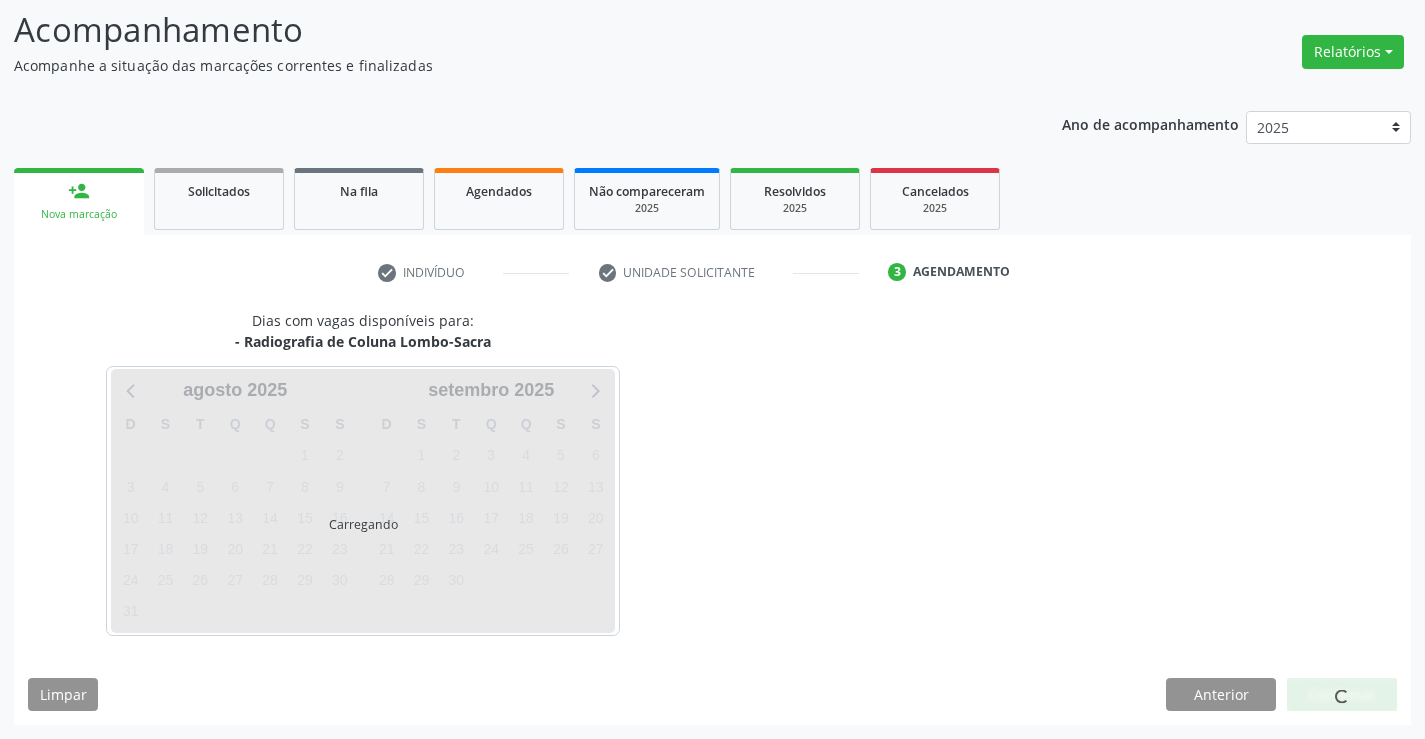 scroll, scrollTop: 131, scrollLeft: 0, axis: vertical 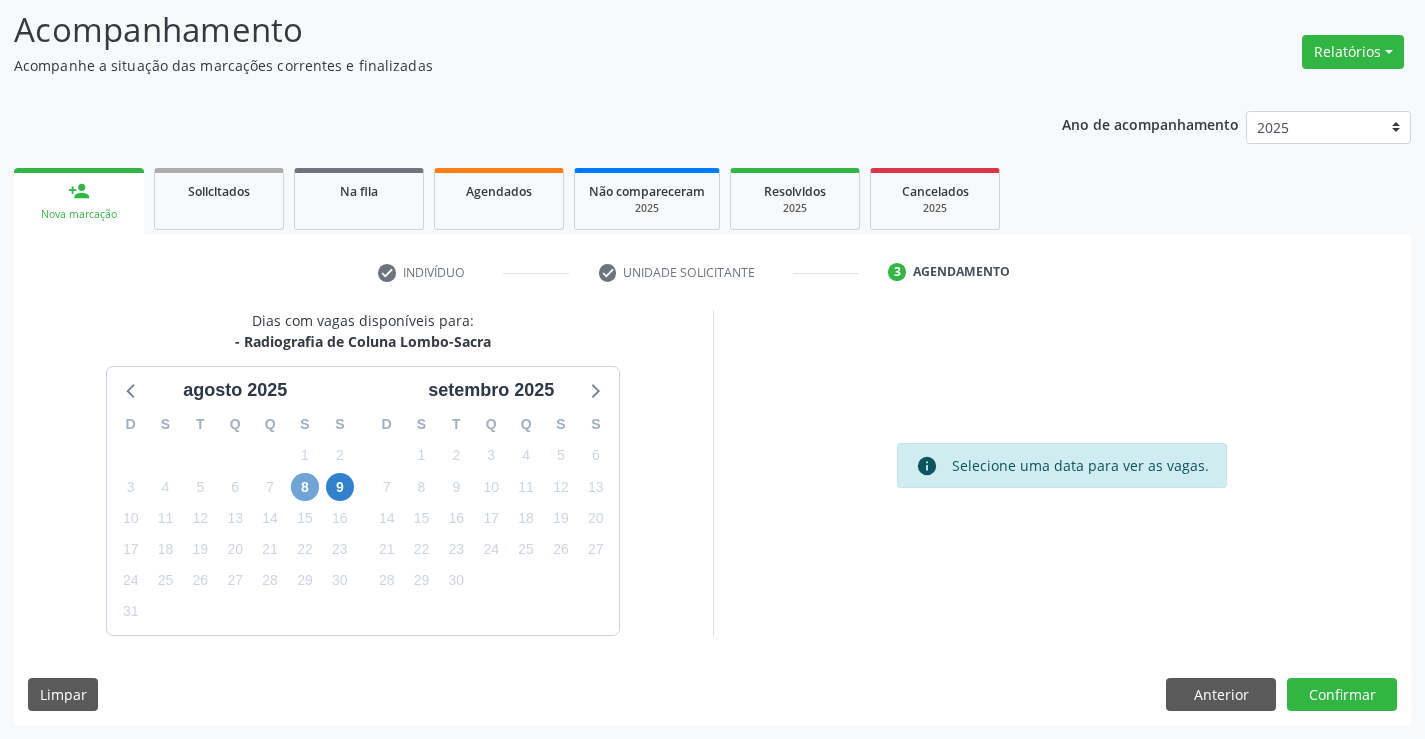 click on "8" at bounding box center [305, 487] 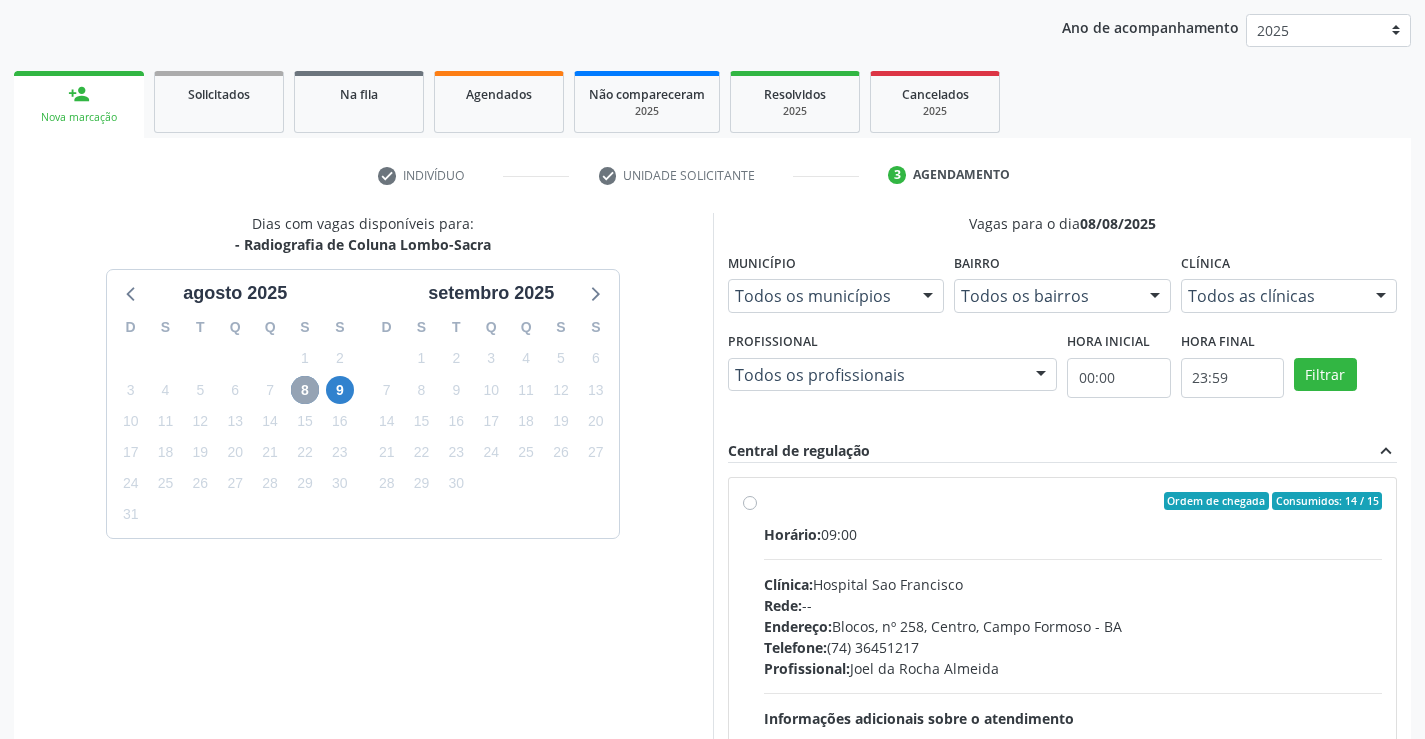 scroll, scrollTop: 420, scrollLeft: 0, axis: vertical 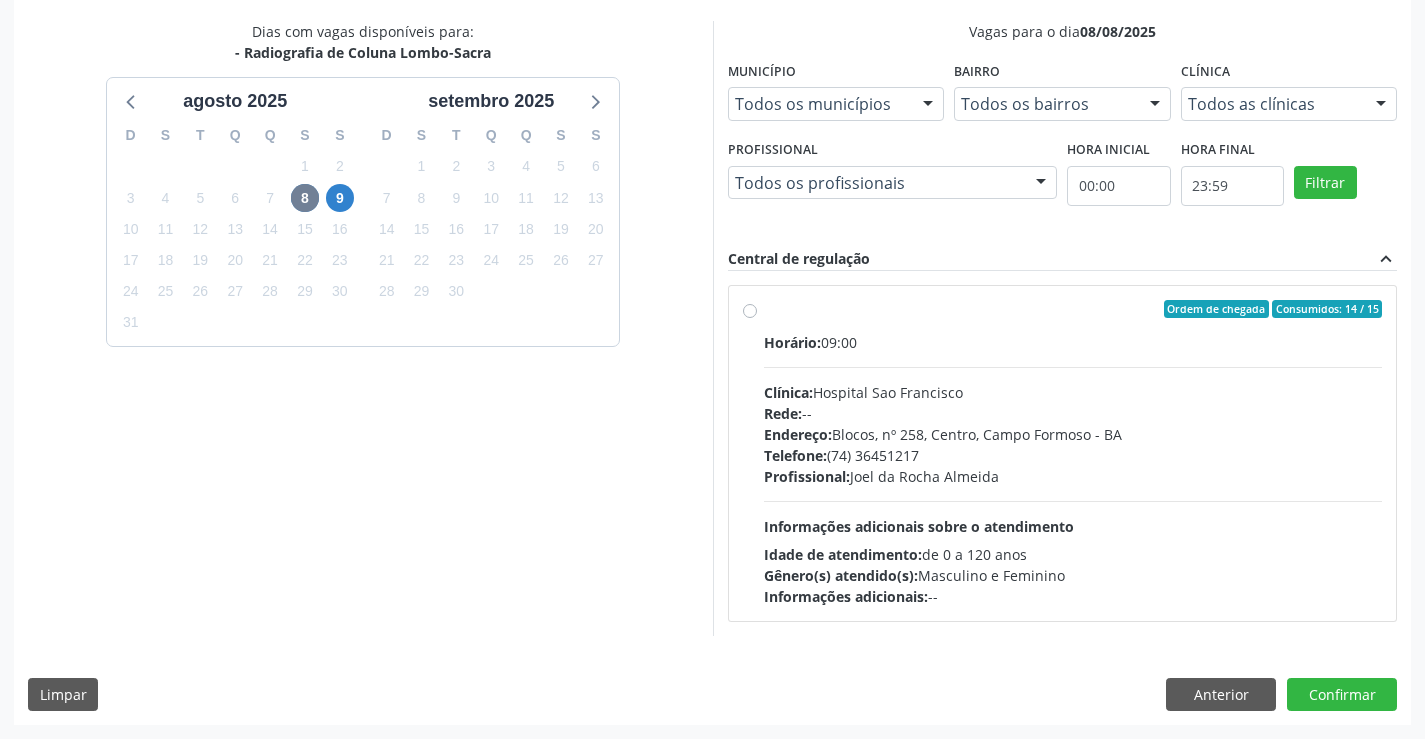 click on "Telefone:   (74) 36451217" at bounding box center [1073, 455] 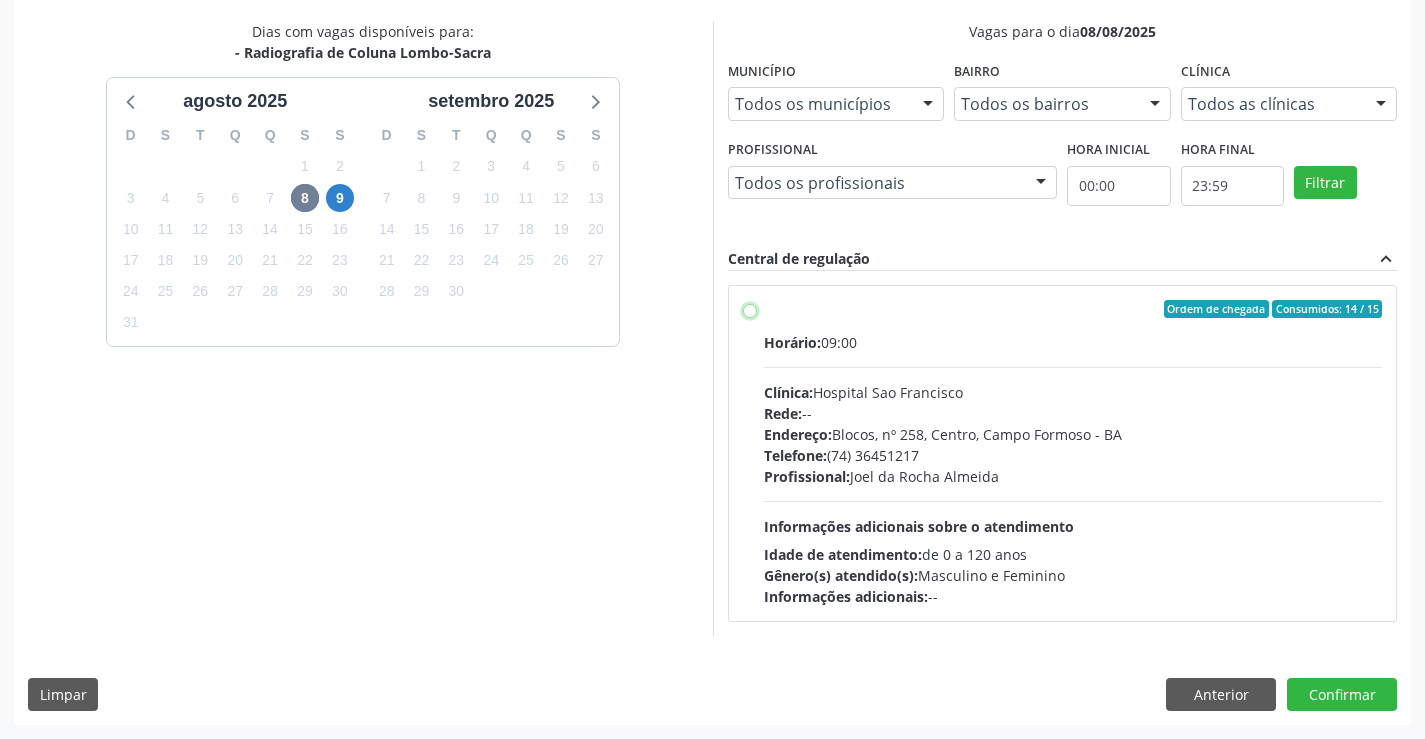 click on "Ordem de chegada
Consumidos: 14 / 15
Horário:   09:00
Clínica:  Hospital Sao Francisco
Rede:
--
Endereço:   Blocos, nº 258, Centro, Campo Formoso - BA
Telefone:   (74) 36451217
Profissional:
Joel da Rocha Almeida
Informações adicionais sobre o atendimento
Idade de atendimento:
de 0 a 120 anos
Gênero(s) atendido(s):
Masculino e Feminino
Informações adicionais:
--" at bounding box center [750, 309] 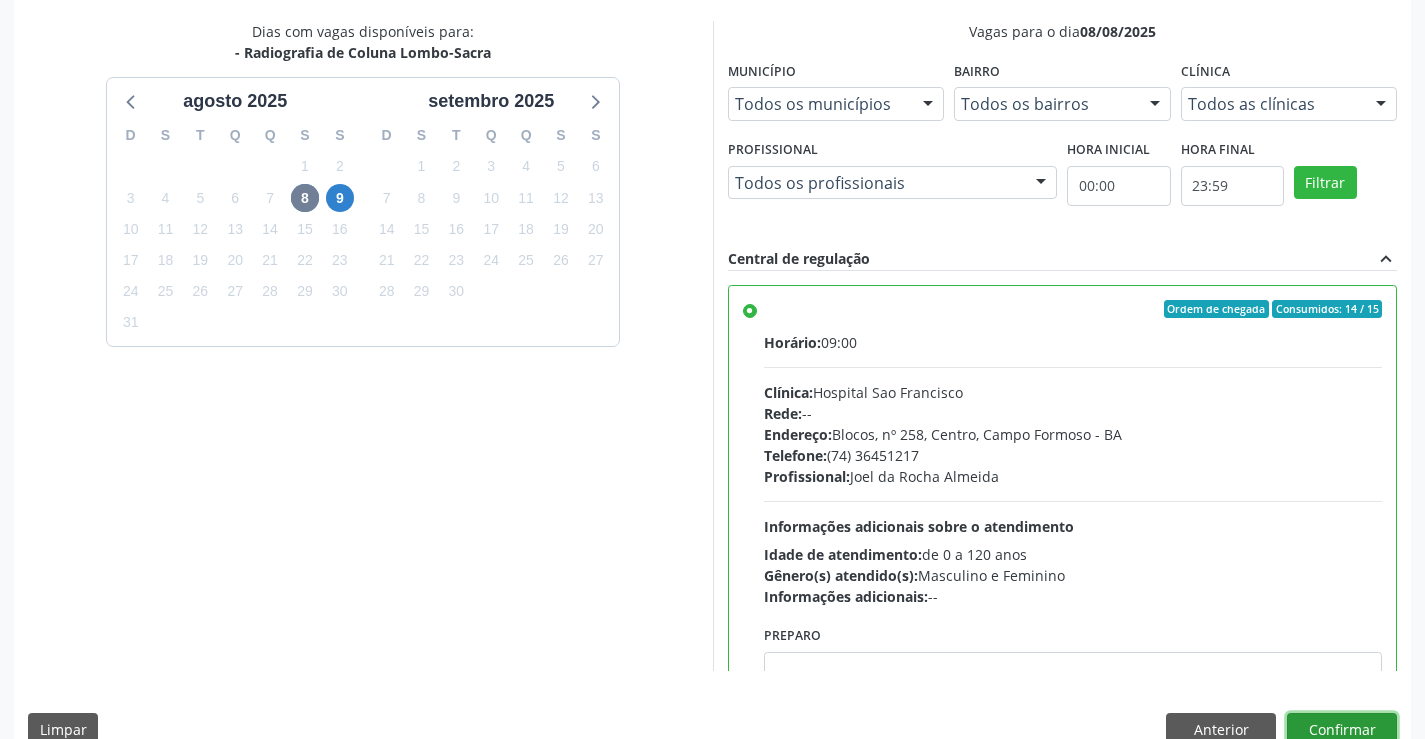 click on "Confirmar" at bounding box center [1342, 730] 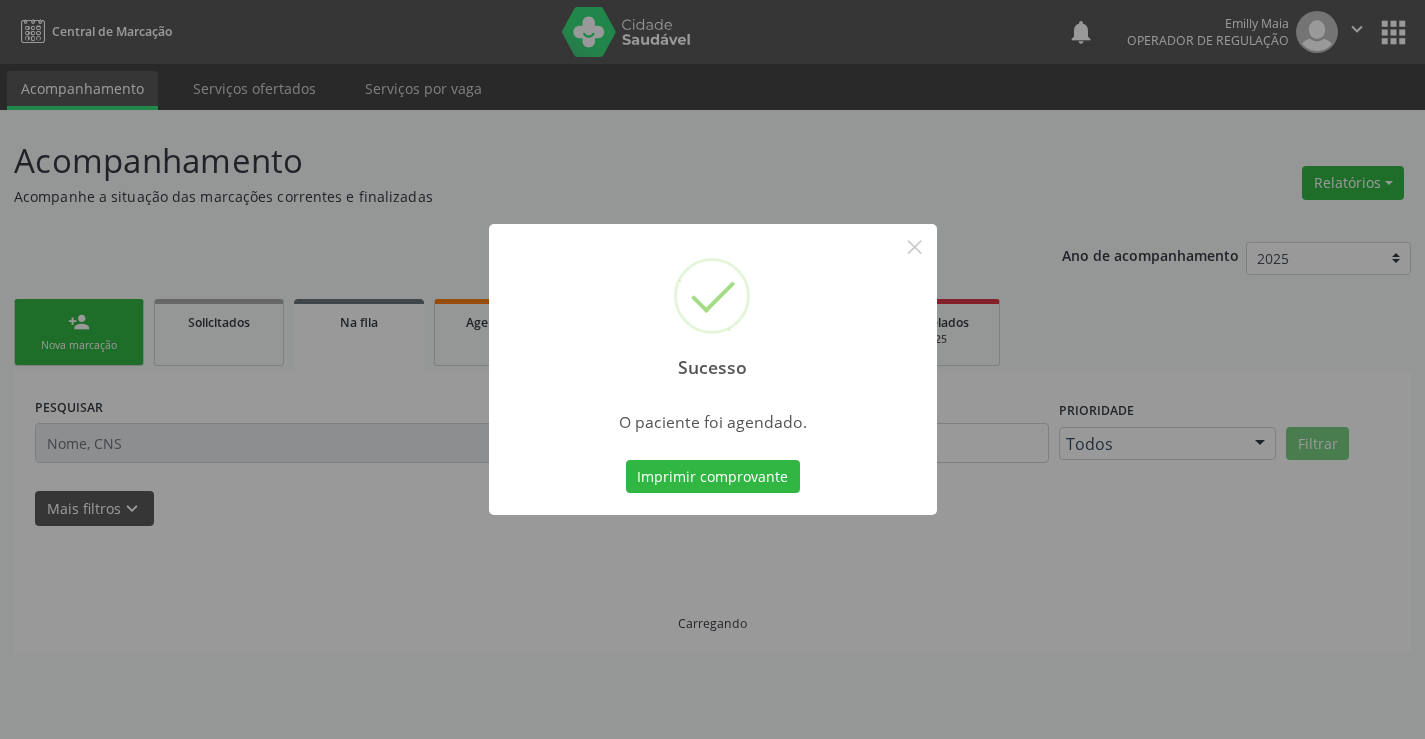 scroll, scrollTop: 0, scrollLeft: 0, axis: both 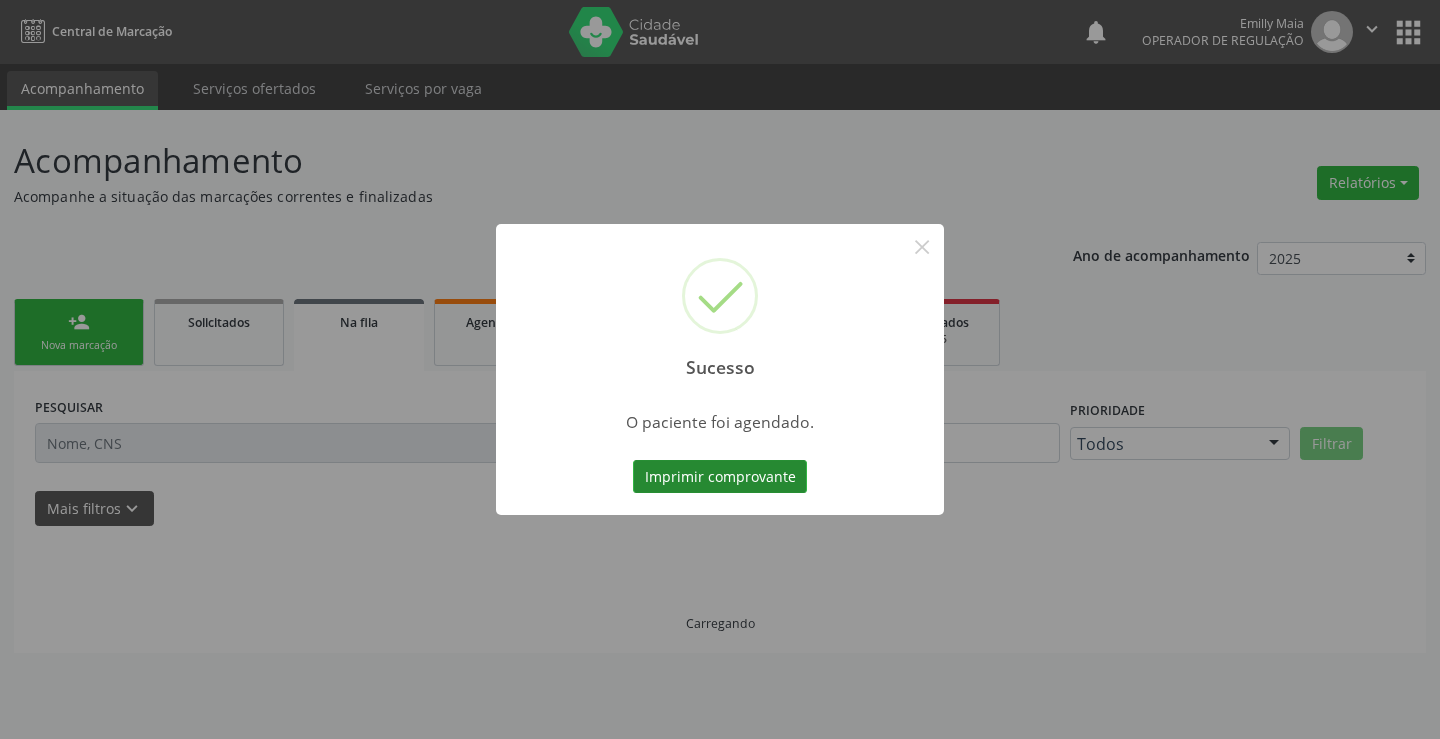 click on "Imprimir comprovante" at bounding box center [720, 477] 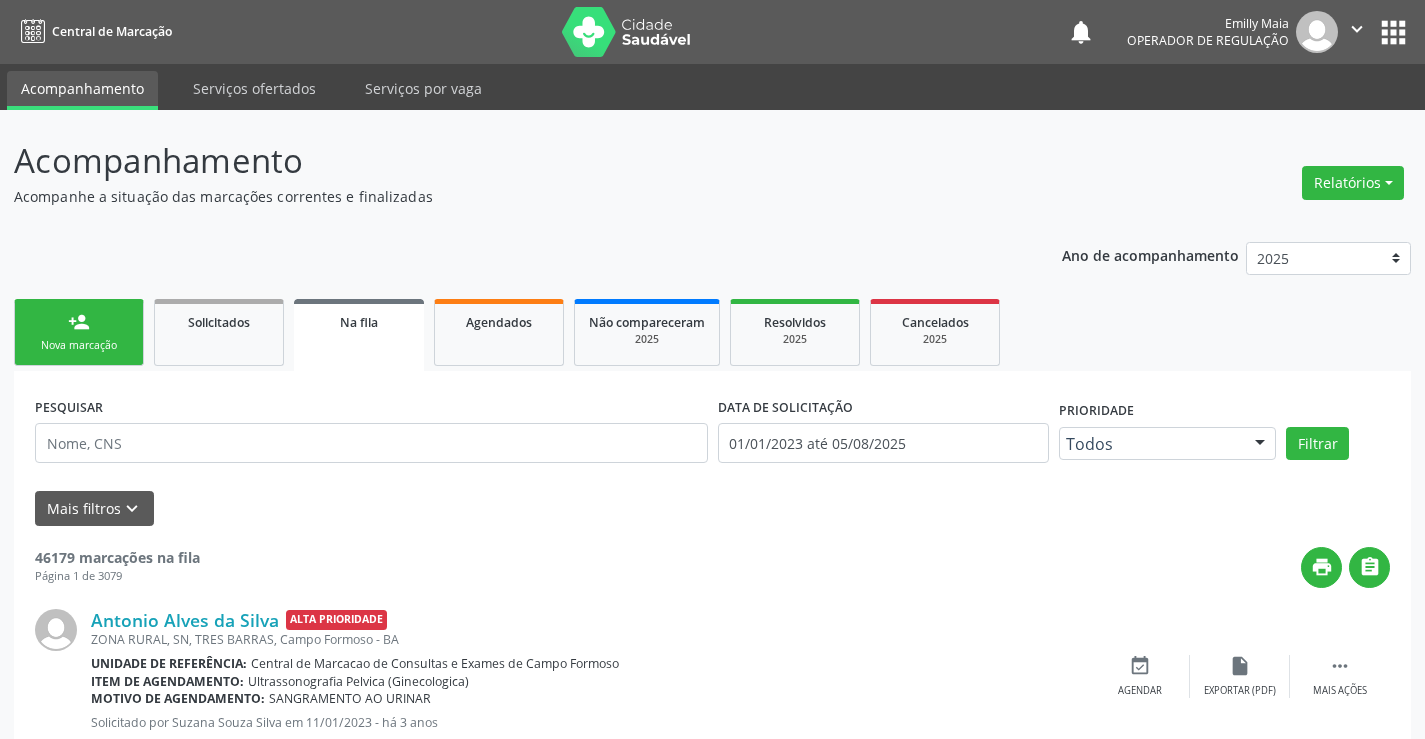 click on "person_add
Nova marcação" at bounding box center (79, 332) 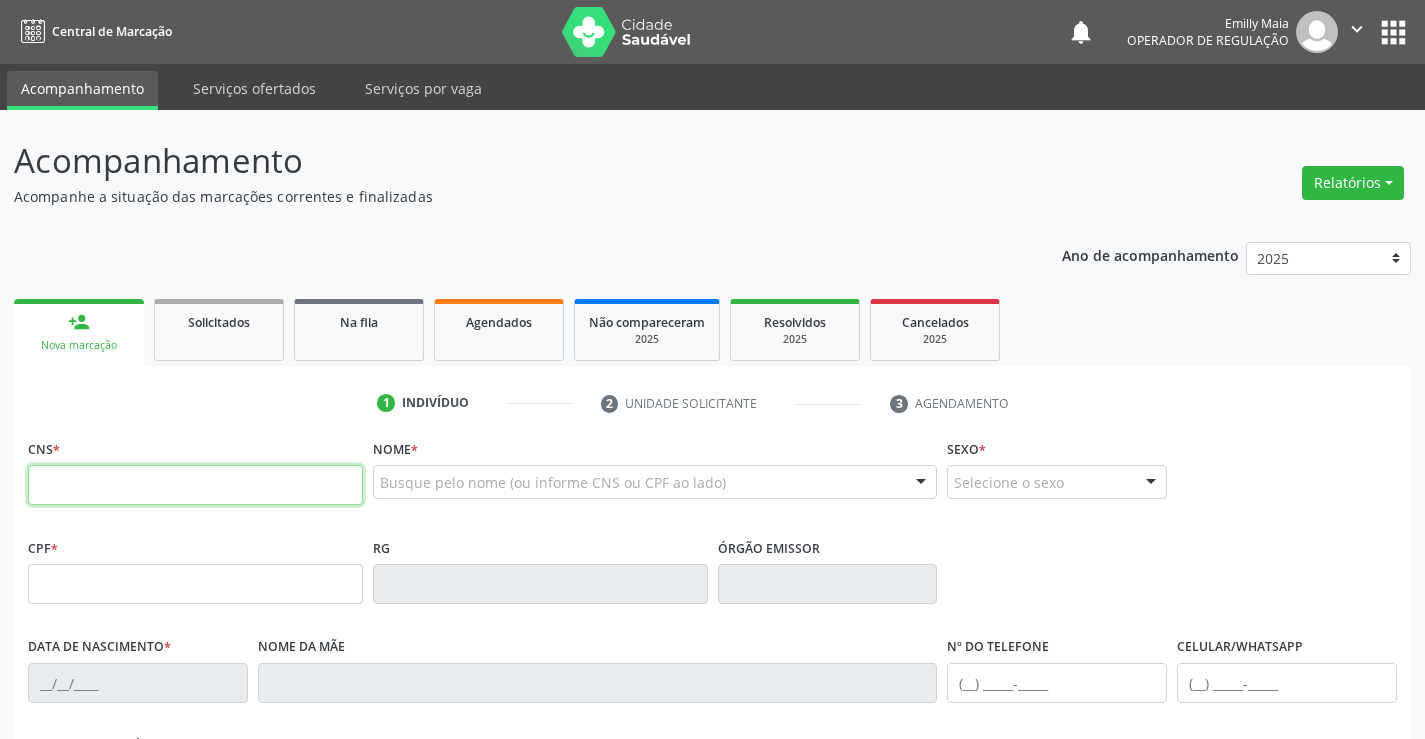 click at bounding box center (195, 485) 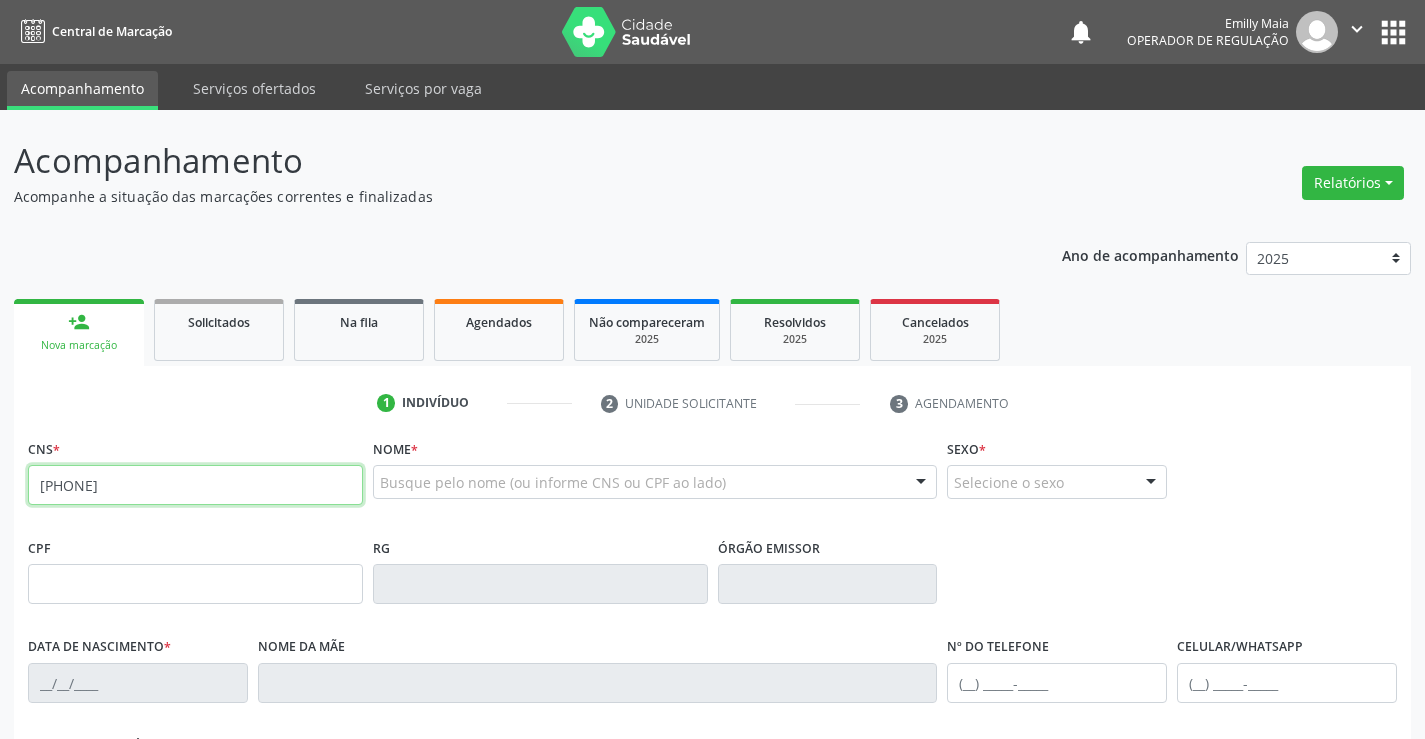 type on "702 0033 1274 9280" 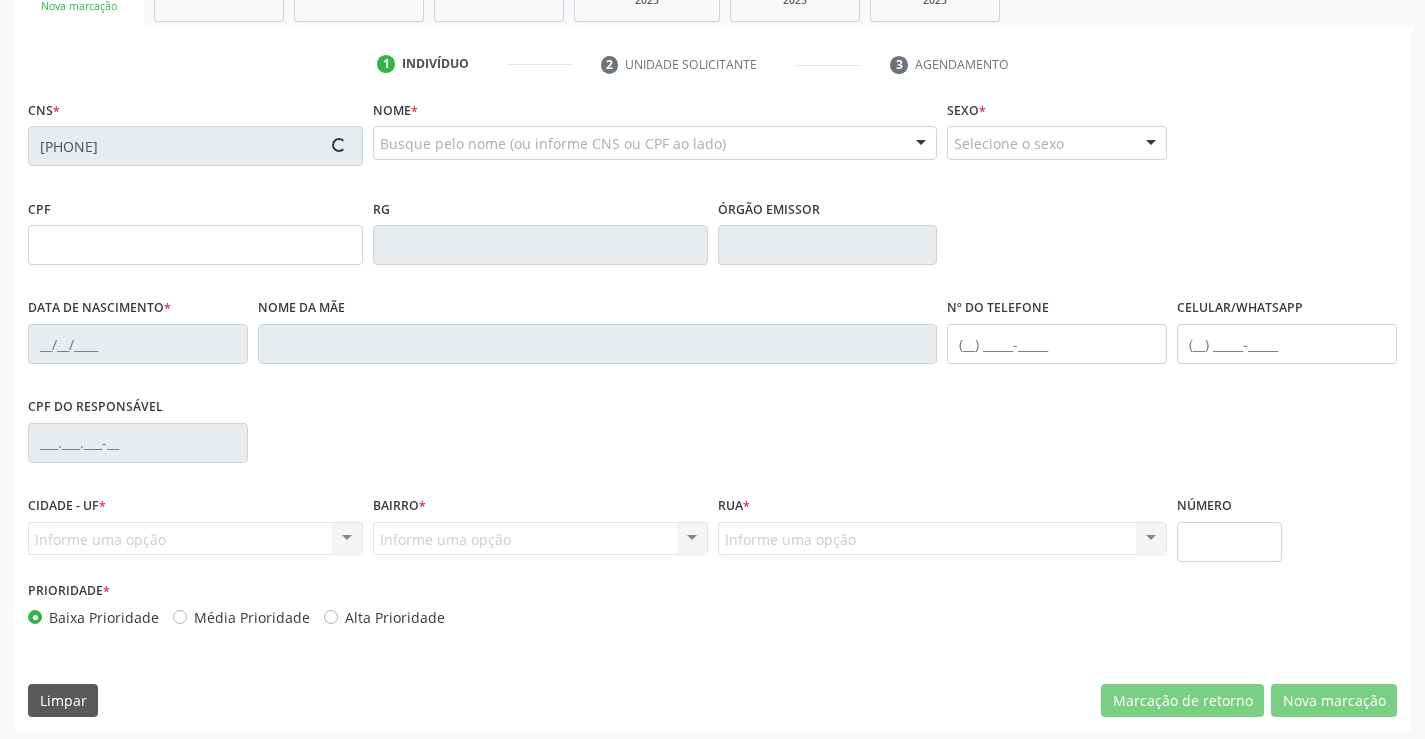 scroll, scrollTop: 345, scrollLeft: 0, axis: vertical 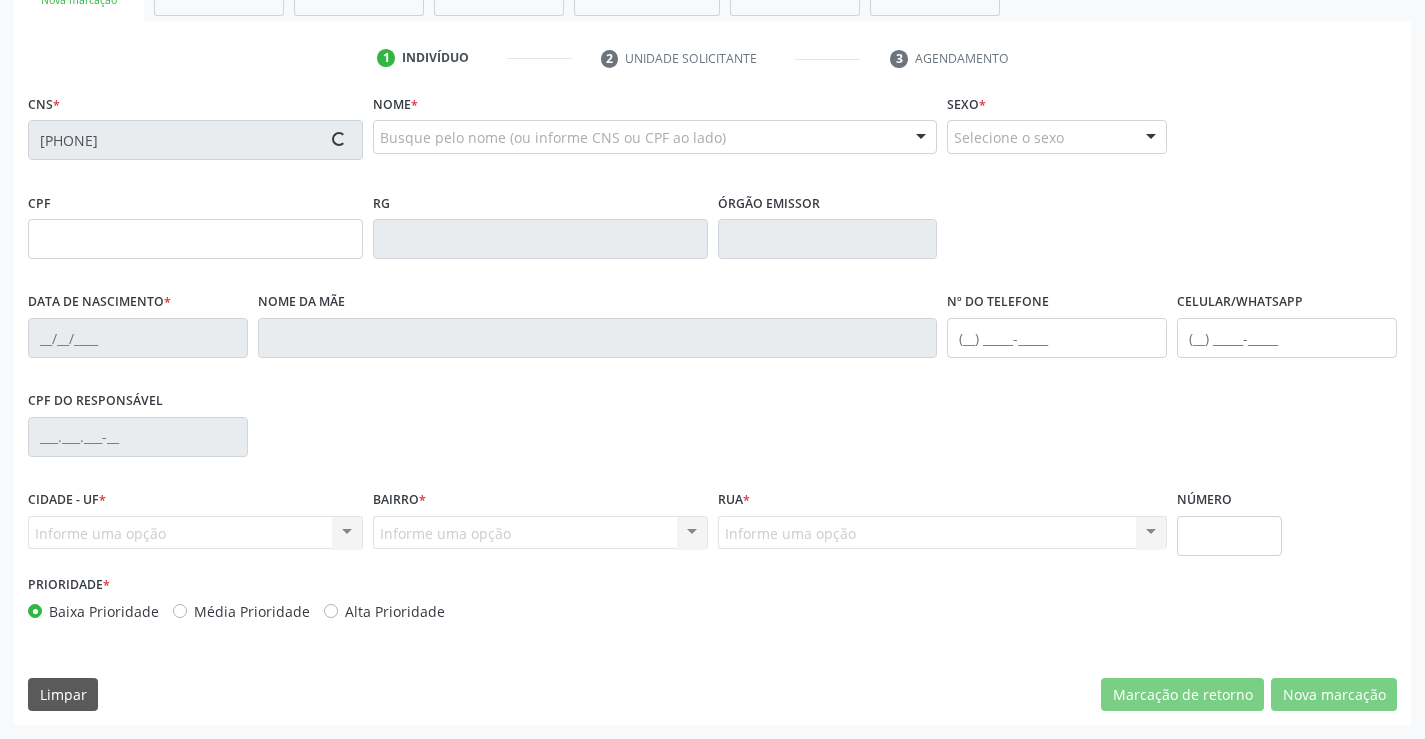 type on "1691587648" 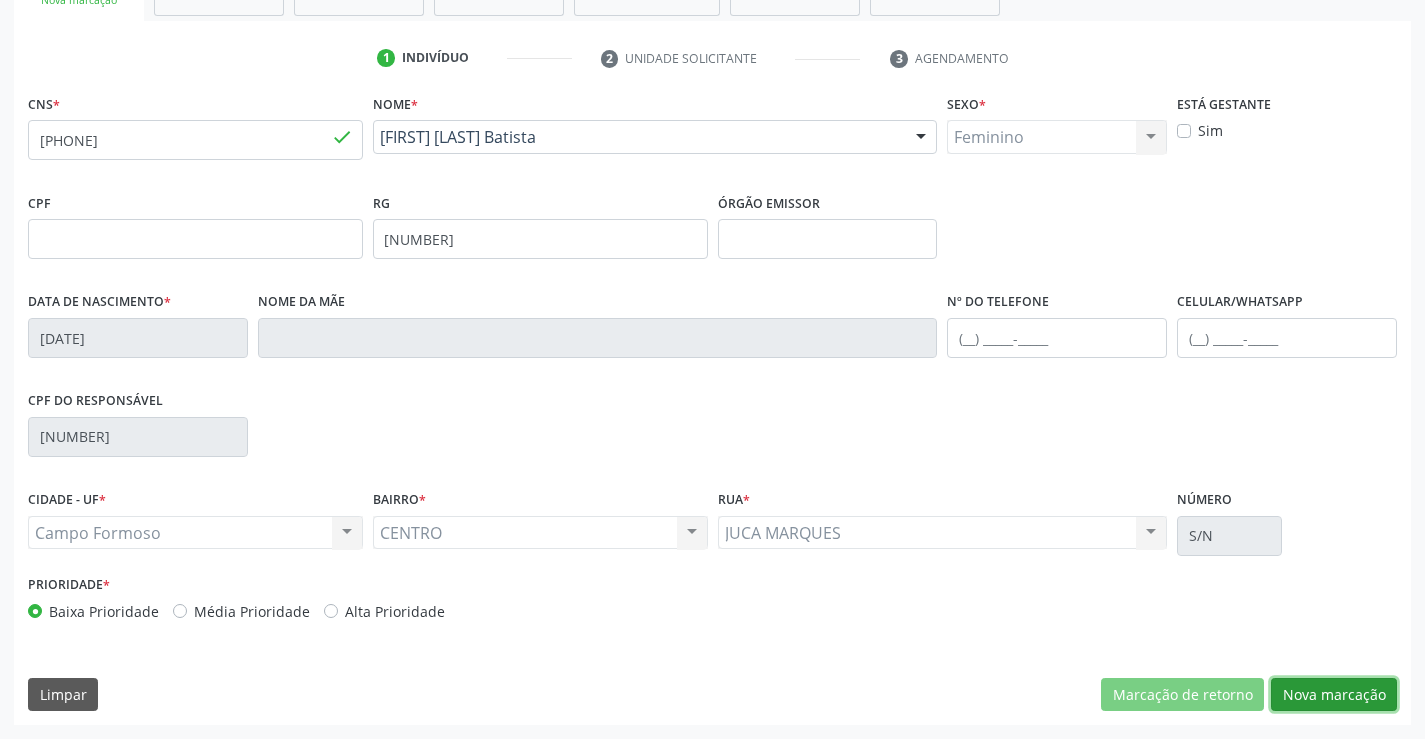click on "Nova marcação" at bounding box center [1334, 695] 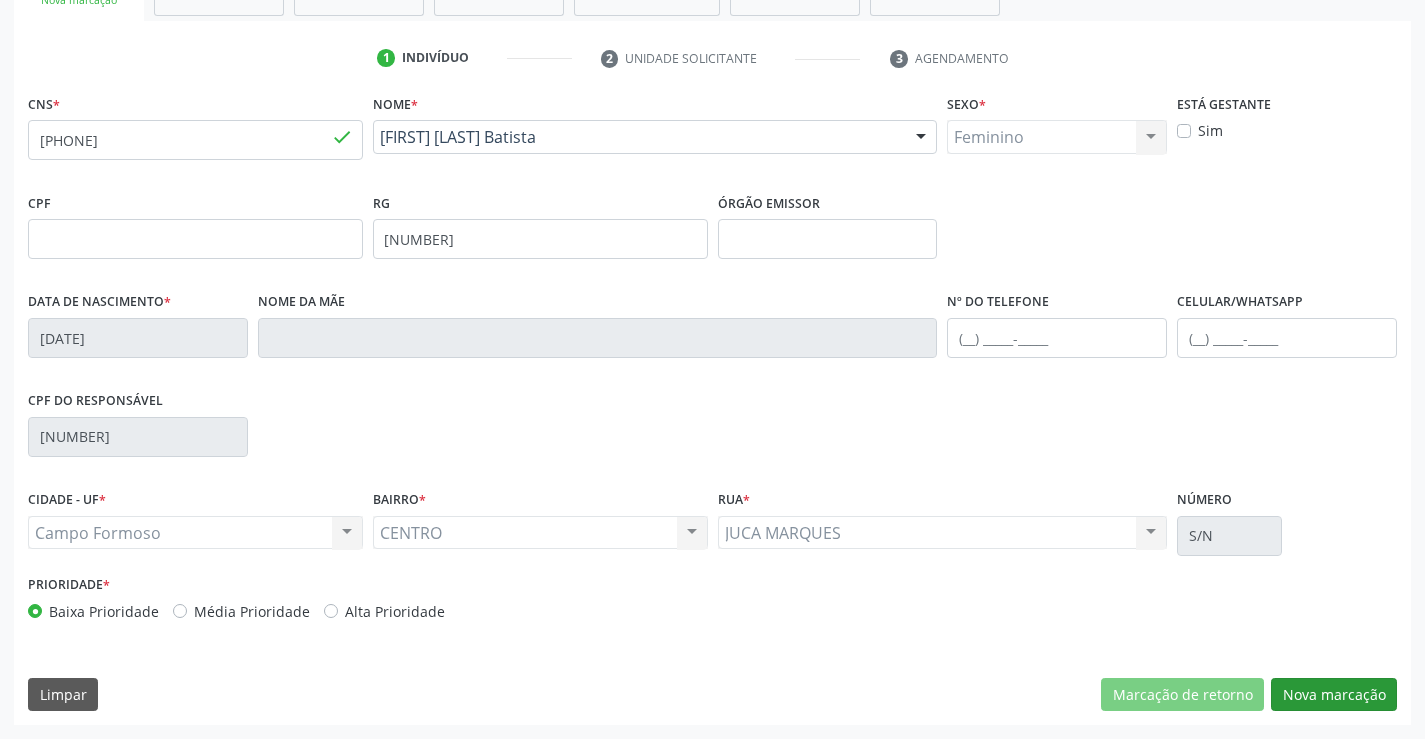 scroll, scrollTop: 167, scrollLeft: 0, axis: vertical 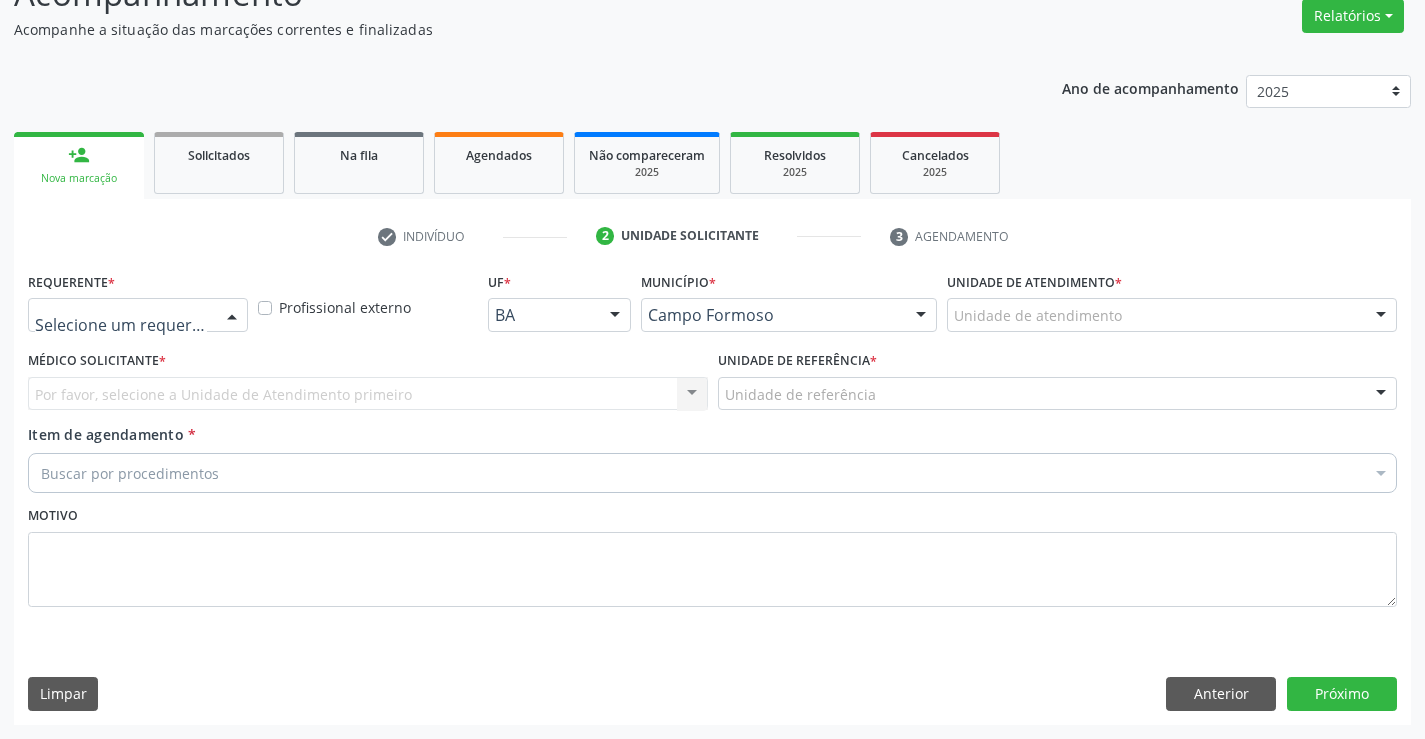 click at bounding box center [232, 316] 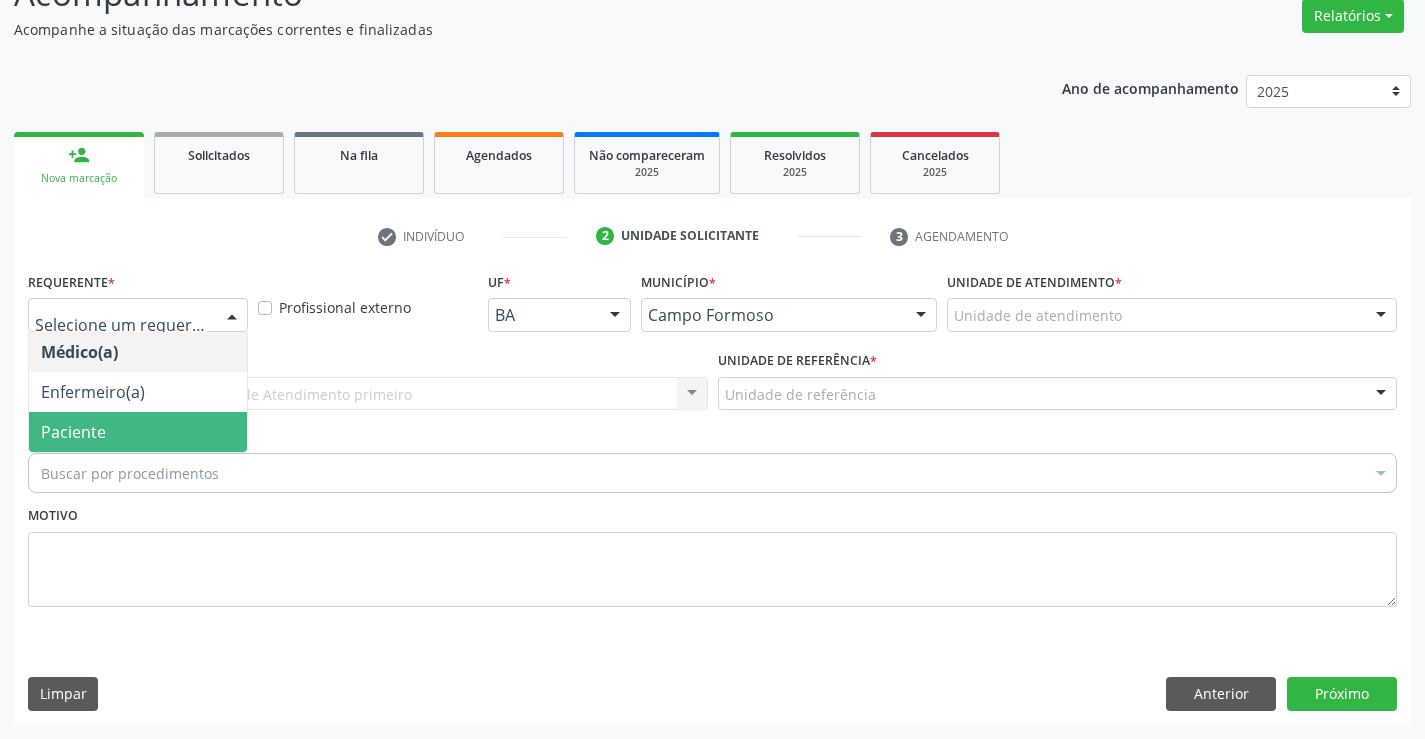 click on "Paciente" at bounding box center [138, 432] 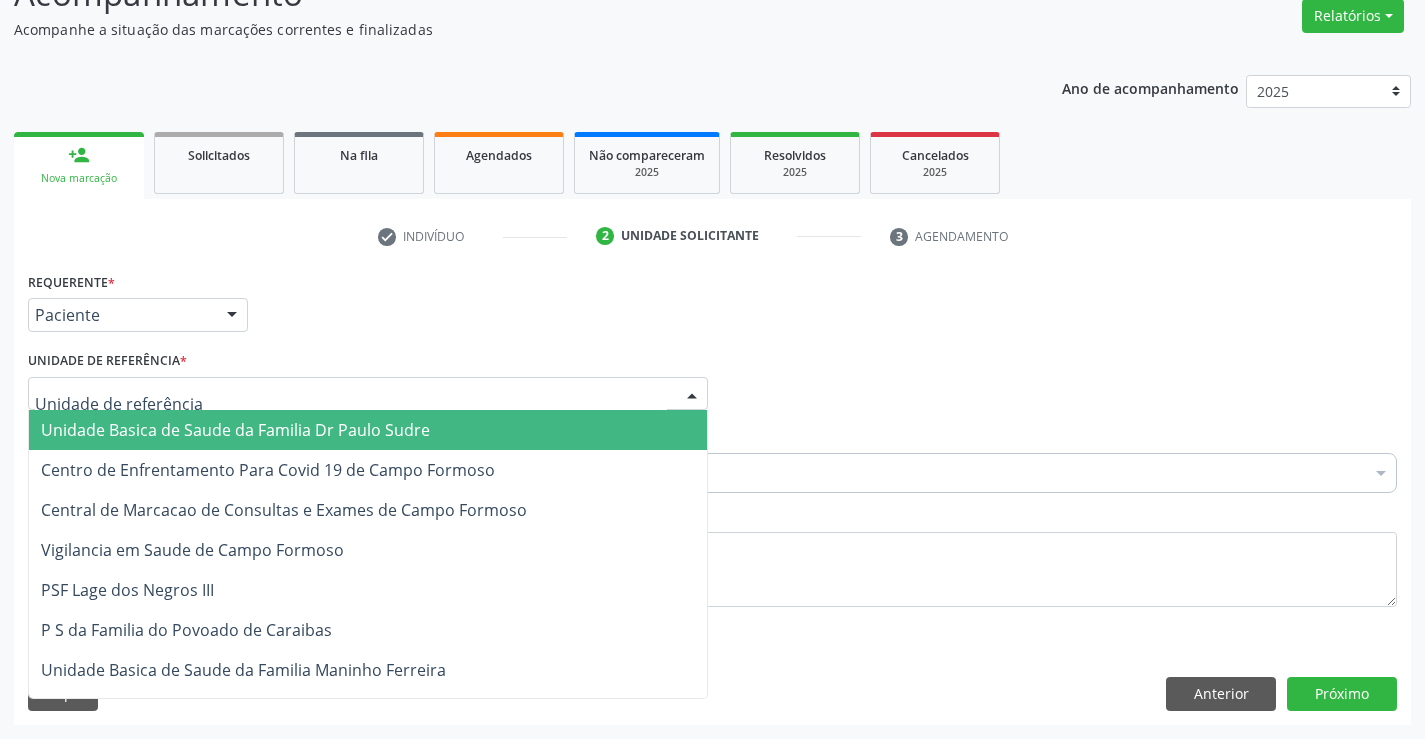 drag, startPoint x: 276, startPoint y: 400, endPoint x: 287, endPoint y: 483, distance: 83.725746 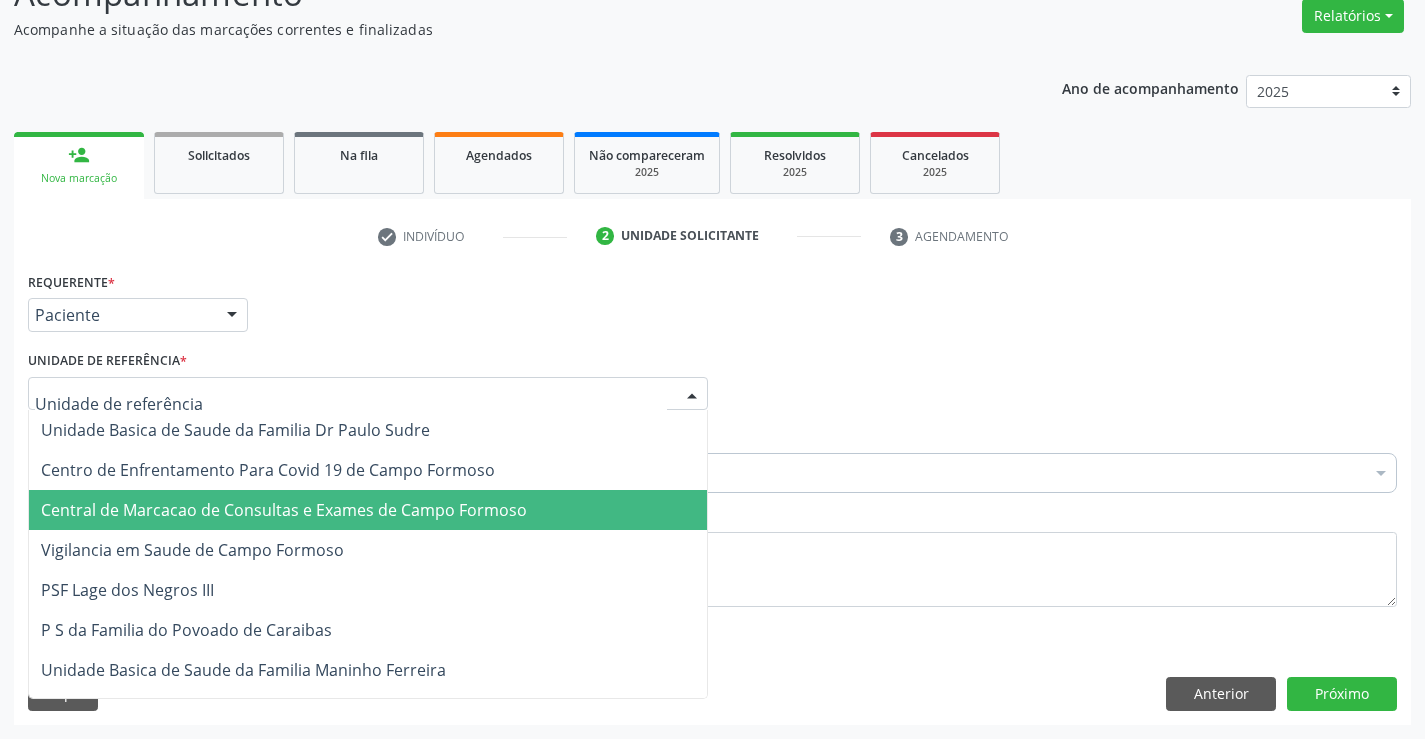 click on "Central de Marcacao de Consultas e Exames de Campo Formoso" at bounding box center (284, 510) 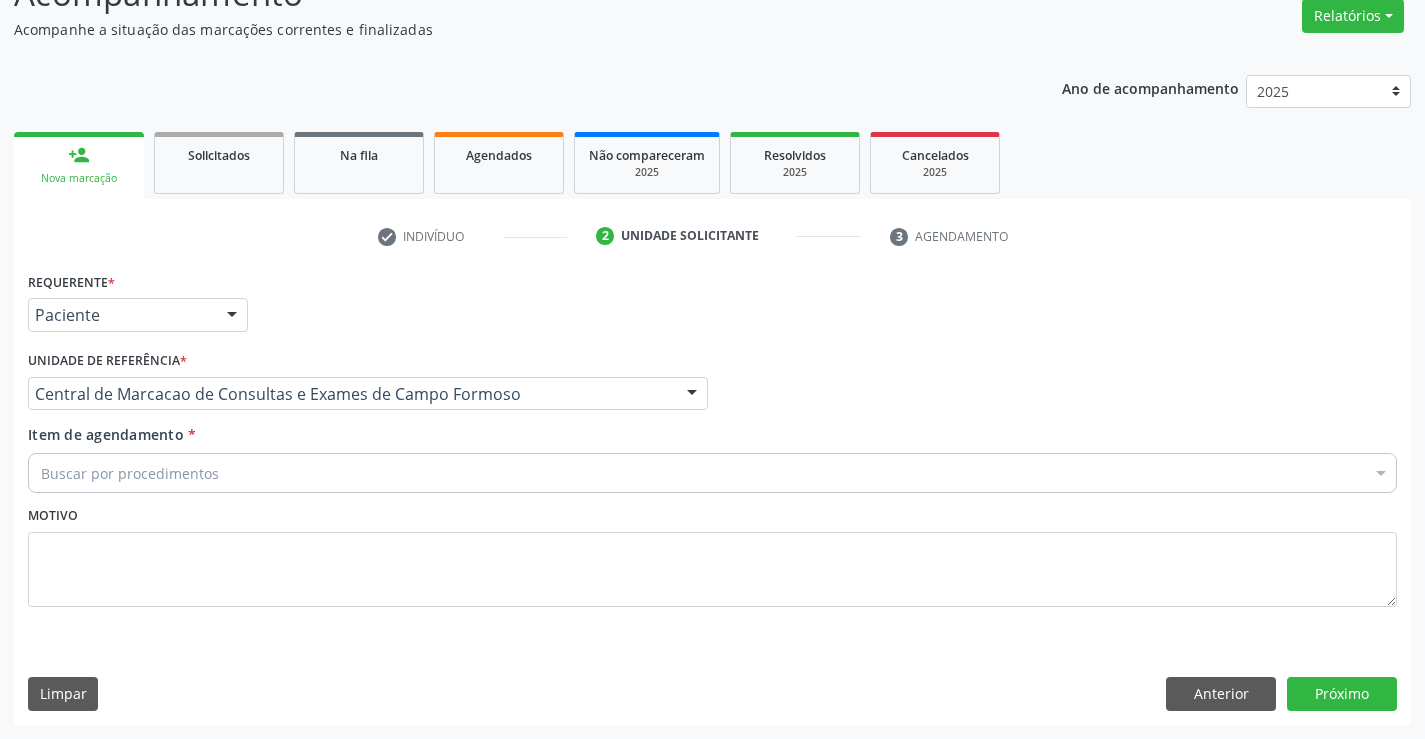 click on "Buscar por procedimentos" at bounding box center [712, 473] 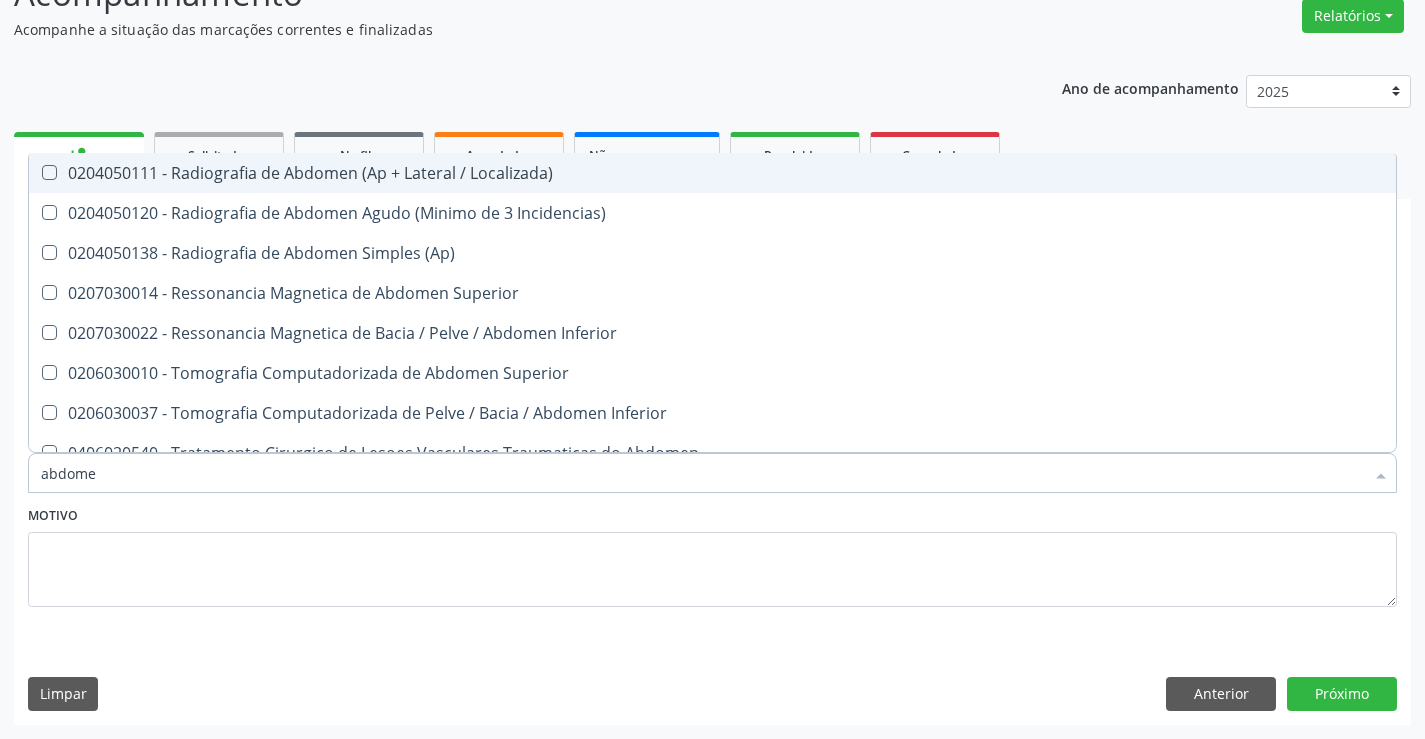 type on "abdomen" 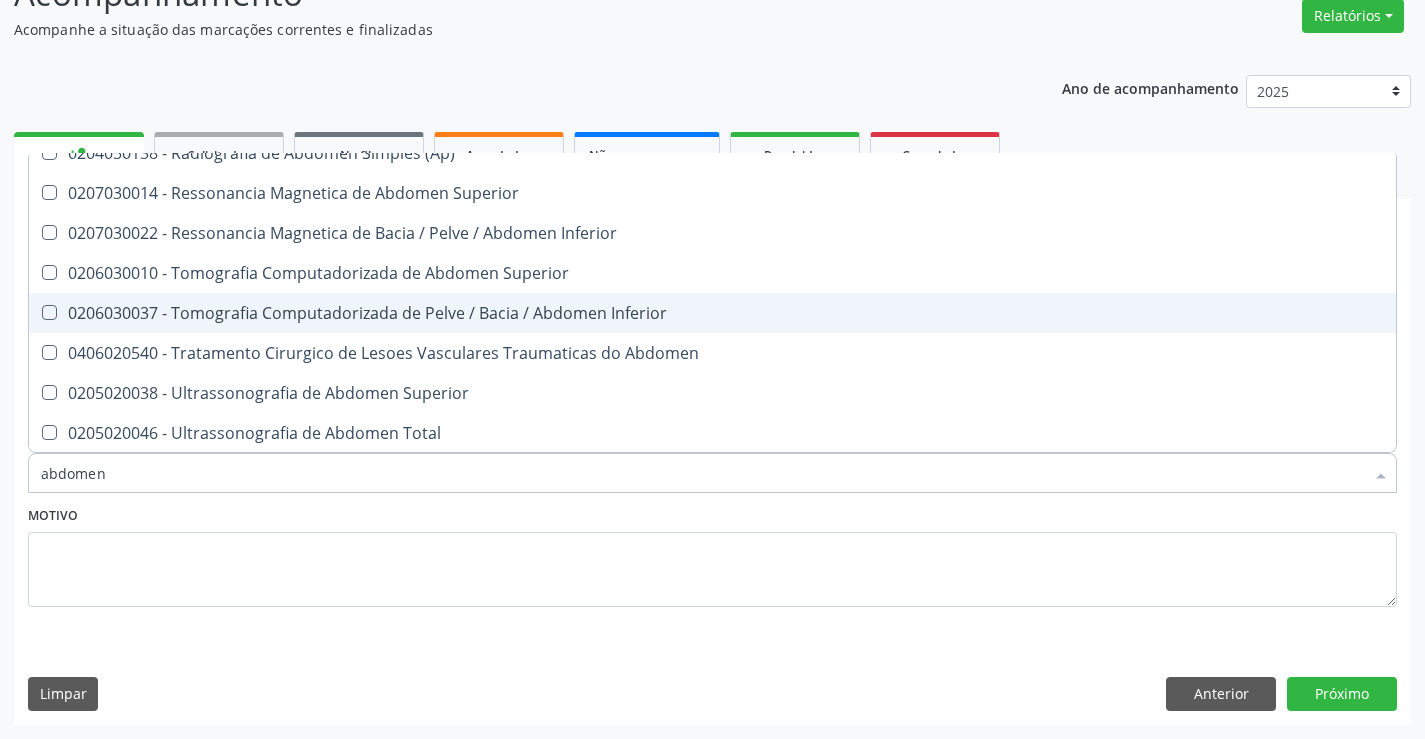 scroll, scrollTop: 101, scrollLeft: 0, axis: vertical 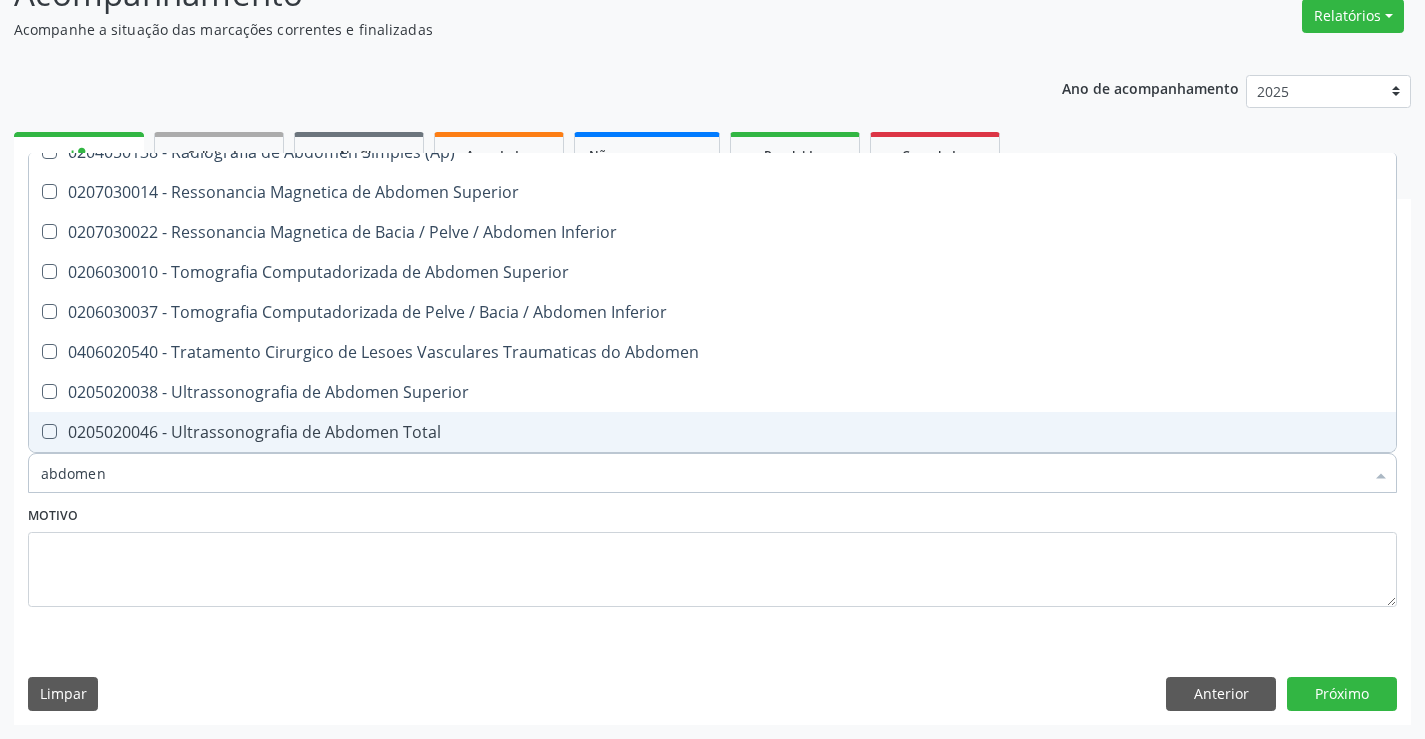 click on "0205020046 - Ultrassonografia de Abdomen Total" at bounding box center [712, 432] 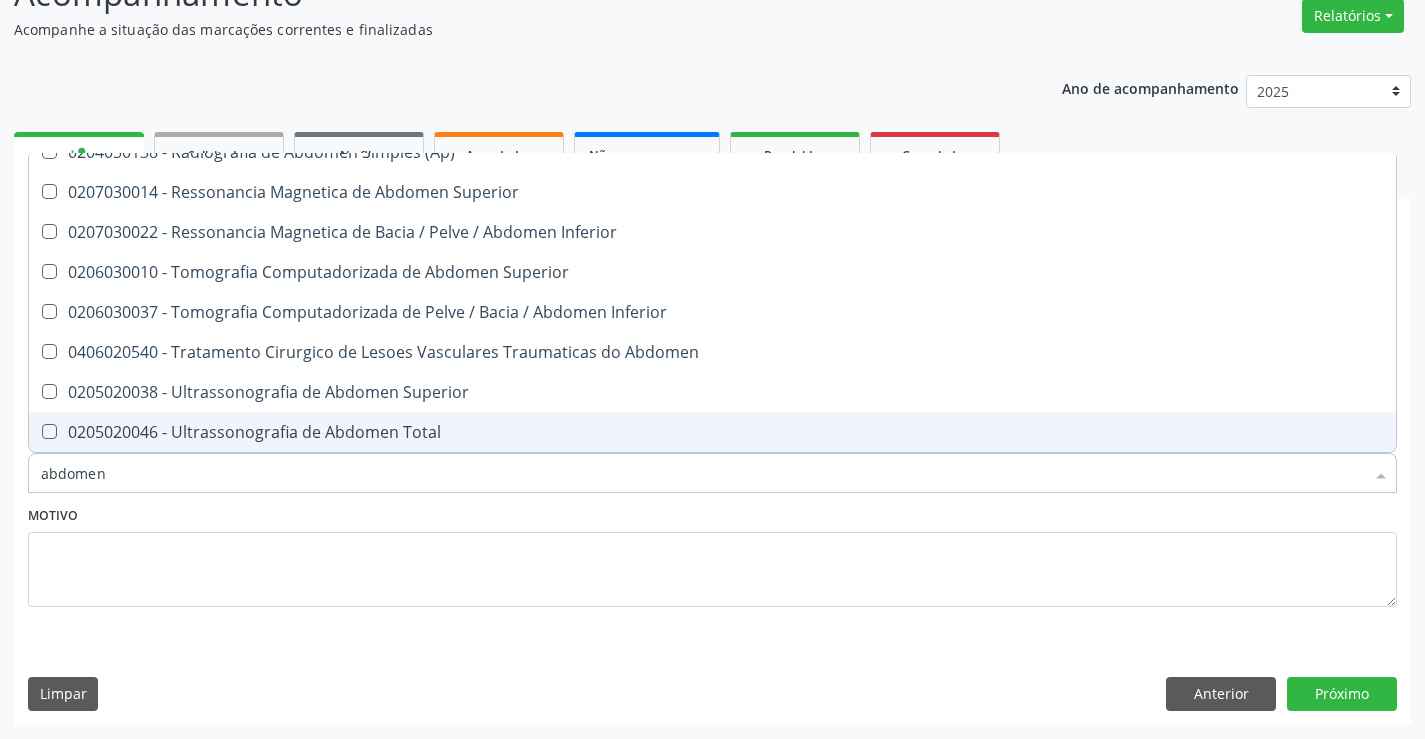 checkbox on "true" 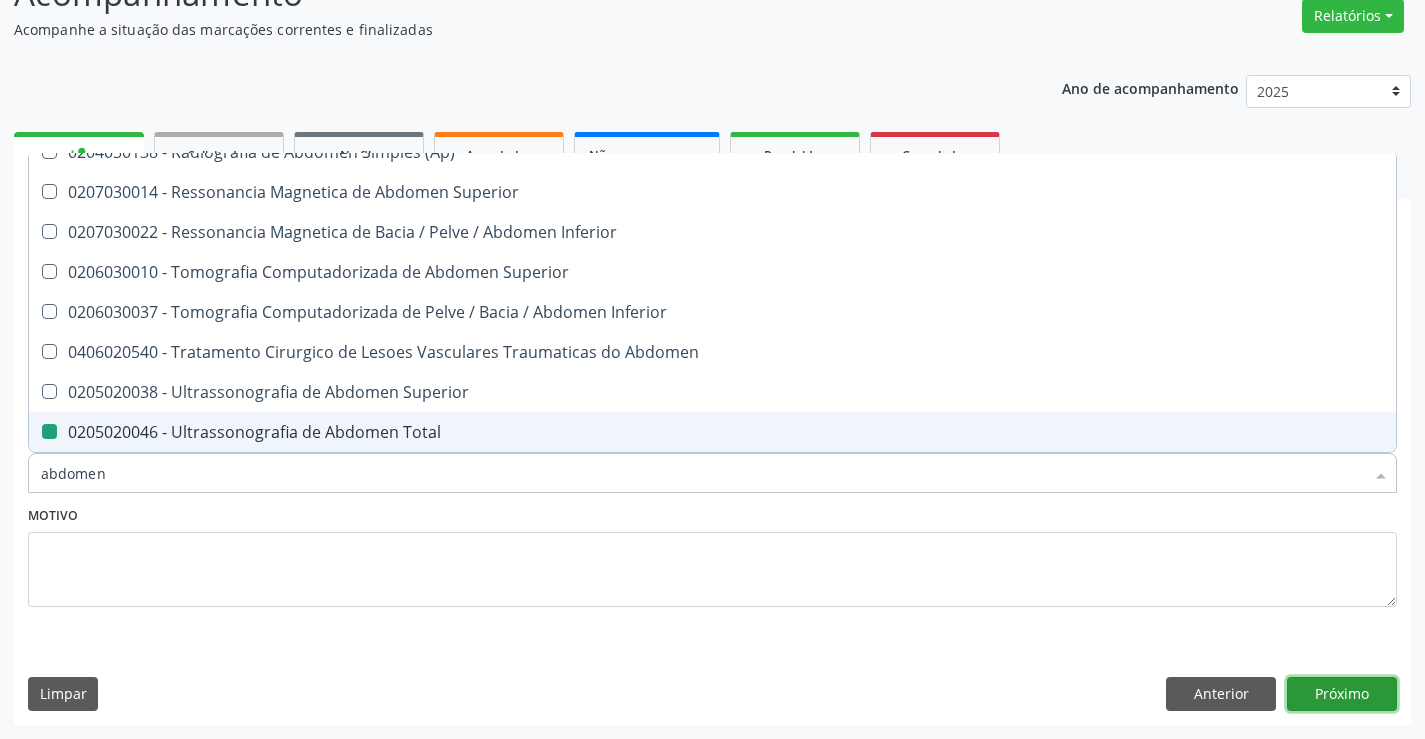 click on "Próximo" at bounding box center [1342, 694] 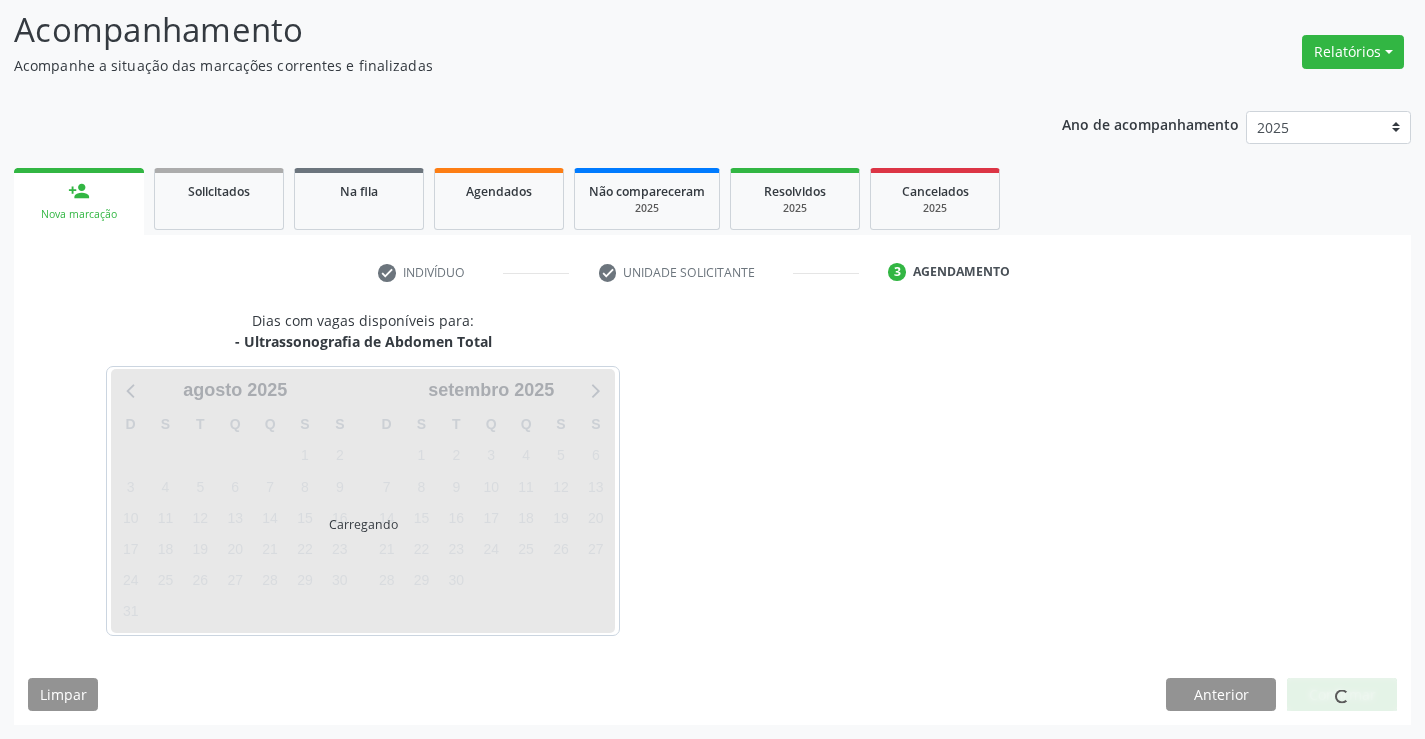 scroll, scrollTop: 131, scrollLeft: 0, axis: vertical 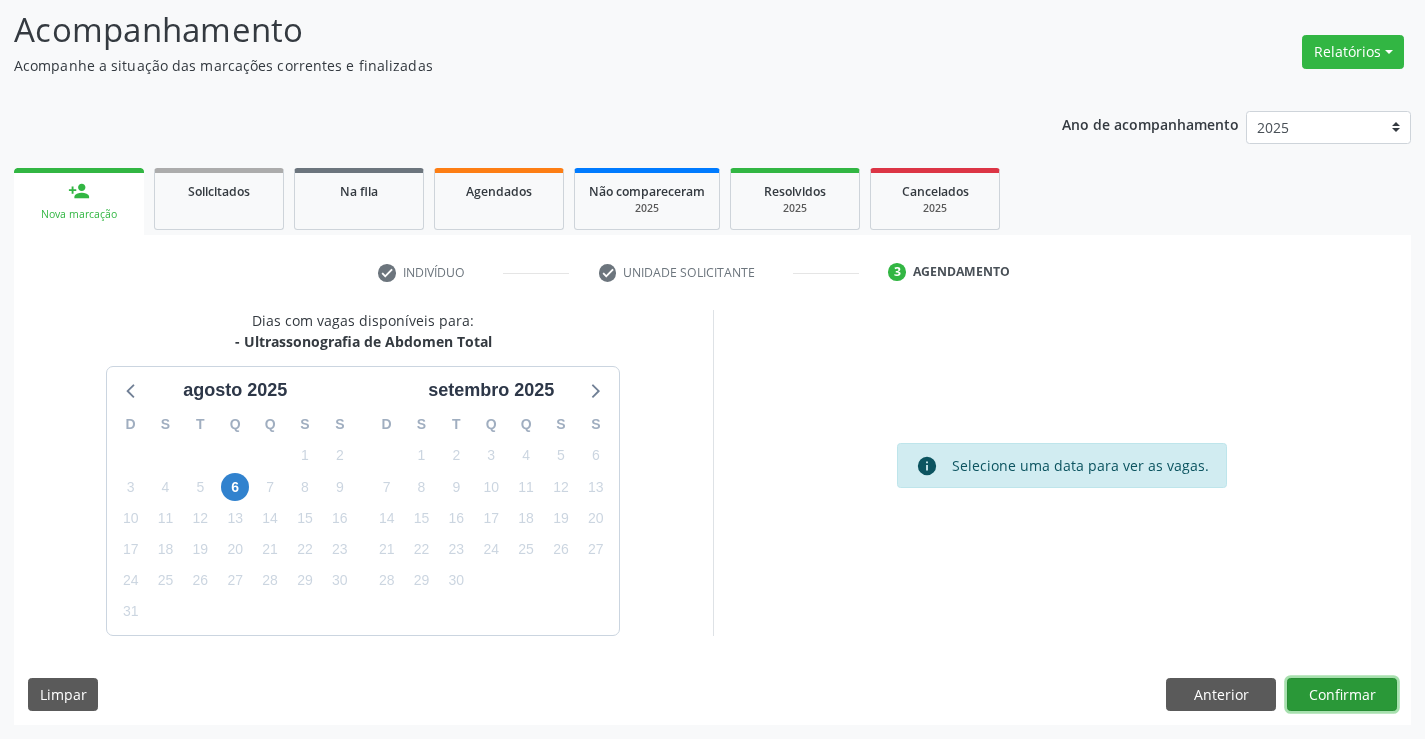 click on "Confirmar" at bounding box center (1342, 695) 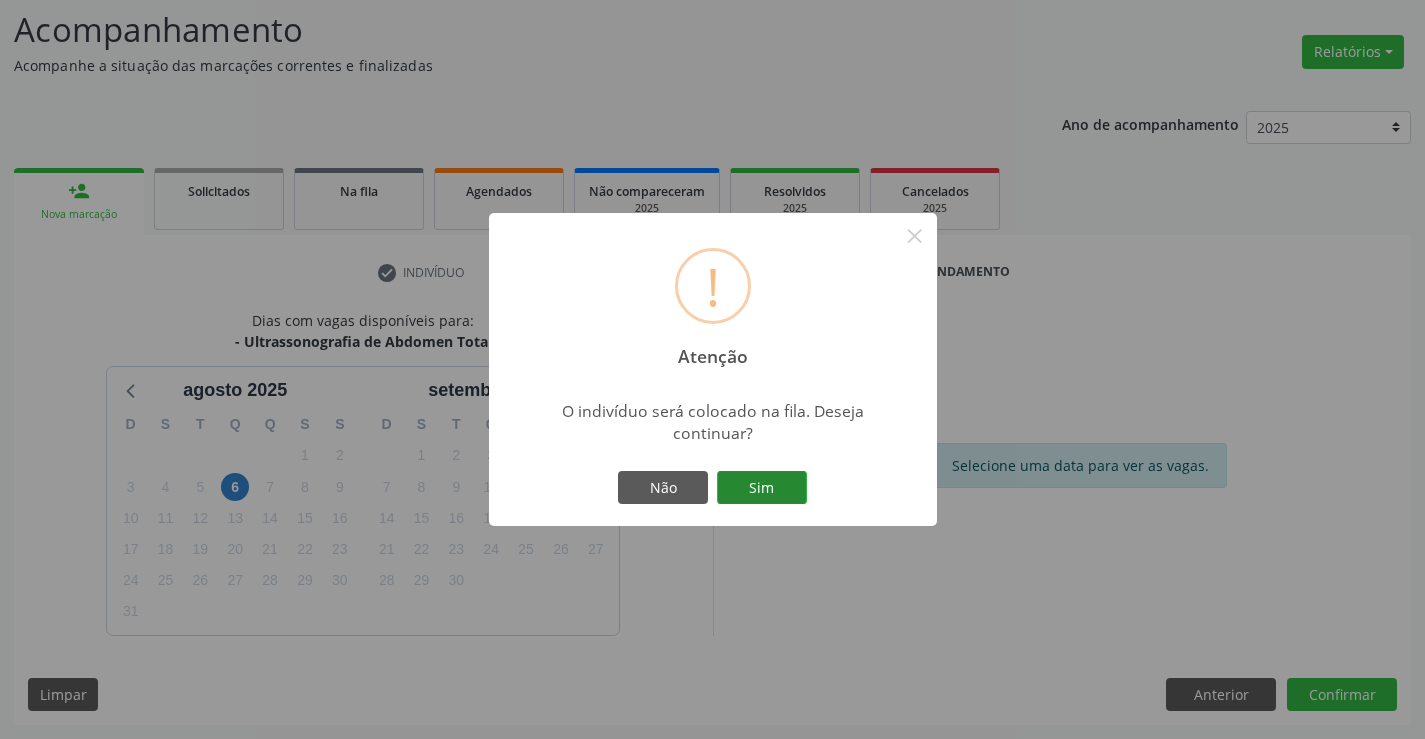 click on "Sim" at bounding box center [762, 488] 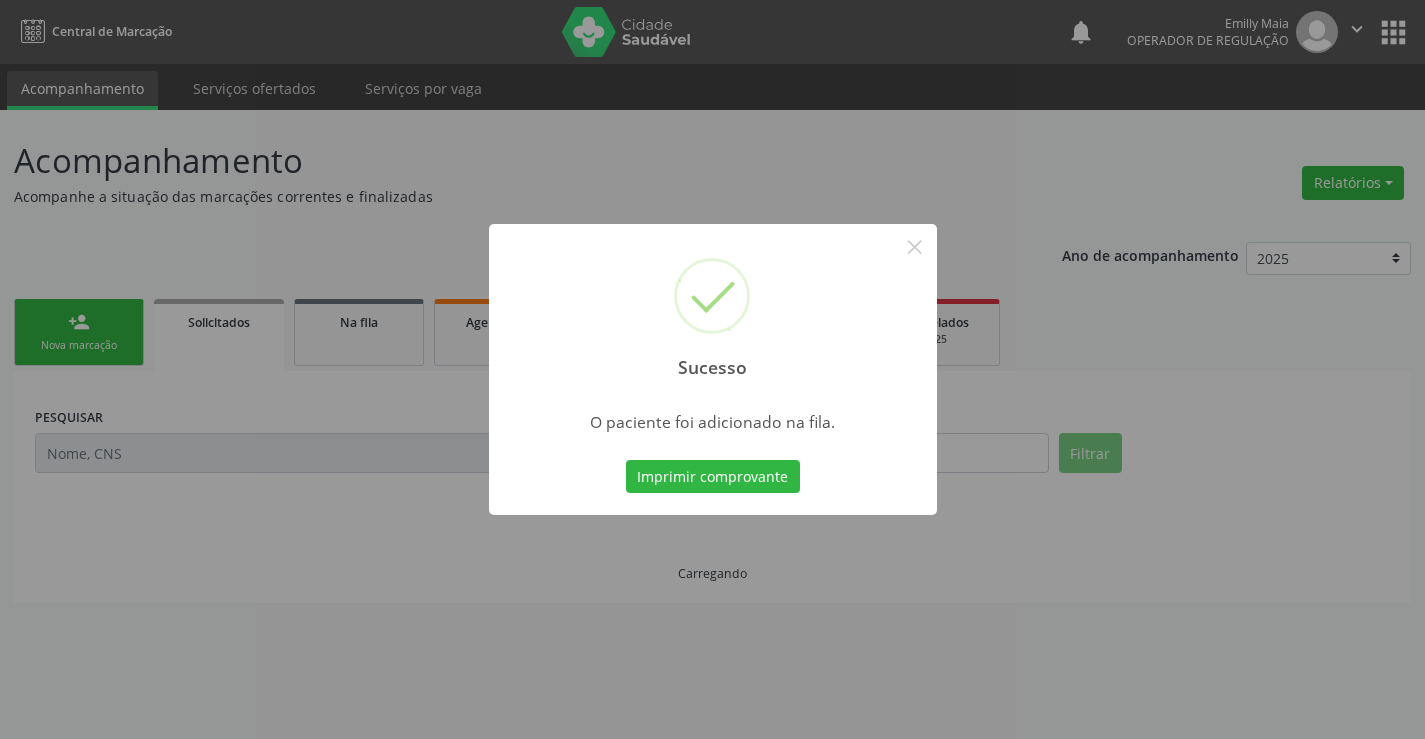 scroll, scrollTop: 0, scrollLeft: 0, axis: both 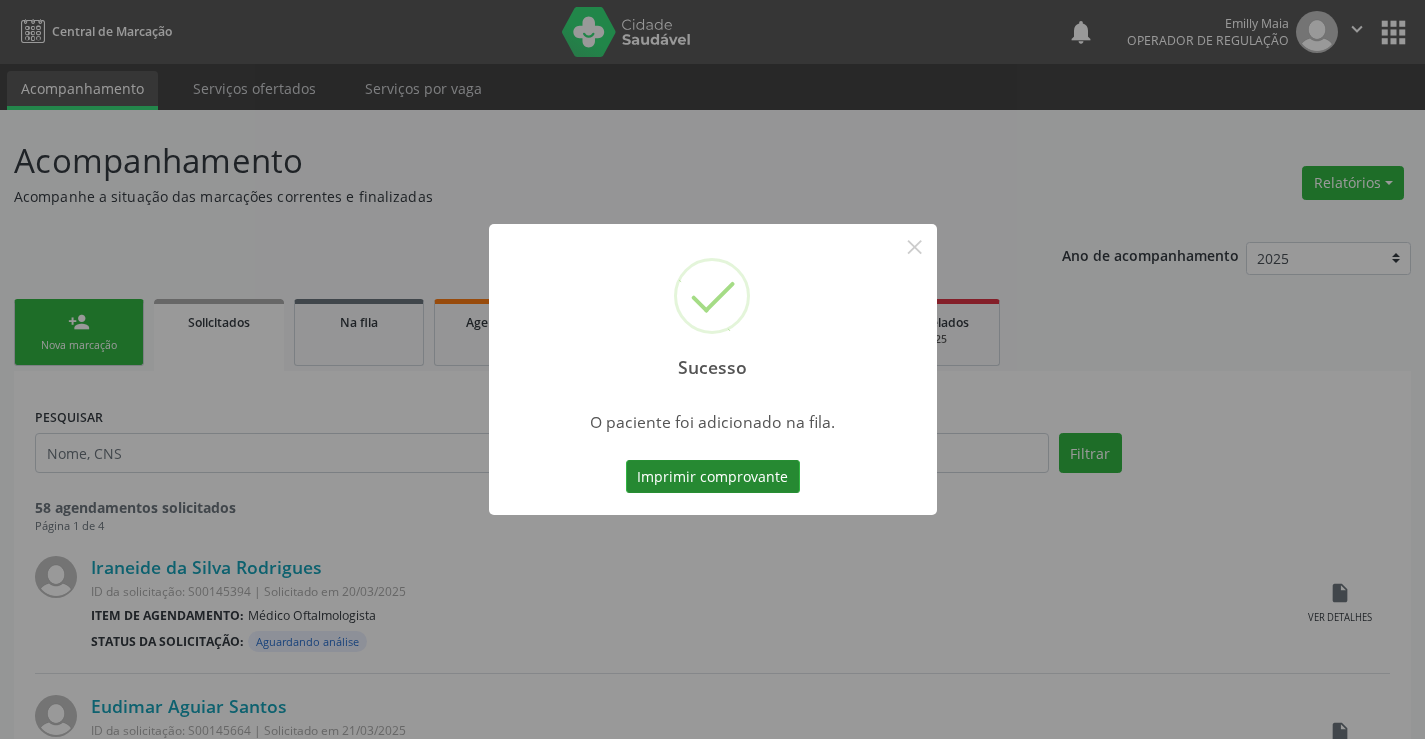 click on "Imprimir comprovante" at bounding box center [713, 477] 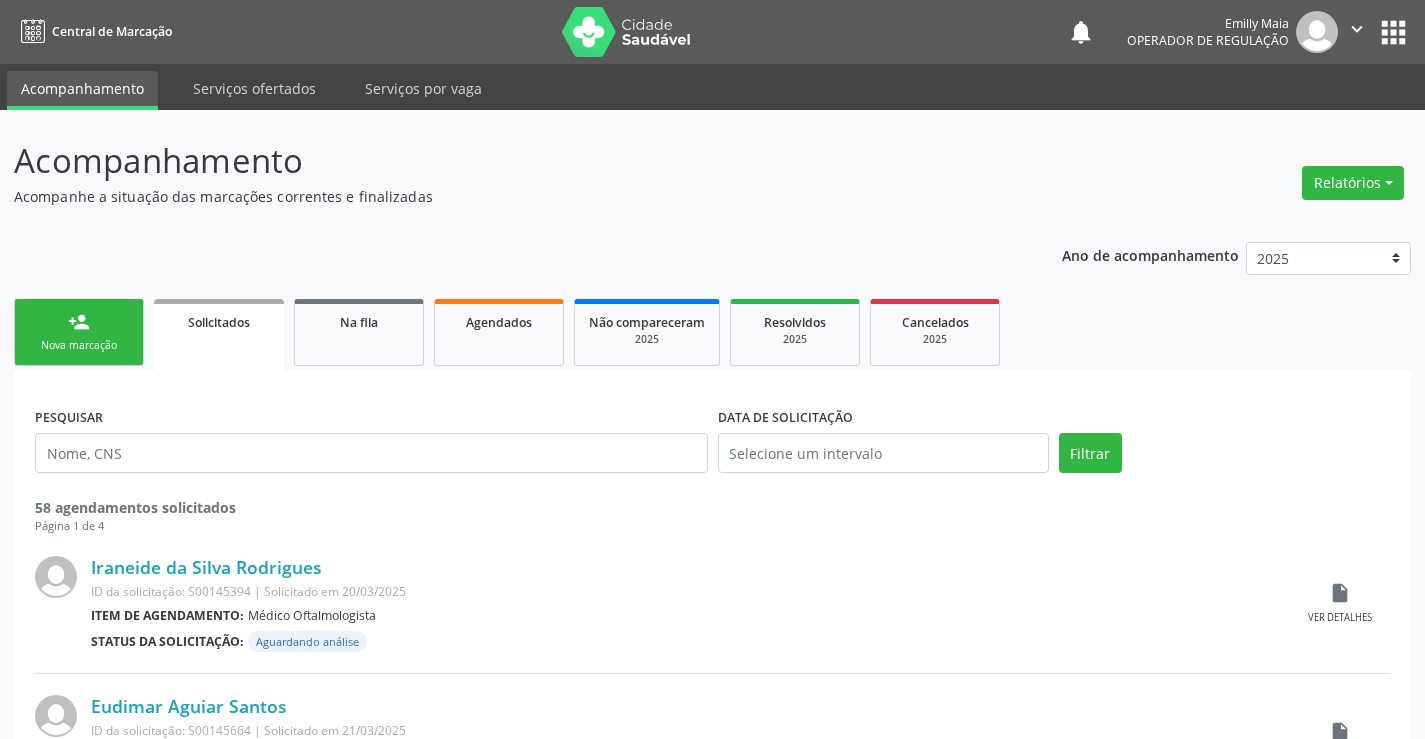 click on "PESQUISAR
DATA DE SOLICITAÇÃO
Filtrar
58 agendamentos solicitados
Página 1 de
4
Iraneide da Silva Rodrigues
ID da solicitação: S00145394 |    Solicitado em 20/03/2025
Item de agendamento:
Médico Oftalmologista
Status da solicitação:
Aguardando análise
insert_drive_file
Ver detalhes
Eudimar Aguiar Santos
ID da solicitação: S00145664 |    Solicitado em 21/03/2025
Item de agendamento:
Médico Oftalmologista
Status da solicitação:
Aguardando análise
insert_drive_file
Ver detalhes
Rosana Barreto da Silva
ID da solicitação: S00148568 |    Solicitado em 04/04/2025
Item de agendamento:
Médico Oftalmologista
Status da solicitação:
Aguardando análise
insert_drive_file
Ver detalhes" at bounding box center [712, 1533] 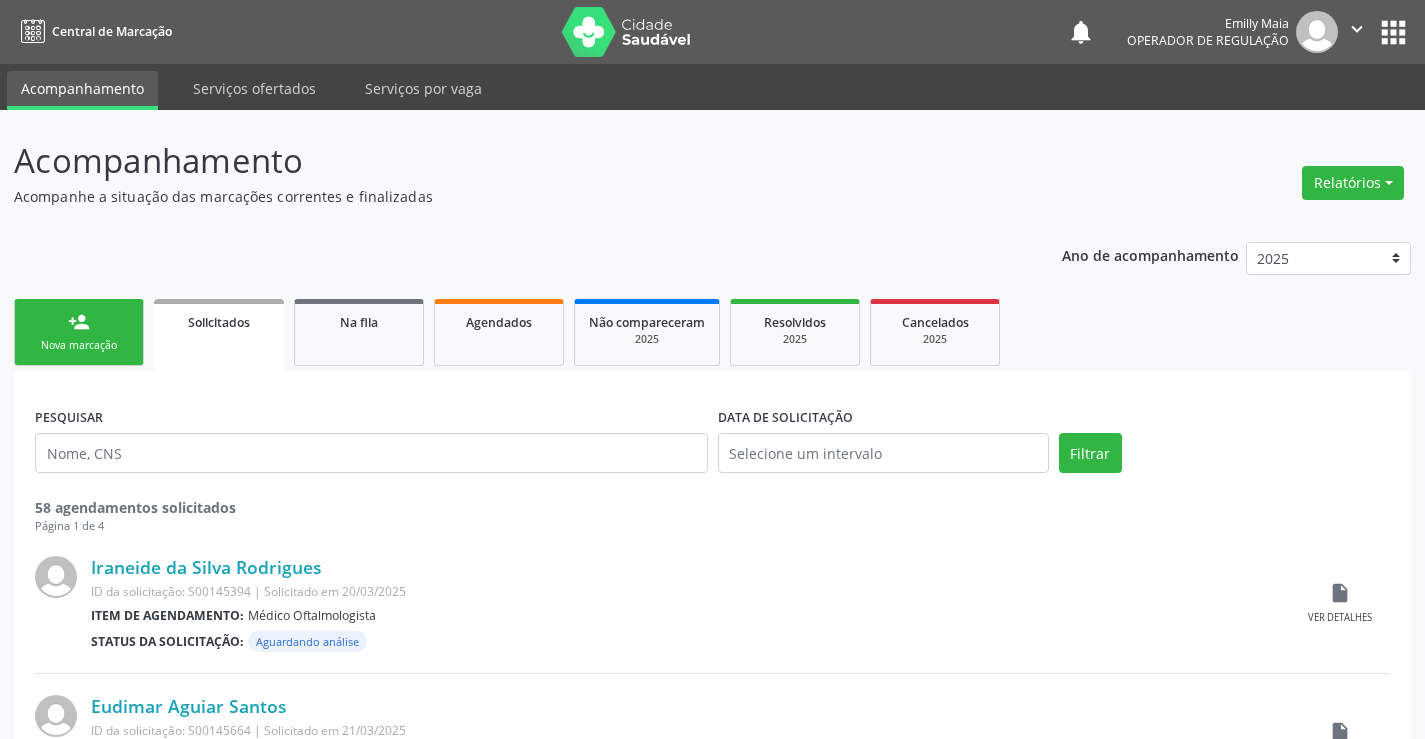 click on "Nova marcação" at bounding box center [79, 345] 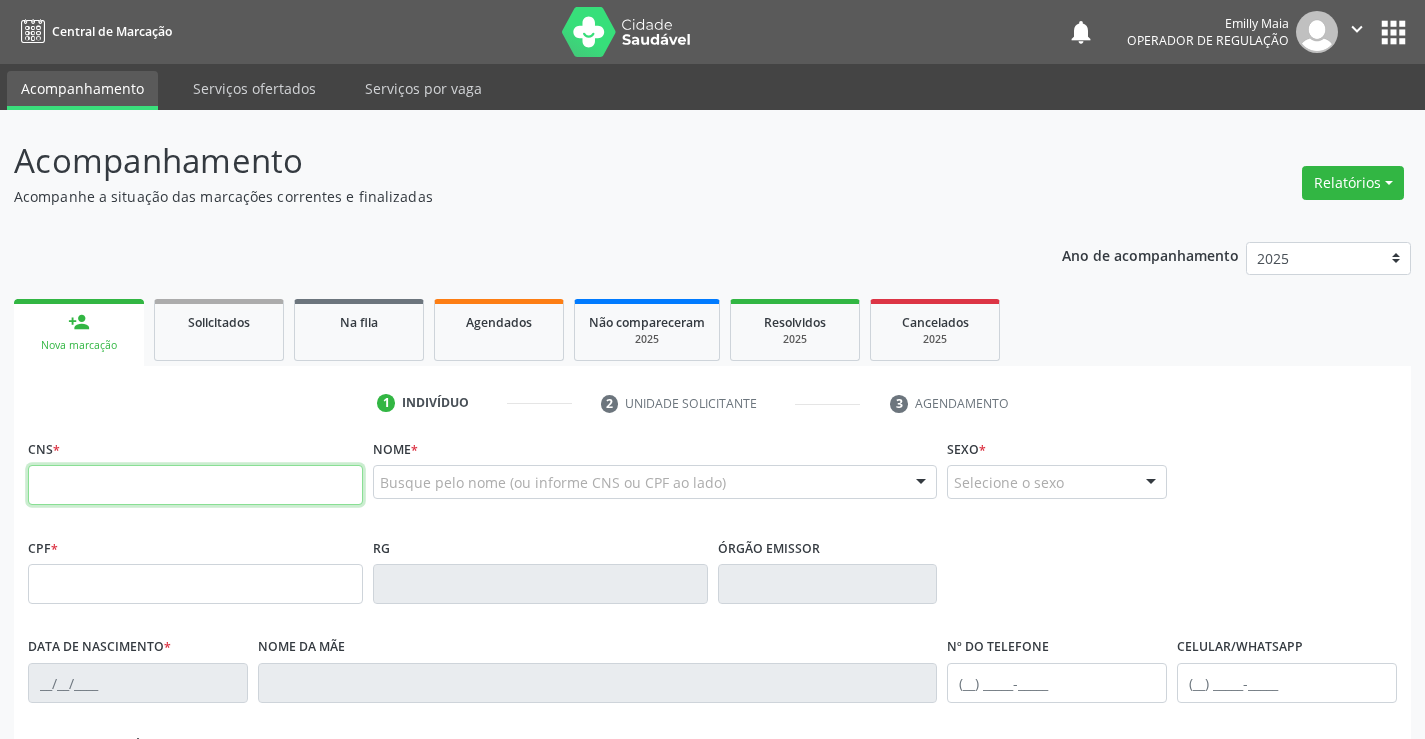 click at bounding box center [195, 485] 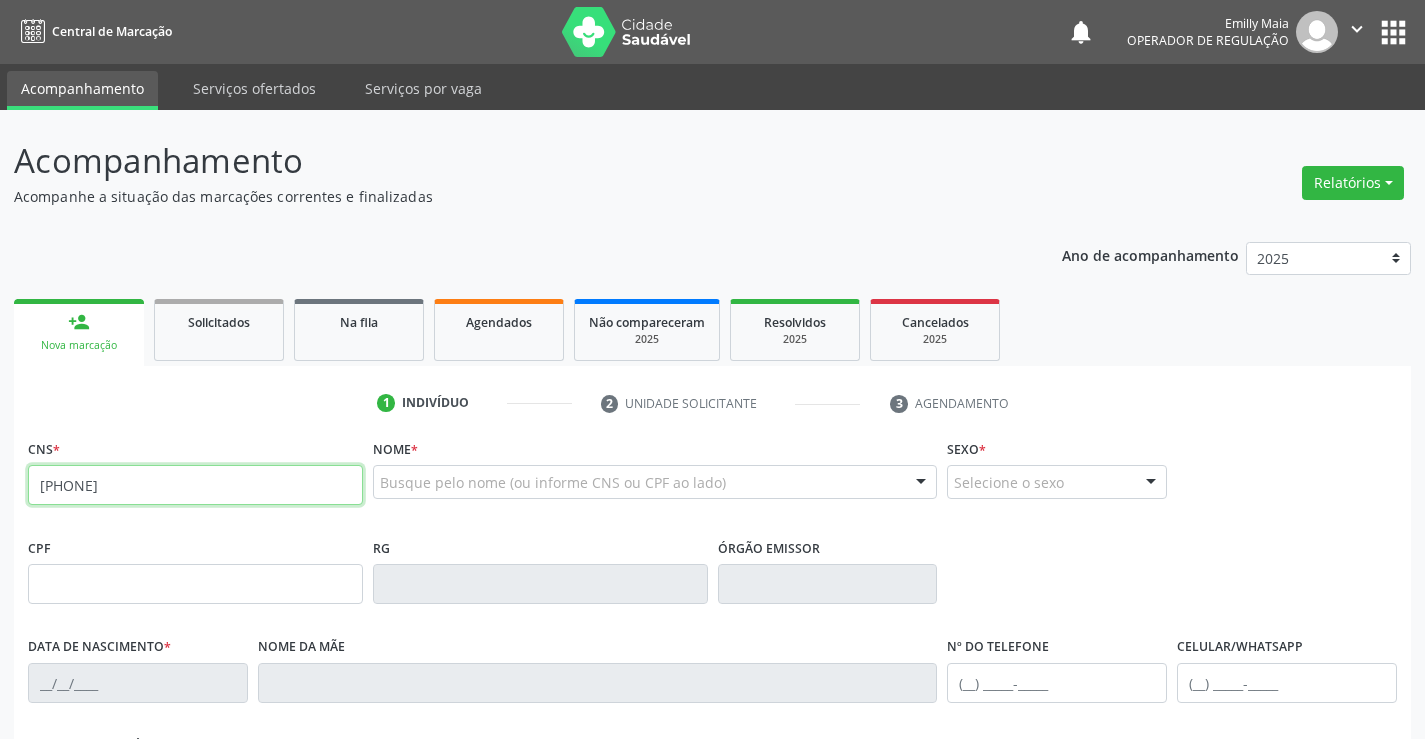 type on "702 4090 2190 6527" 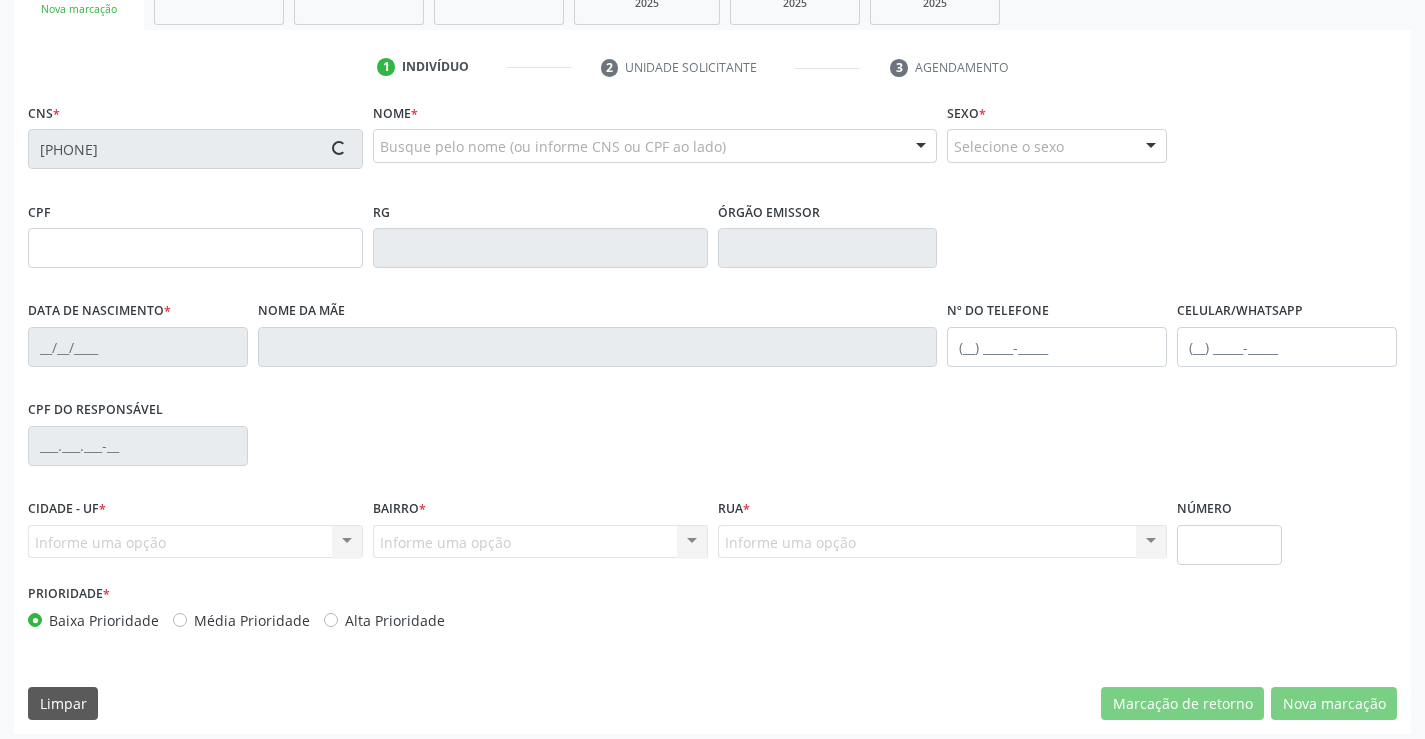 scroll, scrollTop: 345, scrollLeft: 0, axis: vertical 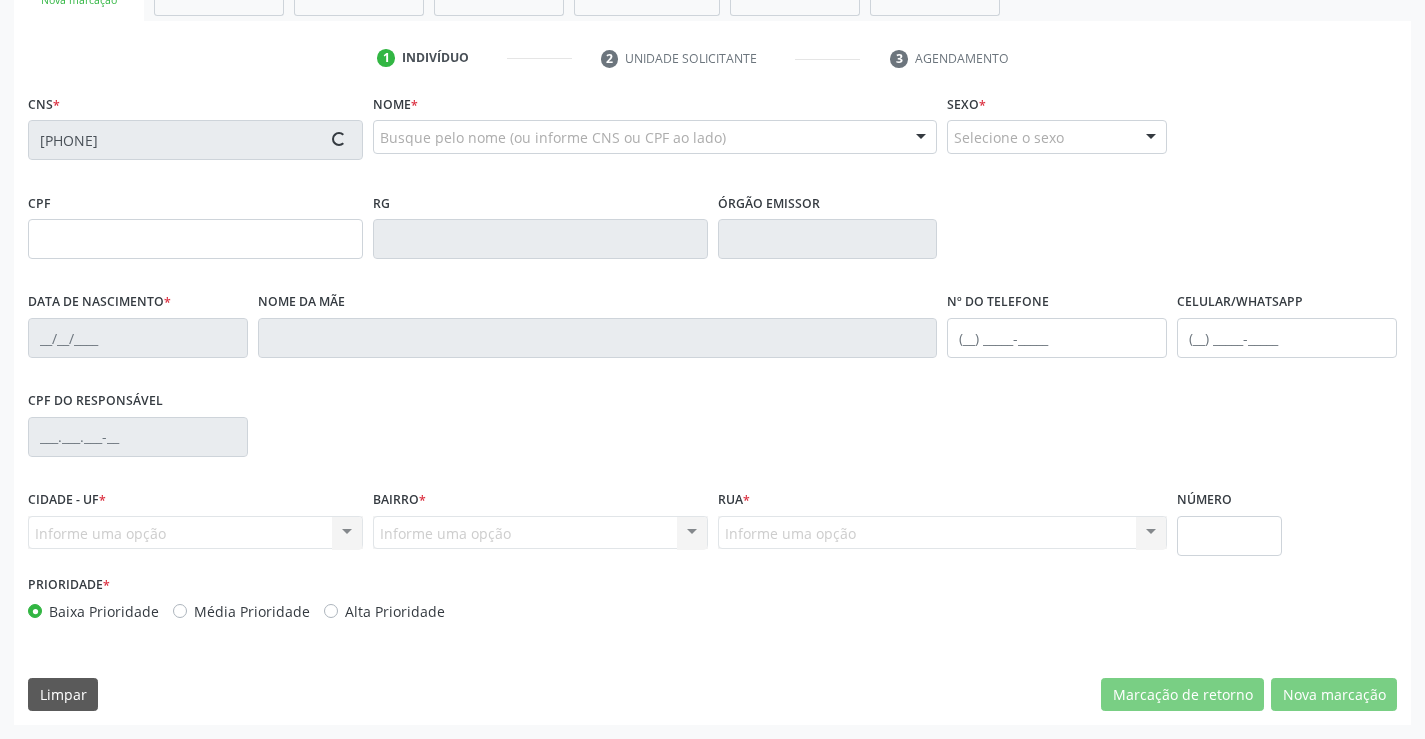 type on "1268518913" 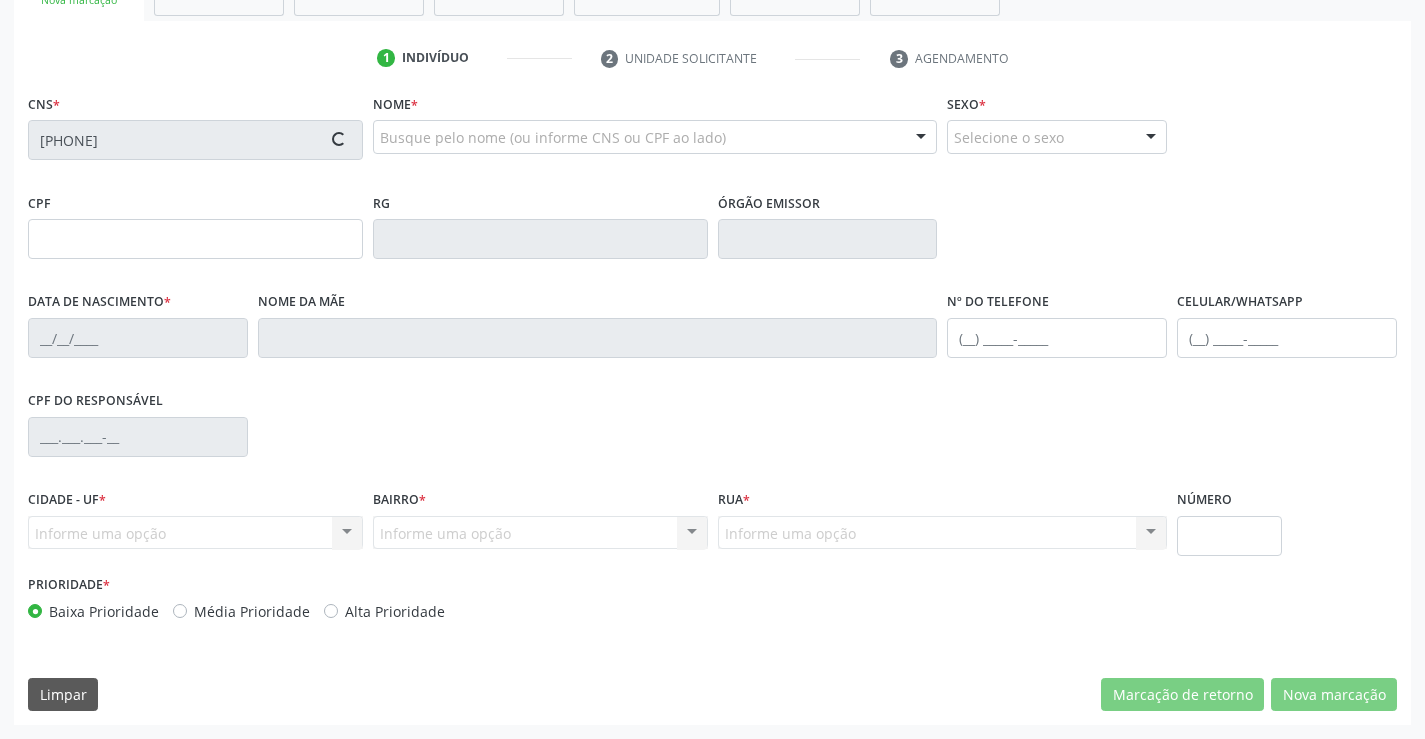 type on "04/09/1976" 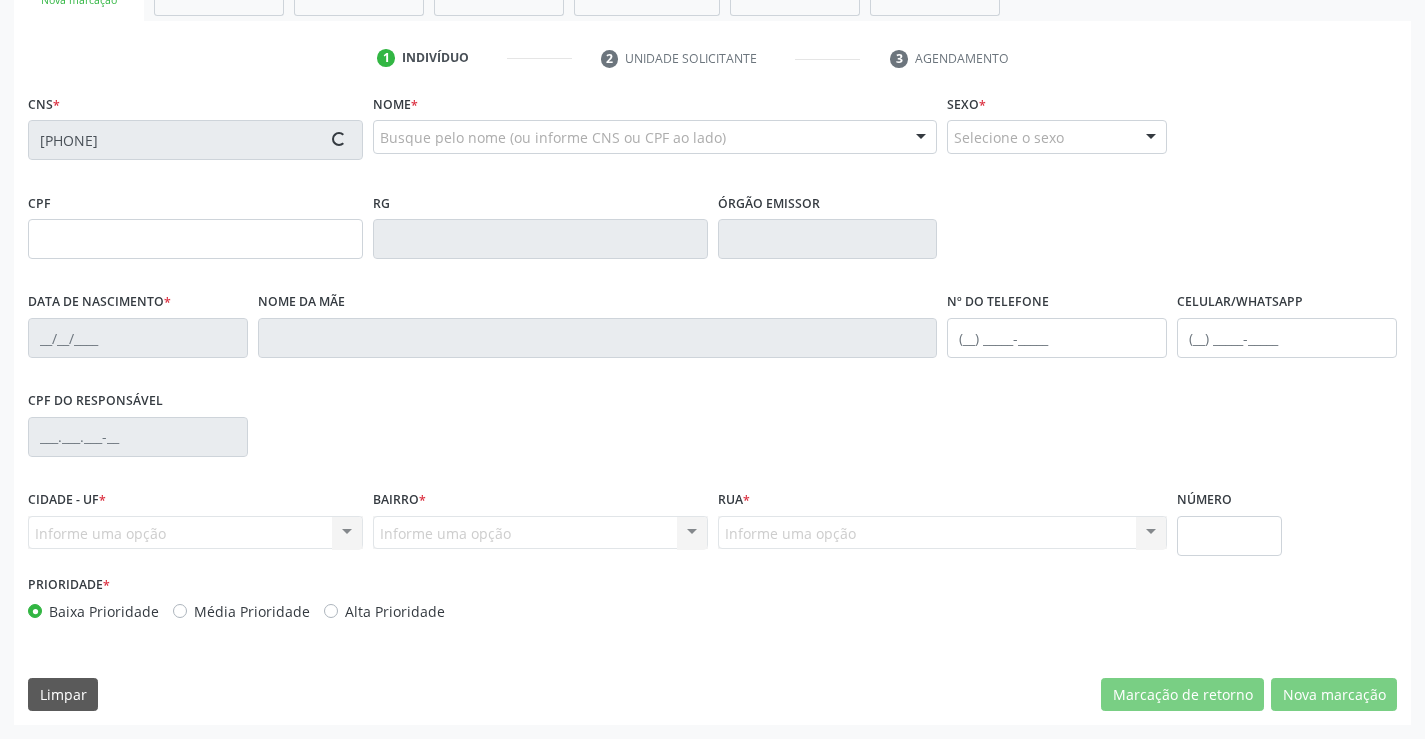 type on "S/N" 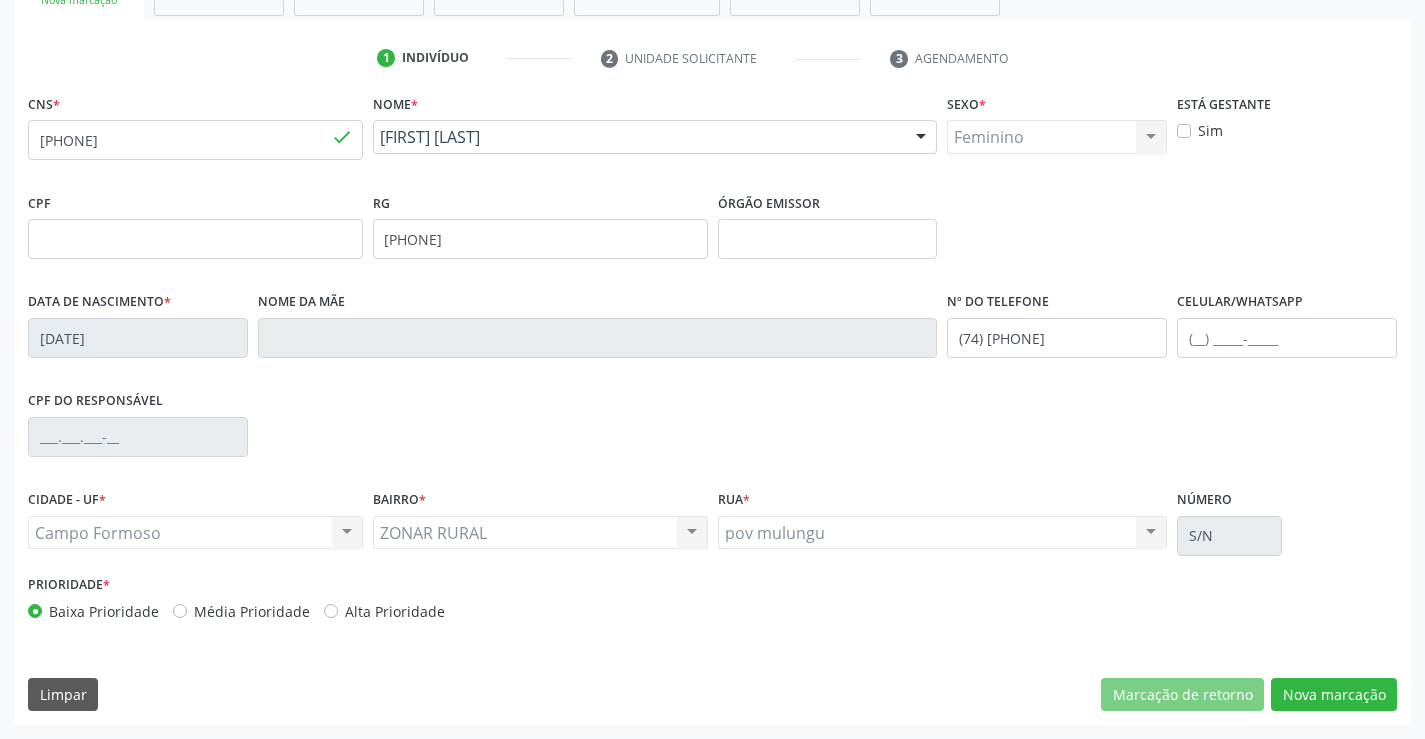 click on "CNS
*
702 4090 2190 6527       done
Nome
*
Rosalia de Carvalho Silva
Rosalia de Carvalho Silva
CNS:
702 4090 2190 6527
CPF:    --   Nascimento:
04/09/1976
Nenhum resultado encontrado para: "   "
Digite o nome
Sexo
*
Feminino         Masculino   Feminino
Nenhum resultado encontrado para: "   "
Não há nenhuma opção para ser exibida.
Está gestante
Sim
CPF
RG
1268518913
Órgão emissor
Data de nascimento
*
04/09/1976
Nome da mãe
Nº do Telefone
(74) 98836-9339
Celular/WhatsApp
CPF do responsável
CIDADE - UF
*
Campo Formoso         Campo Formoso       "
*" at bounding box center (712, 407) 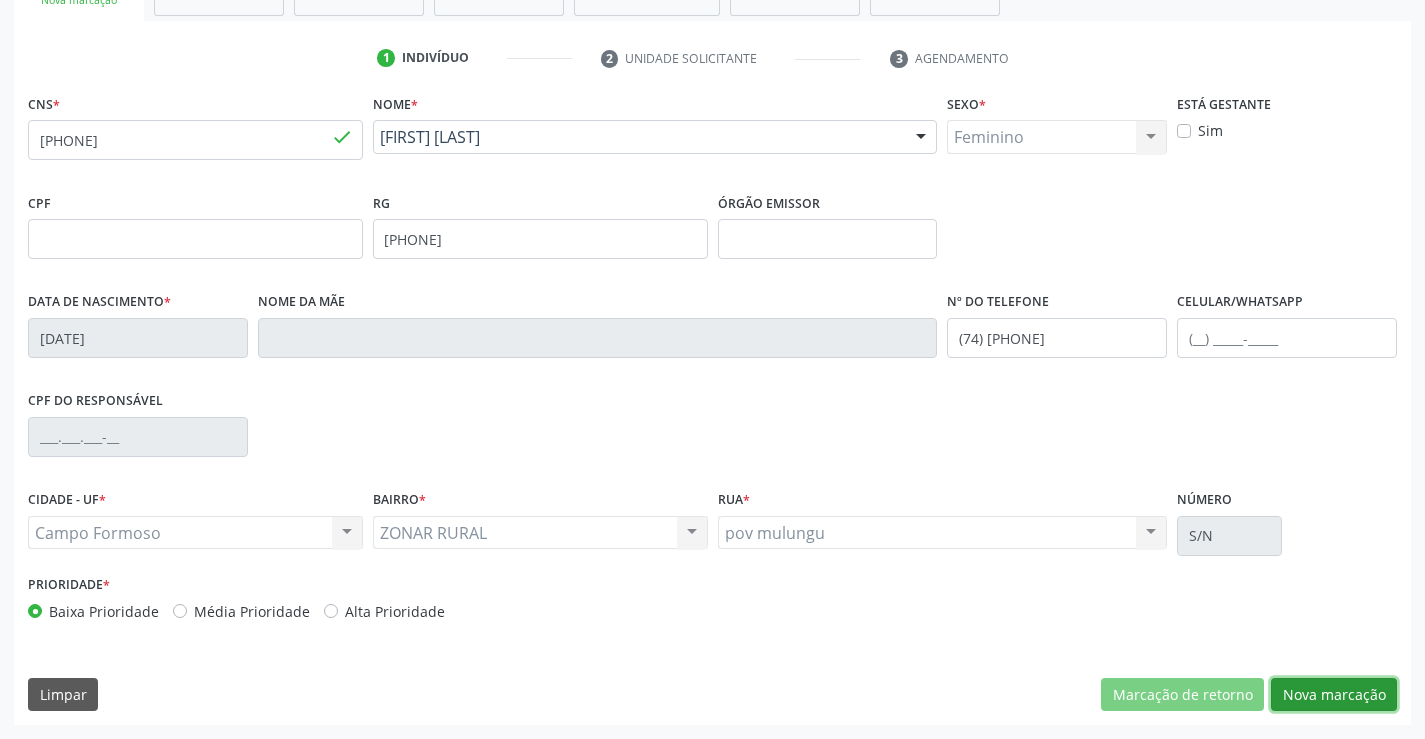 click on "Nova marcação" at bounding box center [1334, 695] 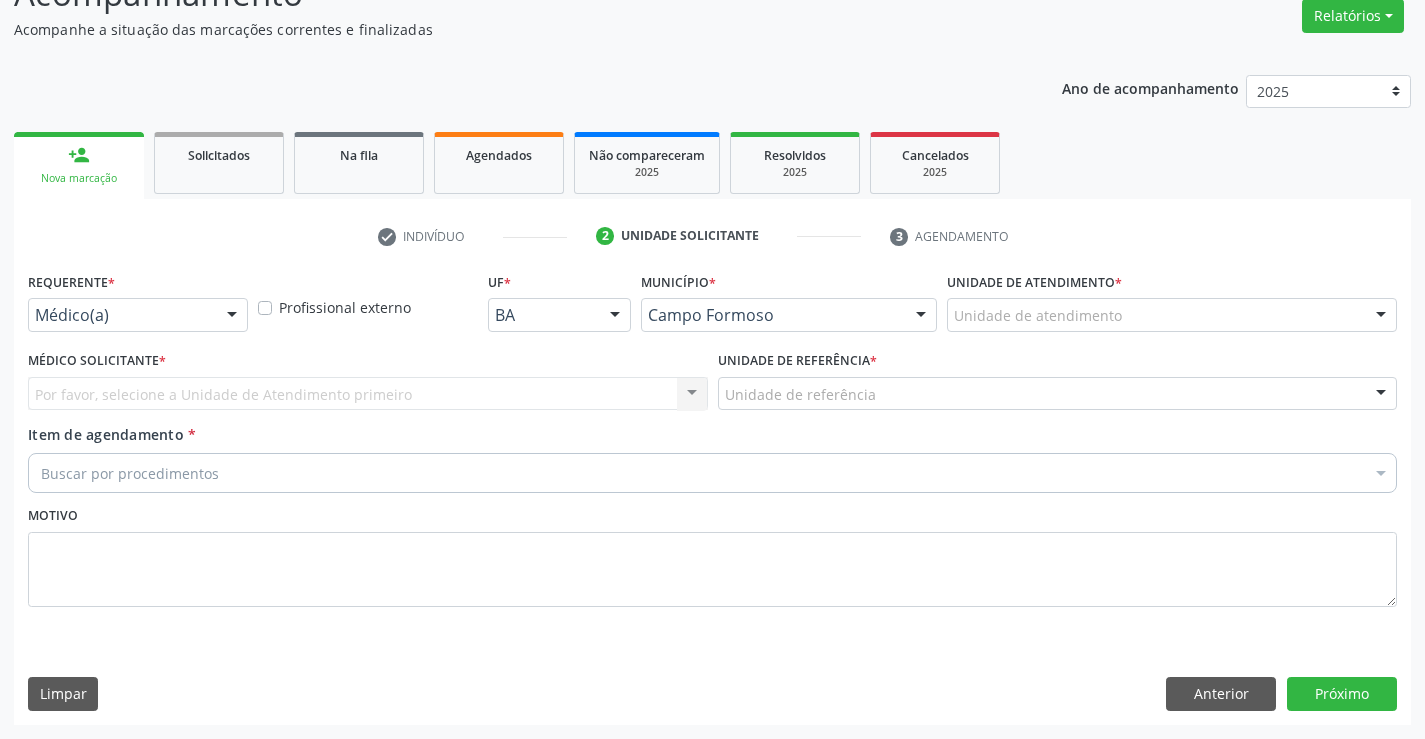 scroll, scrollTop: 167, scrollLeft: 0, axis: vertical 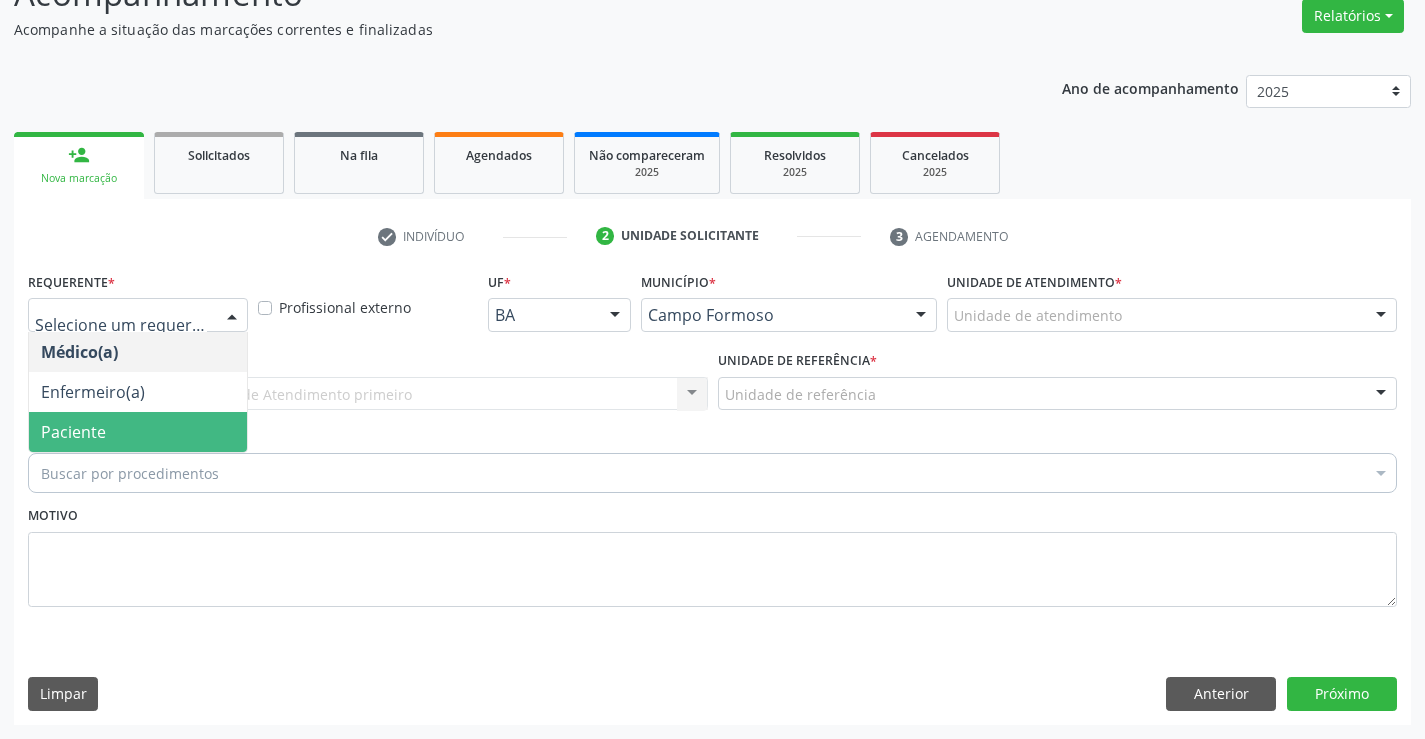 drag, startPoint x: 170, startPoint y: 429, endPoint x: 305, endPoint y: 390, distance: 140.52046 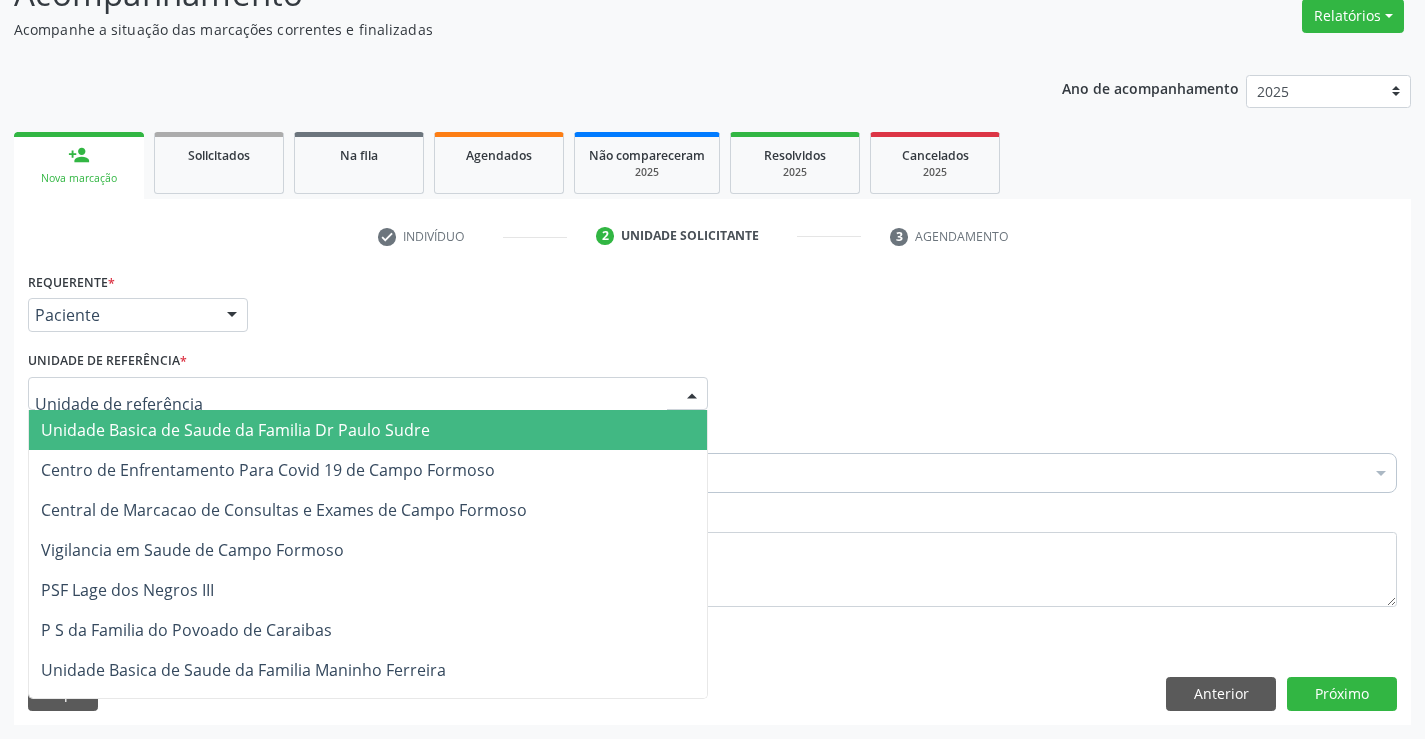 click at bounding box center (368, 394) 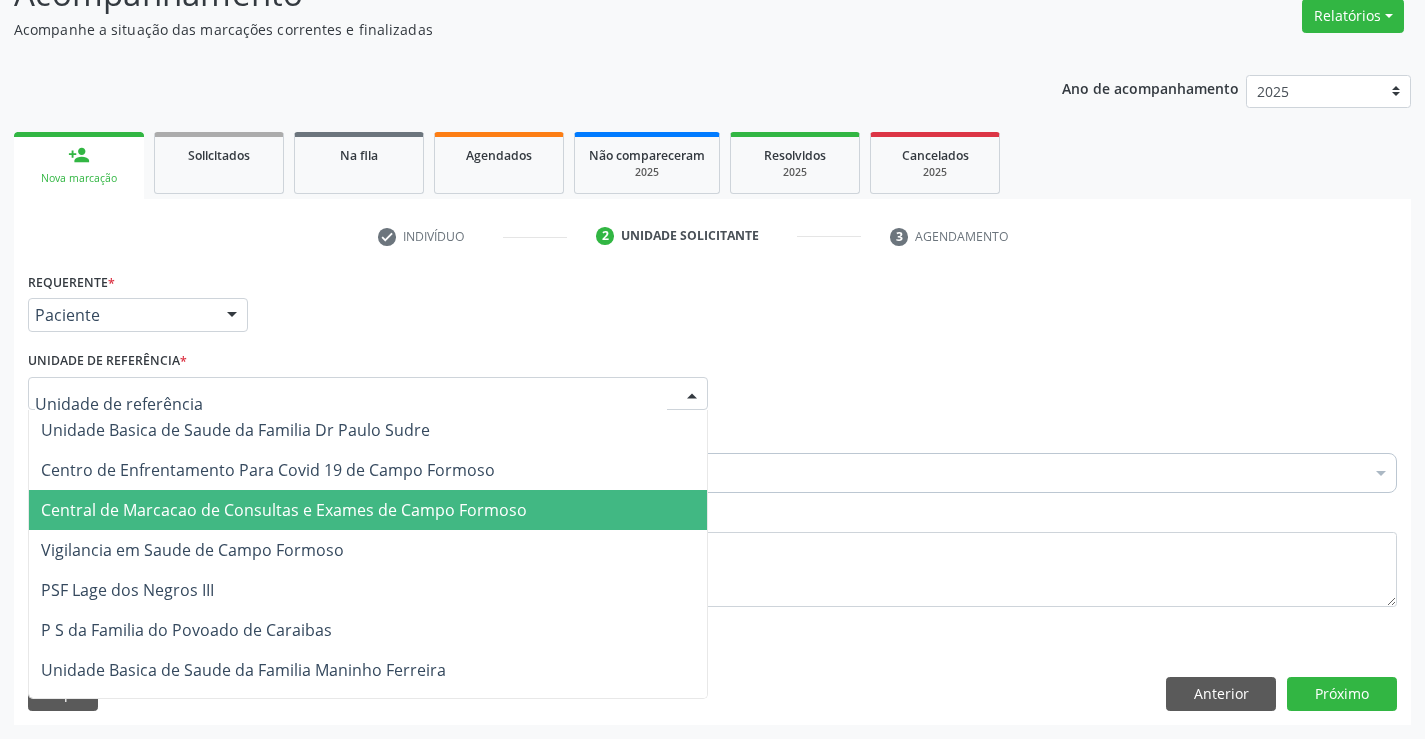 click on "Central de Marcacao de Consultas e Exames de Campo Formoso" at bounding box center (368, 510) 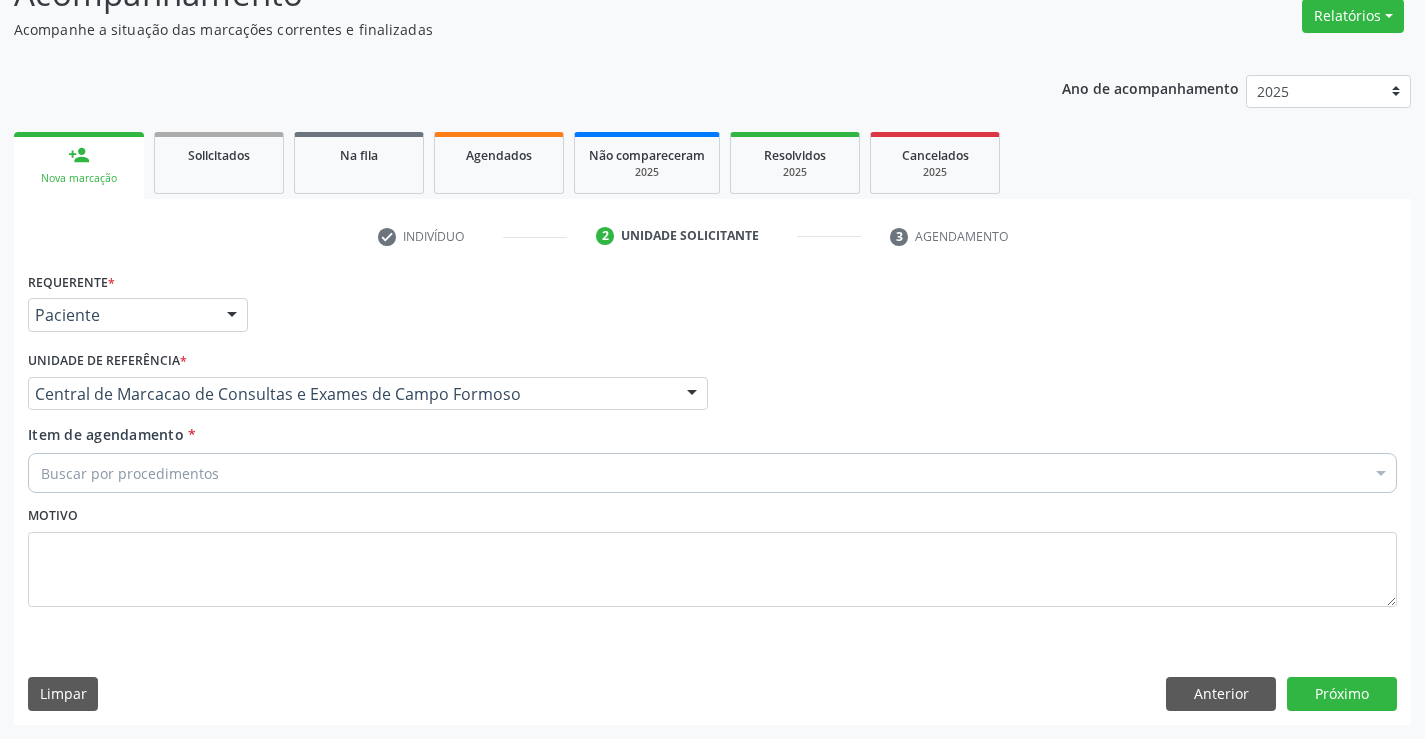 click on "Buscar por procedimentos" at bounding box center (712, 473) 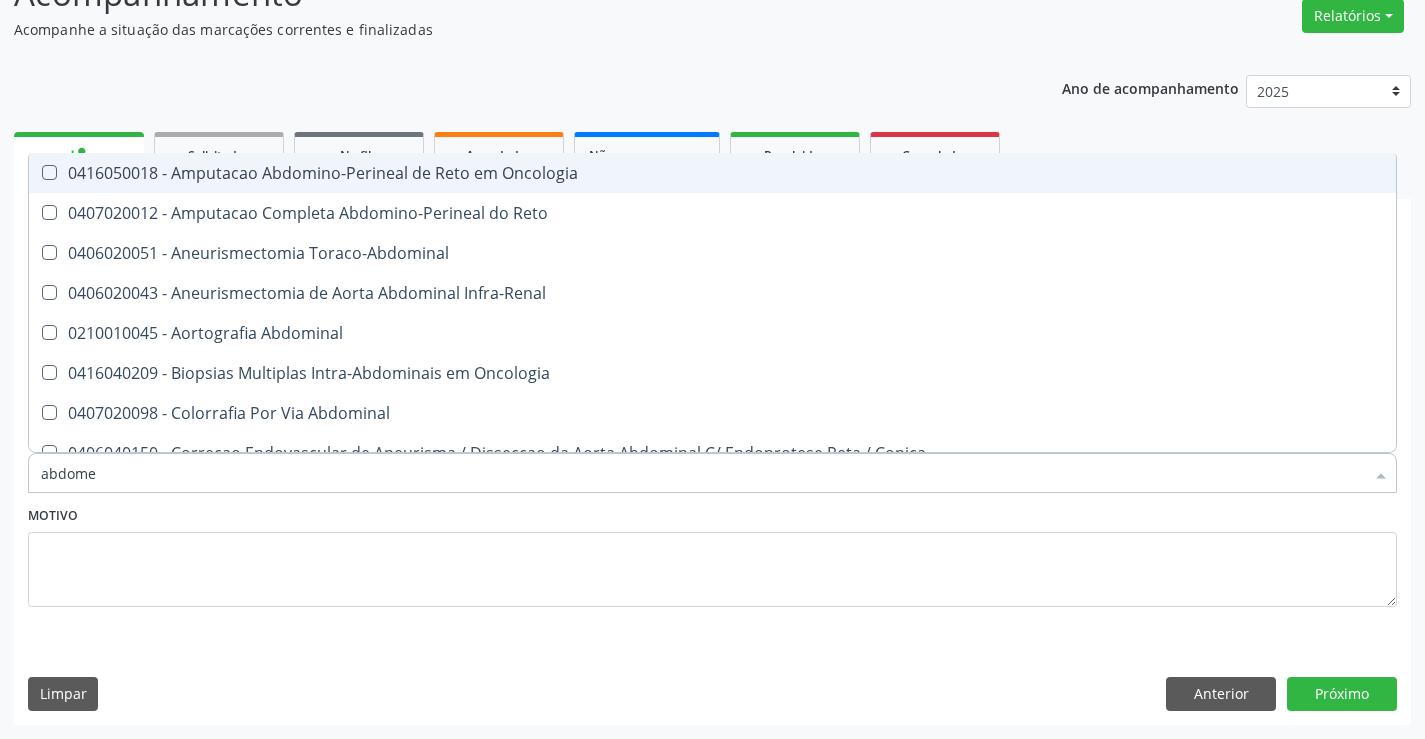 type on "abdomen" 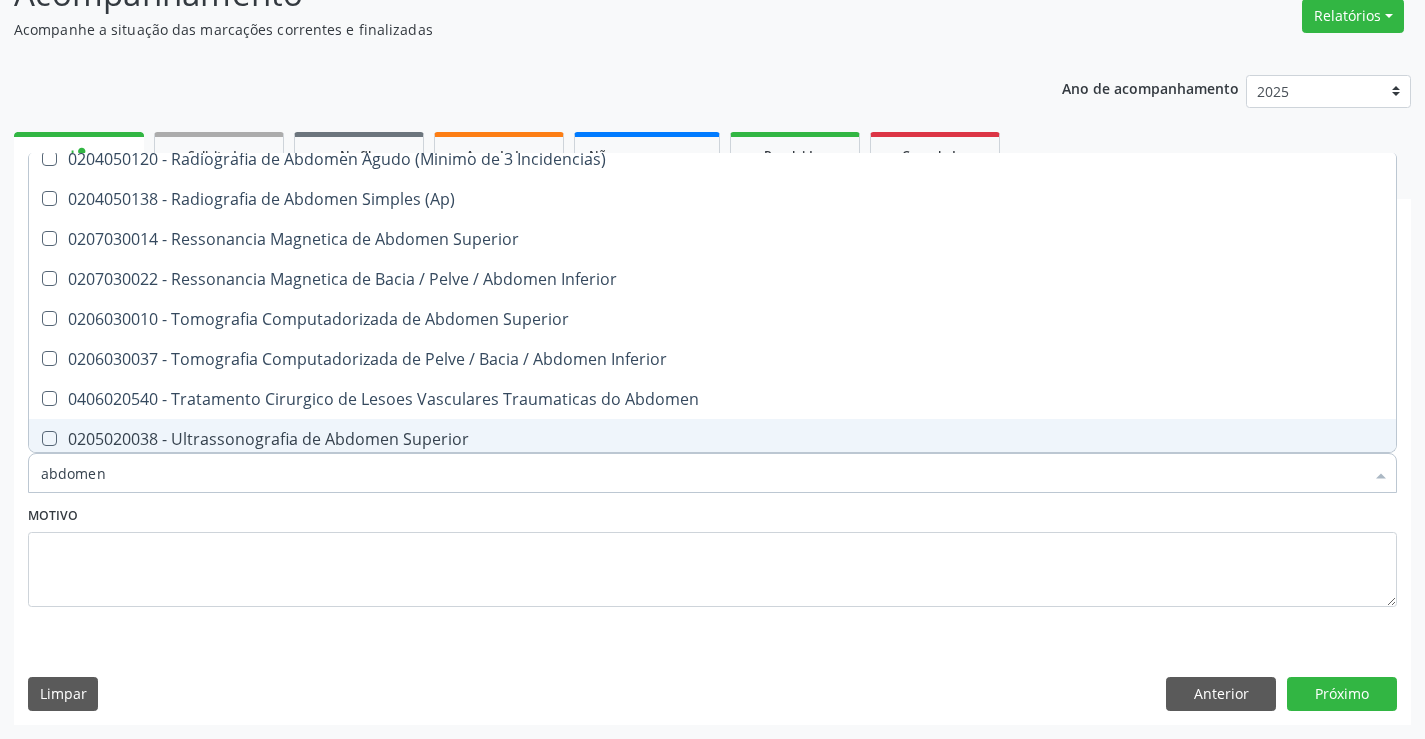 scroll, scrollTop: 101, scrollLeft: 0, axis: vertical 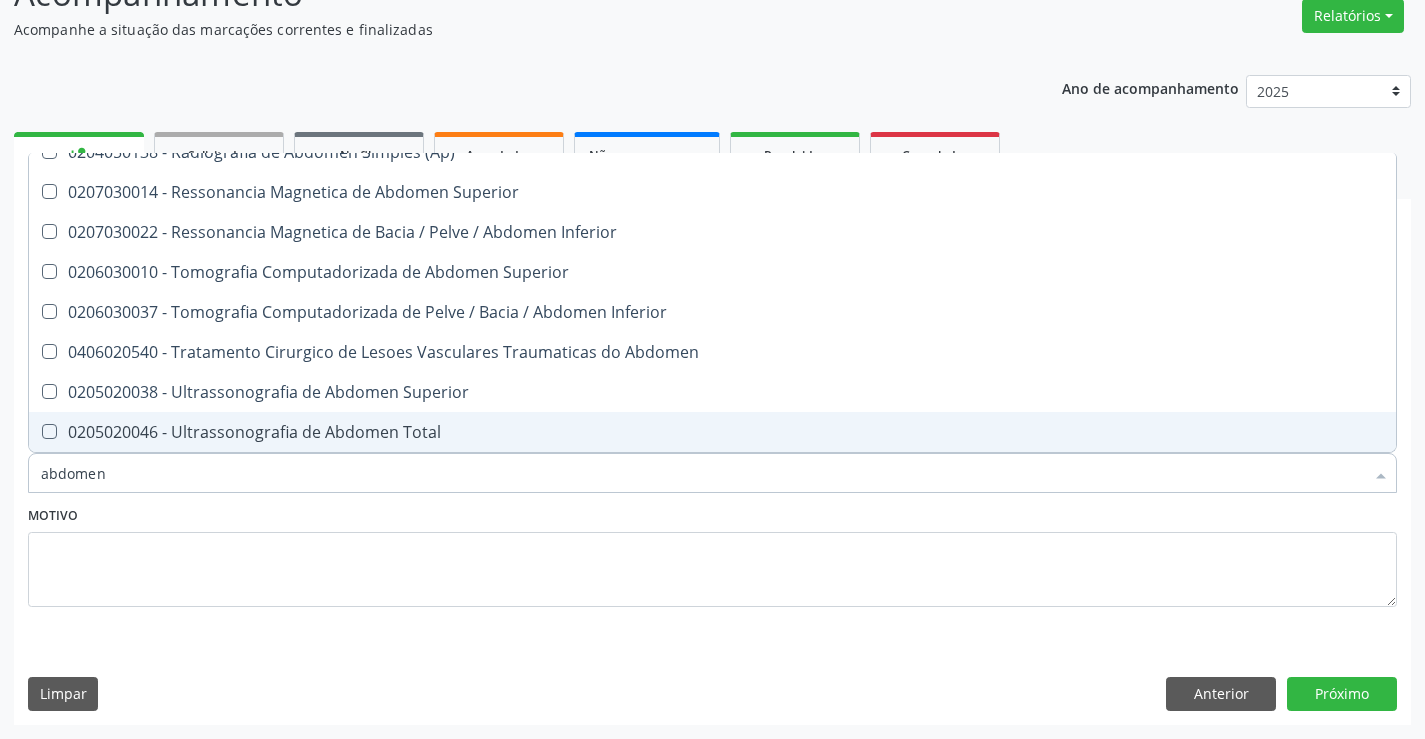 click on "0205020046 - Ultrassonografia de Abdomen Total" at bounding box center (712, 432) 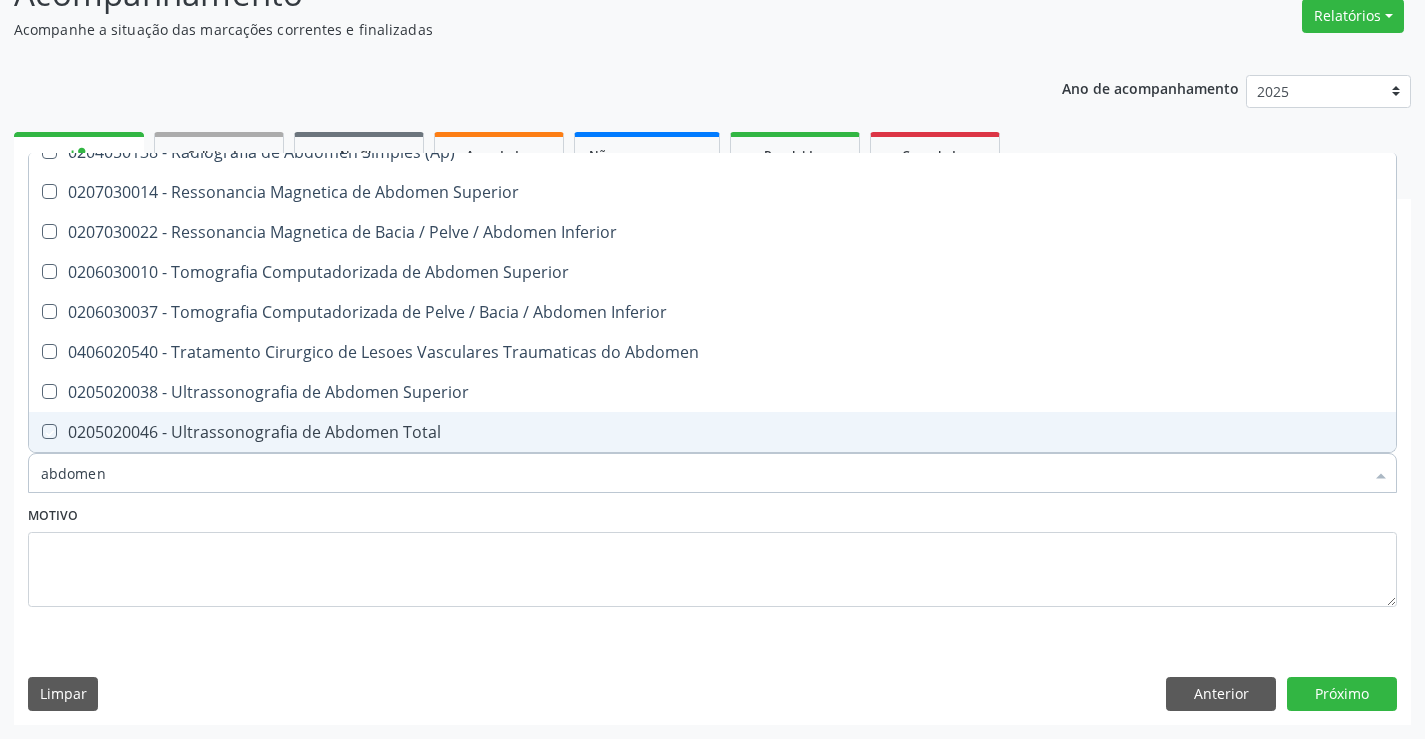 checkbox on "true" 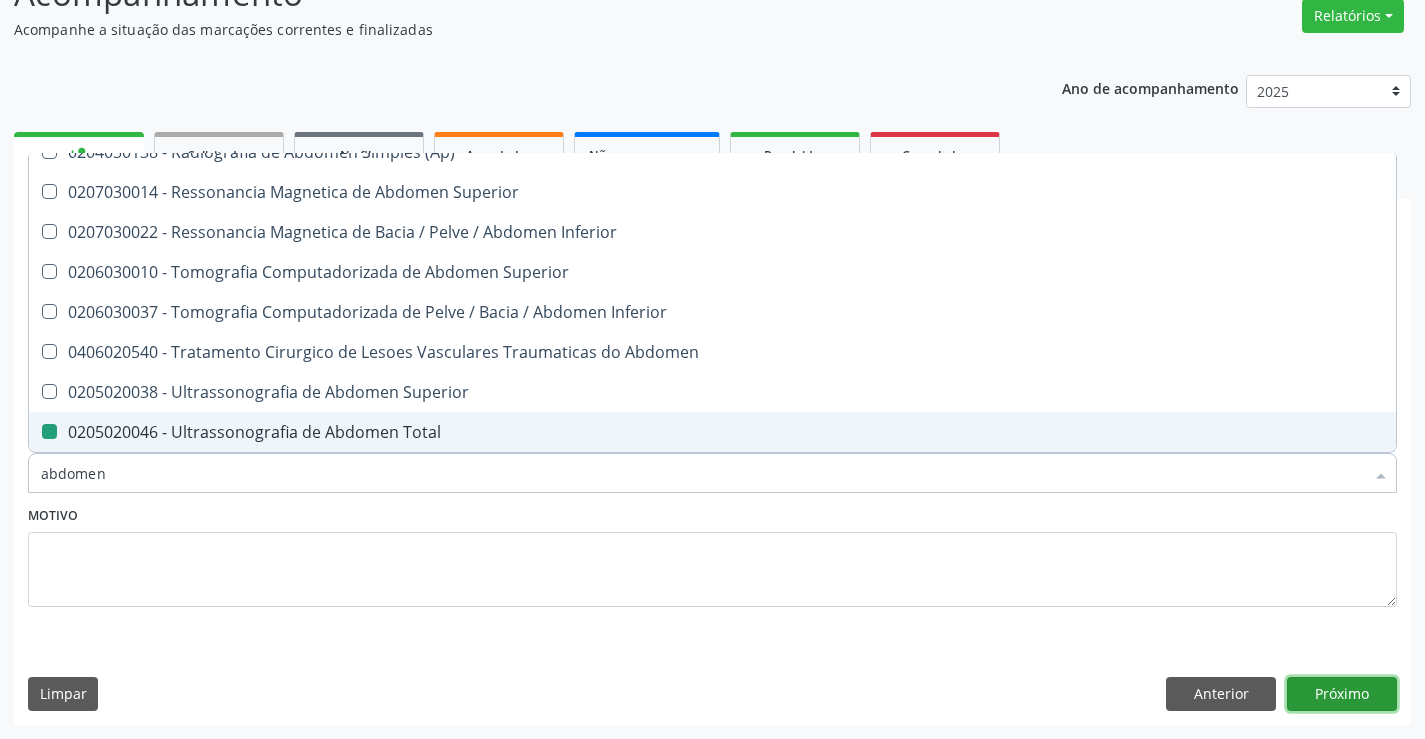 click on "Próximo" at bounding box center [1342, 694] 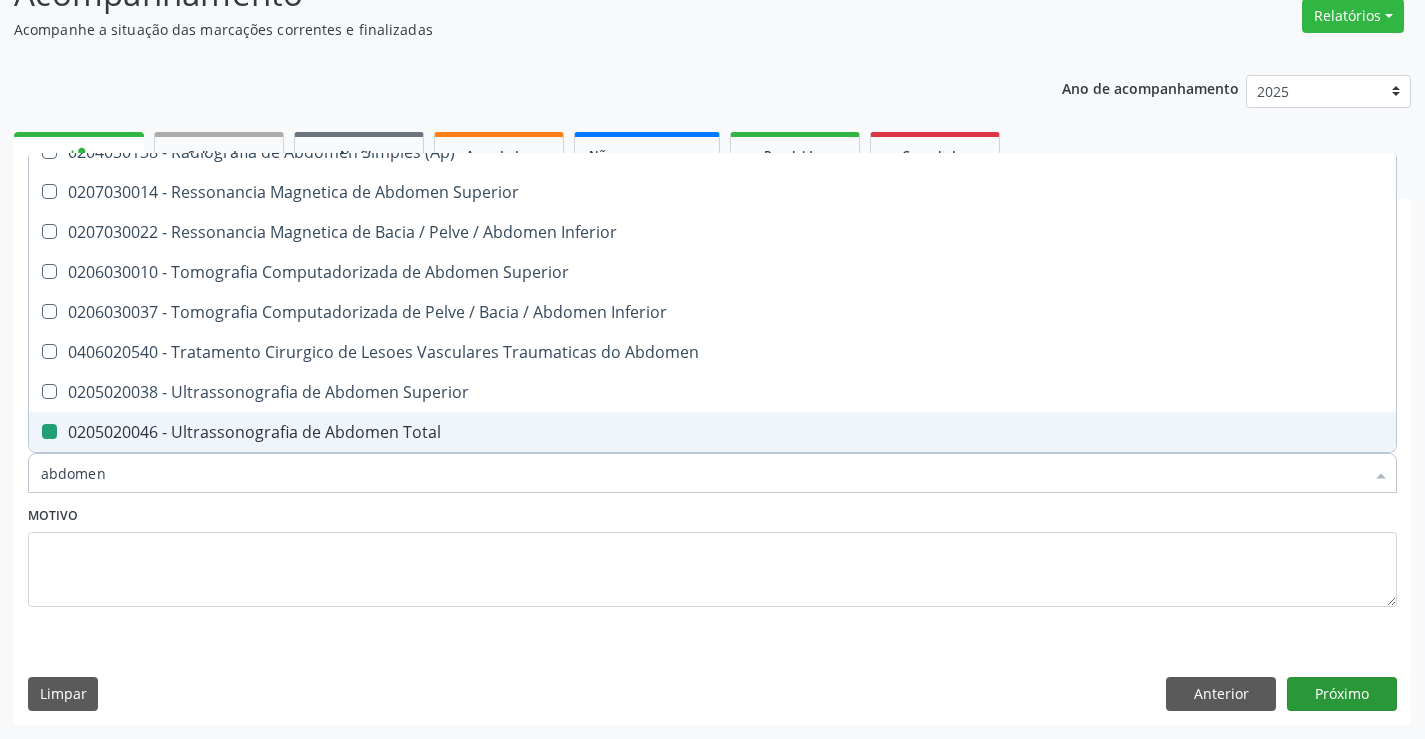 scroll, scrollTop: 131, scrollLeft: 0, axis: vertical 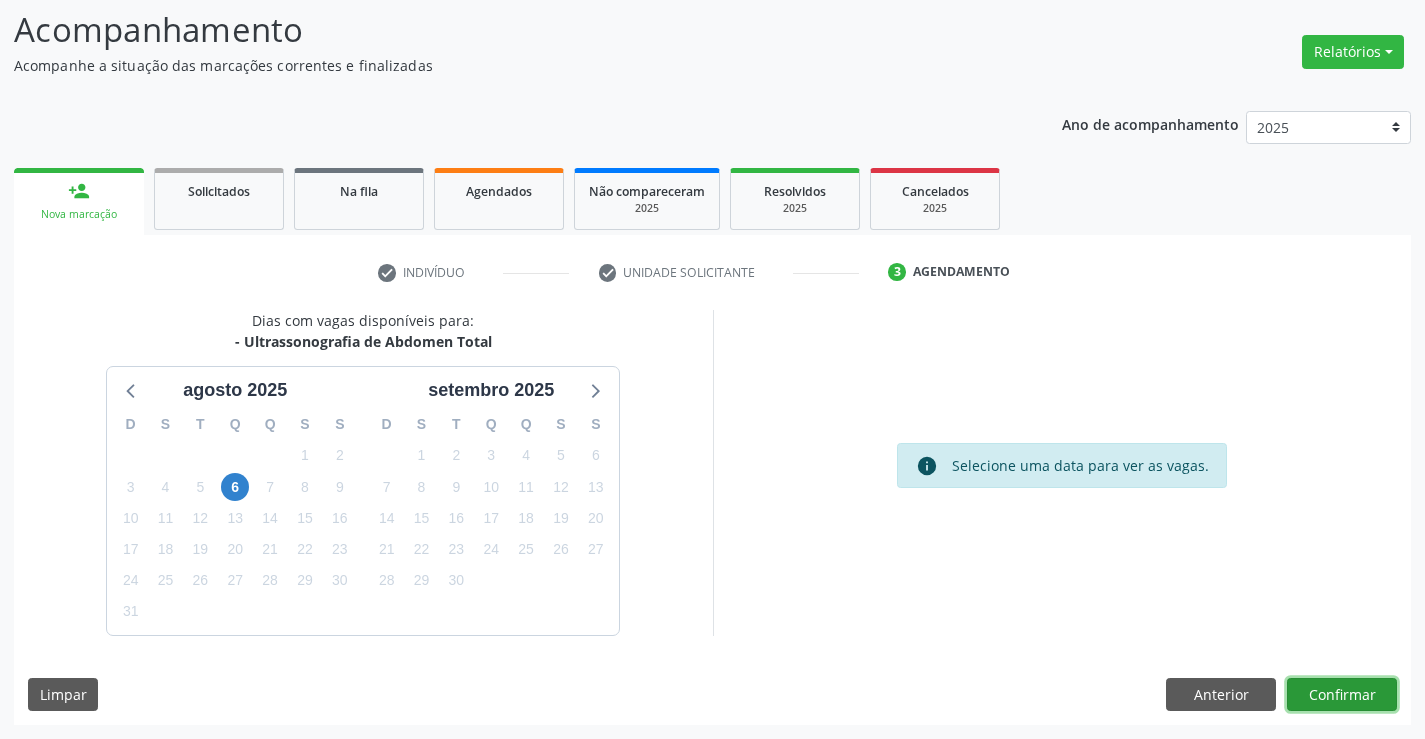click on "Confirmar" at bounding box center [1342, 695] 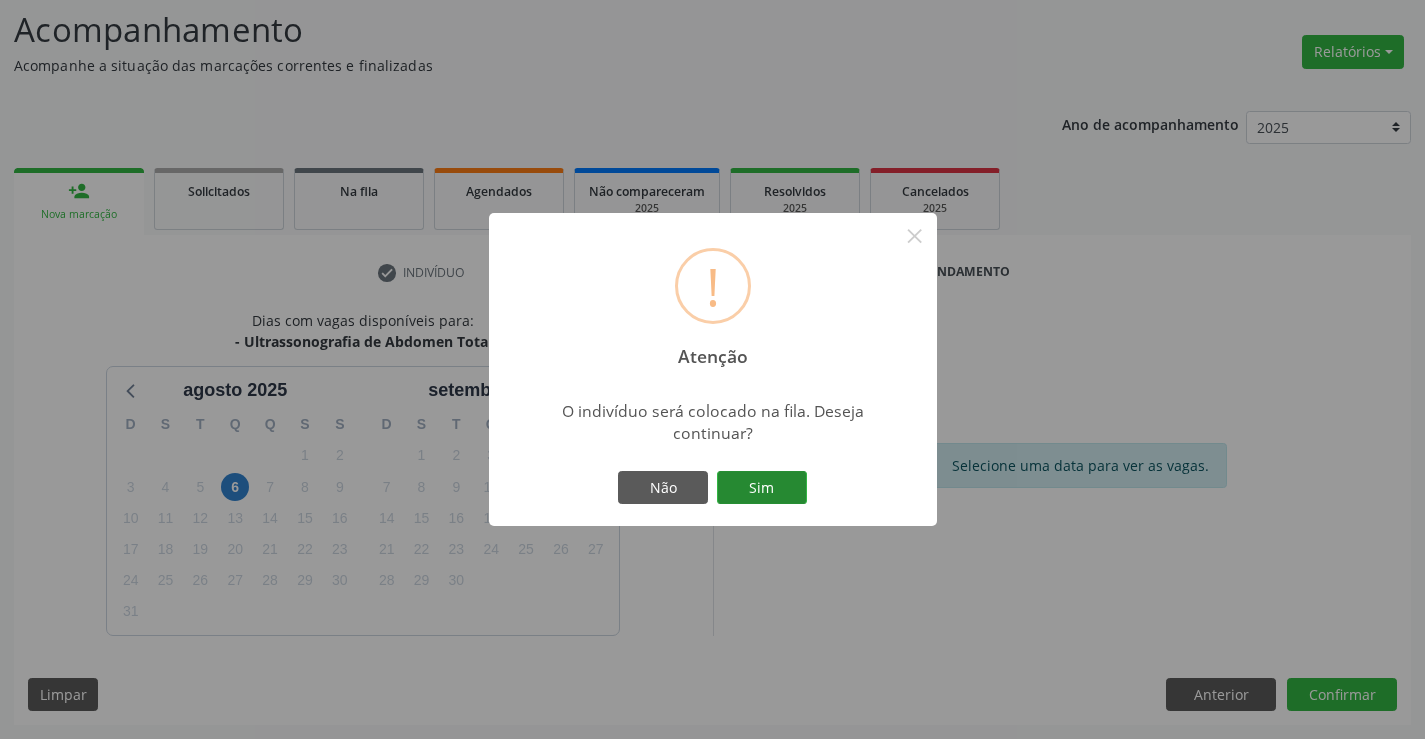 click on "Sim" at bounding box center [762, 488] 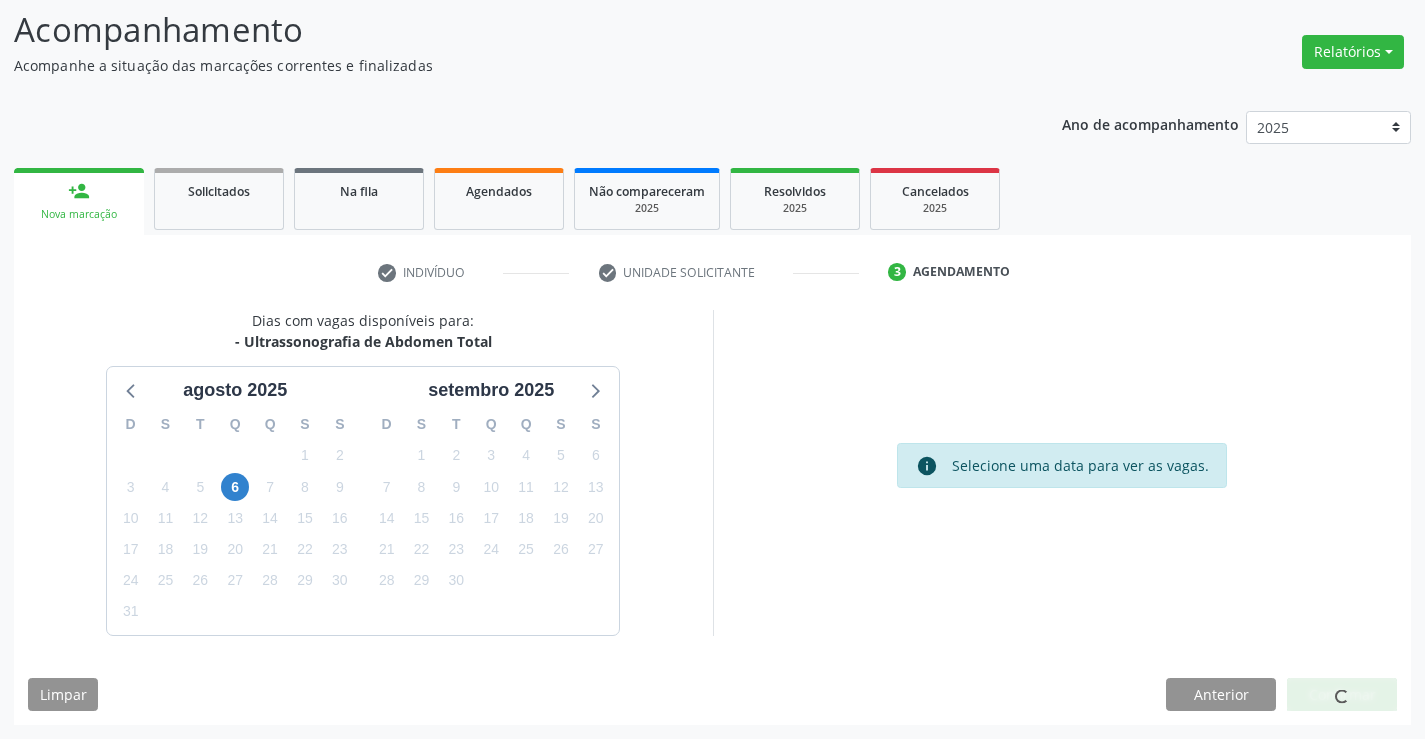 scroll, scrollTop: 0, scrollLeft: 0, axis: both 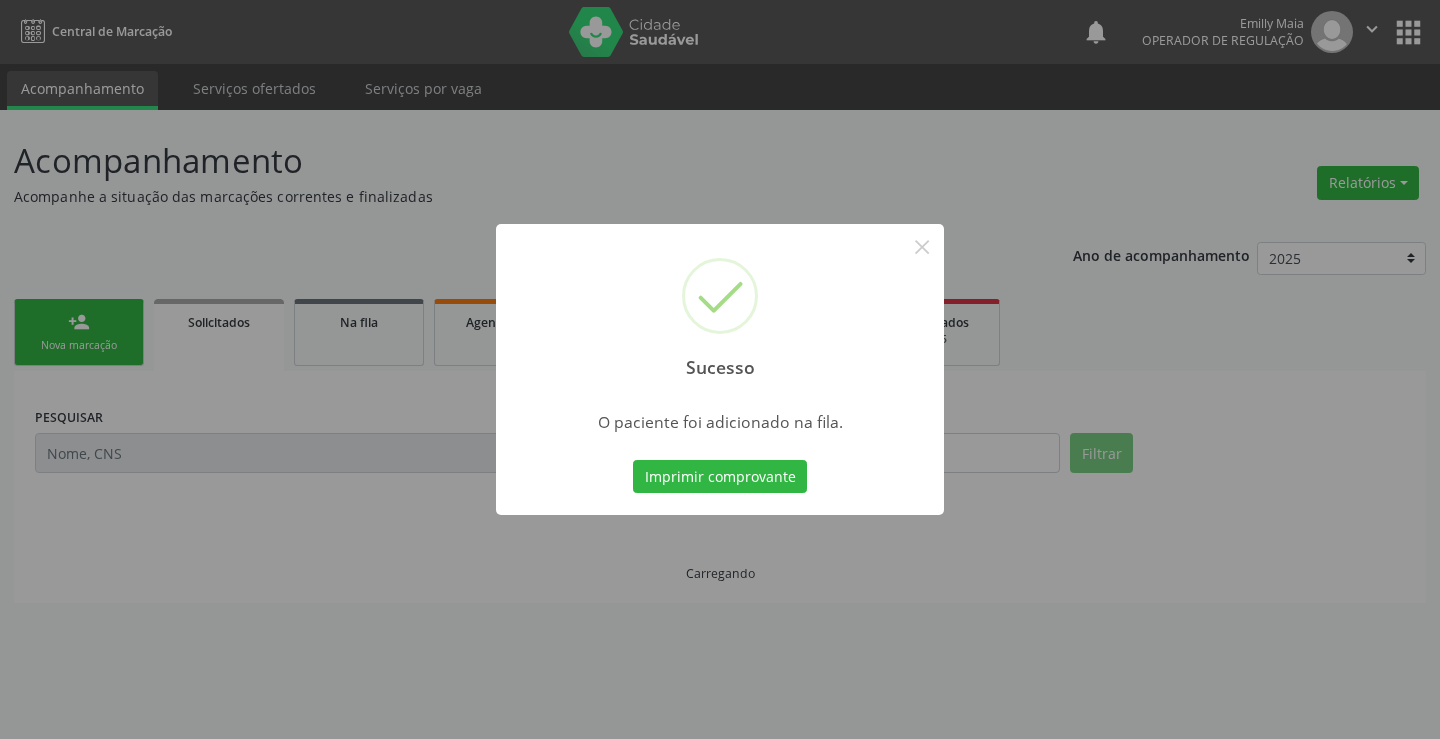 click on "Imprimir comprovante" at bounding box center [720, 477] 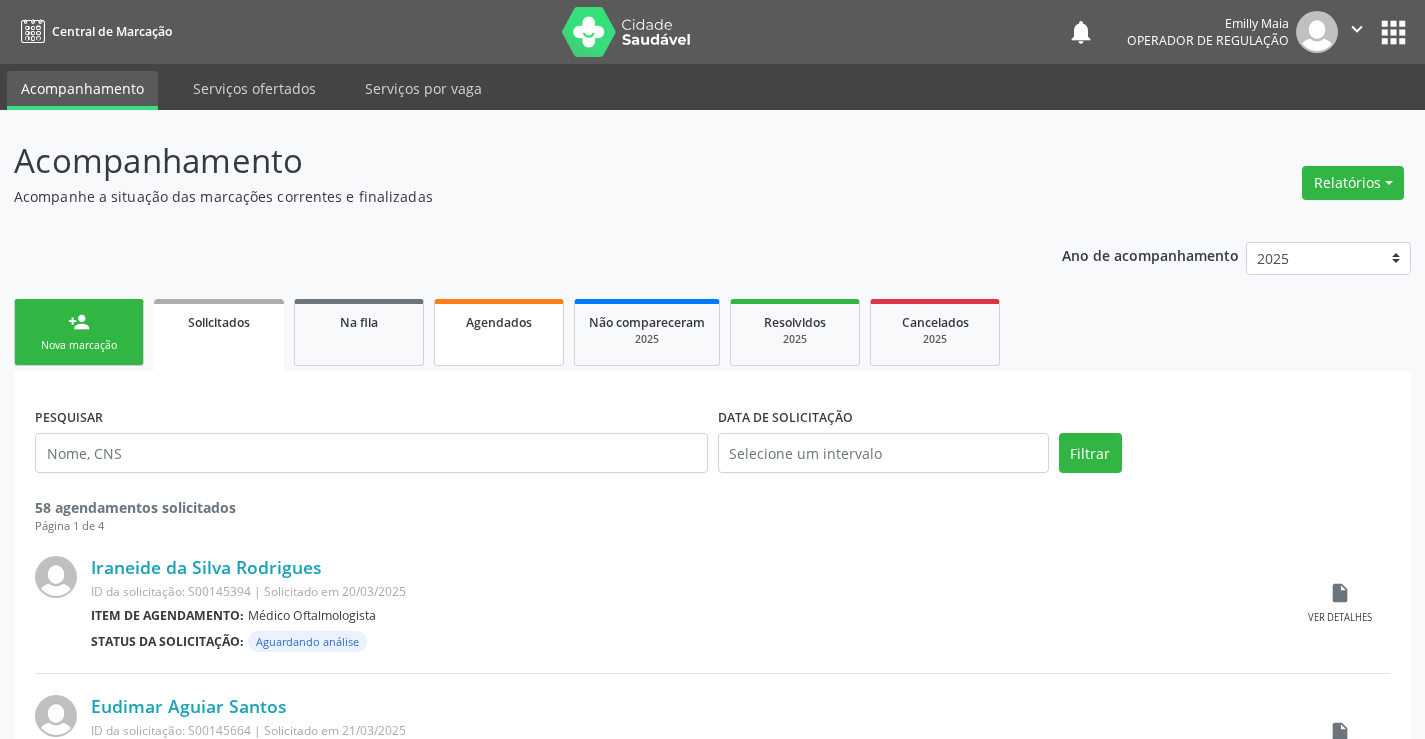 click on "Agendados" at bounding box center [499, 322] 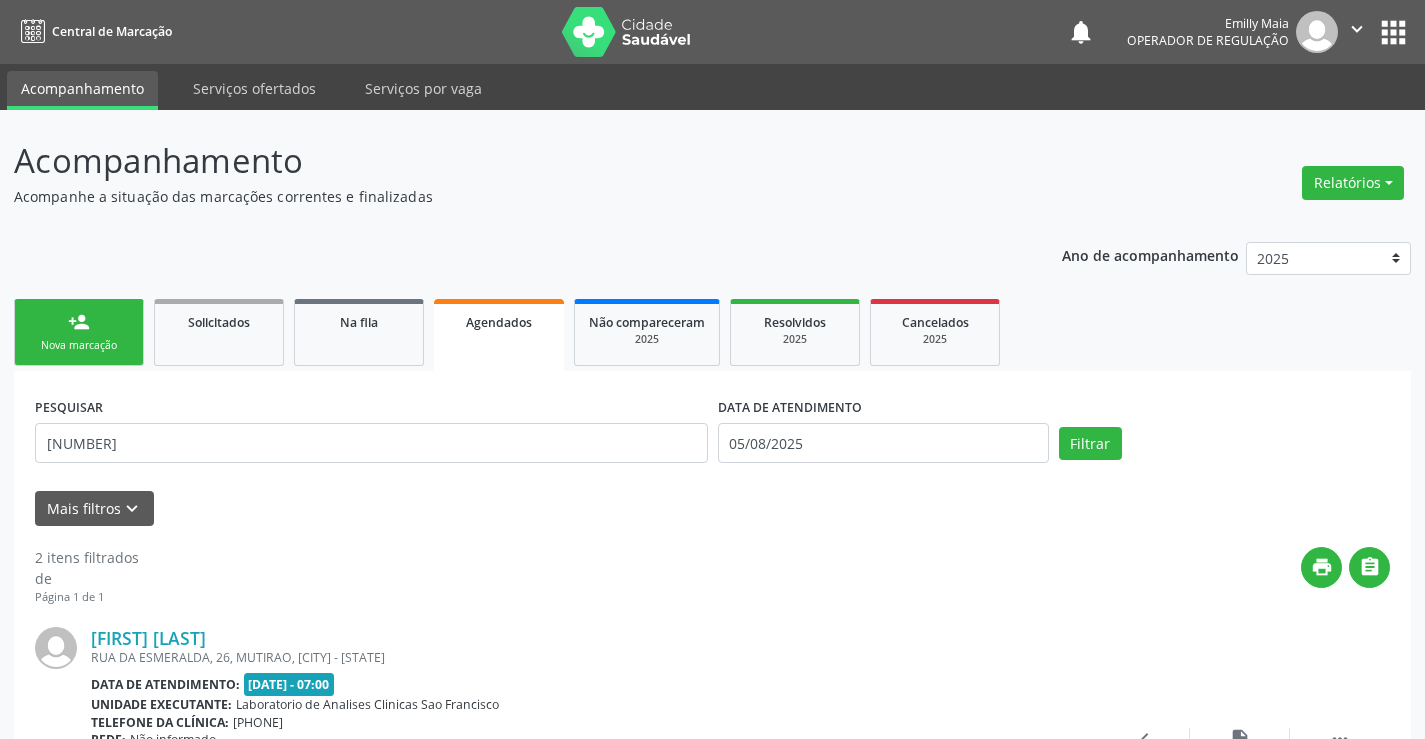 click on "704109182240775" at bounding box center [371, 443] 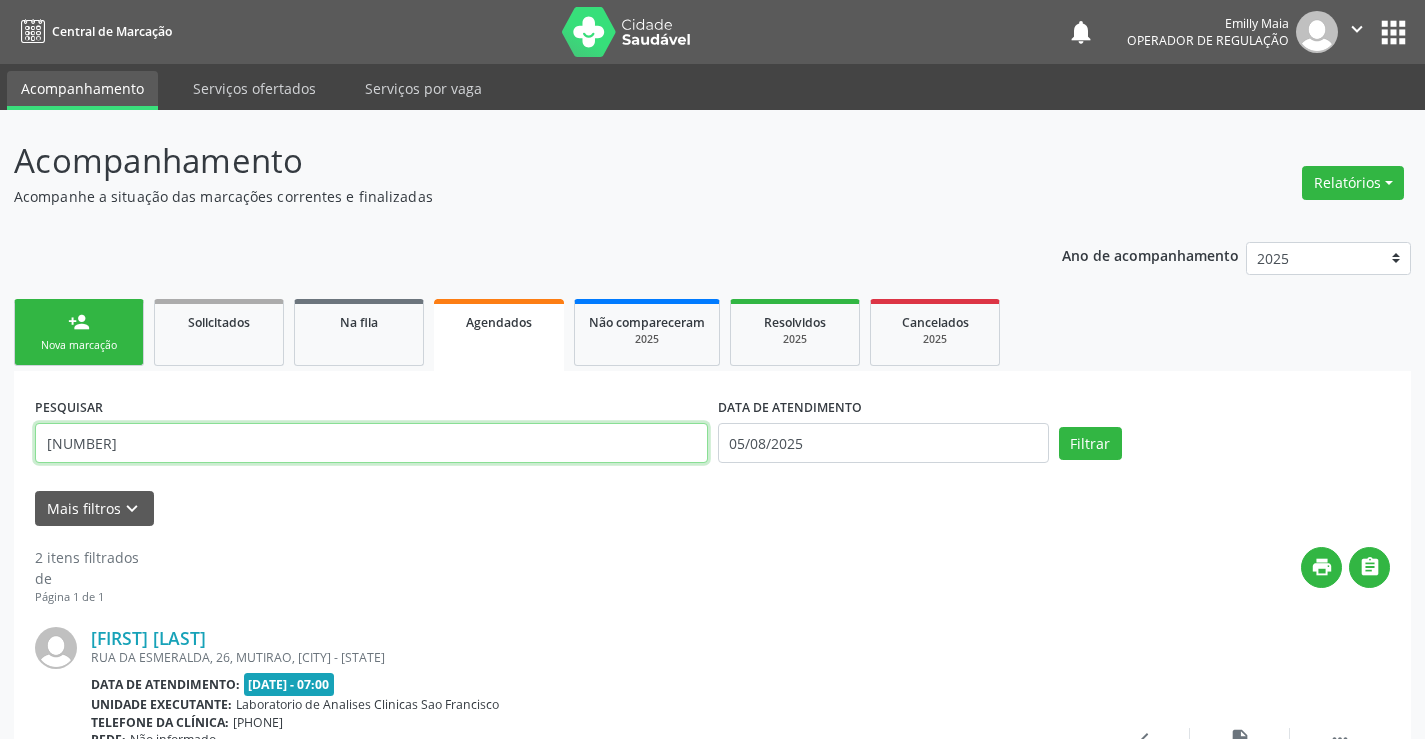 click on "704109182240775" at bounding box center (371, 443) 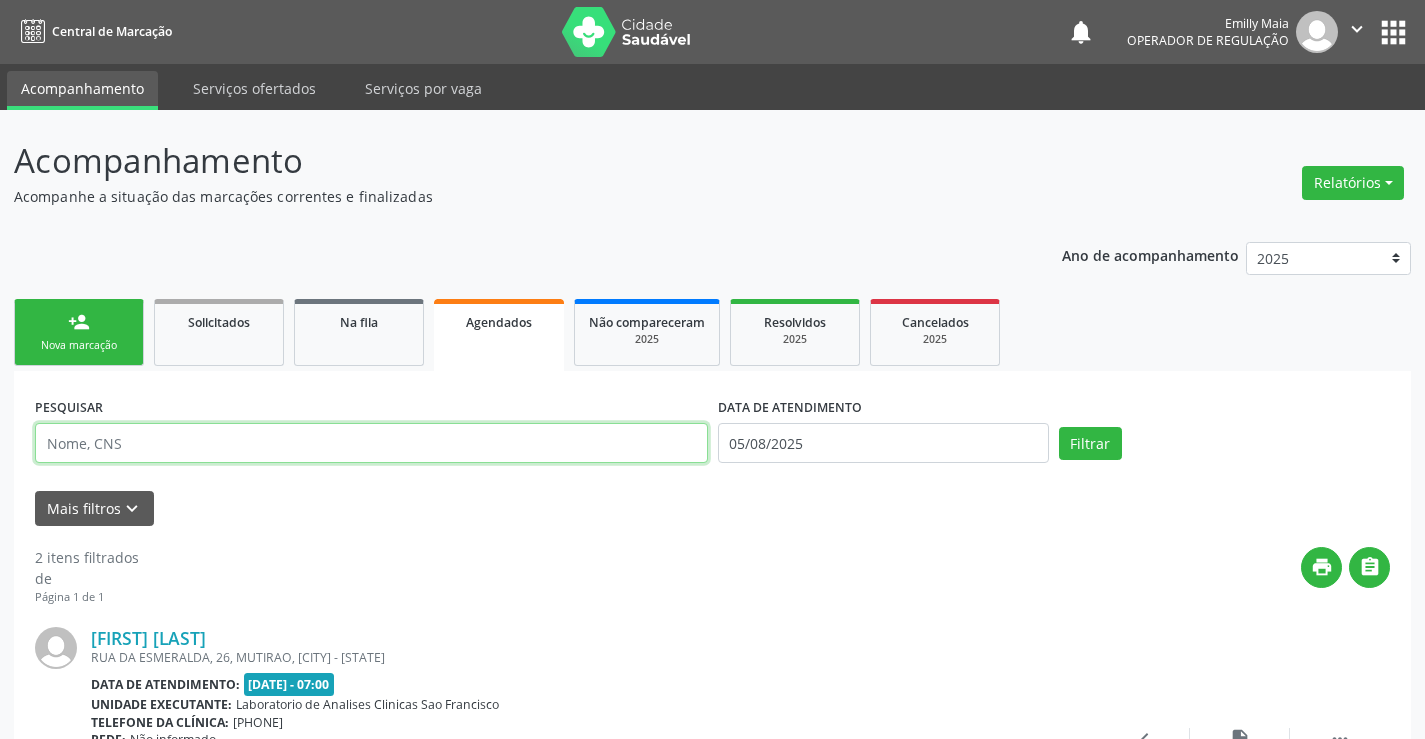 click at bounding box center (371, 443) 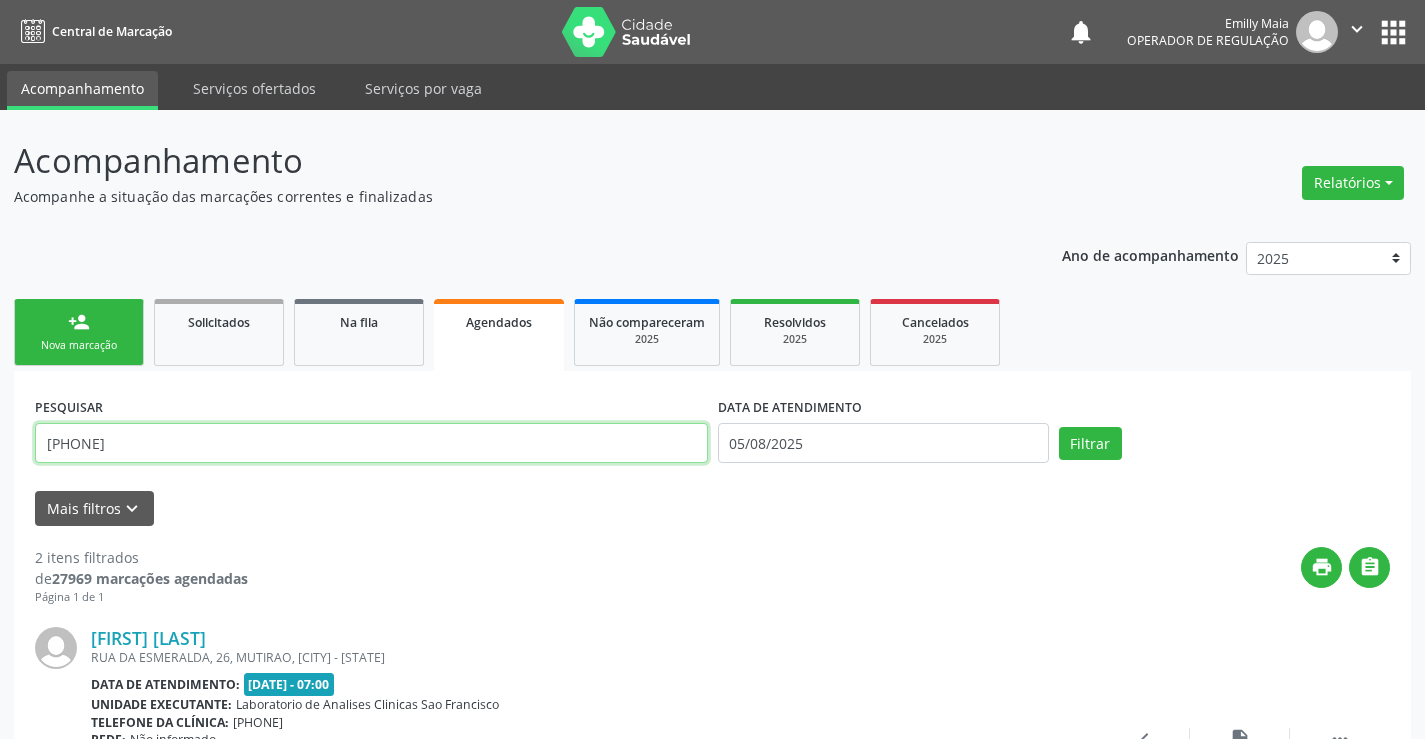 type on "701201064272712" 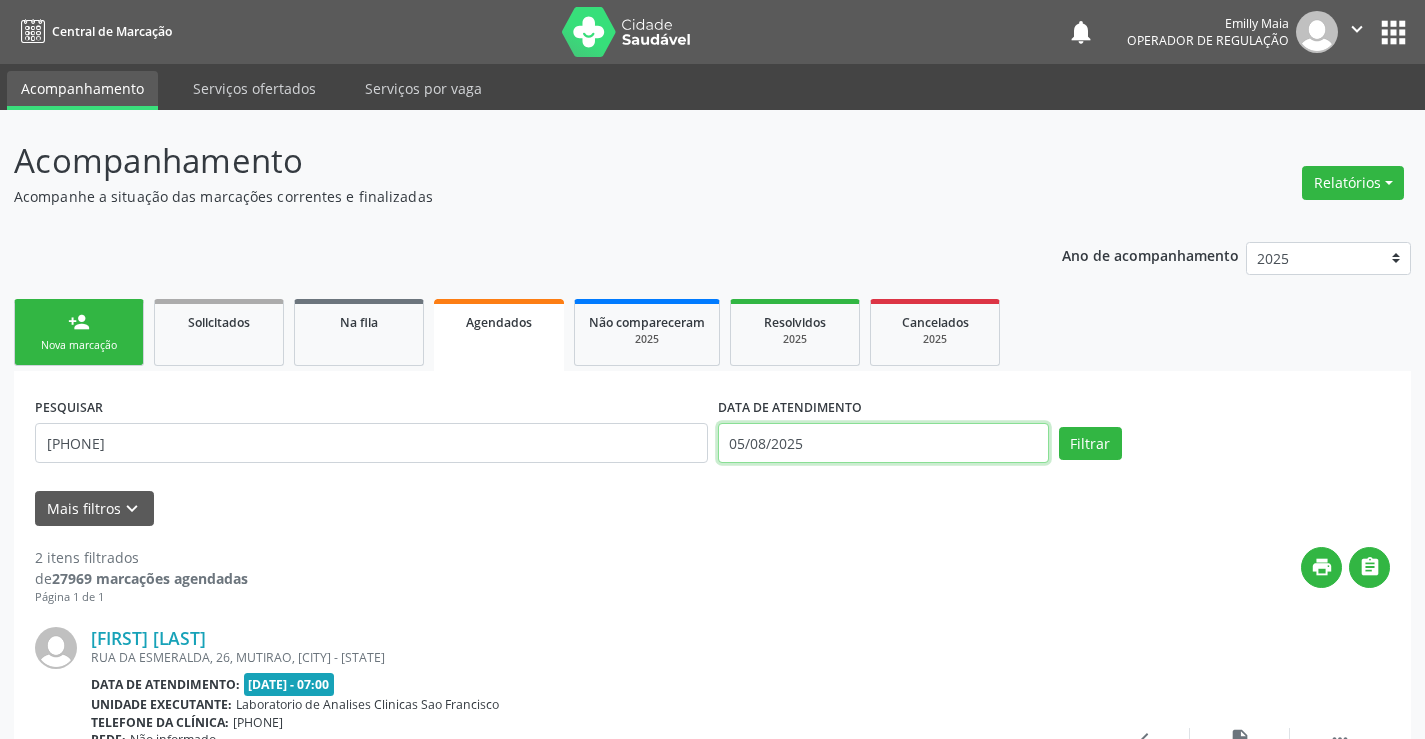 click on "05/08/2025" at bounding box center [883, 443] 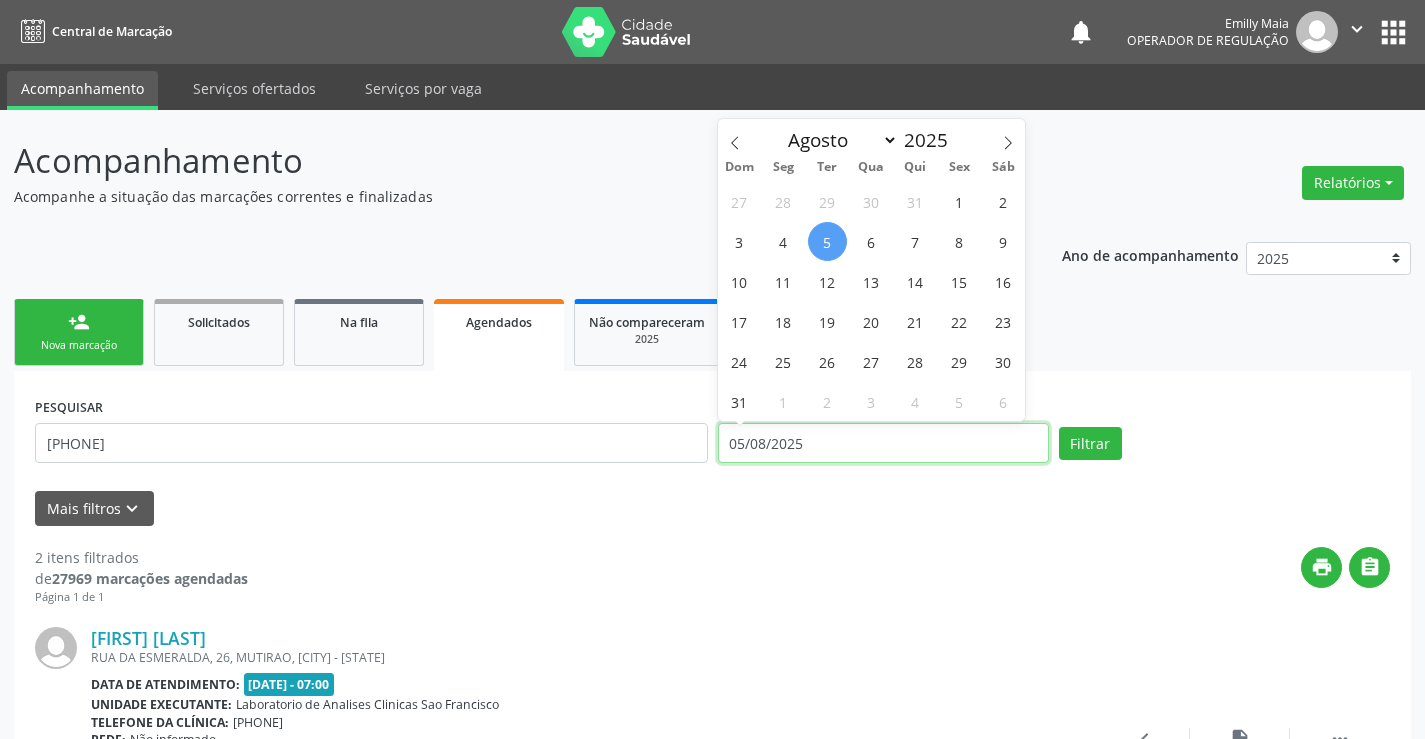 type 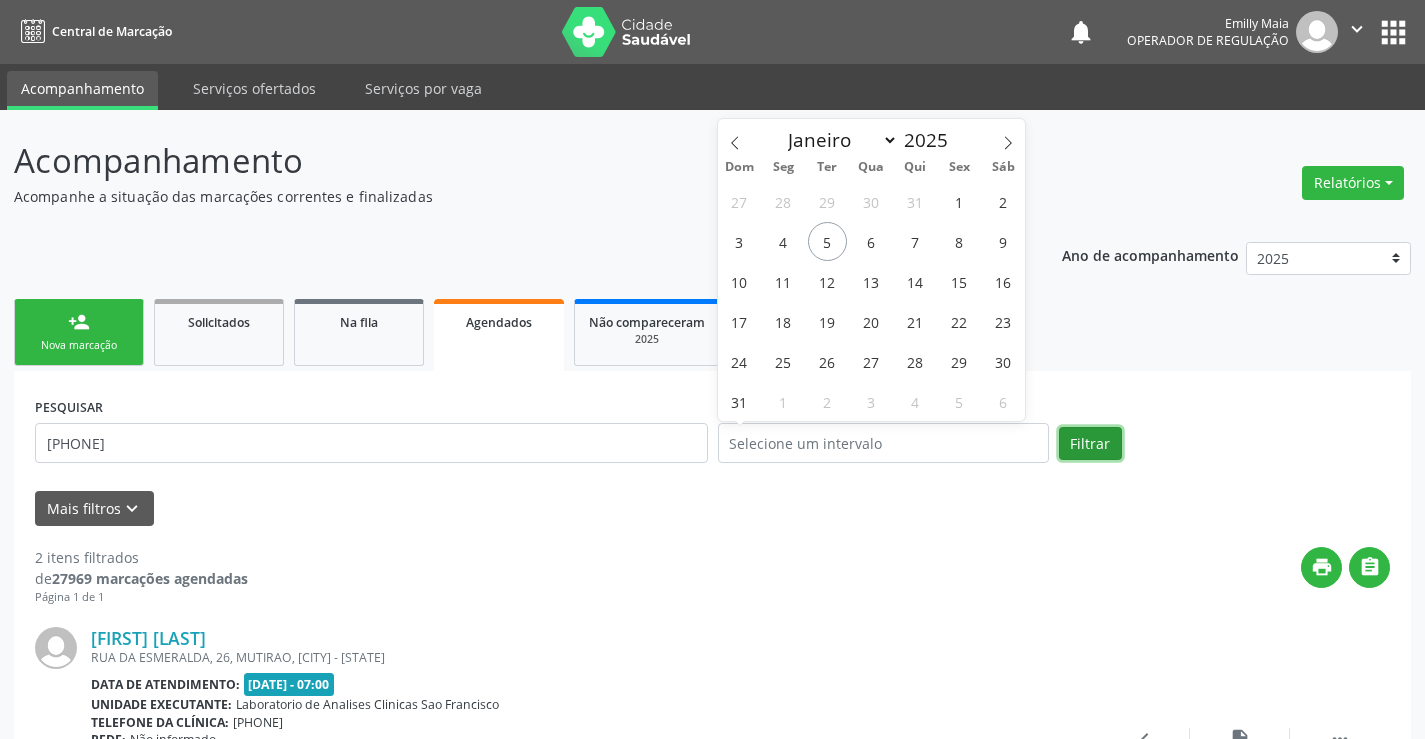 click on "Filtrar" at bounding box center (1090, 444) 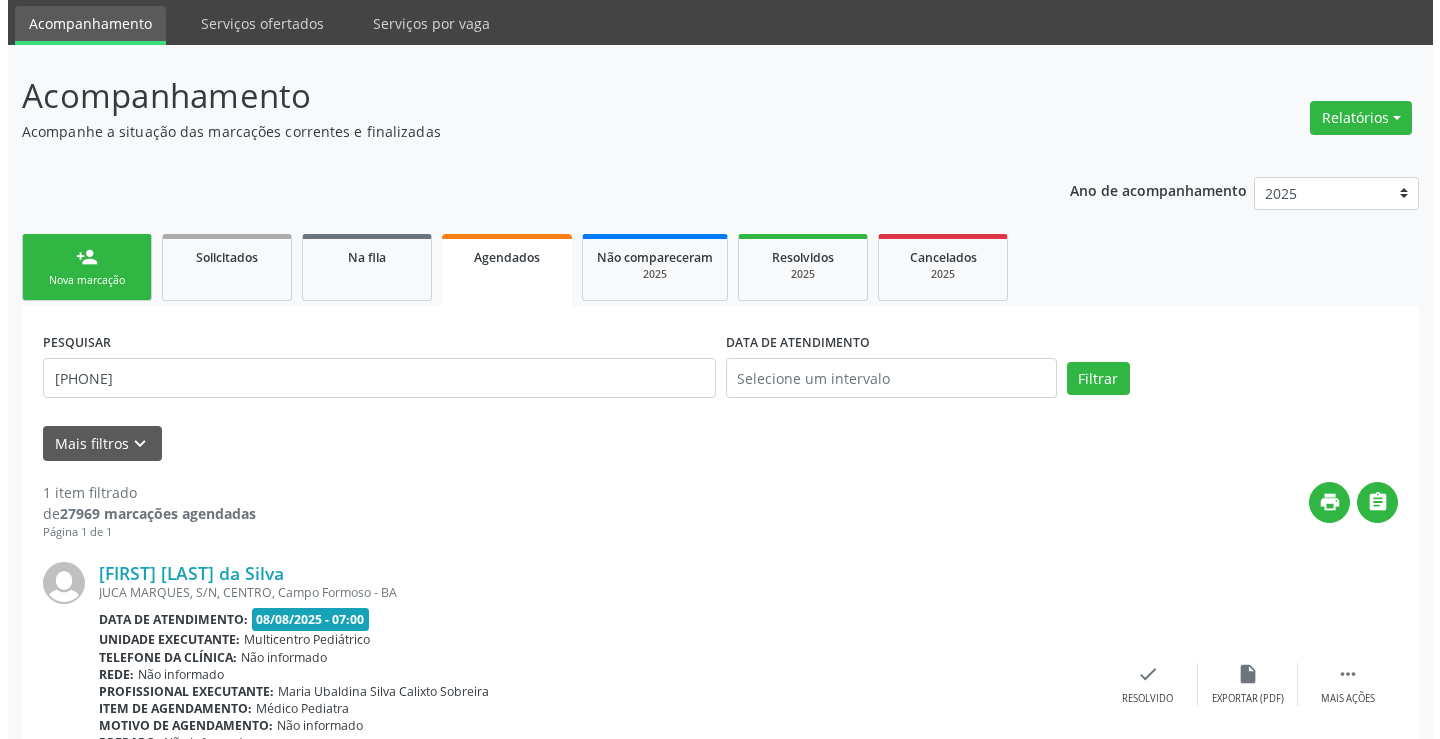 scroll, scrollTop: 189, scrollLeft: 0, axis: vertical 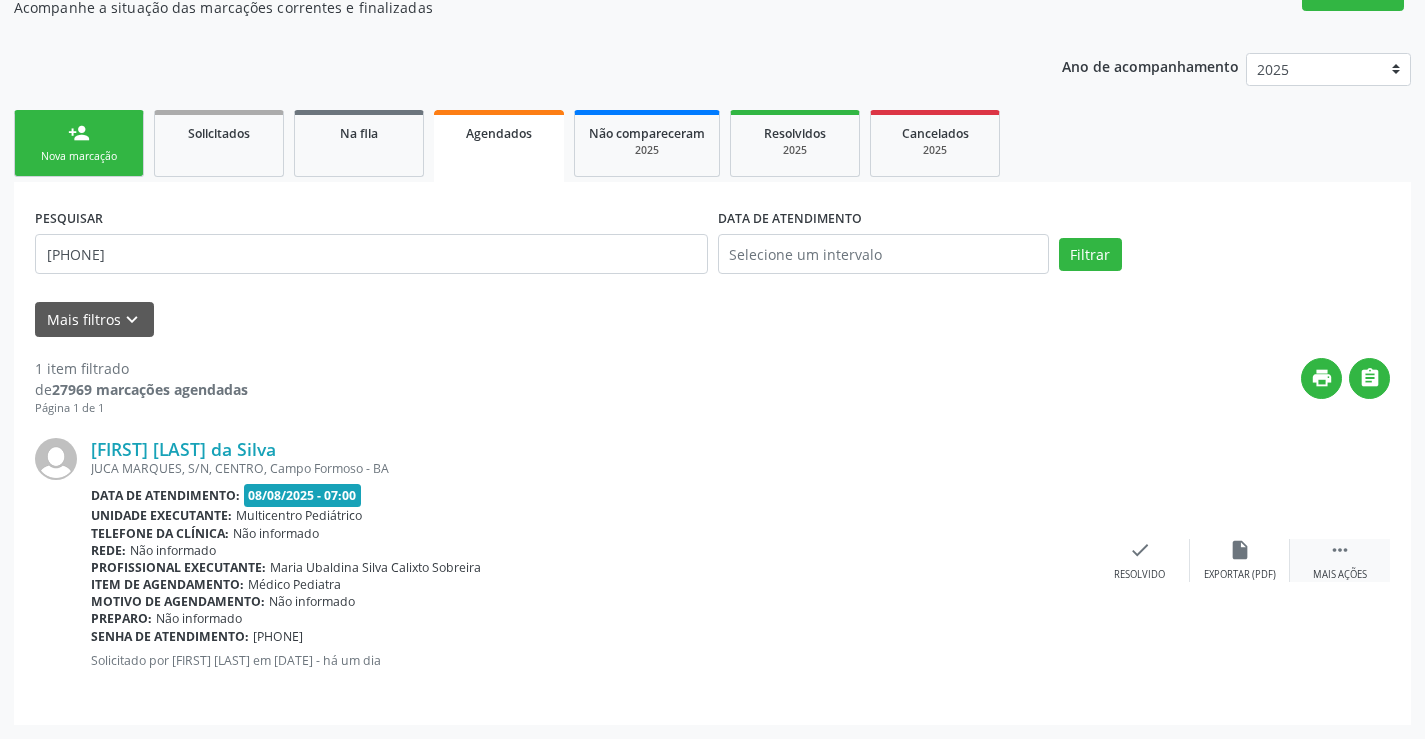 click on "" at bounding box center [1340, 550] 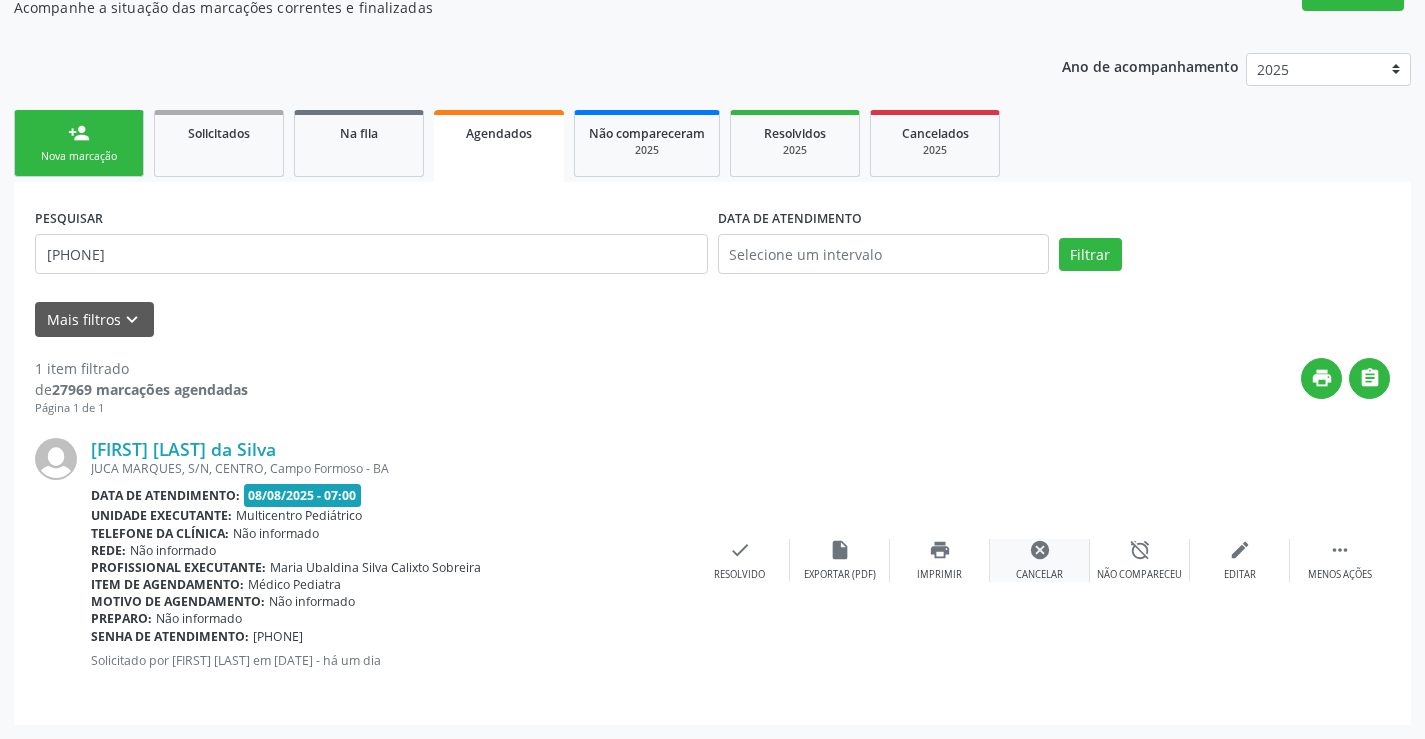 click on "cancel" at bounding box center [1040, 550] 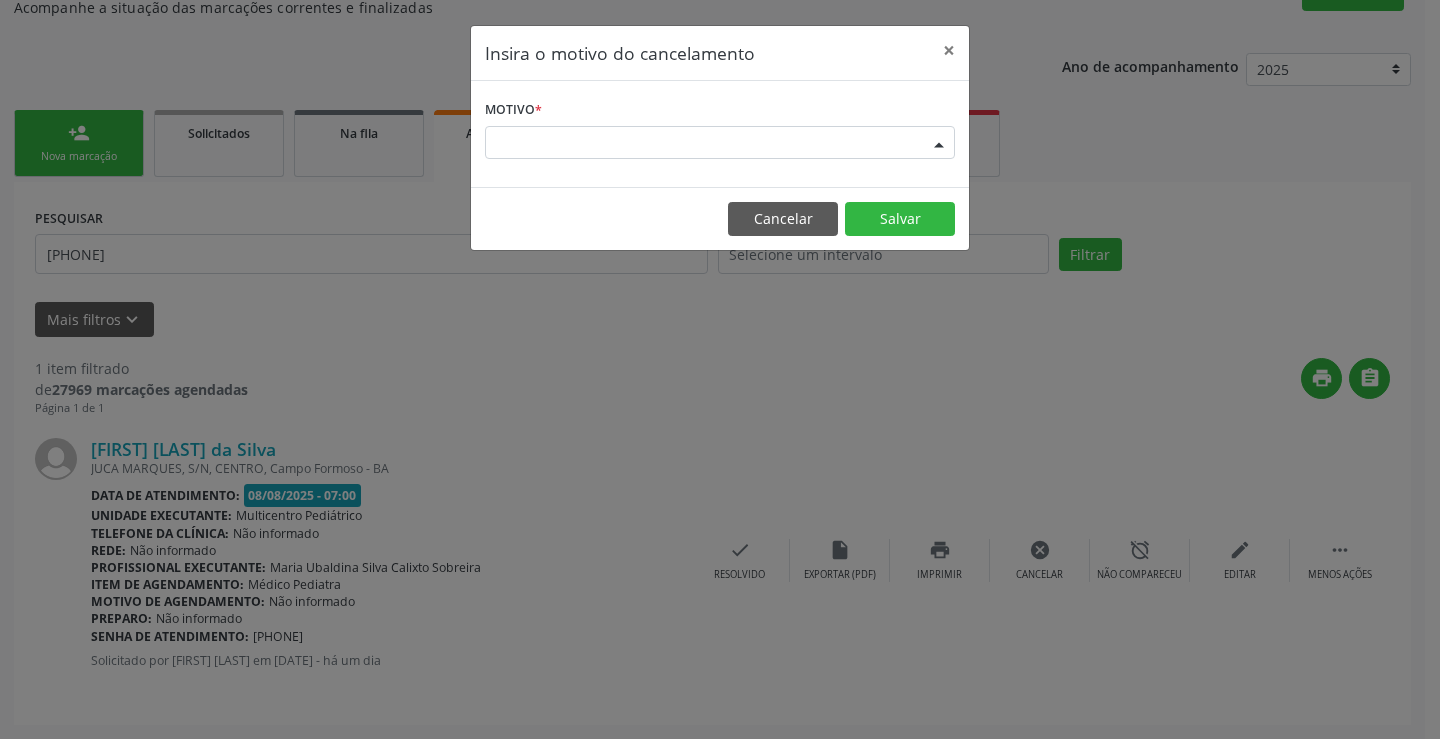 click on "Escolha o motivo" at bounding box center (720, 143) 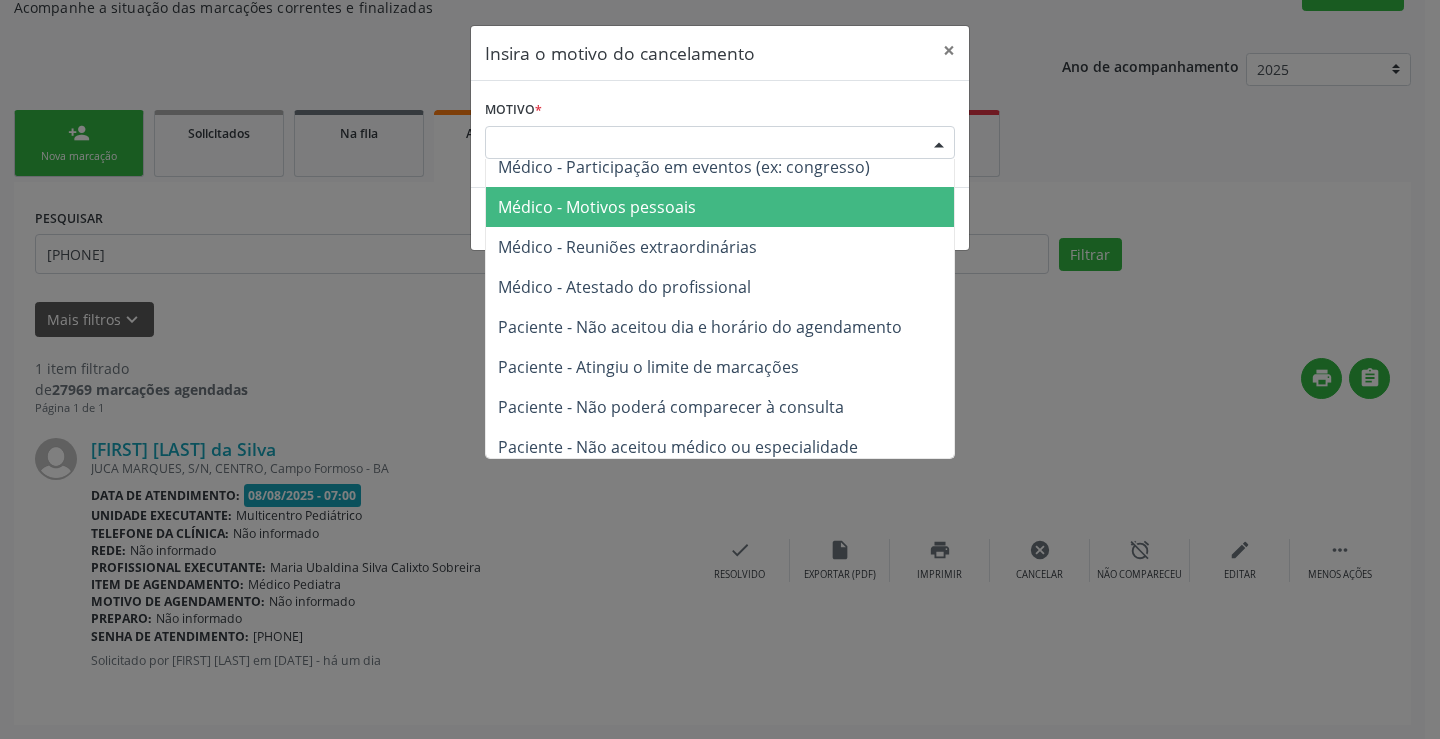 scroll, scrollTop: 100, scrollLeft: 0, axis: vertical 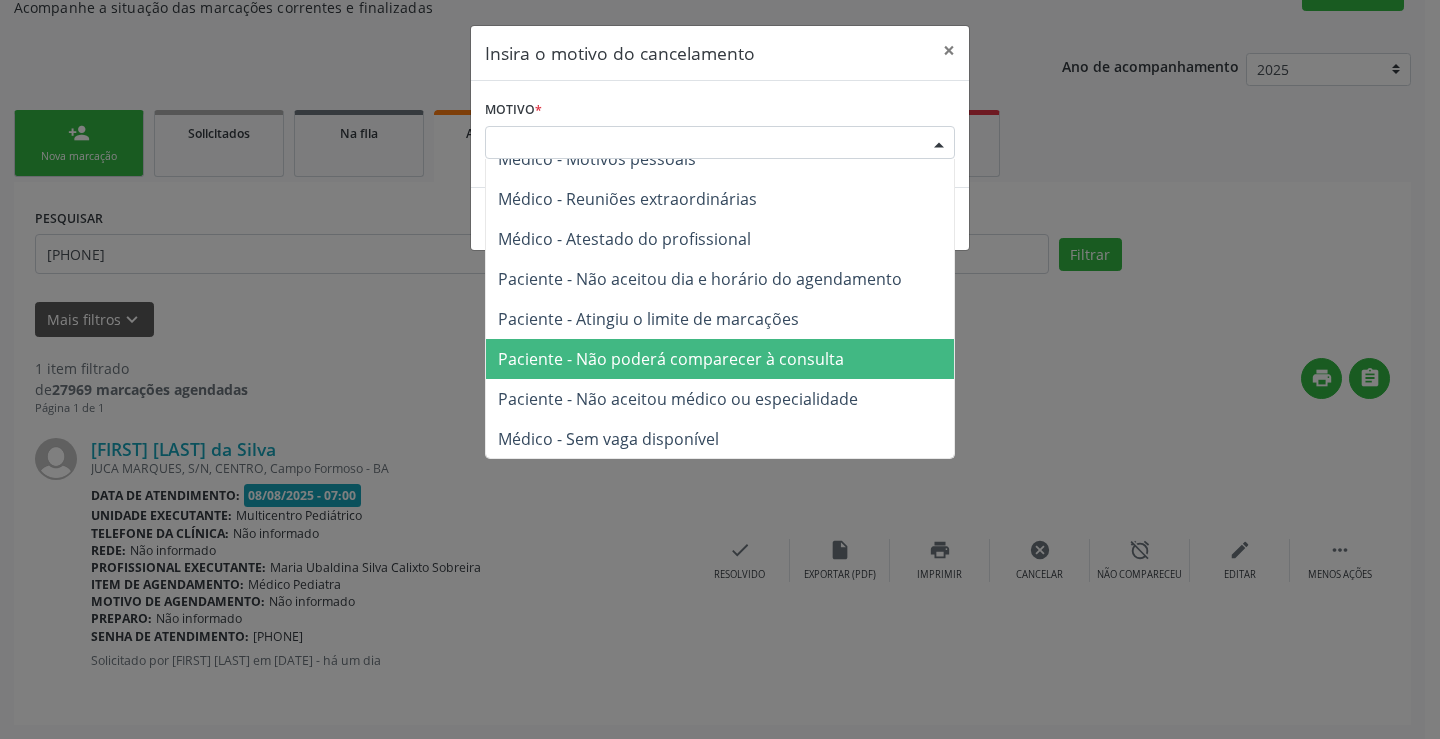 click on "Paciente - Não poderá comparecer à consulta" at bounding box center (671, 359) 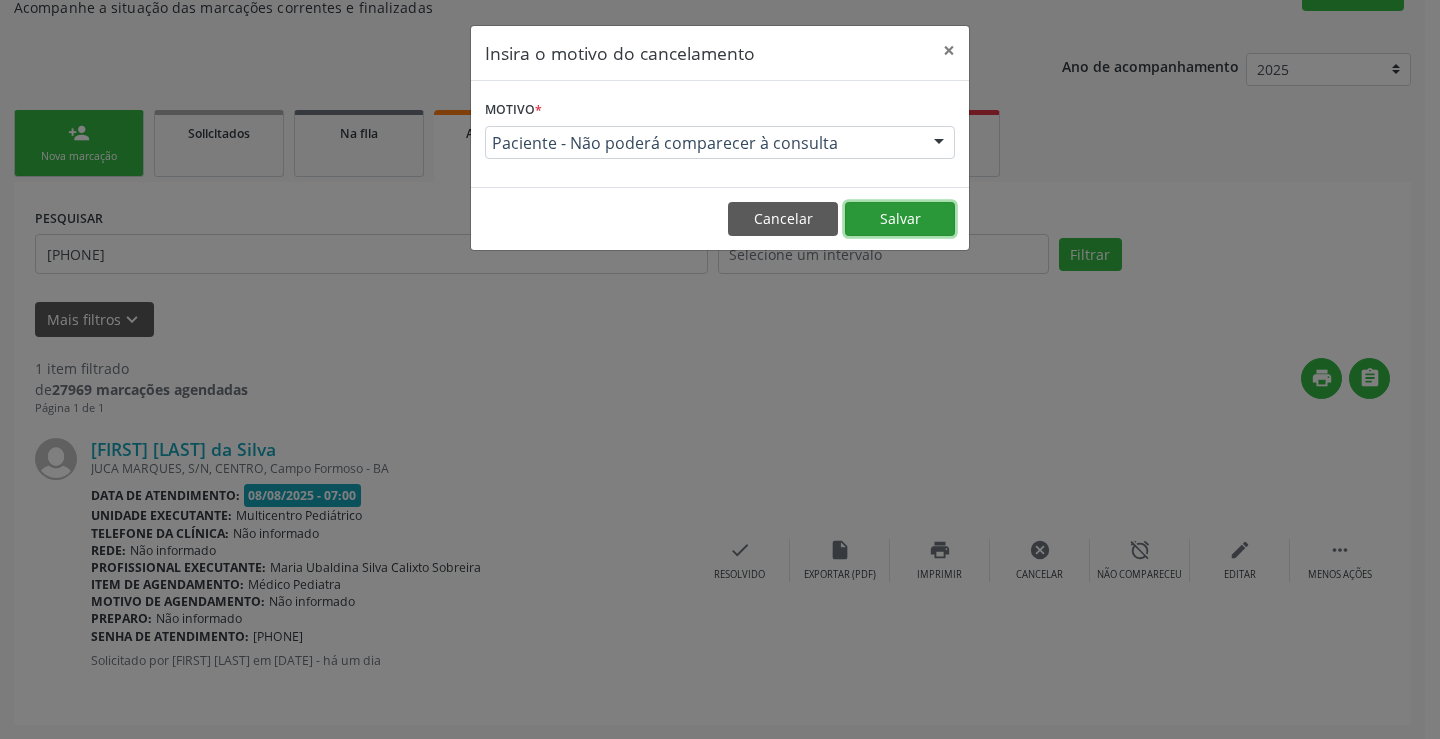 click on "Salvar" at bounding box center [900, 219] 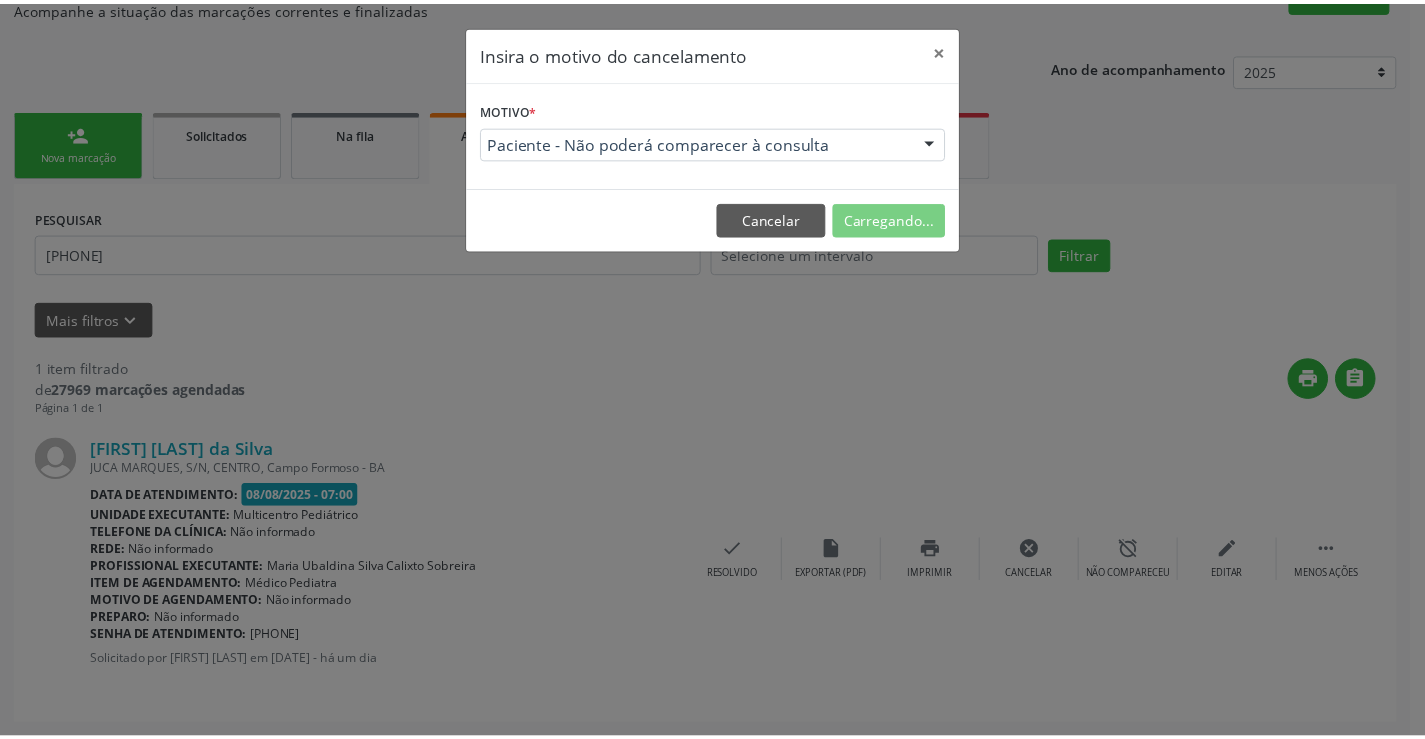 scroll, scrollTop: 0, scrollLeft: 0, axis: both 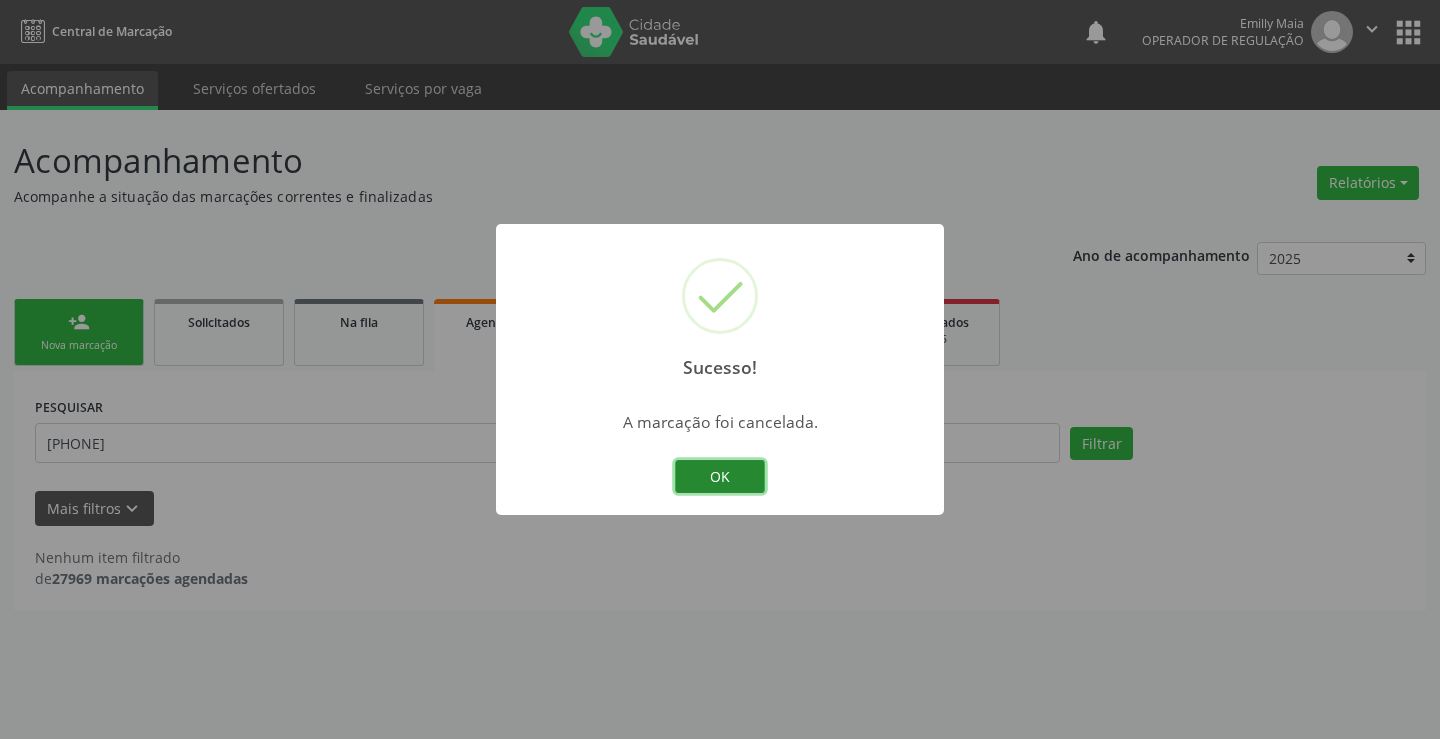 click on "OK" at bounding box center [720, 477] 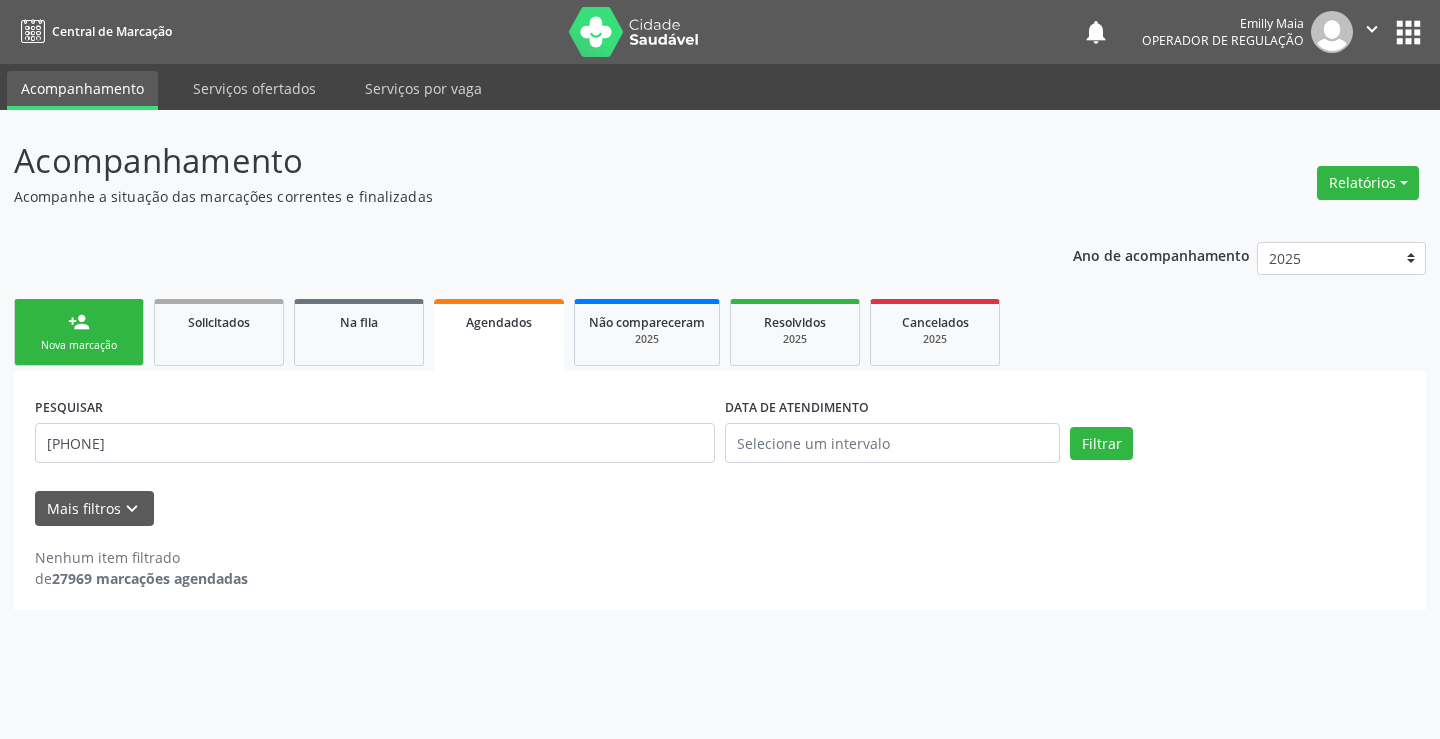 click on "person_add
Nova marcação" at bounding box center (79, 332) 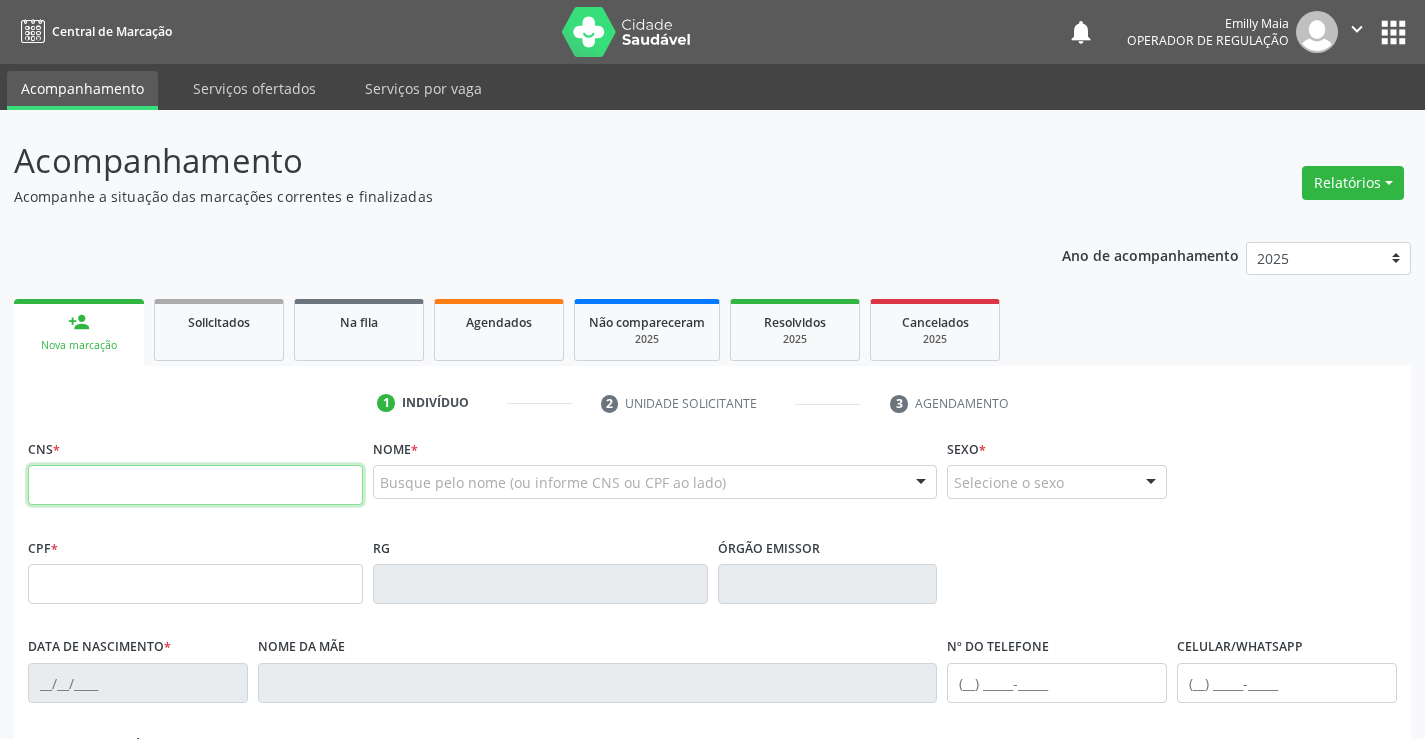 click at bounding box center (195, 485) 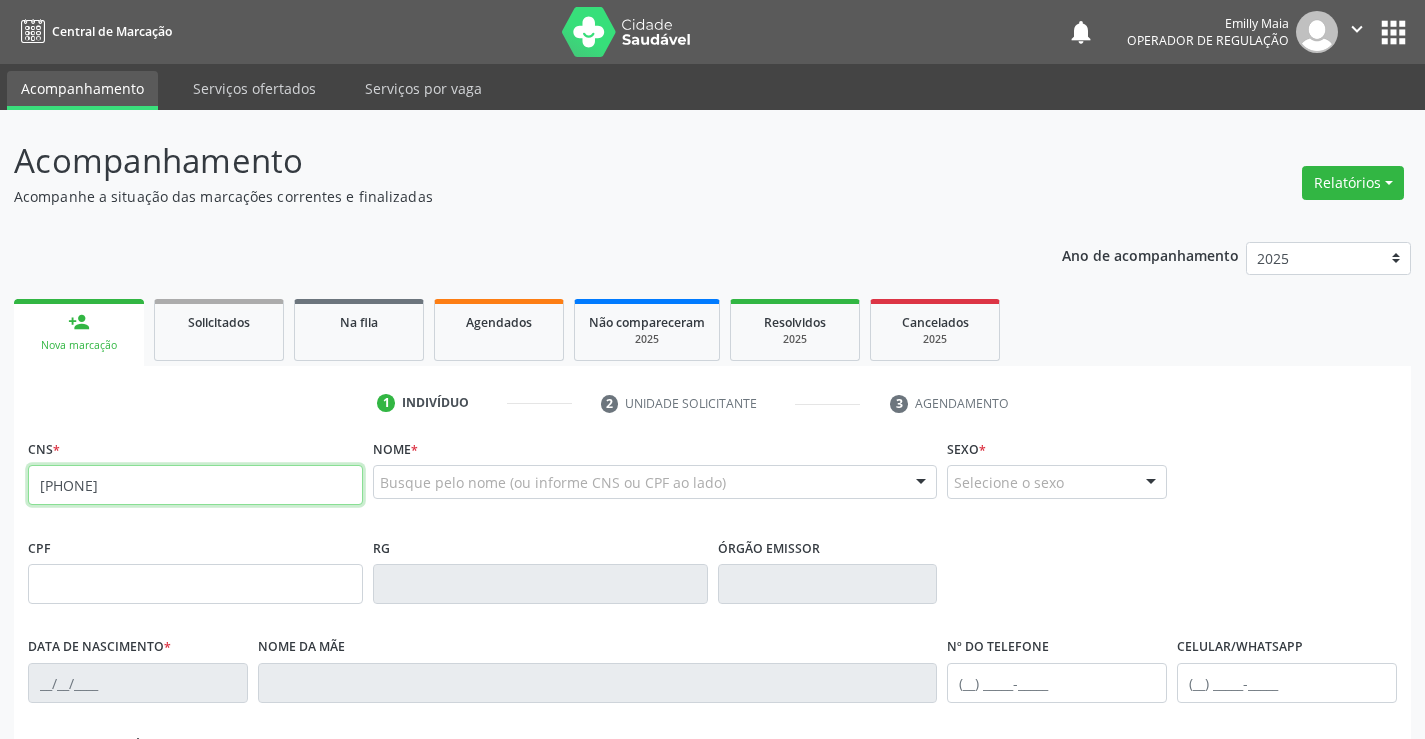 type on "705 4074 6840 6393" 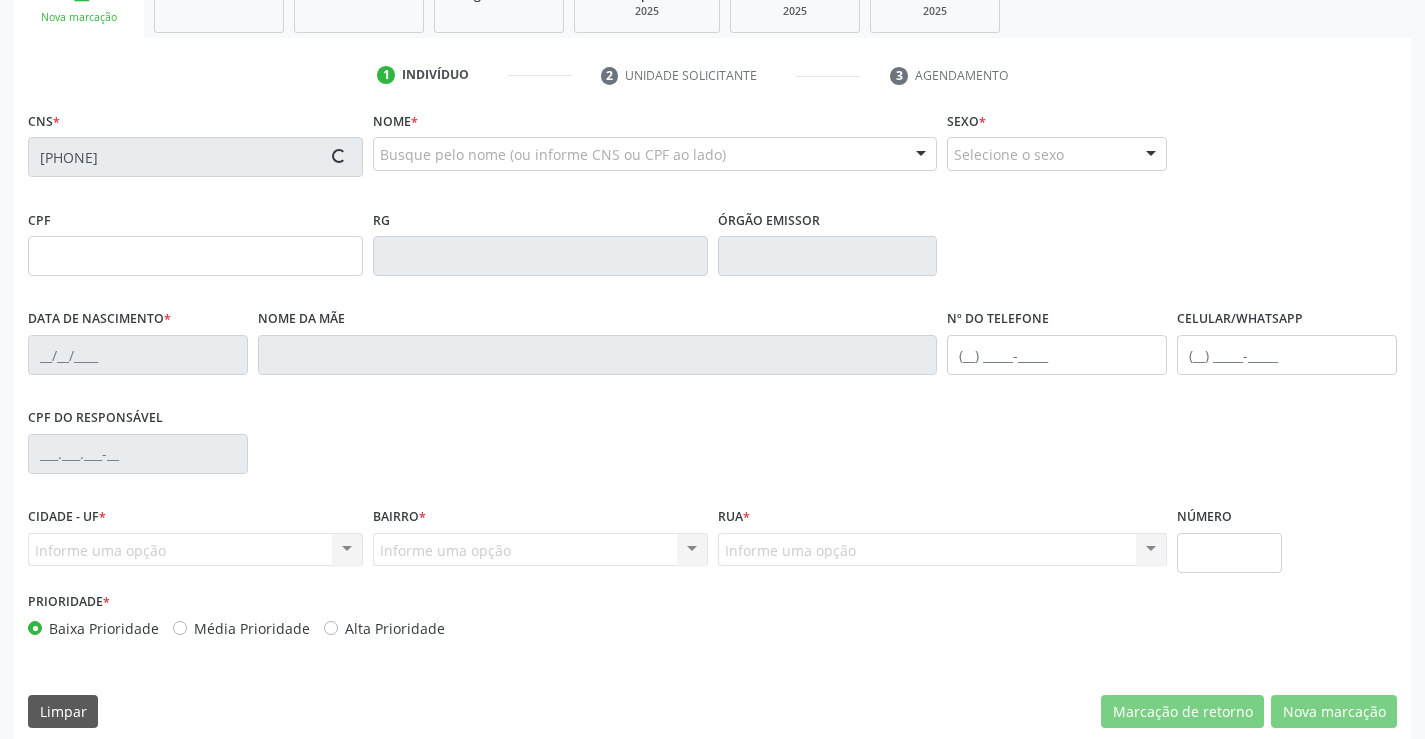 scroll, scrollTop: 345, scrollLeft: 0, axis: vertical 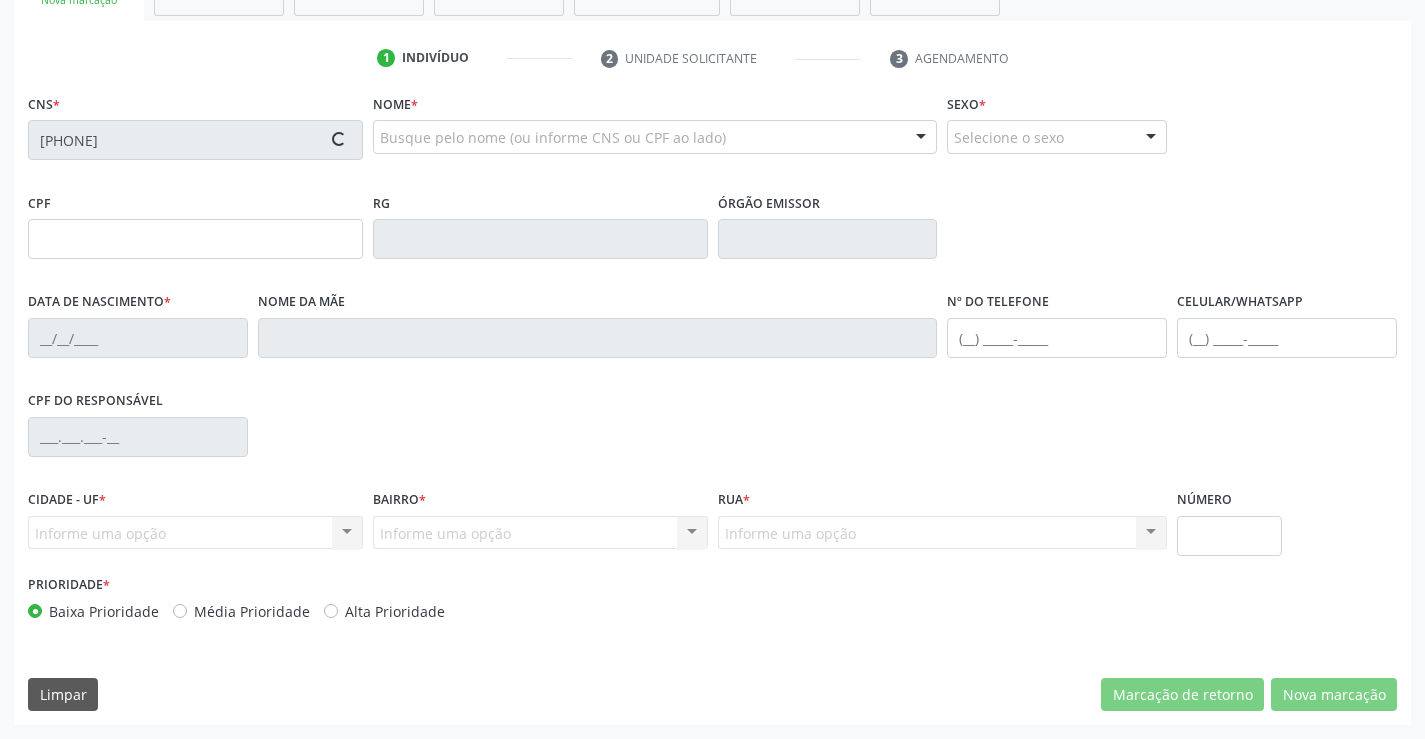 type on "19/02/2025" 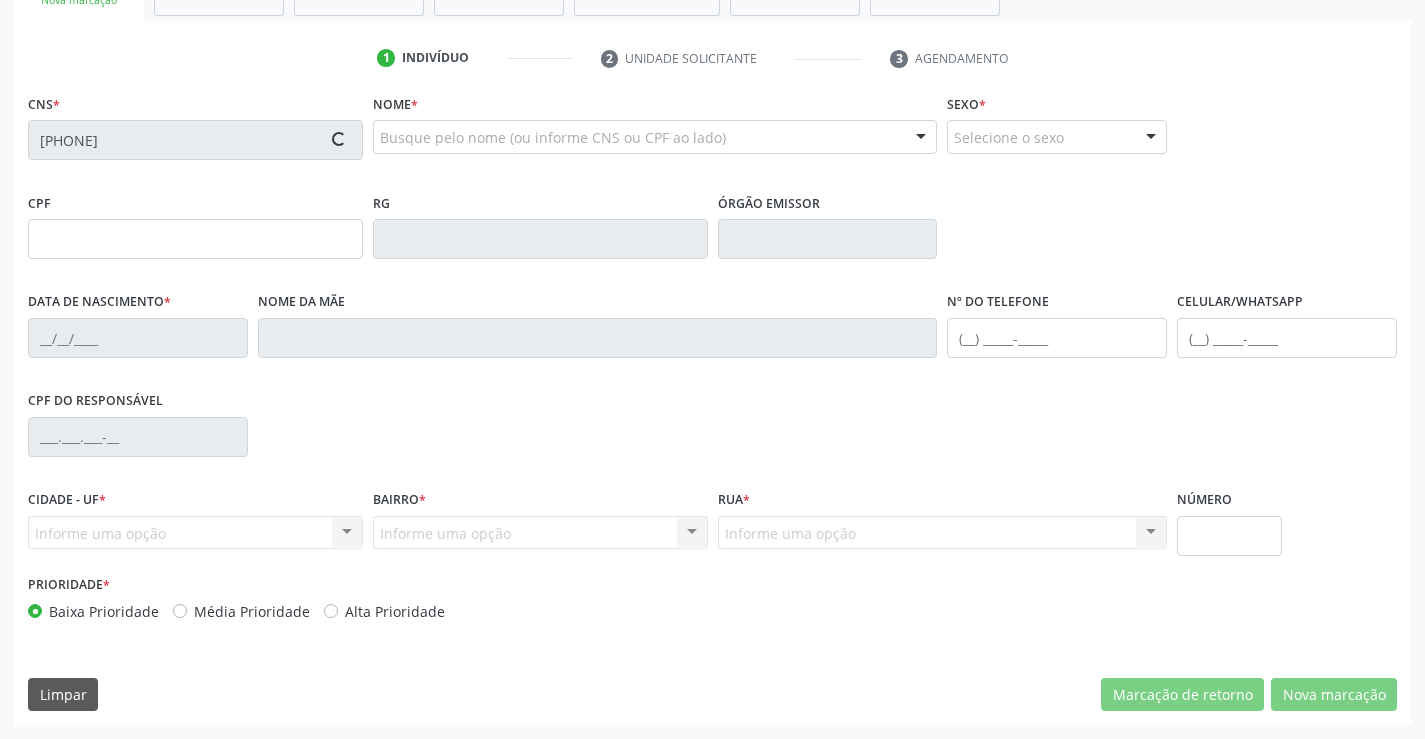 type on "S/N" 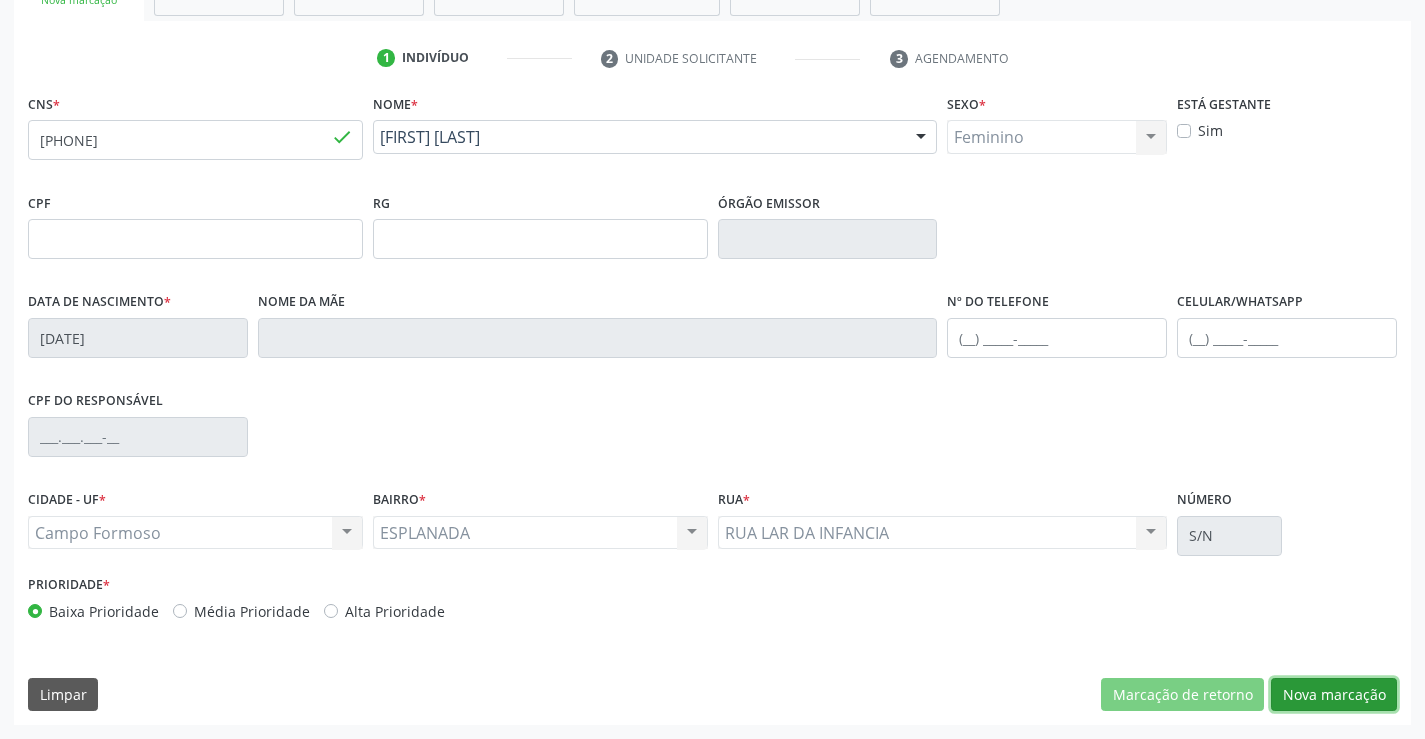 drag, startPoint x: 1307, startPoint y: 689, endPoint x: 686, endPoint y: 499, distance: 649.4159 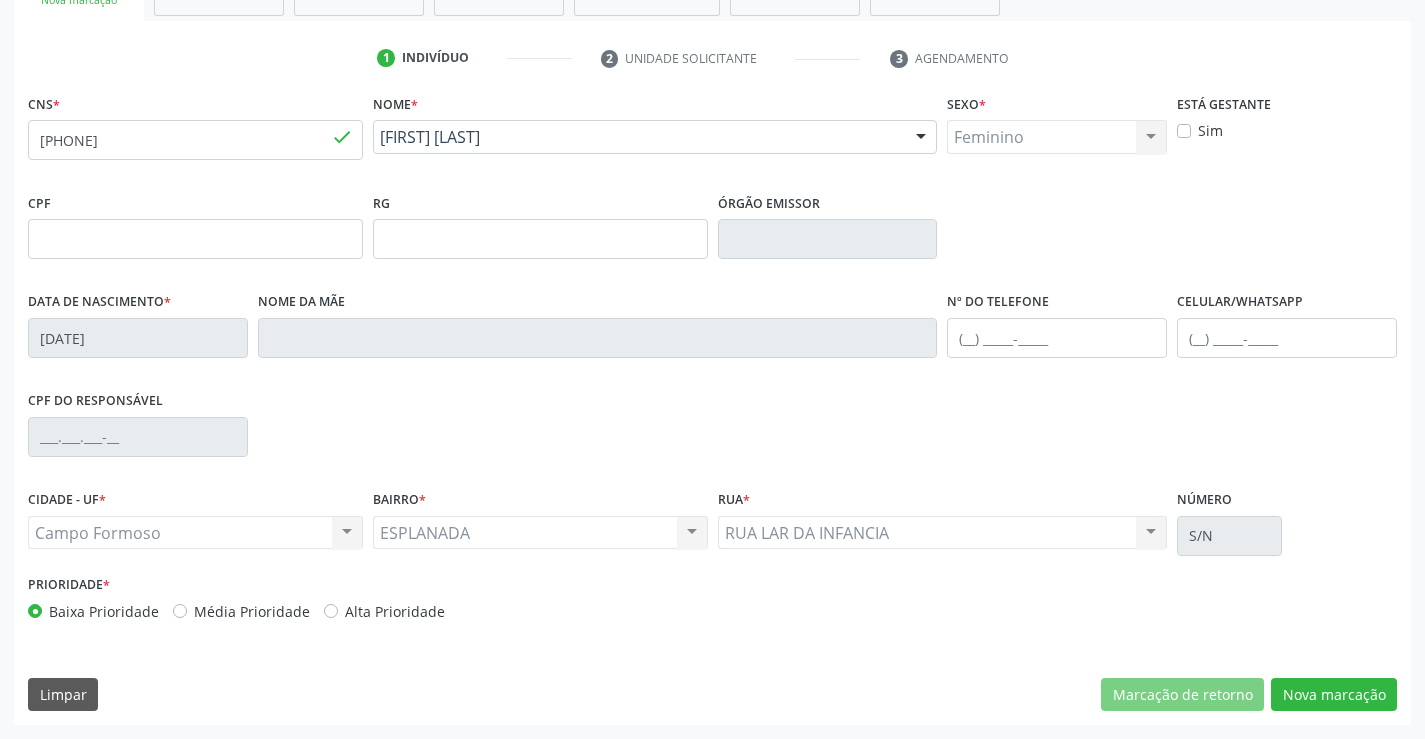 scroll, scrollTop: 167, scrollLeft: 0, axis: vertical 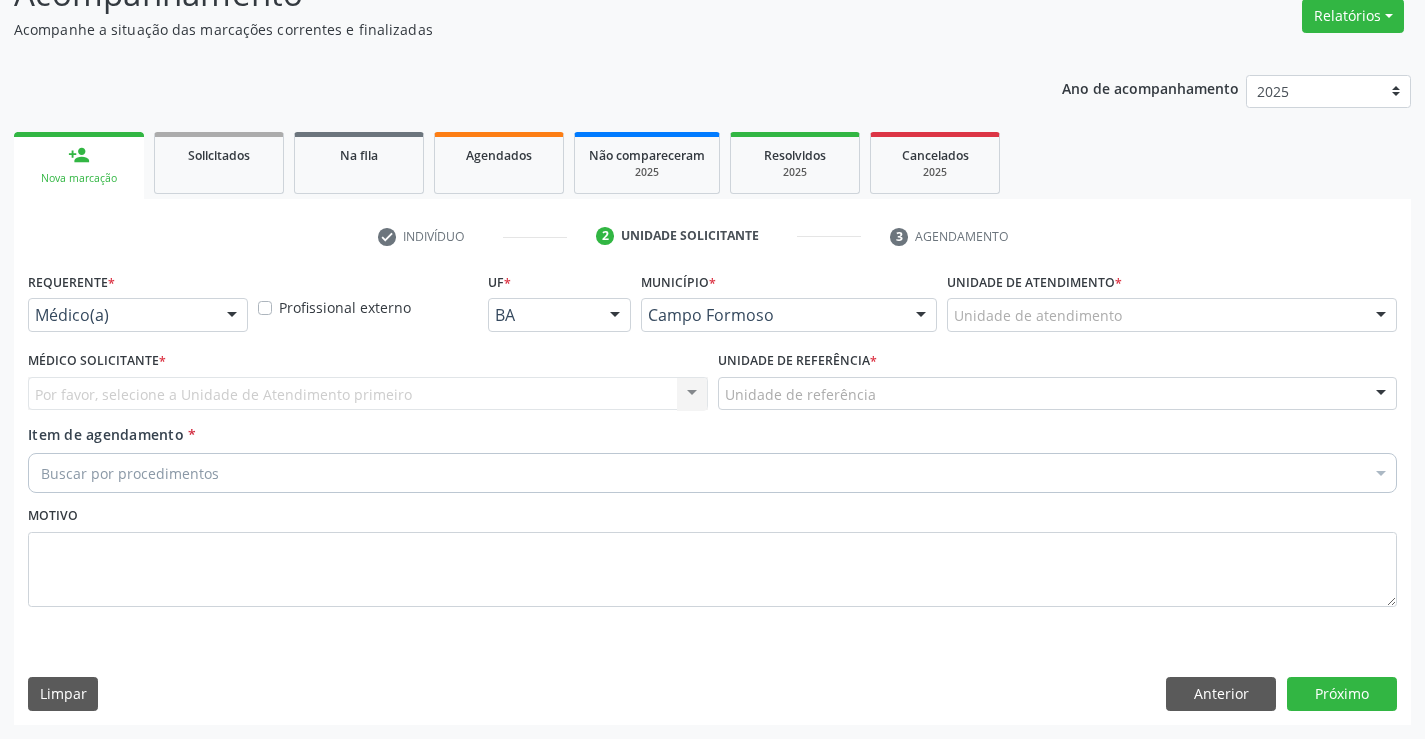 click on "Médico(a)" at bounding box center (138, 315) 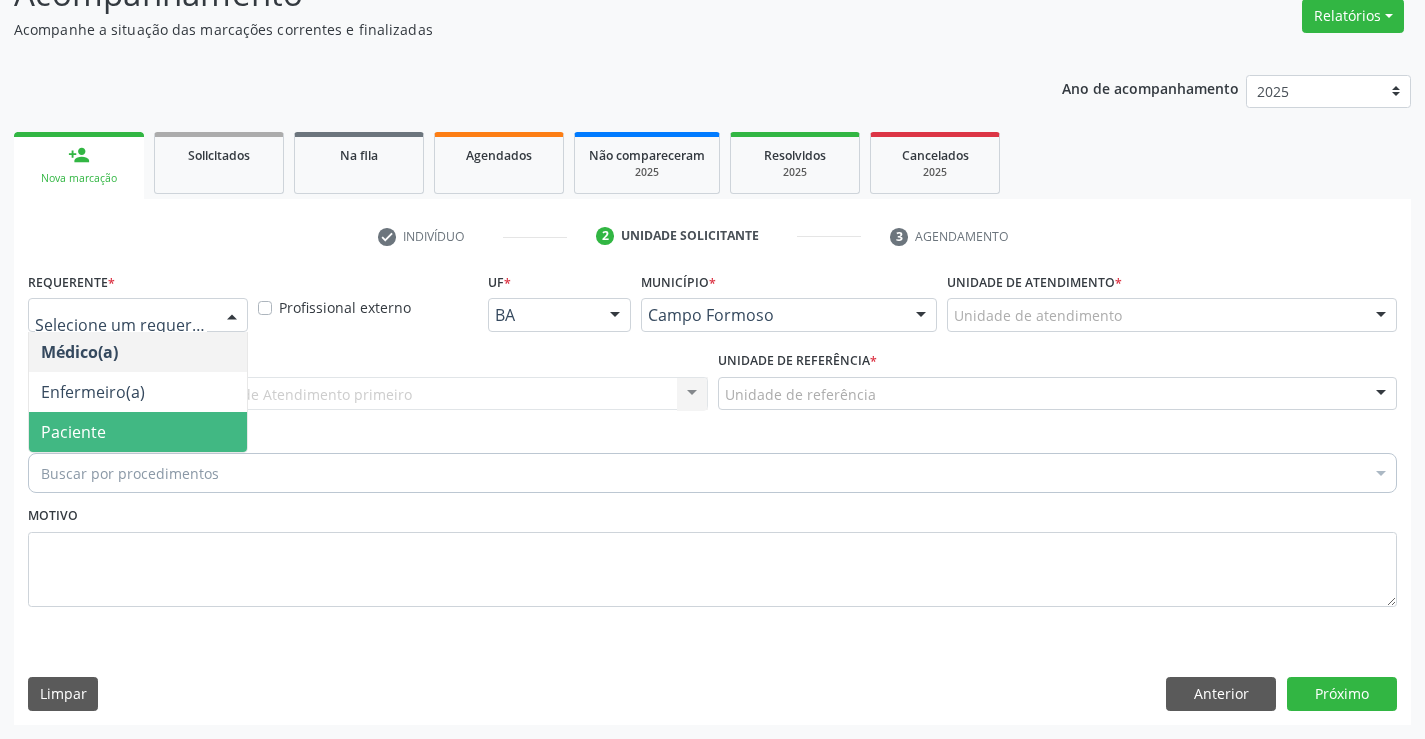 click on "Paciente" at bounding box center (138, 432) 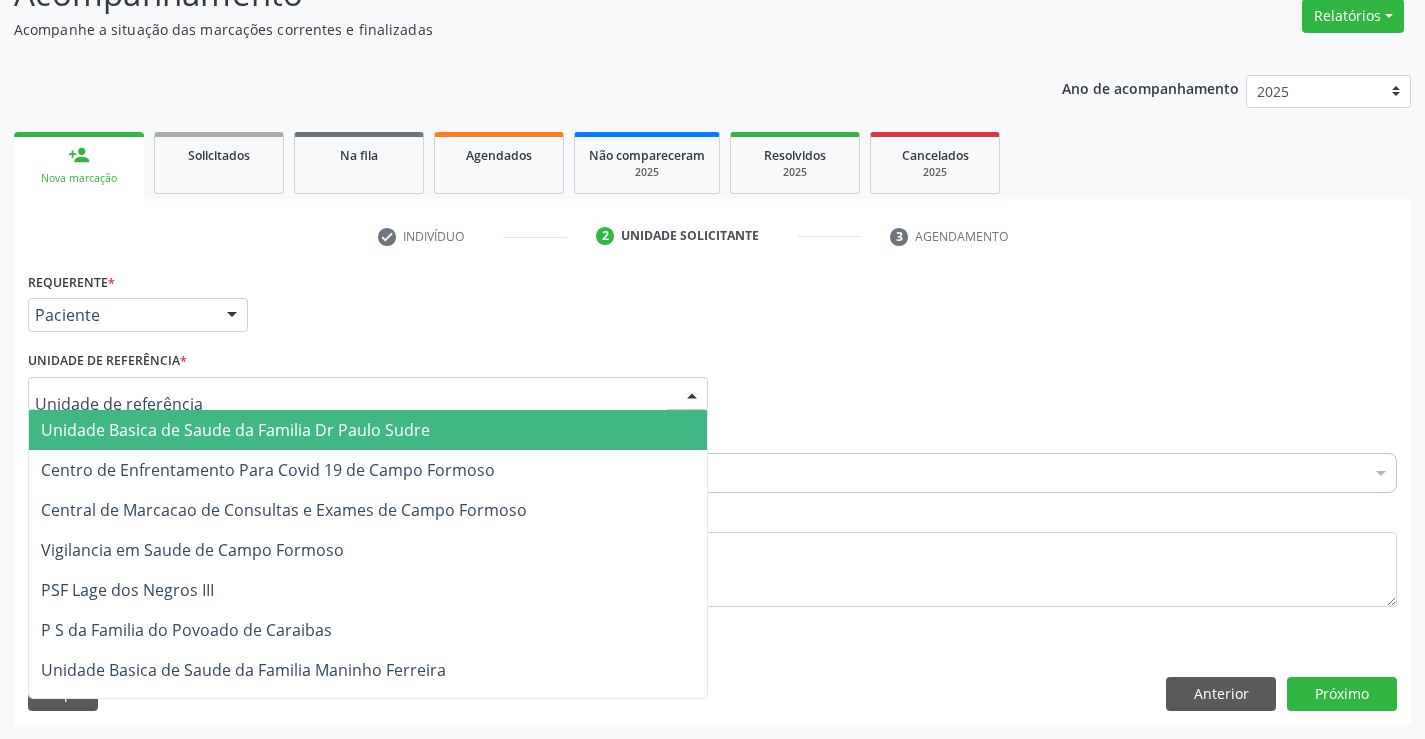 drag, startPoint x: 340, startPoint y: 405, endPoint x: 343, endPoint y: 454, distance: 49.09175 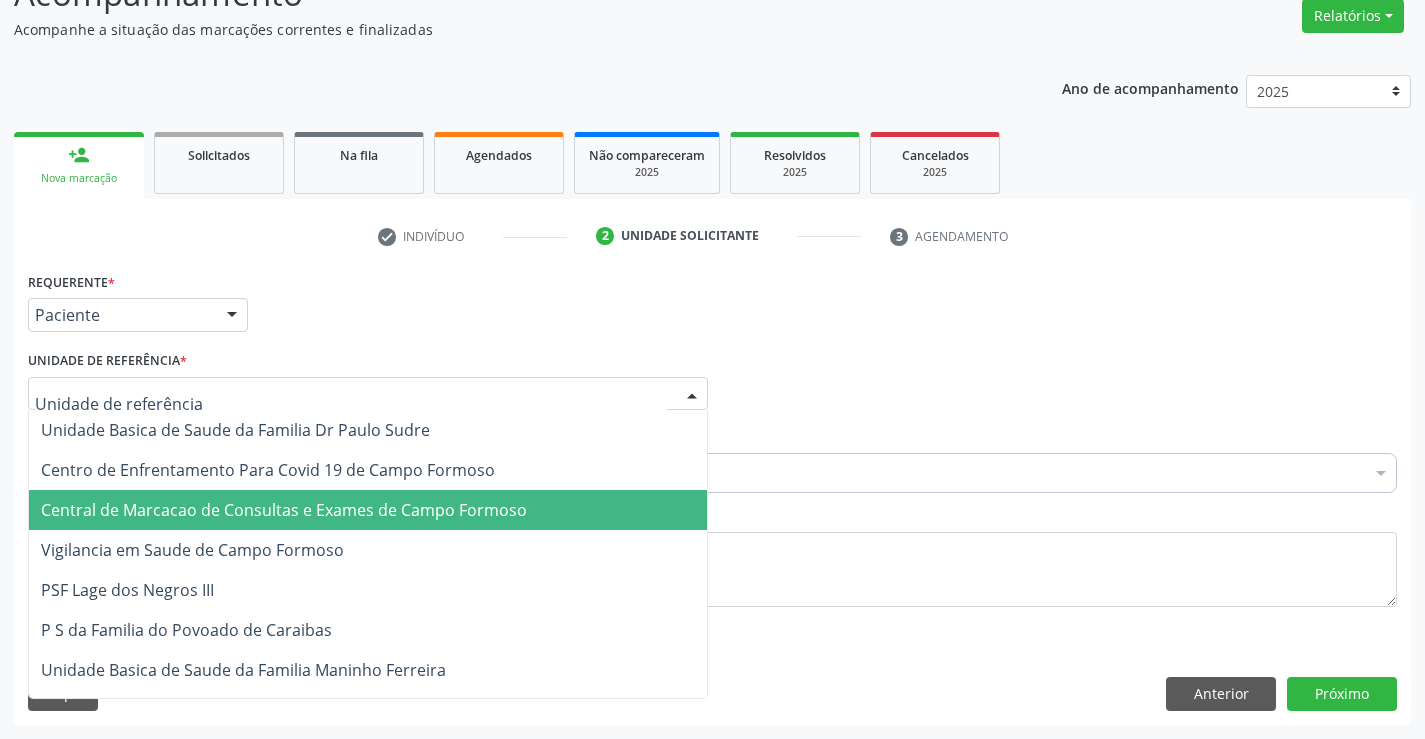 click on "Central de Marcacao de Consultas e Exames de Campo Formoso" at bounding box center [368, 510] 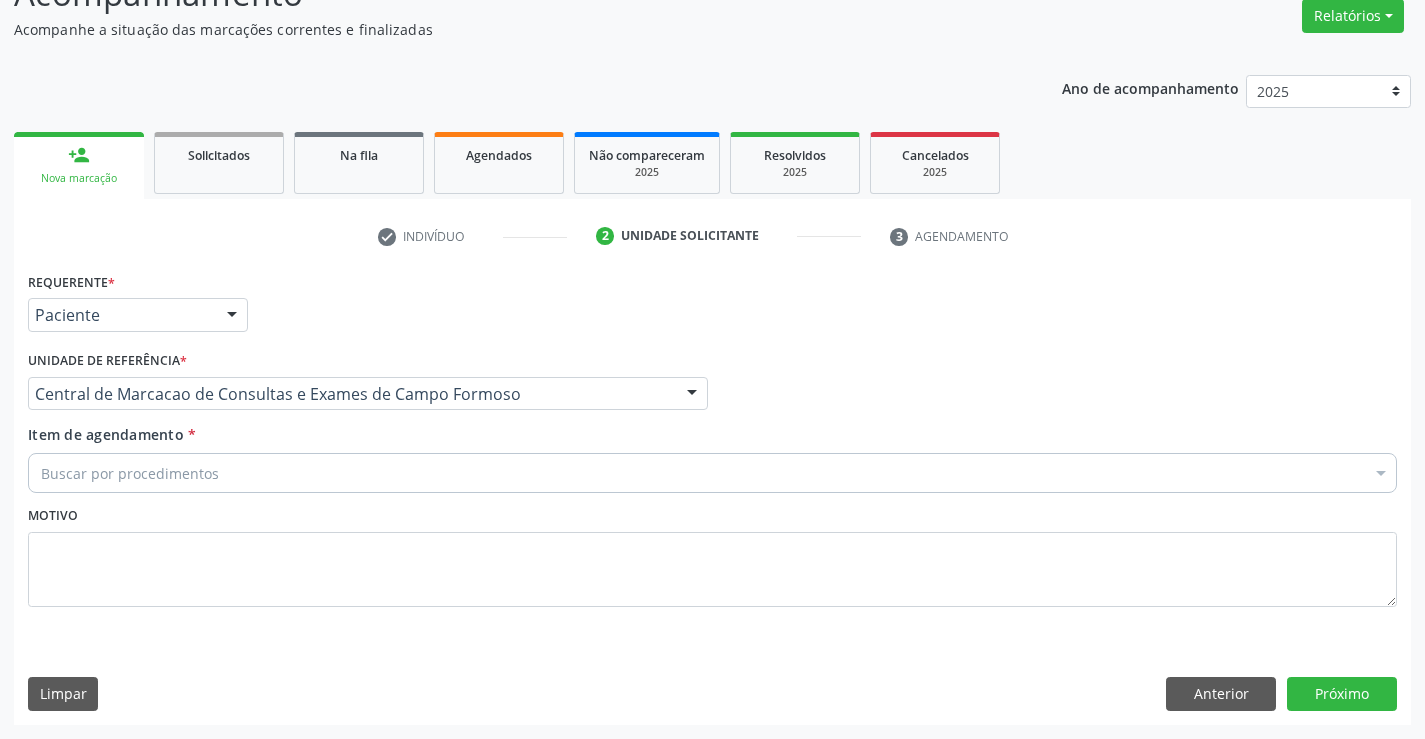 click on "Buscar por procedimentos" at bounding box center (712, 473) 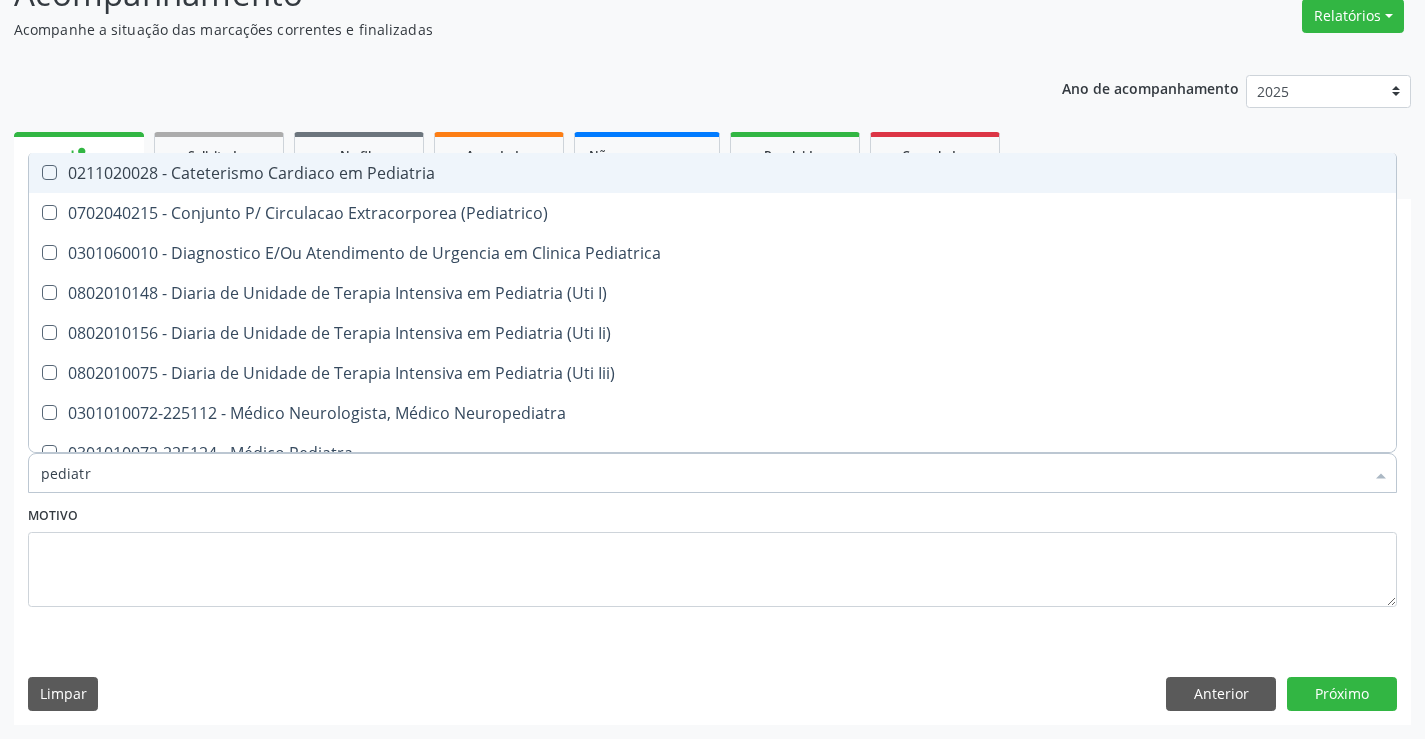 type on "pediatra" 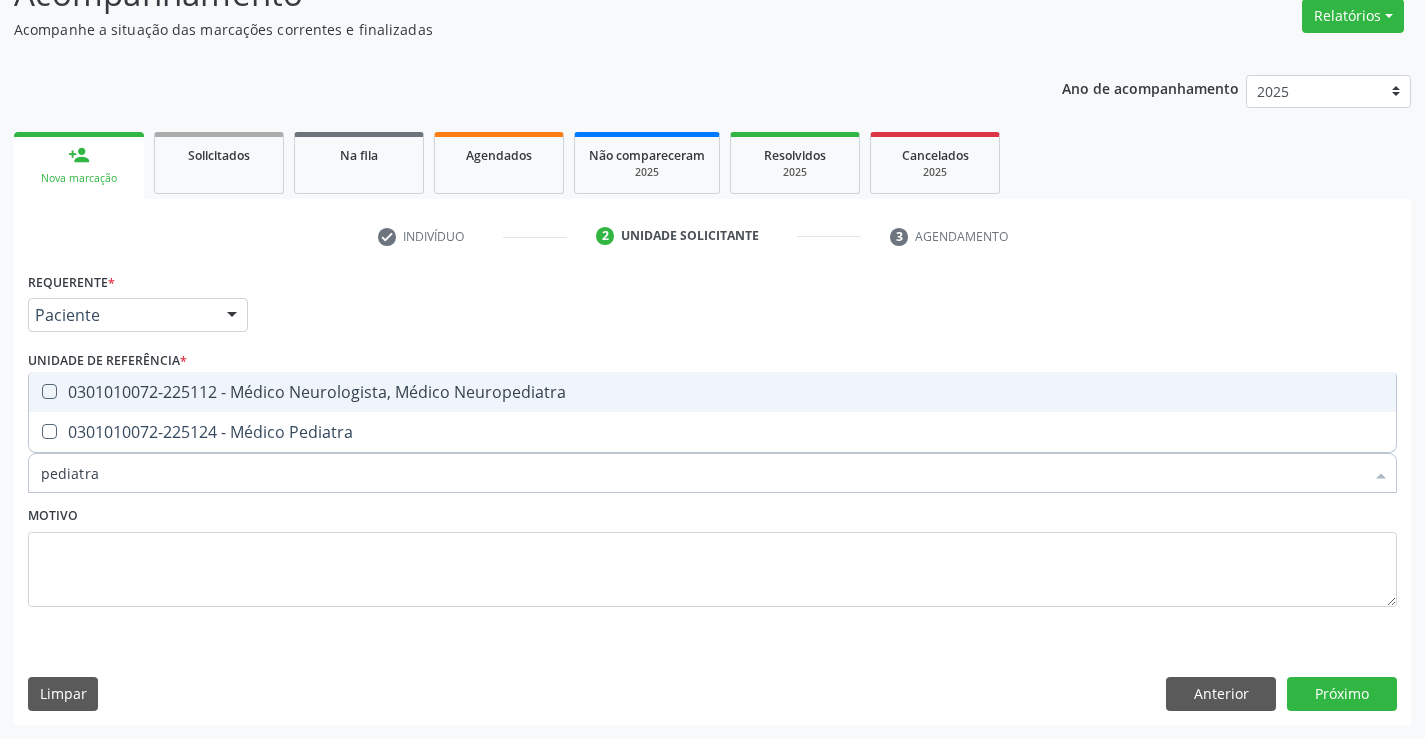 click on "pediatra" at bounding box center [702, 473] 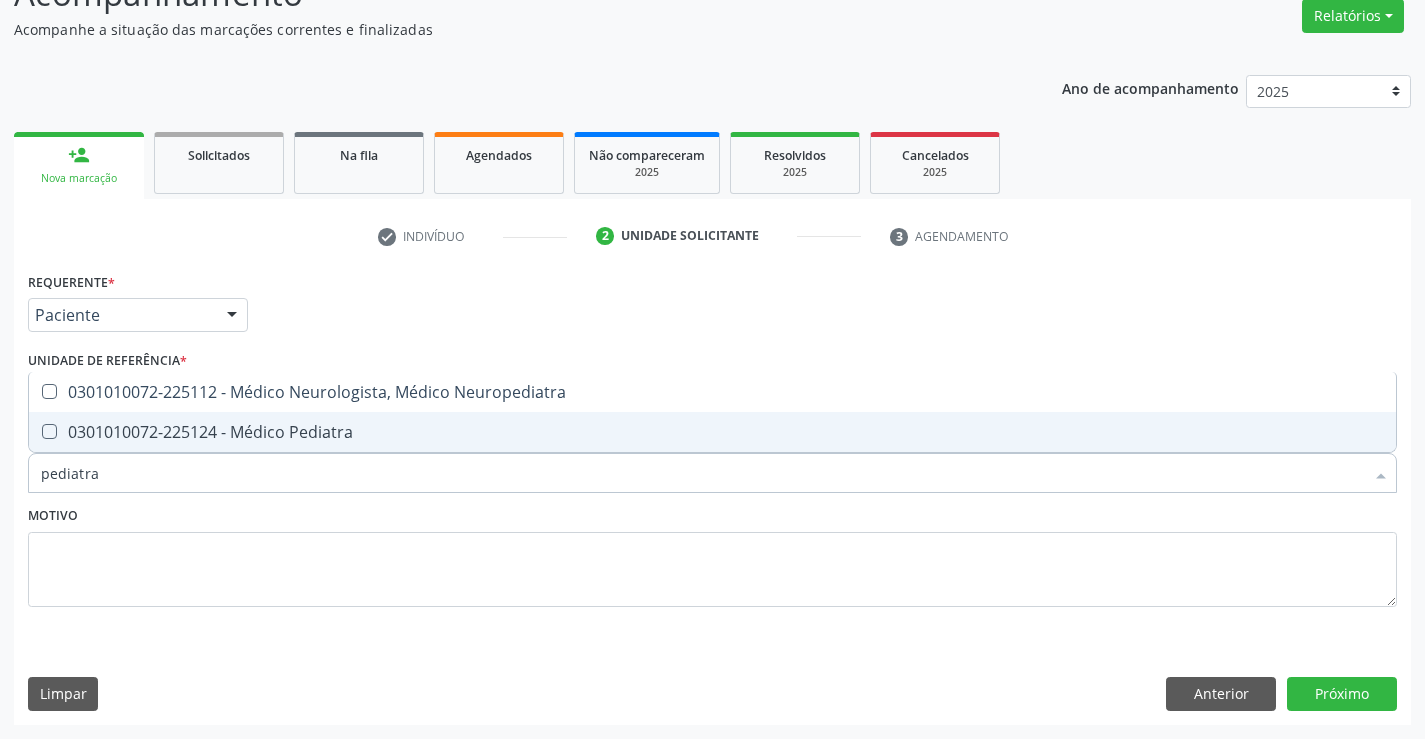 click on "0301010072-225124 - Médico Pediatra" at bounding box center [712, 432] 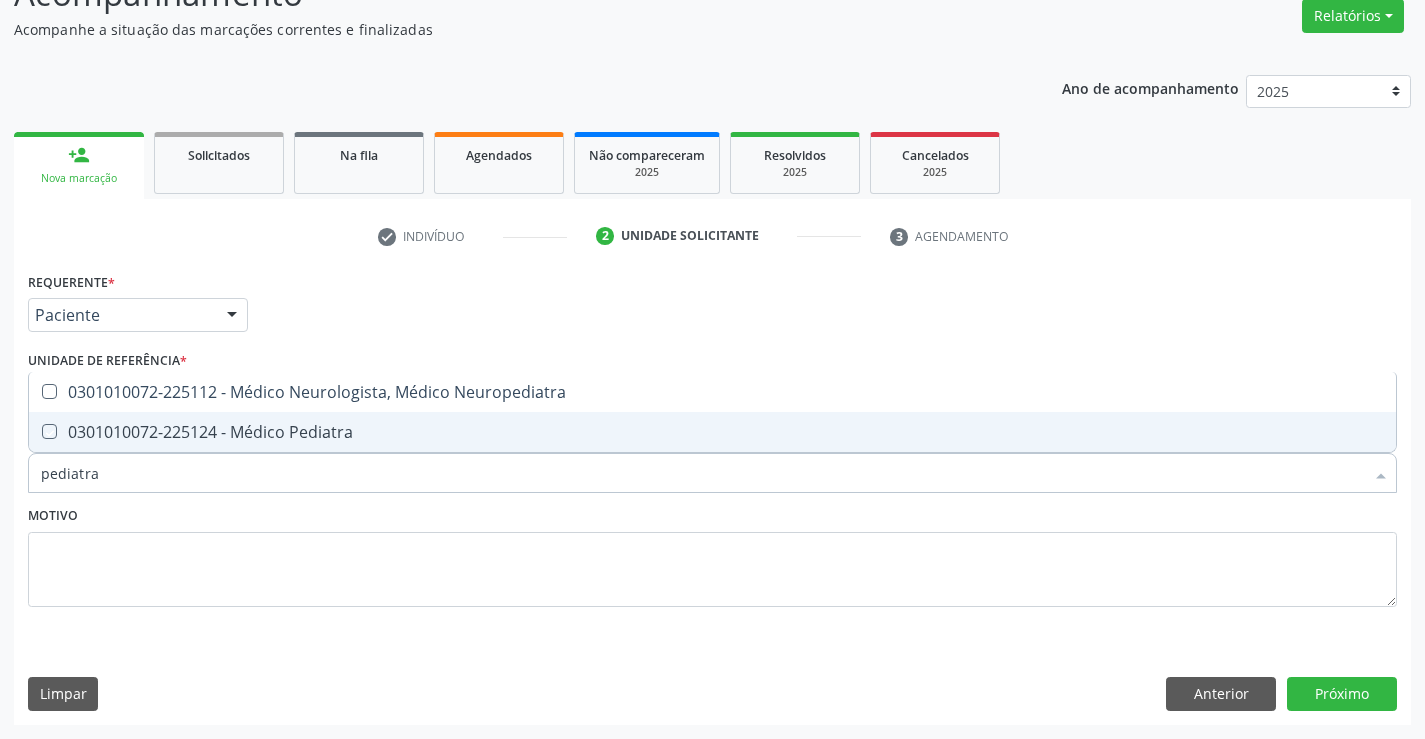 checkbox on "true" 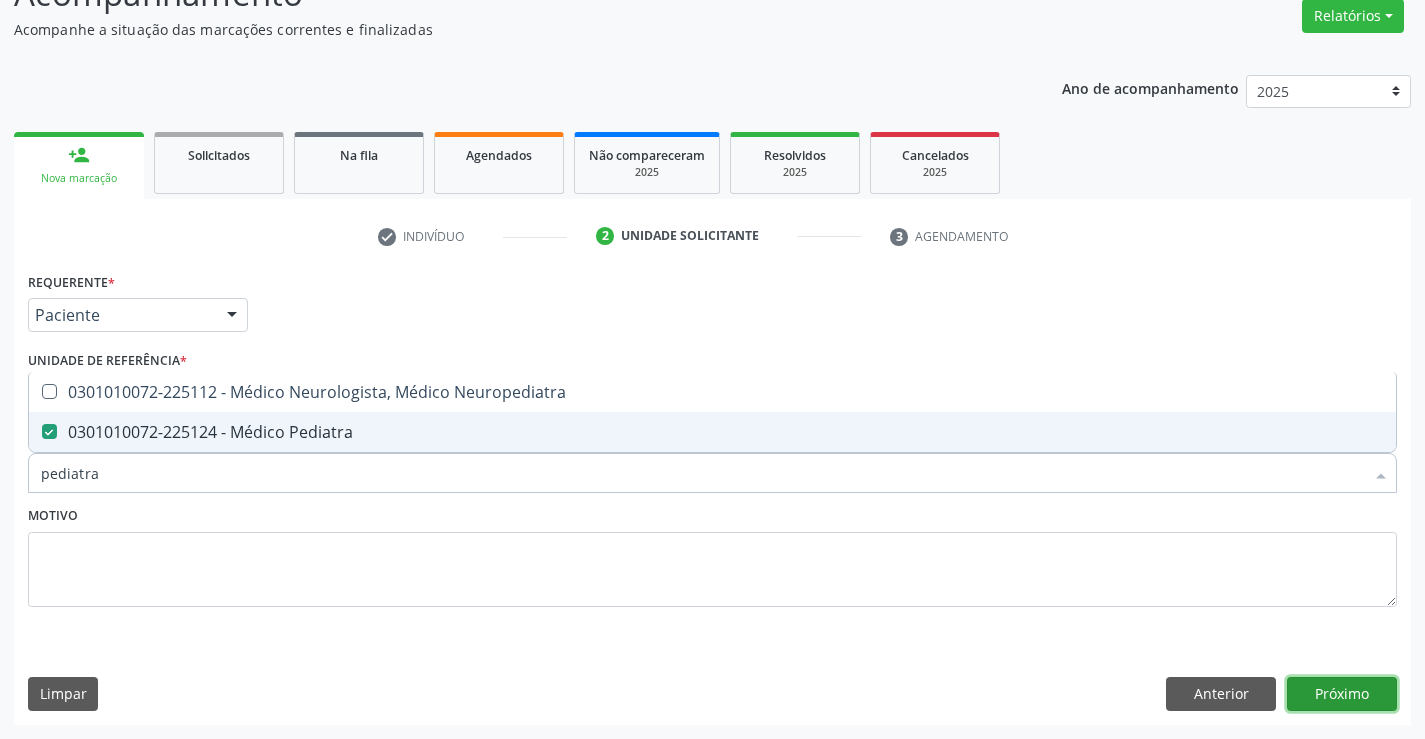 click on "Próximo" at bounding box center (1342, 694) 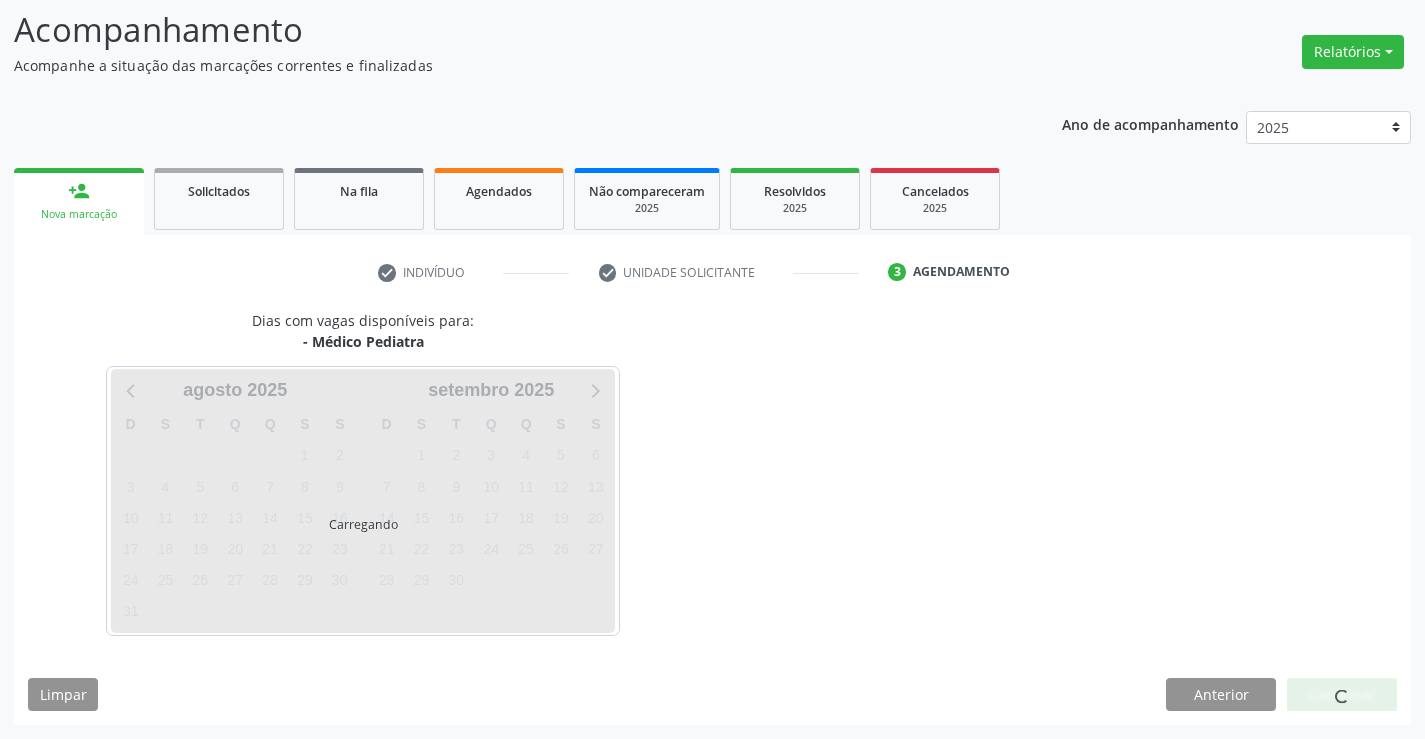 scroll, scrollTop: 131, scrollLeft: 0, axis: vertical 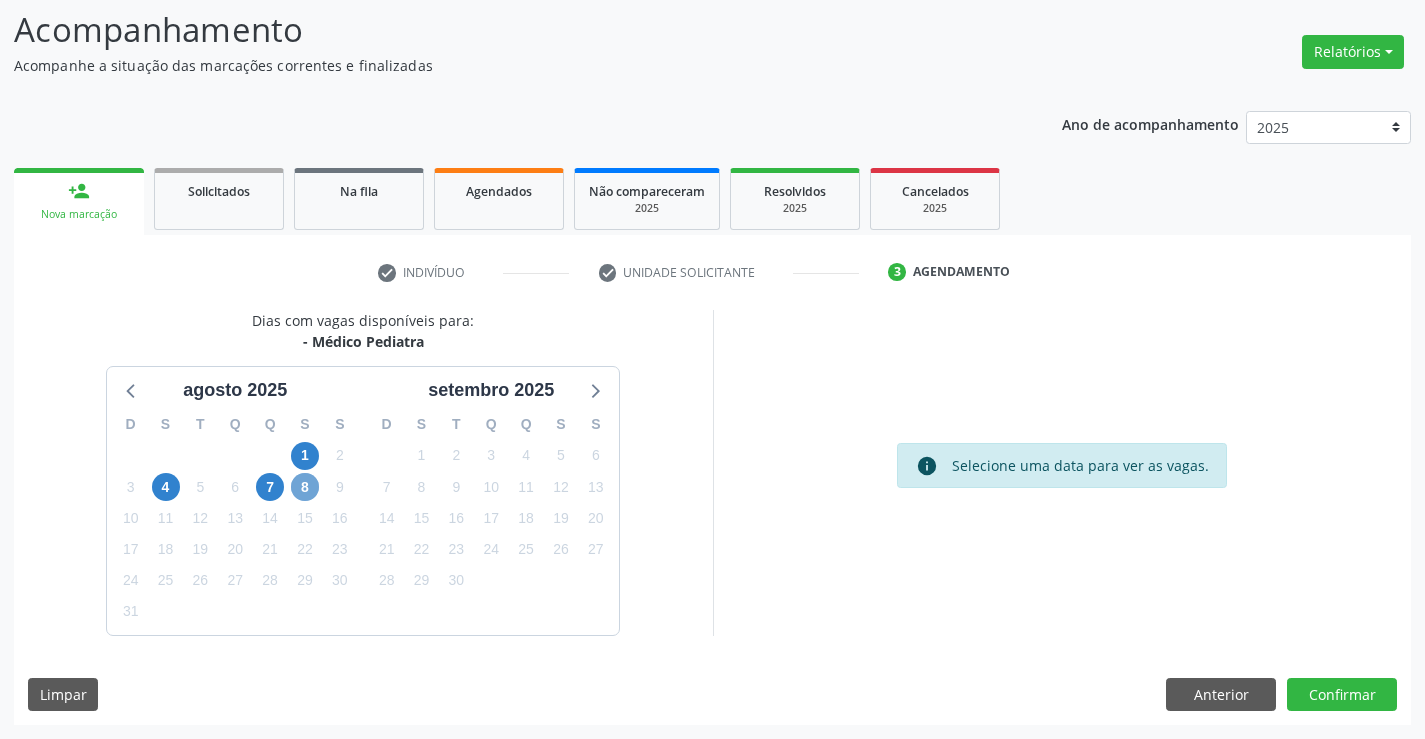 click on "8" at bounding box center [305, 487] 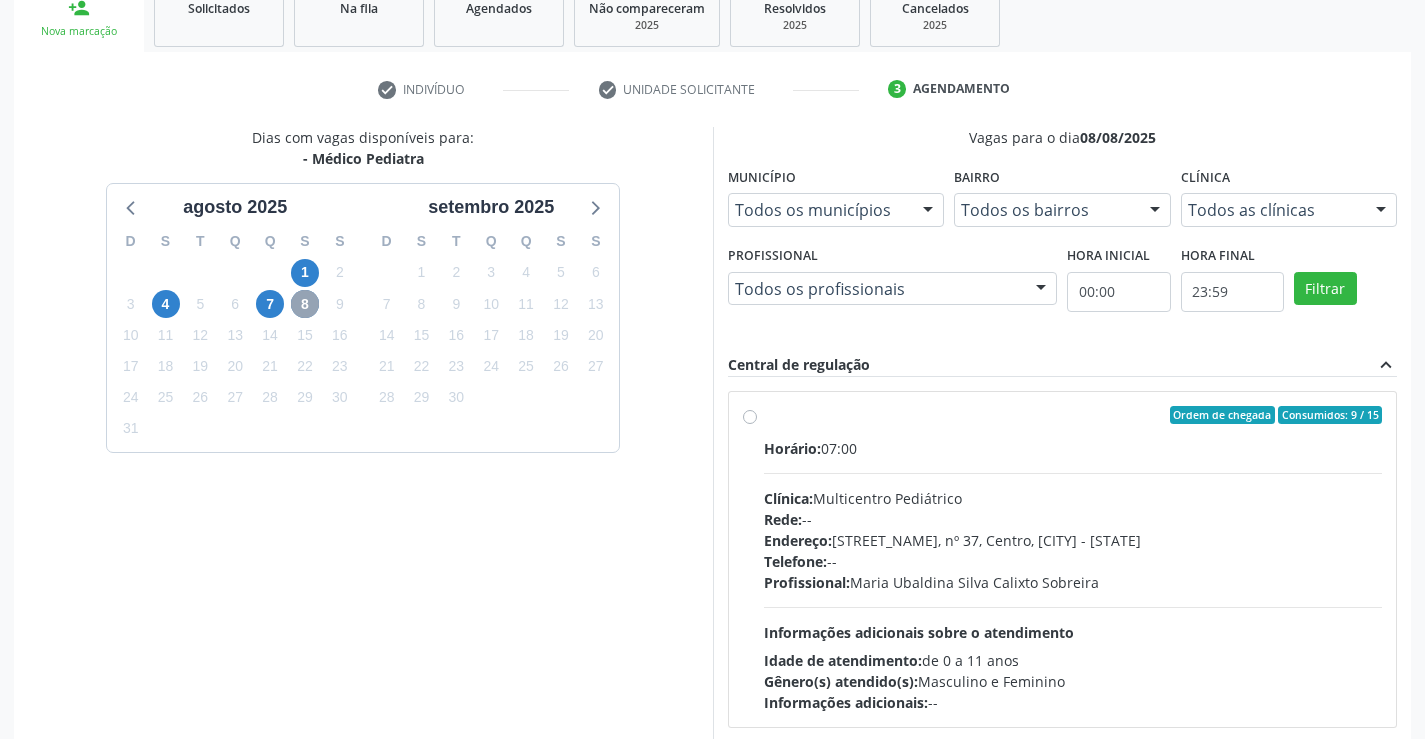 scroll, scrollTop: 420, scrollLeft: 0, axis: vertical 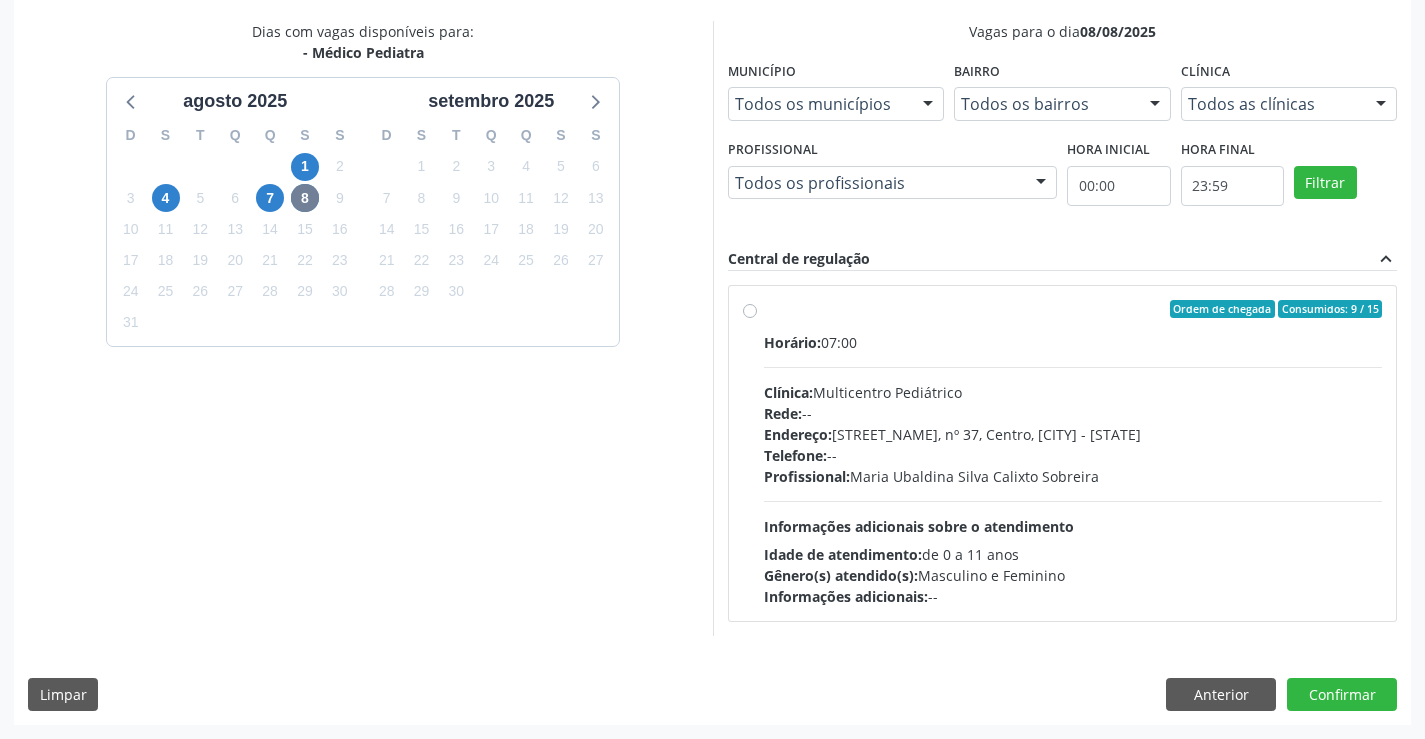 click on "Clínica:  Multicentro Pediátrico" at bounding box center (1073, 392) 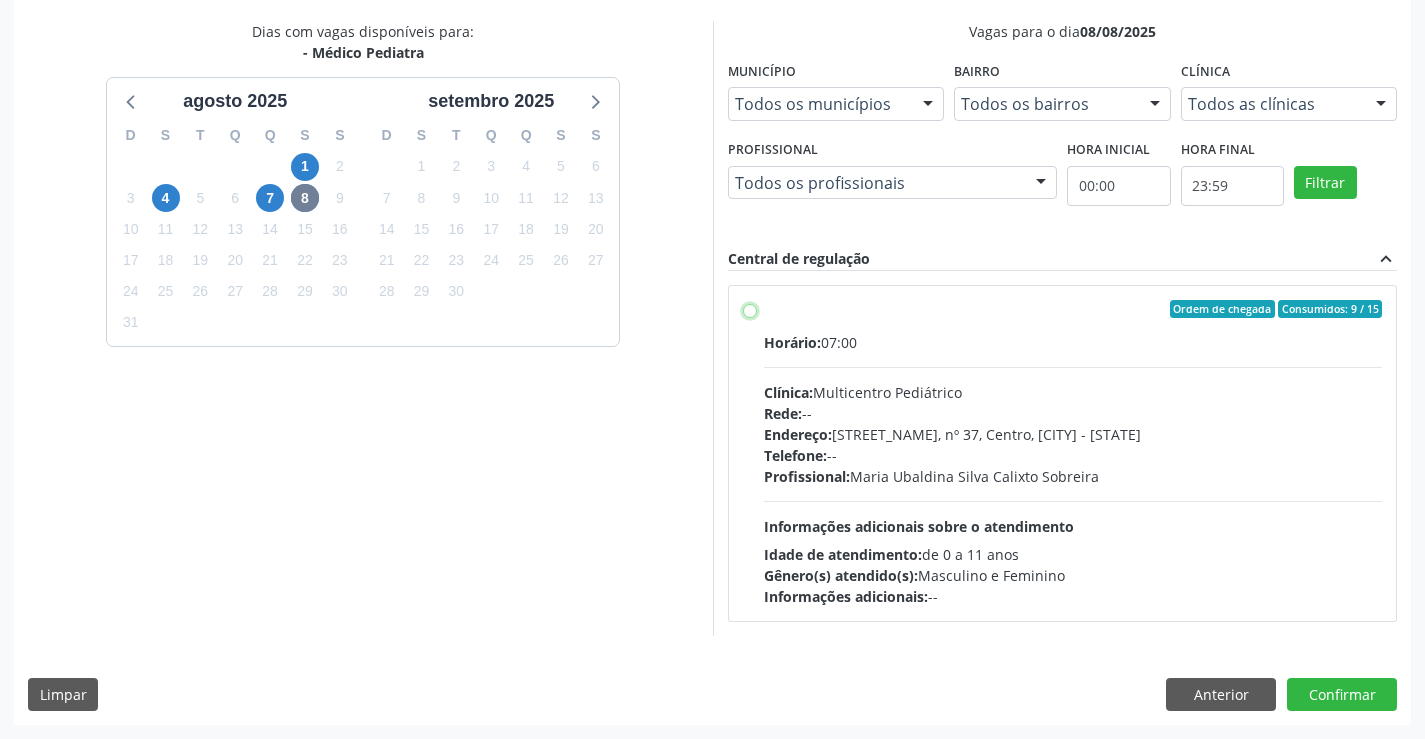 click on "Ordem de chegada
Consumidos: 9 / 15
Horário:   07:00
Clínica:  Multicentro Pediátrico
Rede:
--
Endereço:   Antigo Casa Grande, nº 37, Centro, Campo Formoso - BA
Telefone:   --
Profissional:
Maria Ubaldina Silva Calixto Sobreira
Informações adicionais sobre o atendimento
Idade de atendimento:
de 0 a 11 anos
Gênero(s) atendido(s):
Masculino e Feminino
Informações adicionais:
--" at bounding box center (750, 309) 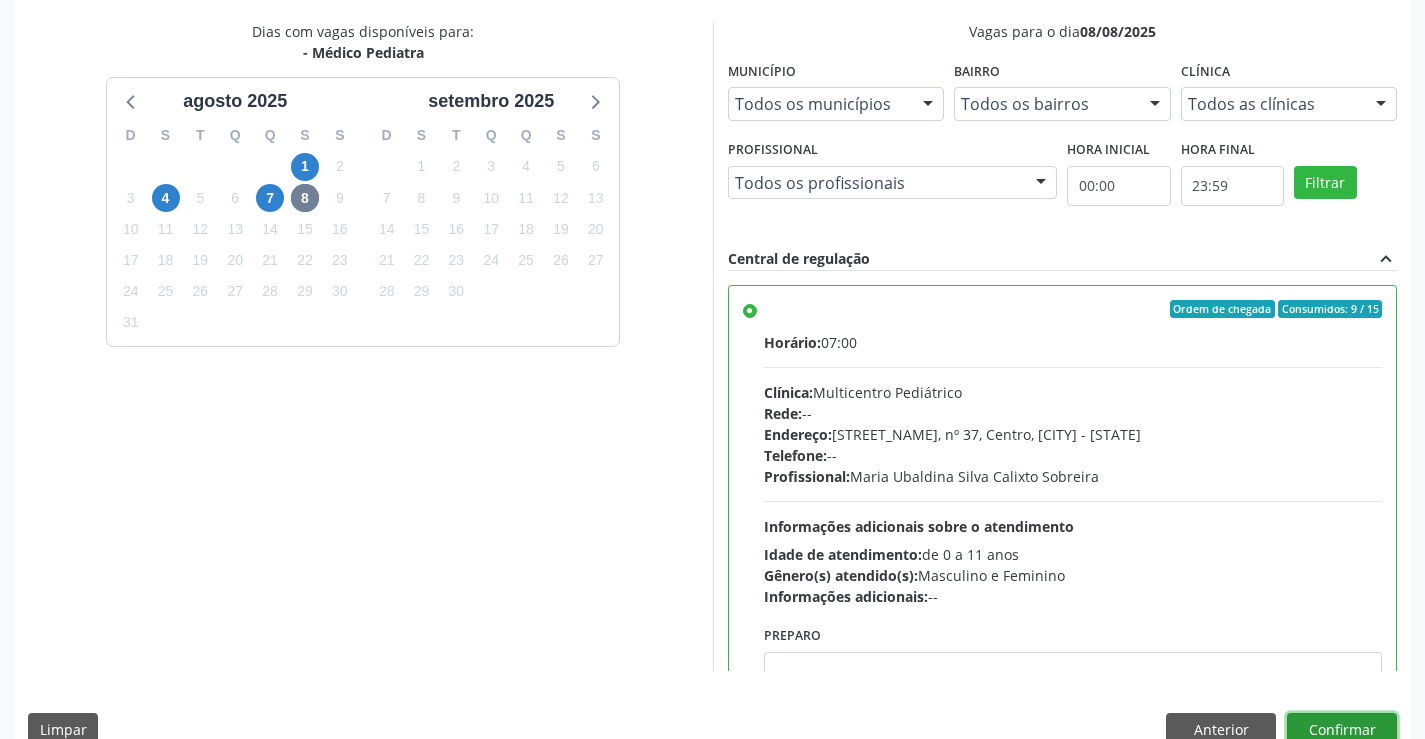 click on "Confirmar" at bounding box center (1342, 730) 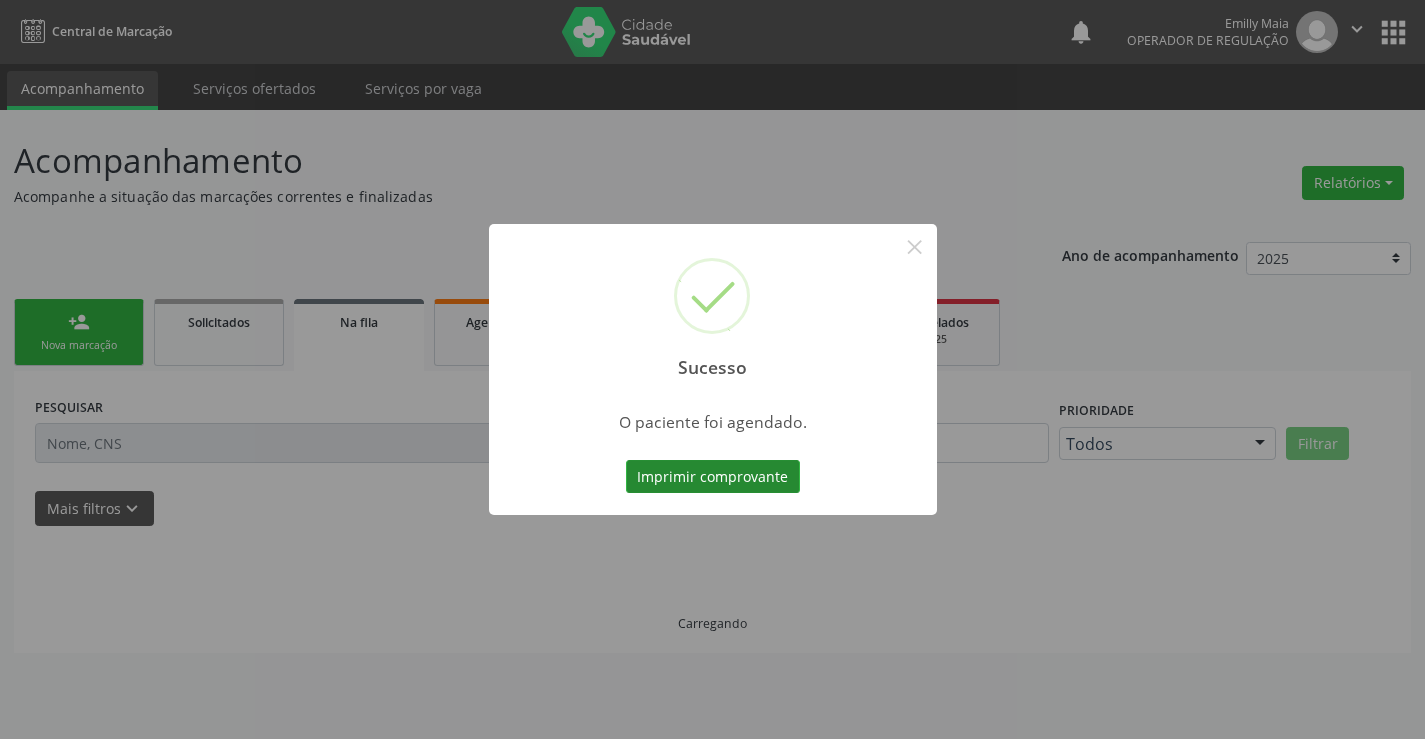 scroll, scrollTop: 0, scrollLeft: 0, axis: both 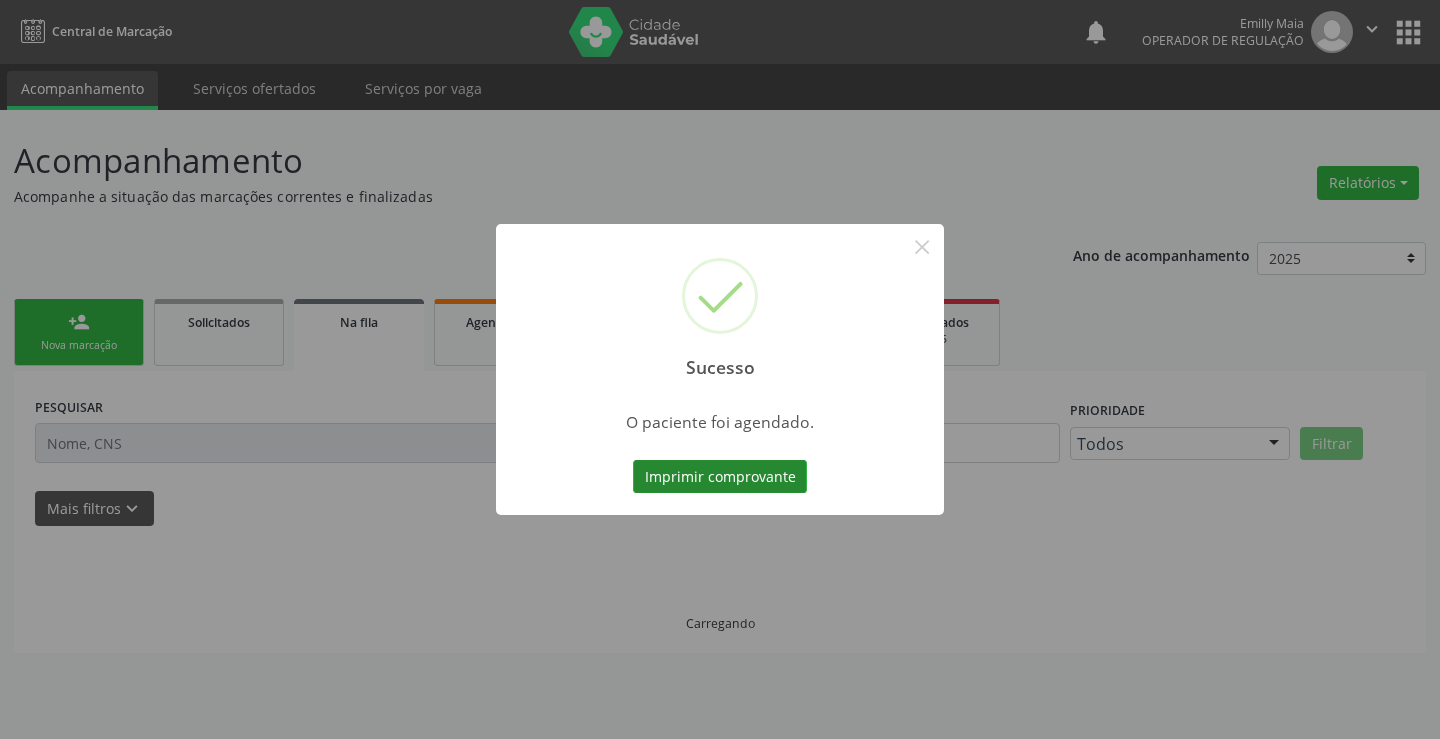 click on "Imprimir comprovante" at bounding box center [720, 477] 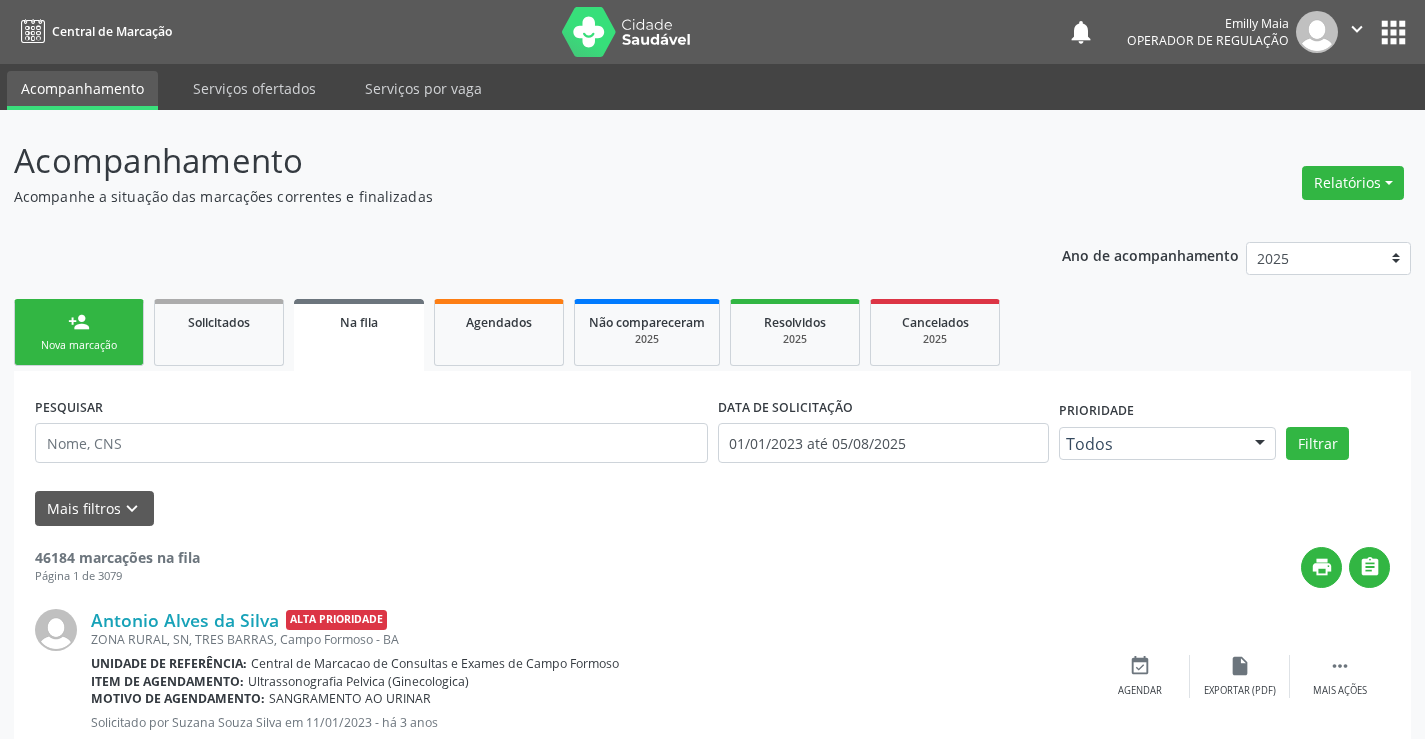 click on "person_add
Nova marcação" at bounding box center [79, 332] 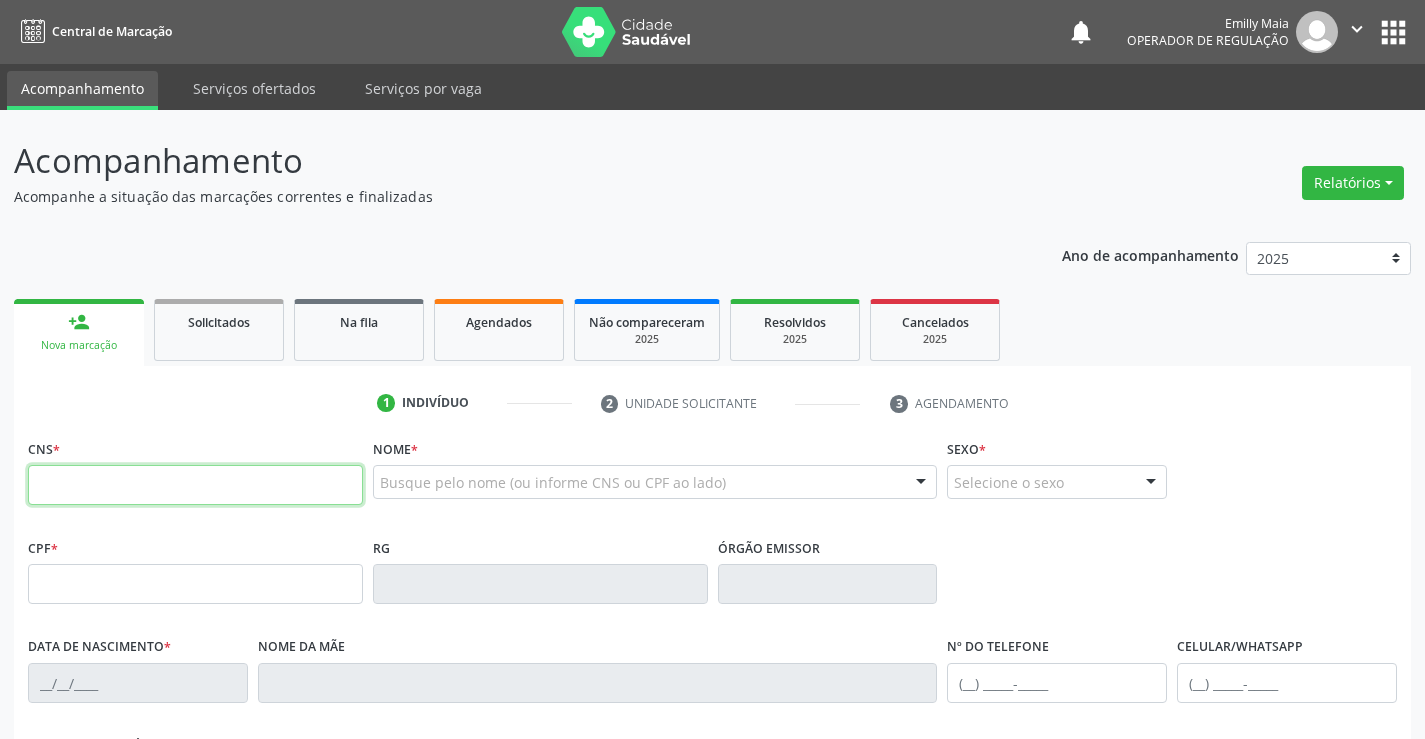 click at bounding box center [195, 485] 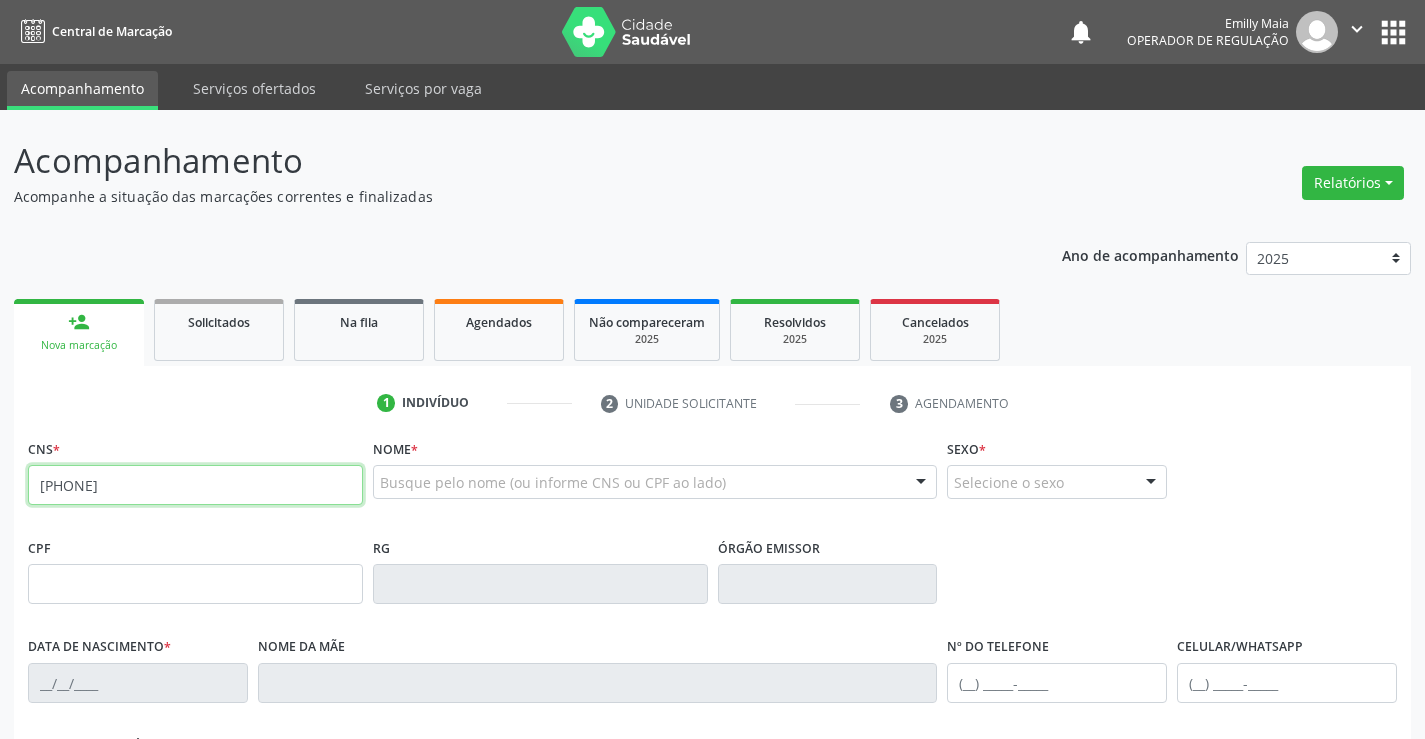 type on "702 4090 7802 5228" 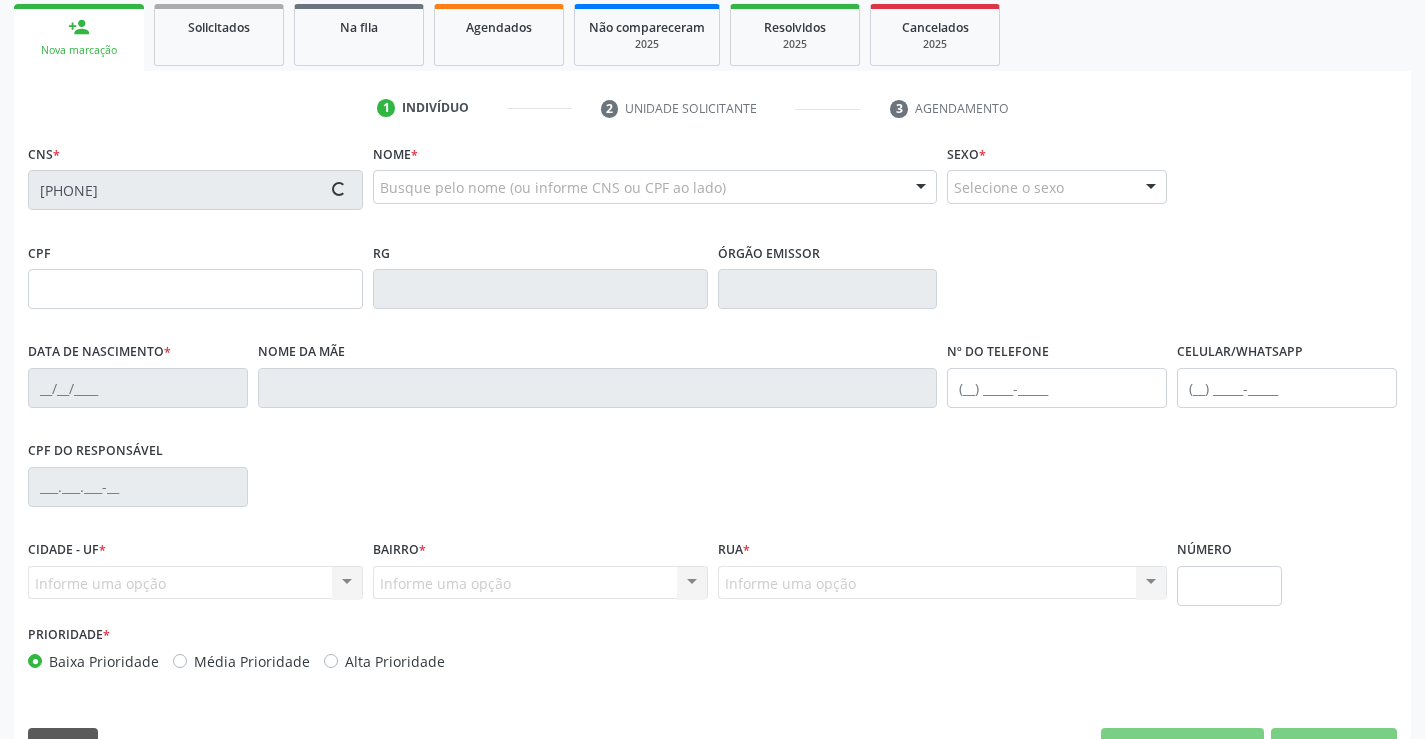 scroll, scrollTop: 345, scrollLeft: 0, axis: vertical 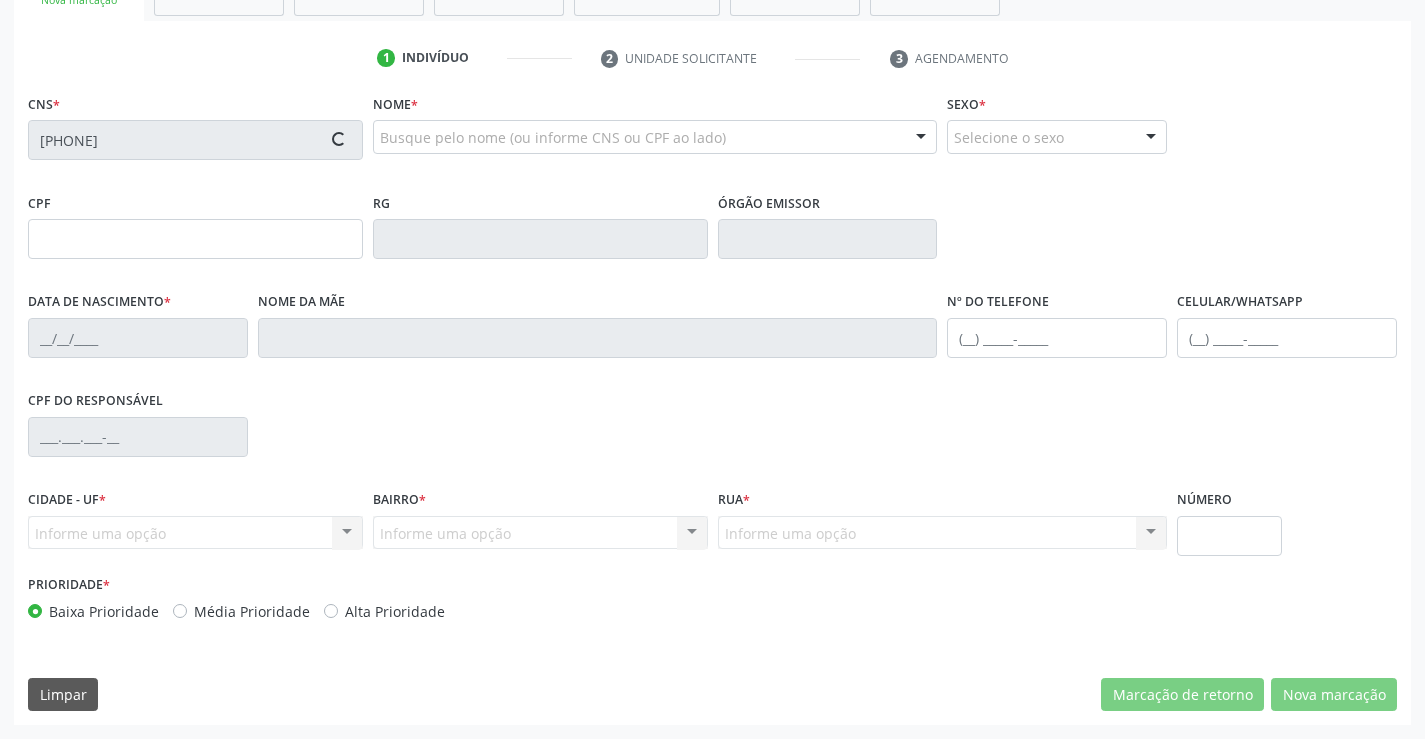 type on "1164042483" 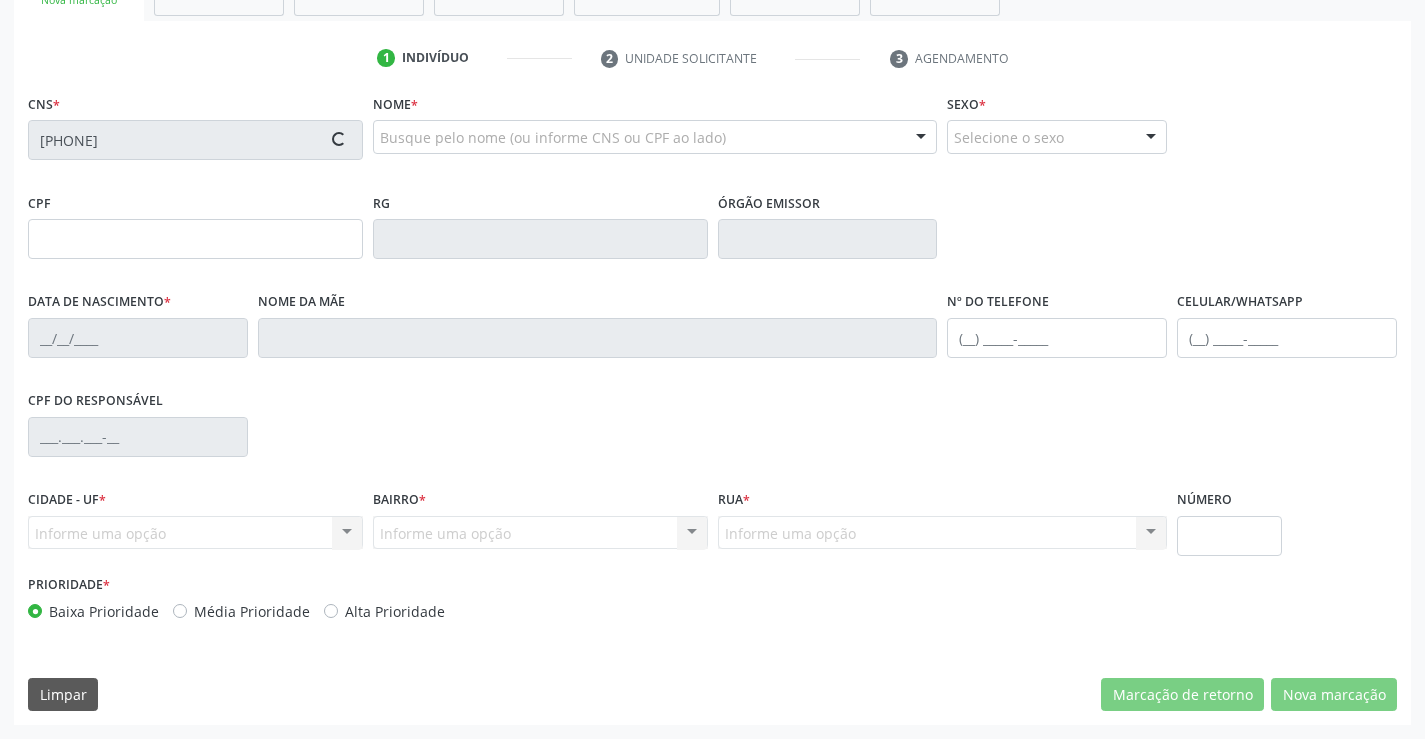 type on "(74) 99910-5527" 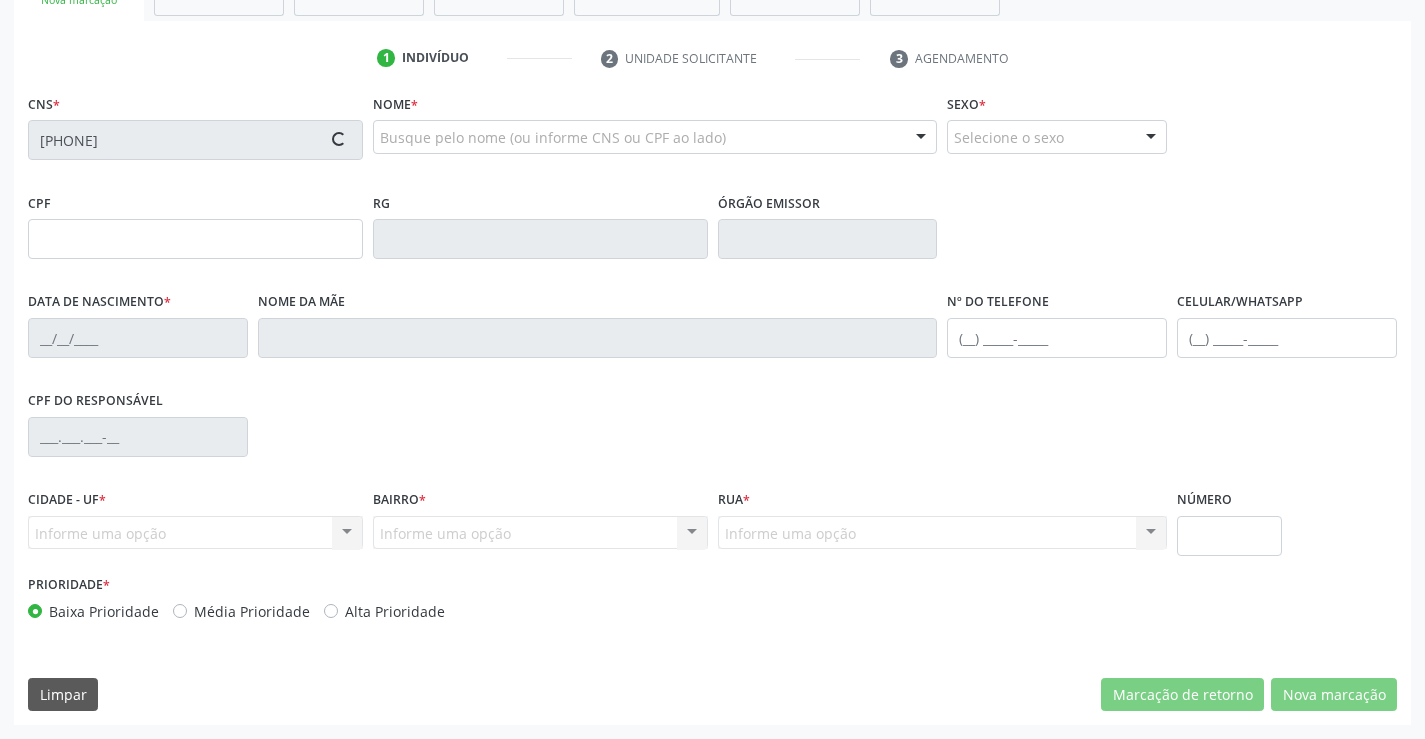 type on "S/N" 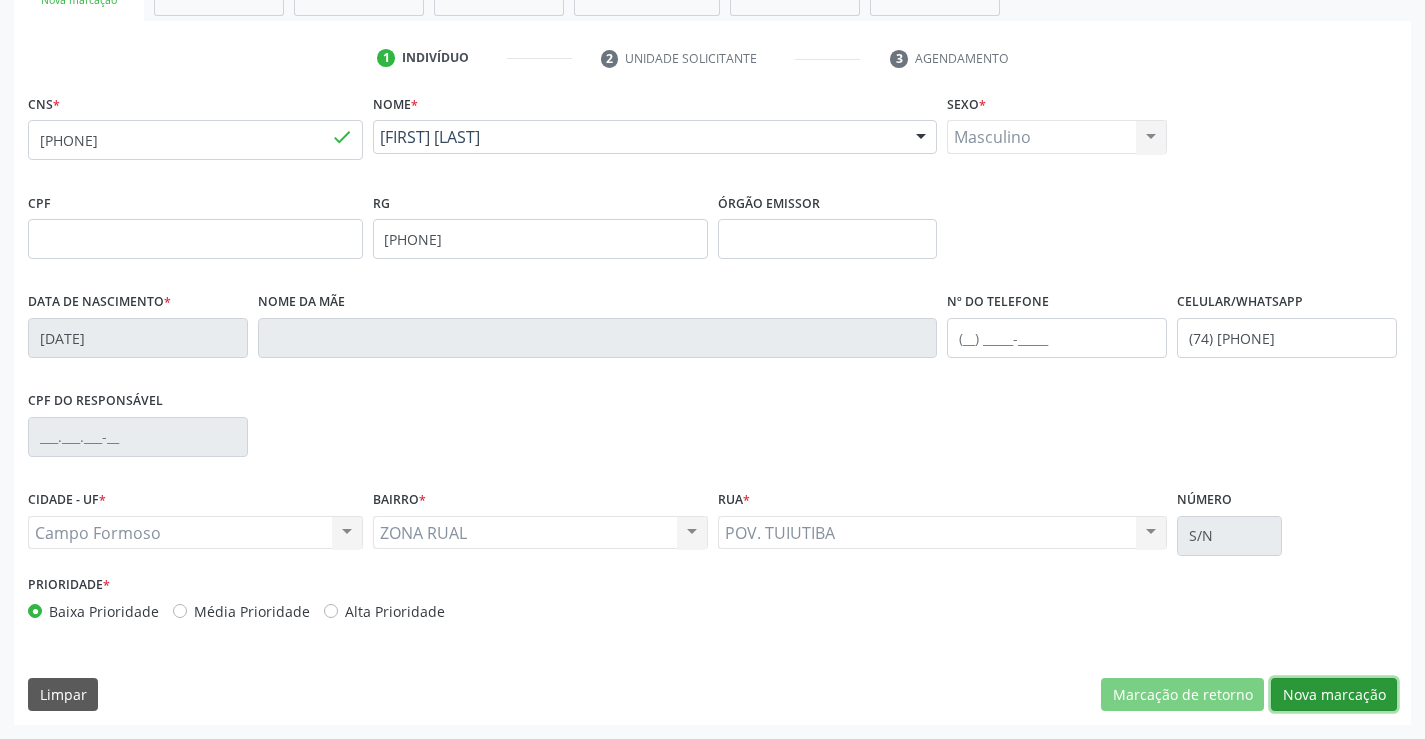 click on "Nova marcação" at bounding box center (1334, 695) 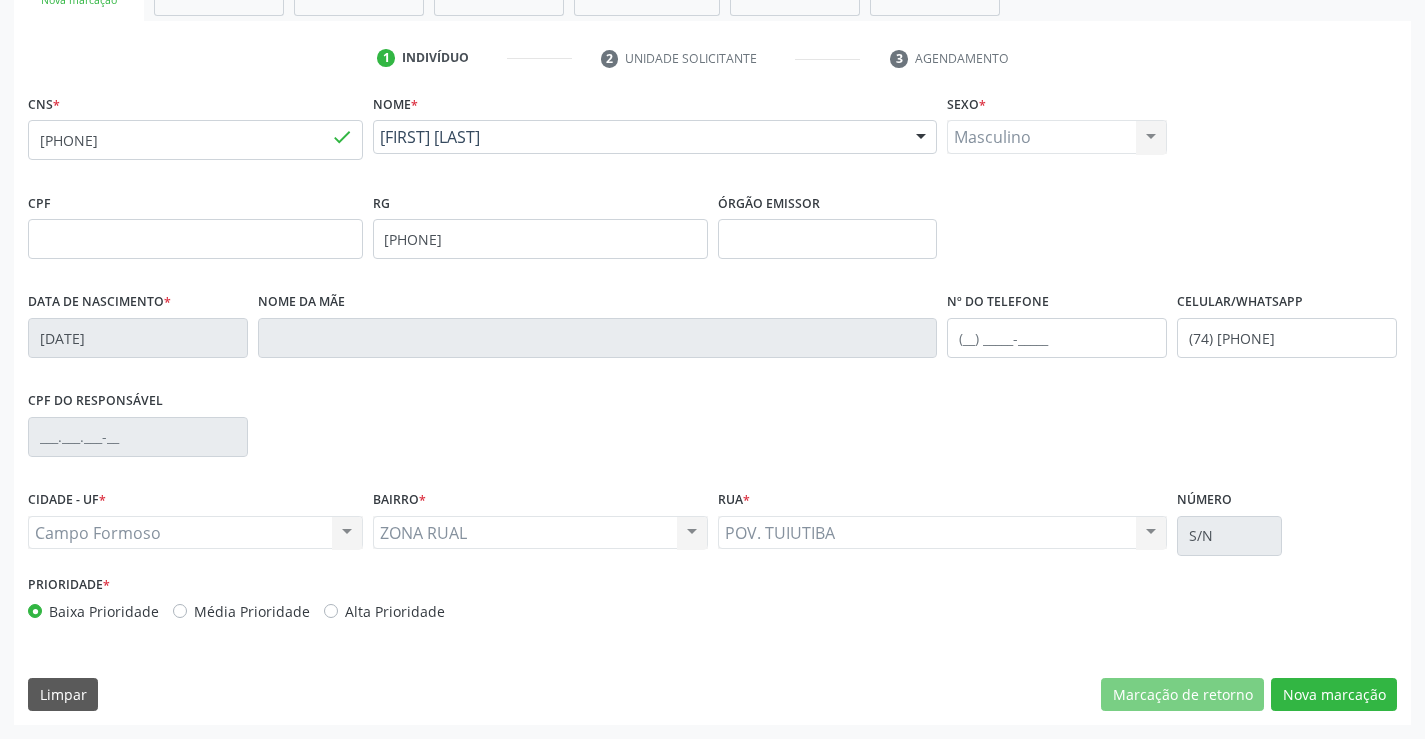 scroll, scrollTop: 167, scrollLeft: 0, axis: vertical 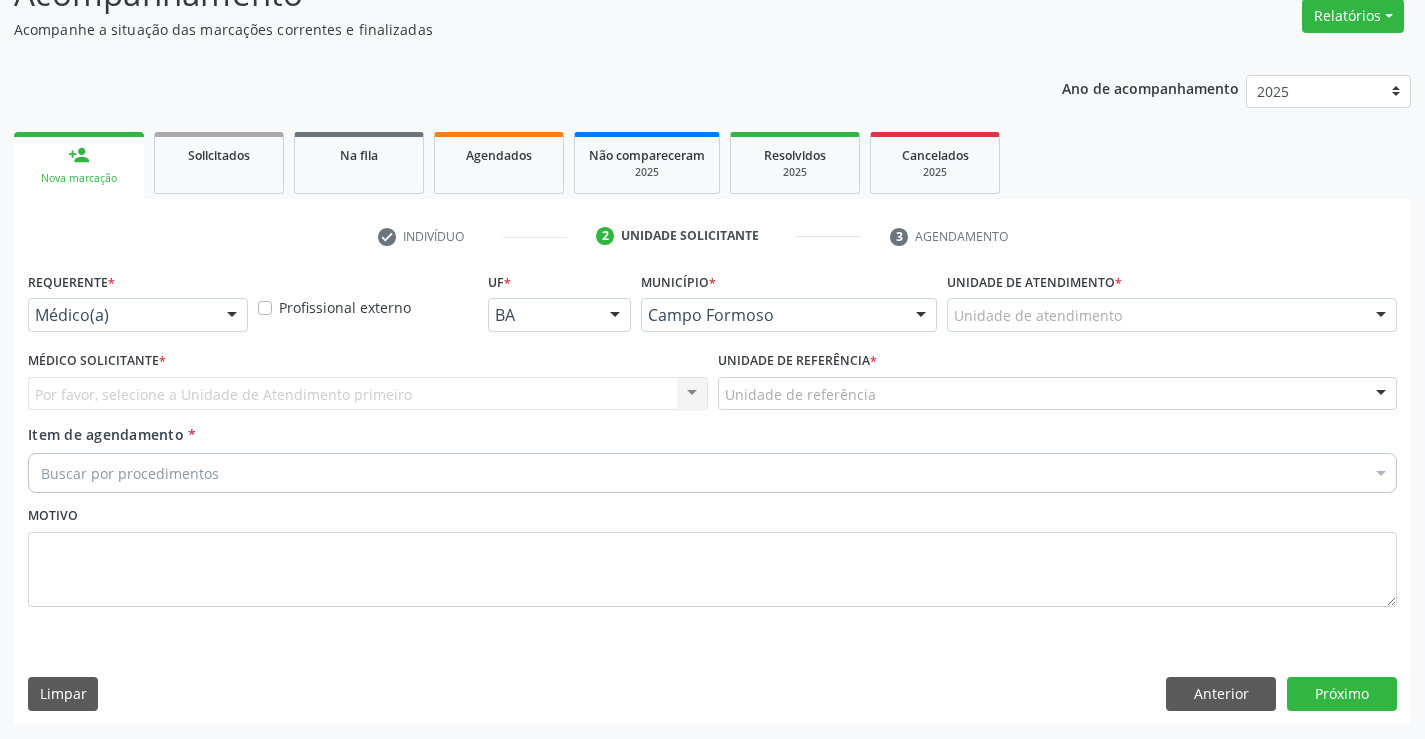 drag, startPoint x: 235, startPoint y: 303, endPoint x: 163, endPoint y: 385, distance: 109.12378 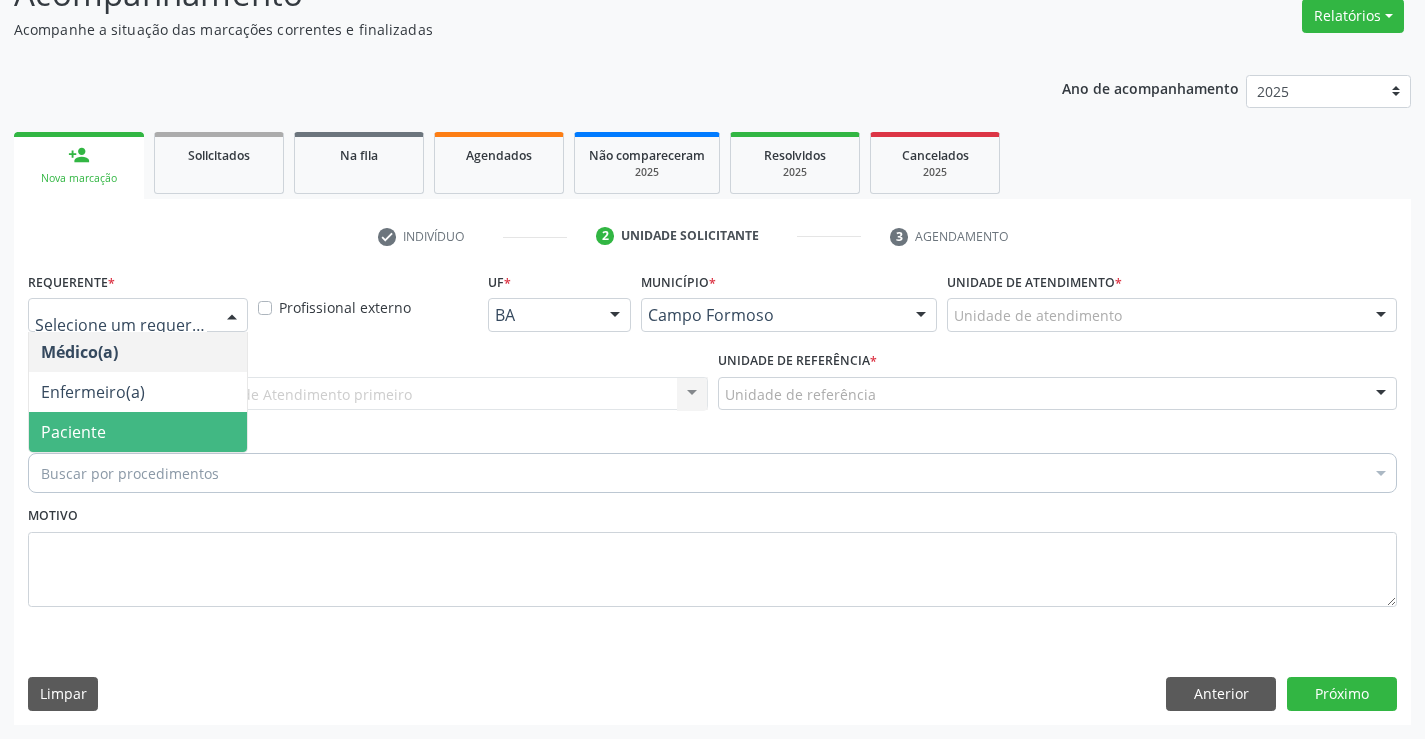 drag, startPoint x: 139, startPoint y: 434, endPoint x: 236, endPoint y: 409, distance: 100.16985 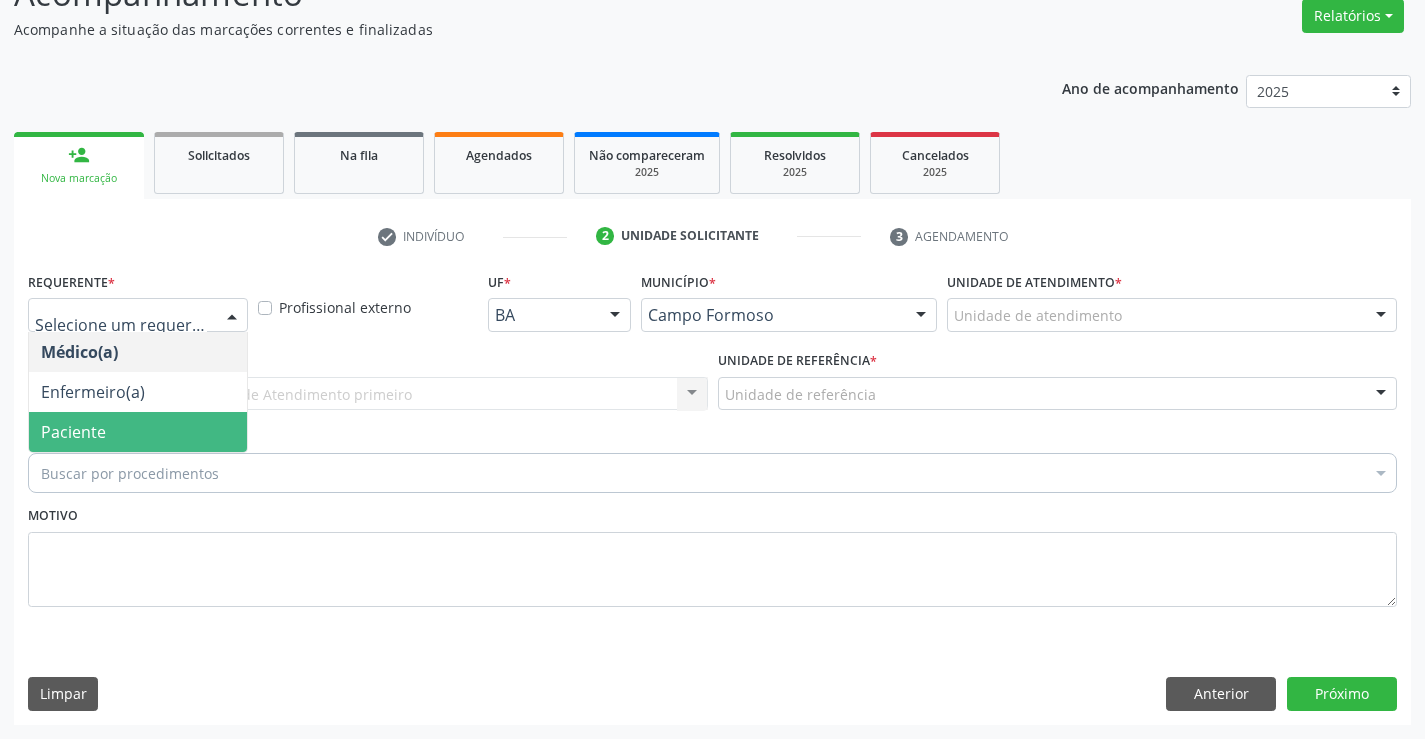 click on "Paciente" at bounding box center [138, 432] 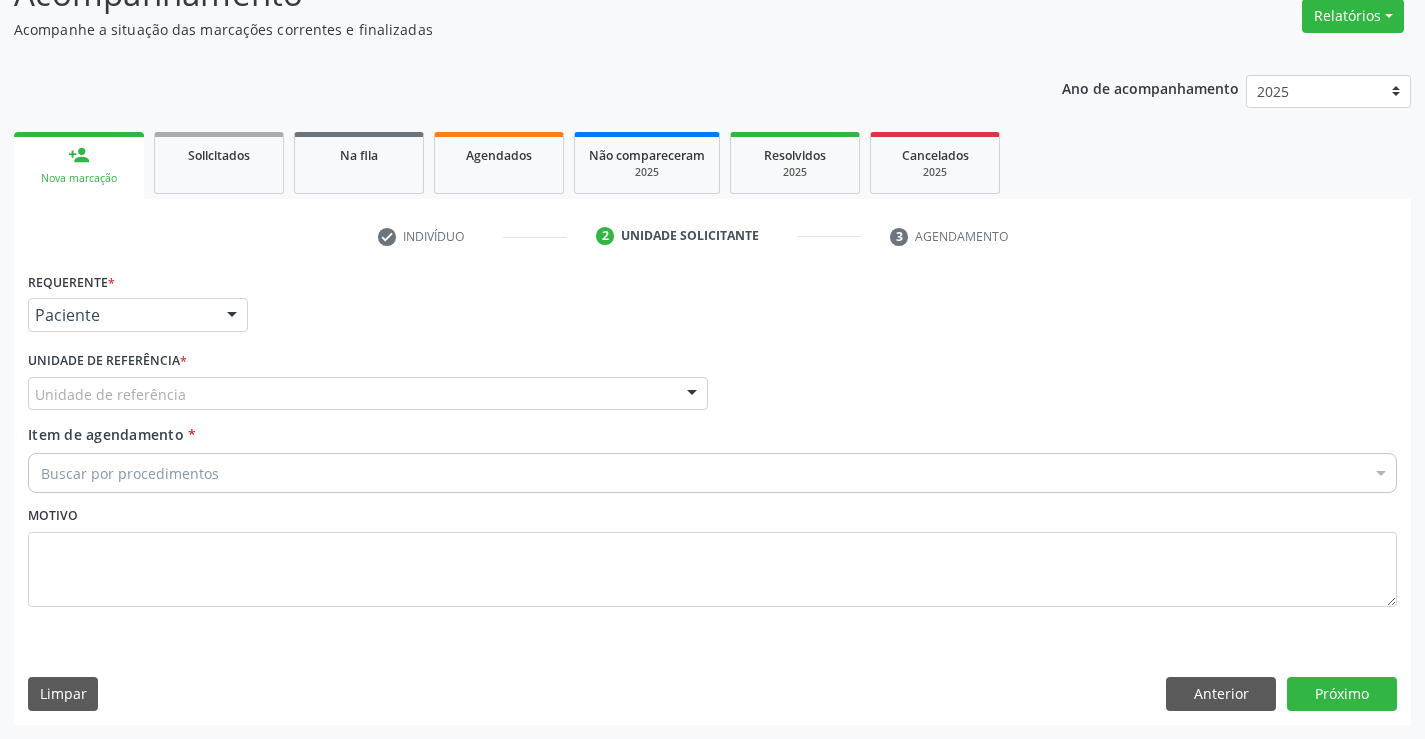 drag, startPoint x: 267, startPoint y: 397, endPoint x: 285, endPoint y: 468, distance: 73.24616 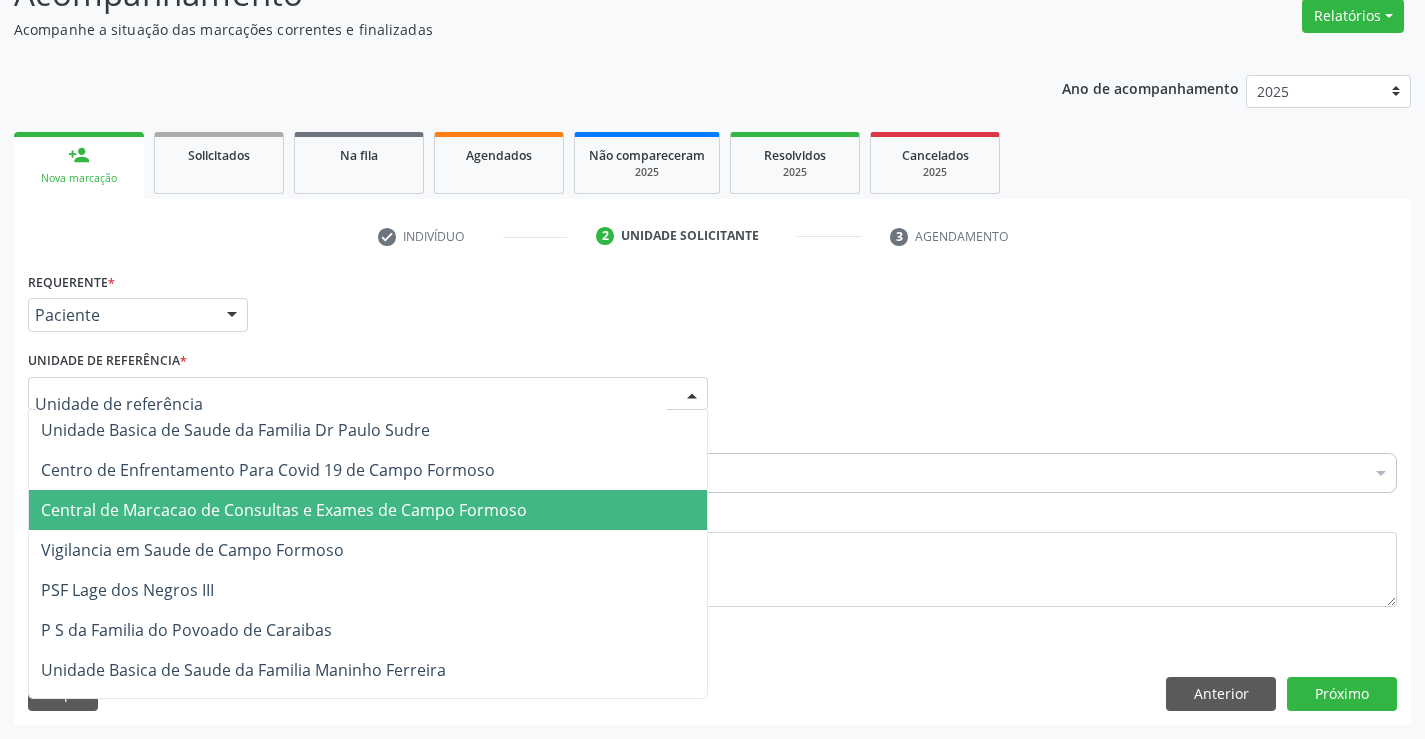 click on "Central de Marcacao de Consultas e Exames de Campo Formoso" at bounding box center (284, 510) 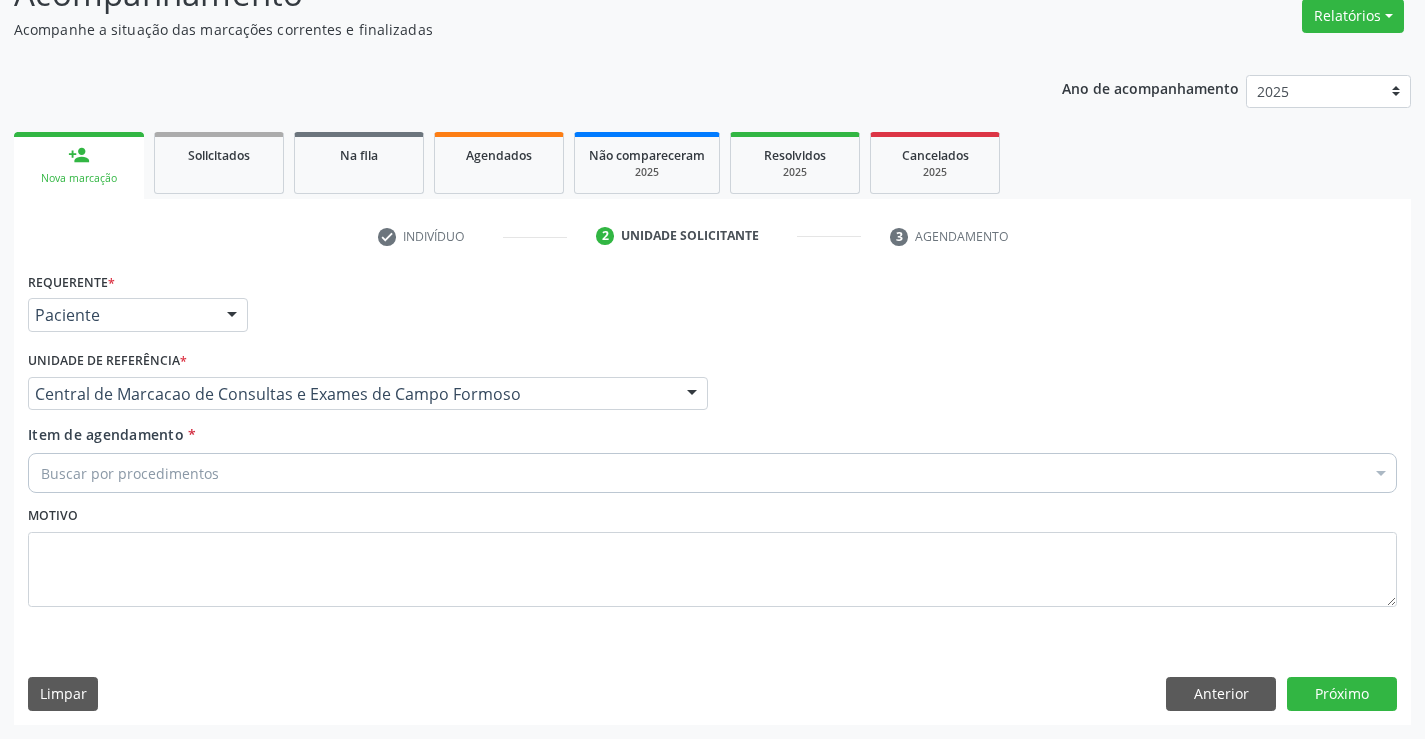 click on "Buscar por procedimentos" at bounding box center [712, 473] 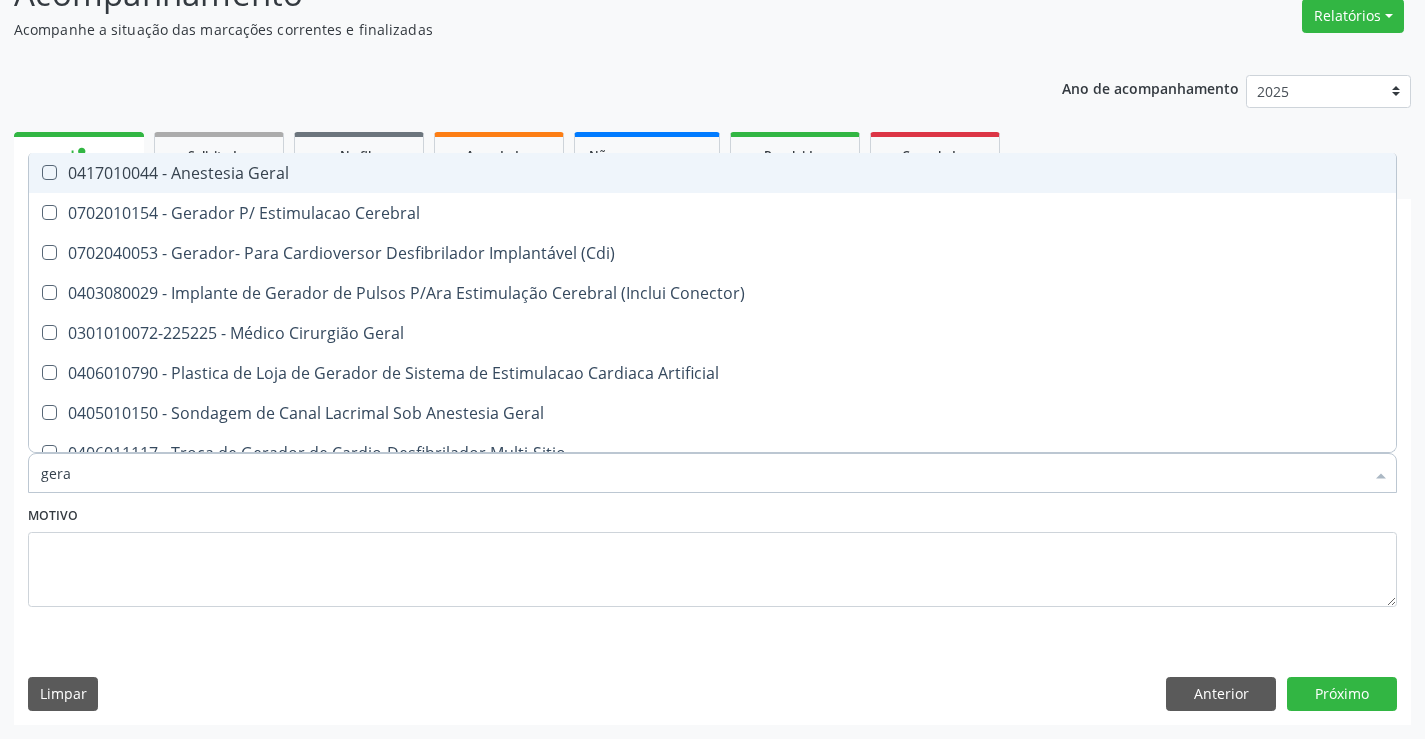 type on "geral" 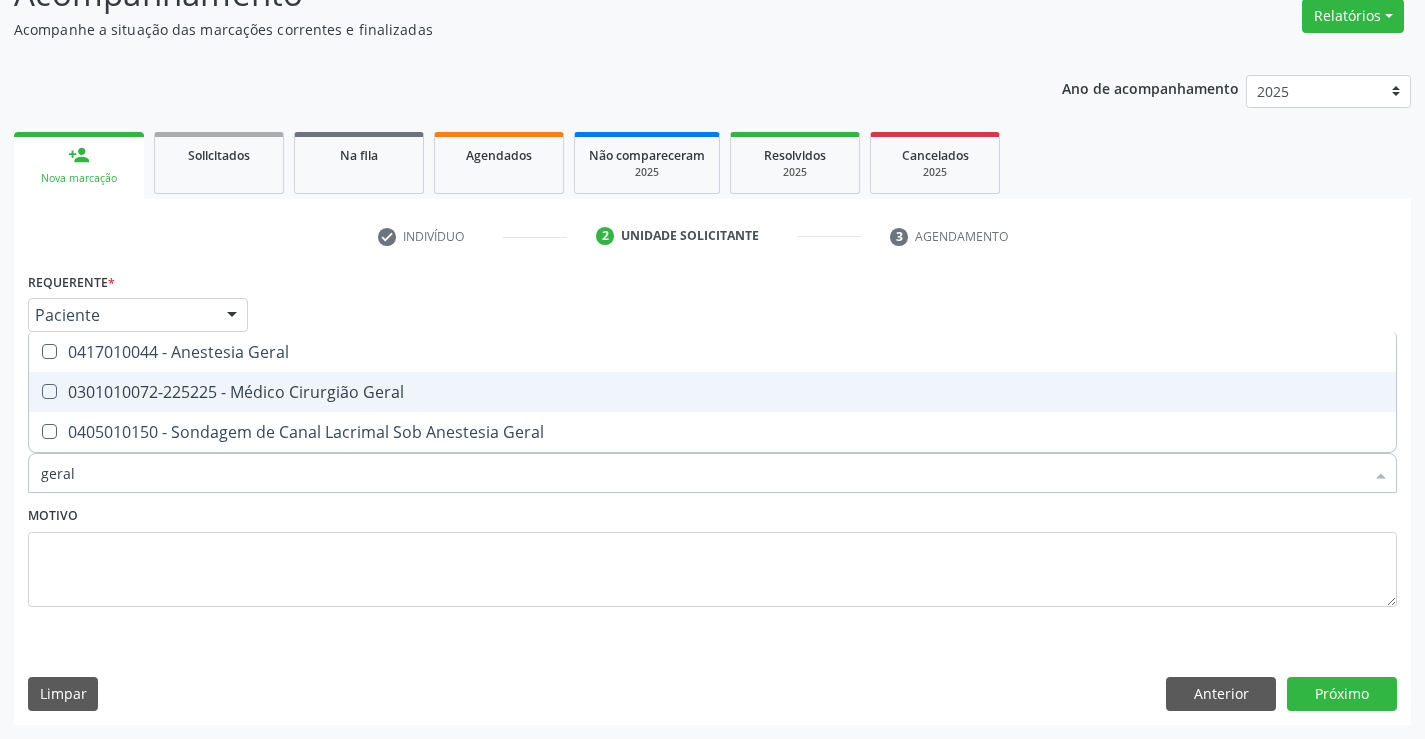 click on "0301010072-225225 - Médico Cirurgião Geral" at bounding box center (712, 392) 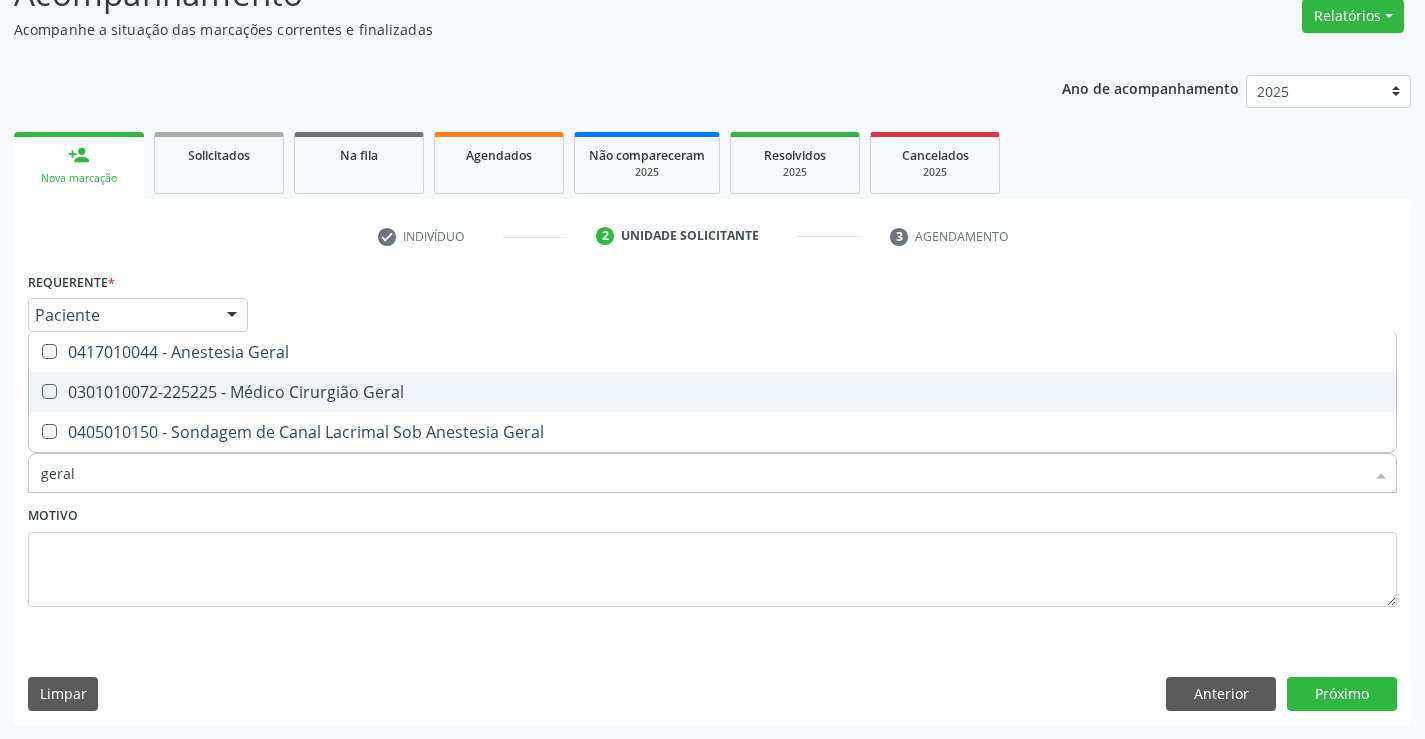 checkbox on "true" 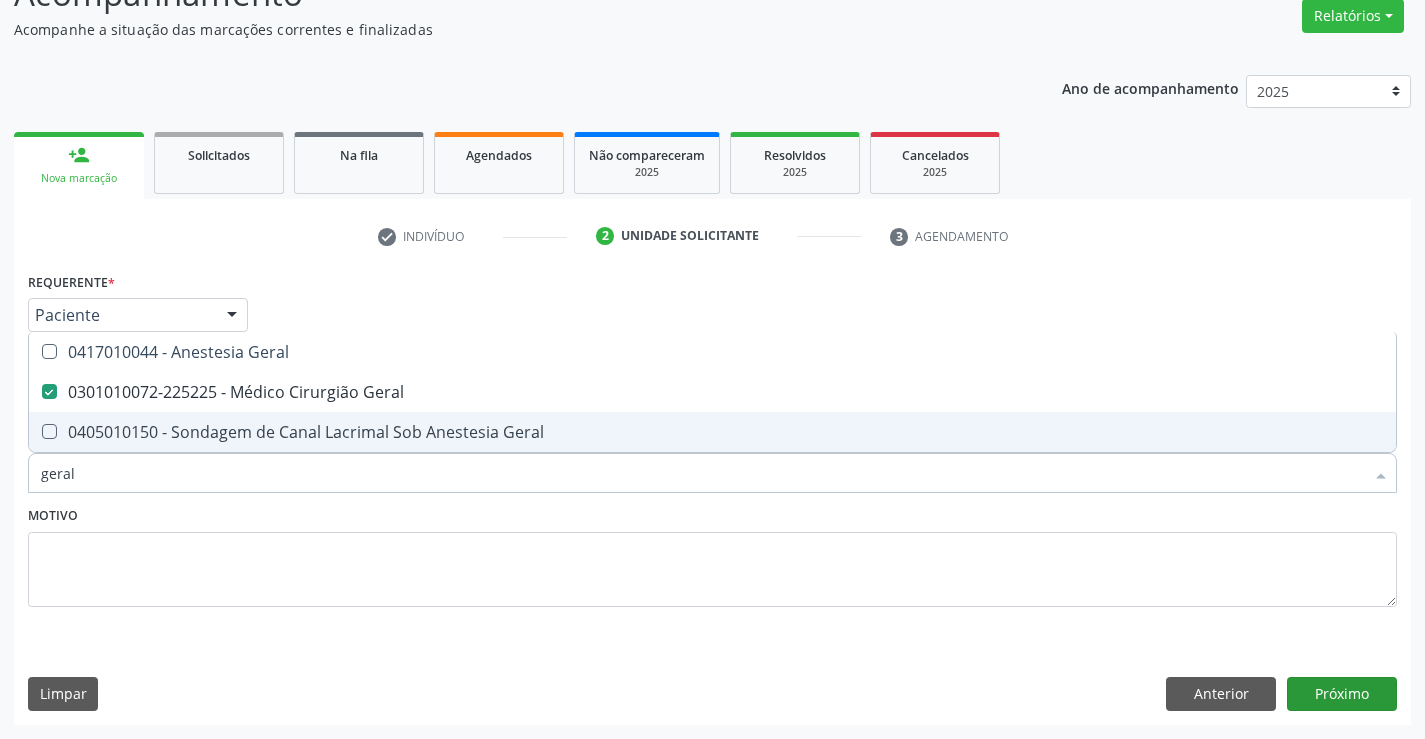 drag, startPoint x: 1382, startPoint y: 672, endPoint x: 1373, endPoint y: 684, distance: 15 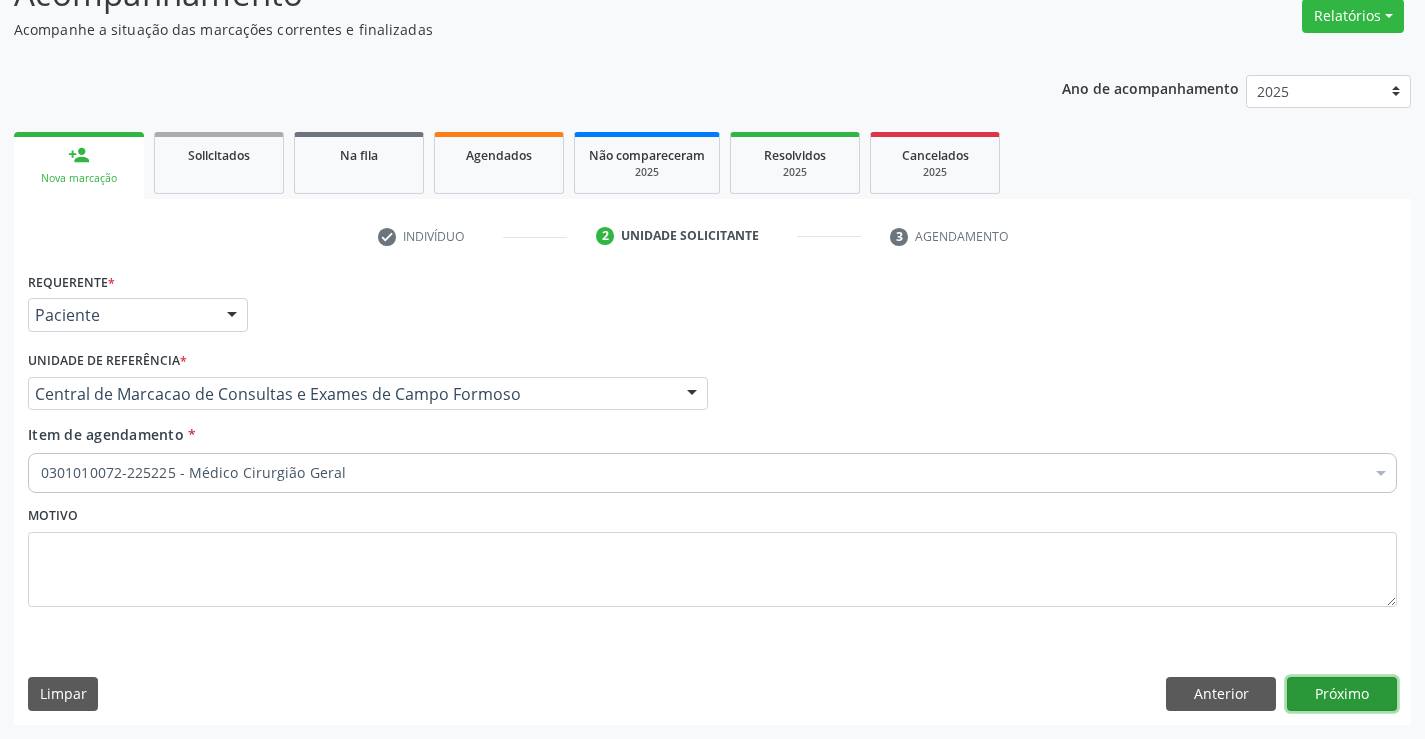 click on "Próximo" at bounding box center (1342, 694) 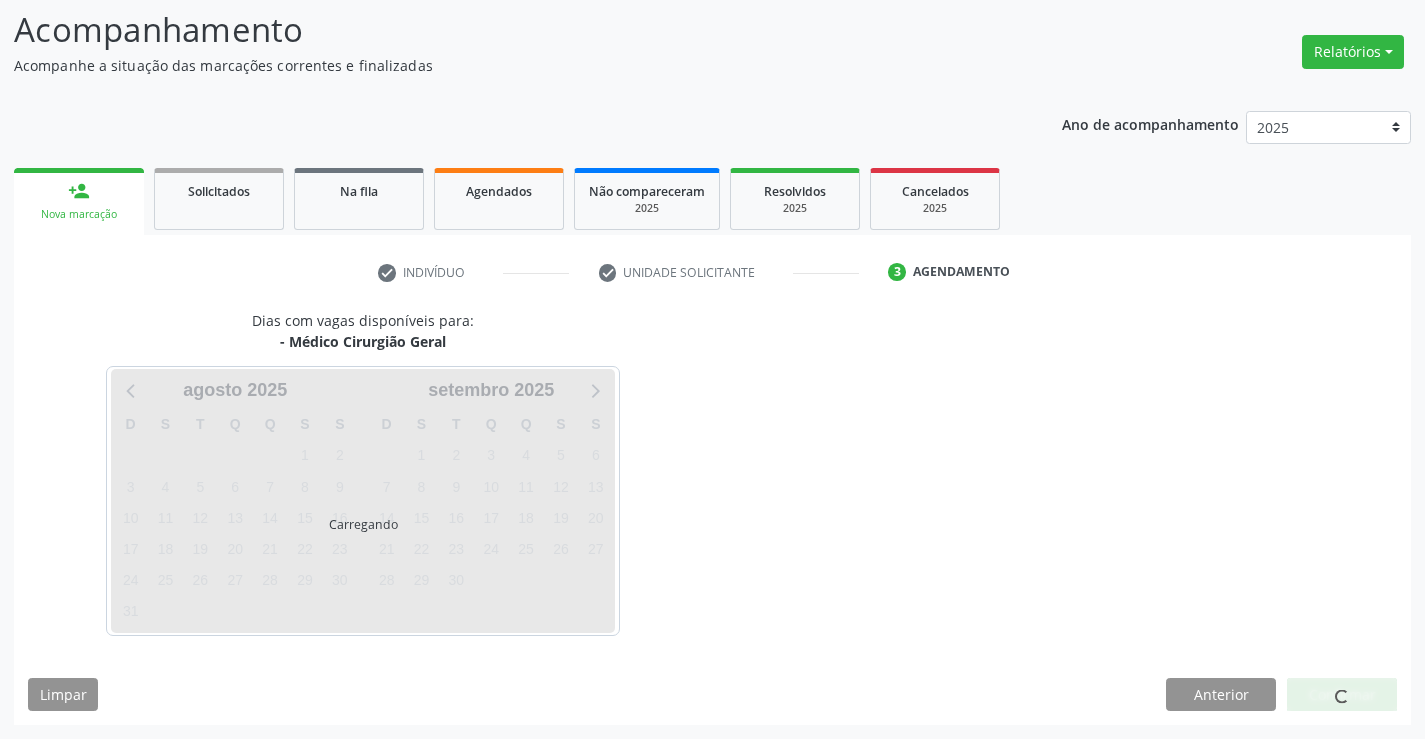 scroll, scrollTop: 131, scrollLeft: 0, axis: vertical 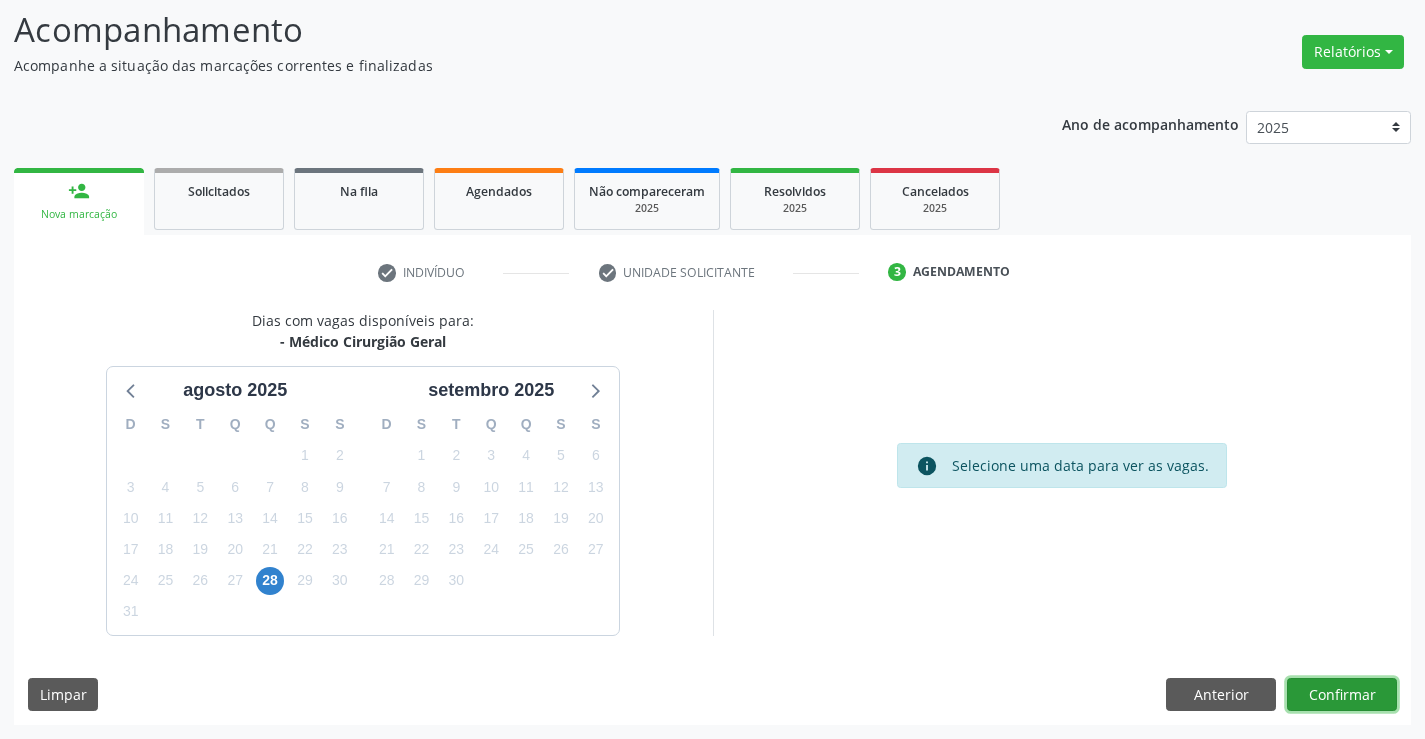 click on "Confirmar" at bounding box center (1342, 695) 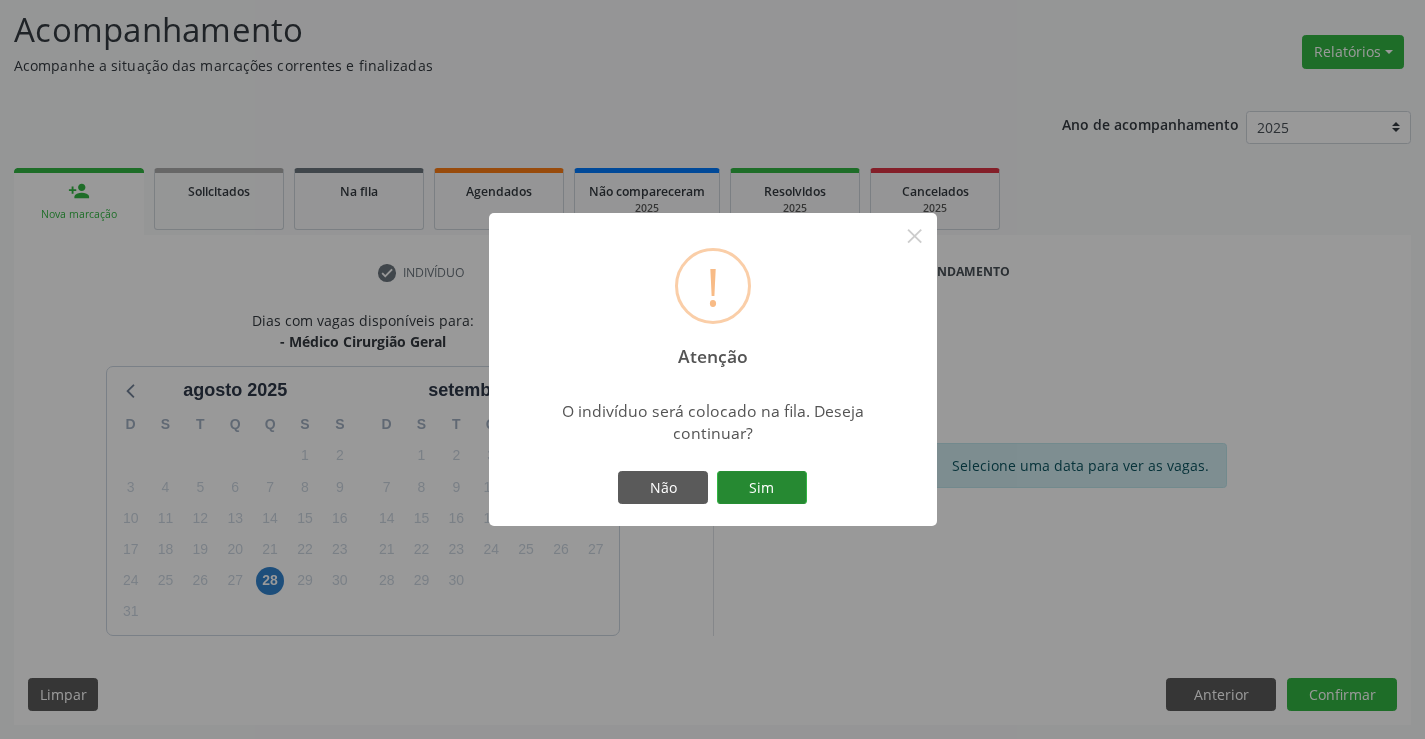 click on "Sim" at bounding box center (762, 488) 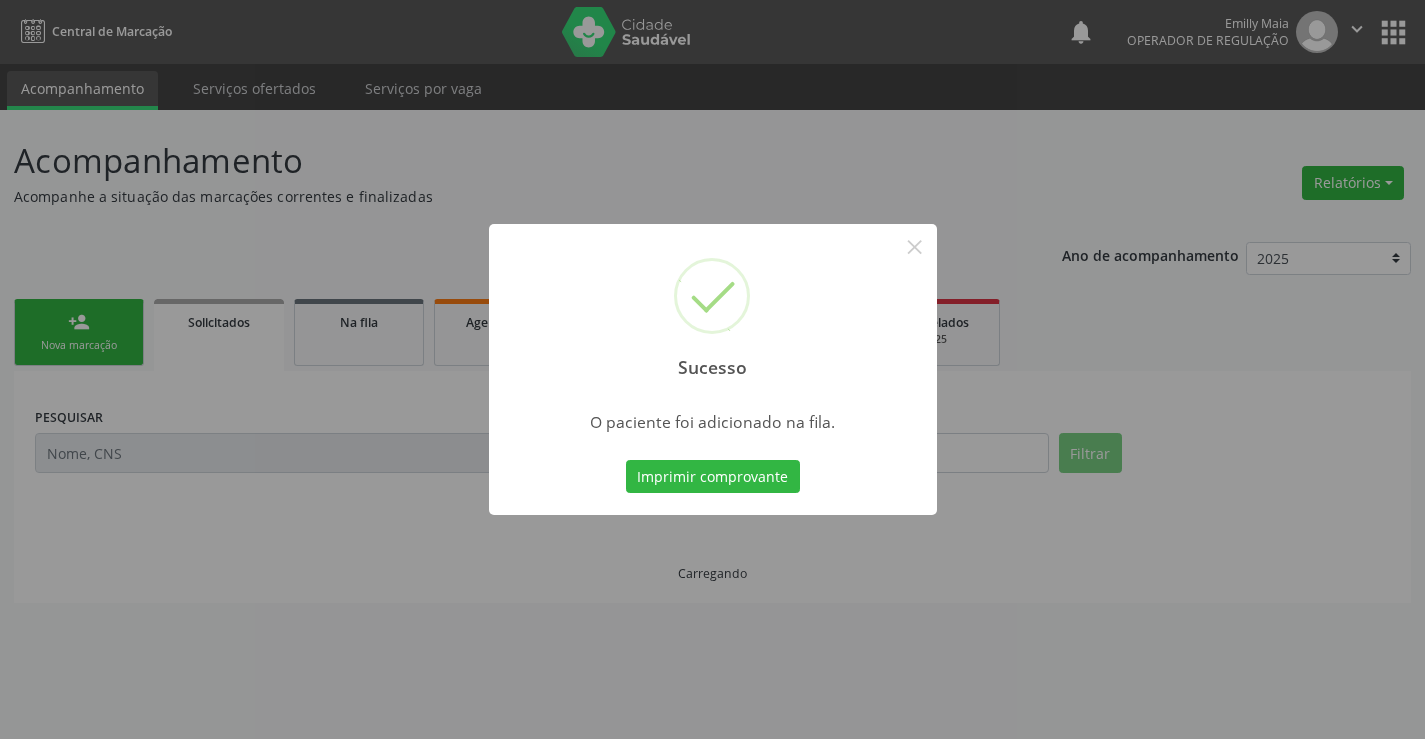 scroll, scrollTop: 0, scrollLeft: 0, axis: both 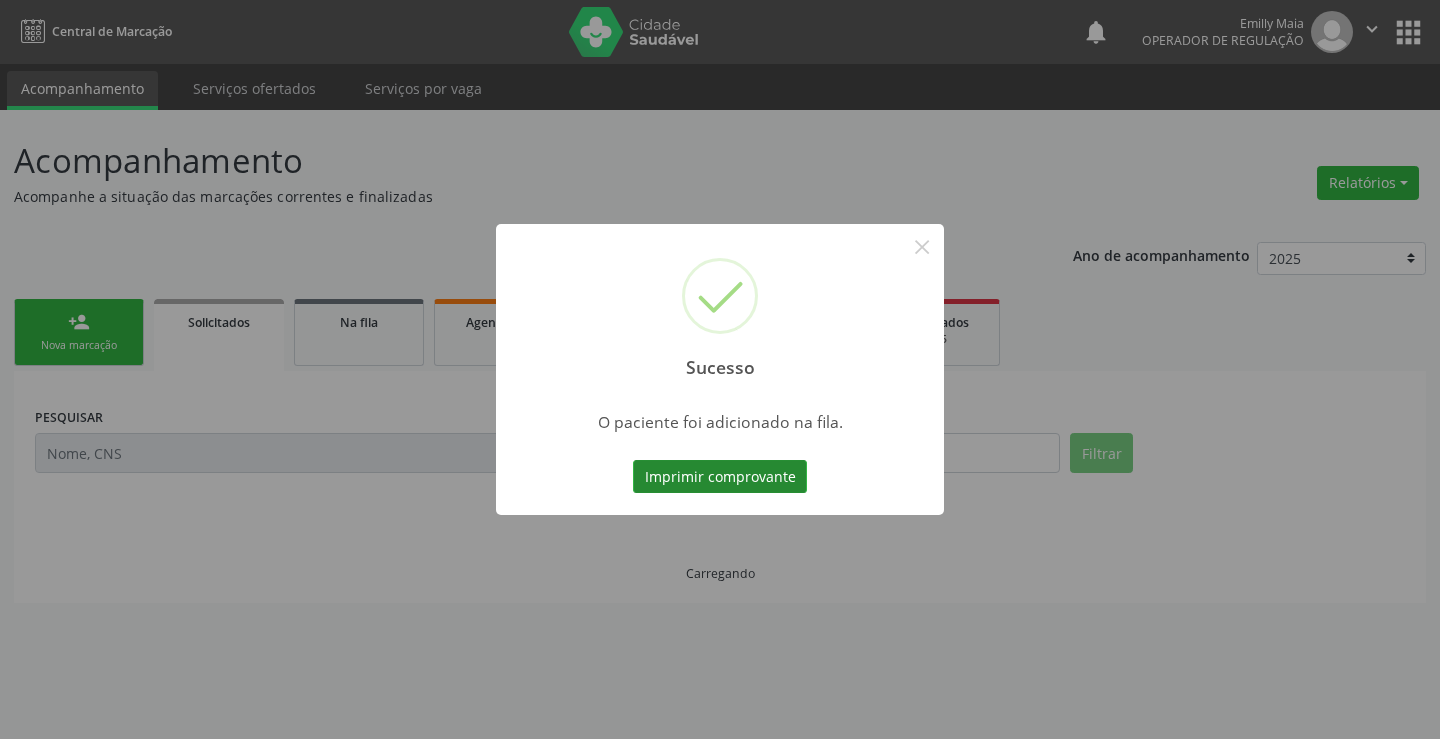 click on "Imprimir comprovante" at bounding box center [720, 477] 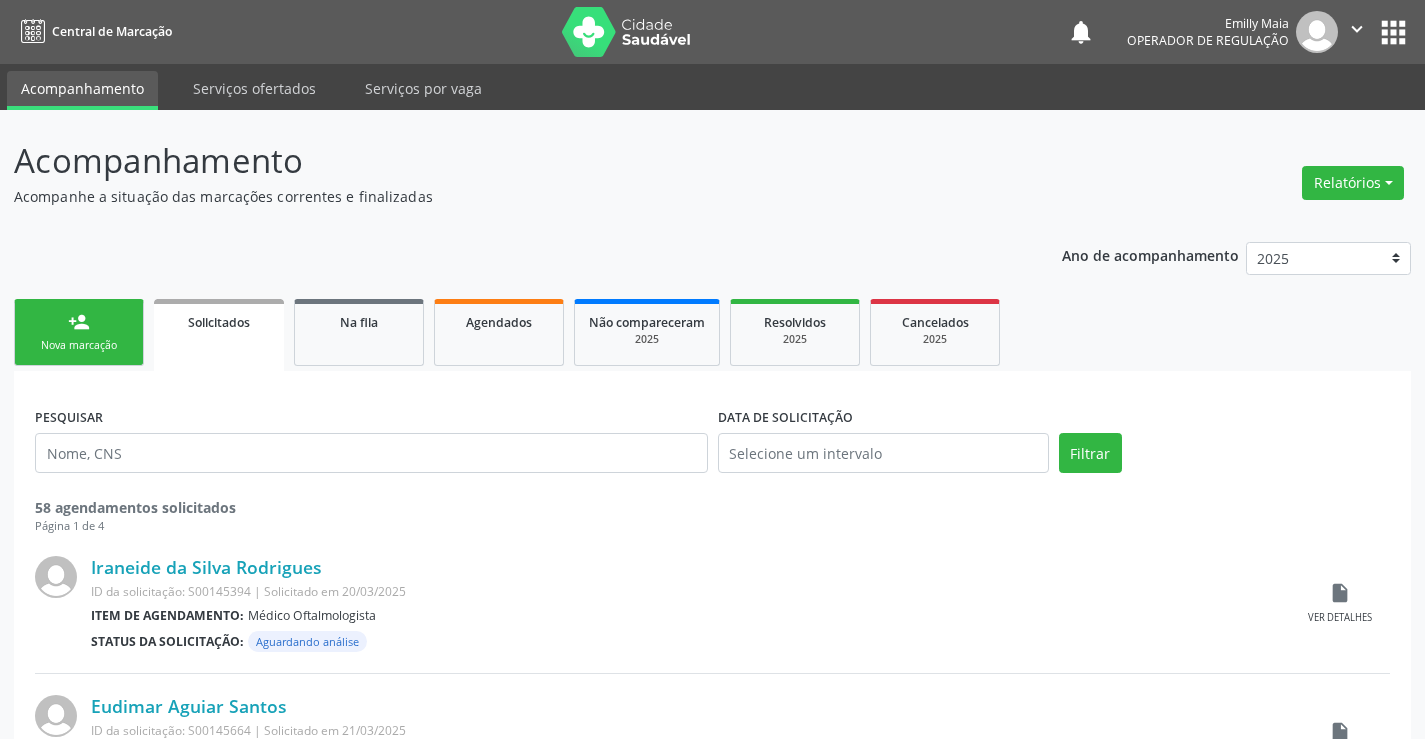 scroll, scrollTop: 0, scrollLeft: 0, axis: both 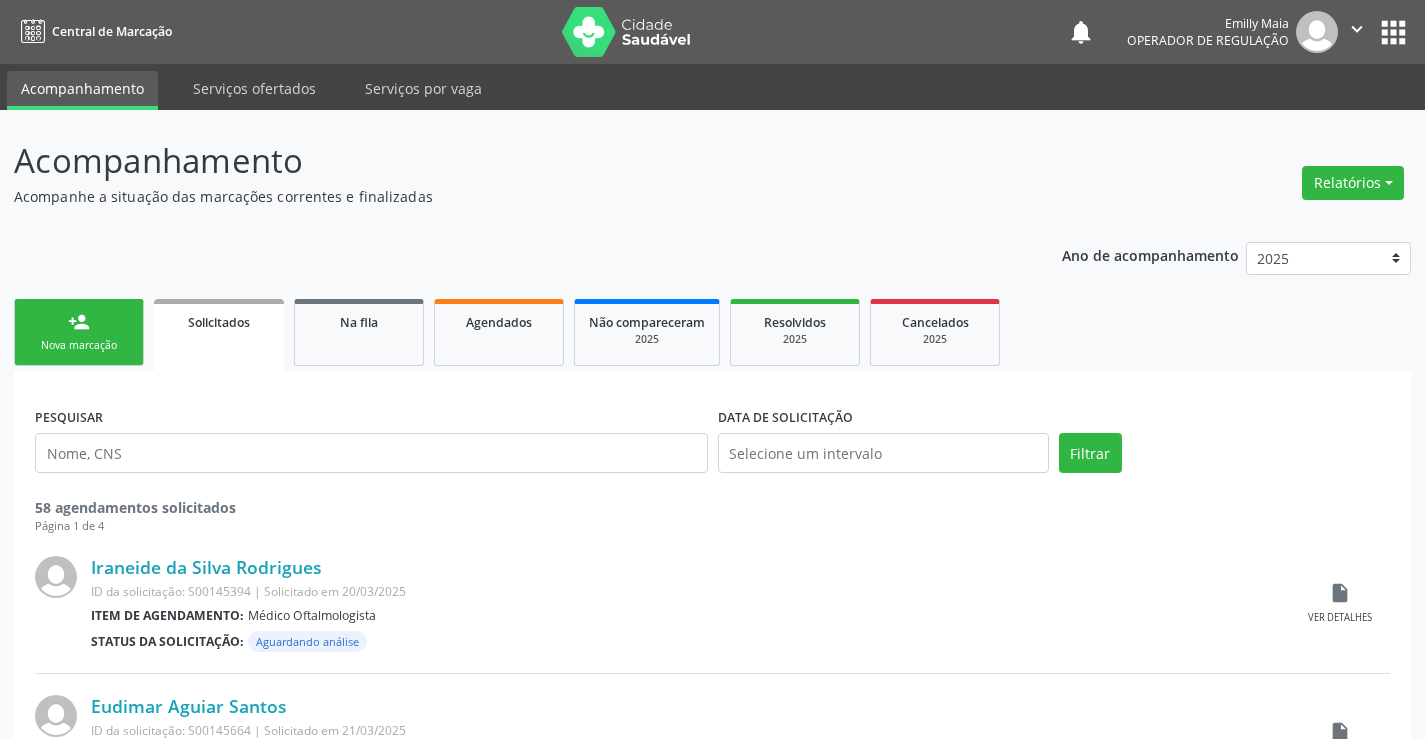 click on "Nova marcação" at bounding box center [79, 345] 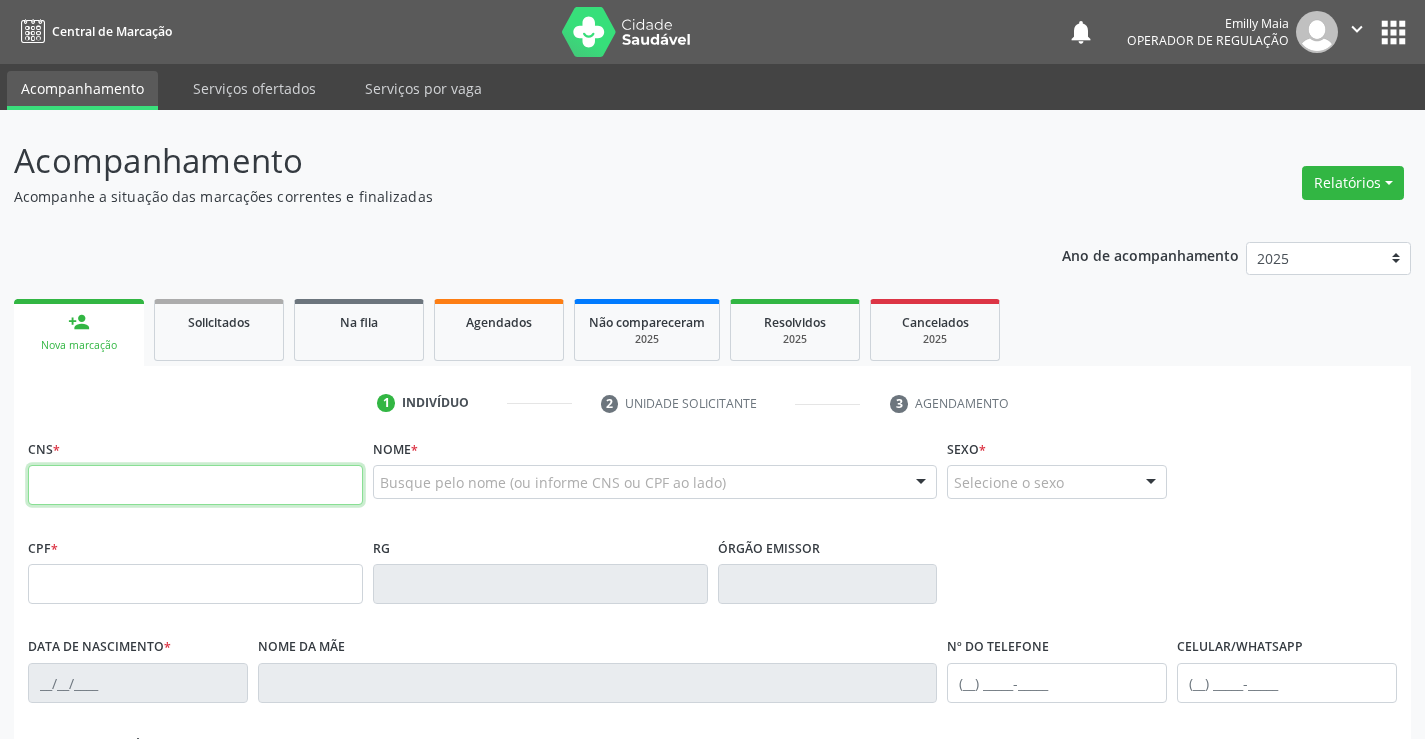 click at bounding box center (195, 485) 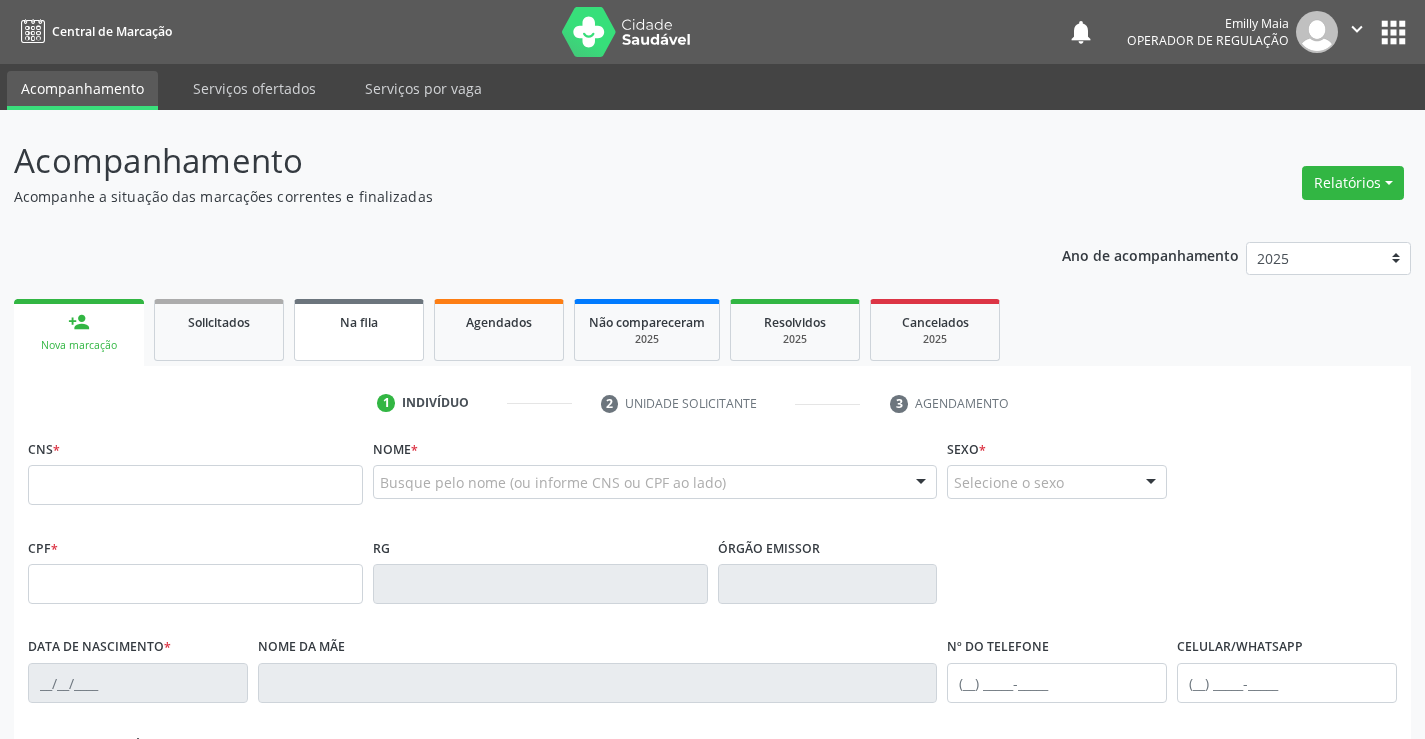 click on "Na fila" at bounding box center [359, 330] 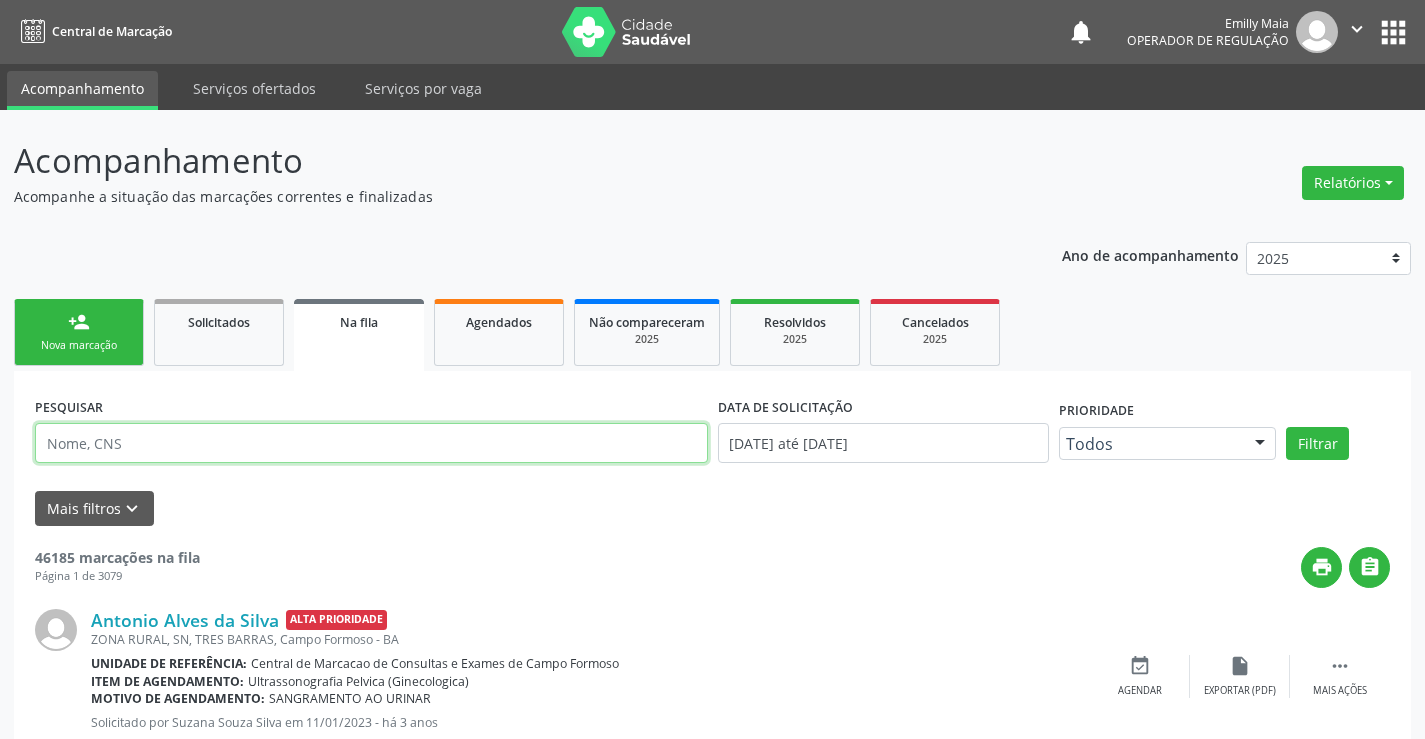 click at bounding box center [371, 443] 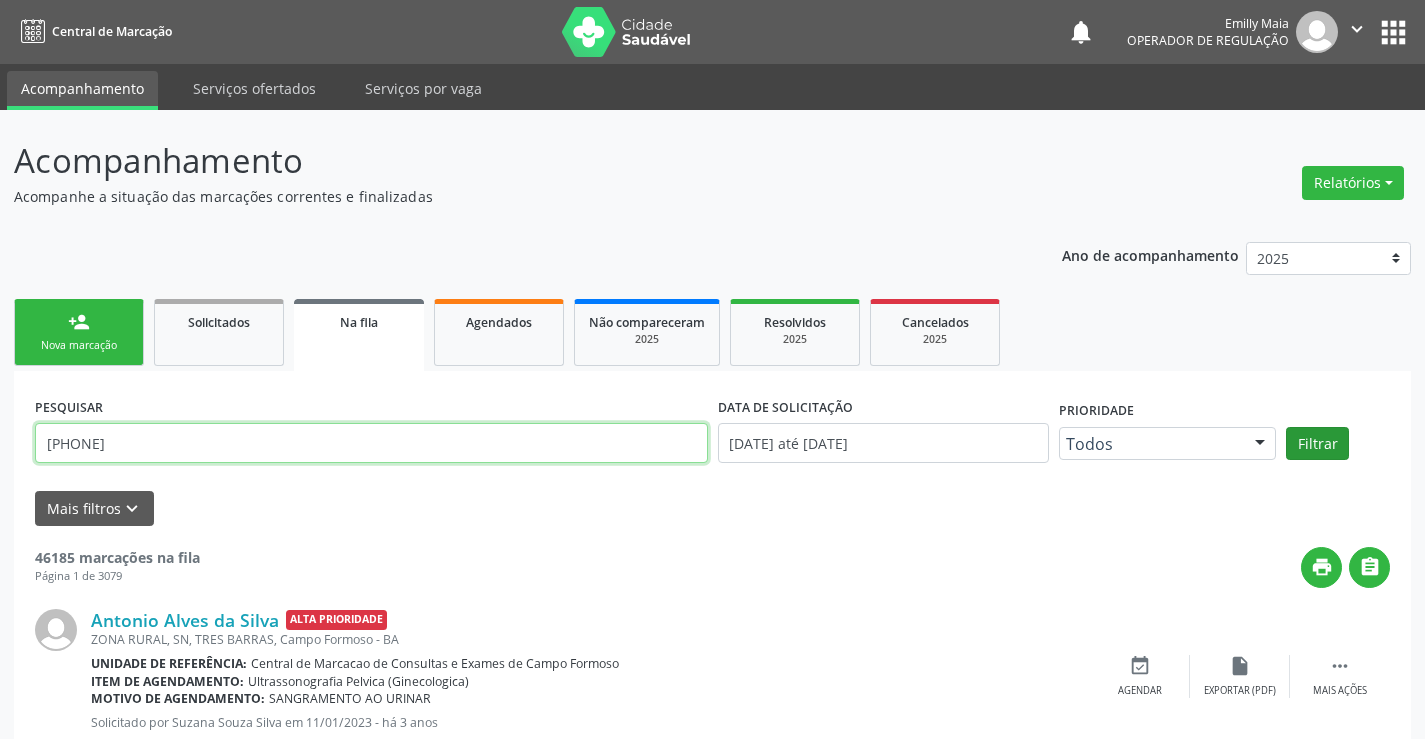 type on "709202259052238" 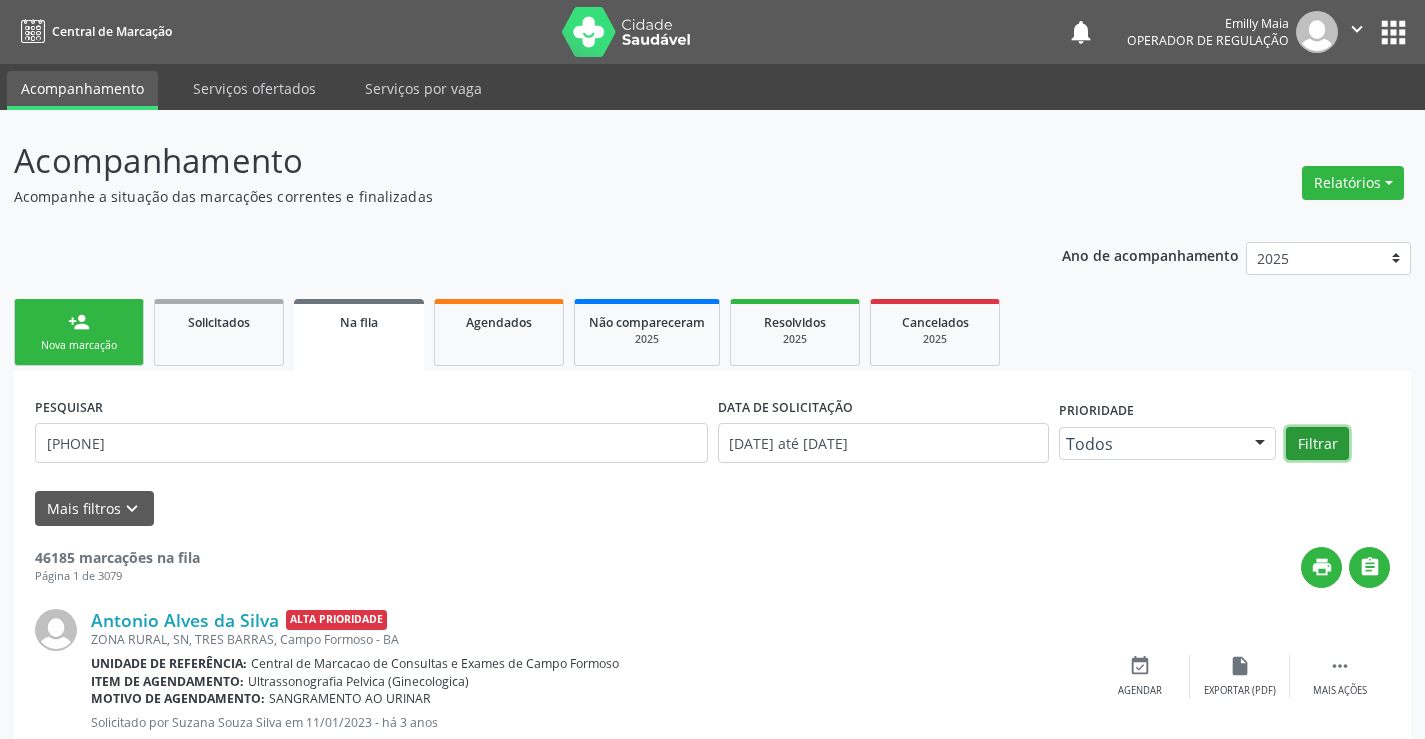 click on "Filtrar" at bounding box center [1317, 444] 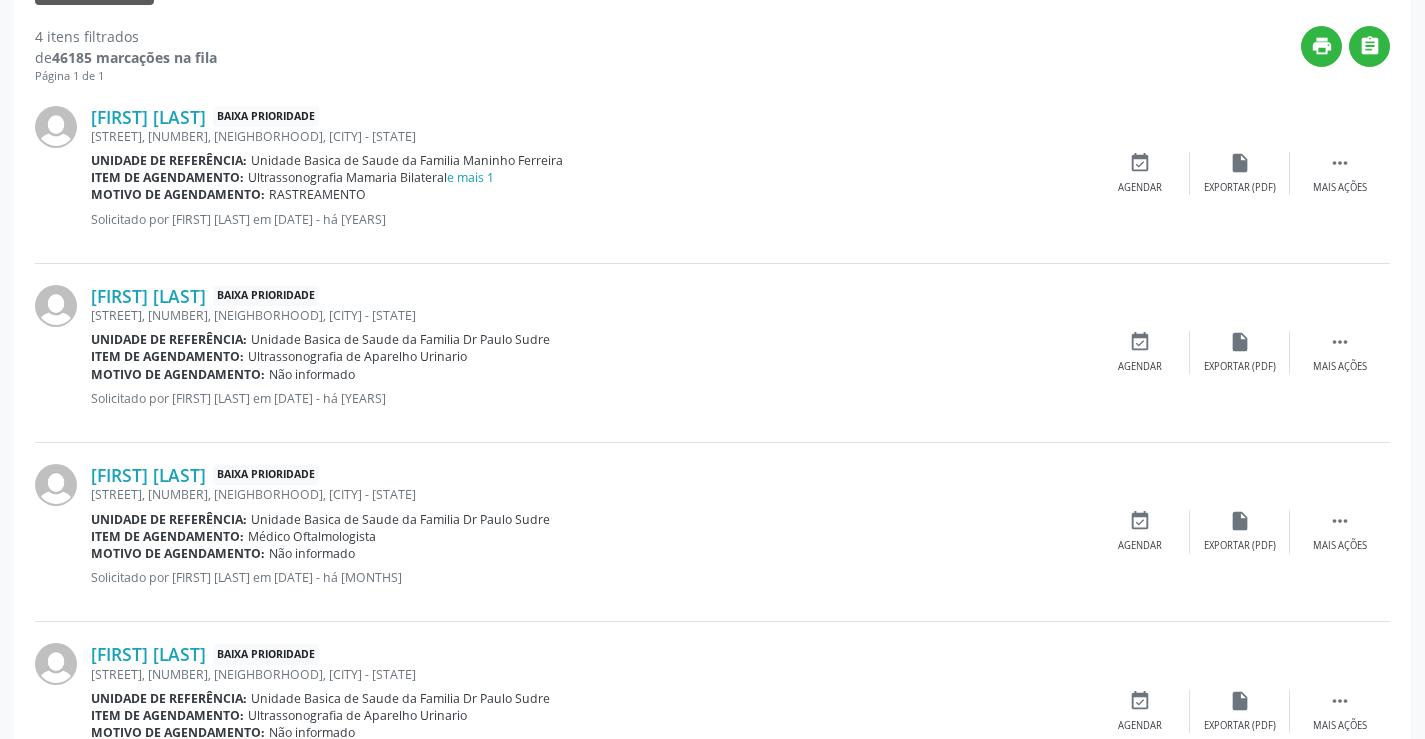 scroll, scrollTop: 617, scrollLeft: 0, axis: vertical 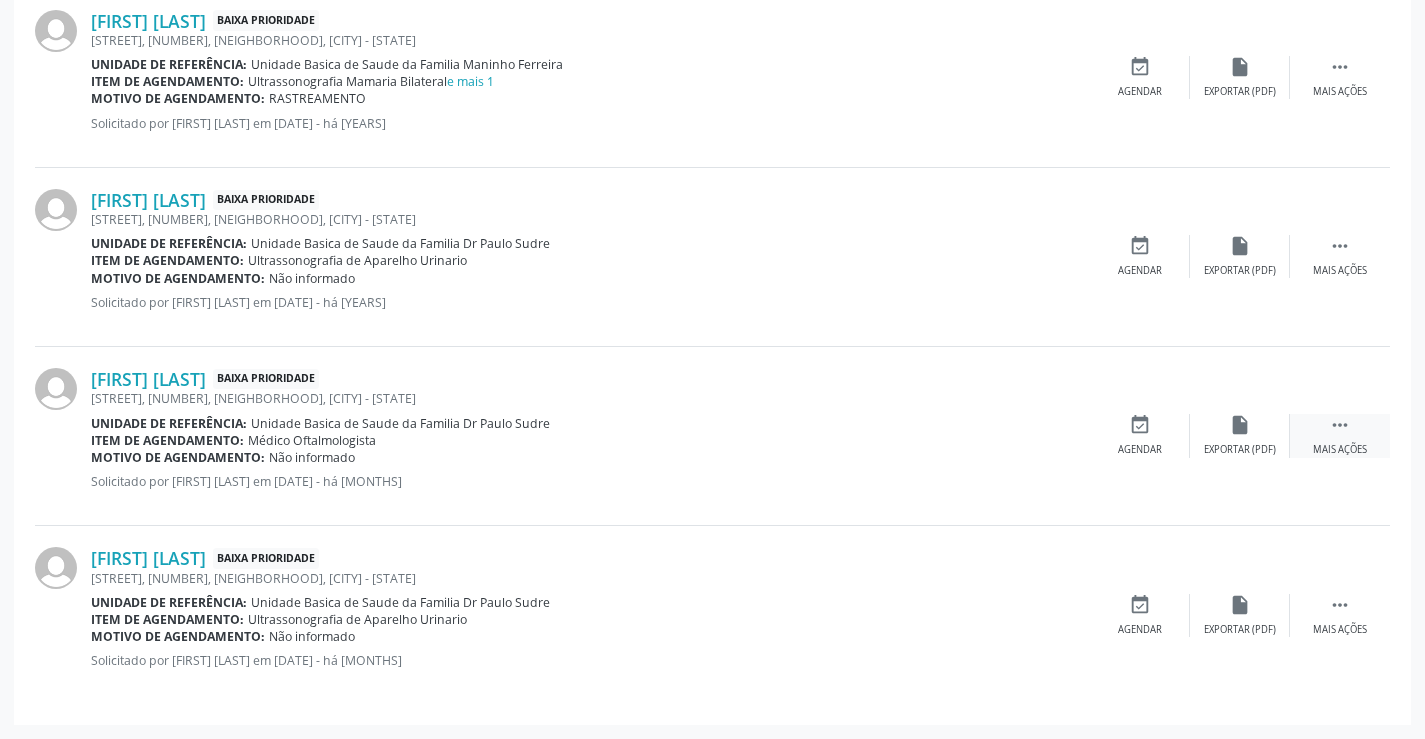 click on "" at bounding box center [1340, 425] 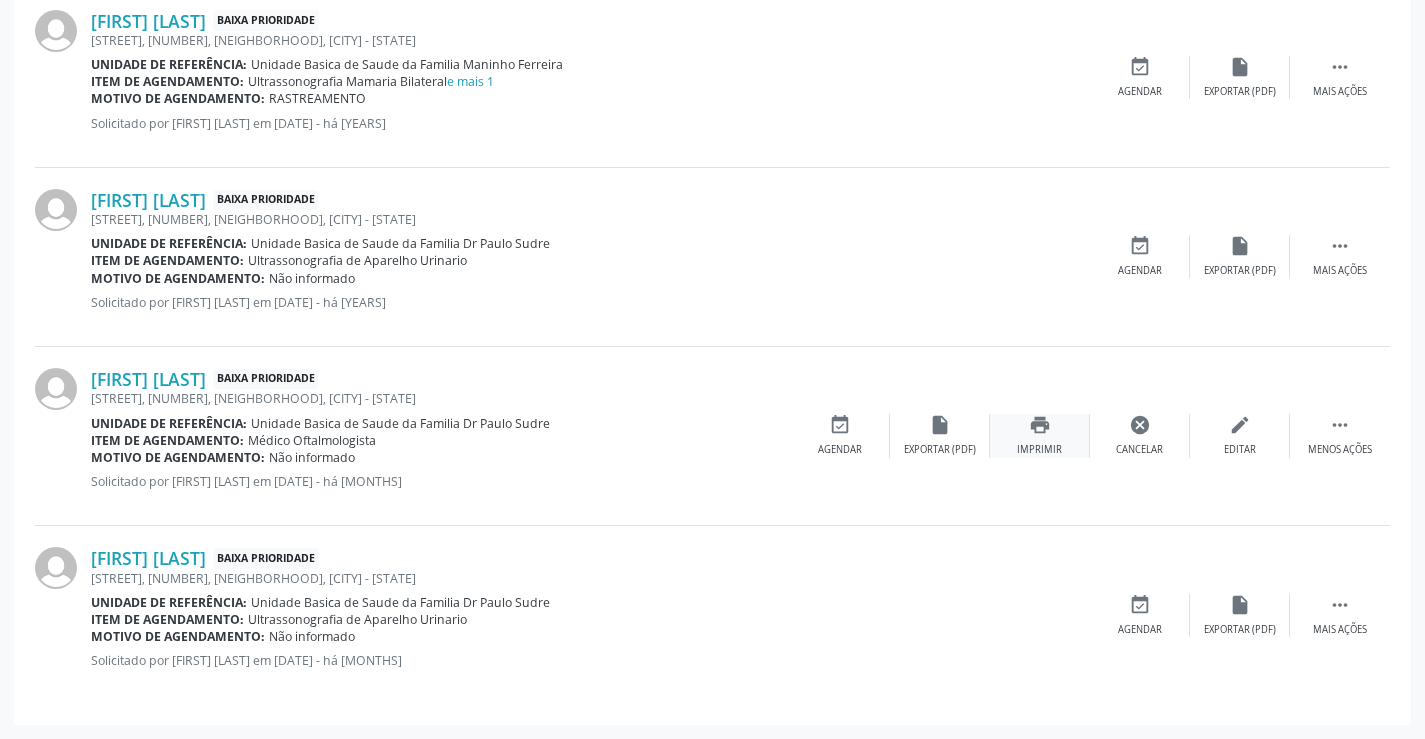 click on "print
Imprimir" at bounding box center [1040, 435] 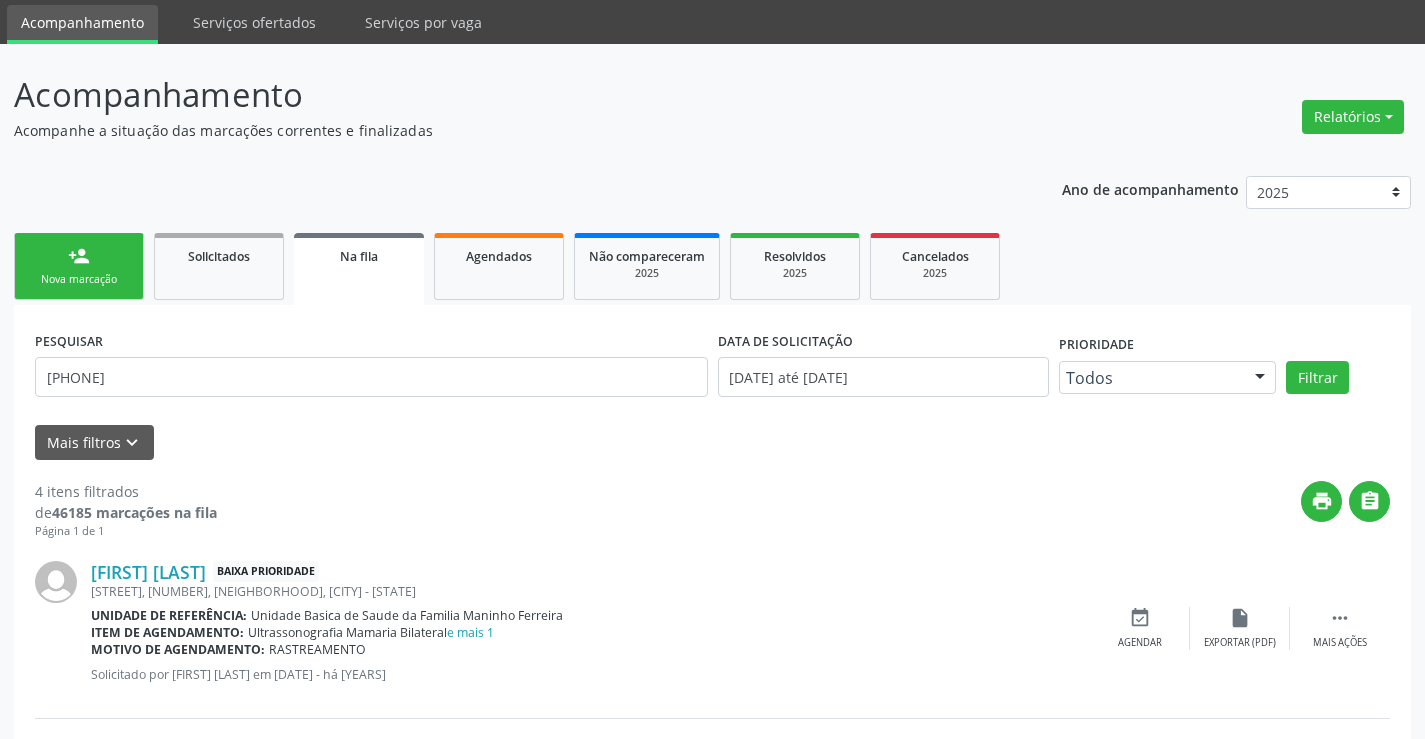scroll, scrollTop: 0, scrollLeft: 0, axis: both 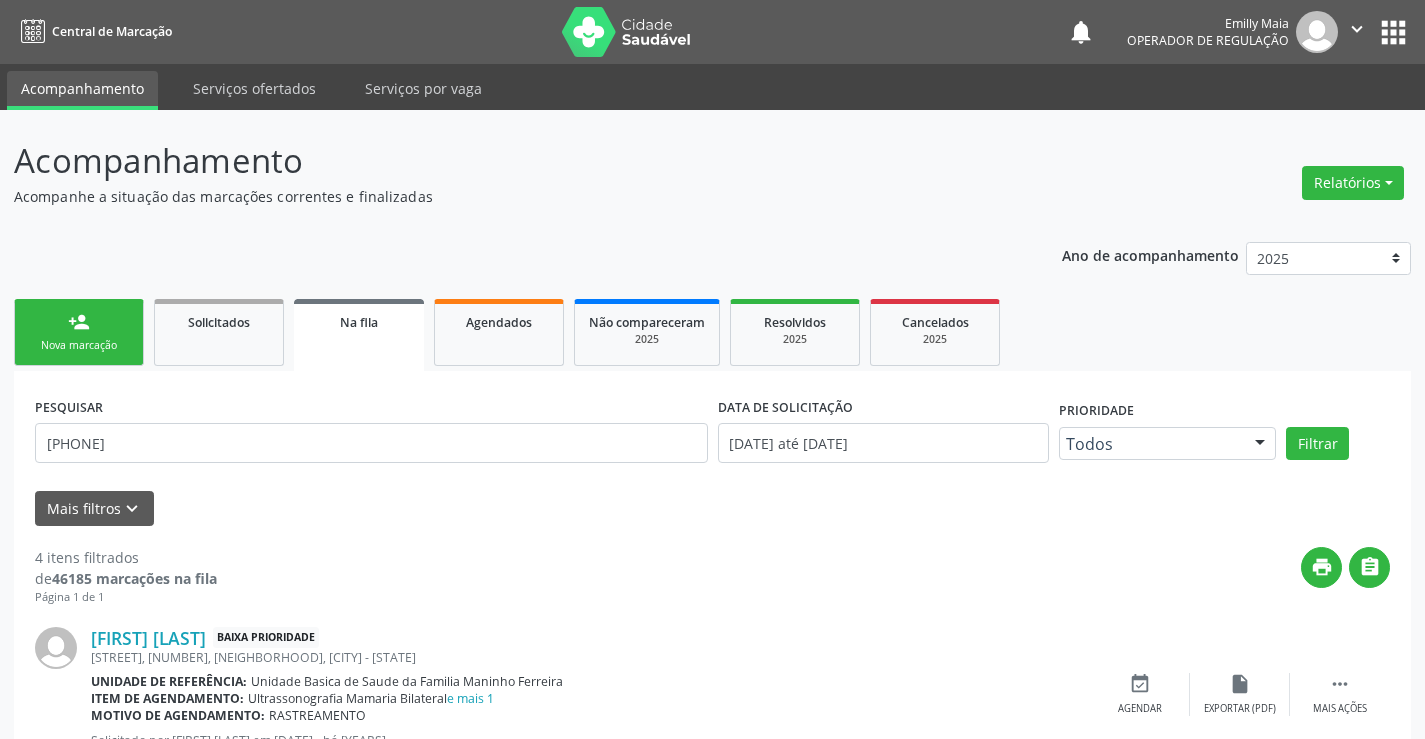 click on "person_add
Nova marcação" at bounding box center [79, 332] 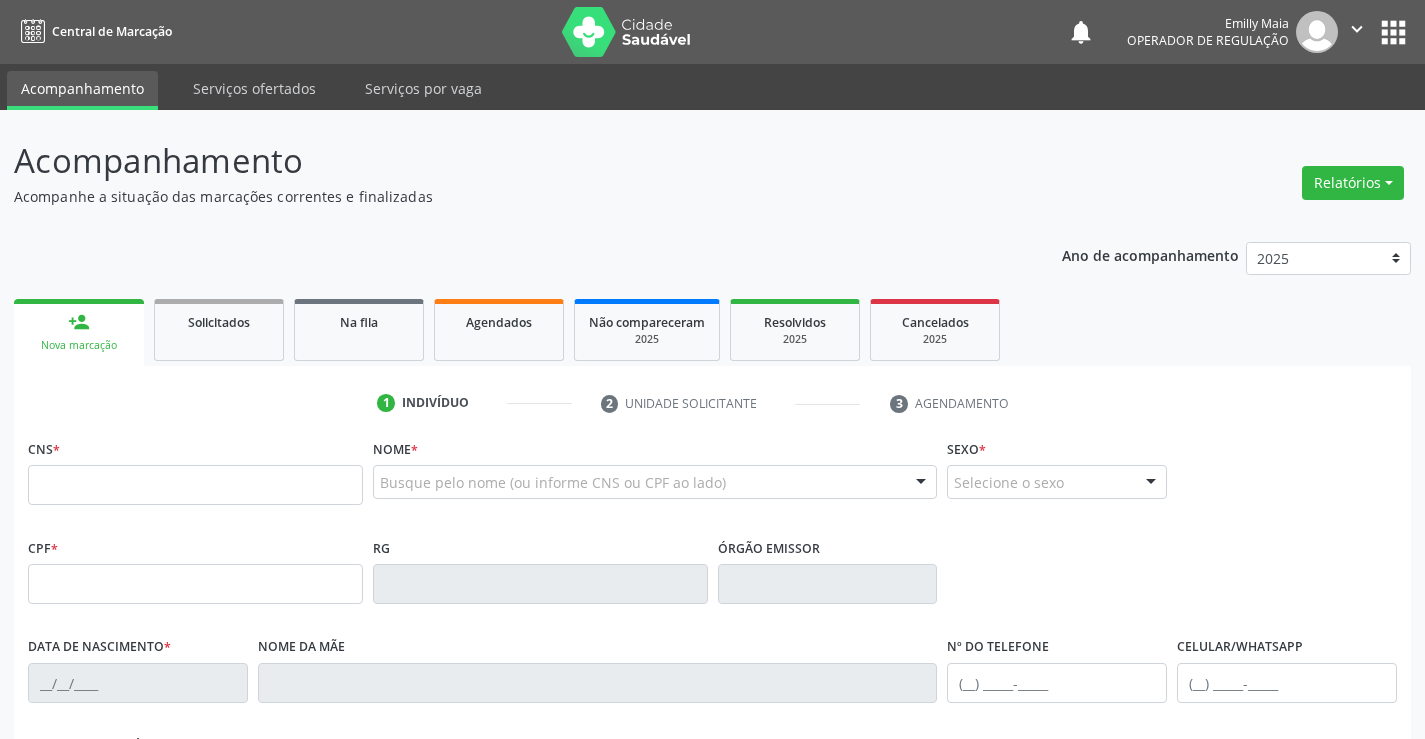 click on "CNS
*" at bounding box center [195, 469] 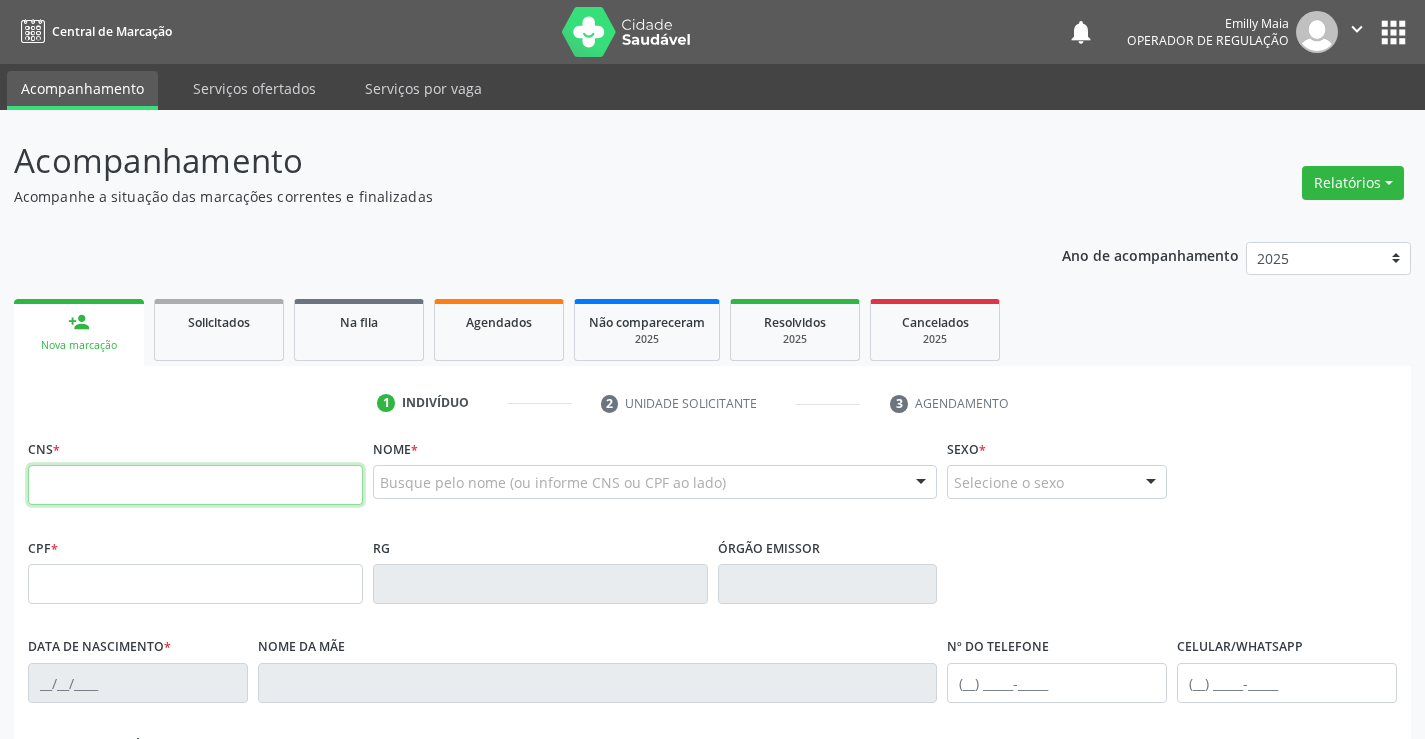 click at bounding box center [195, 485] 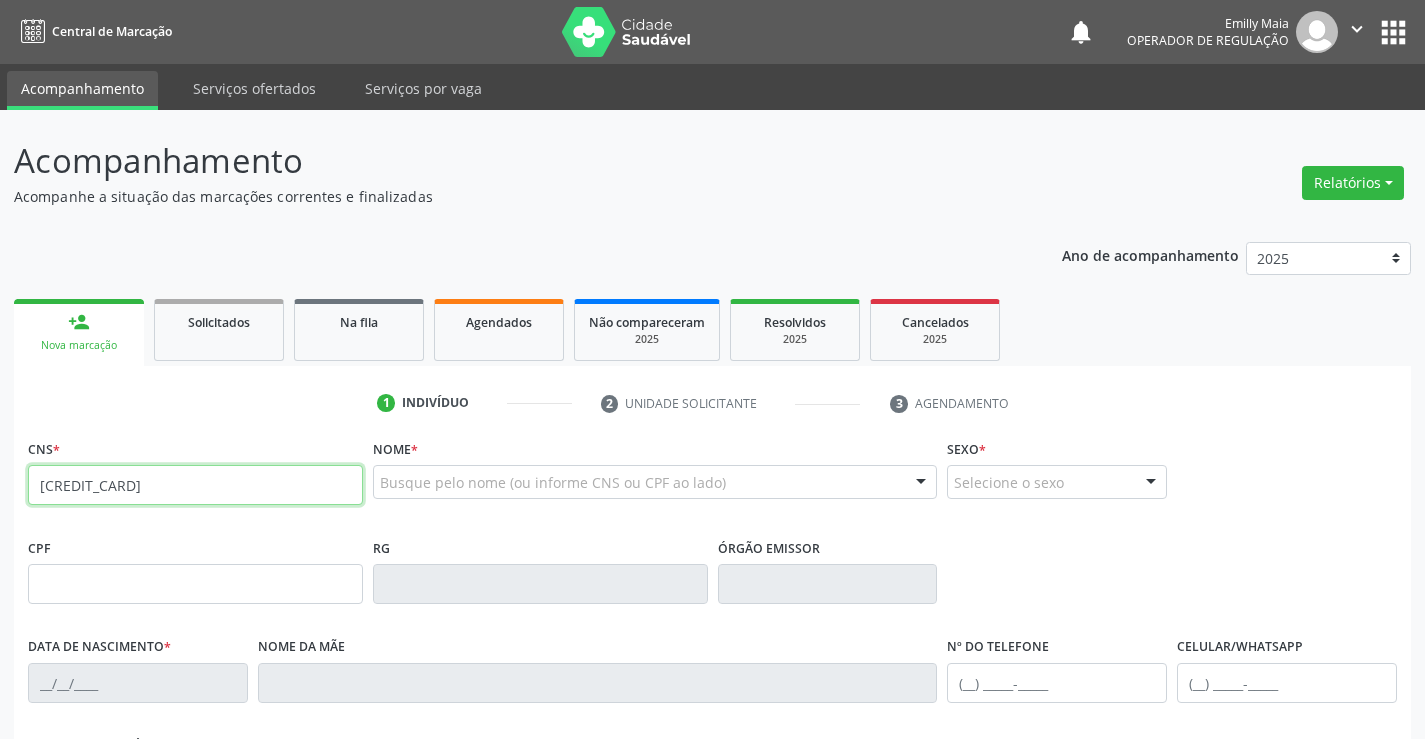 type on "709 6076 6721 0171" 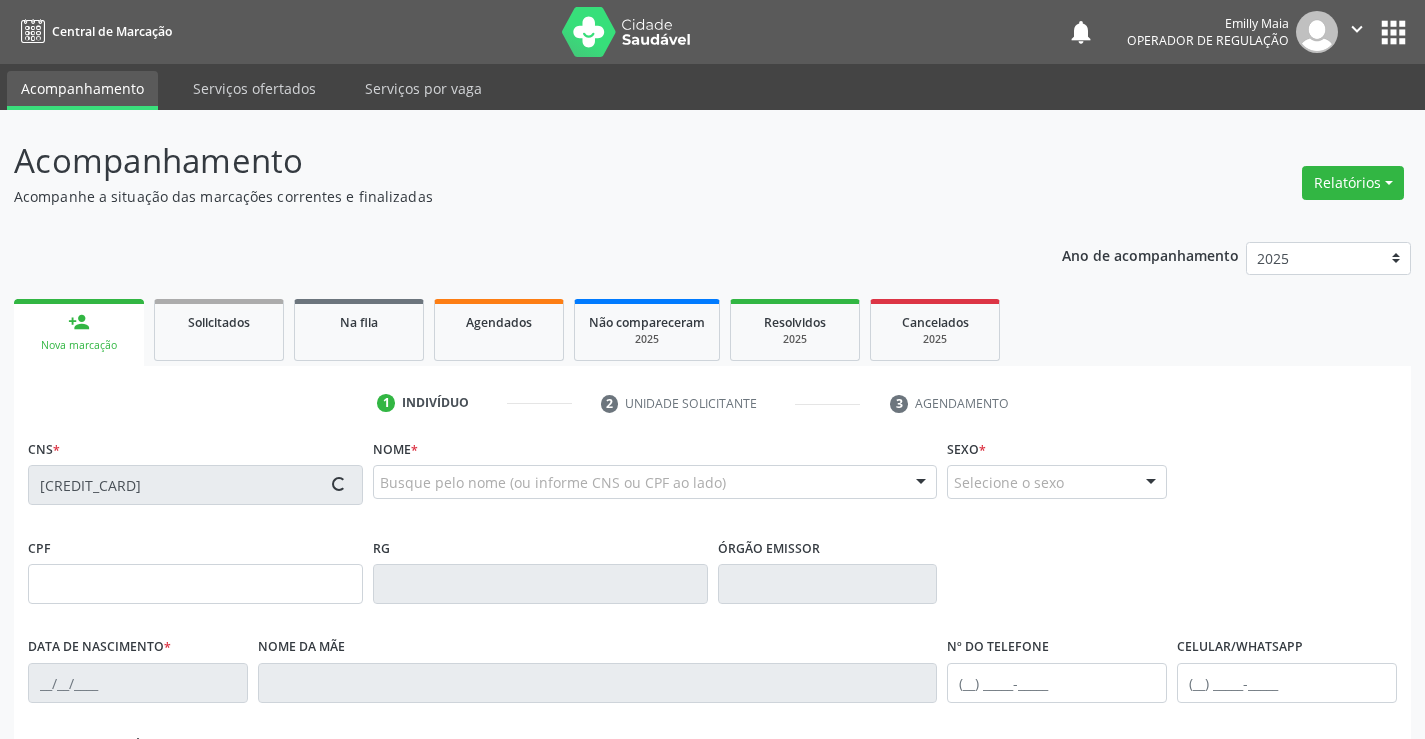 type on "072.551.865-05" 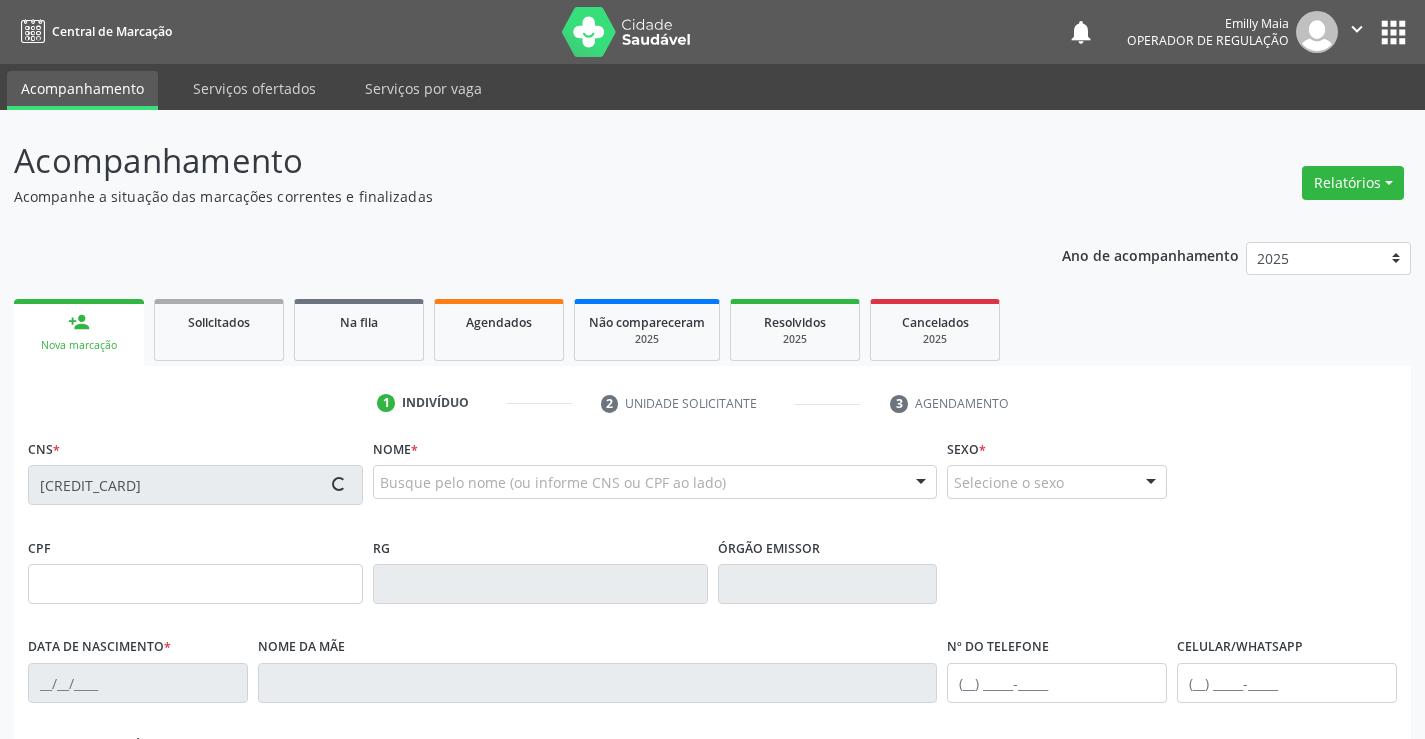type on "18/02/1993" 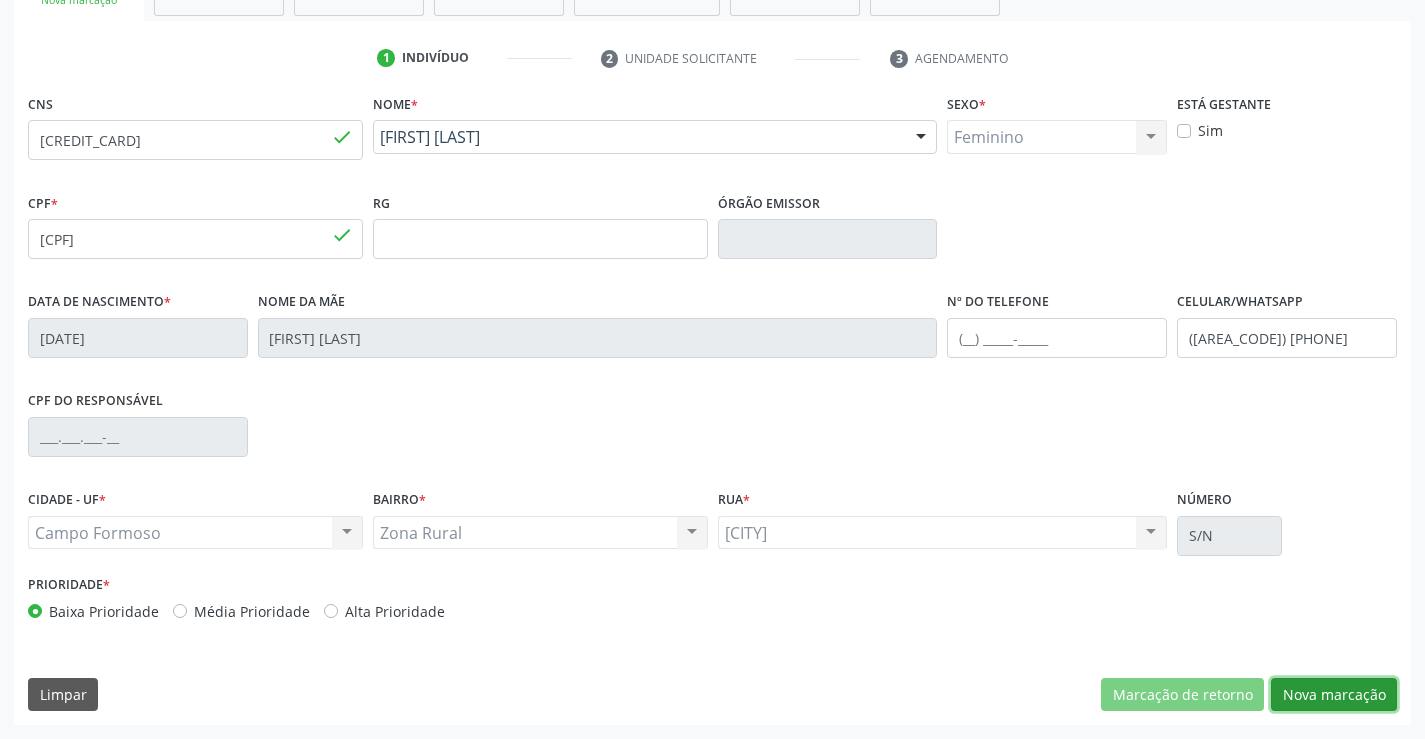 click on "Nova marcação" at bounding box center [1334, 695] 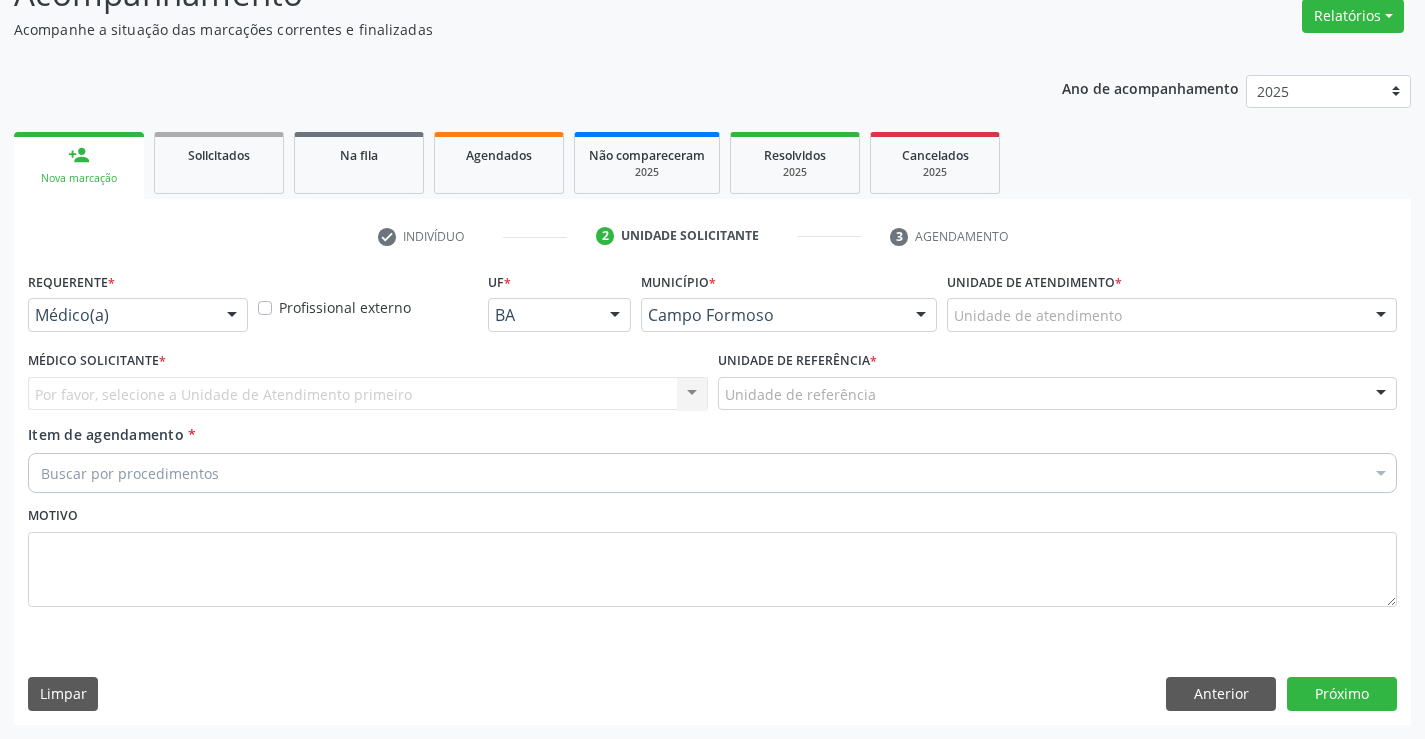 scroll, scrollTop: 167, scrollLeft: 0, axis: vertical 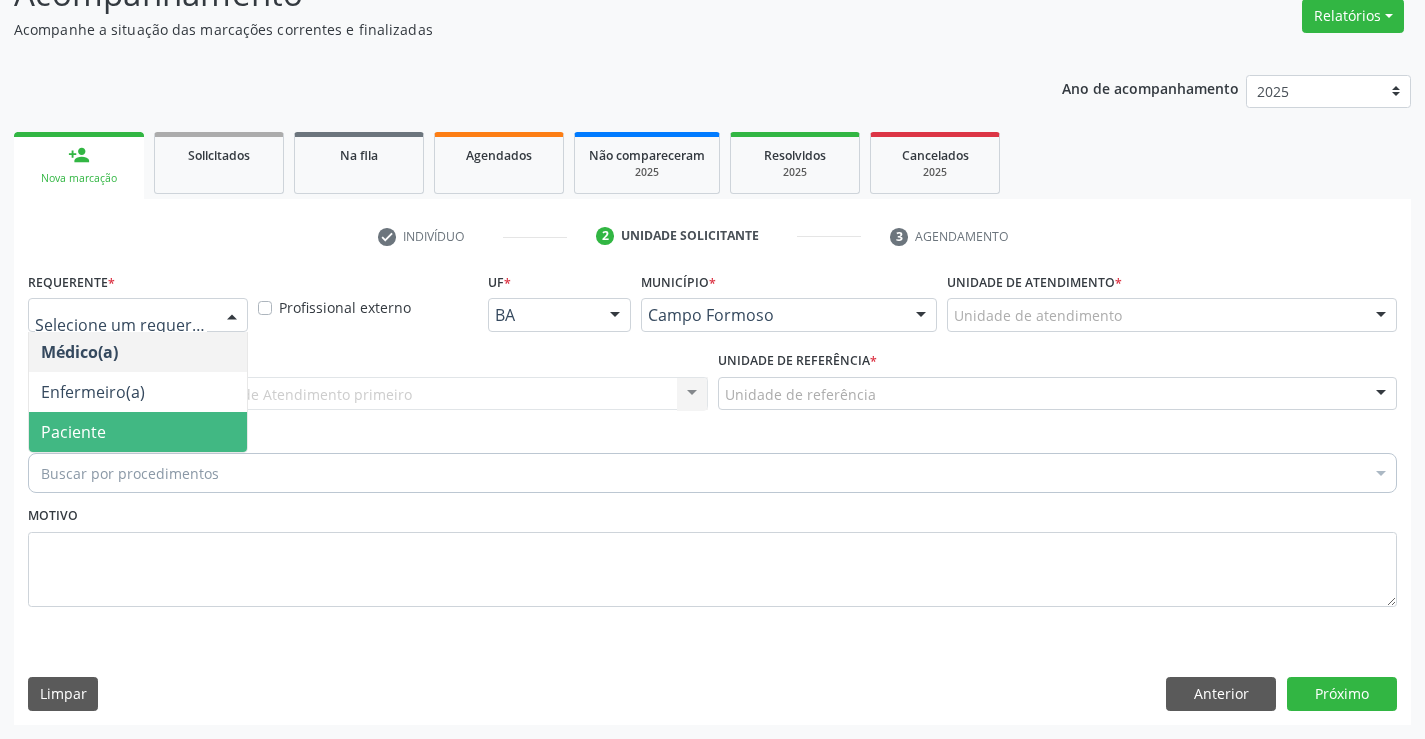 click on "Paciente" at bounding box center (138, 432) 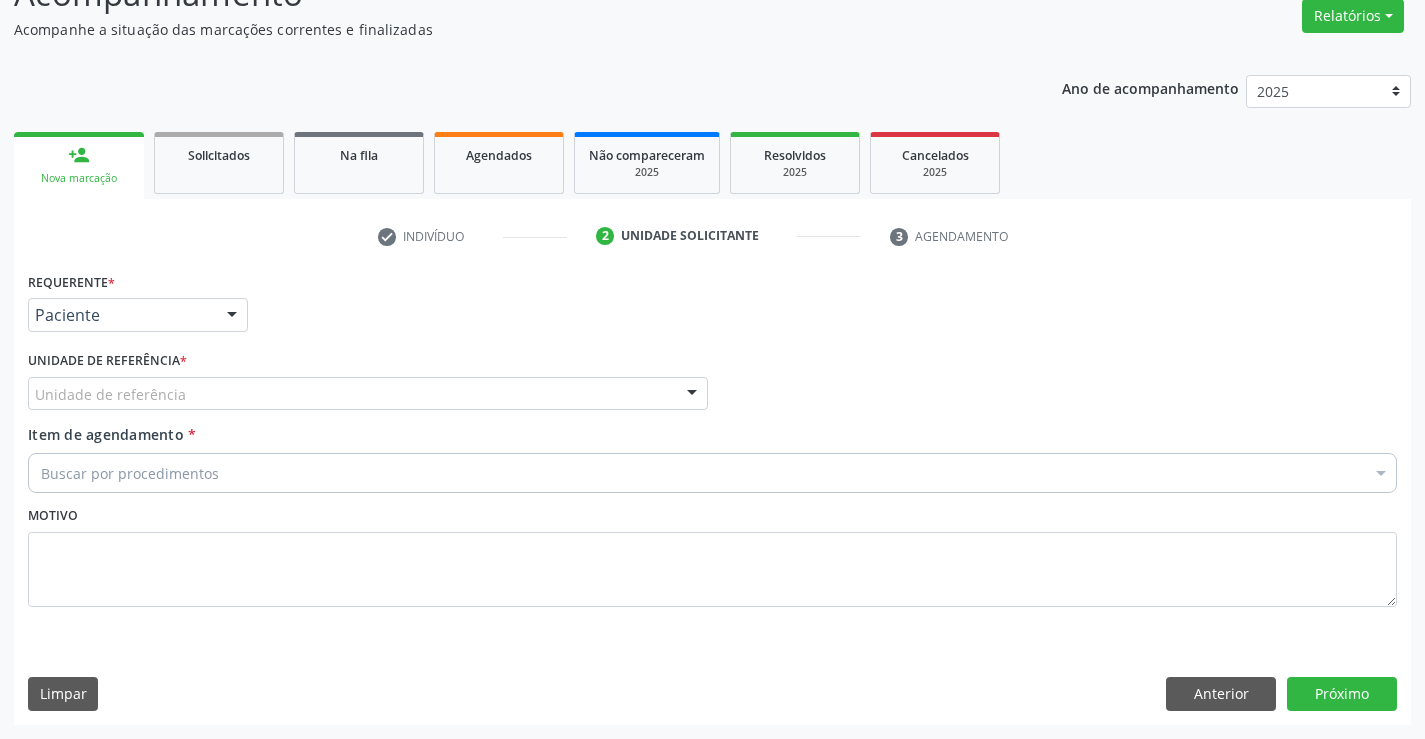 click on "Unidade de referência" at bounding box center (368, 394) 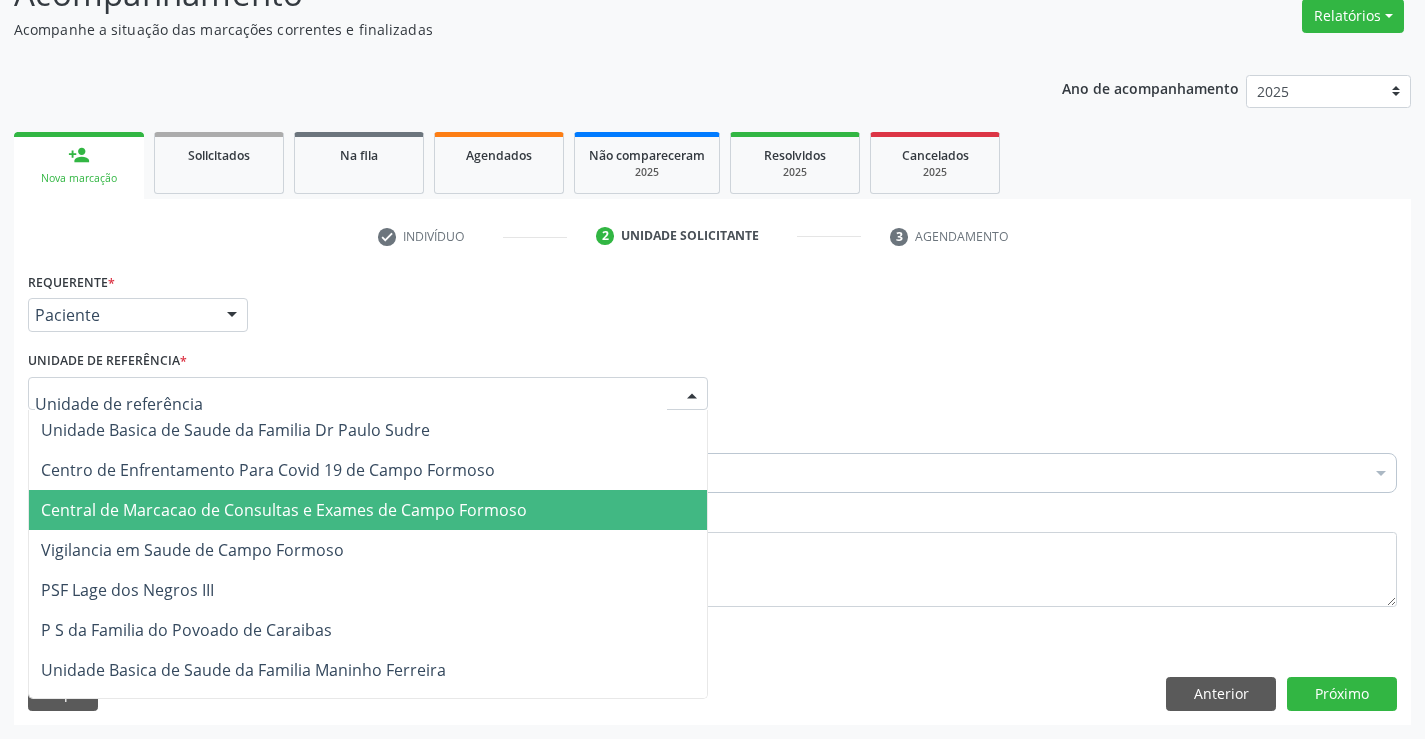 click on "Central de Marcacao de Consultas e Exames de Campo Formoso" at bounding box center (284, 510) 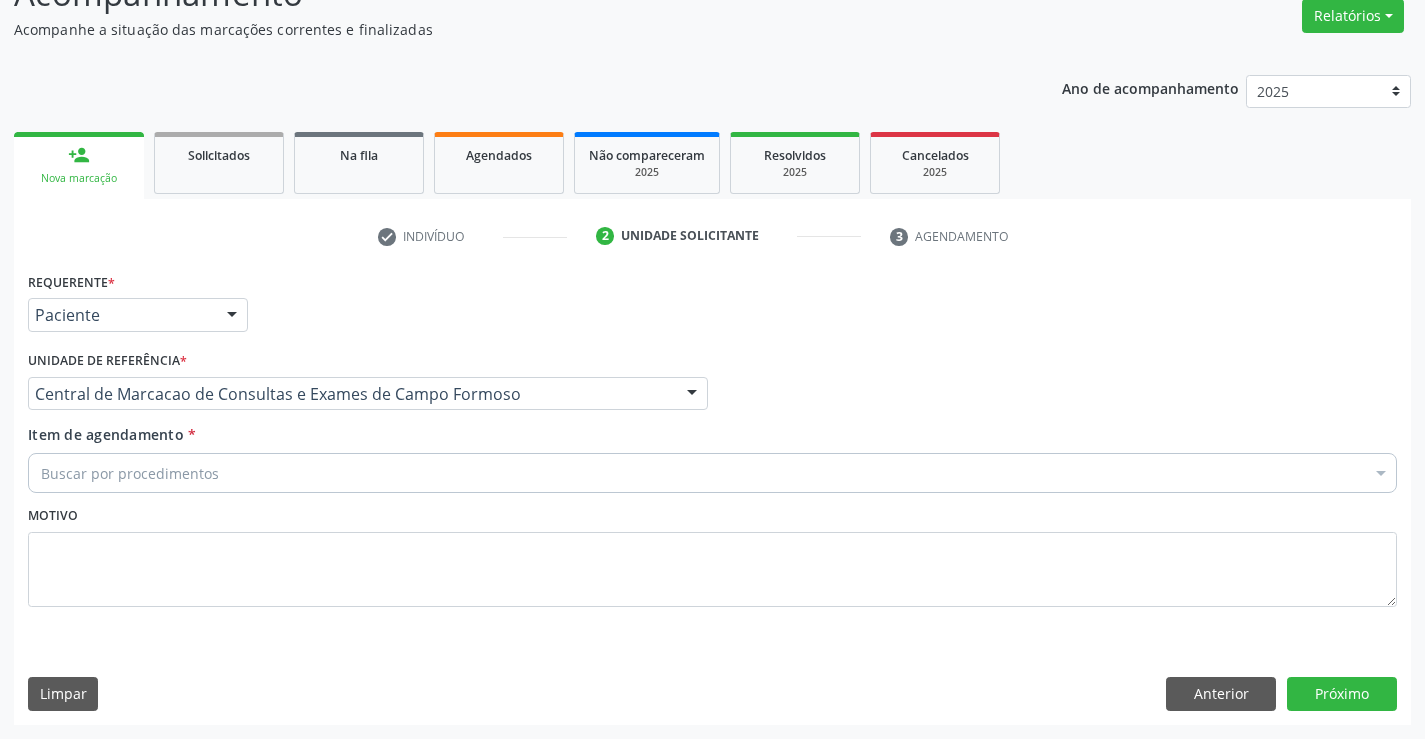 click on "Buscar por procedimentos" at bounding box center [712, 473] 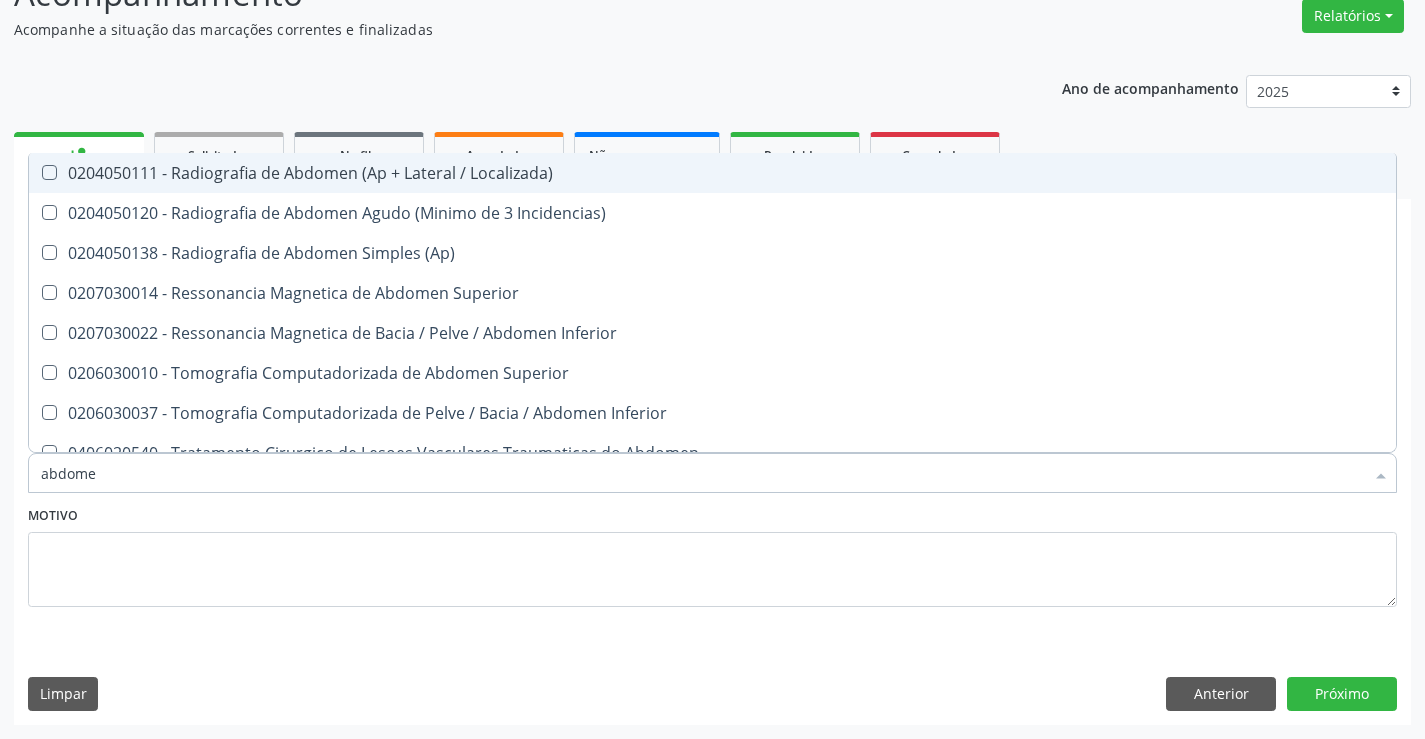 type on "abdomen" 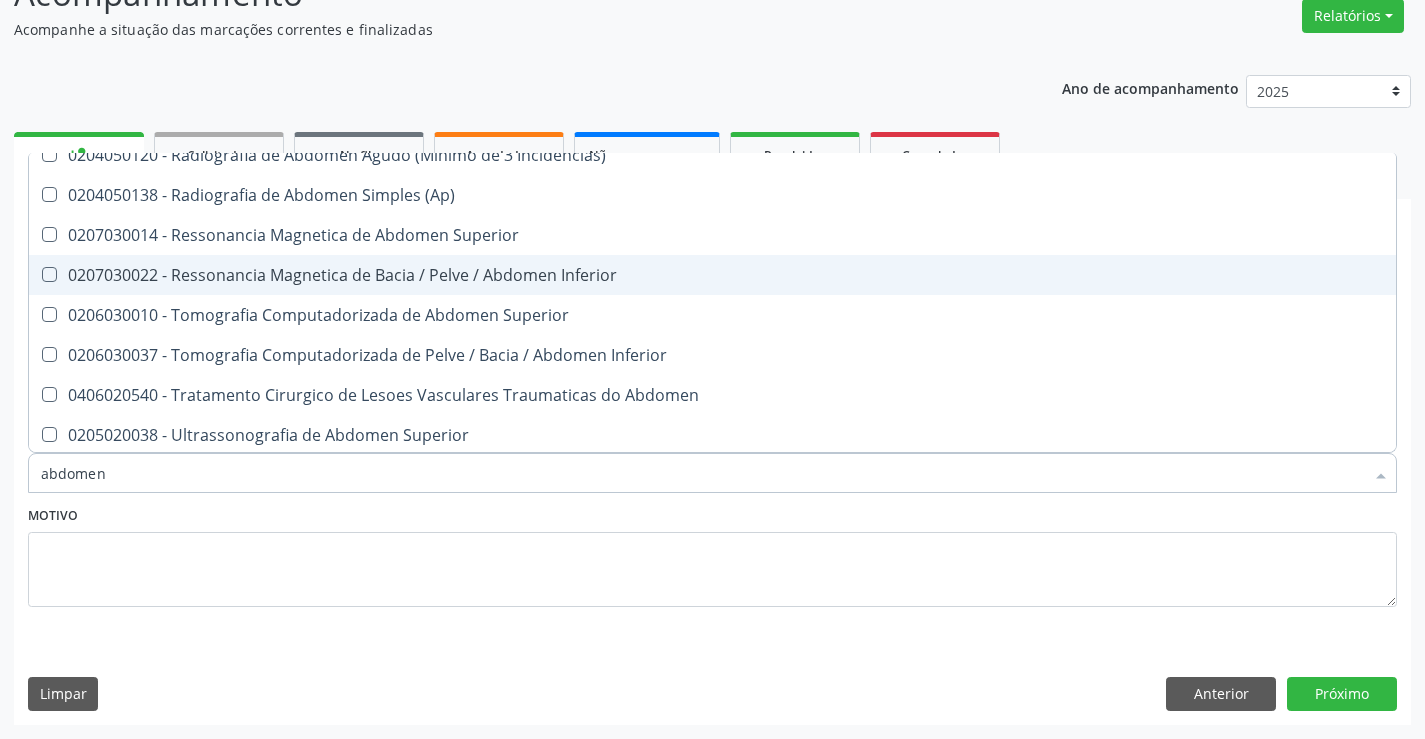 scroll, scrollTop: 101, scrollLeft: 0, axis: vertical 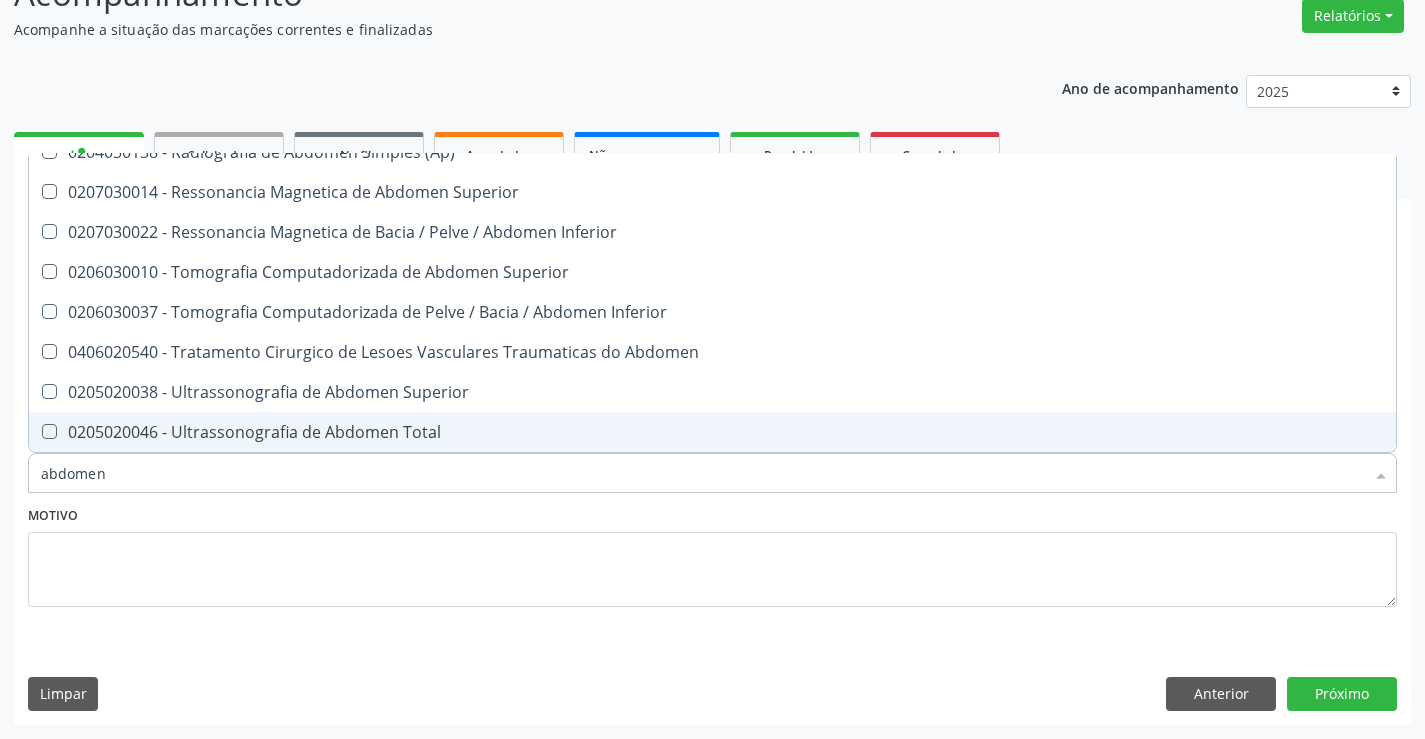 click on "0205020046 - Ultrassonografia de Abdomen Total" at bounding box center [712, 432] 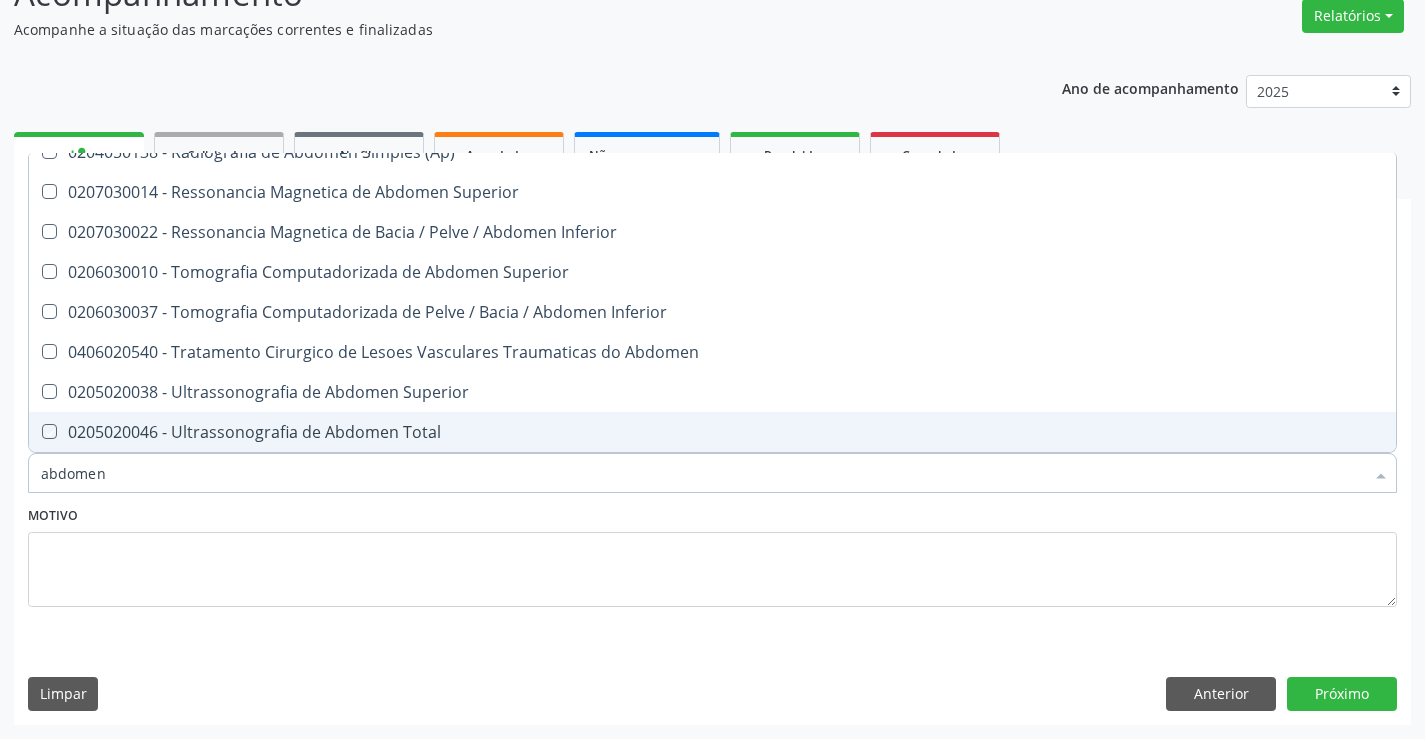 checkbox on "true" 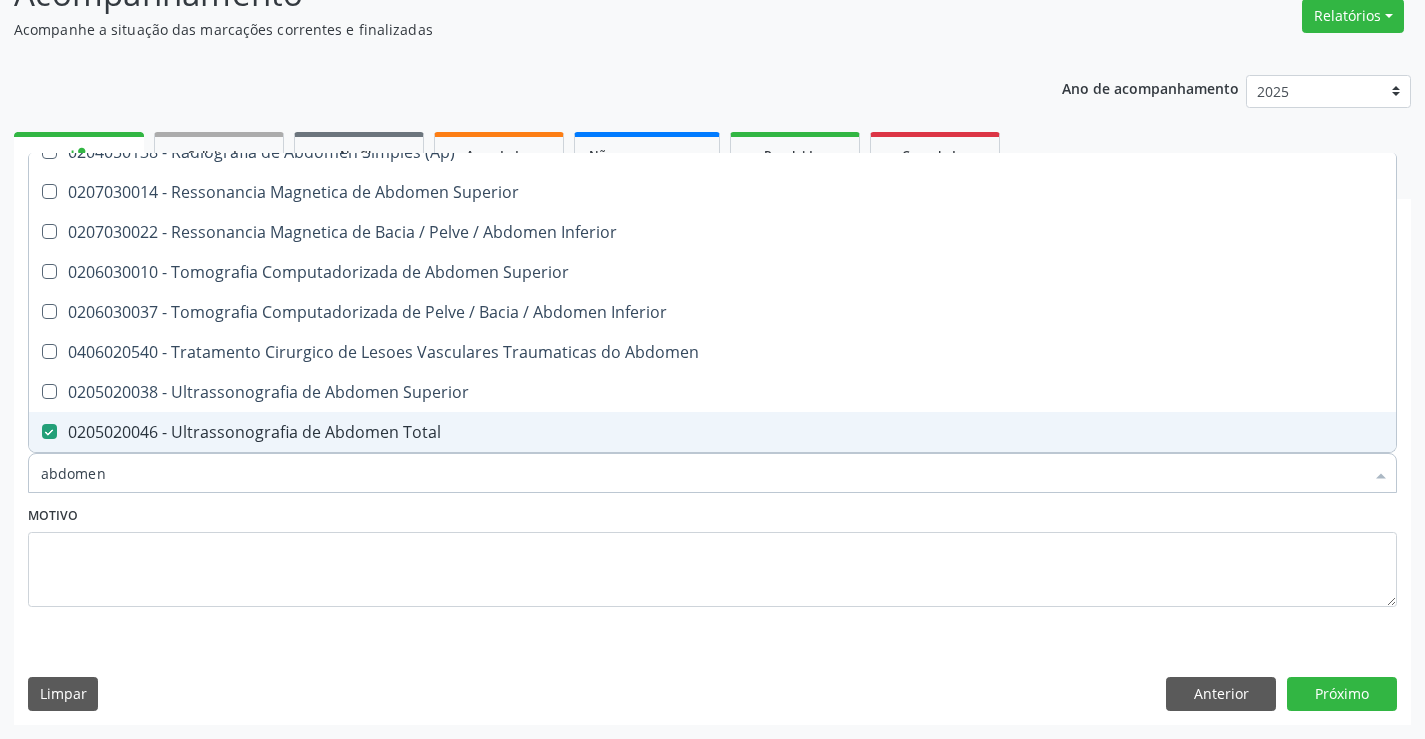 click on "abdomen" at bounding box center [702, 473] 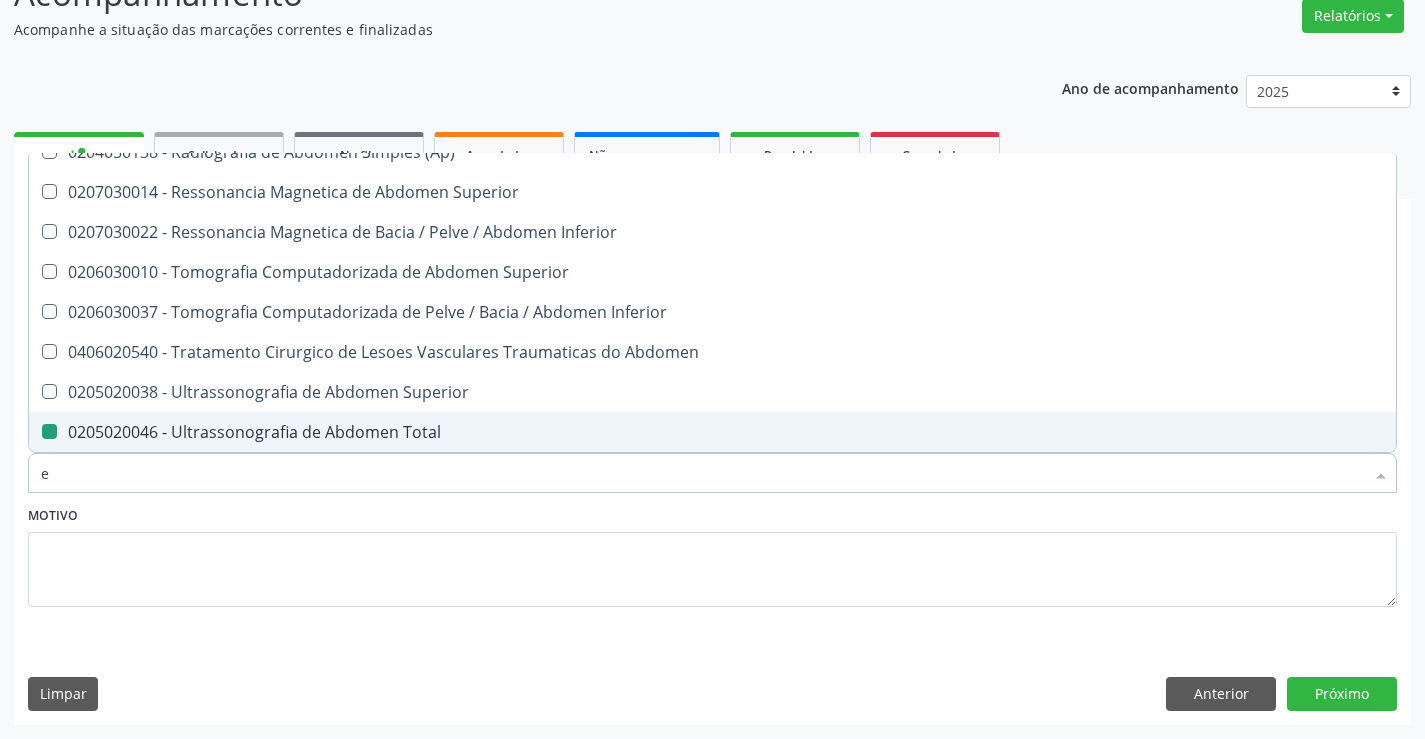 type on "es" 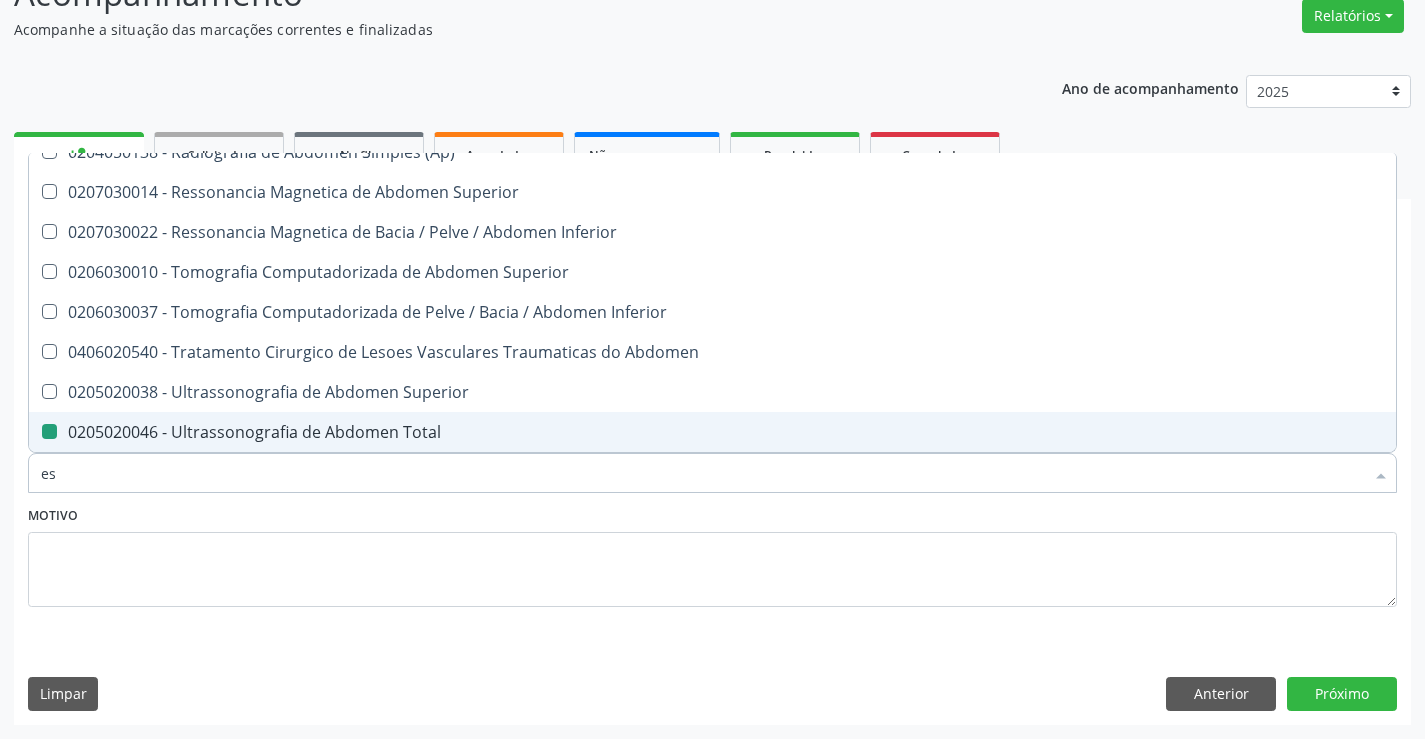 checkbox on "false" 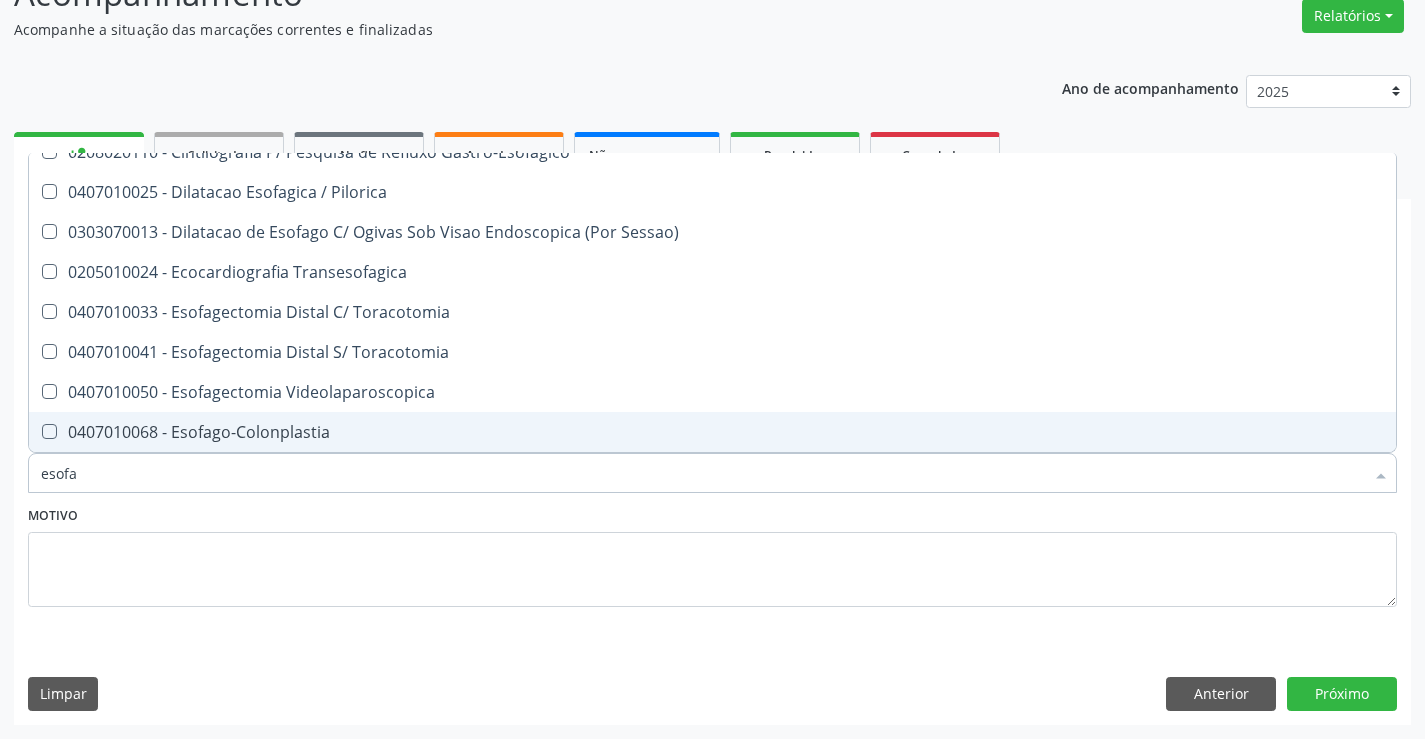 type on "esofag" 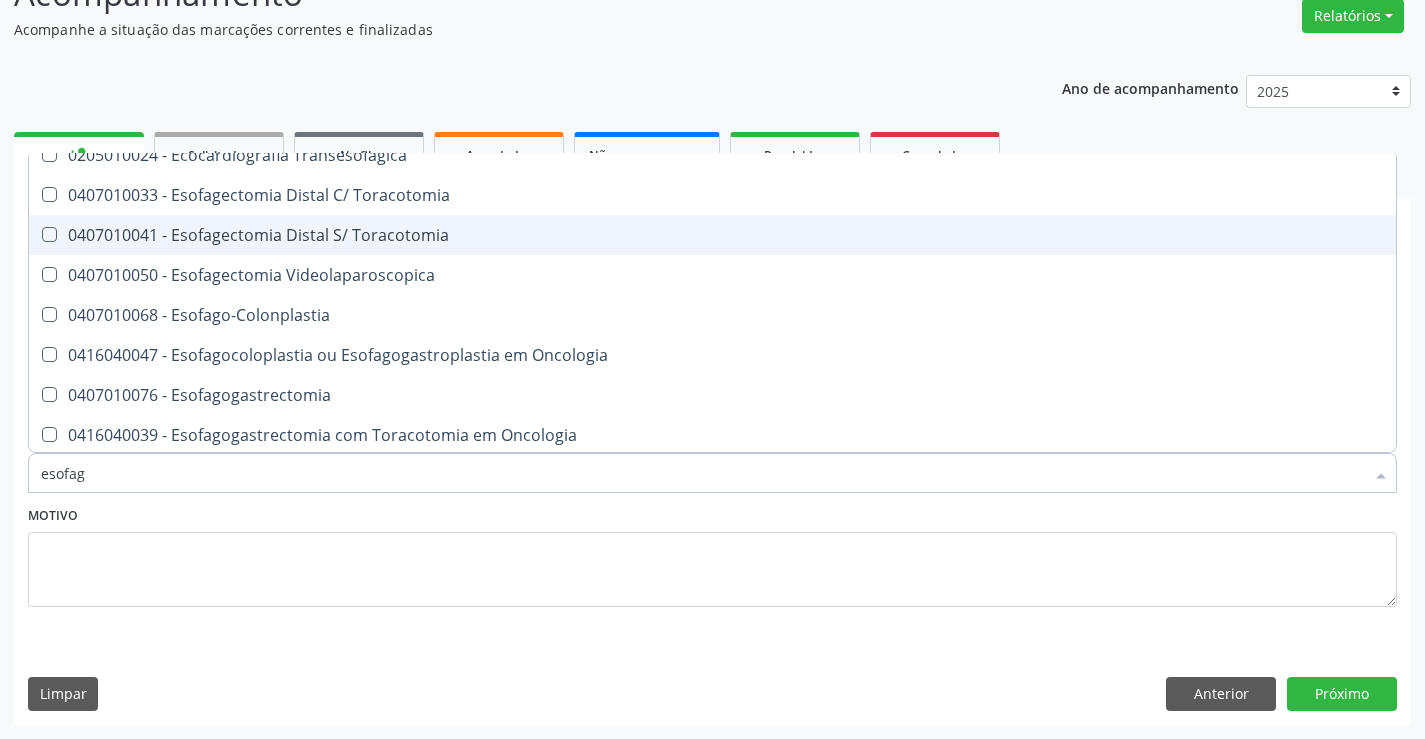 scroll, scrollTop: 401, scrollLeft: 0, axis: vertical 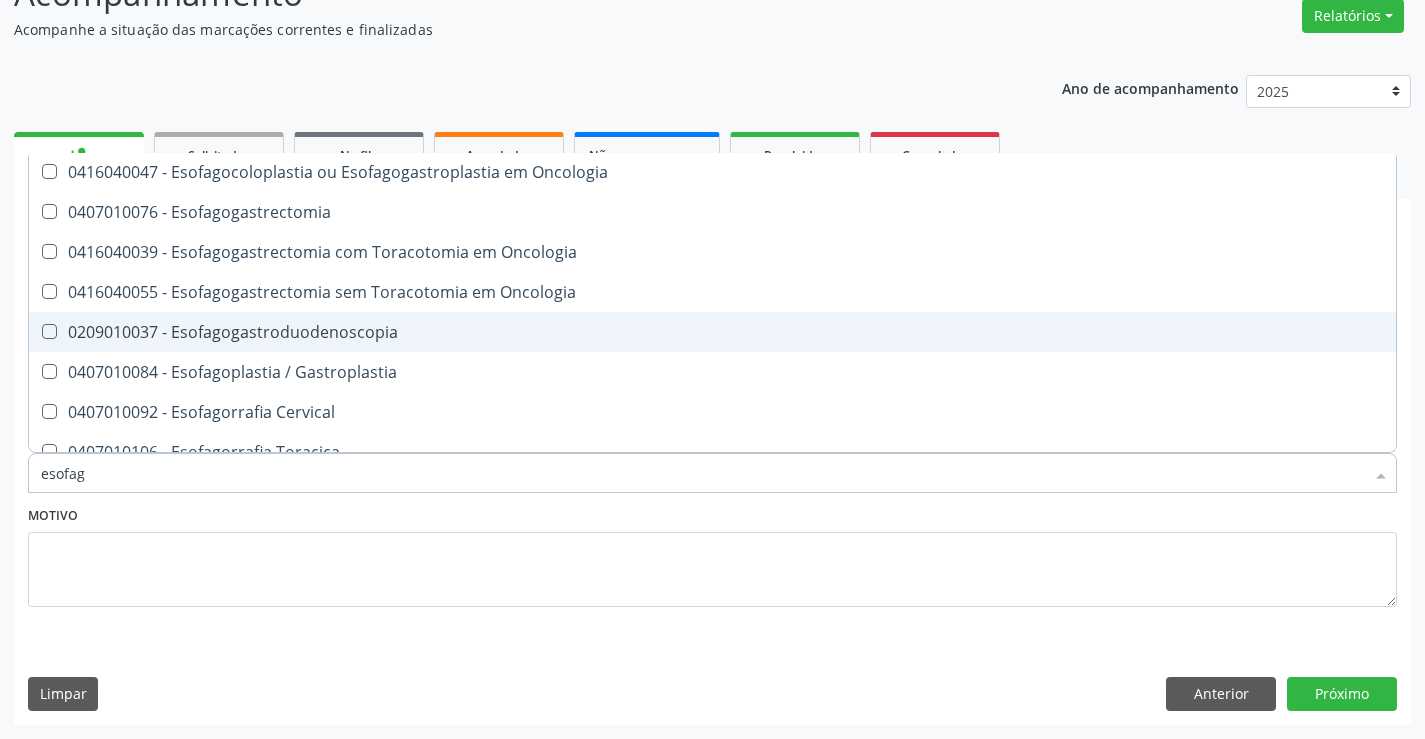 click on "0209010037 - Esofagogastroduodenoscopia" at bounding box center (712, 332) 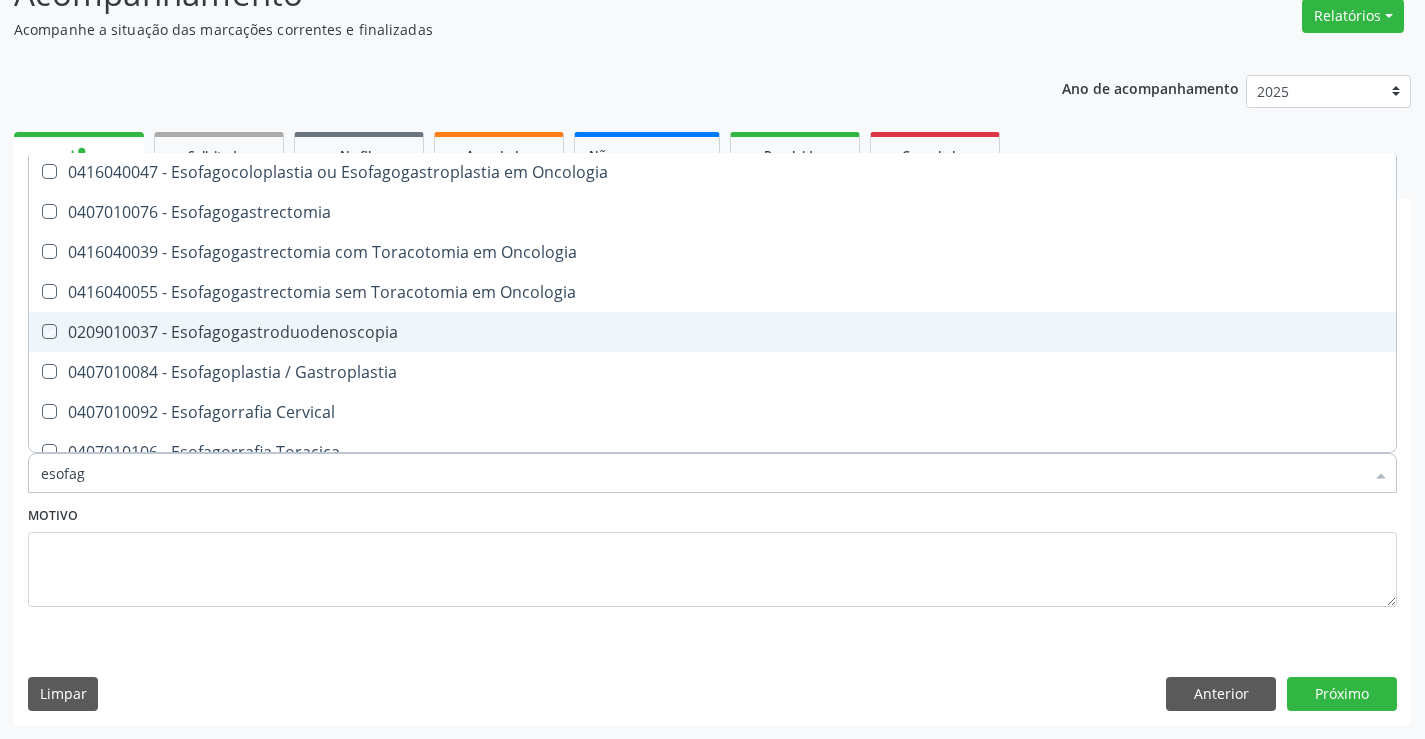 checkbox on "true" 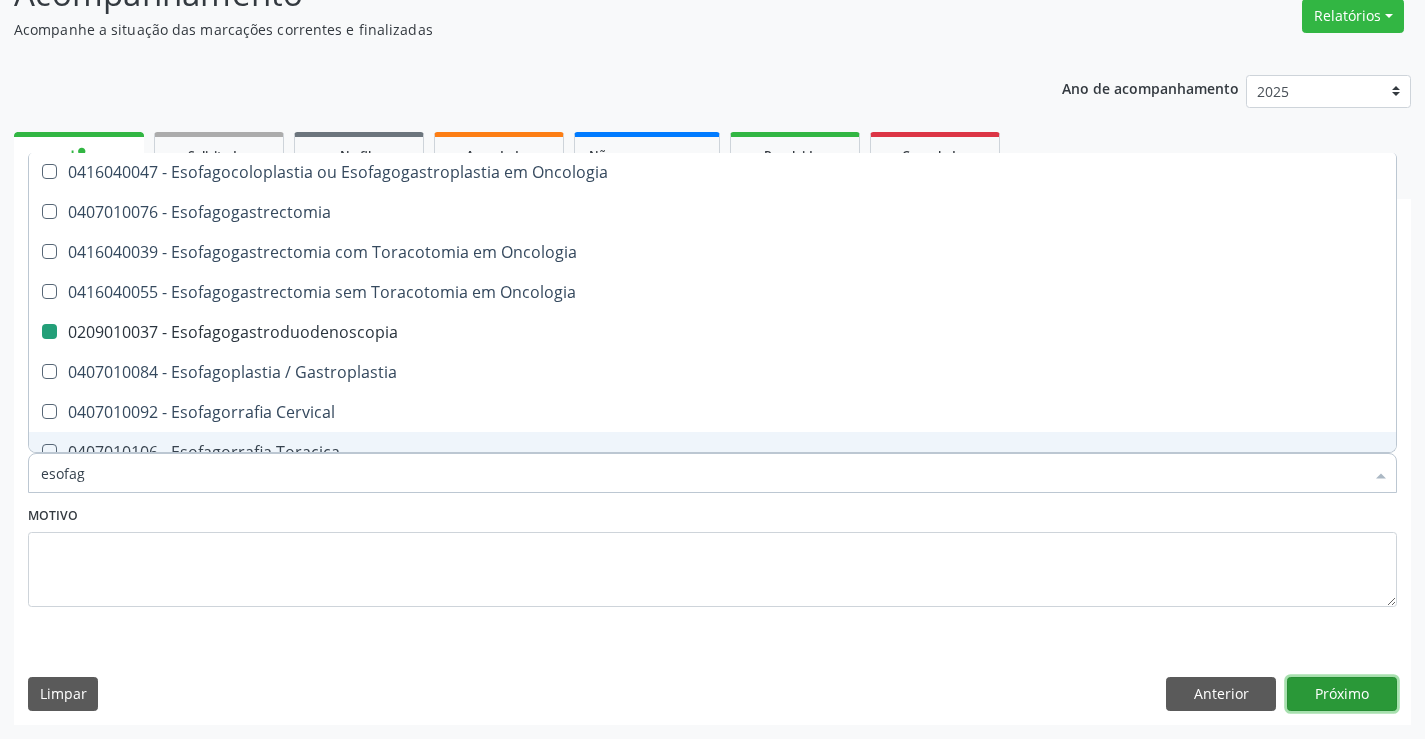 click on "Próximo" at bounding box center [1342, 694] 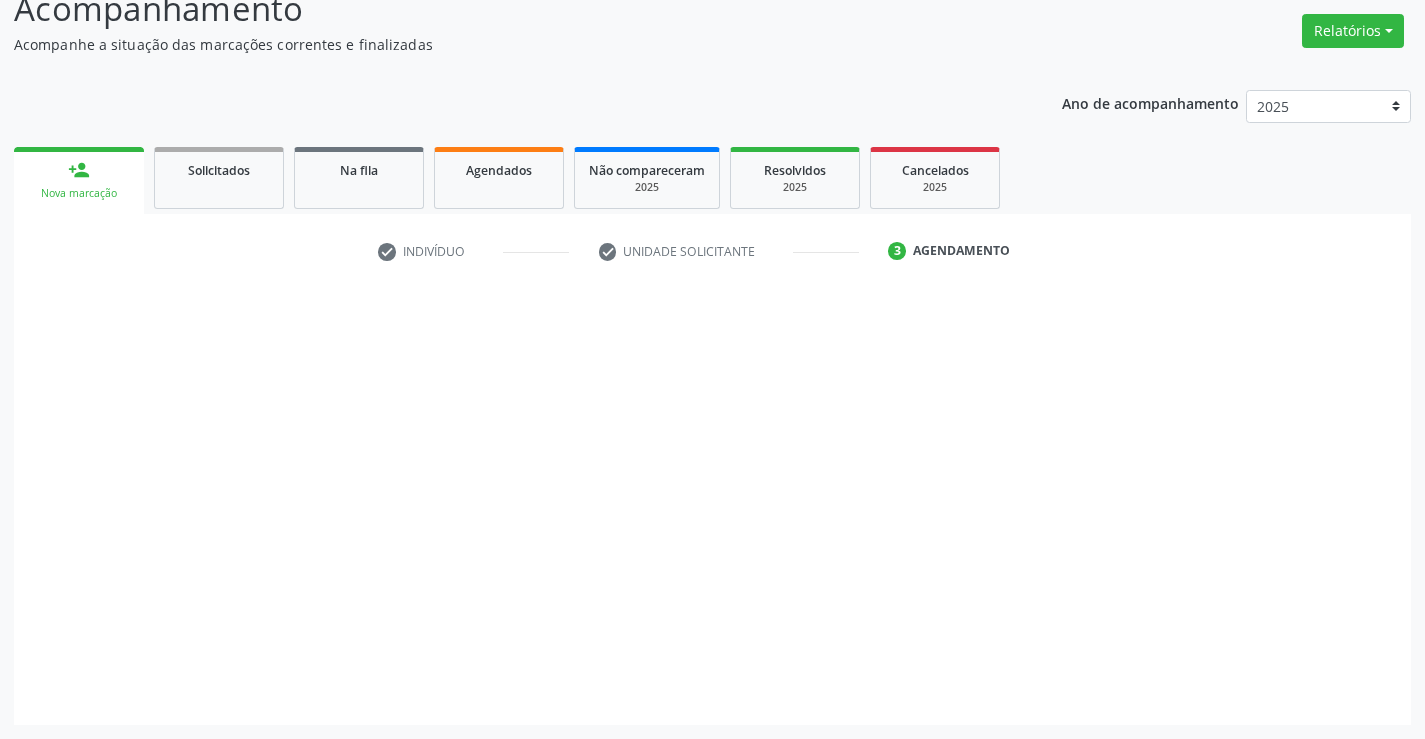 scroll, scrollTop: 152, scrollLeft: 0, axis: vertical 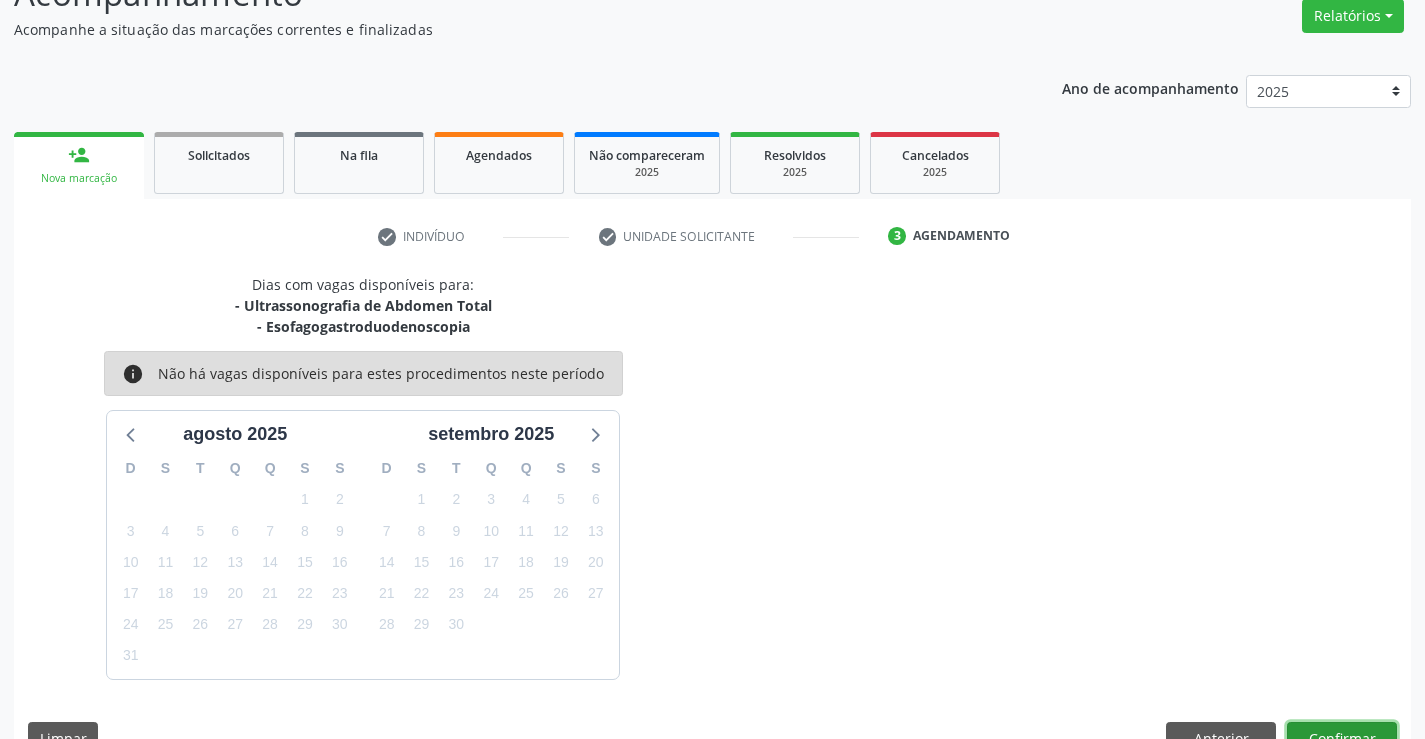 click on "Confirmar" at bounding box center (1342, 739) 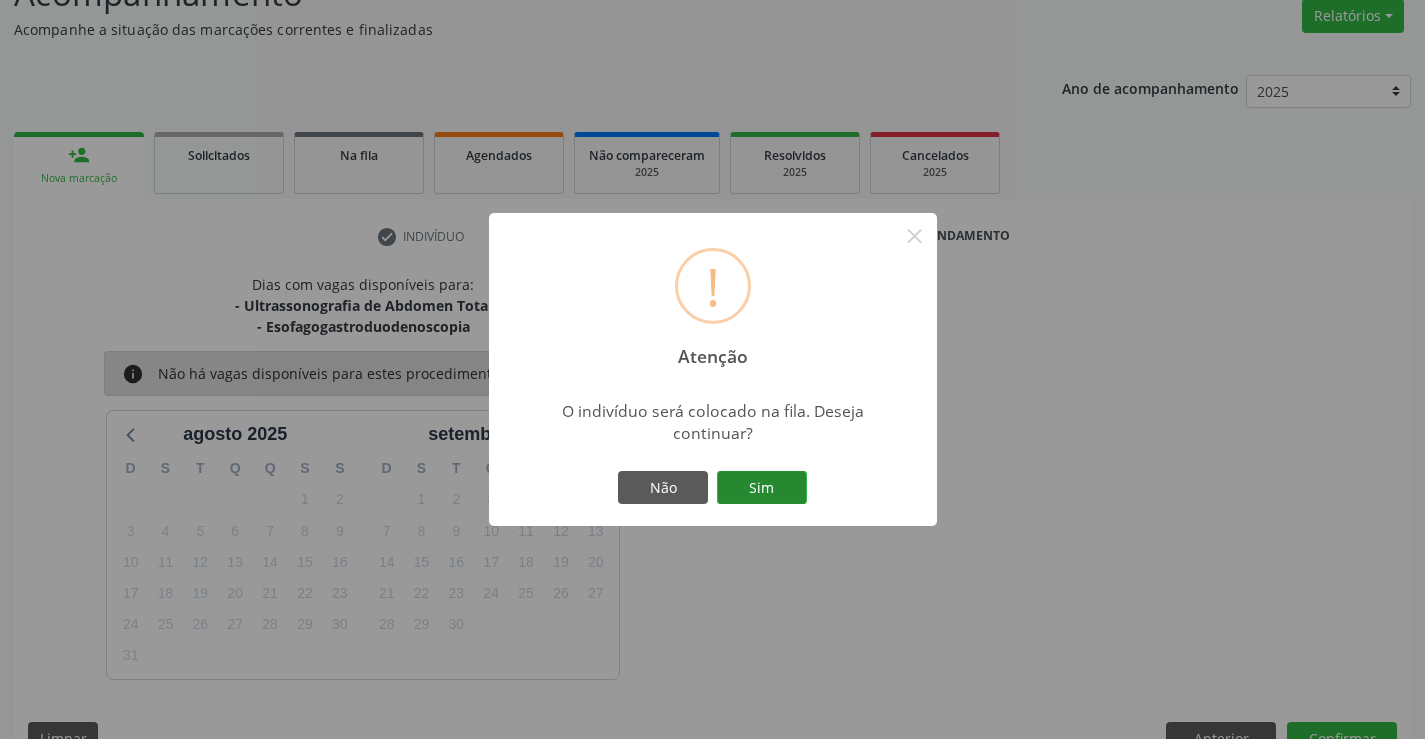 click on "Sim" at bounding box center [762, 488] 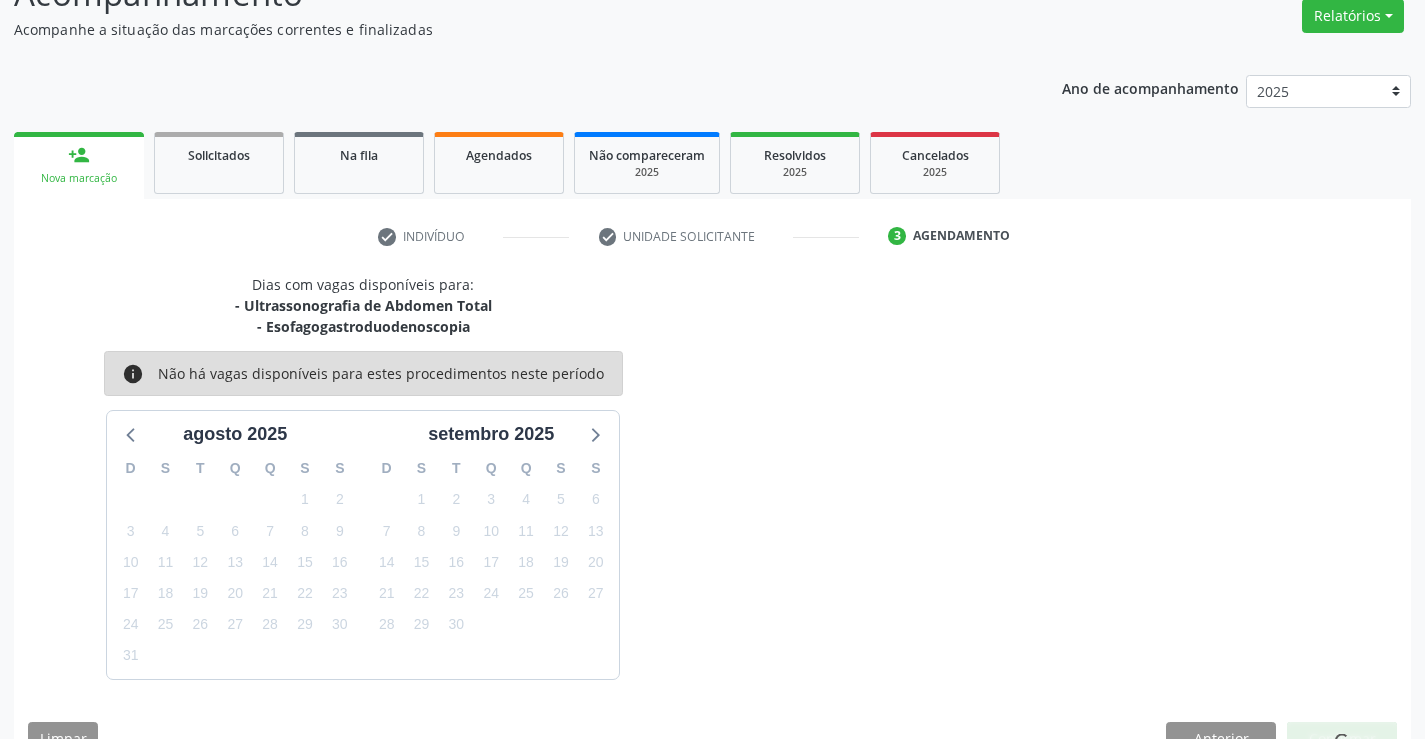 scroll, scrollTop: 0, scrollLeft: 0, axis: both 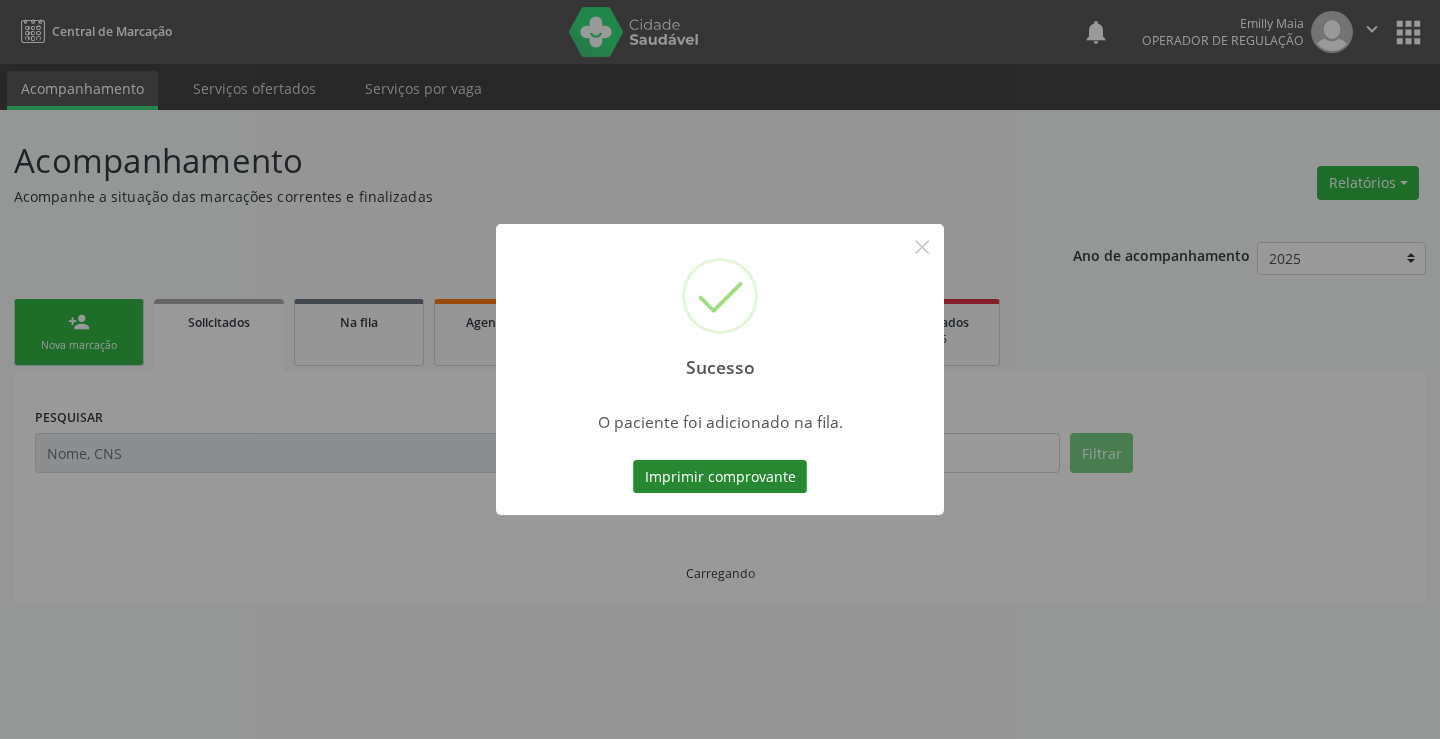 click on "Imprimir comprovante" at bounding box center (720, 477) 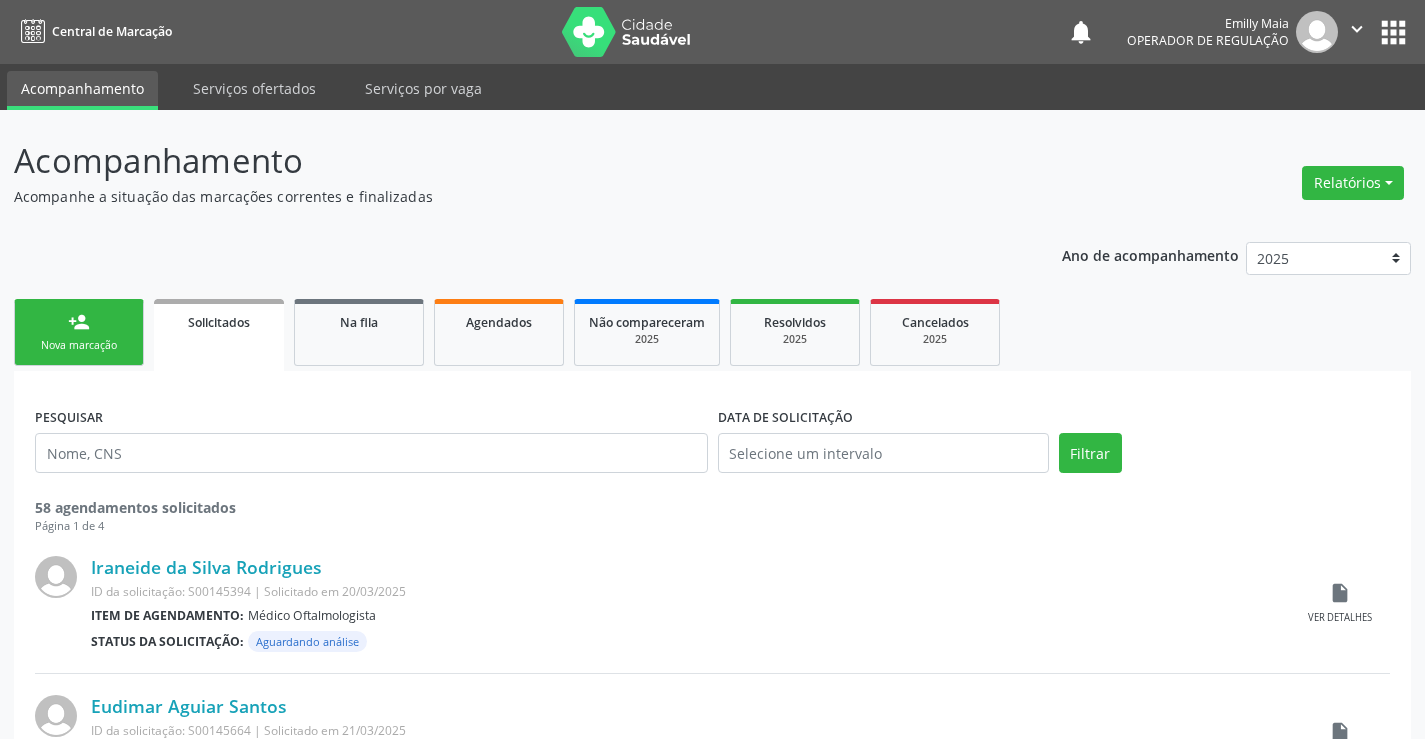 click on "person_add
Nova marcação" at bounding box center (79, 332) 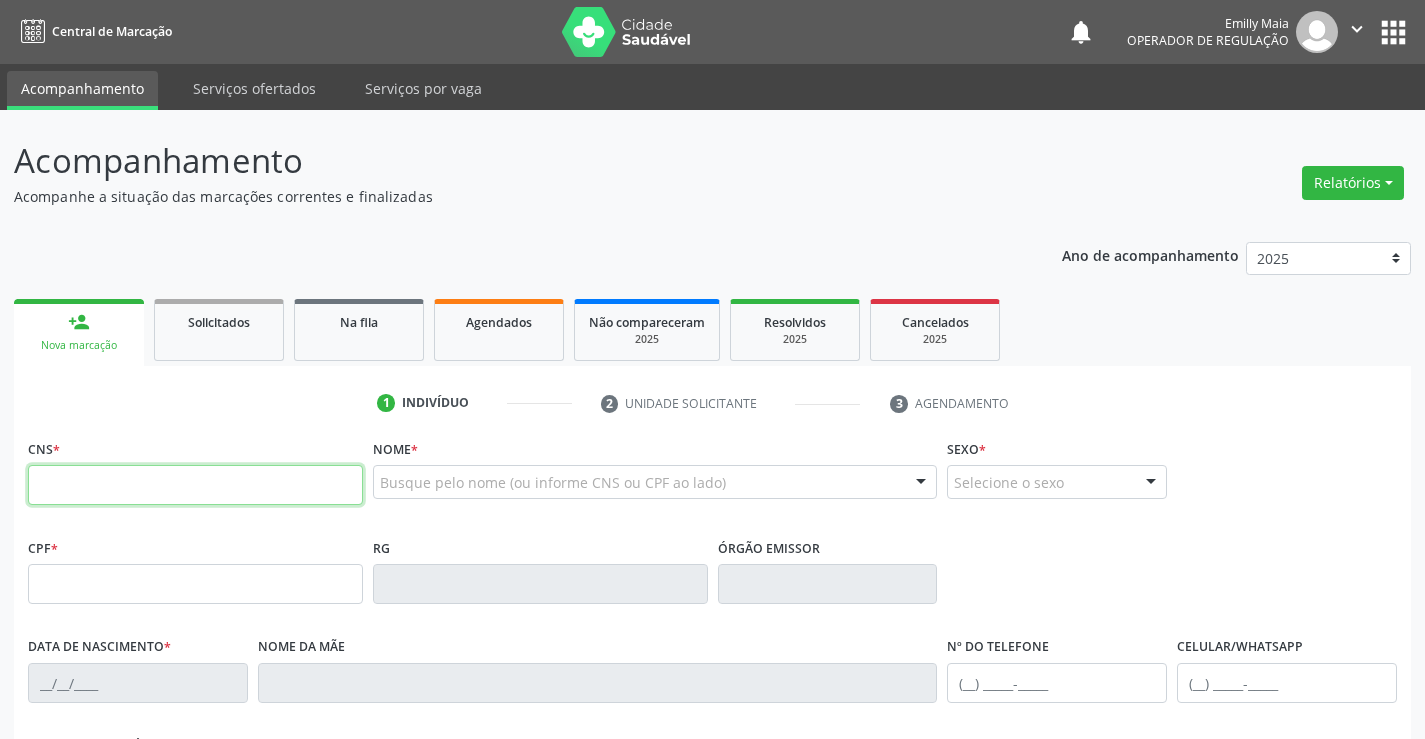click at bounding box center (195, 485) 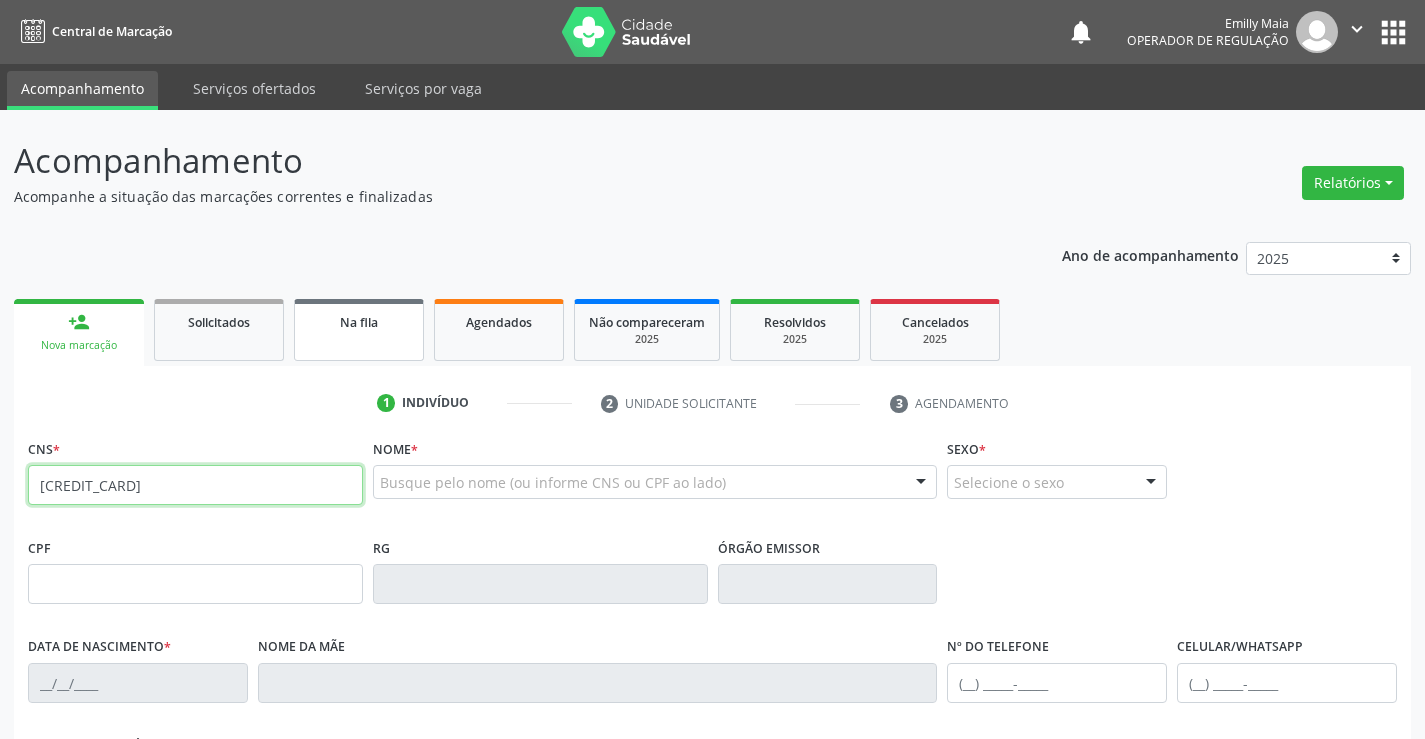 type on "700 4024 8888 5445" 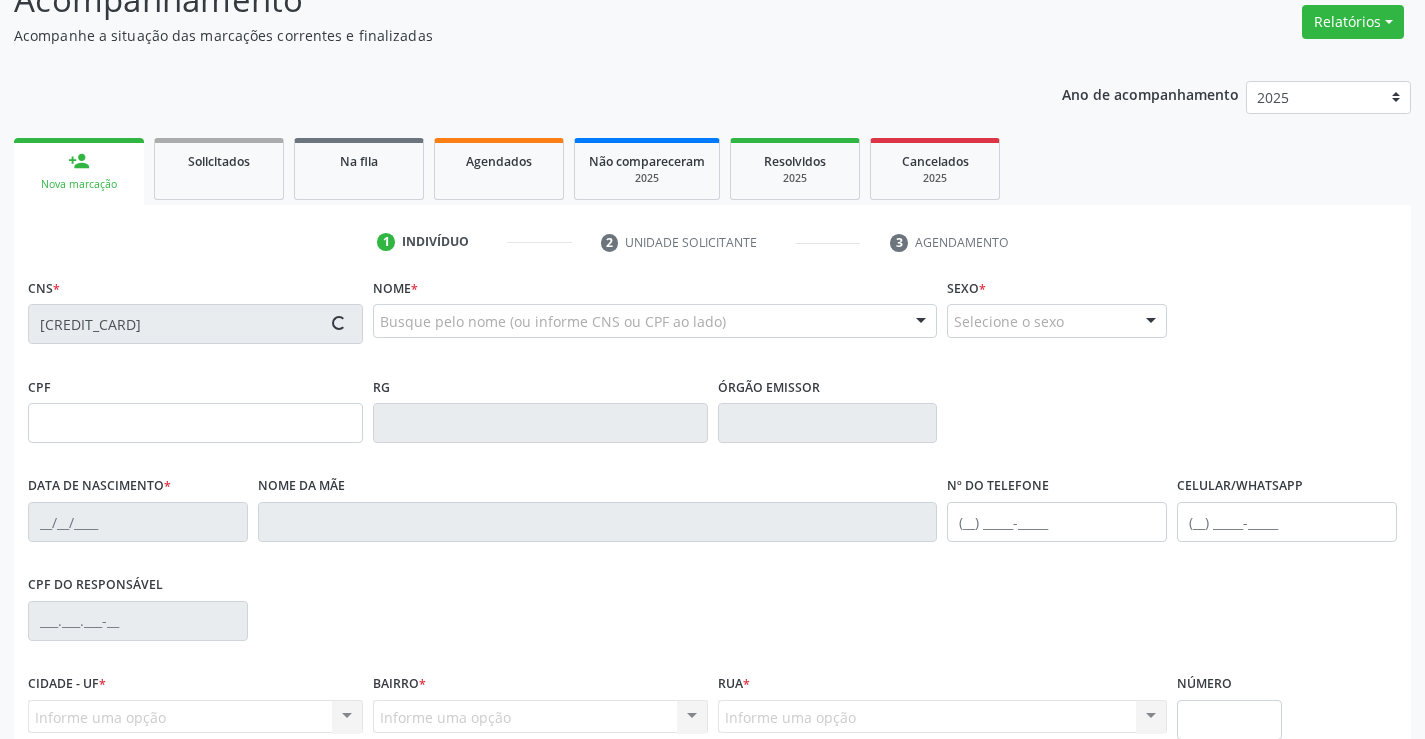 scroll, scrollTop: 200, scrollLeft: 0, axis: vertical 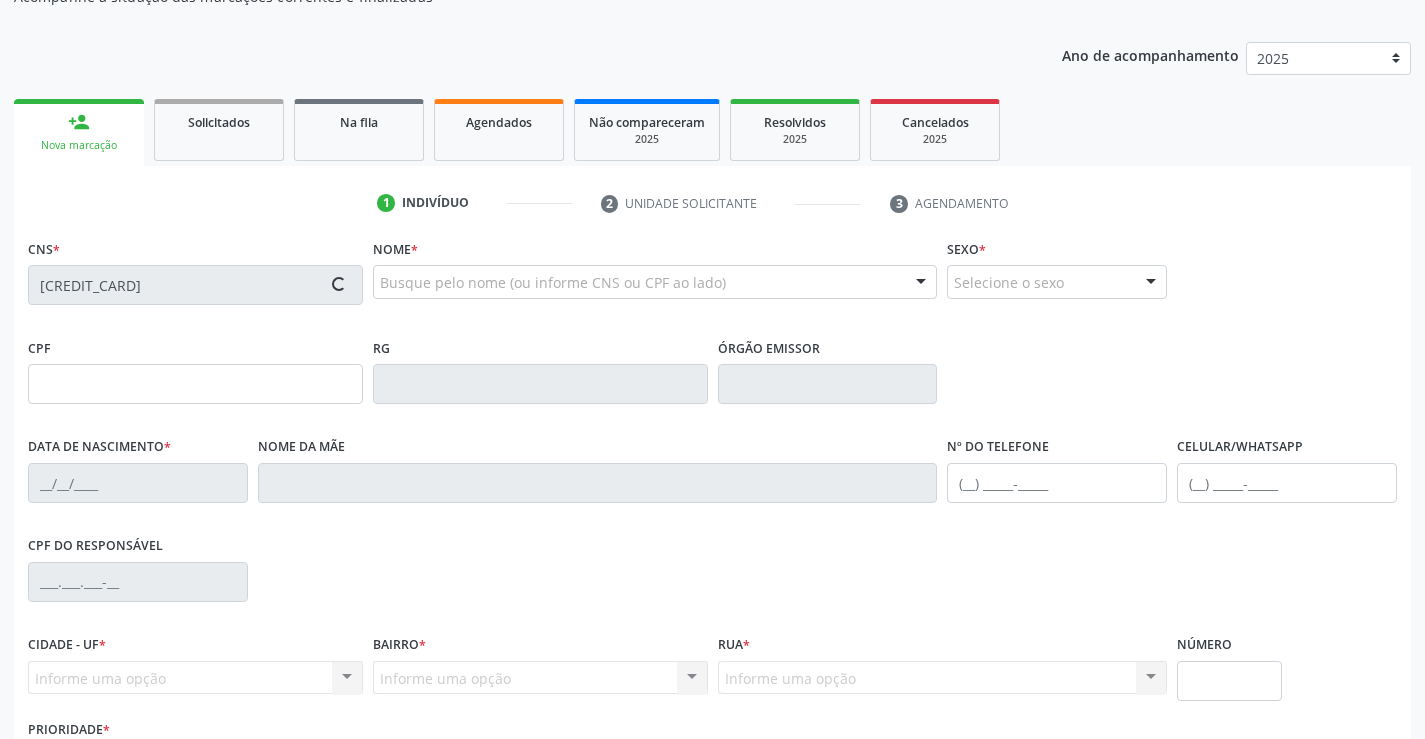 type on "0151398402" 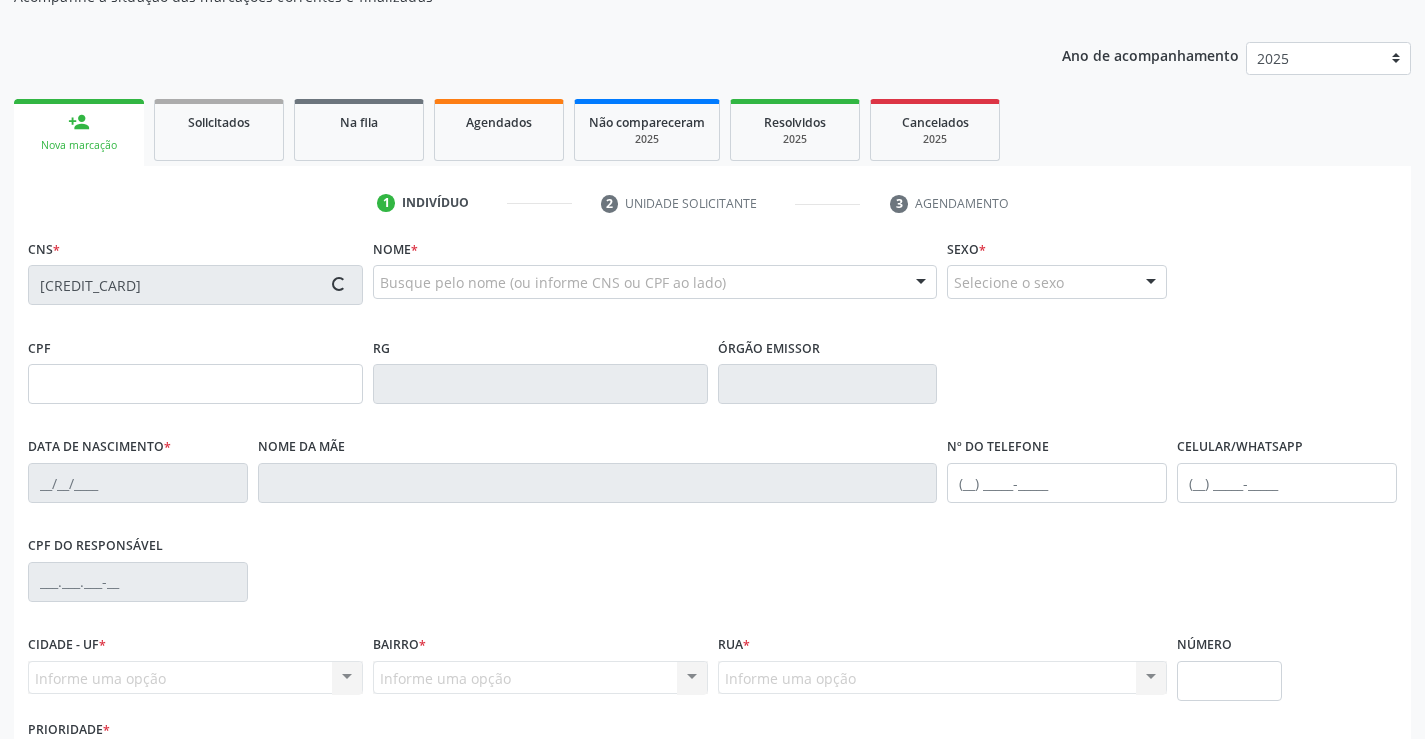 type on "S/N" 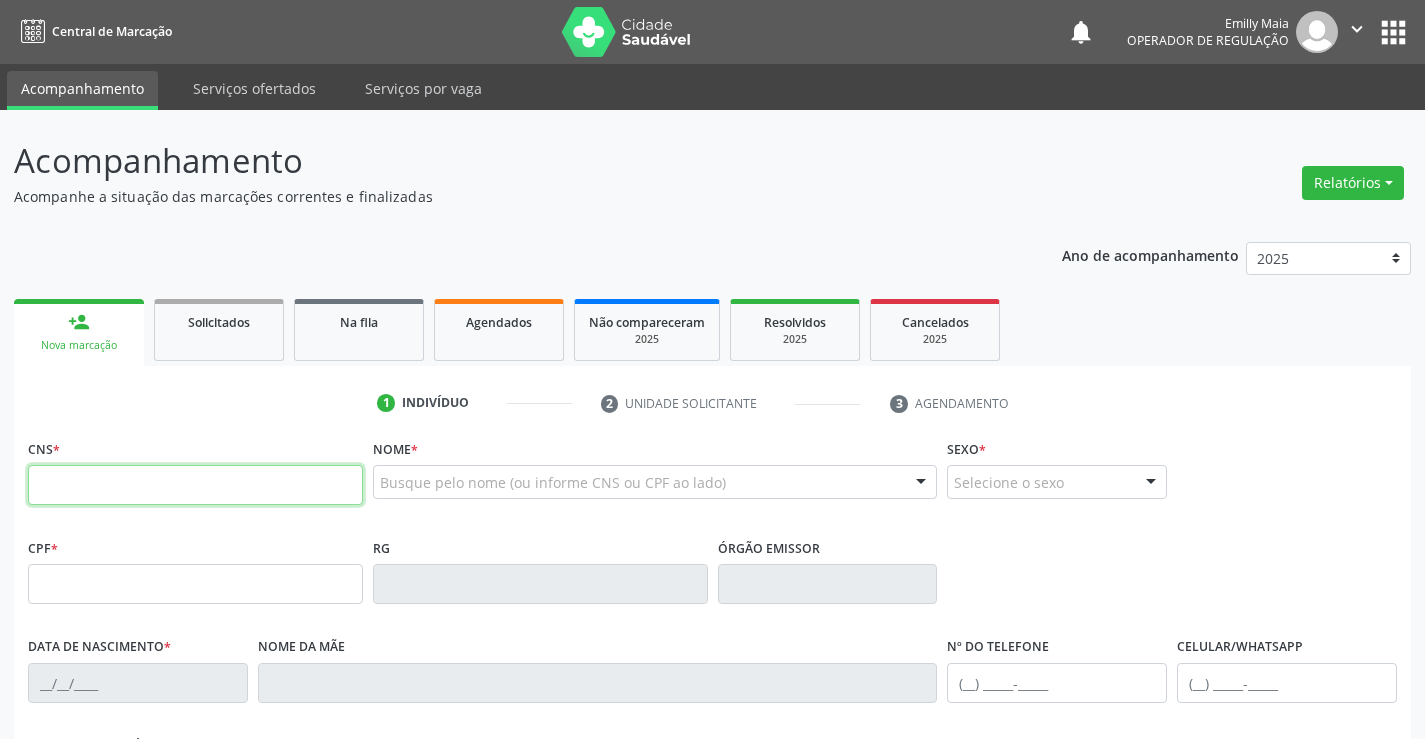 scroll, scrollTop: 0, scrollLeft: 0, axis: both 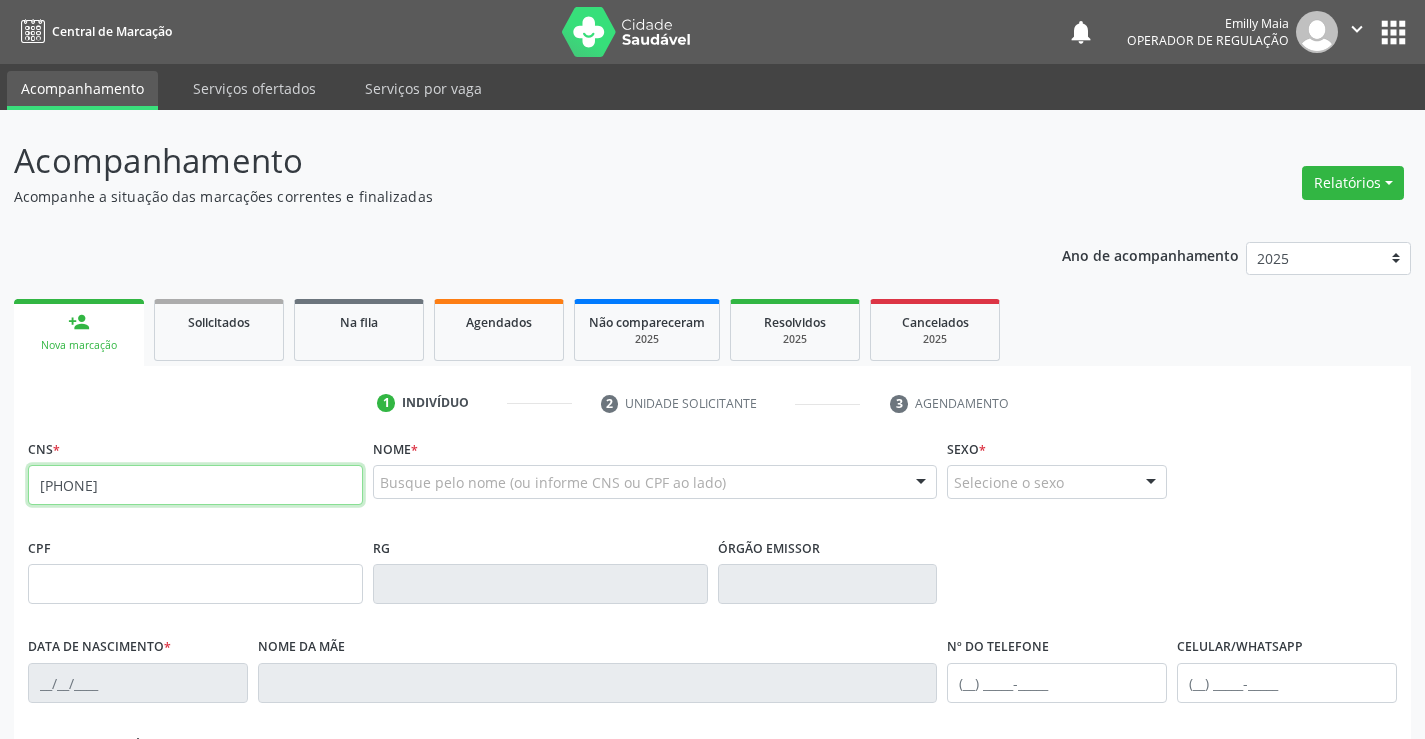 type on "[PHONE]" 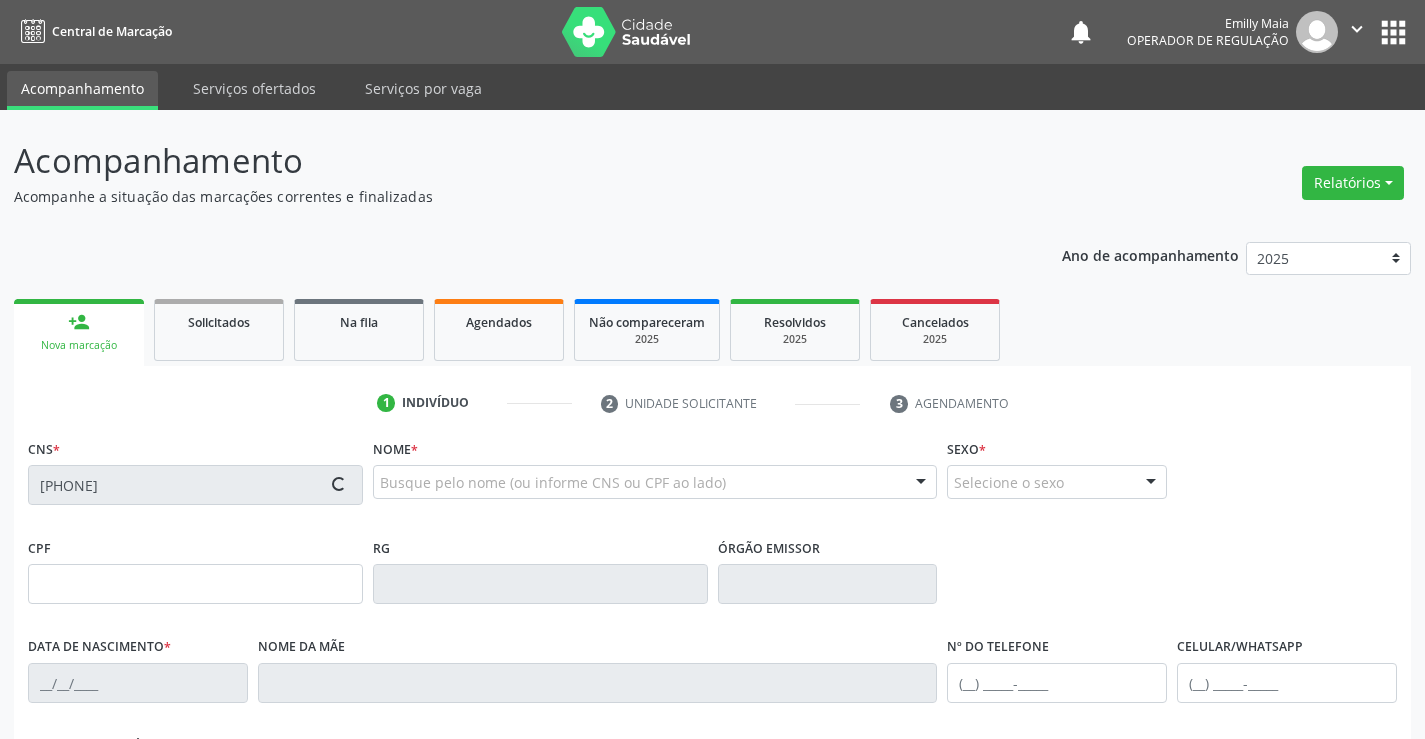 type on "[DATE]" 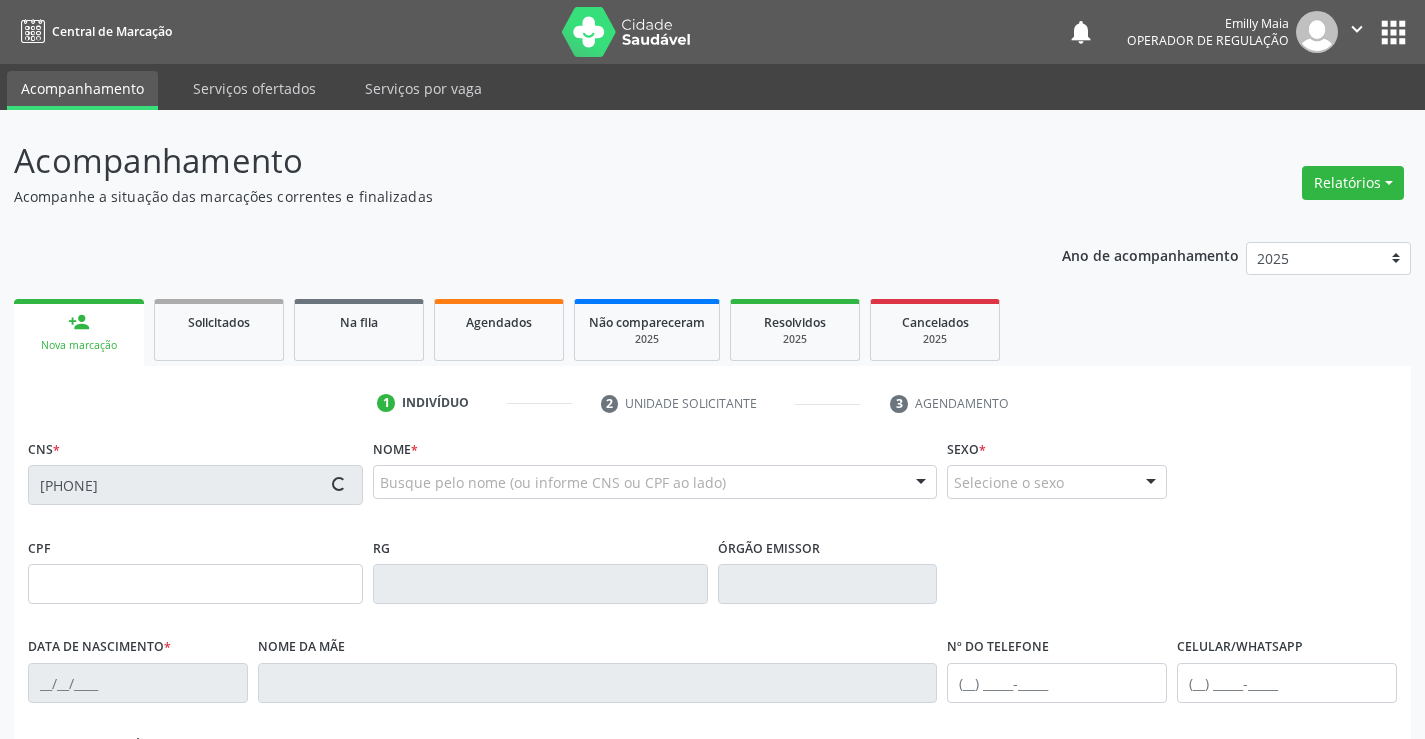 type on "SN" 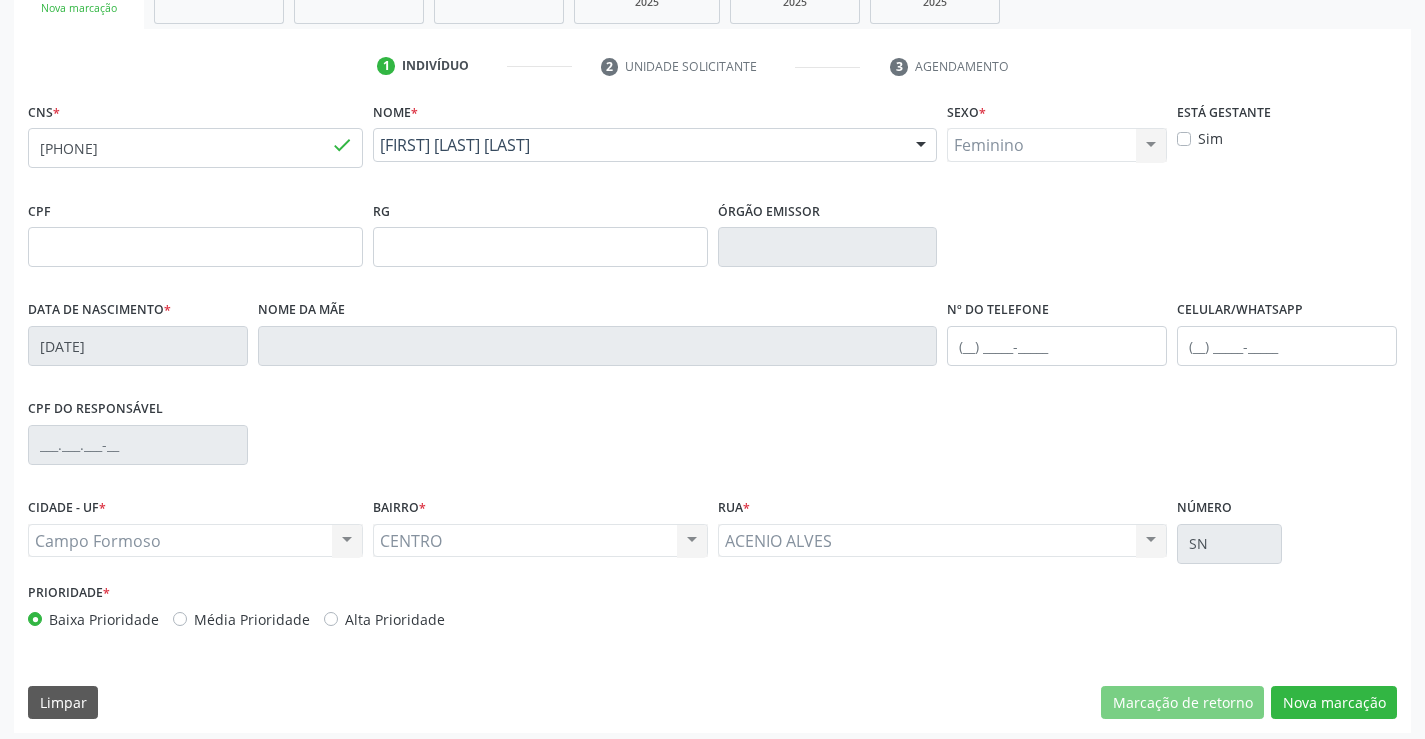 scroll, scrollTop: 345, scrollLeft: 0, axis: vertical 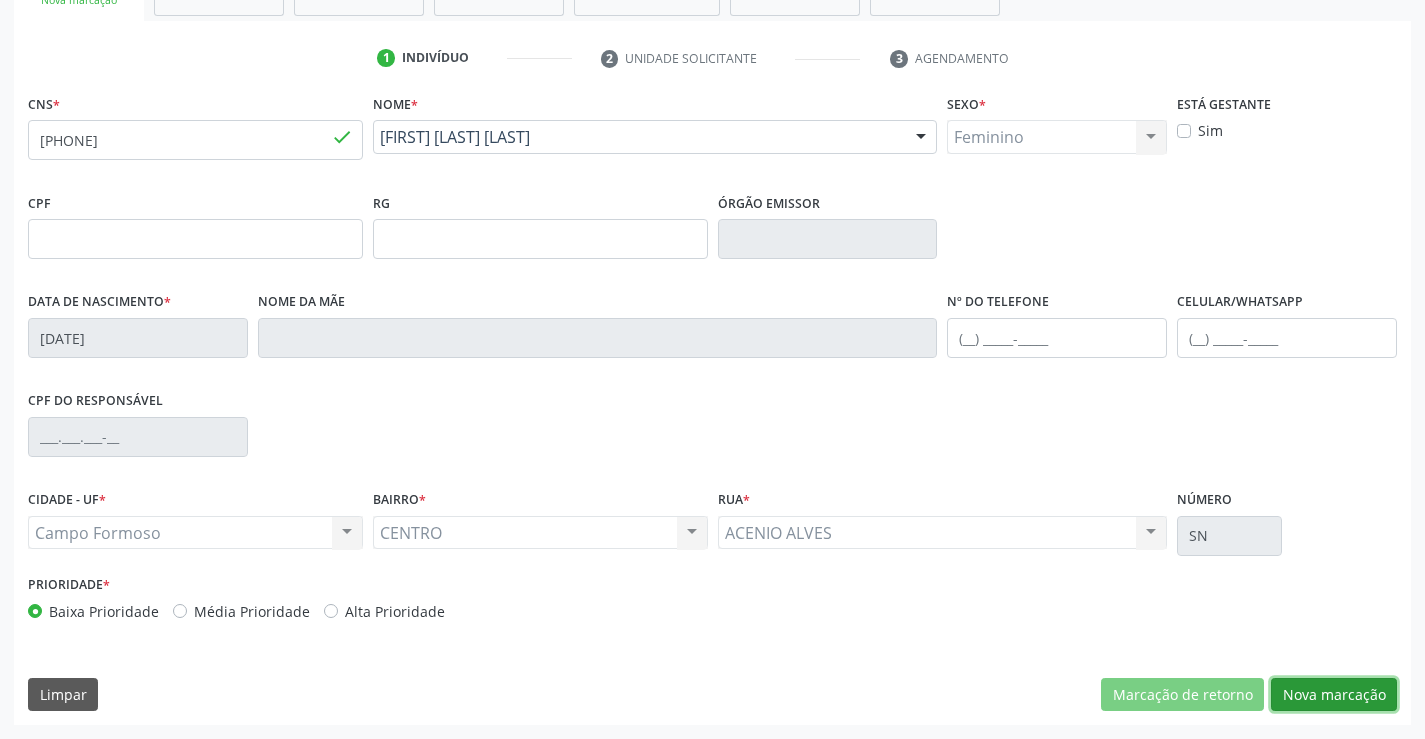 click on "Nova marcação" at bounding box center (1334, 695) 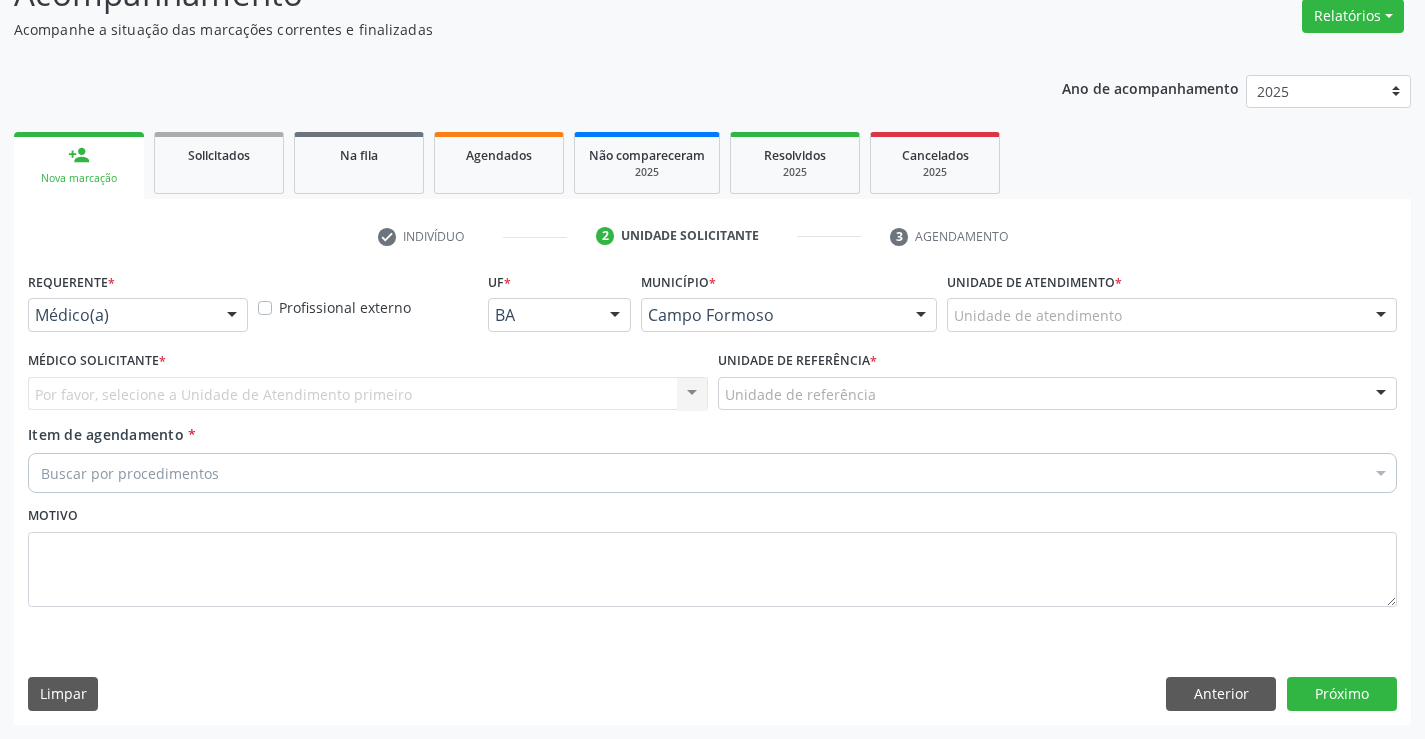 scroll, scrollTop: 167, scrollLeft: 0, axis: vertical 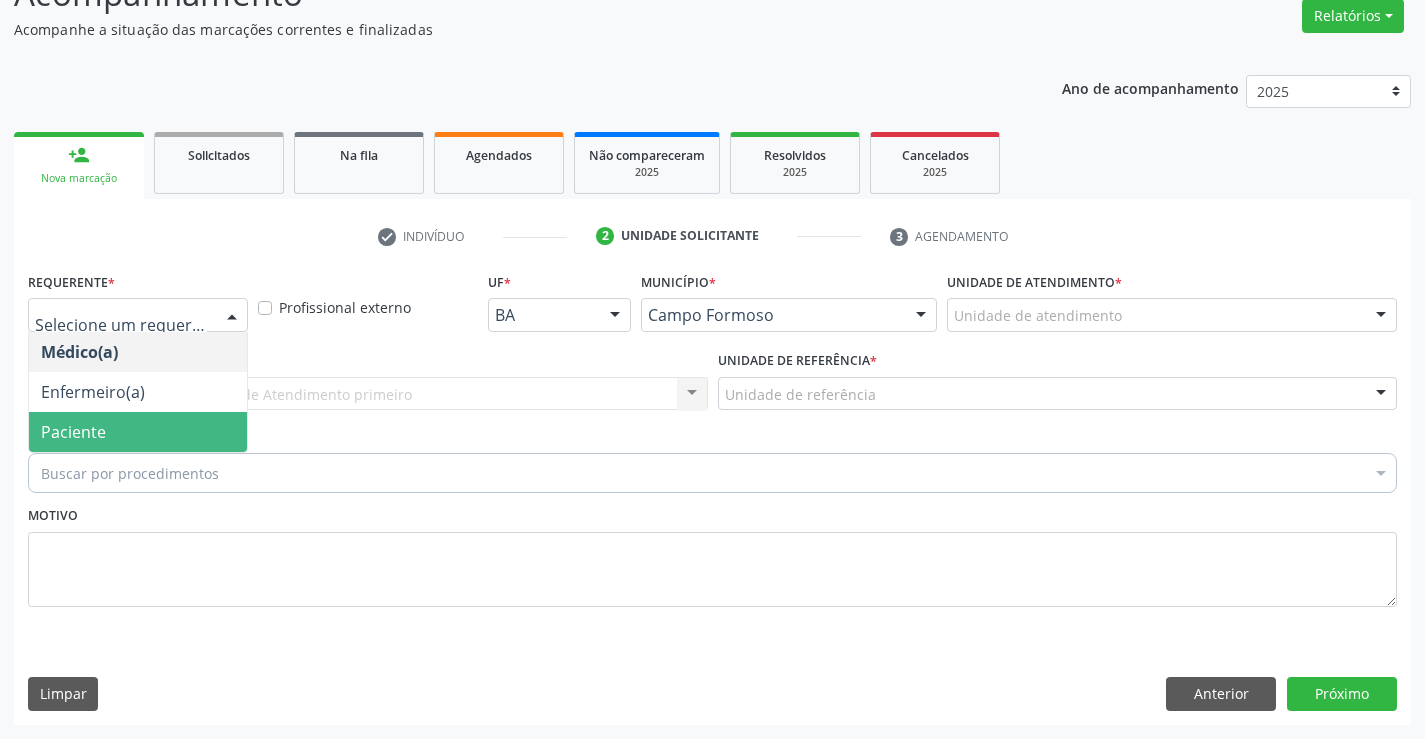 click on "Paciente" at bounding box center [138, 432] 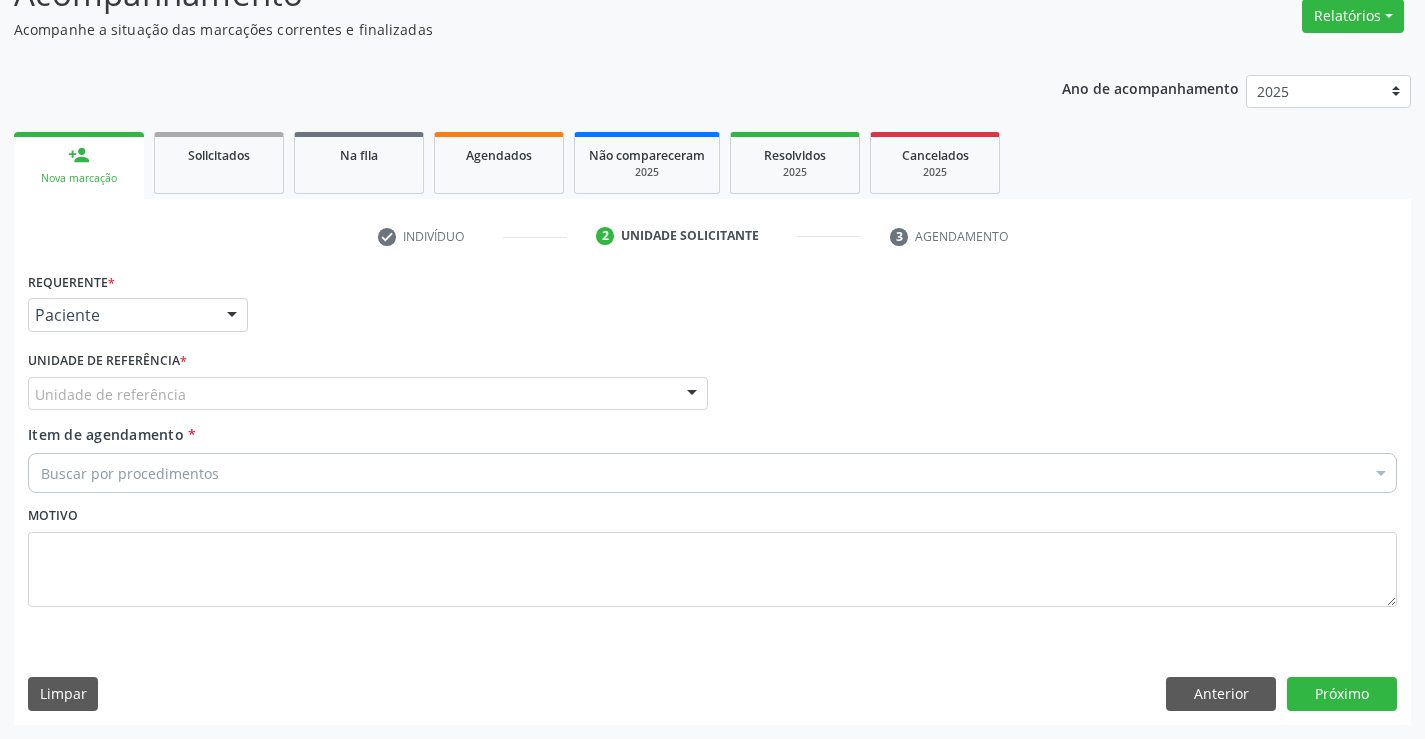 click on "Unidade de referência" at bounding box center [368, 394] 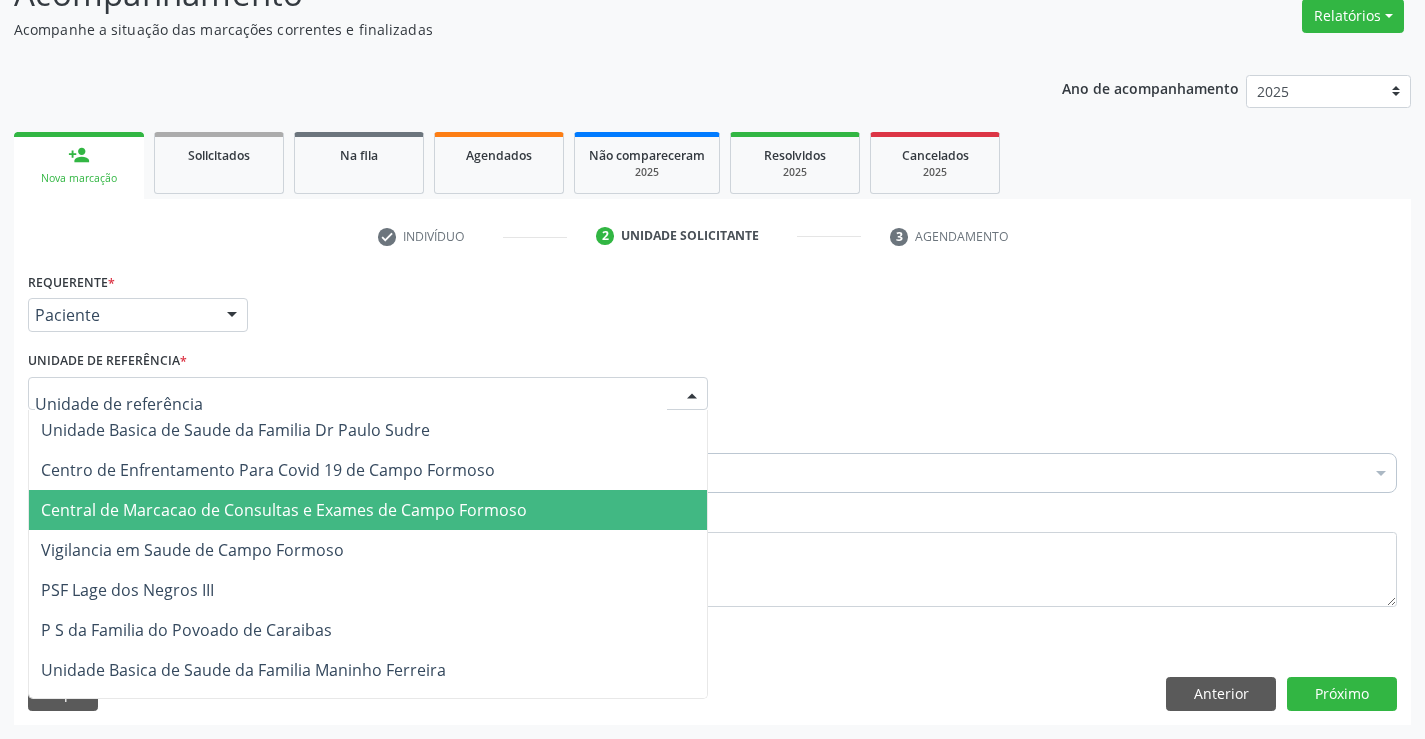 click on "Central de Marcacao de Consultas e Exames de Campo Formoso" at bounding box center (284, 510) 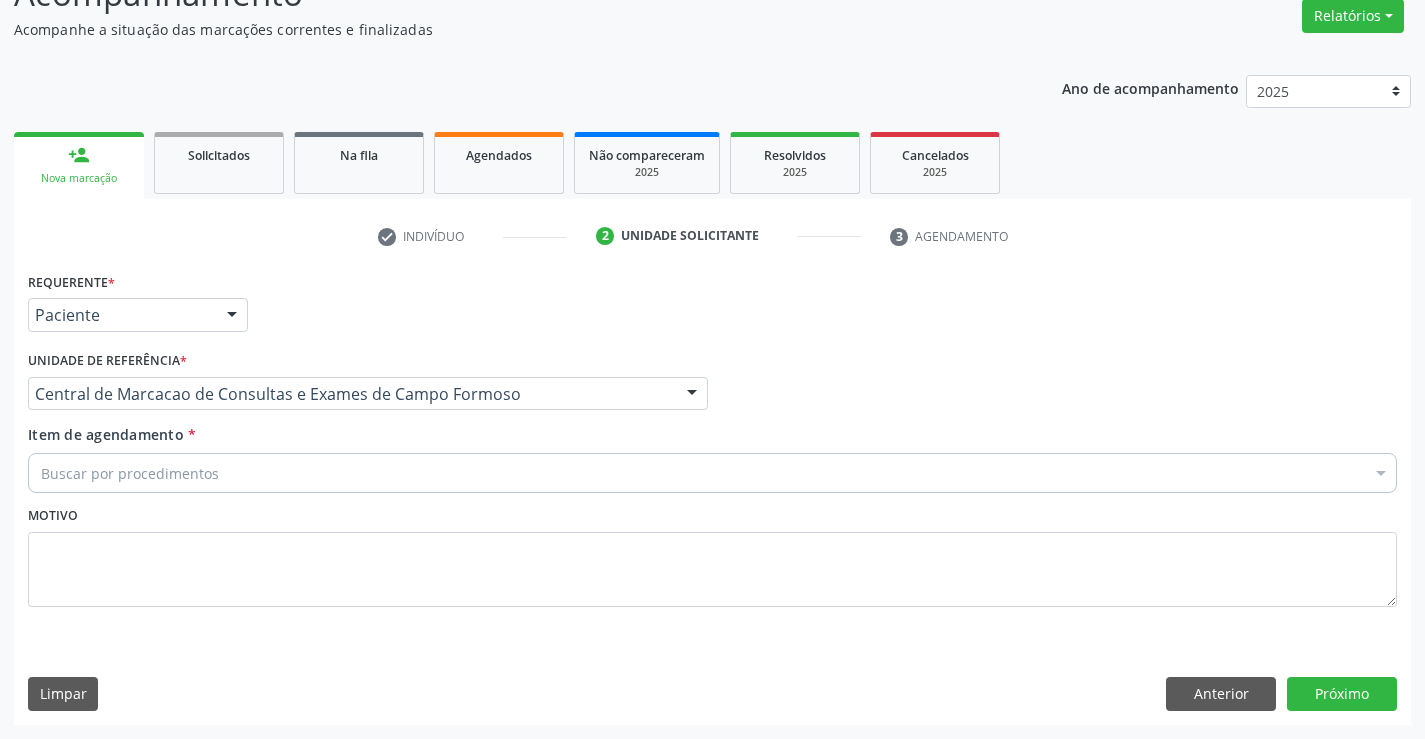 click on "Buscar por procedimentos" at bounding box center (712, 473) 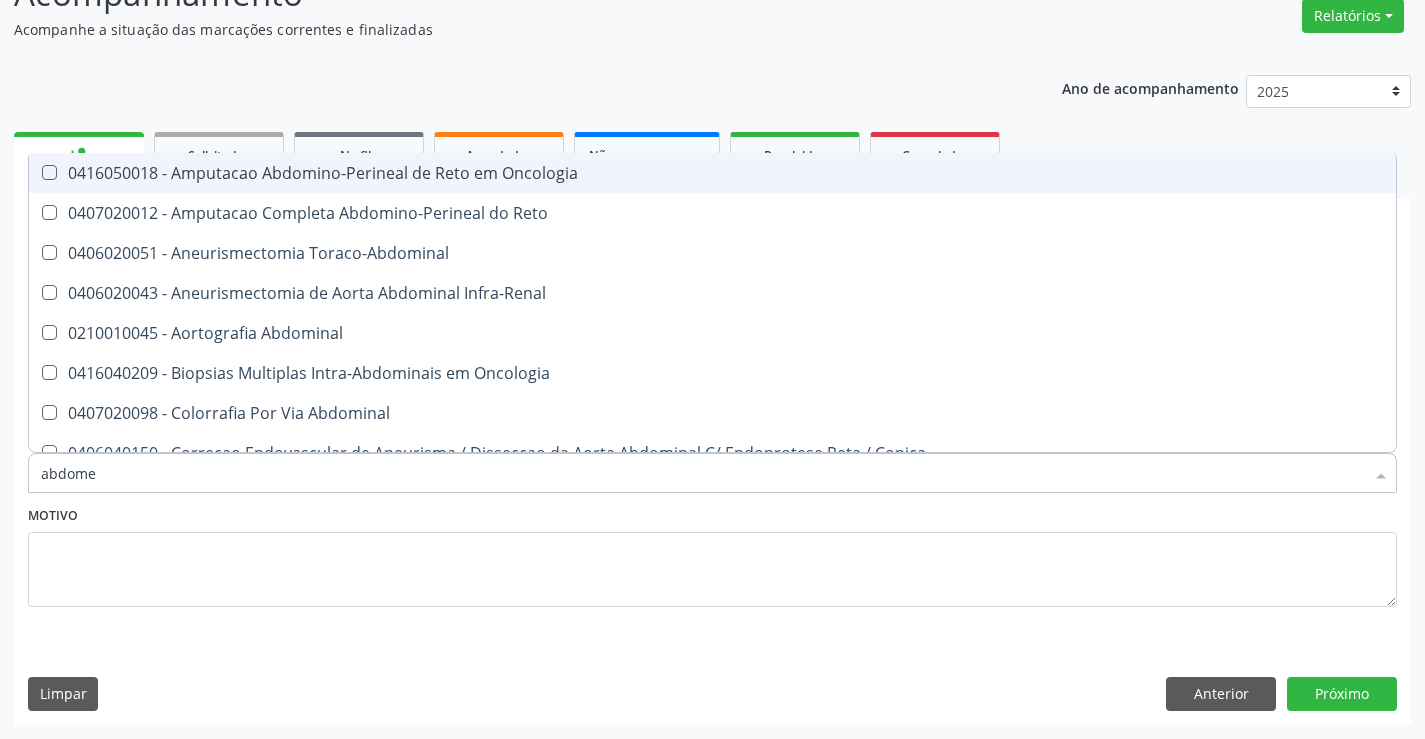 type on "abdomen" 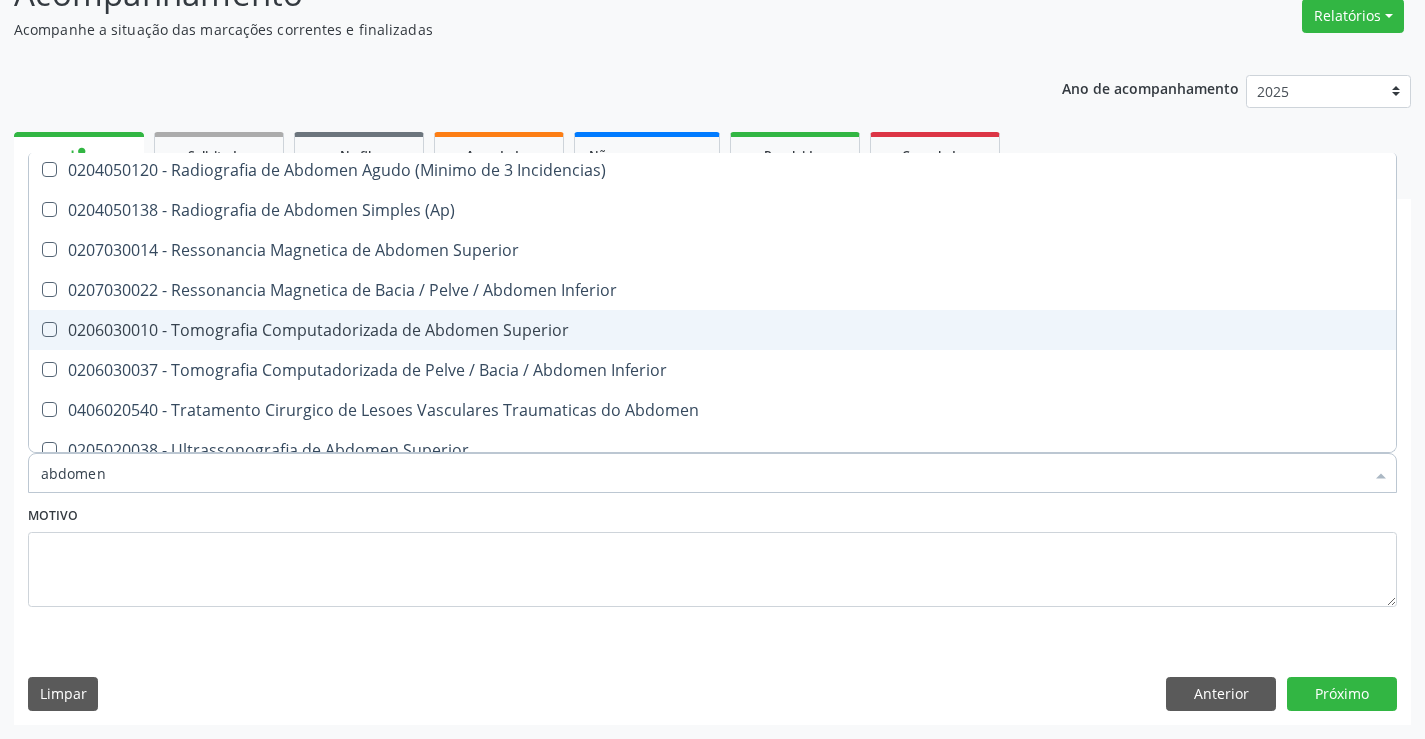 scroll, scrollTop: 101, scrollLeft: 0, axis: vertical 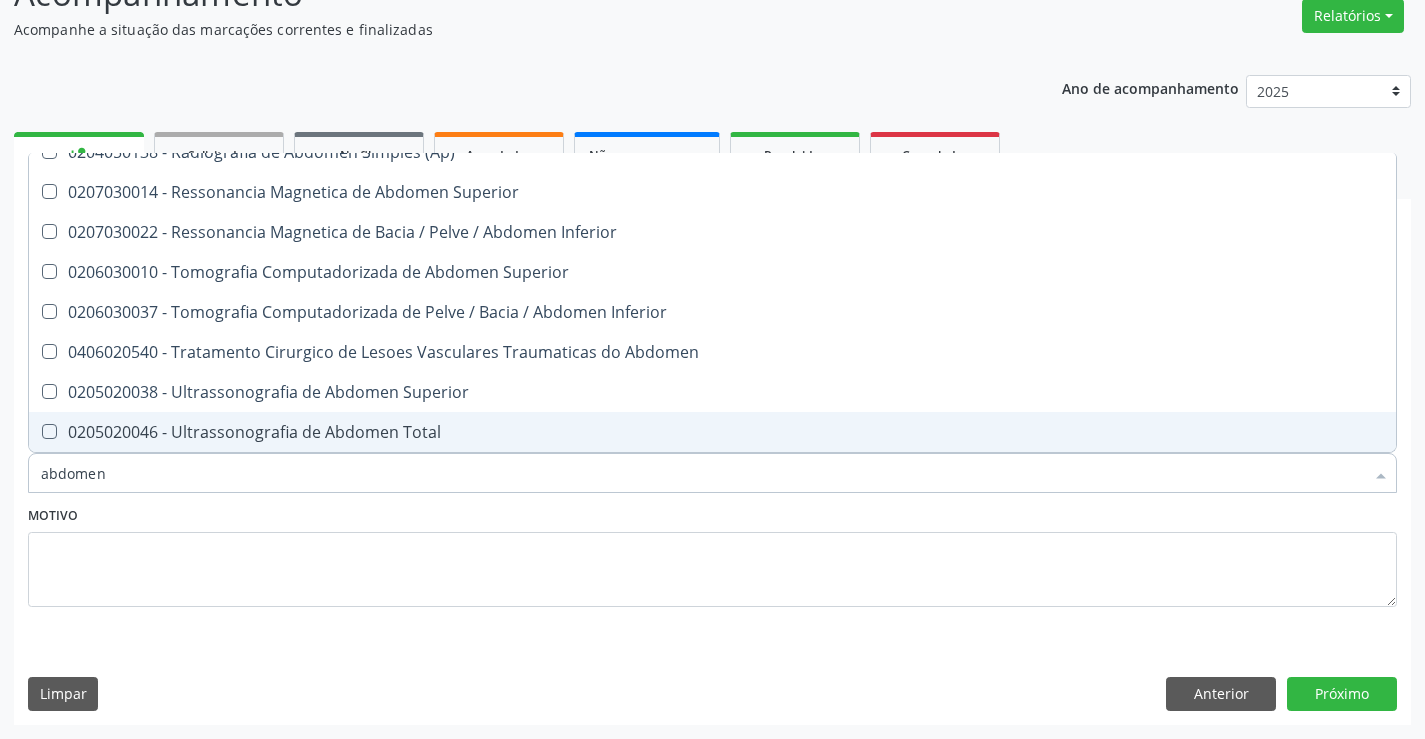 click on "0205020046 - Ultrassonografia de Abdomen Total" at bounding box center [712, 432] 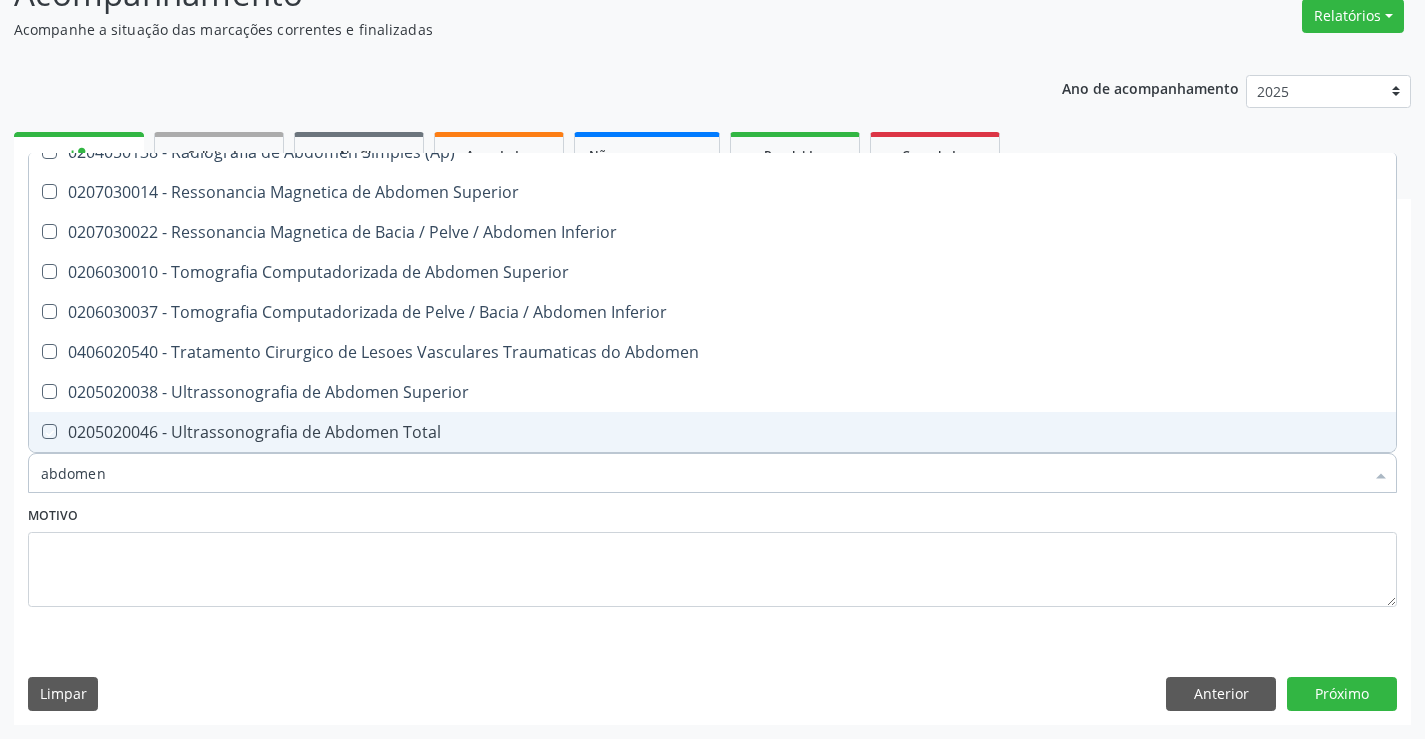 checkbox on "true" 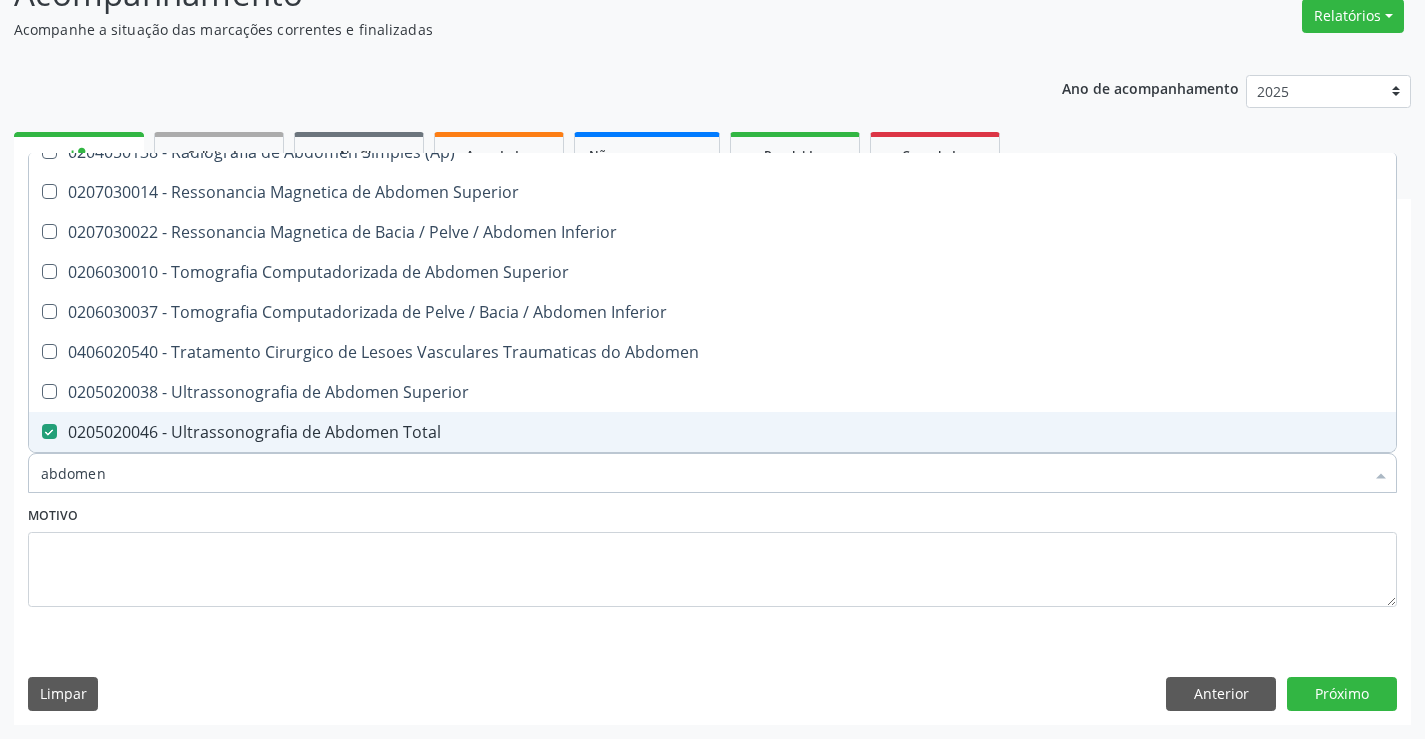 click on "abdomen" at bounding box center (702, 473) 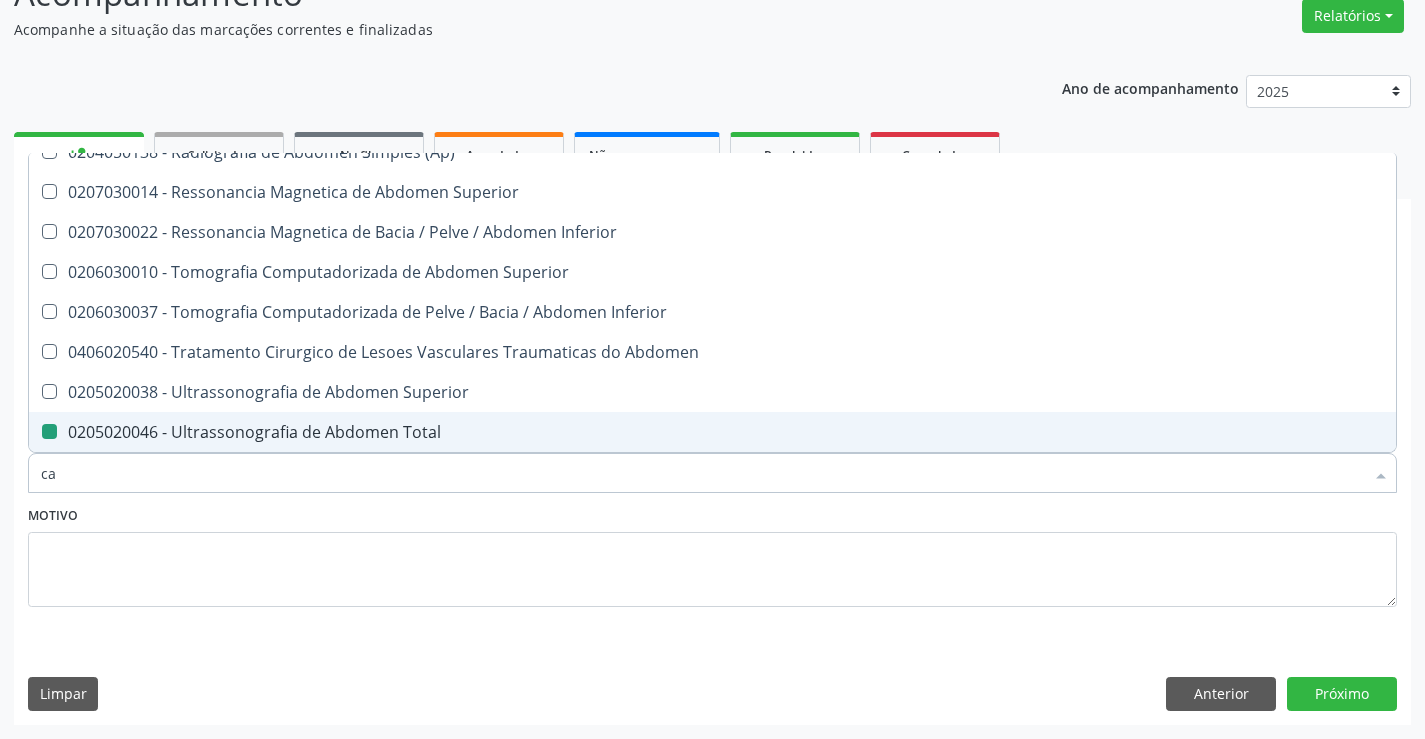 type on "car" 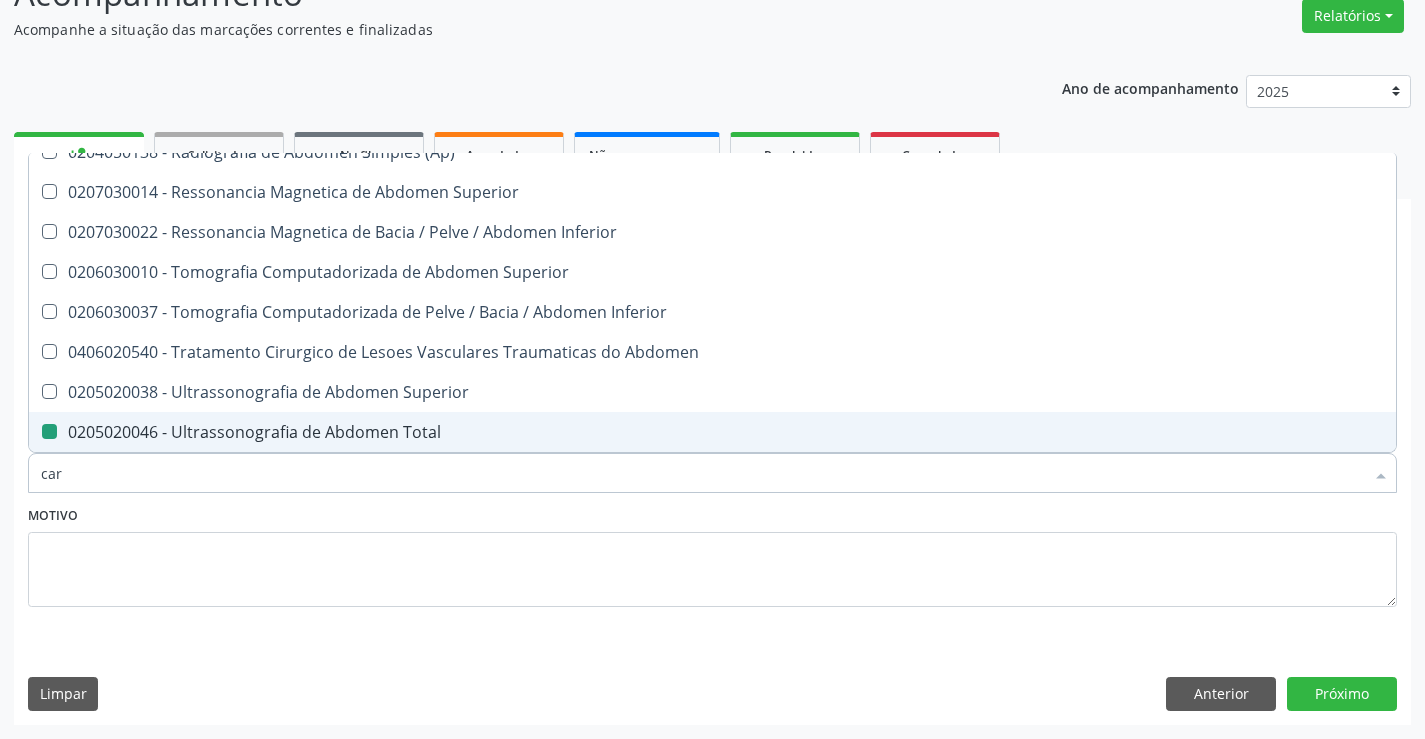 checkbox on "false" 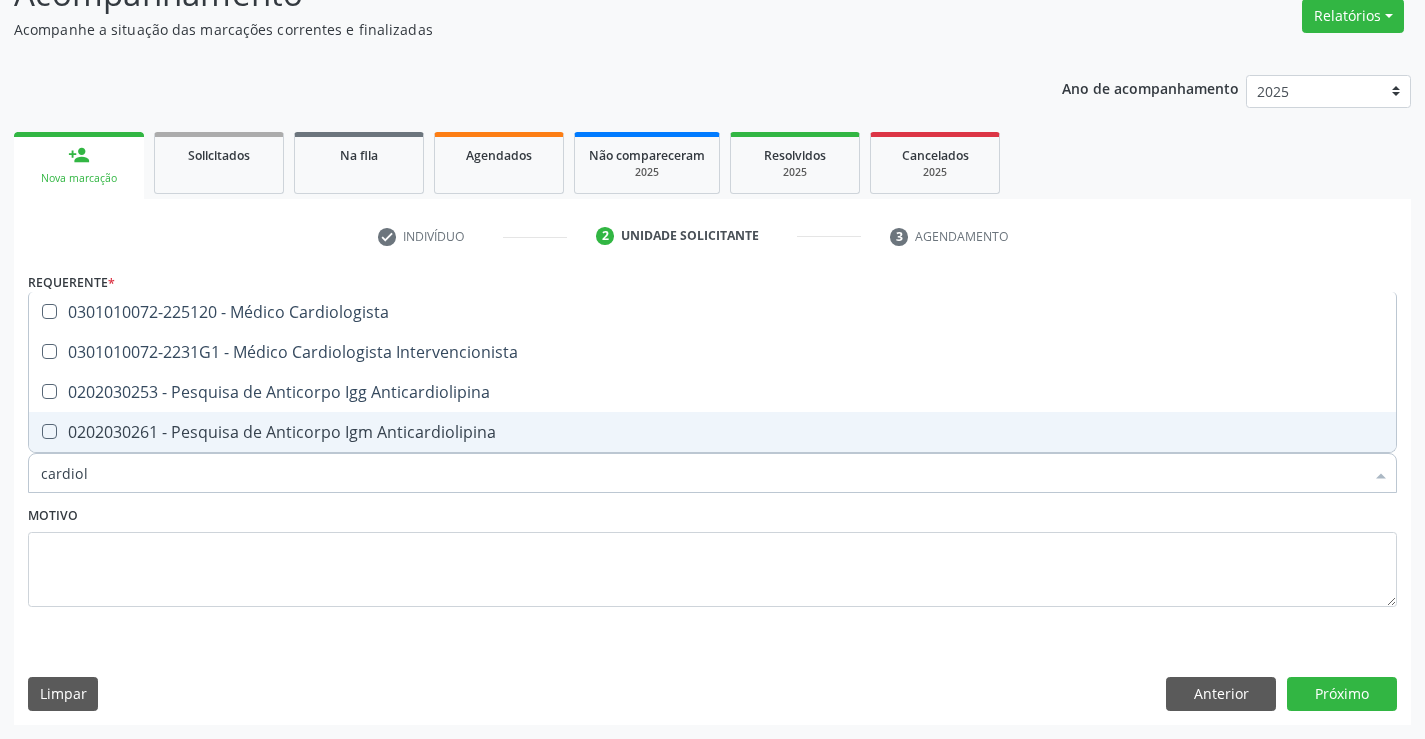 scroll, scrollTop: 0, scrollLeft: 0, axis: both 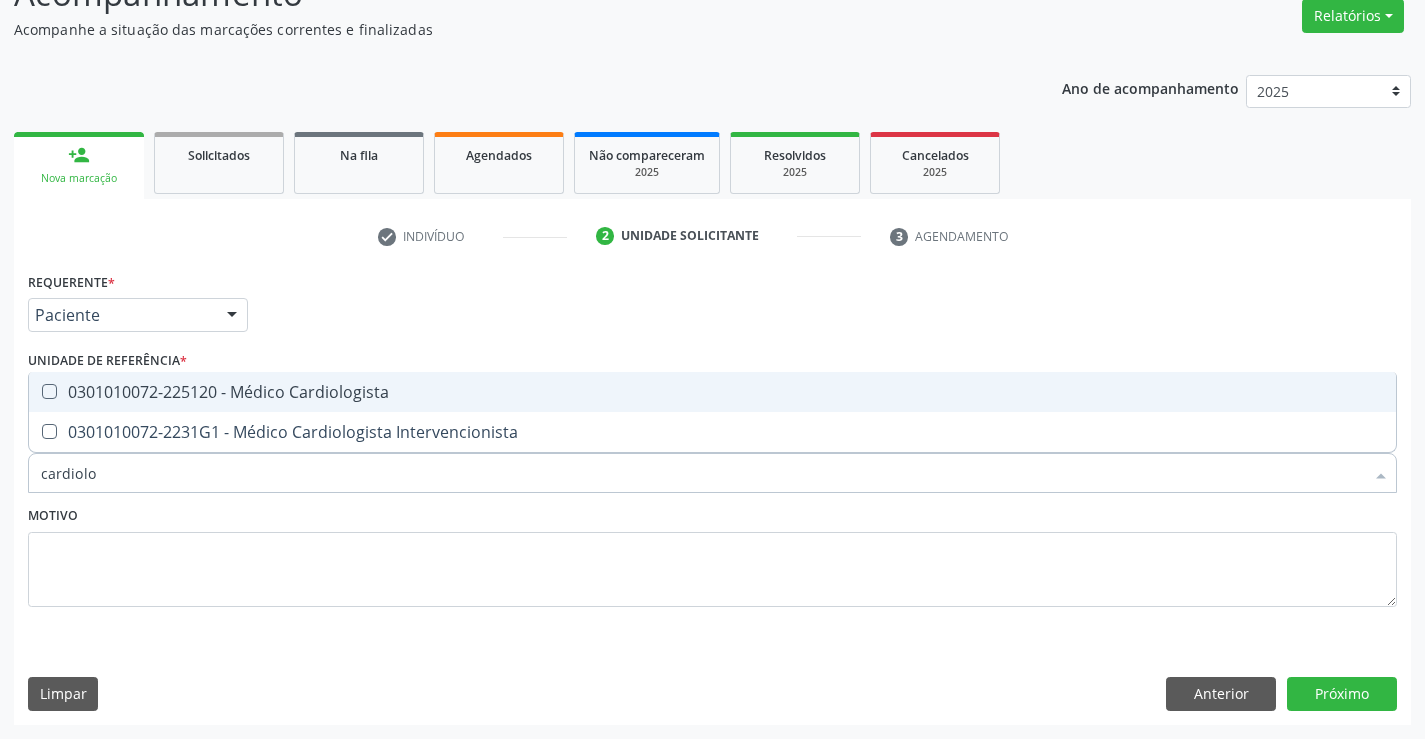 click on "0301010072-225120 - Médico Cardiologista" at bounding box center [712, 392] 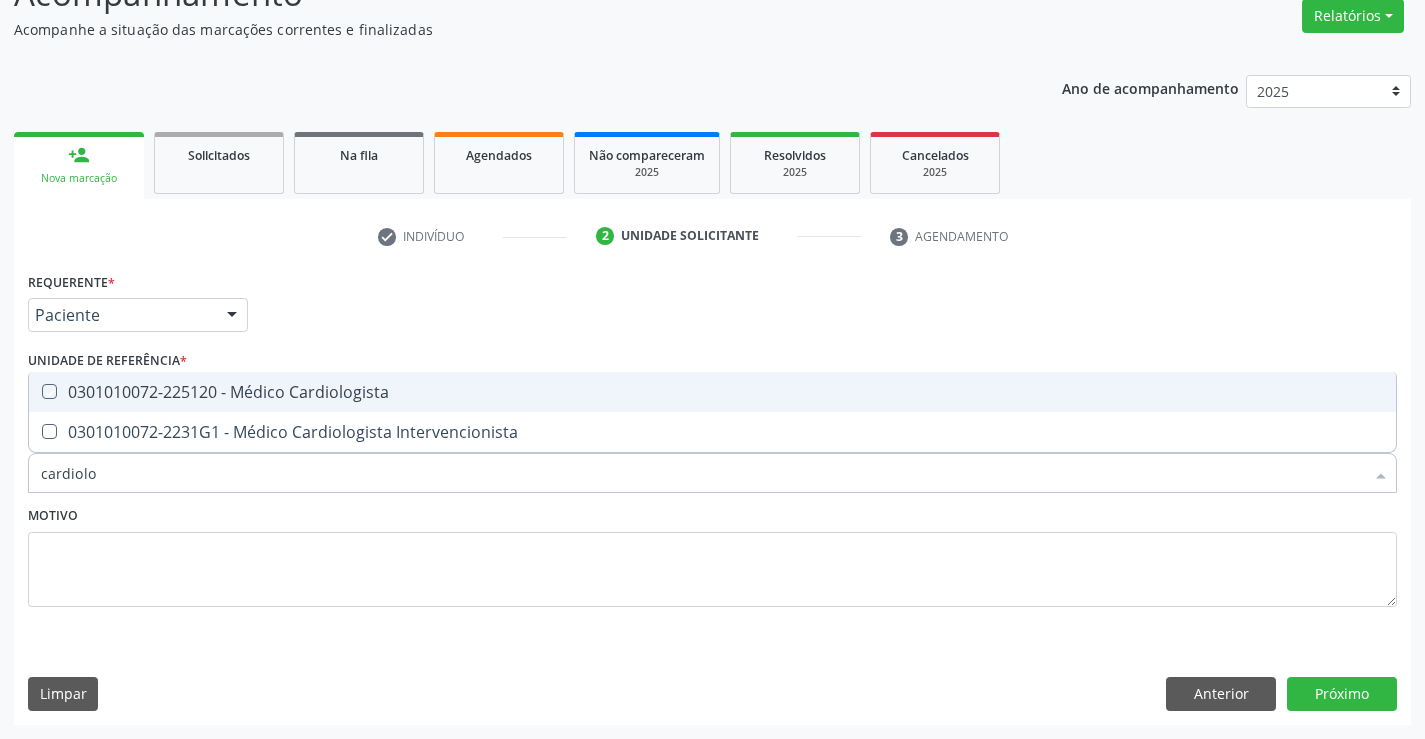 checkbox on "true" 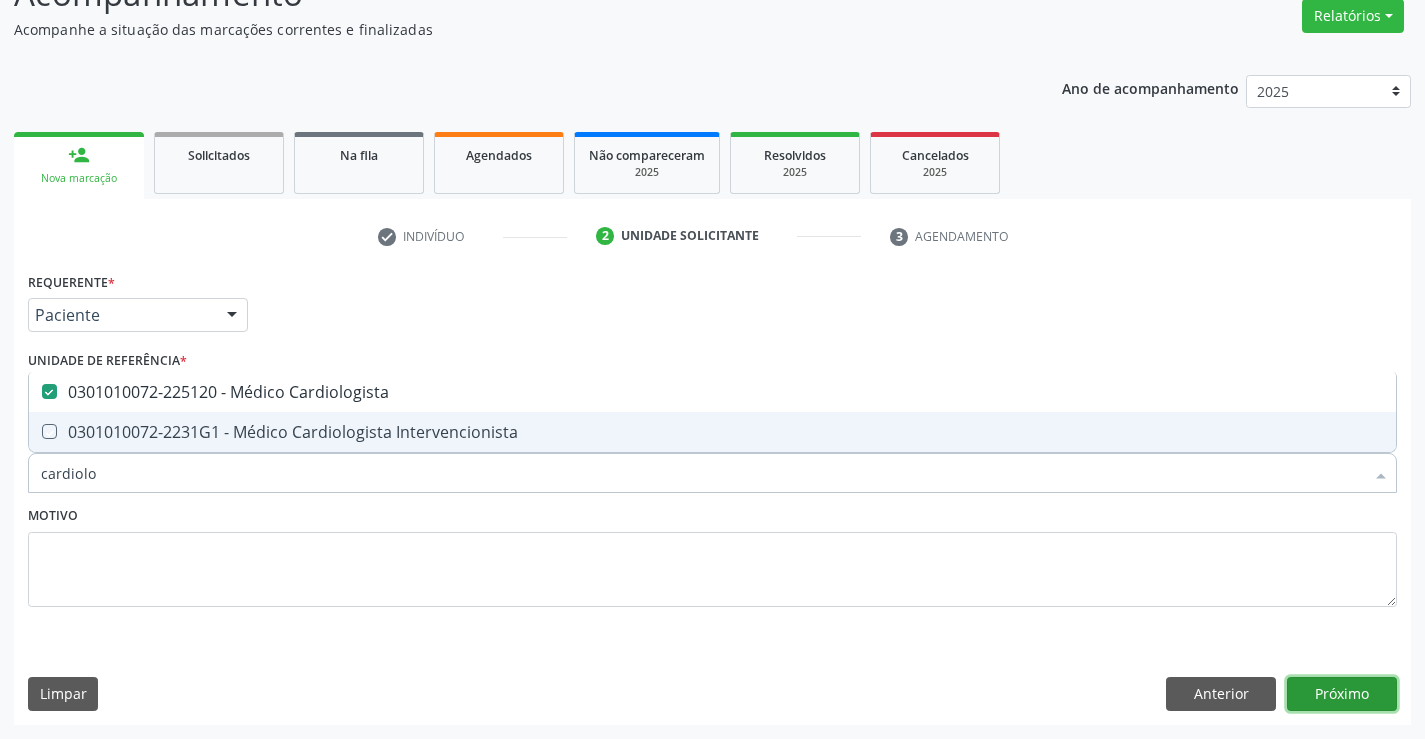 click on "Próximo" at bounding box center [1342, 694] 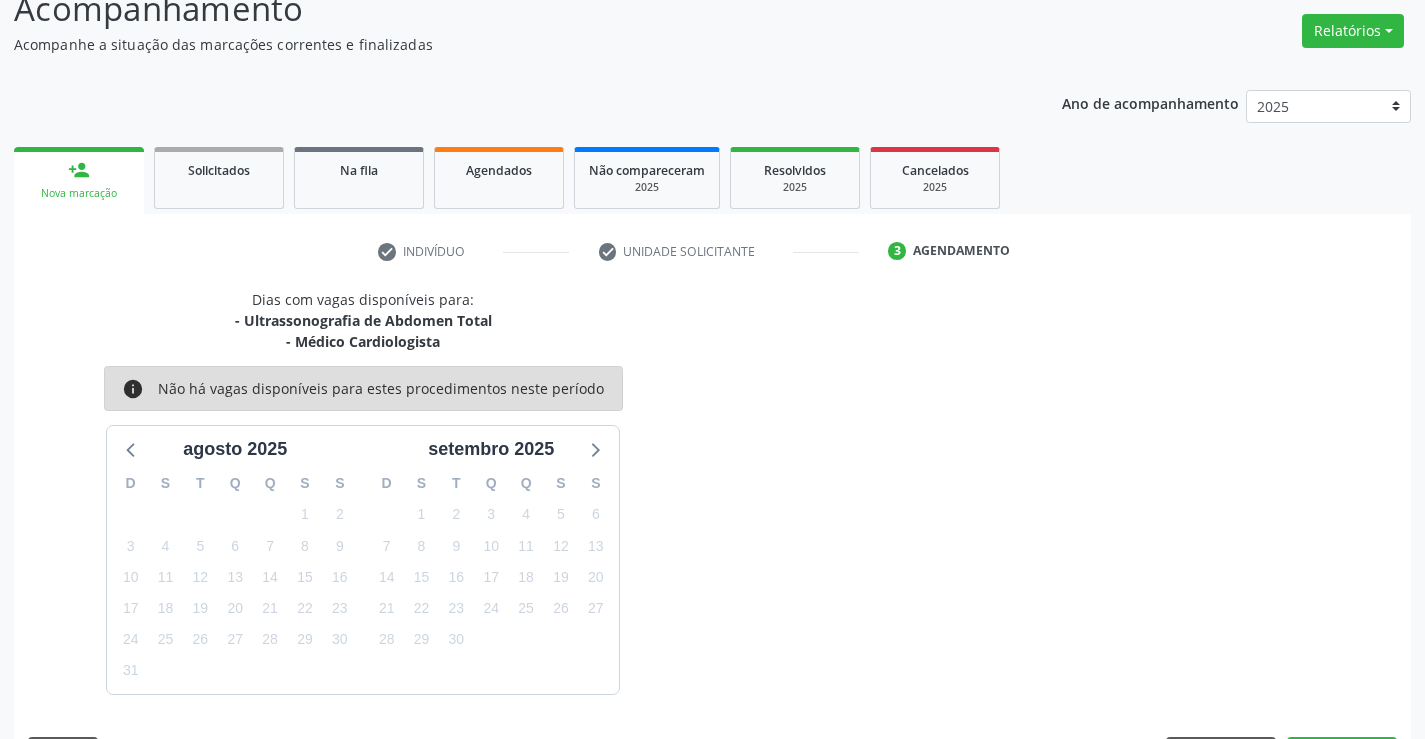 scroll, scrollTop: 167, scrollLeft: 0, axis: vertical 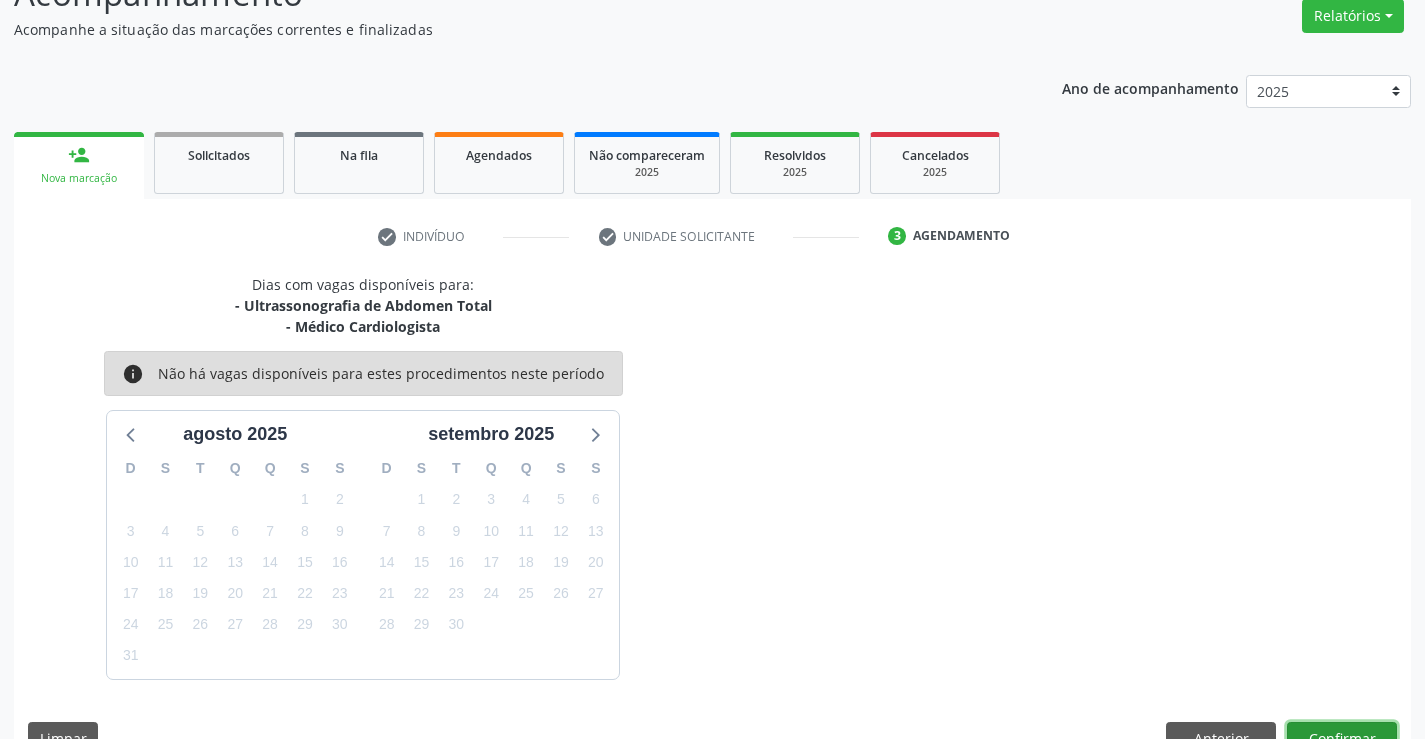 click on "Confirmar" at bounding box center [1342, 739] 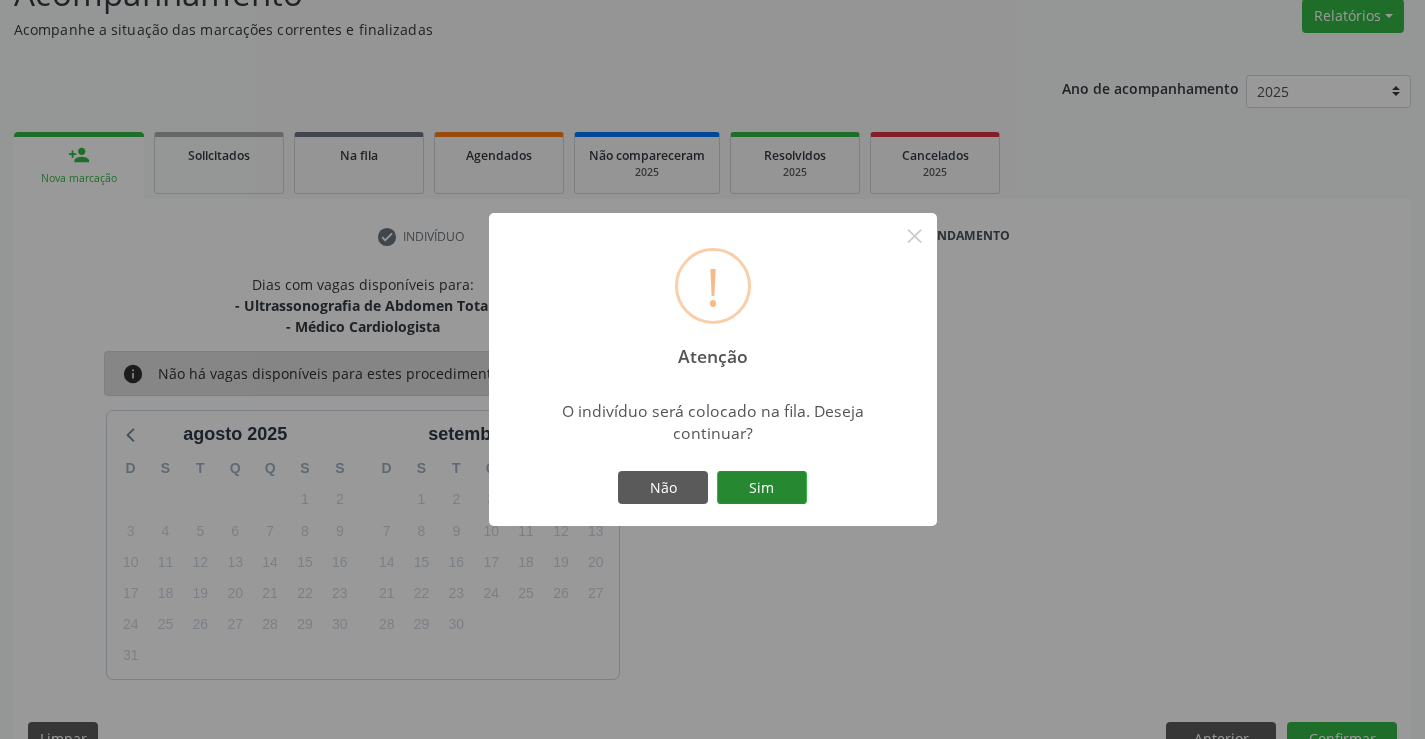 click on "Sim" at bounding box center (762, 488) 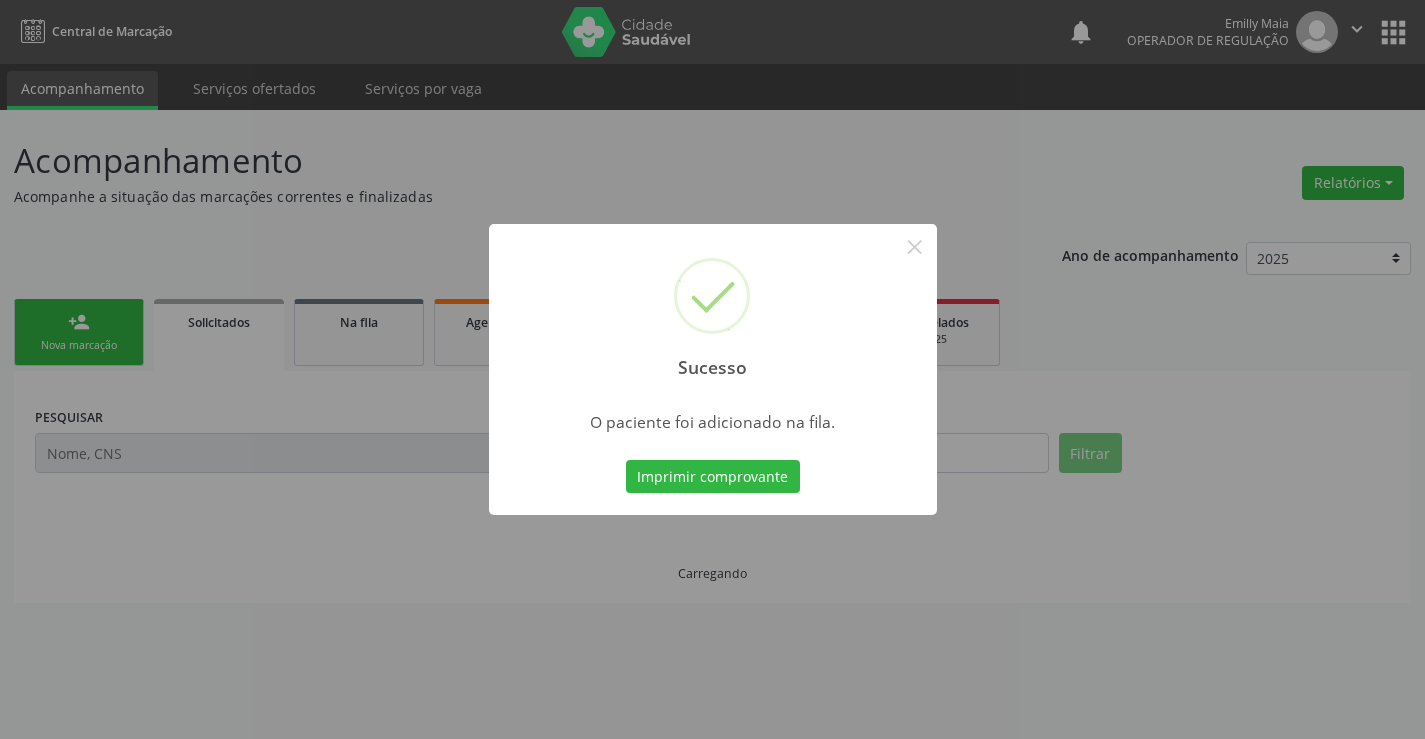 scroll, scrollTop: 0, scrollLeft: 0, axis: both 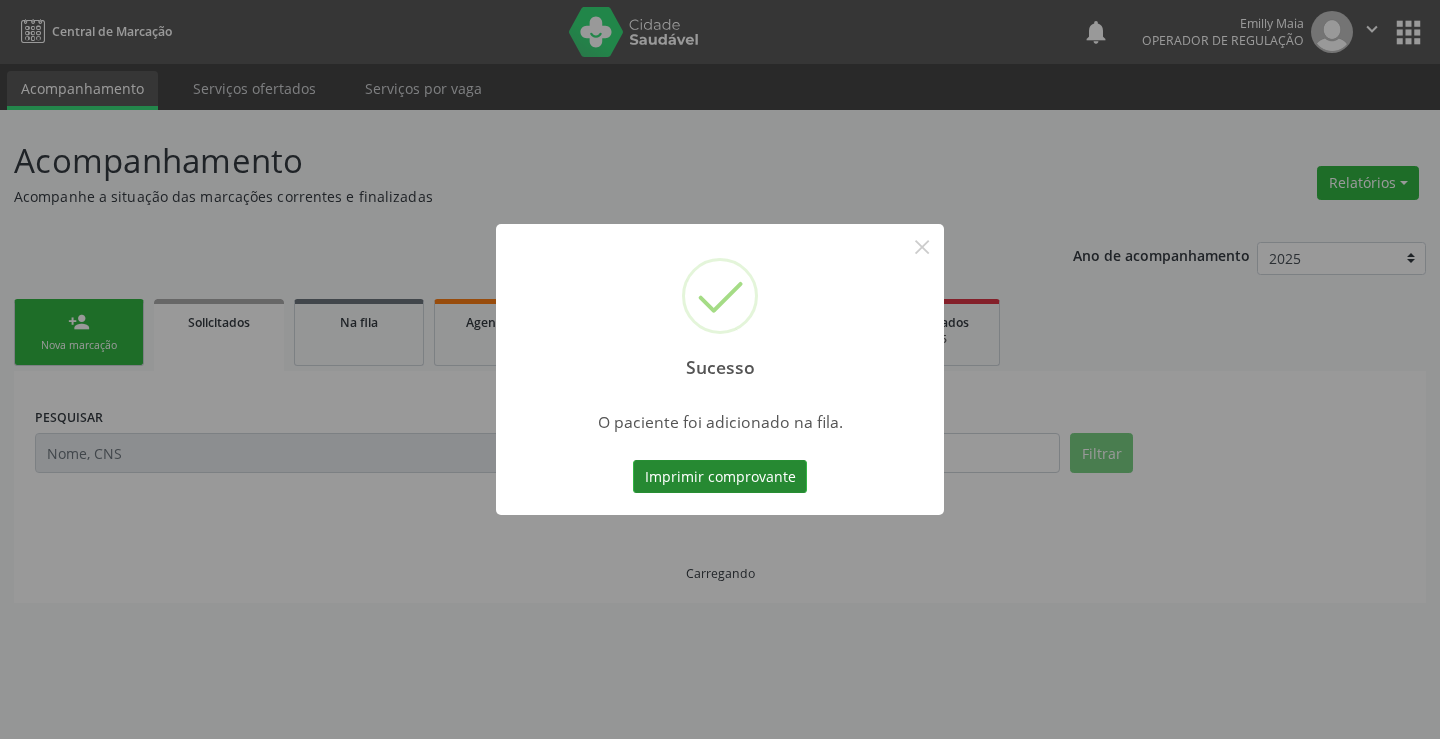 click on "Imprimir comprovante" at bounding box center [720, 477] 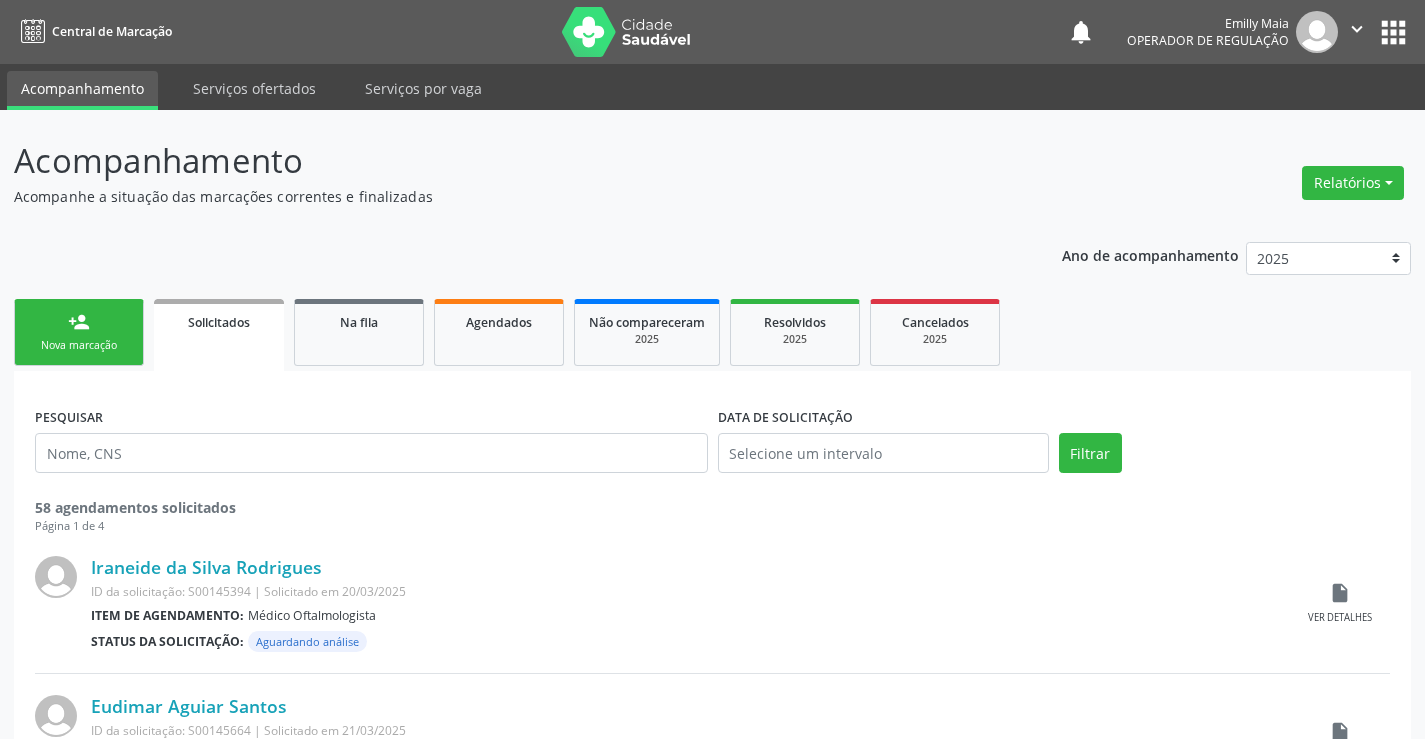 click on "person_add
Nova marcação" at bounding box center [79, 332] 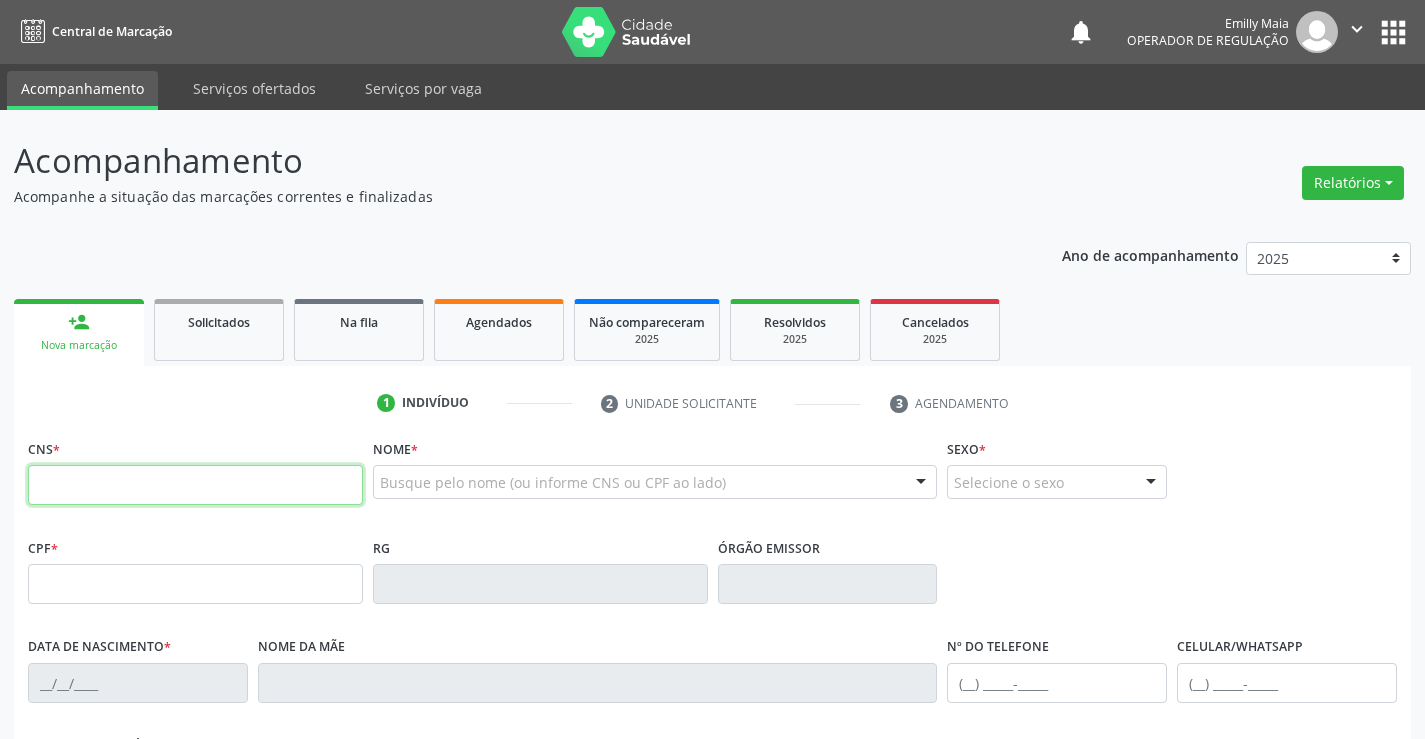 click at bounding box center [195, 485] 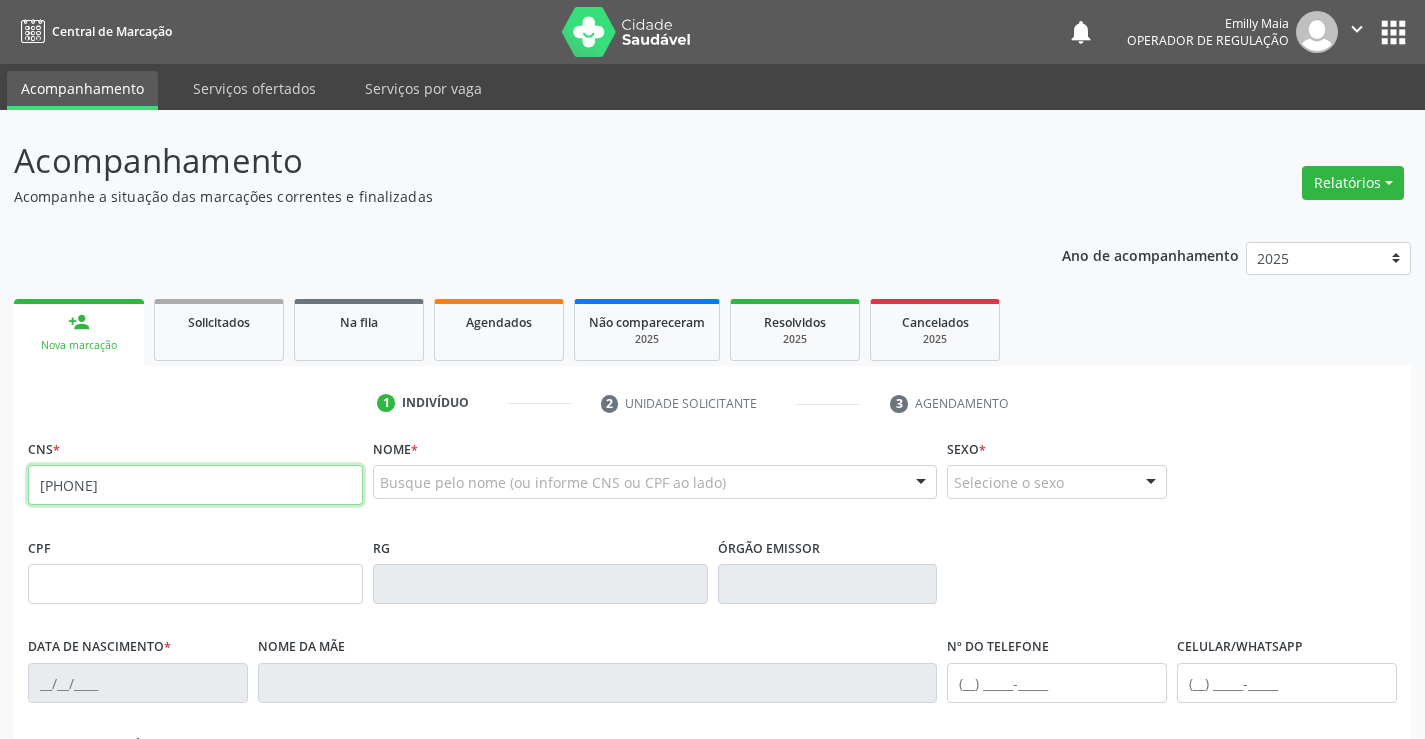 type on "[PHONE]" 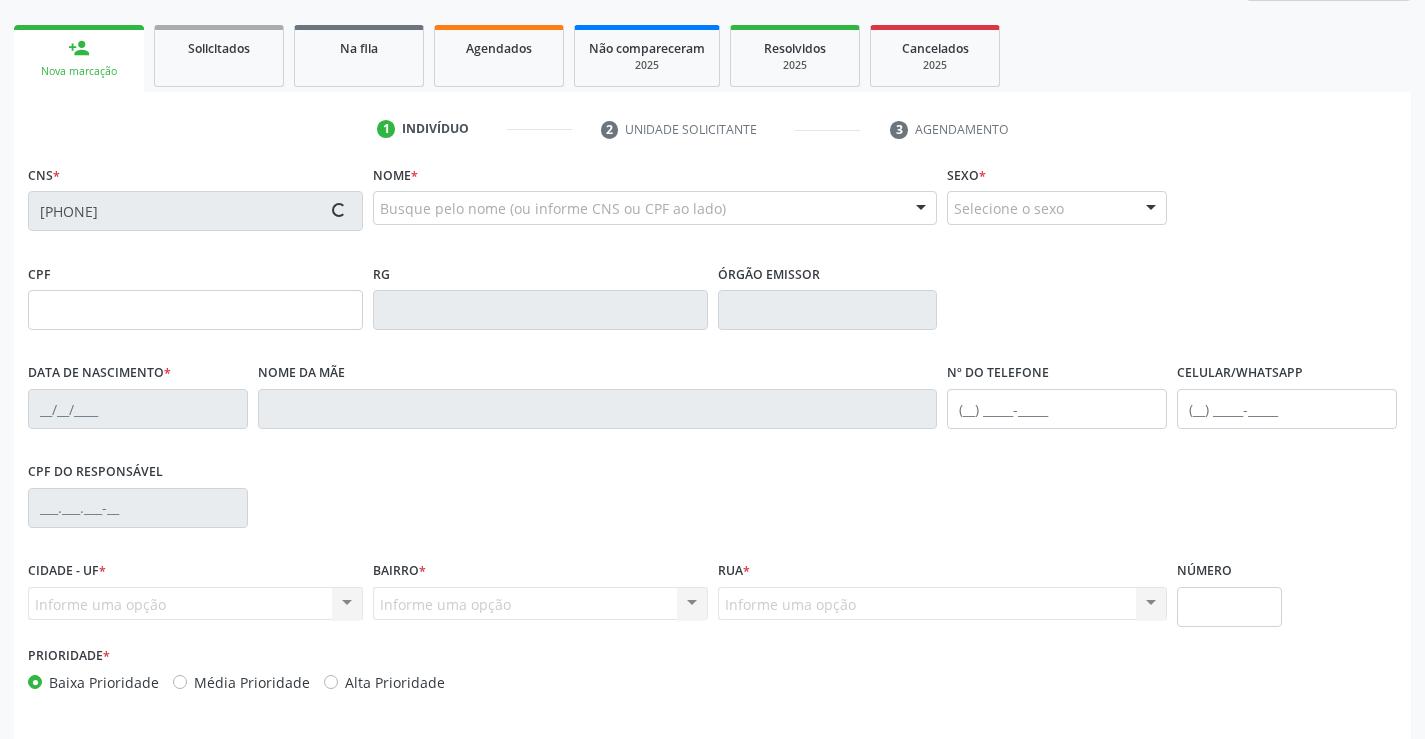 scroll, scrollTop: 345, scrollLeft: 0, axis: vertical 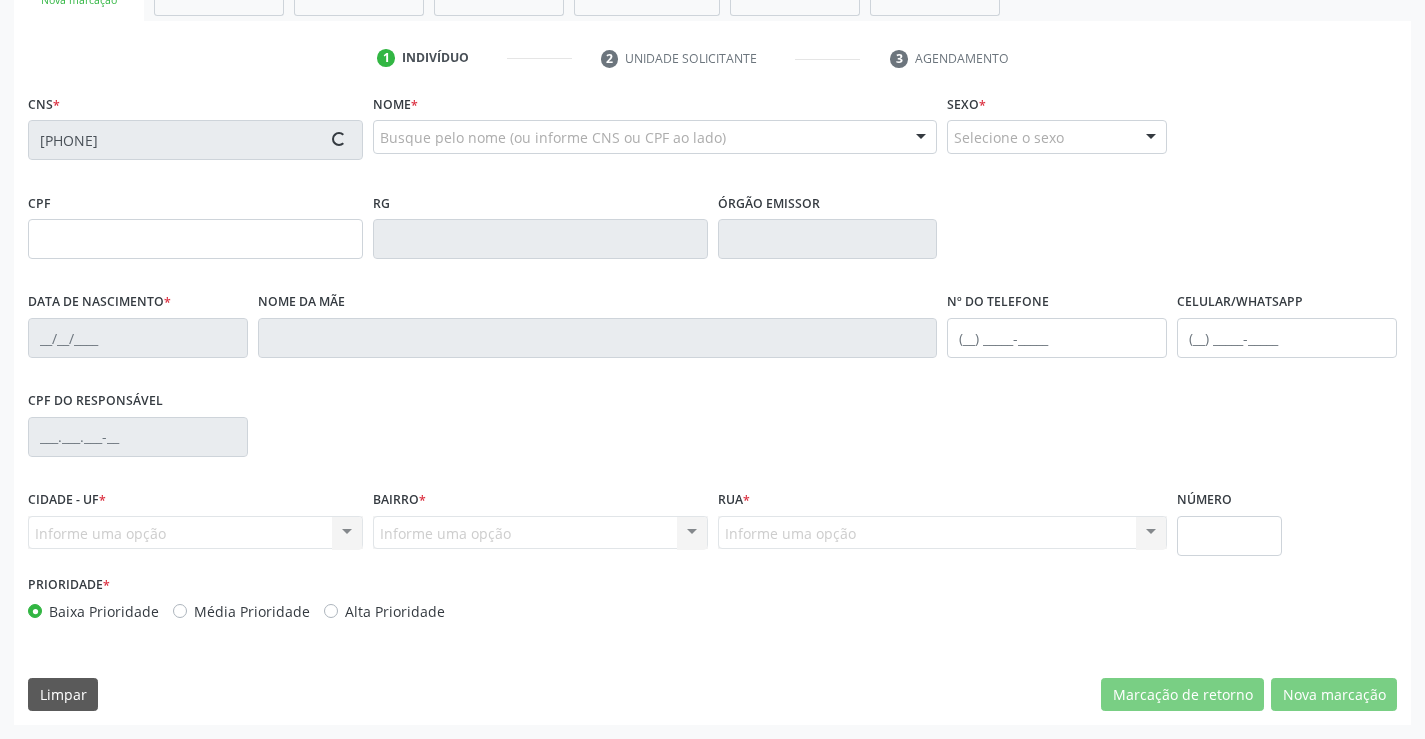type on "[DATE]" 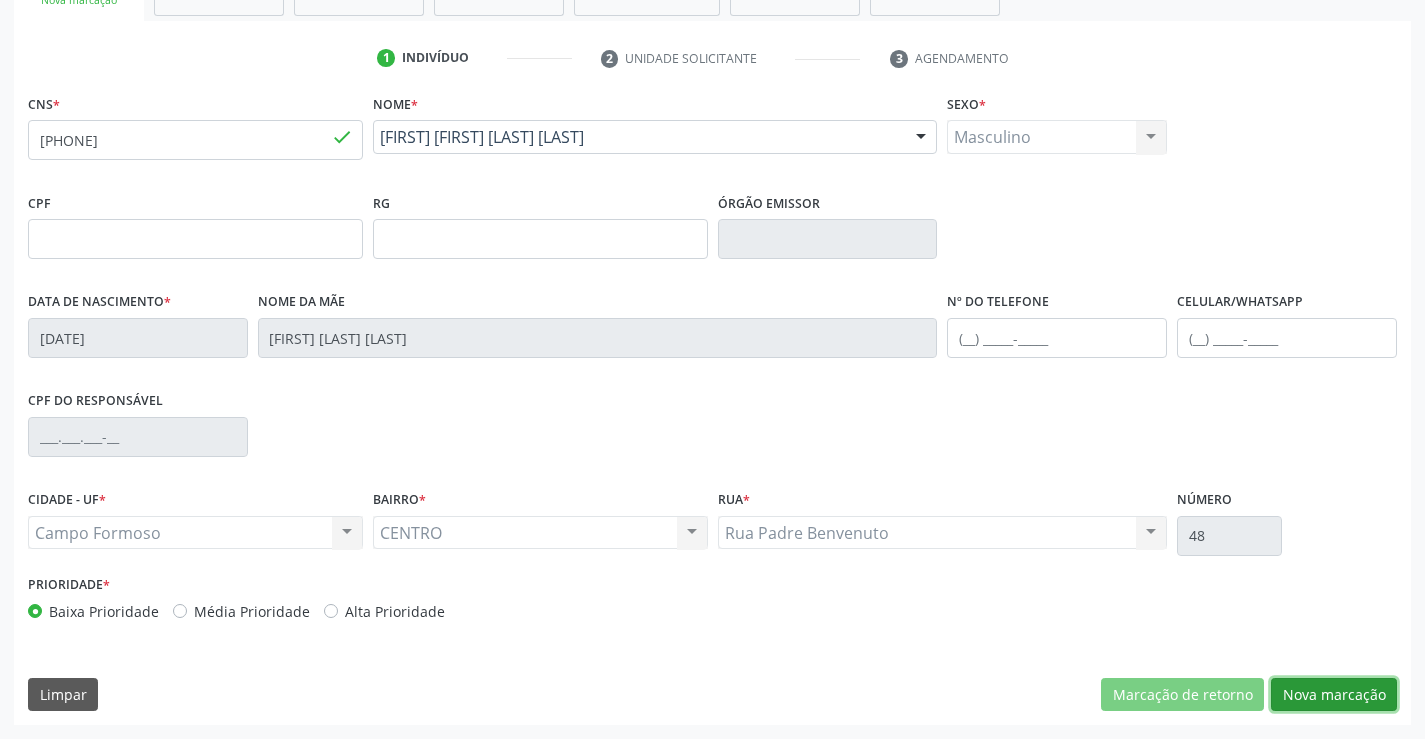 click on "Nova marcação" at bounding box center (1334, 695) 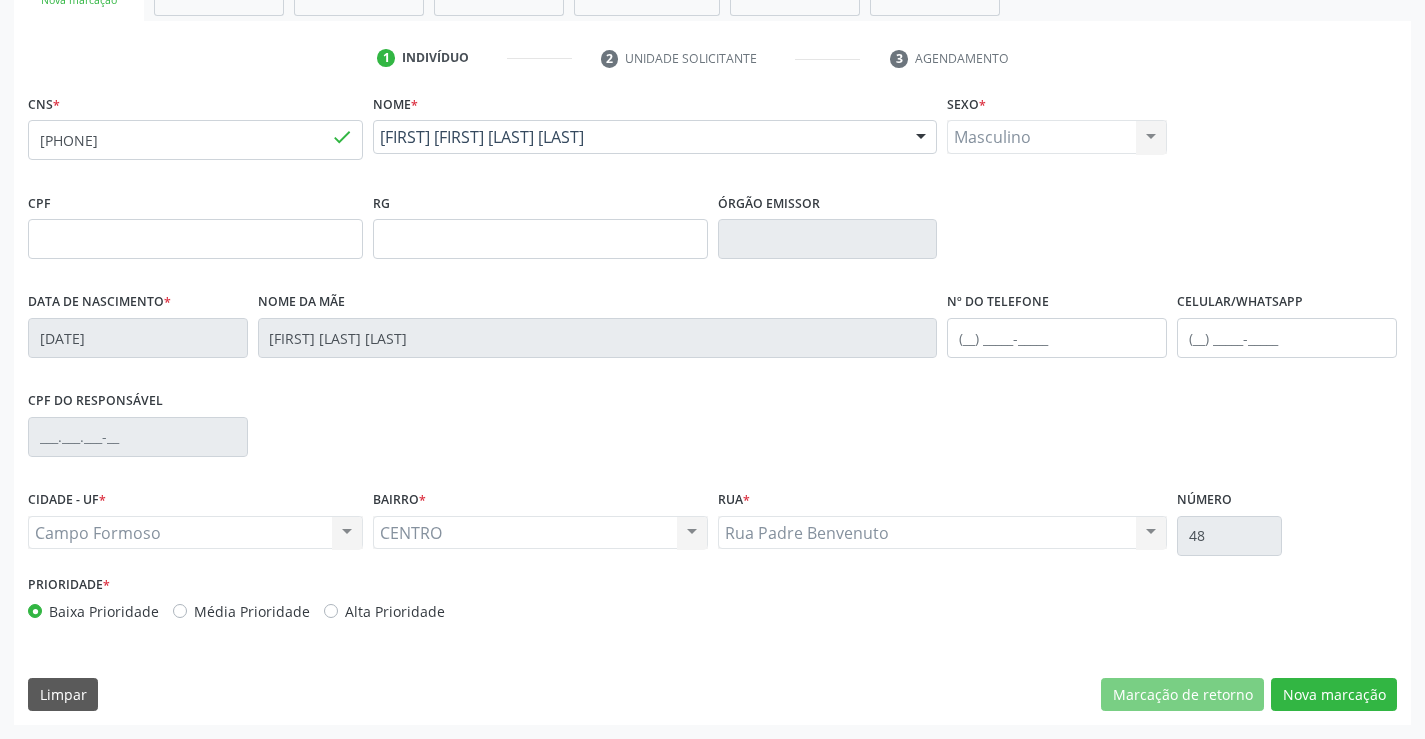 scroll, scrollTop: 167, scrollLeft: 0, axis: vertical 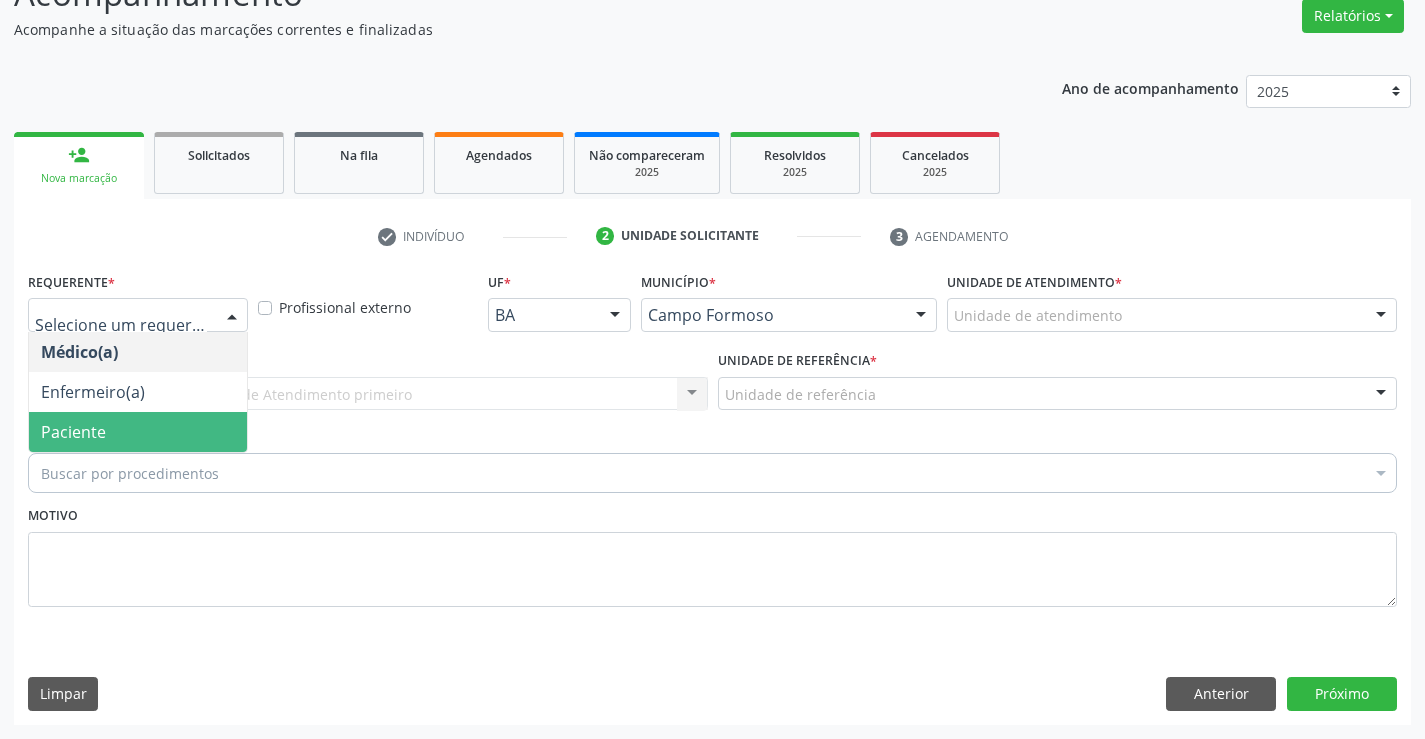 click on "Paciente" at bounding box center [138, 432] 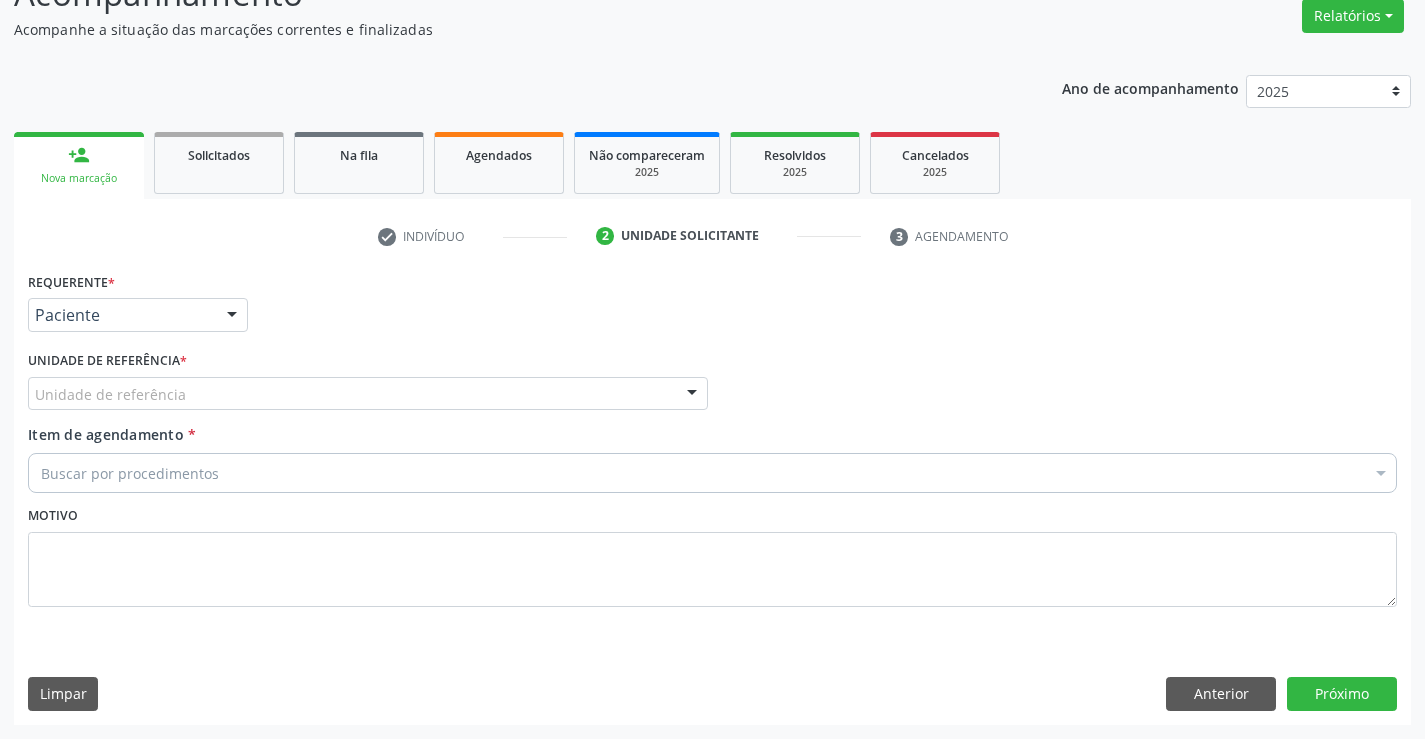 click on "Unidade de referência" at bounding box center [368, 394] 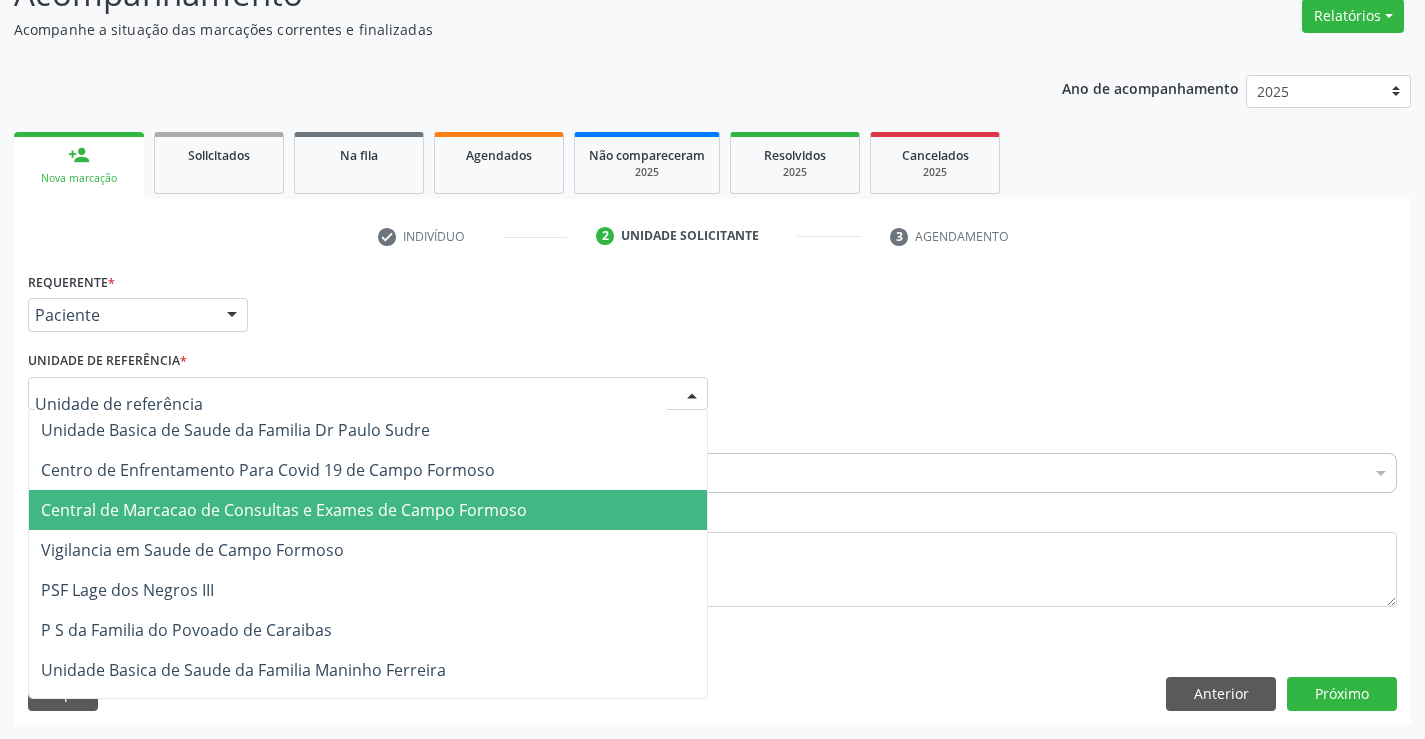 click on "Central de Marcacao de Consultas e Exames de Campo Formoso" at bounding box center [368, 510] 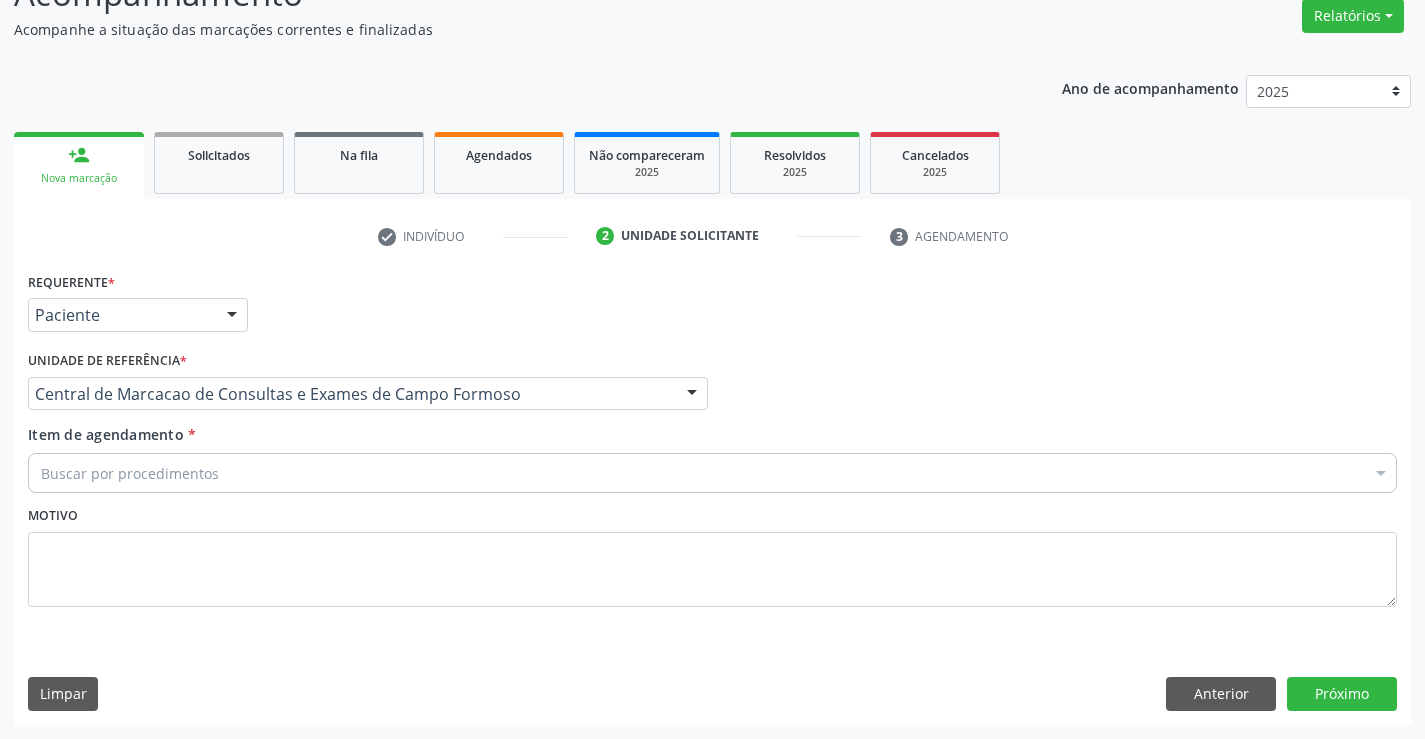 click on "Buscar por procedimentos" at bounding box center (712, 473) 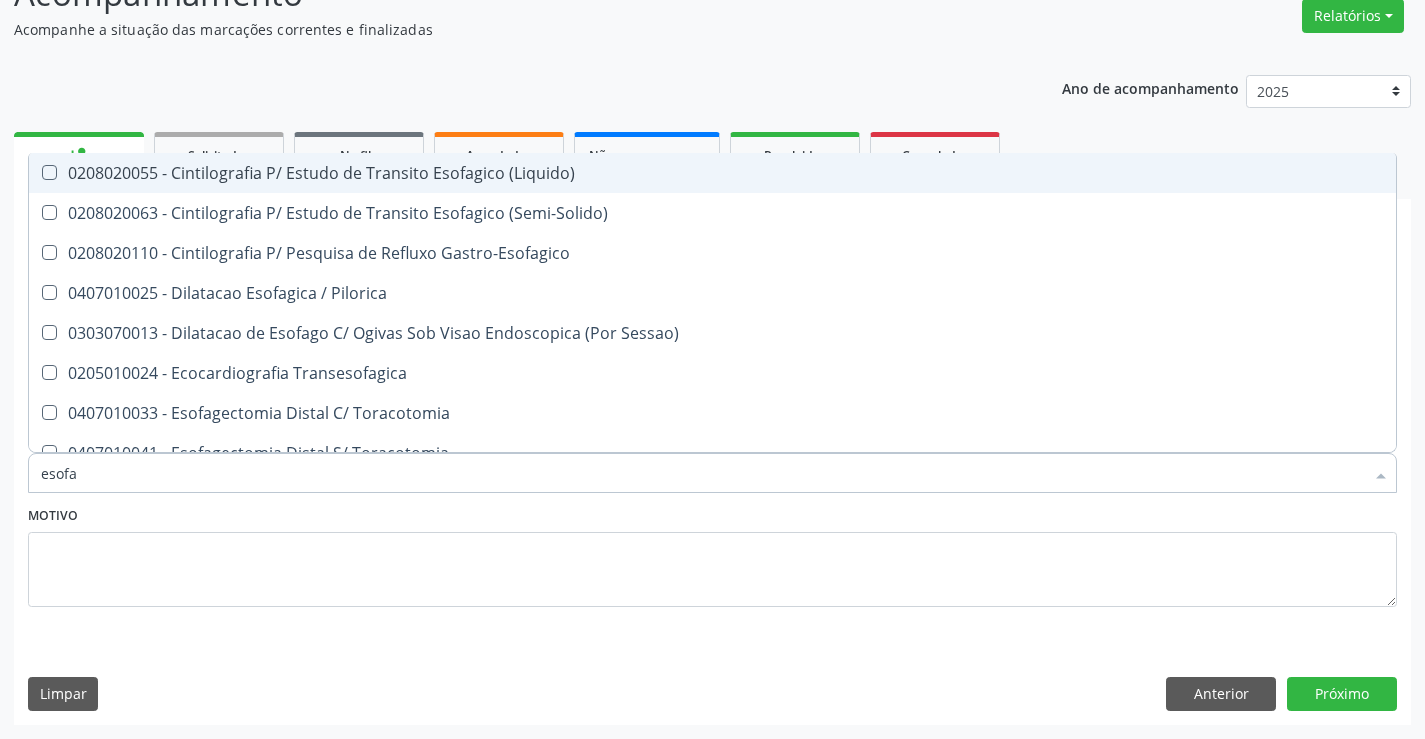 type on "esofag" 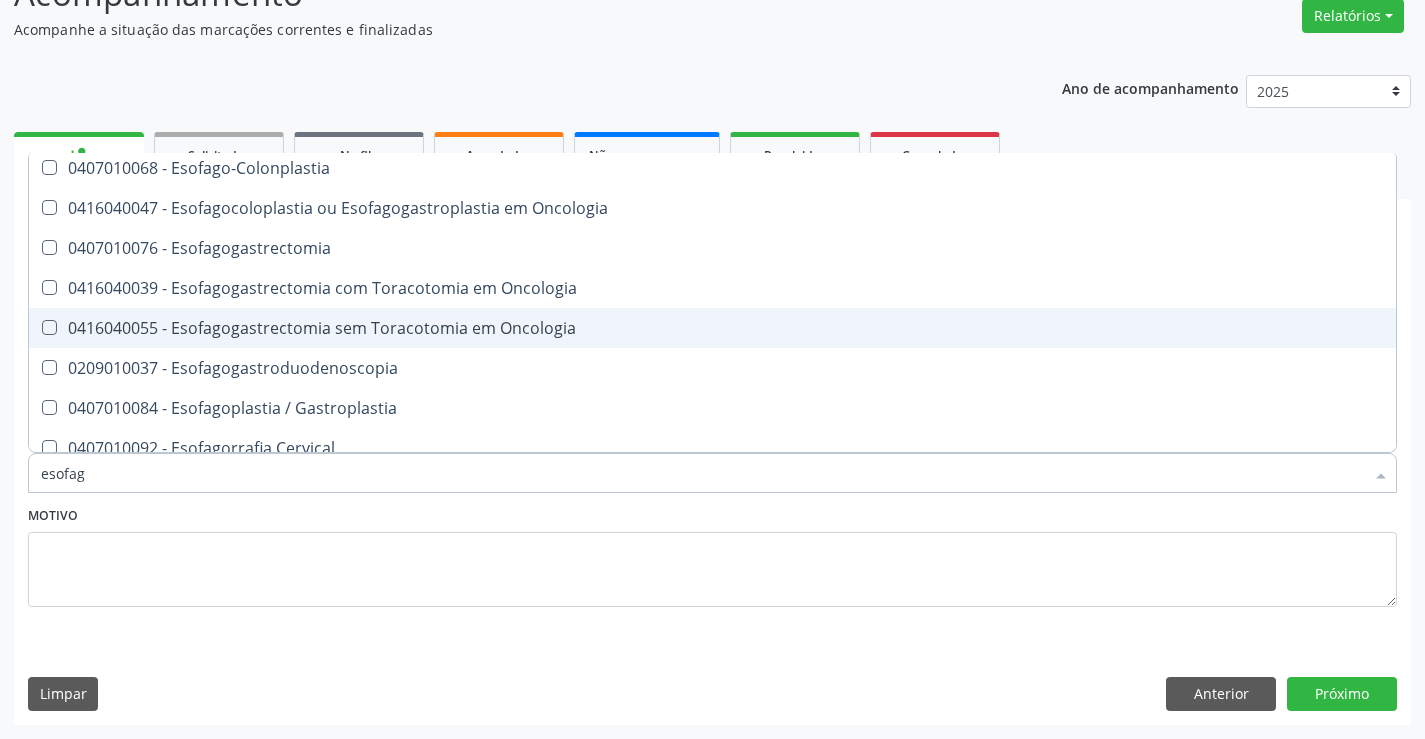 scroll, scrollTop: 400, scrollLeft: 0, axis: vertical 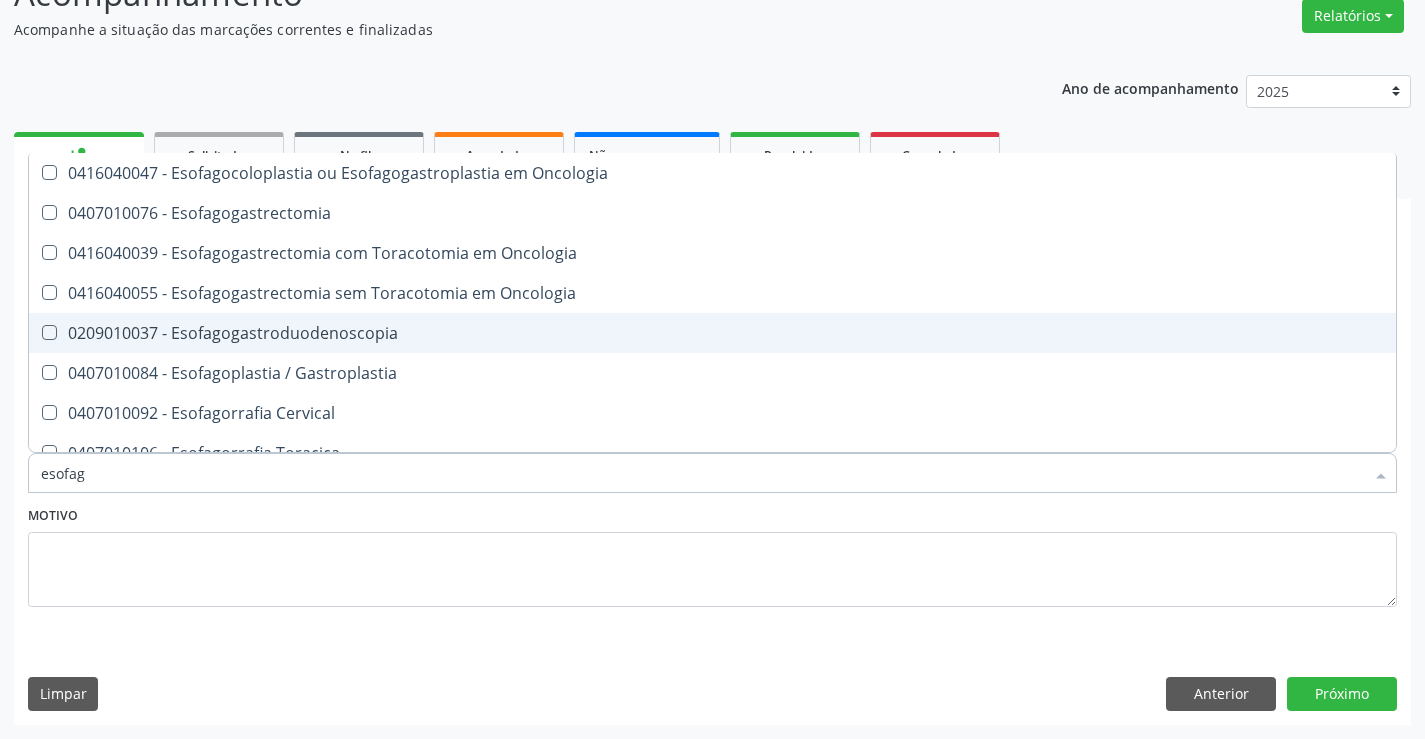 click on "0209010037 - Esofagogastroduodenoscopia" at bounding box center [712, 333] 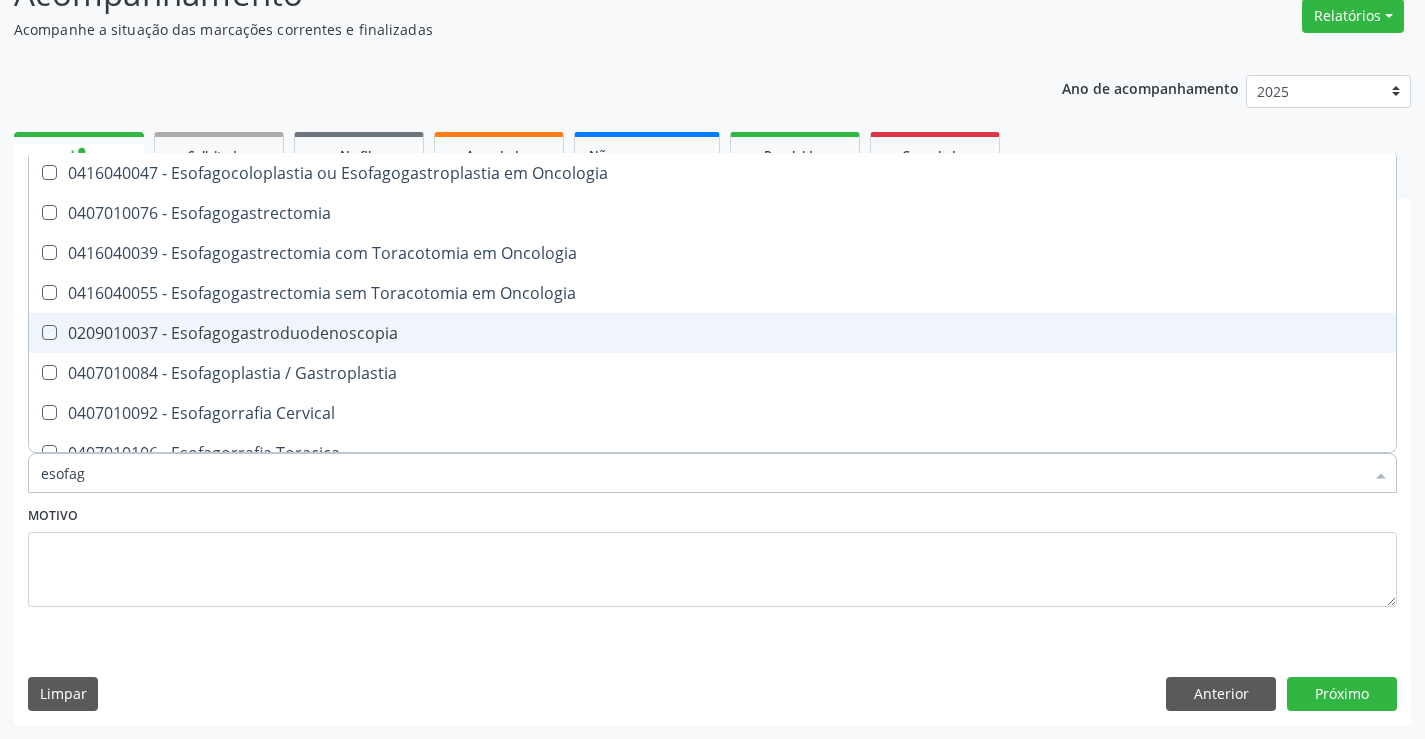 checkbox on "true" 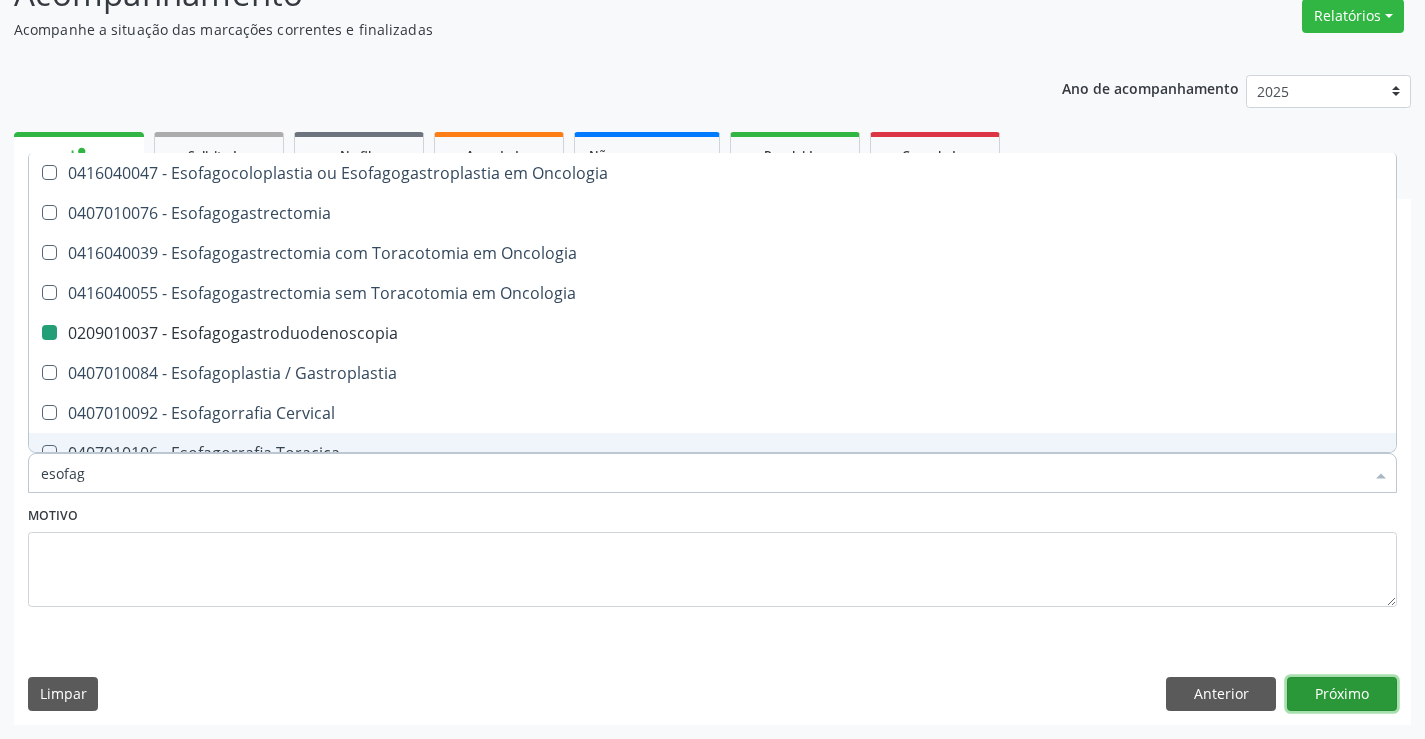 click on "Próximo" at bounding box center [1342, 694] 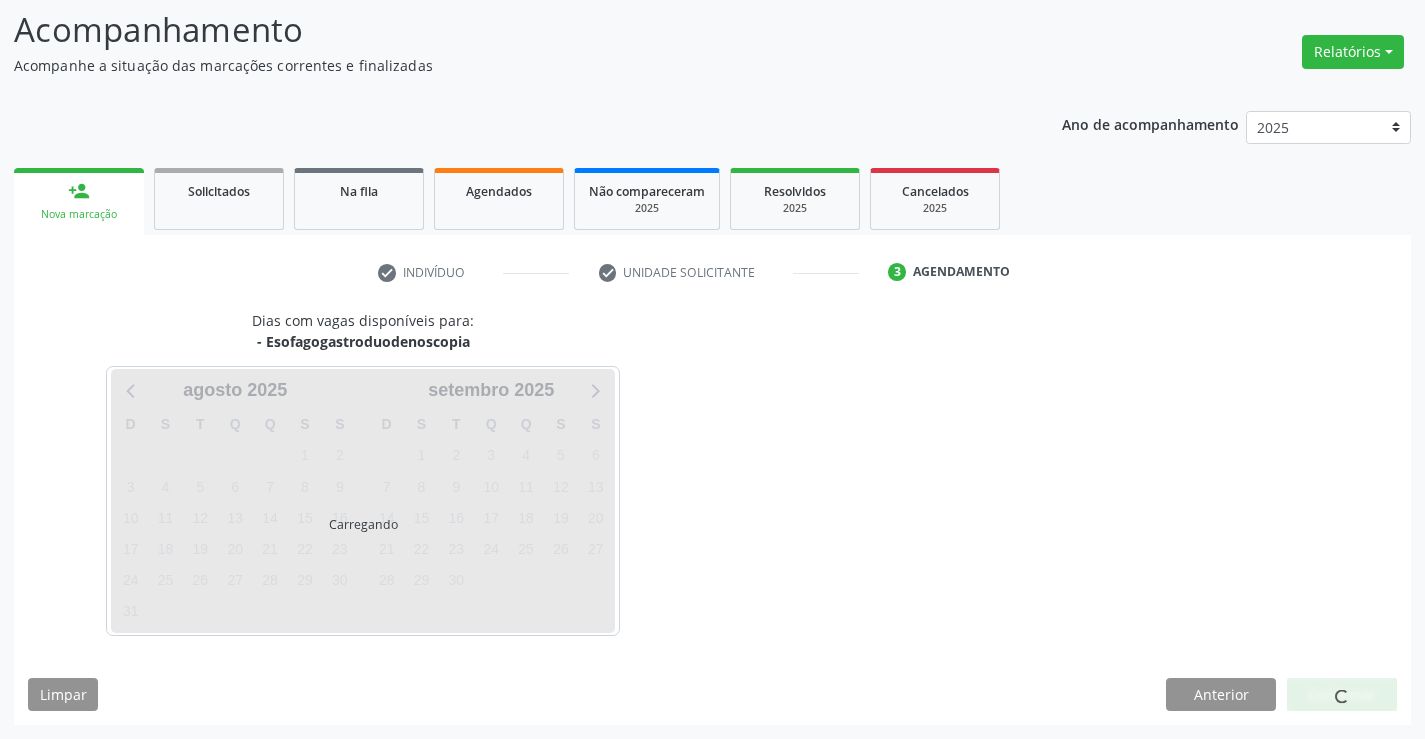 scroll, scrollTop: 131, scrollLeft: 0, axis: vertical 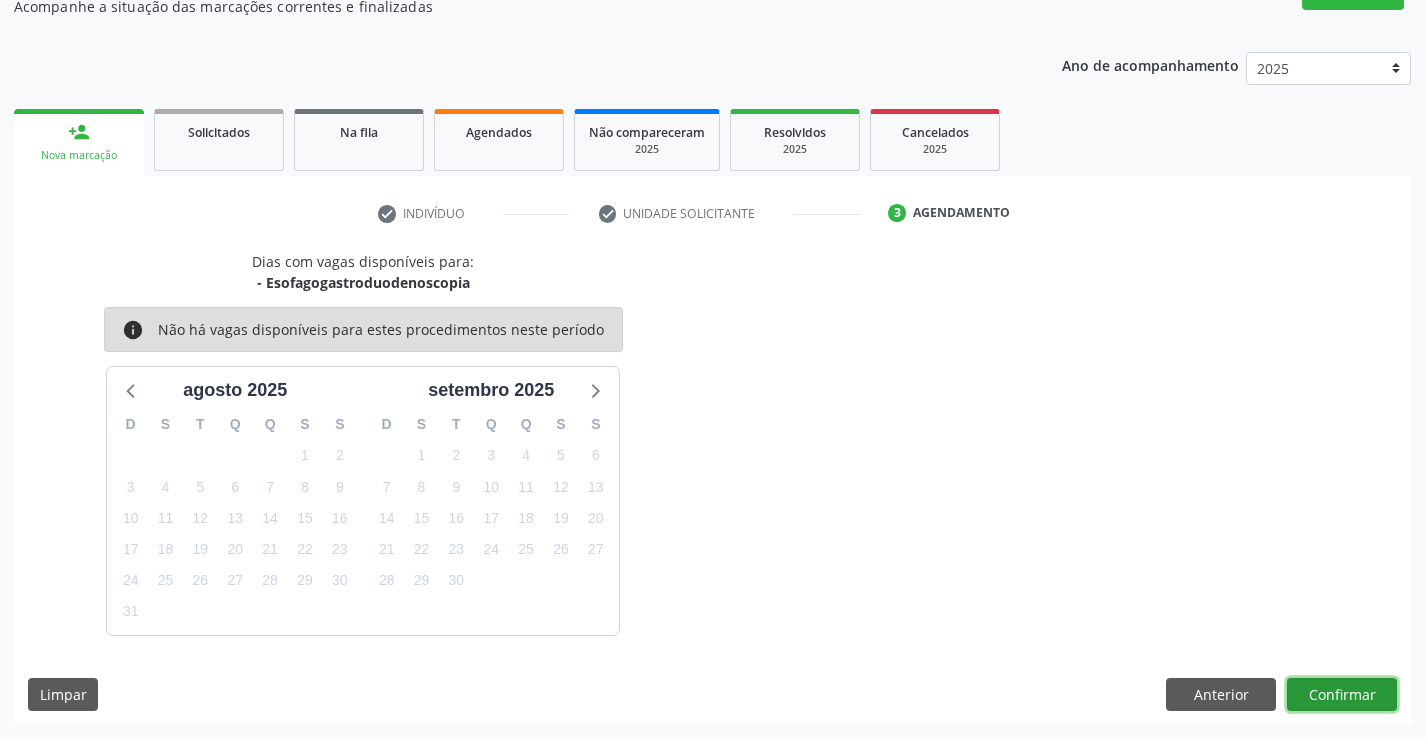 click on "Confirmar" at bounding box center [1342, 695] 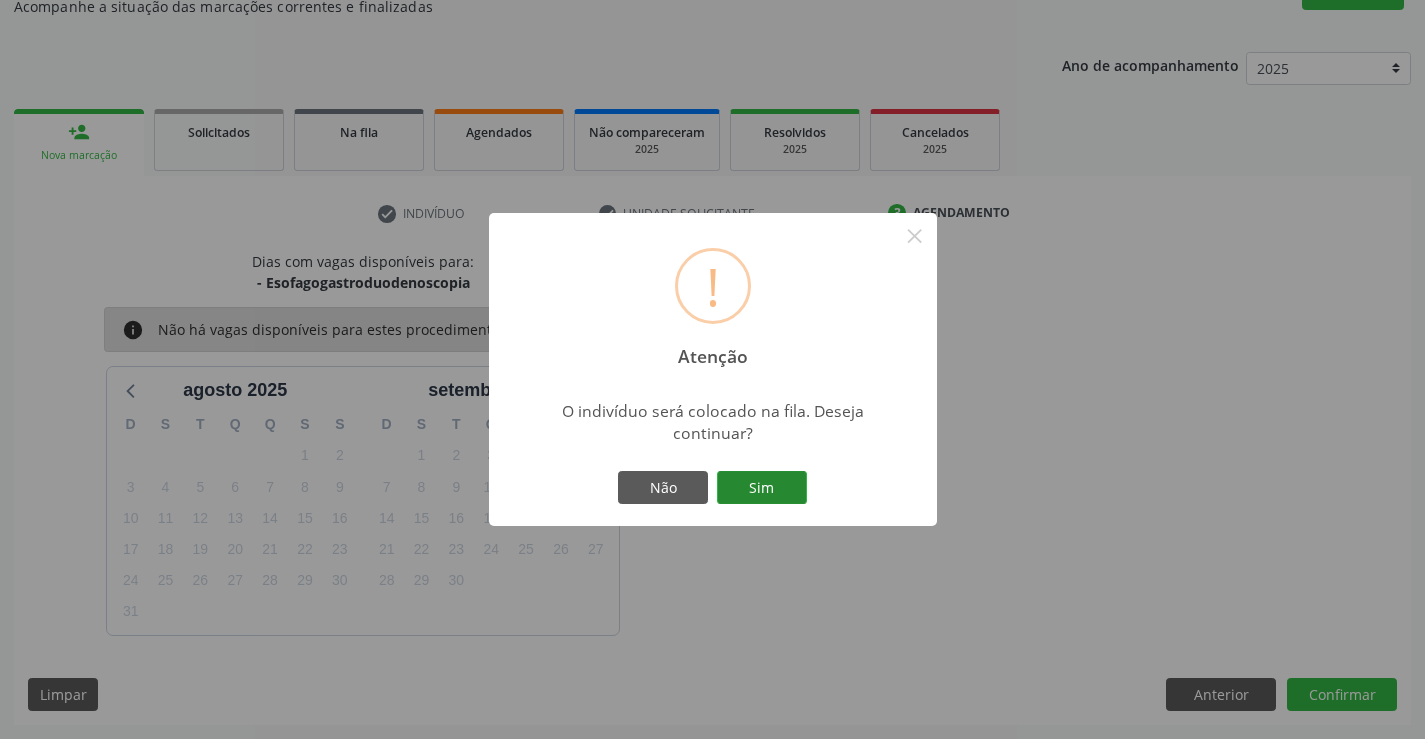 click on "Sim" at bounding box center [762, 488] 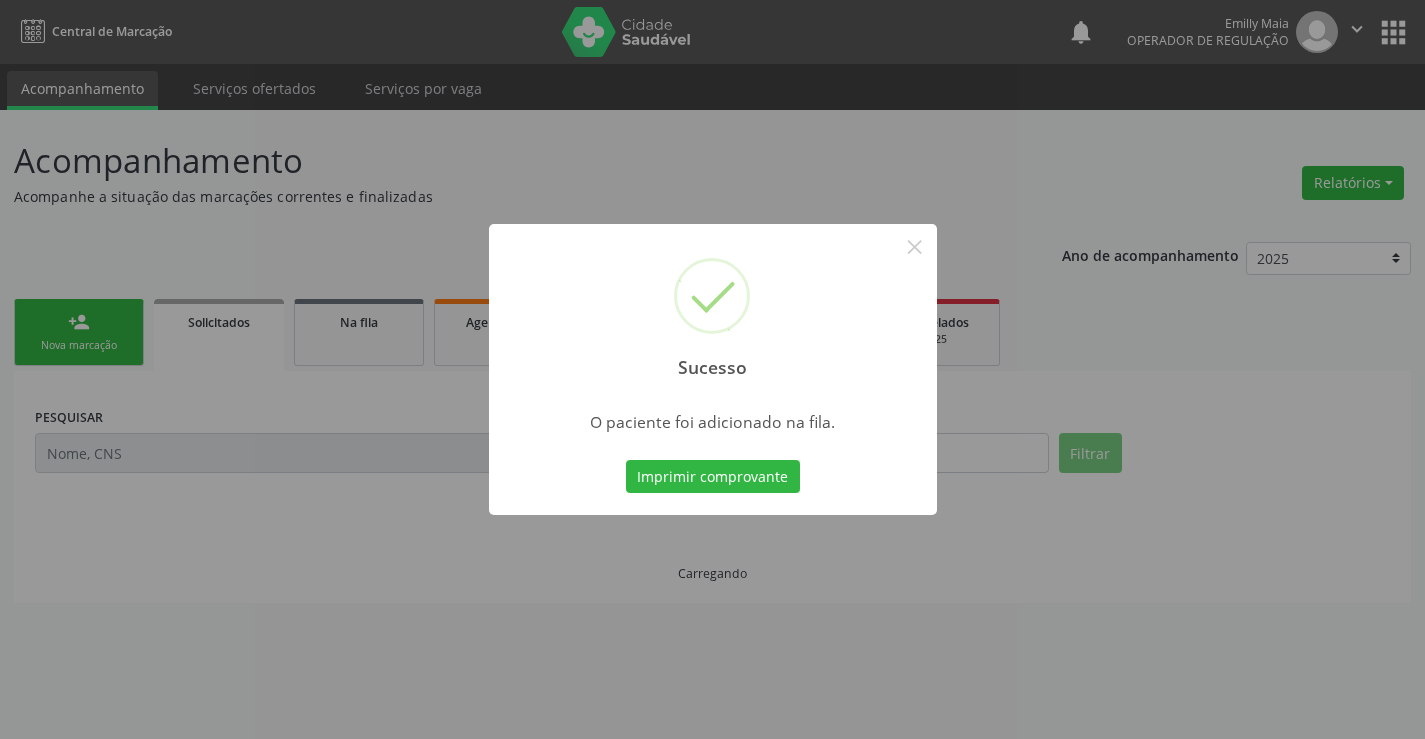 scroll, scrollTop: 0, scrollLeft: 0, axis: both 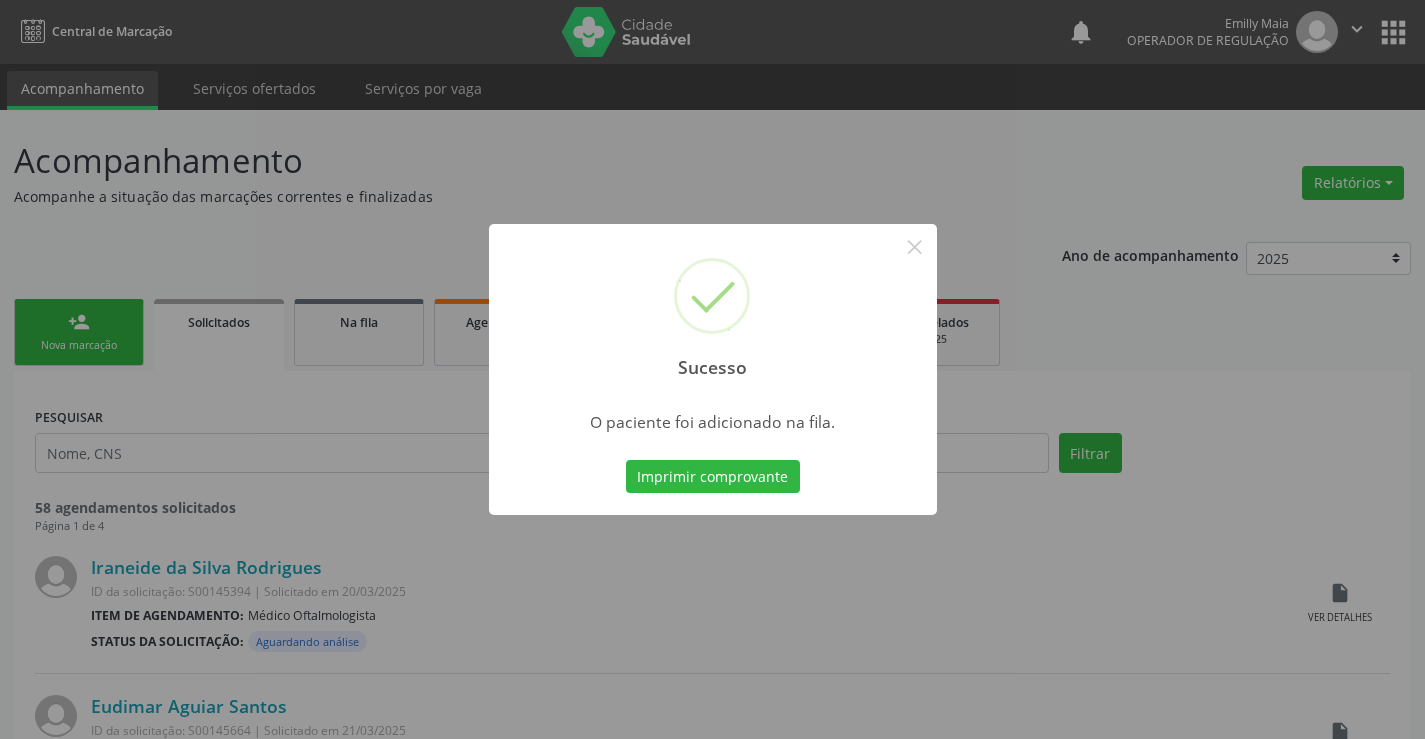 type 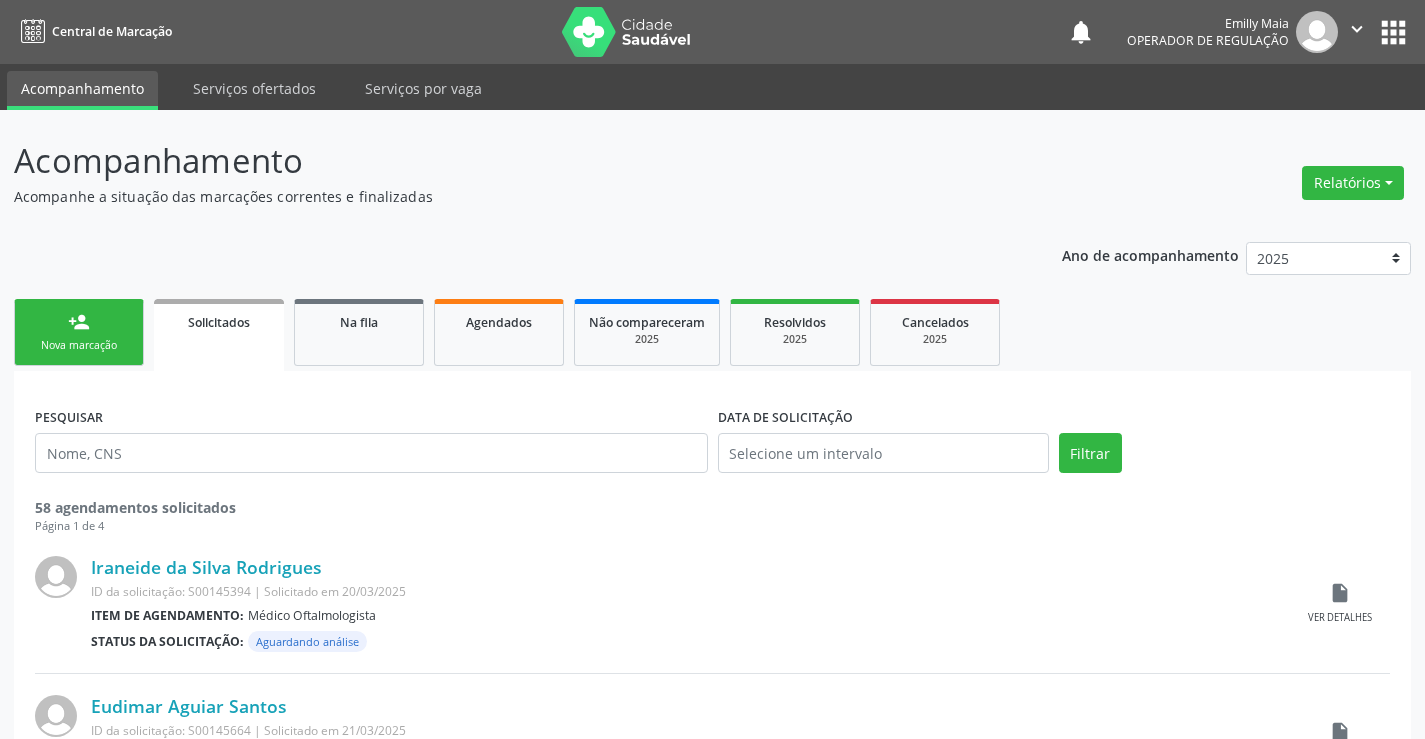 click on "person_add
Nova marcação" at bounding box center (79, 332) 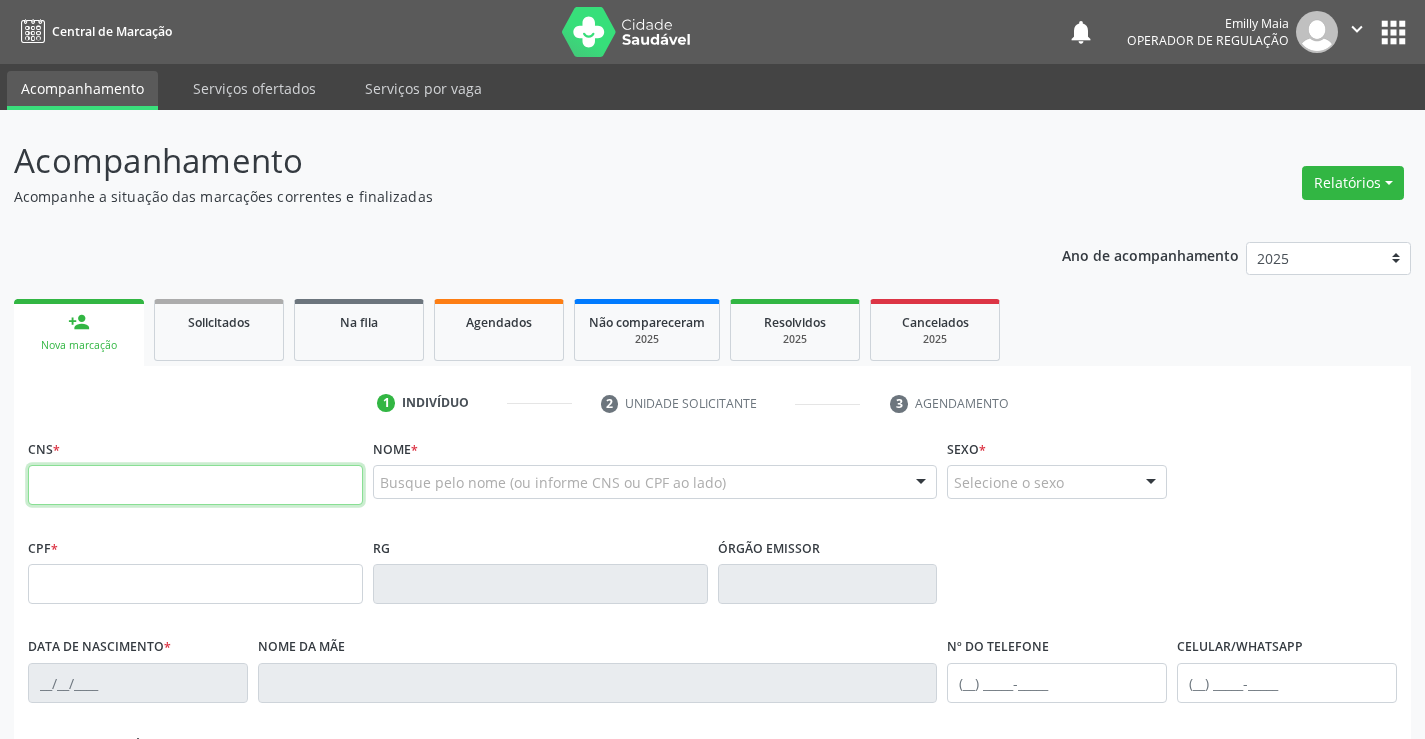 click at bounding box center [195, 485] 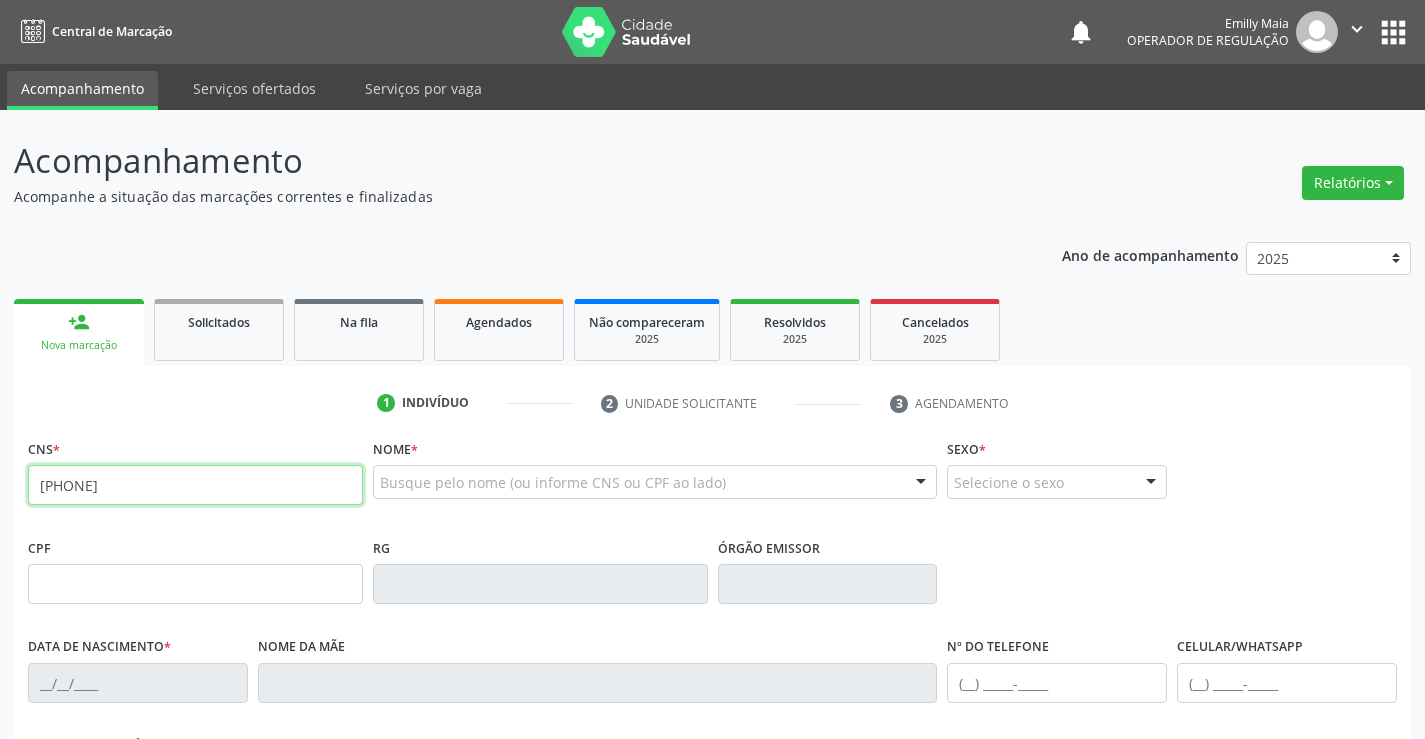 type on "[PHONE]" 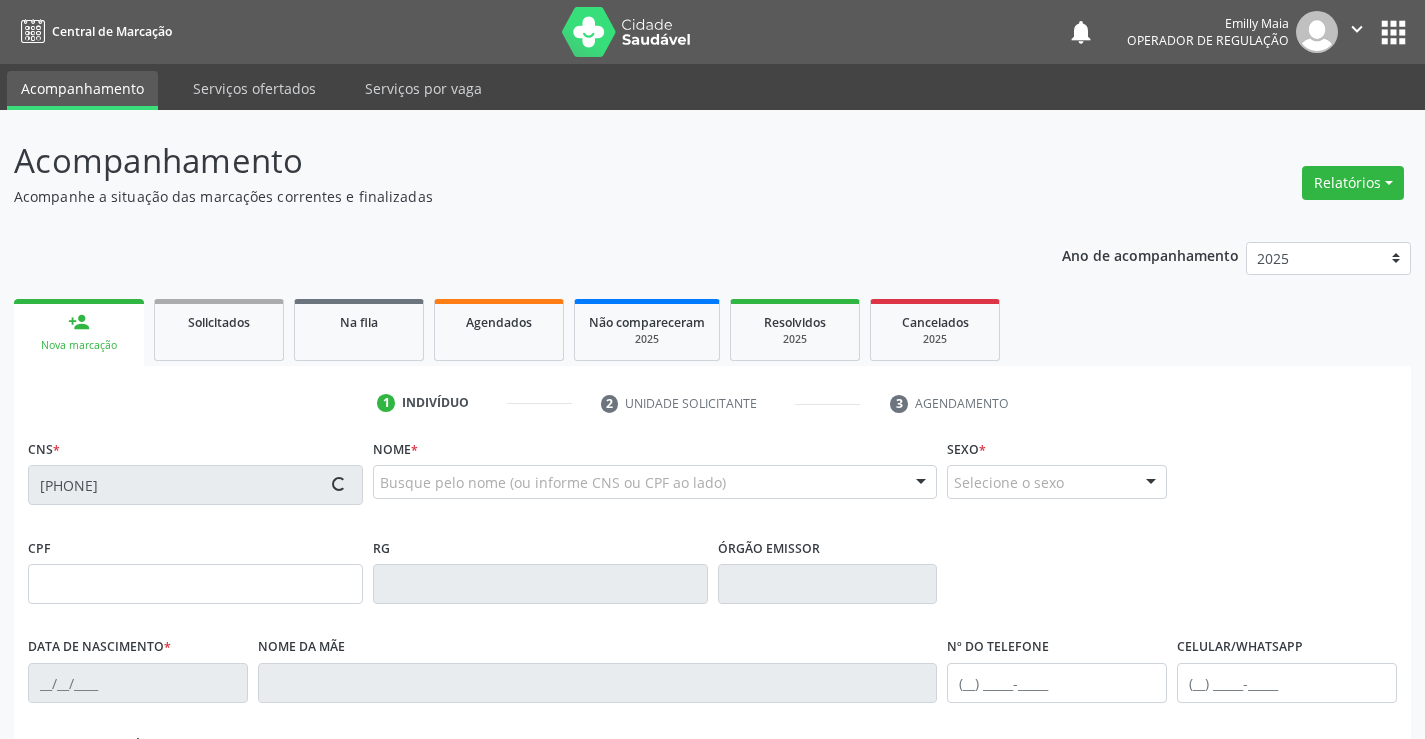 type on "0649388593" 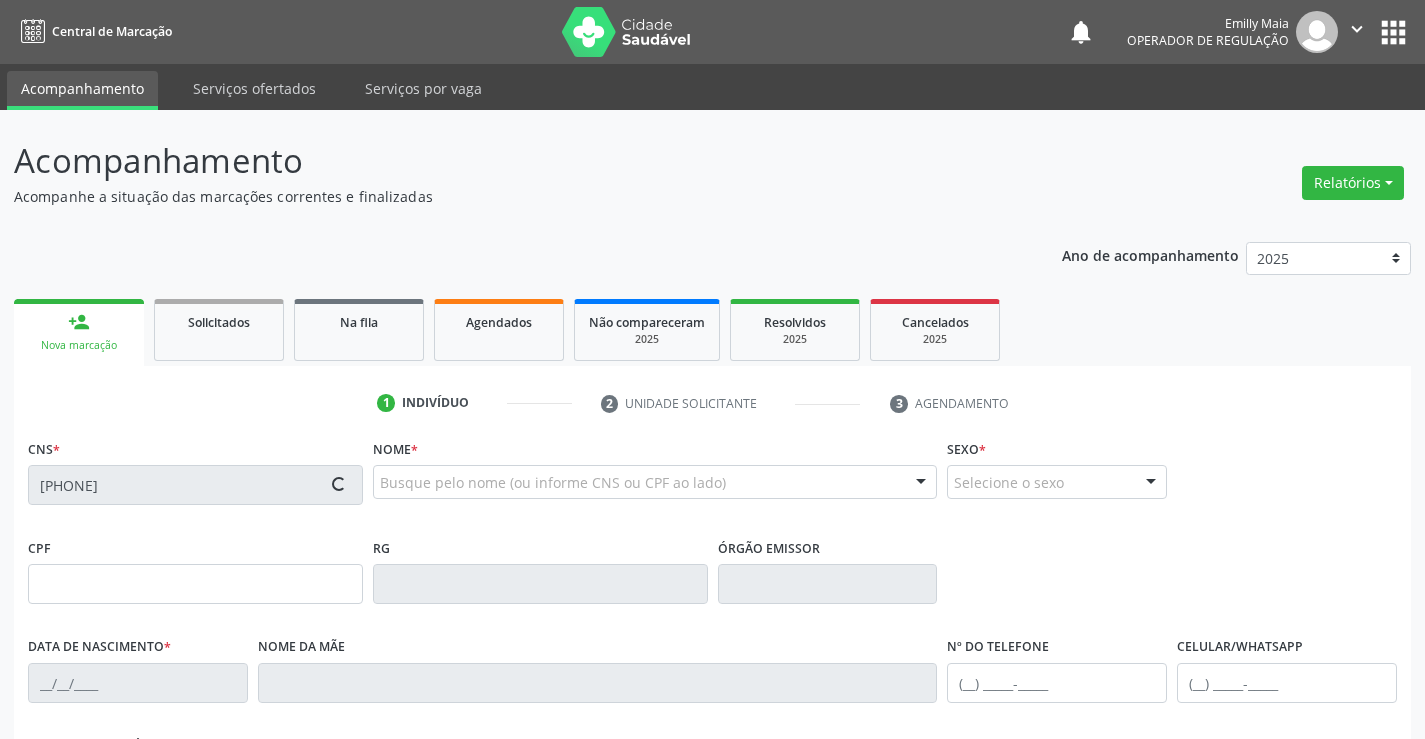 type on "03/11/1956" 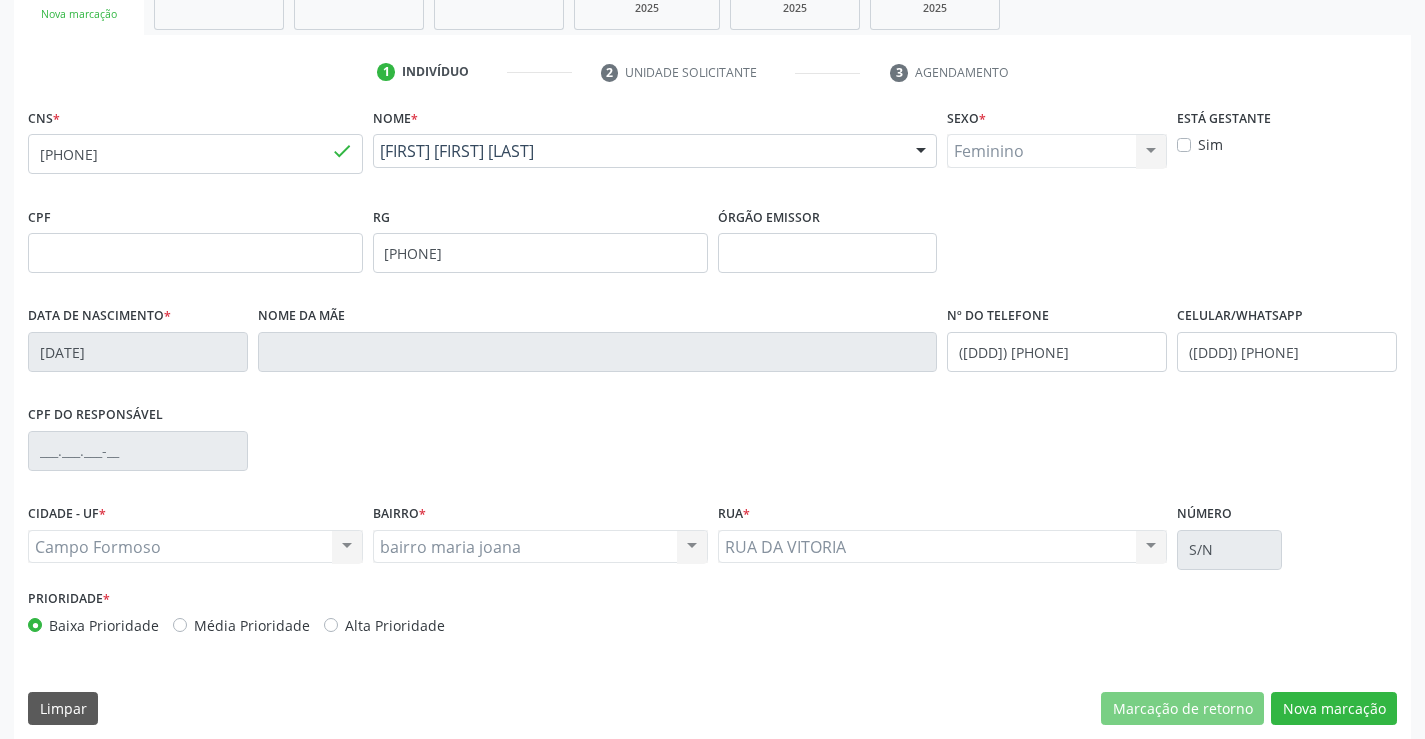 scroll, scrollTop: 345, scrollLeft: 0, axis: vertical 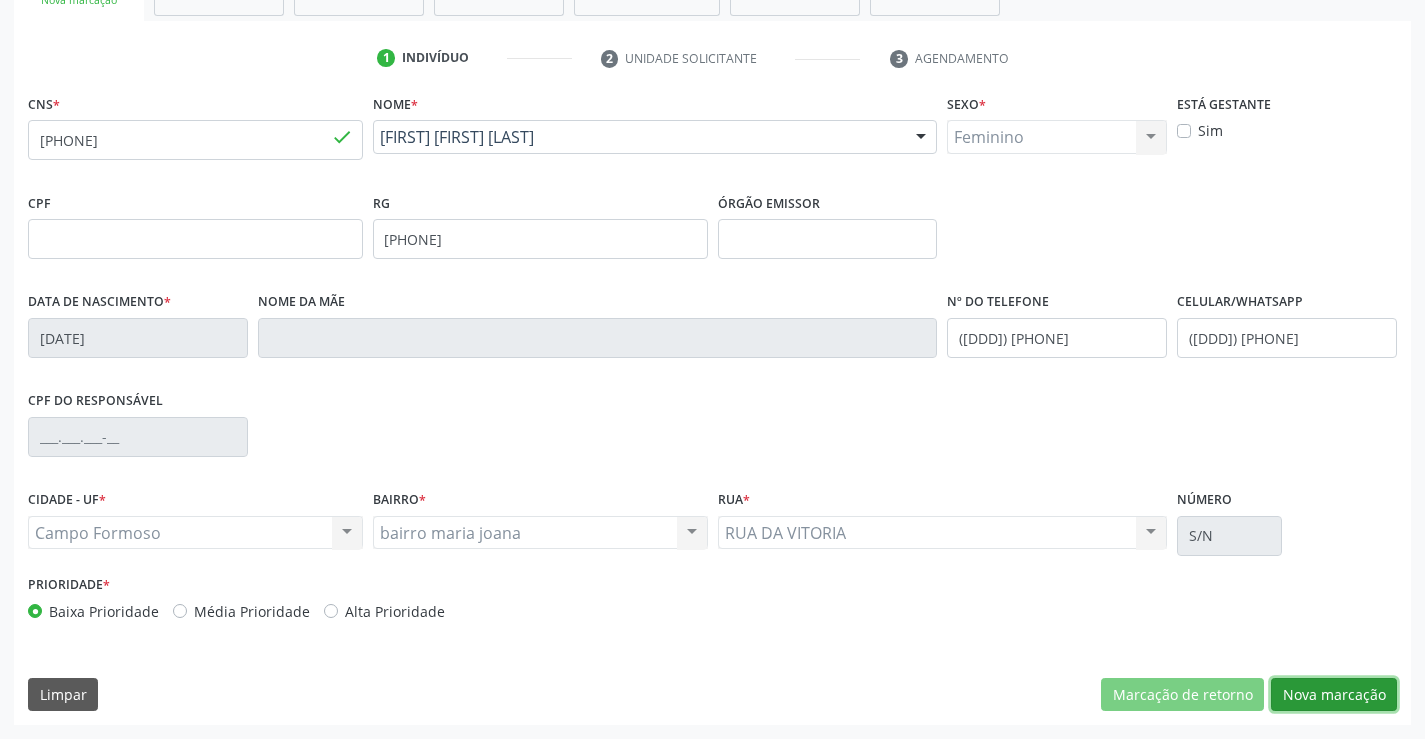 click on "Nova marcação" at bounding box center [1334, 695] 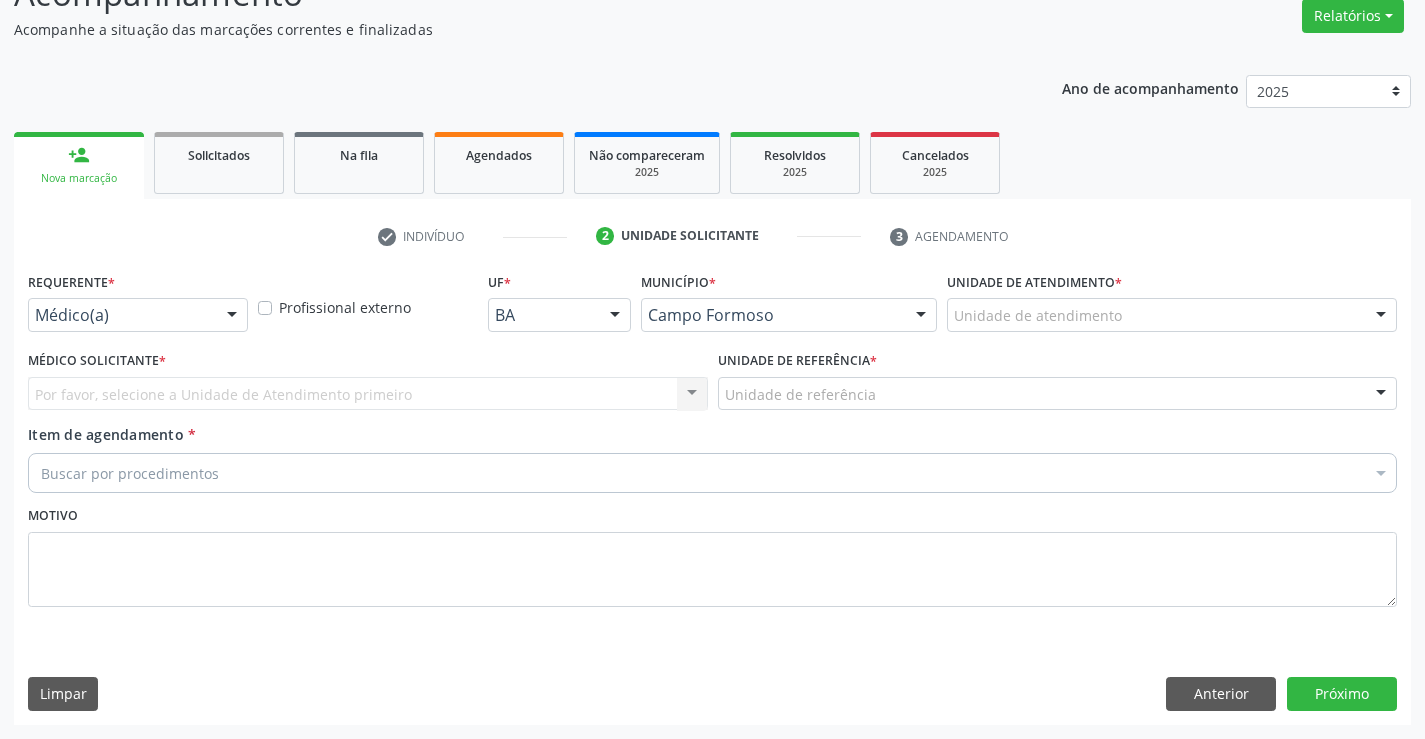 scroll, scrollTop: 167, scrollLeft: 0, axis: vertical 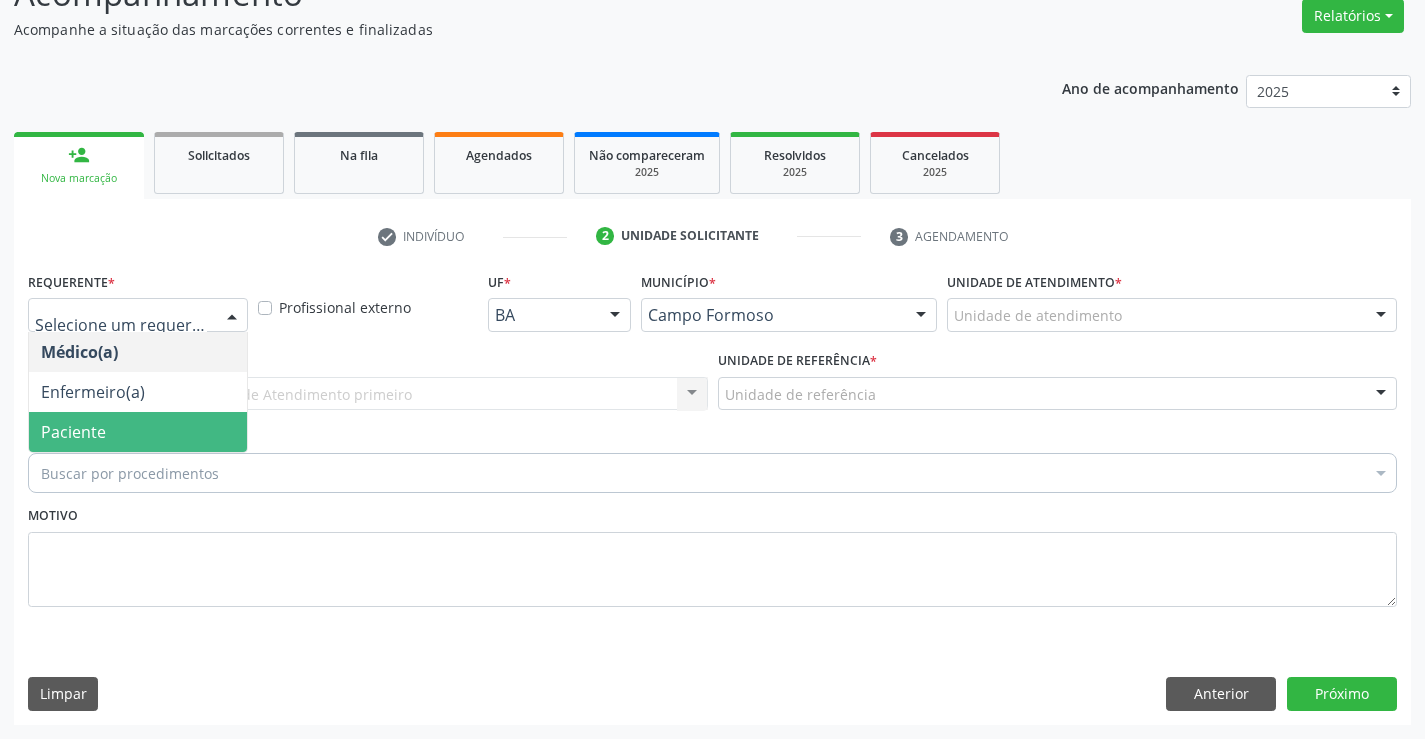 click on "Paciente" at bounding box center (138, 432) 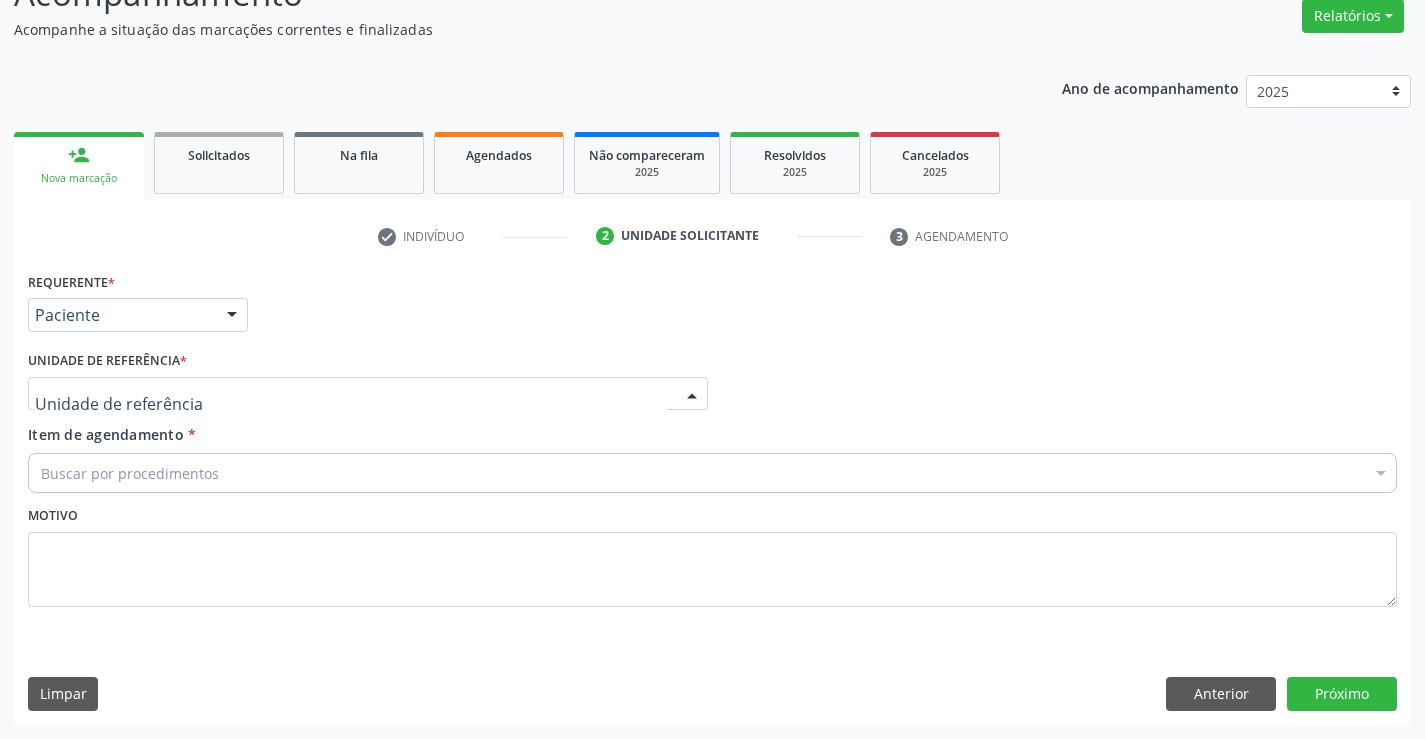 click at bounding box center (368, 394) 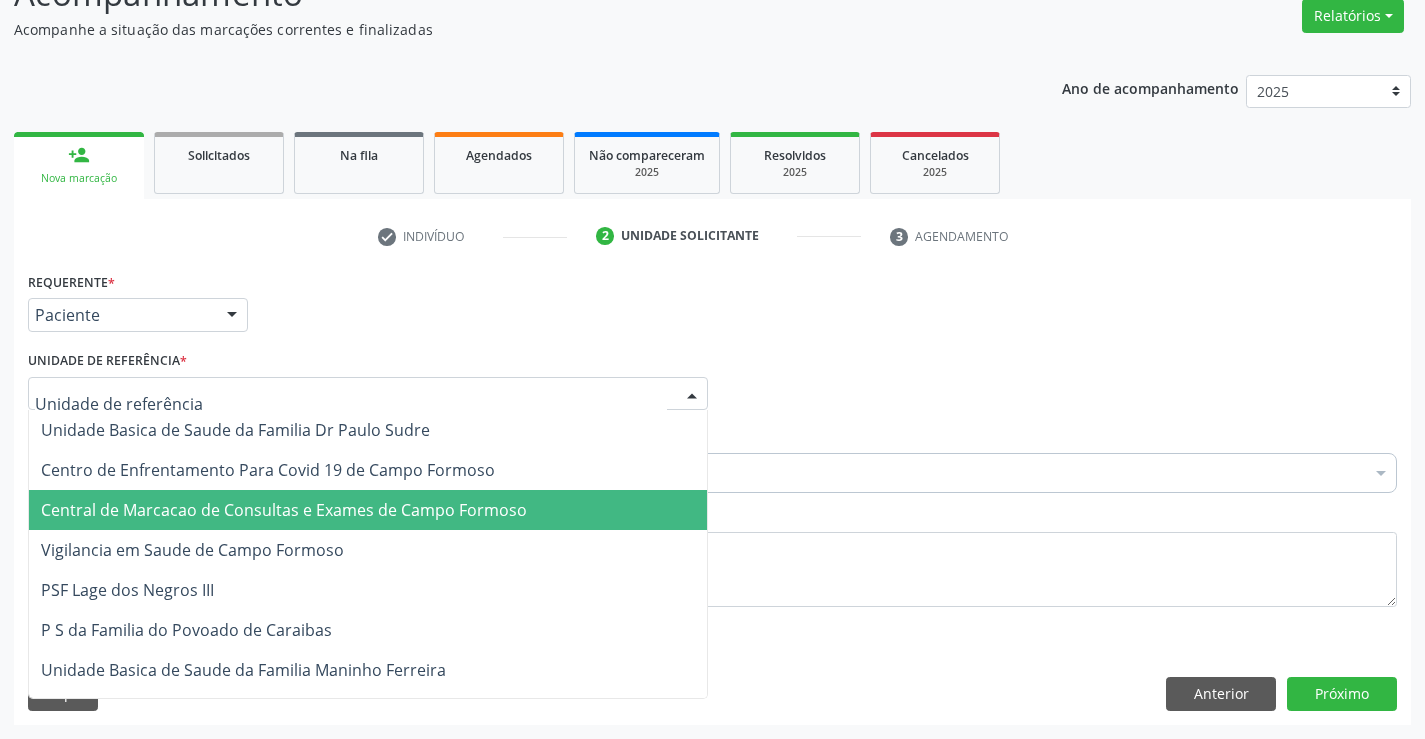click on "Central de Marcacao de Consultas e Exames de Campo Formoso" at bounding box center (284, 510) 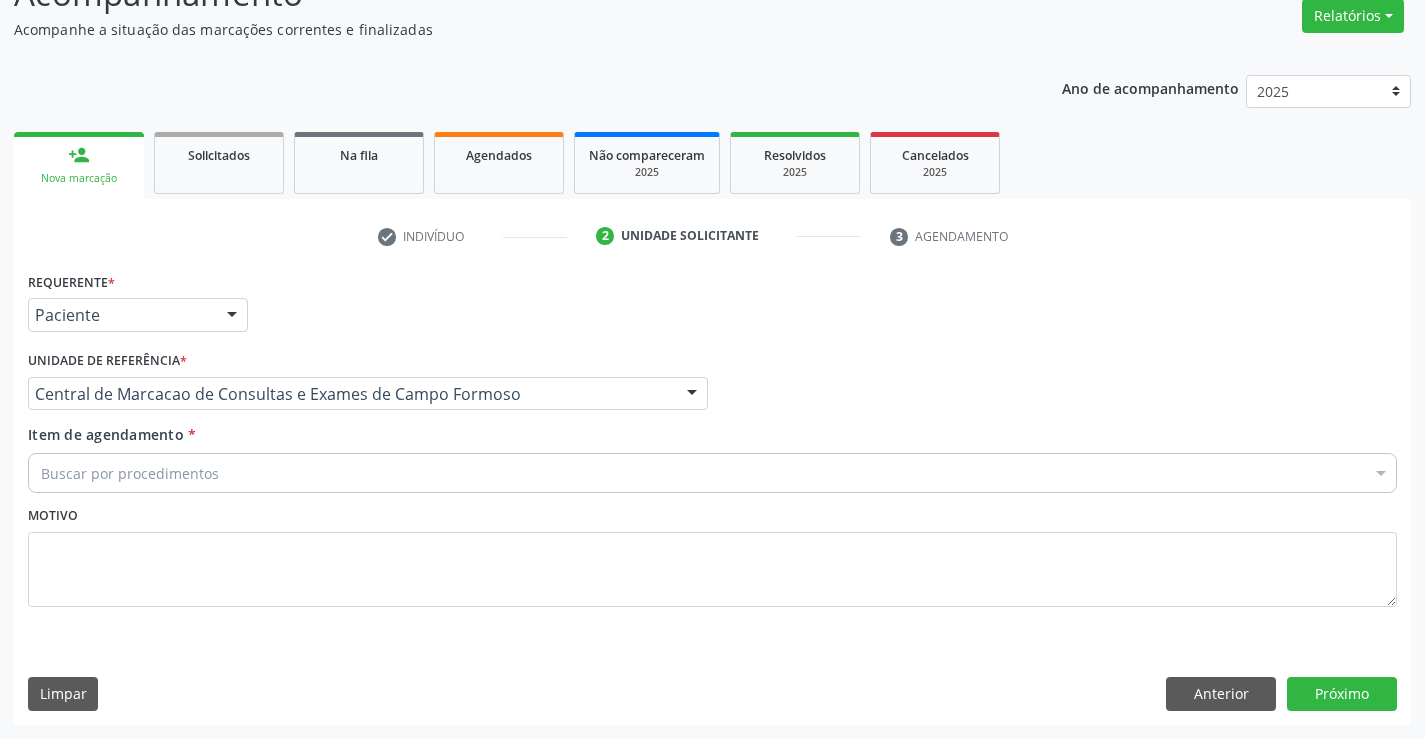 click on "Buscar por procedimentos" at bounding box center [712, 473] 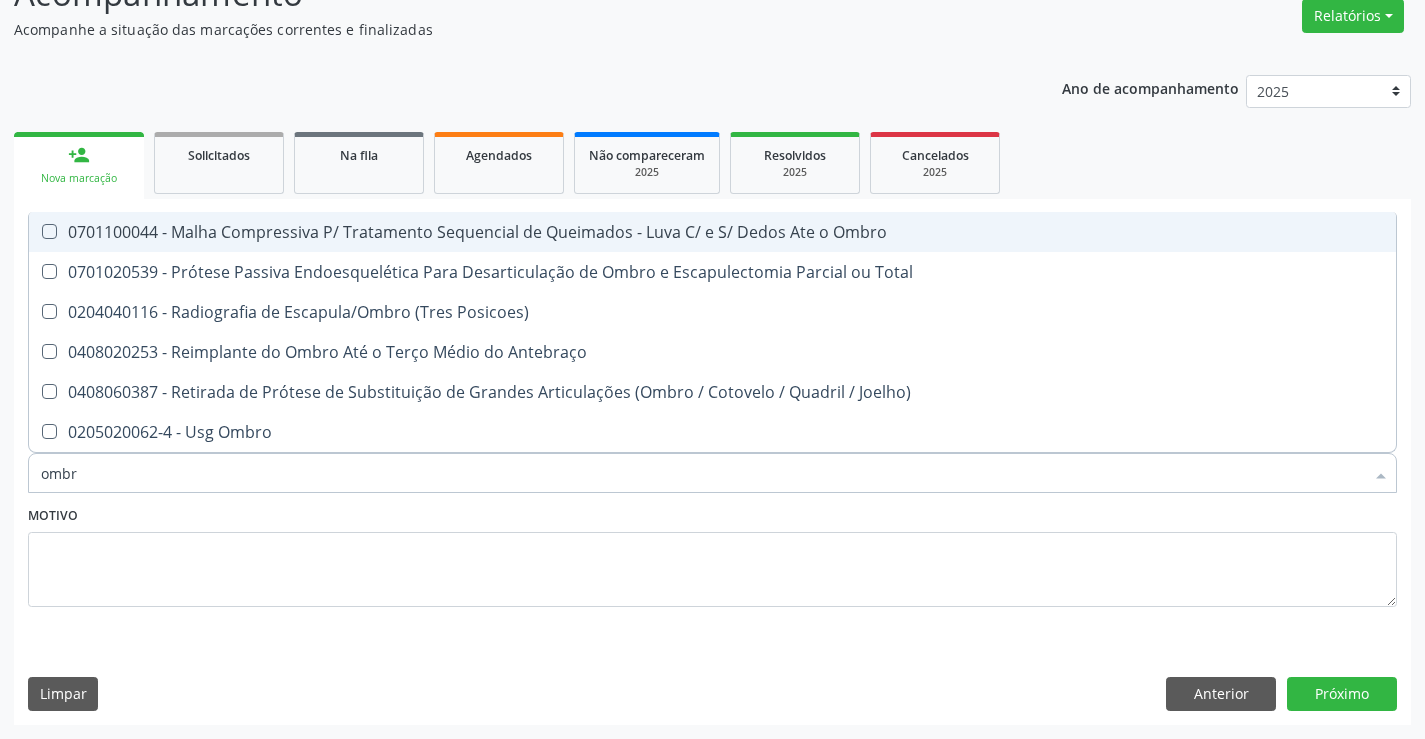 type on "ombro" 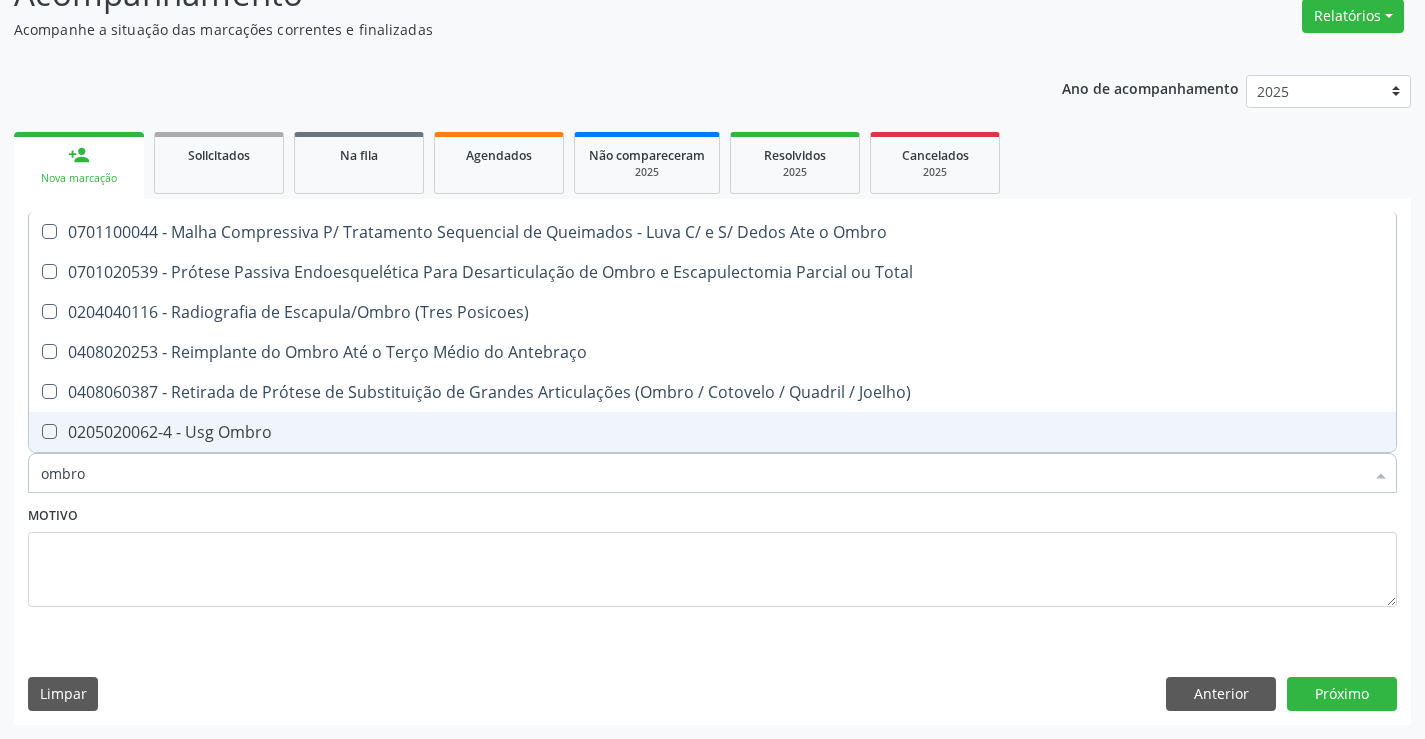 click on "0205020062-4 - Usg Ombro" at bounding box center [712, 432] 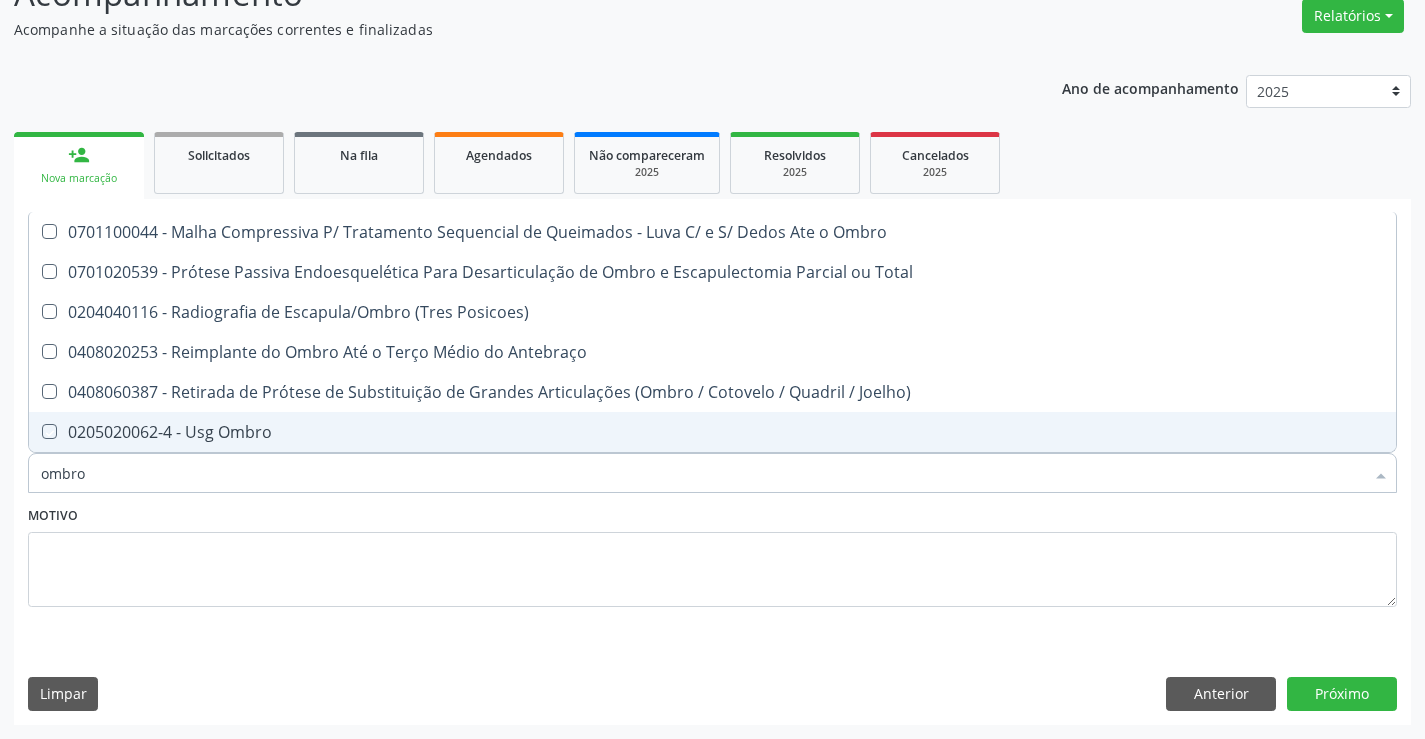 checkbox on "true" 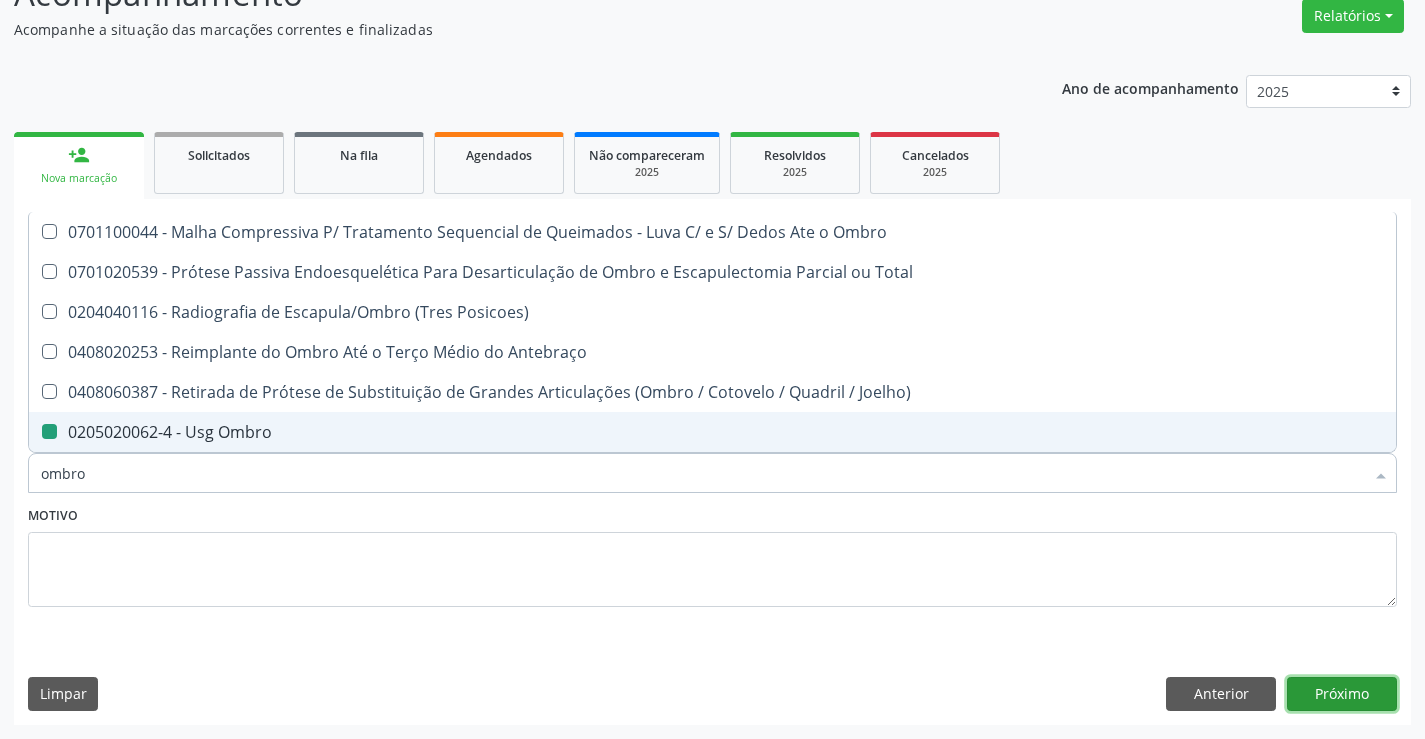 click on "Próximo" at bounding box center (1342, 694) 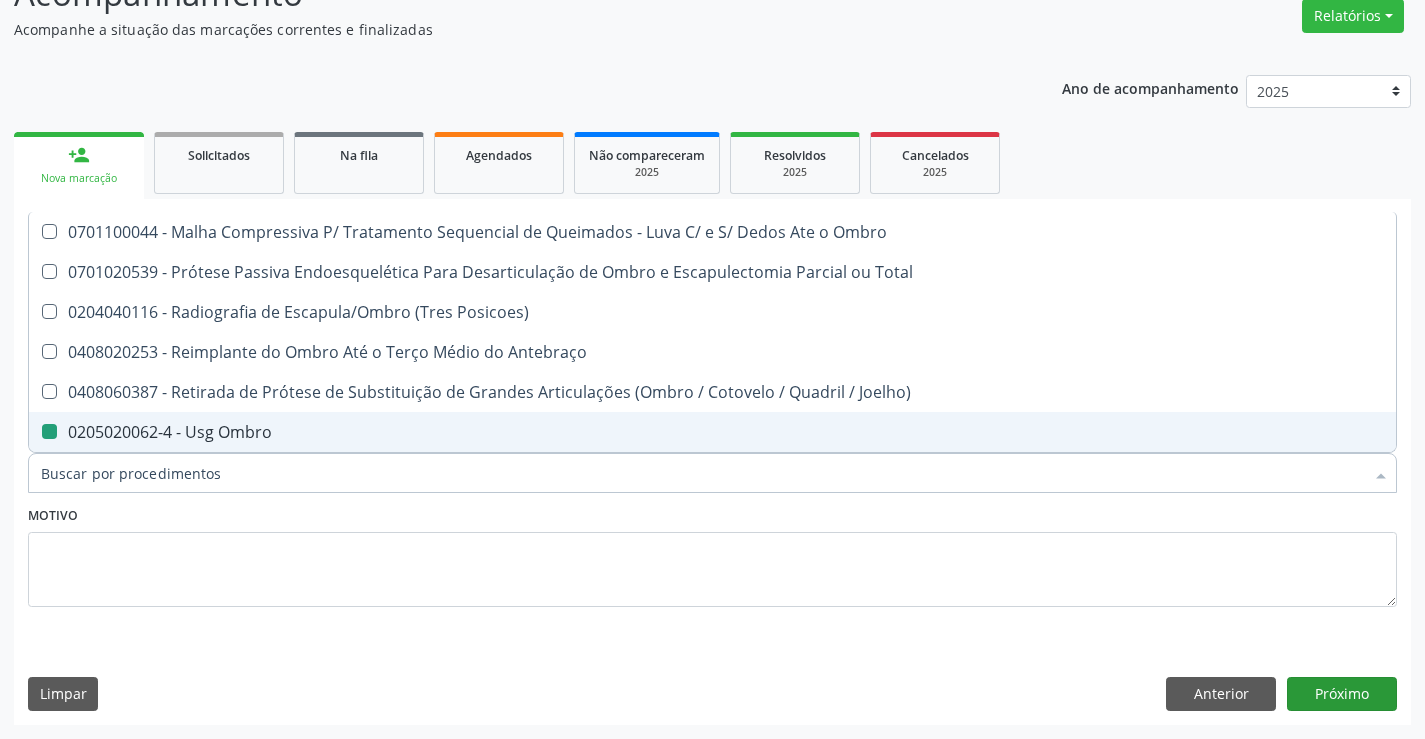 scroll, scrollTop: 131, scrollLeft: 0, axis: vertical 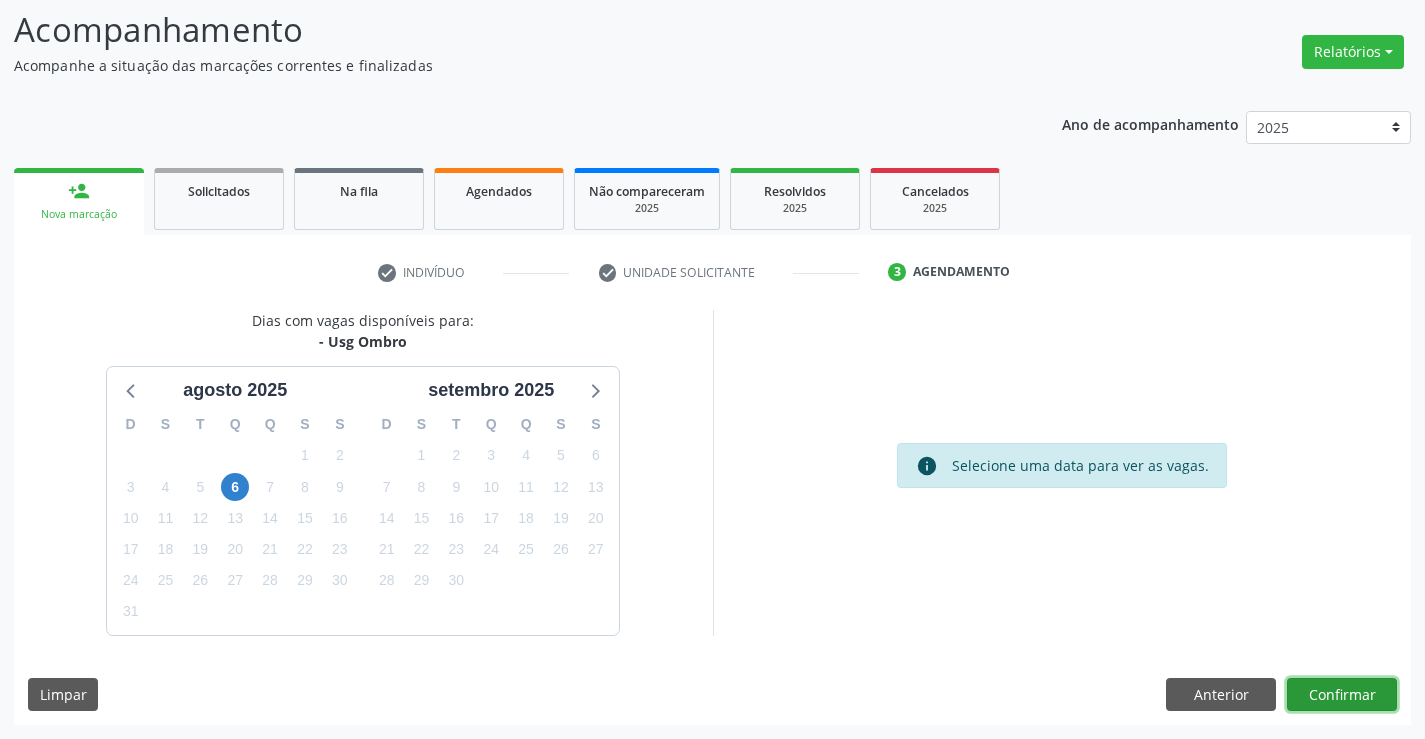 click on "Confirmar" at bounding box center (1342, 695) 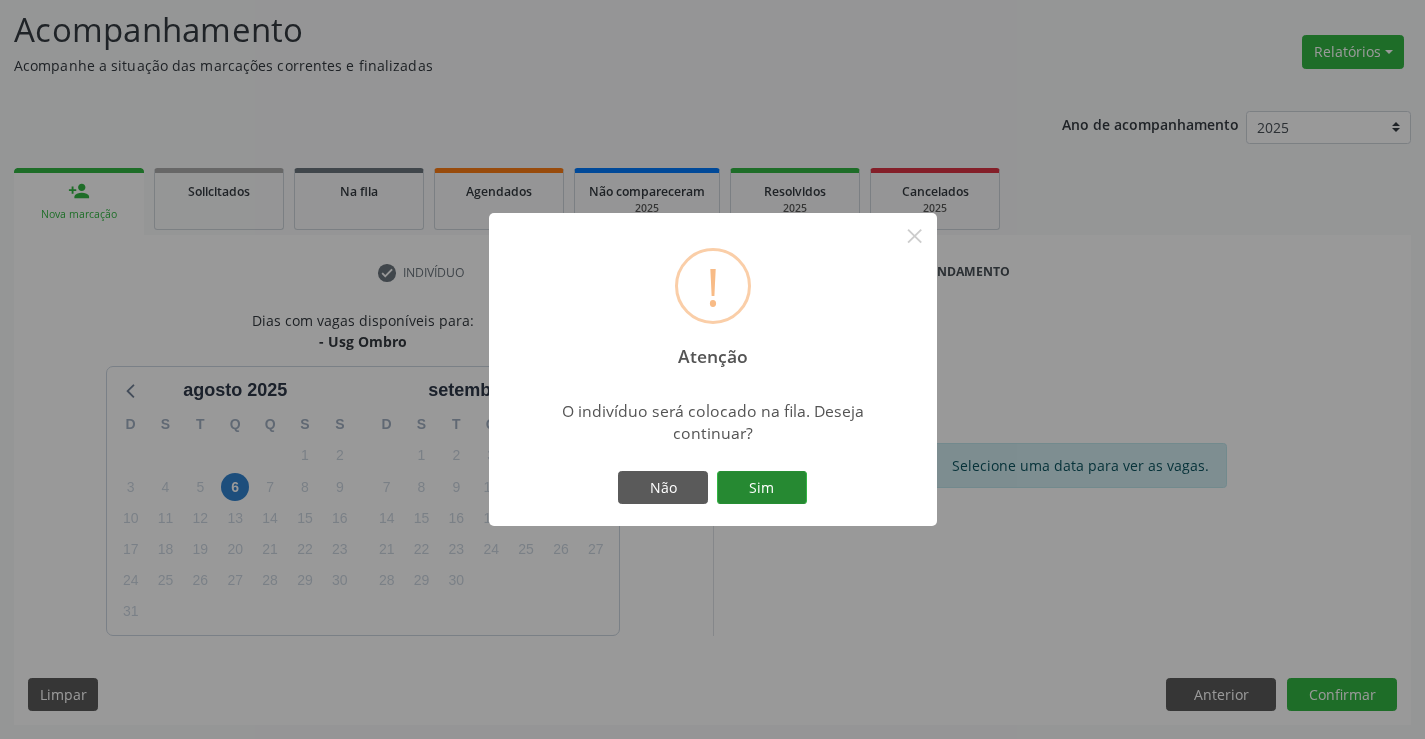 click on "Sim" at bounding box center (762, 488) 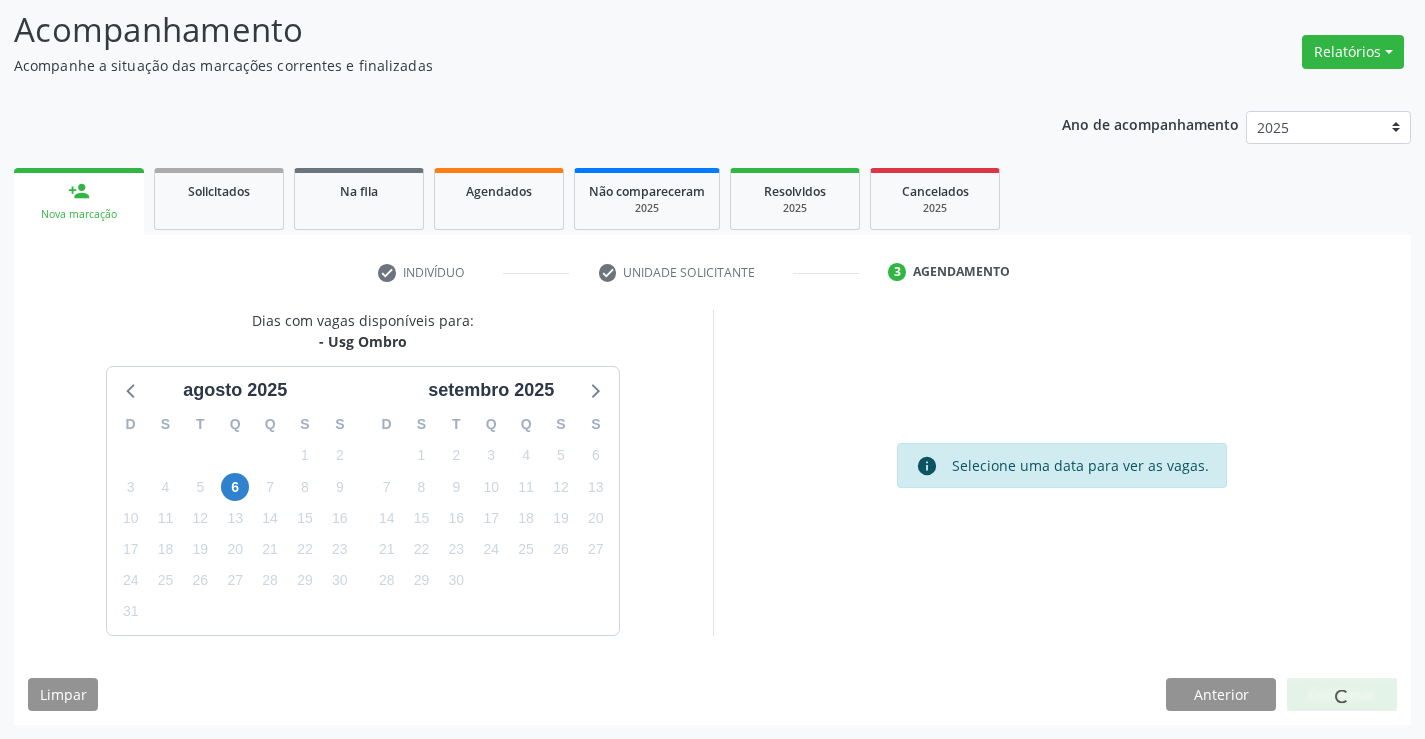 scroll, scrollTop: 0, scrollLeft: 0, axis: both 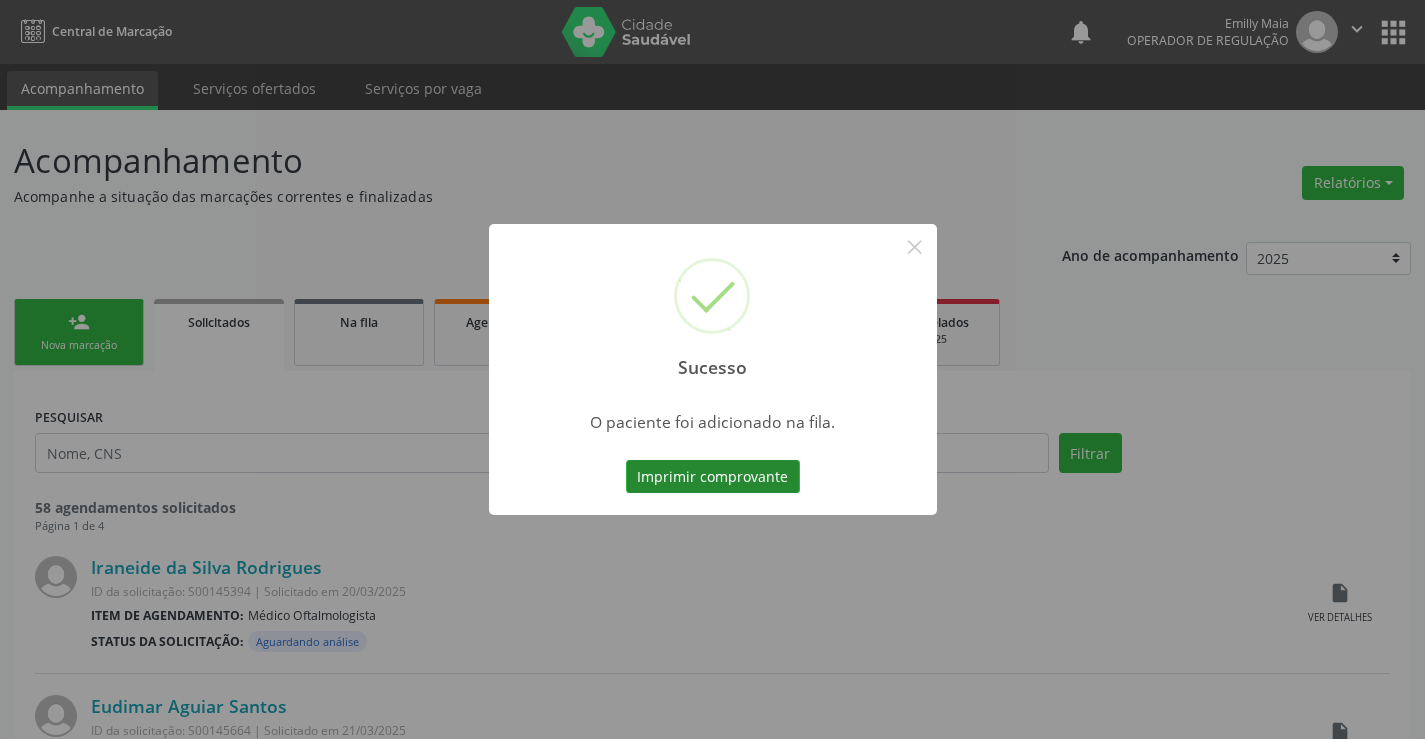 click on "Imprimir comprovante" at bounding box center (713, 477) 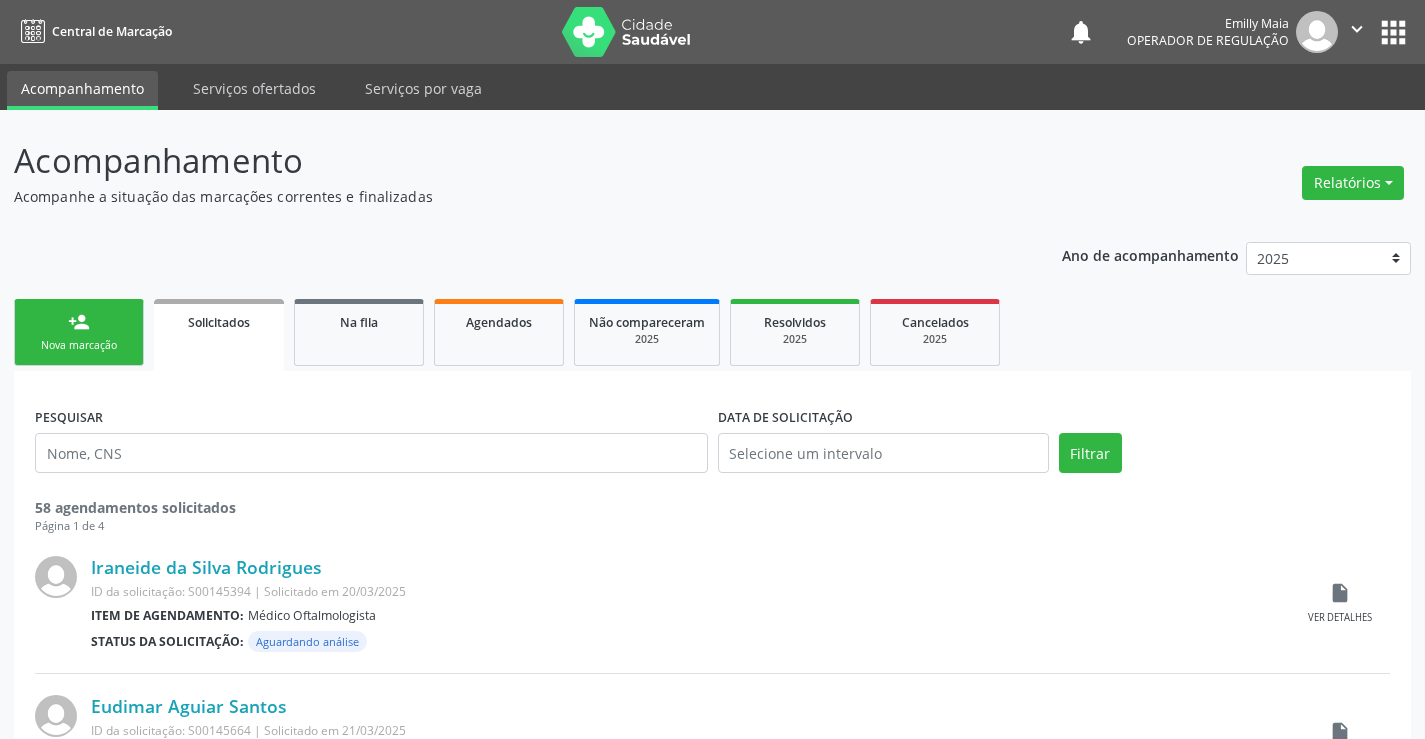 click on "person_add
Nova marcação" at bounding box center (79, 332) 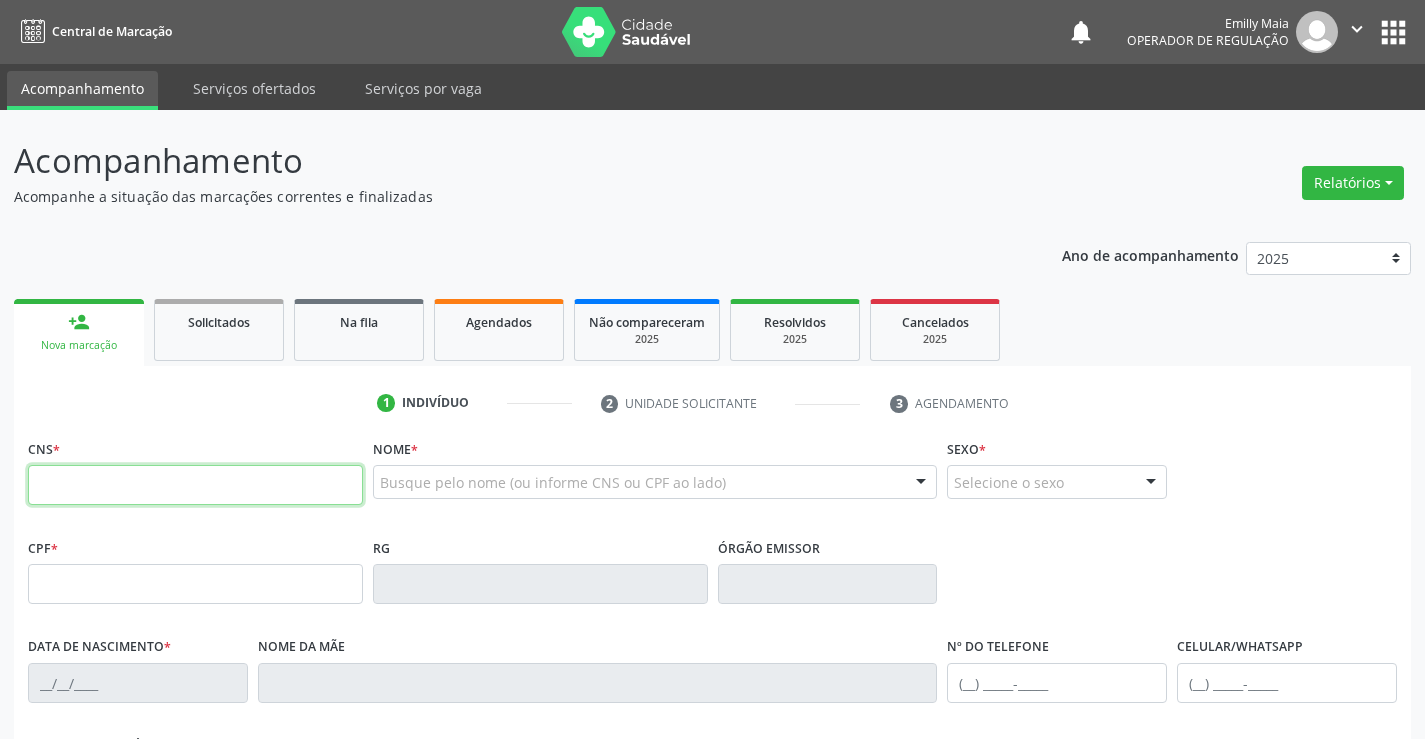 click at bounding box center [195, 485] 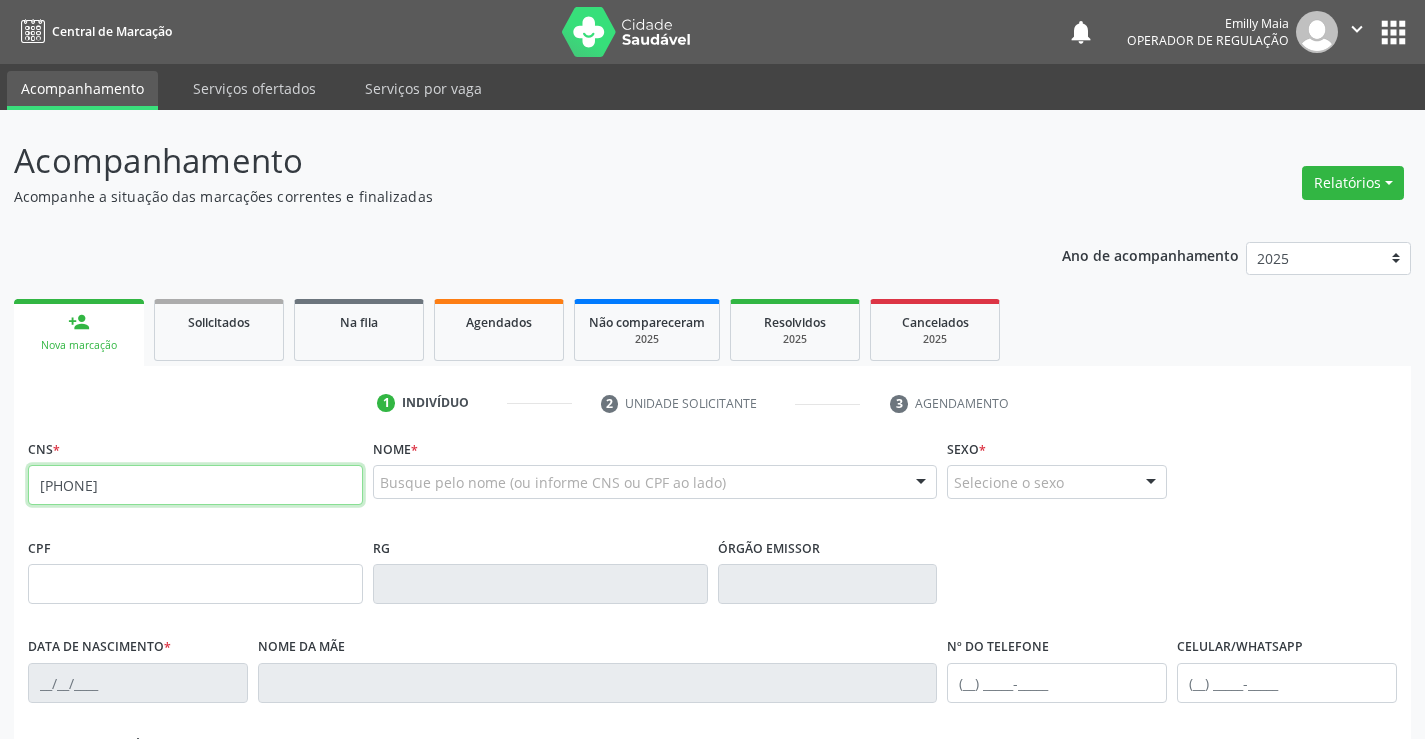 type on "702 6002 1831 1643" 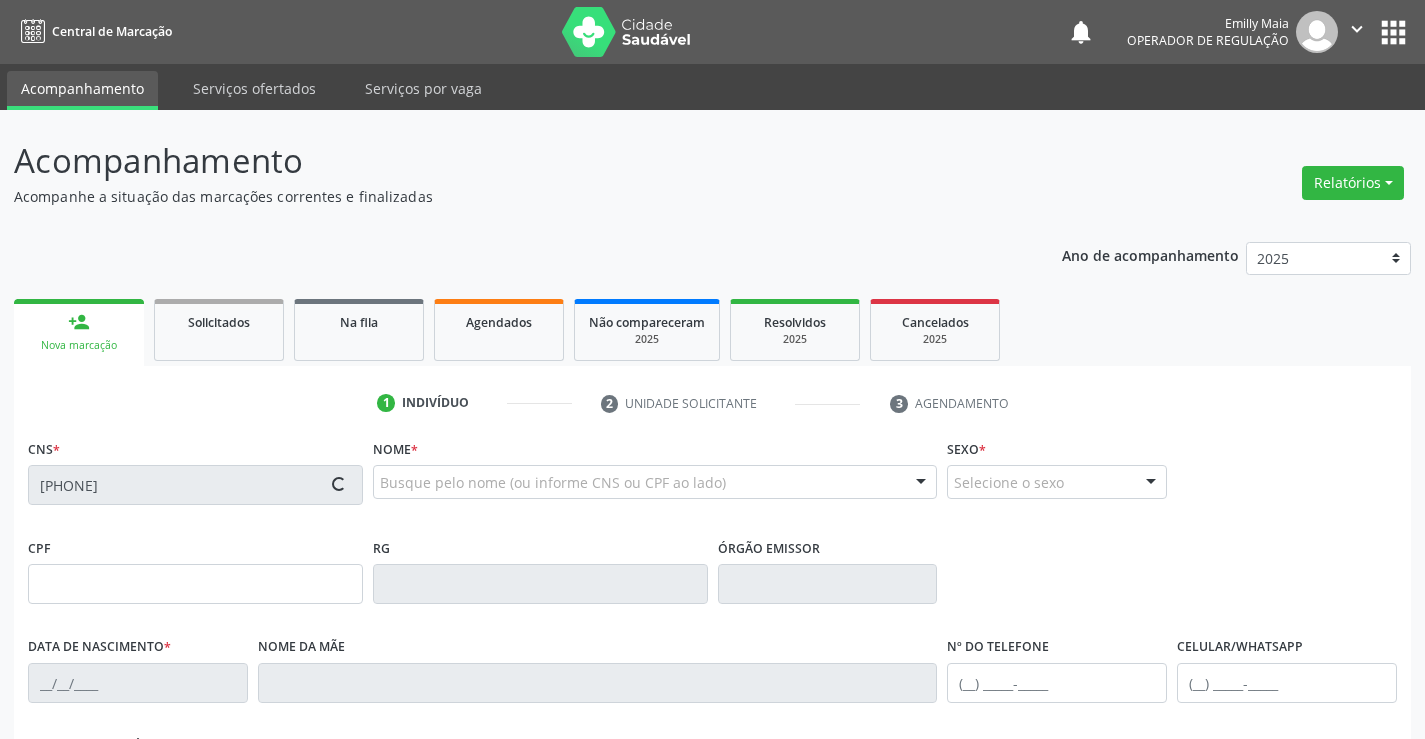 type on "0649388593" 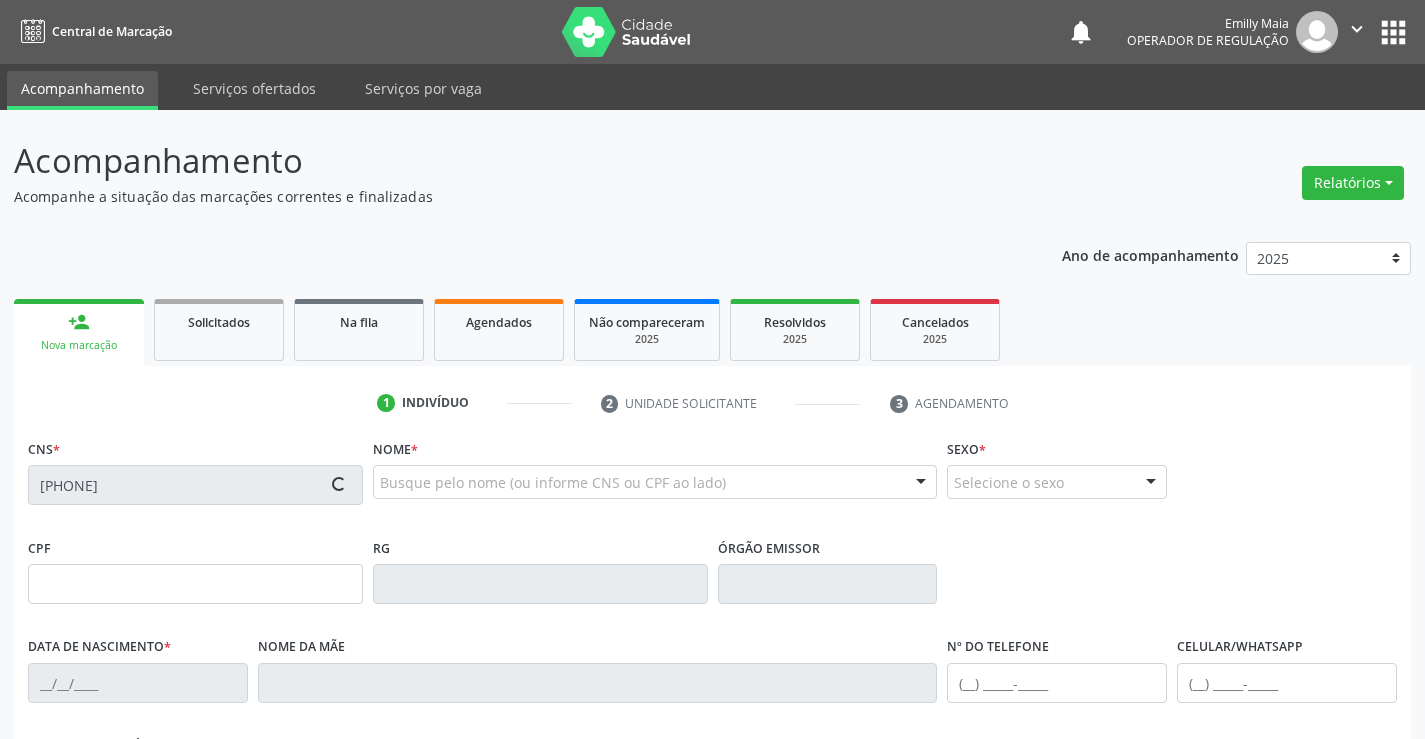 type on "03/11/1956" 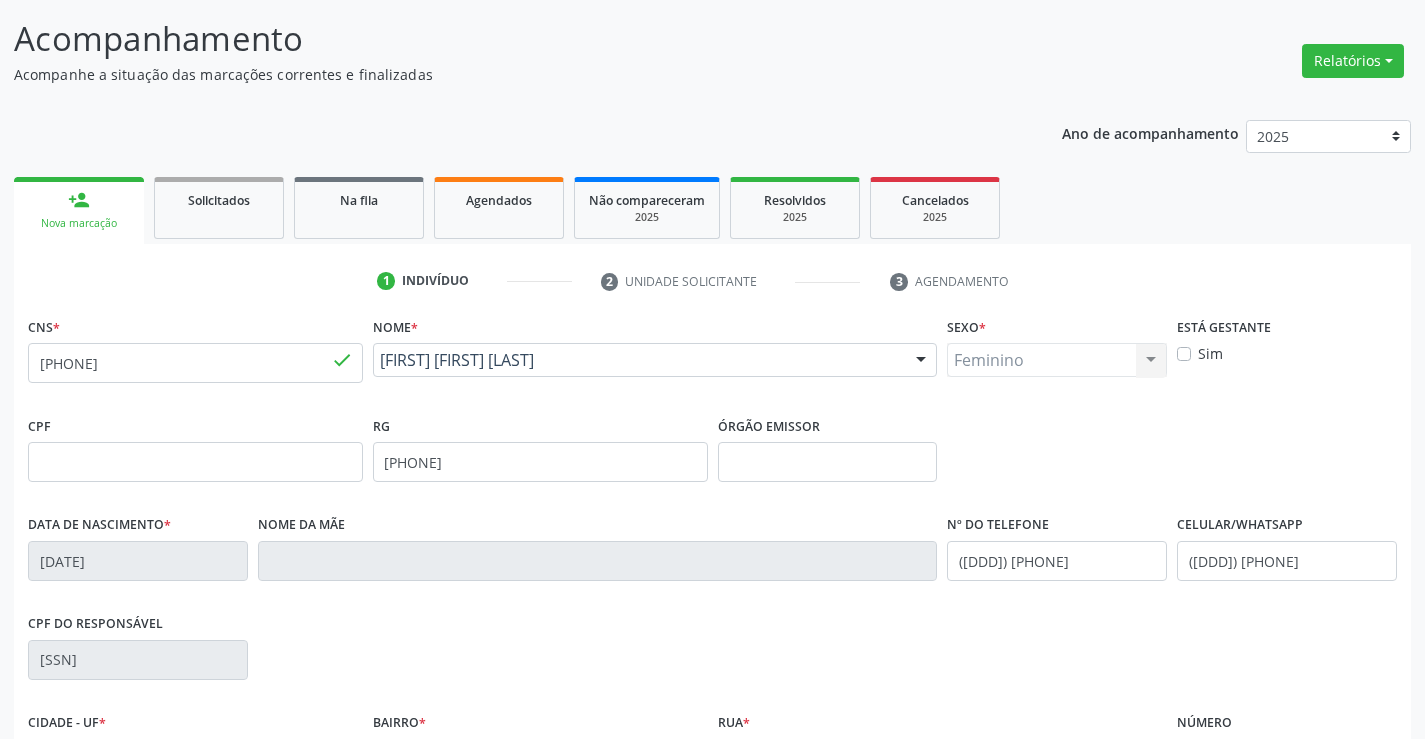 scroll, scrollTop: 345, scrollLeft: 0, axis: vertical 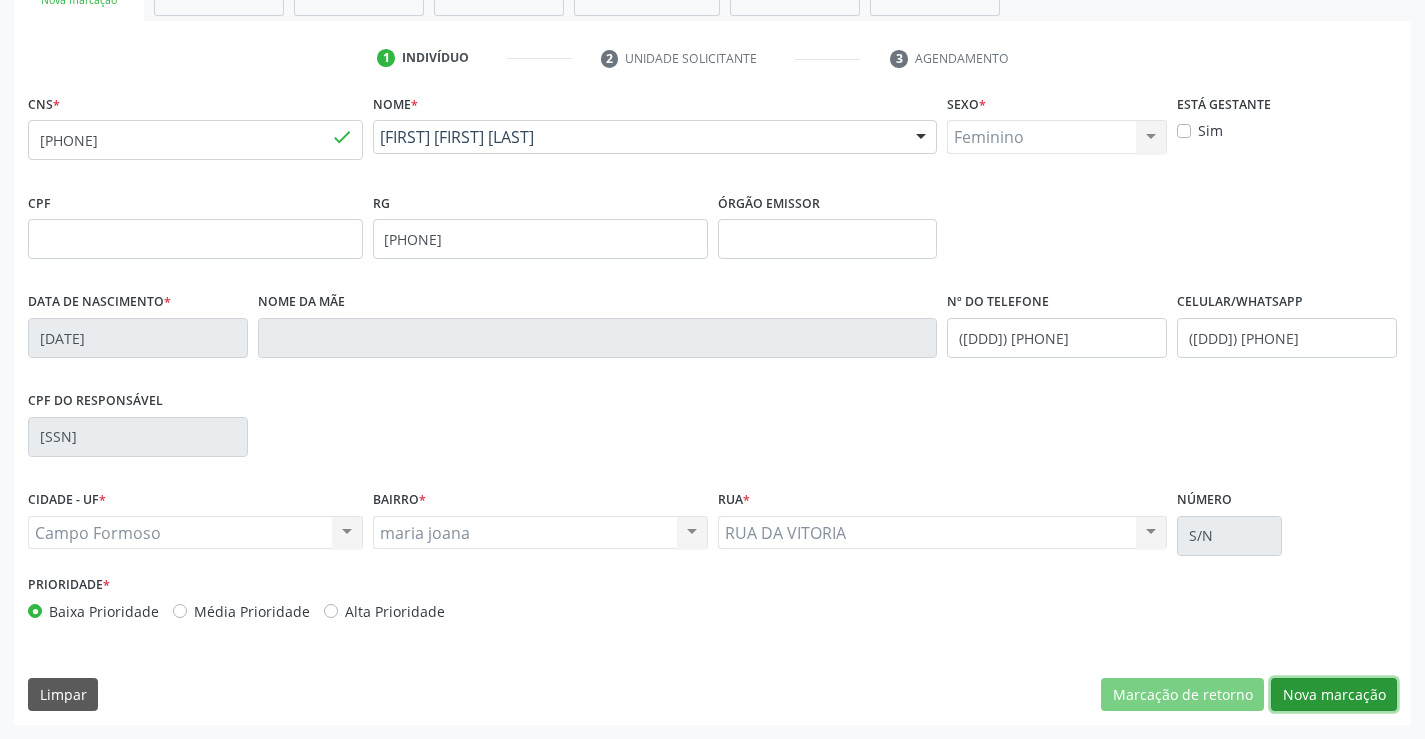 click on "Nova marcação" at bounding box center [1334, 695] 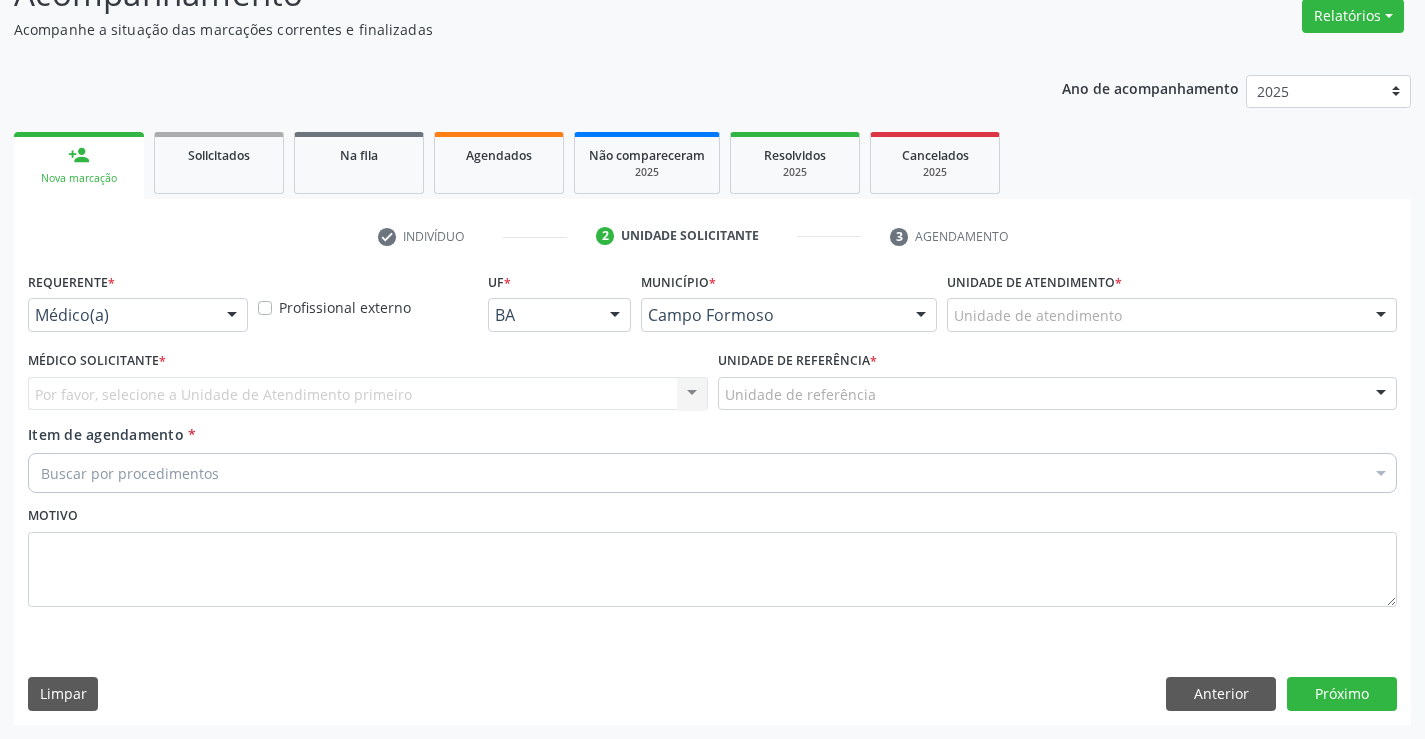 scroll, scrollTop: 167, scrollLeft: 0, axis: vertical 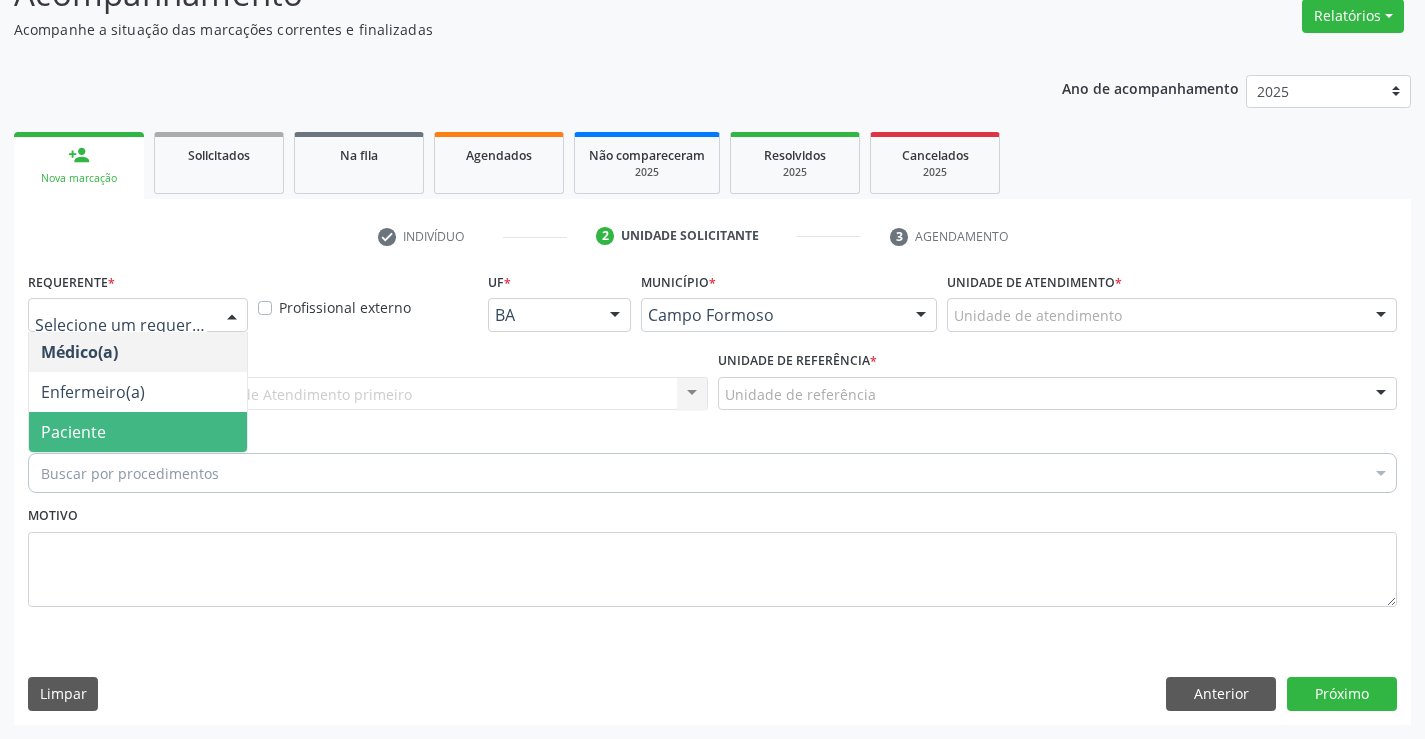 click on "Paciente" at bounding box center (138, 432) 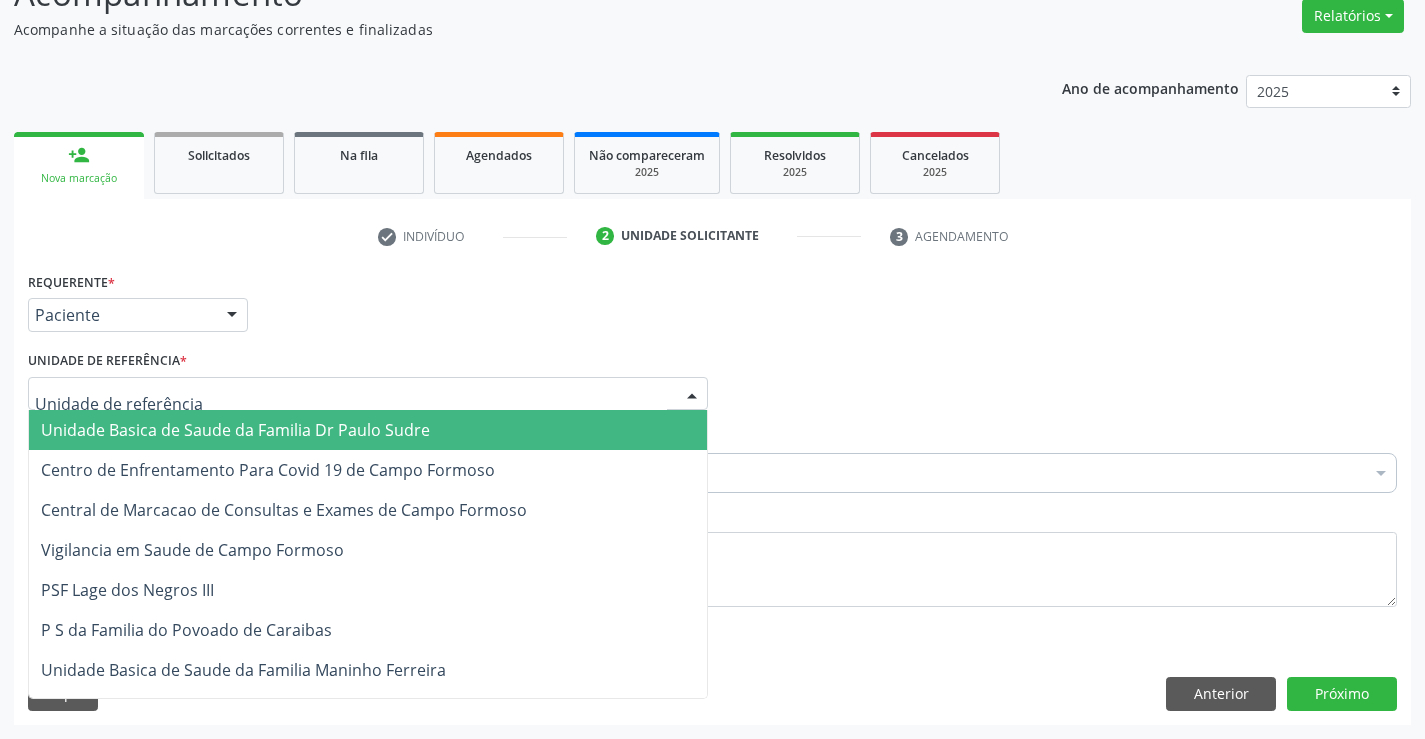 click at bounding box center (368, 394) 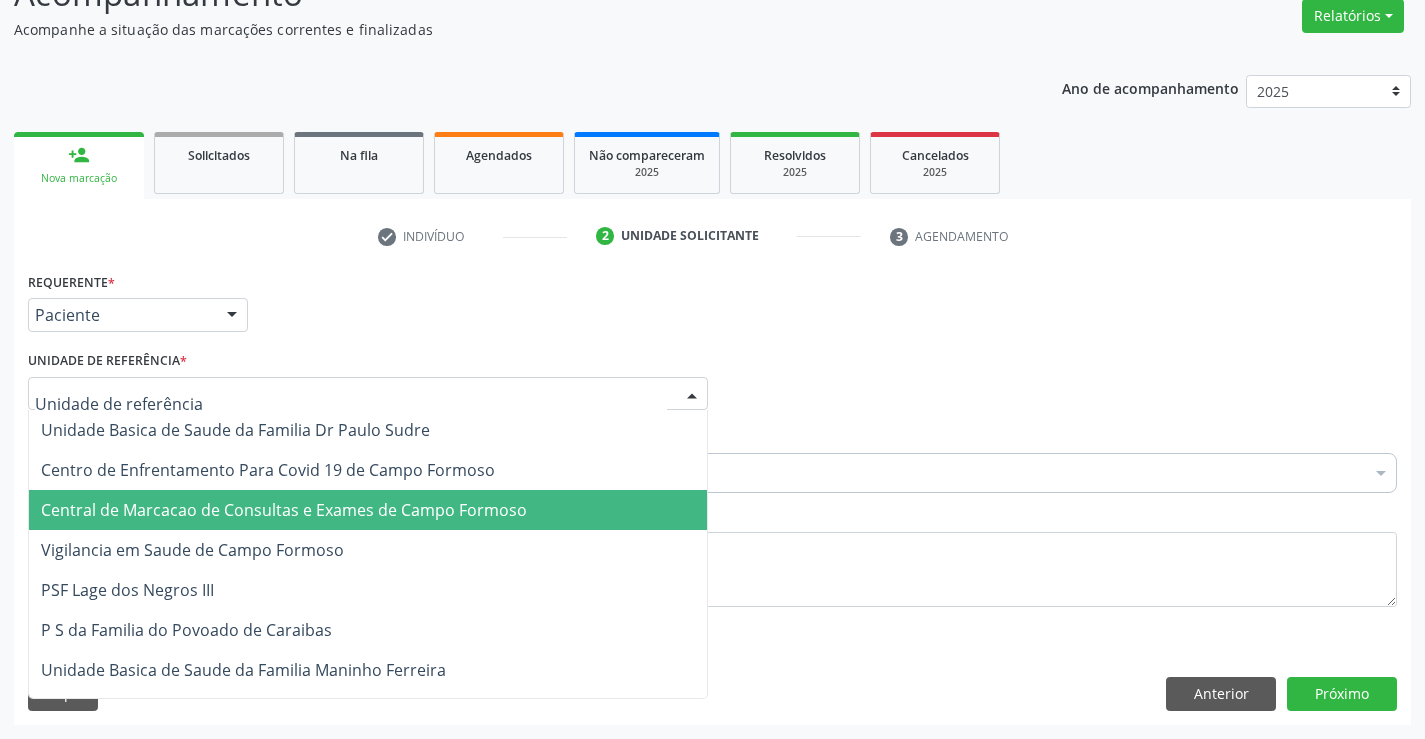 click on "Central de Marcacao de Consultas e Exames de Campo Formoso" at bounding box center [284, 510] 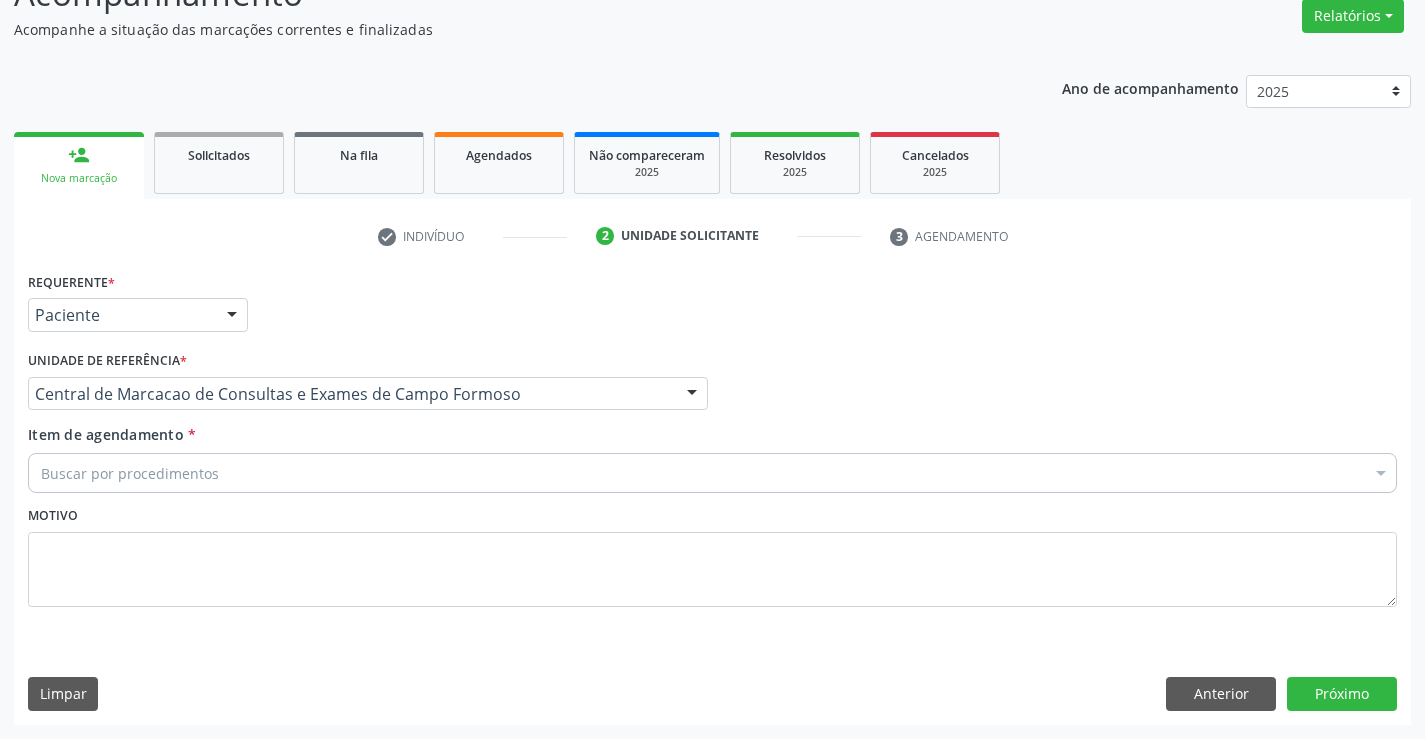 click on "Buscar por procedimentos" at bounding box center (712, 473) 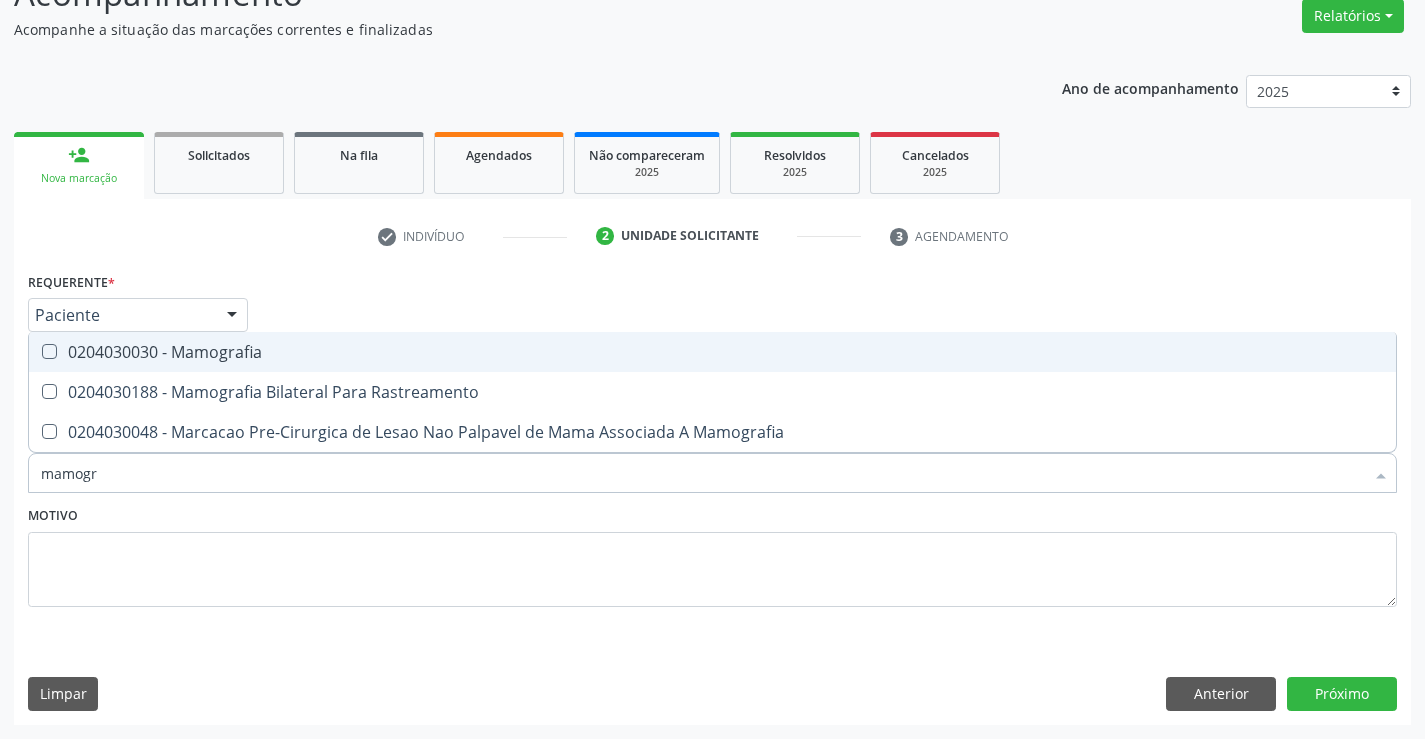 type on "mamogra" 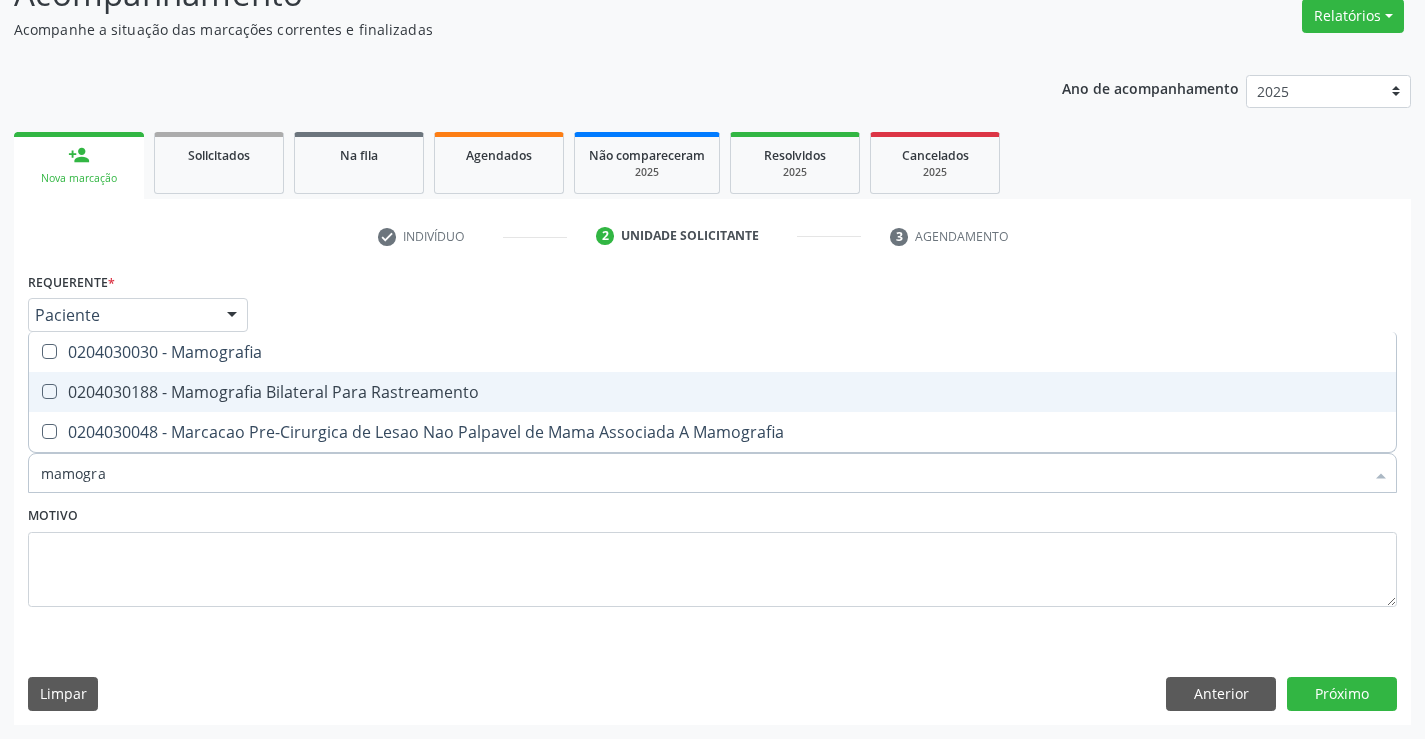 click on "0204030188 - Mamografia Bilateral Para Rastreamento" at bounding box center [712, 392] 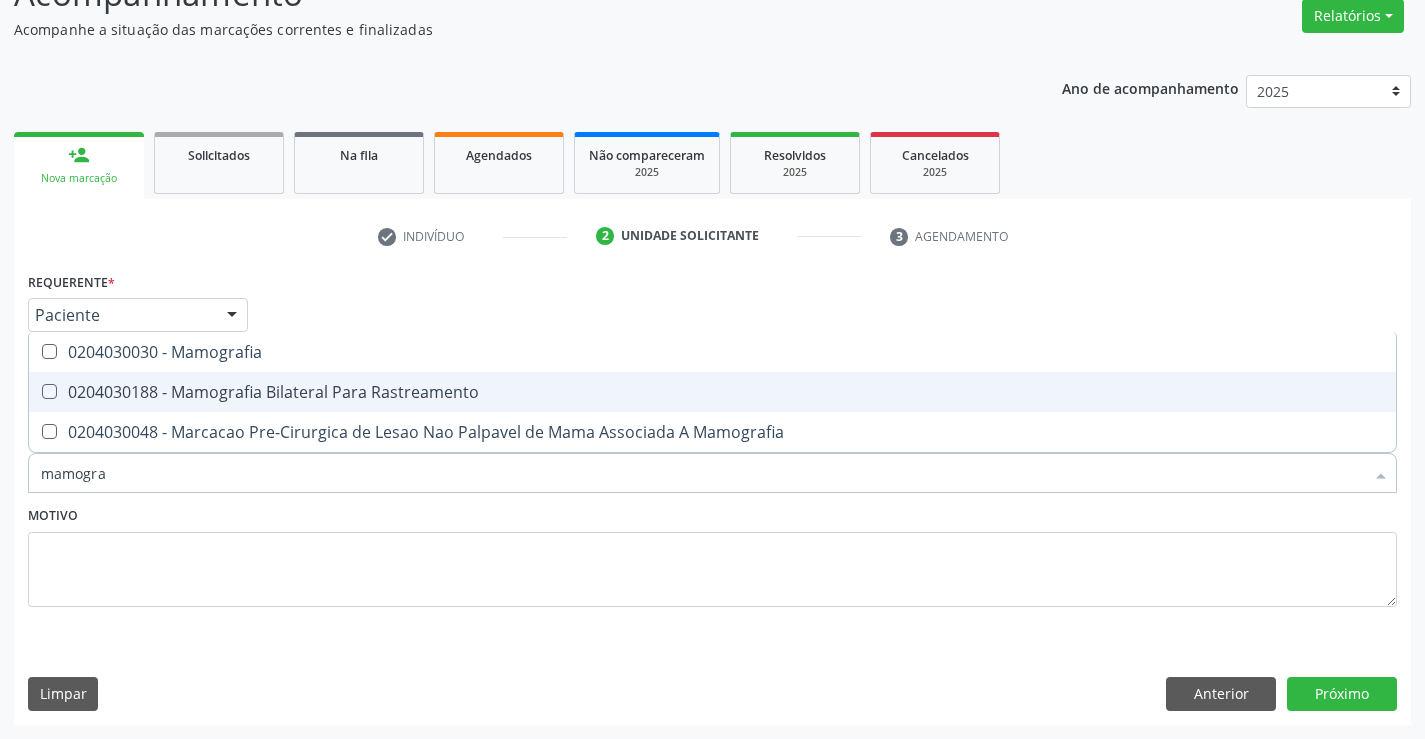 checkbox on "true" 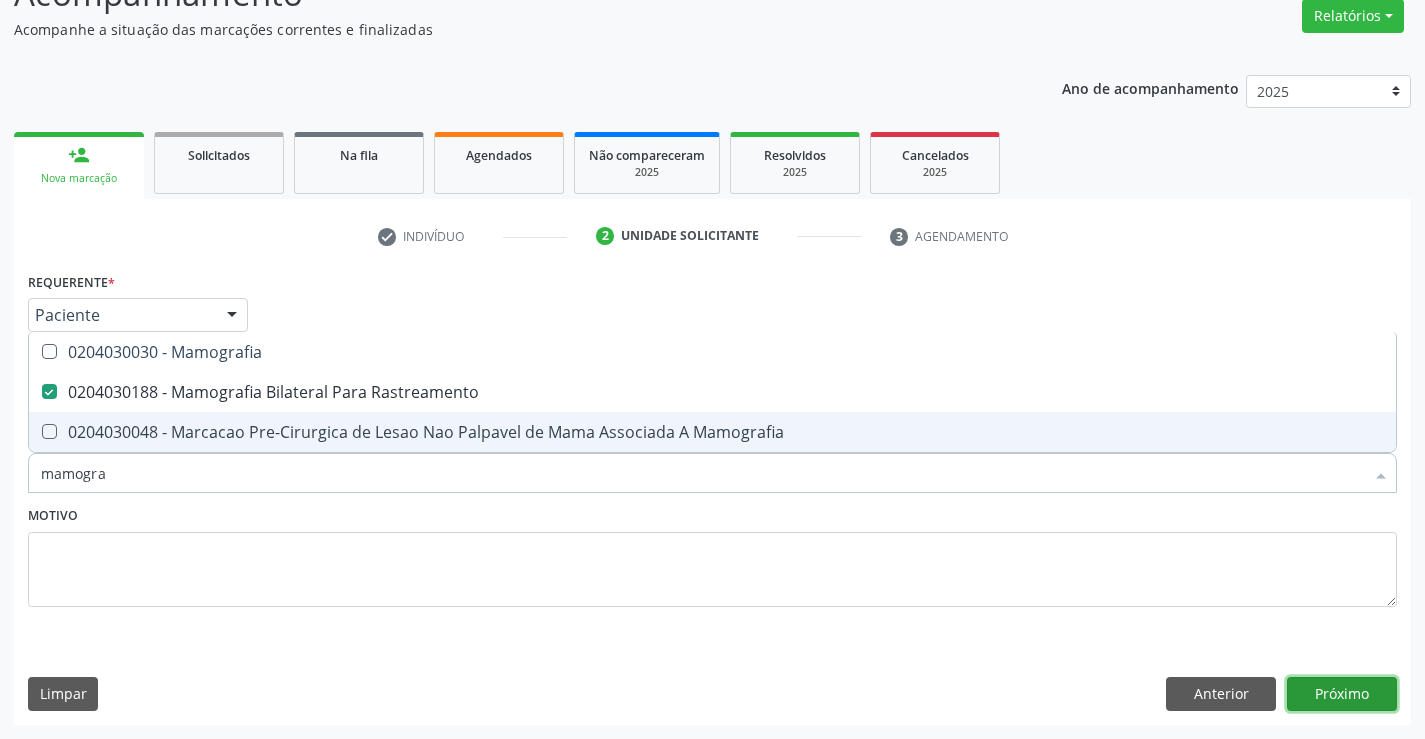 click on "Próximo" at bounding box center [1342, 694] 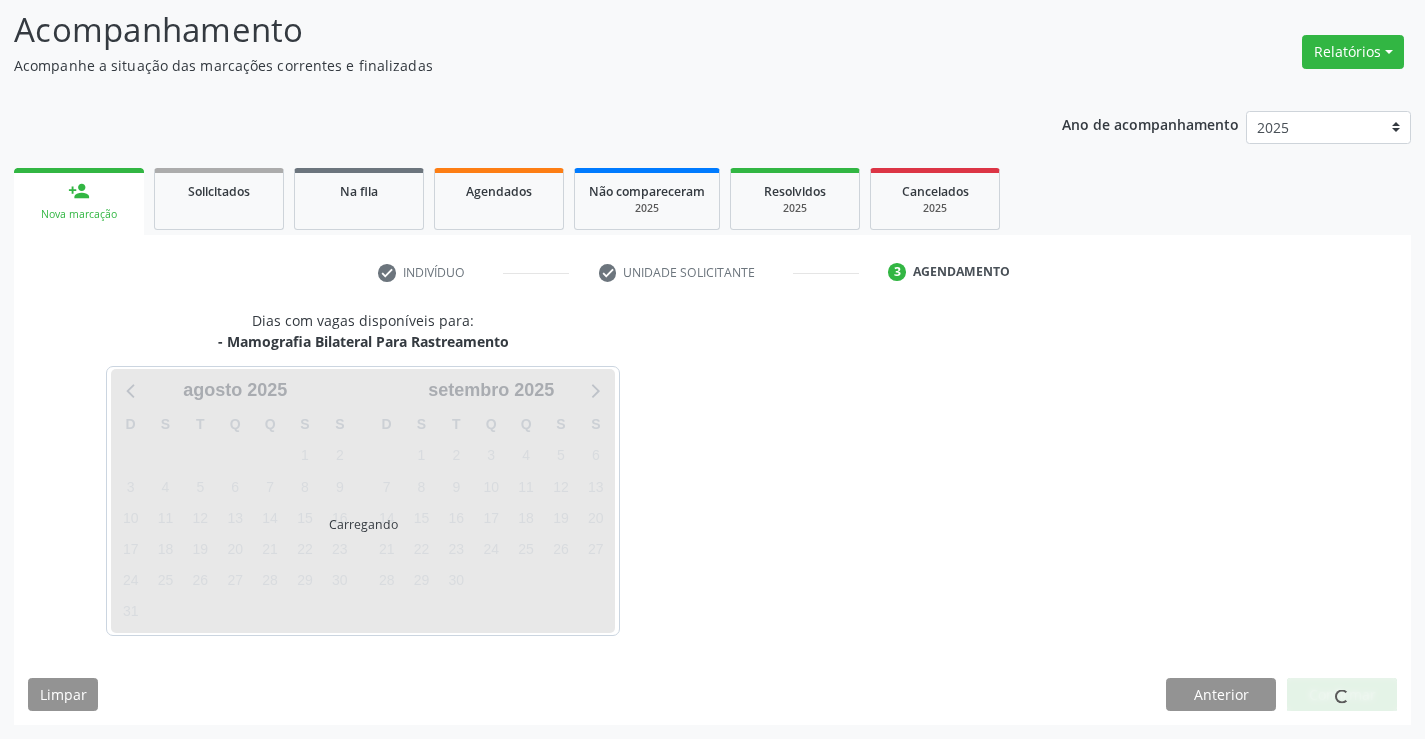scroll, scrollTop: 131, scrollLeft: 0, axis: vertical 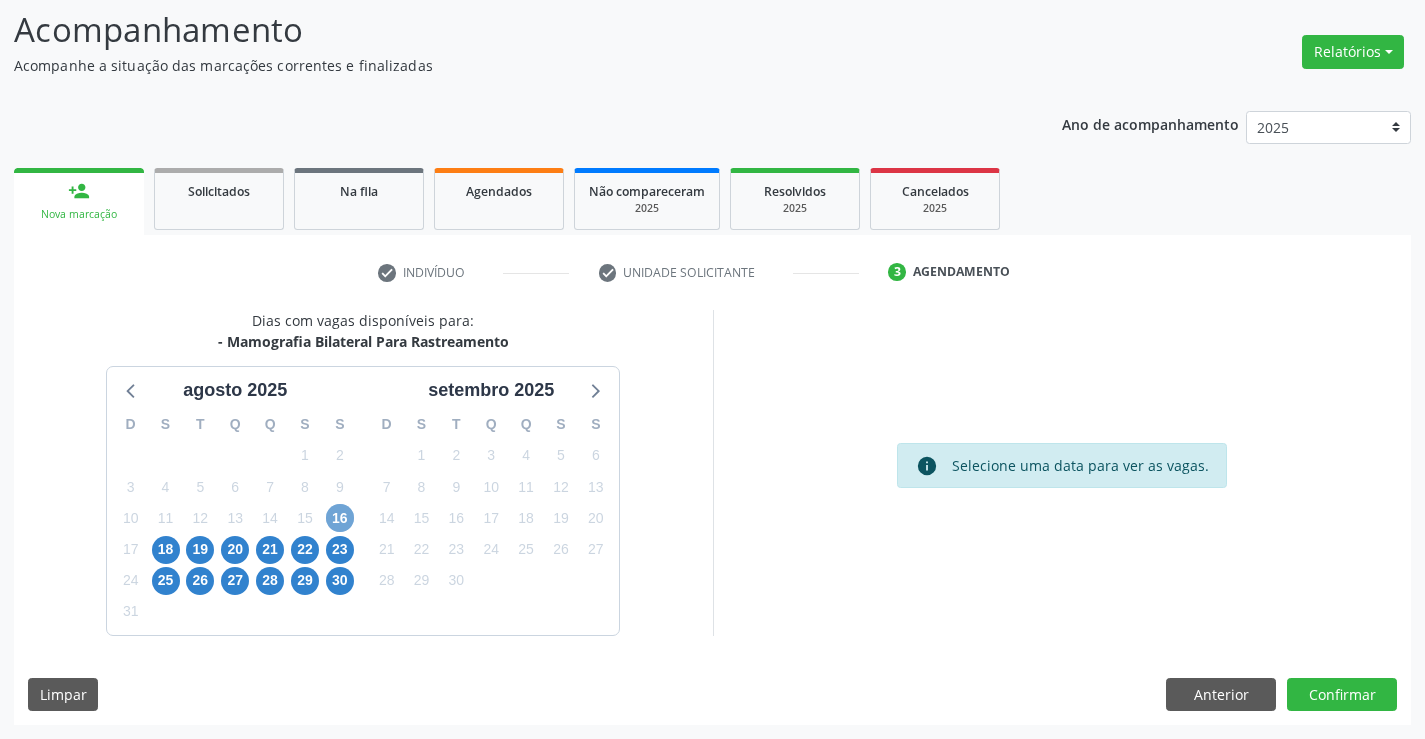 click on "16" at bounding box center (340, 518) 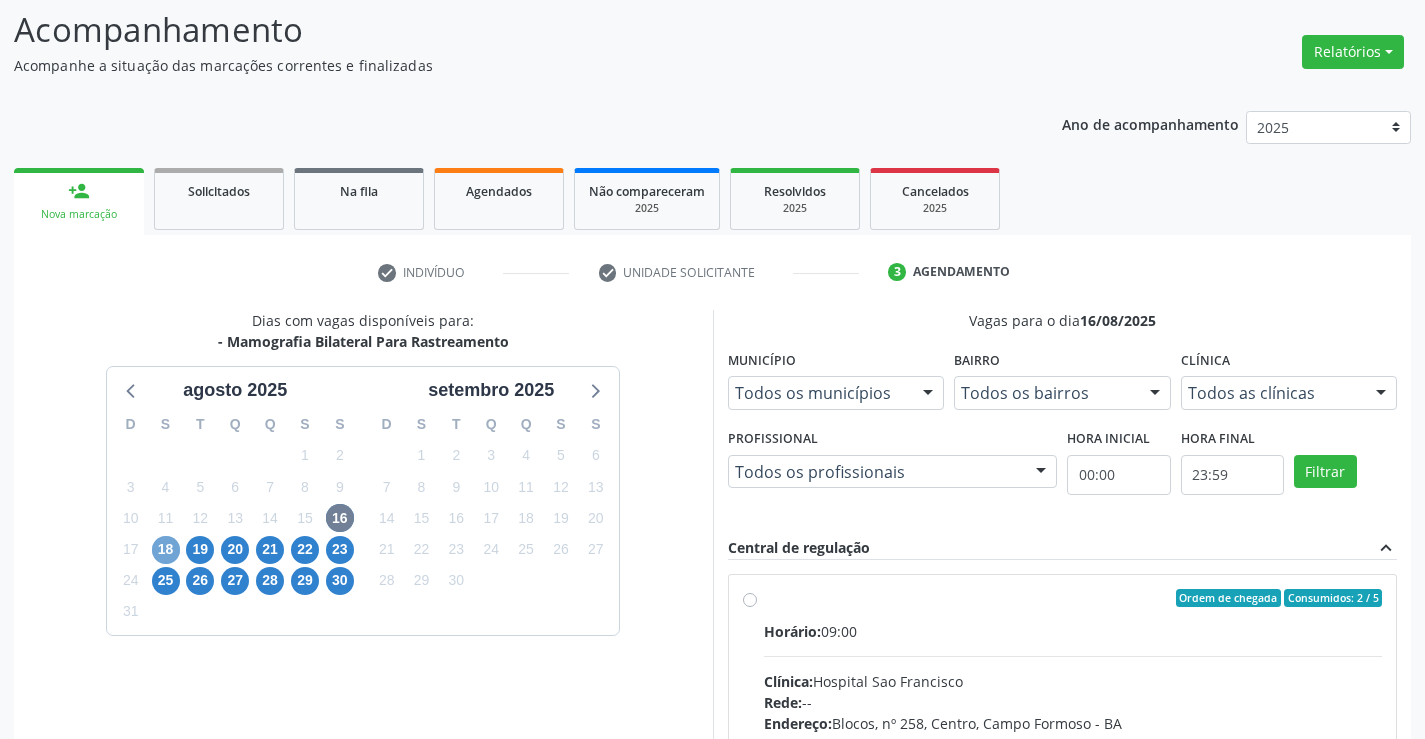 click on "18" at bounding box center (166, 550) 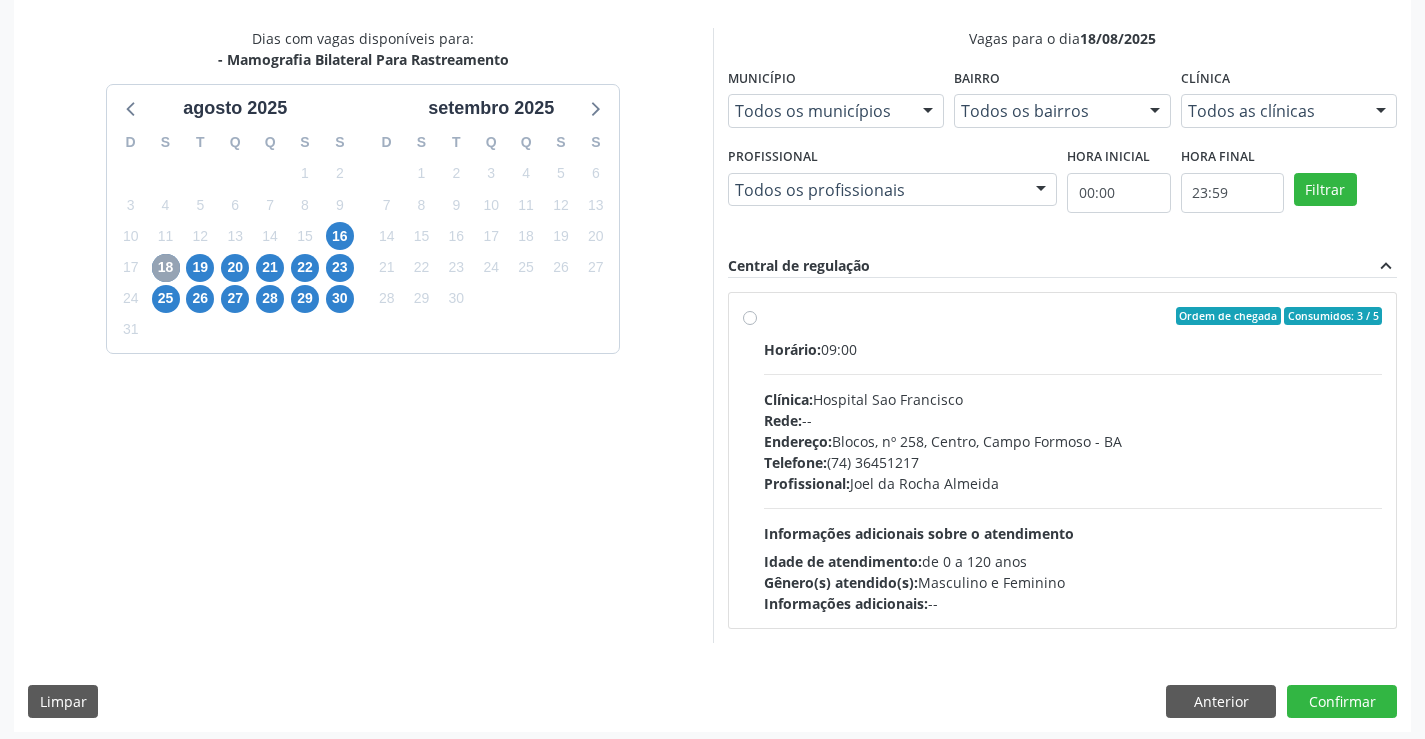 scroll, scrollTop: 420, scrollLeft: 0, axis: vertical 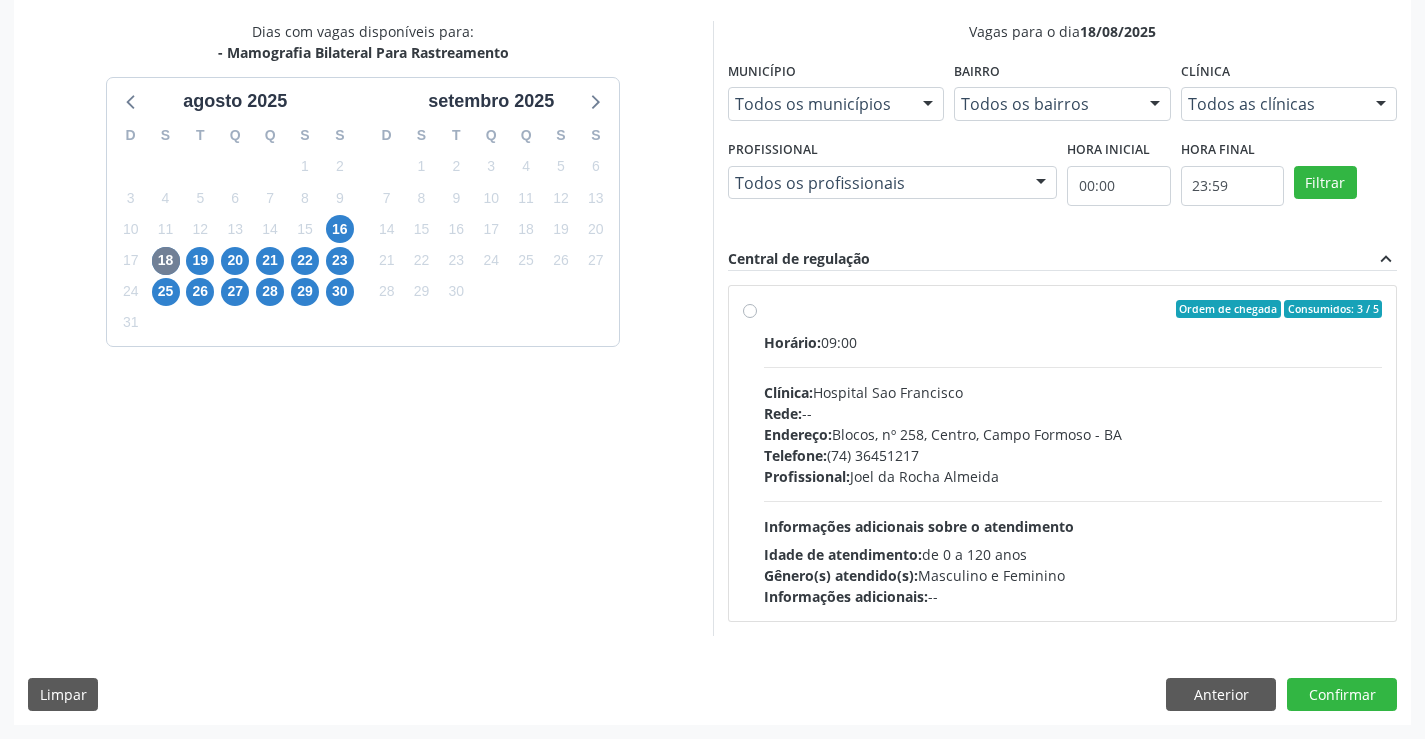 click on "Endereço:   Blocos, nº 258, Centro, Campo Formoso - BA" at bounding box center [1073, 434] 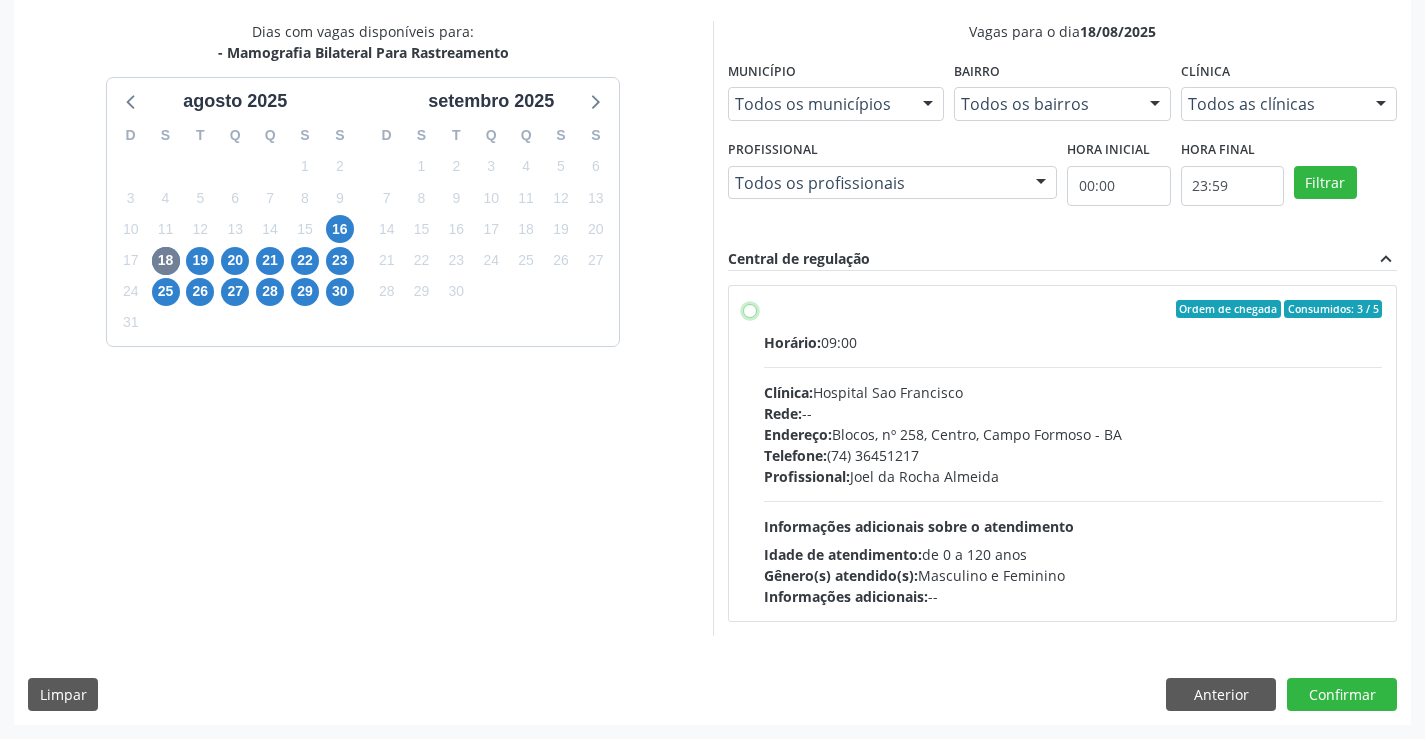 radio on "true" 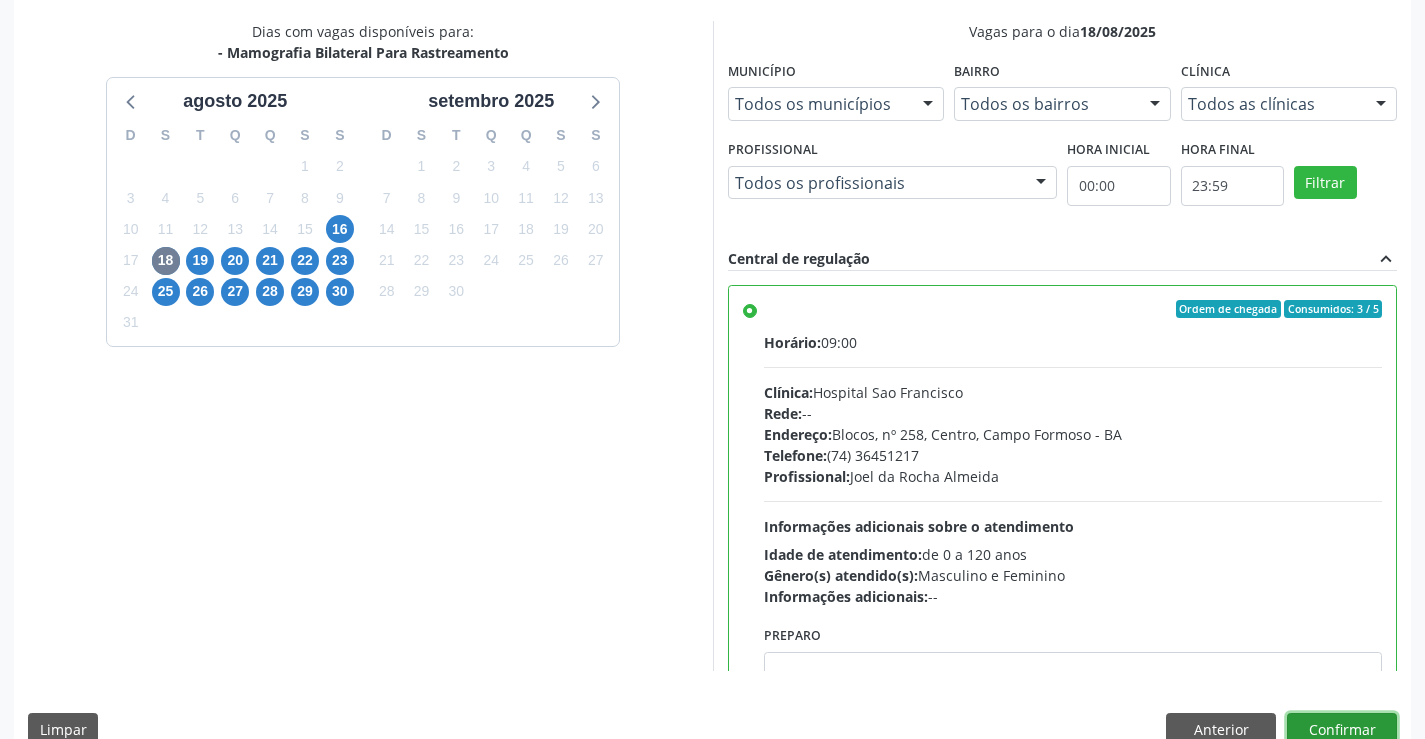 click on "Confirmar" at bounding box center [1342, 730] 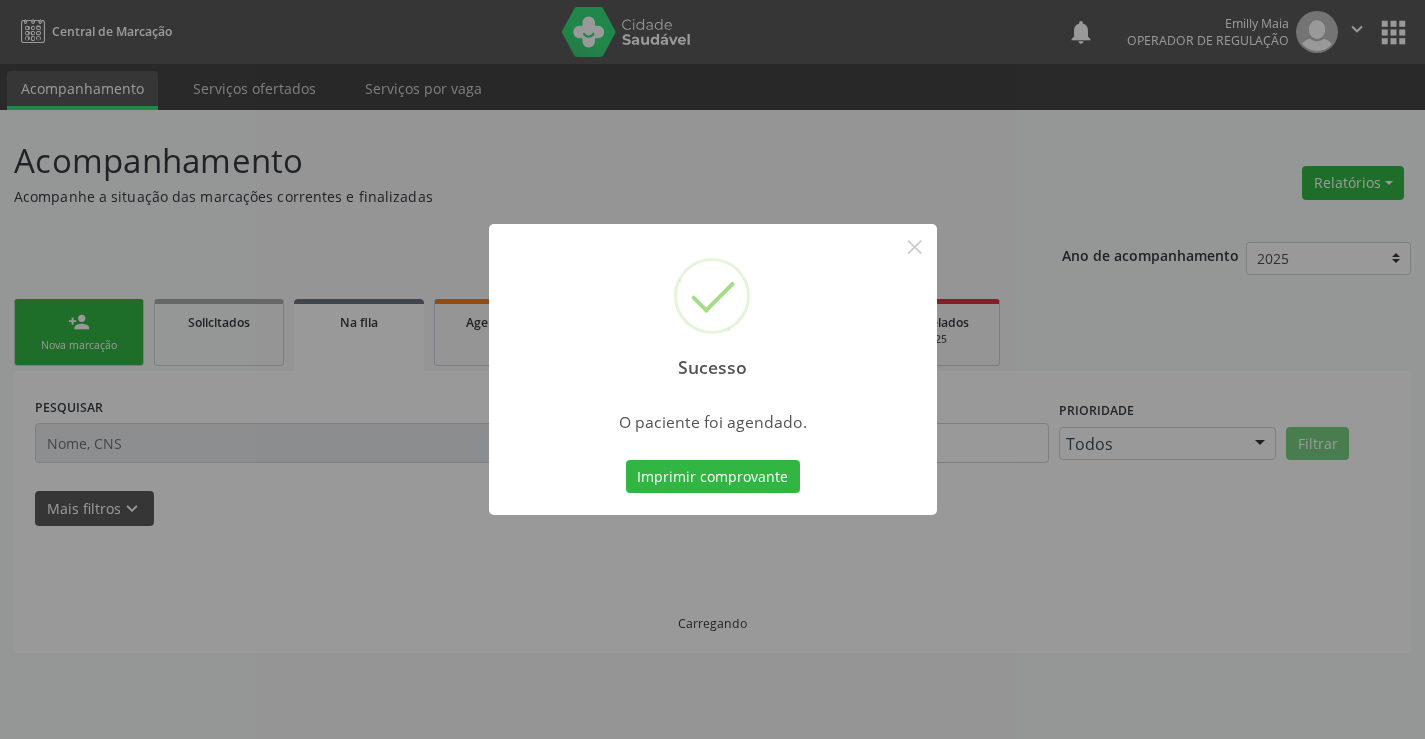 scroll, scrollTop: 0, scrollLeft: 0, axis: both 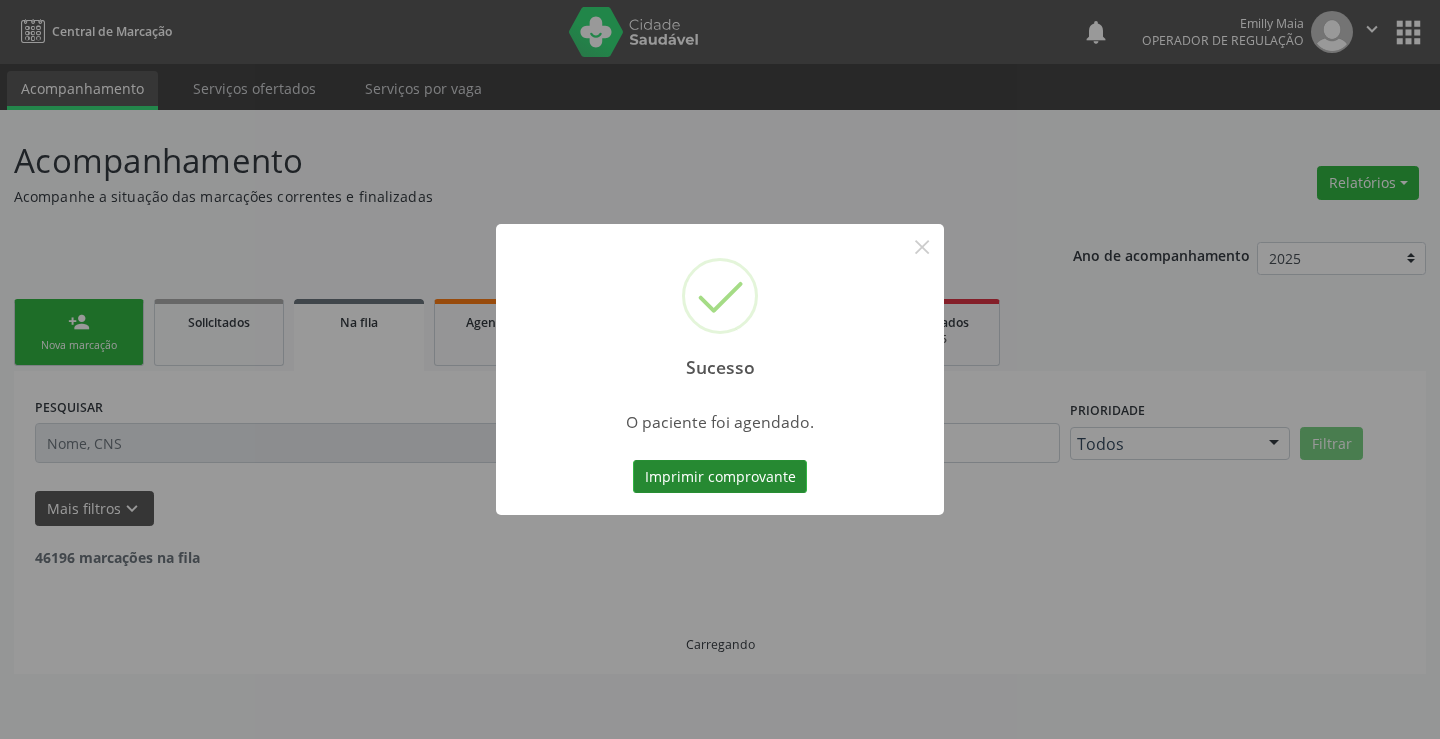 click on "Imprimir comprovante" at bounding box center (720, 477) 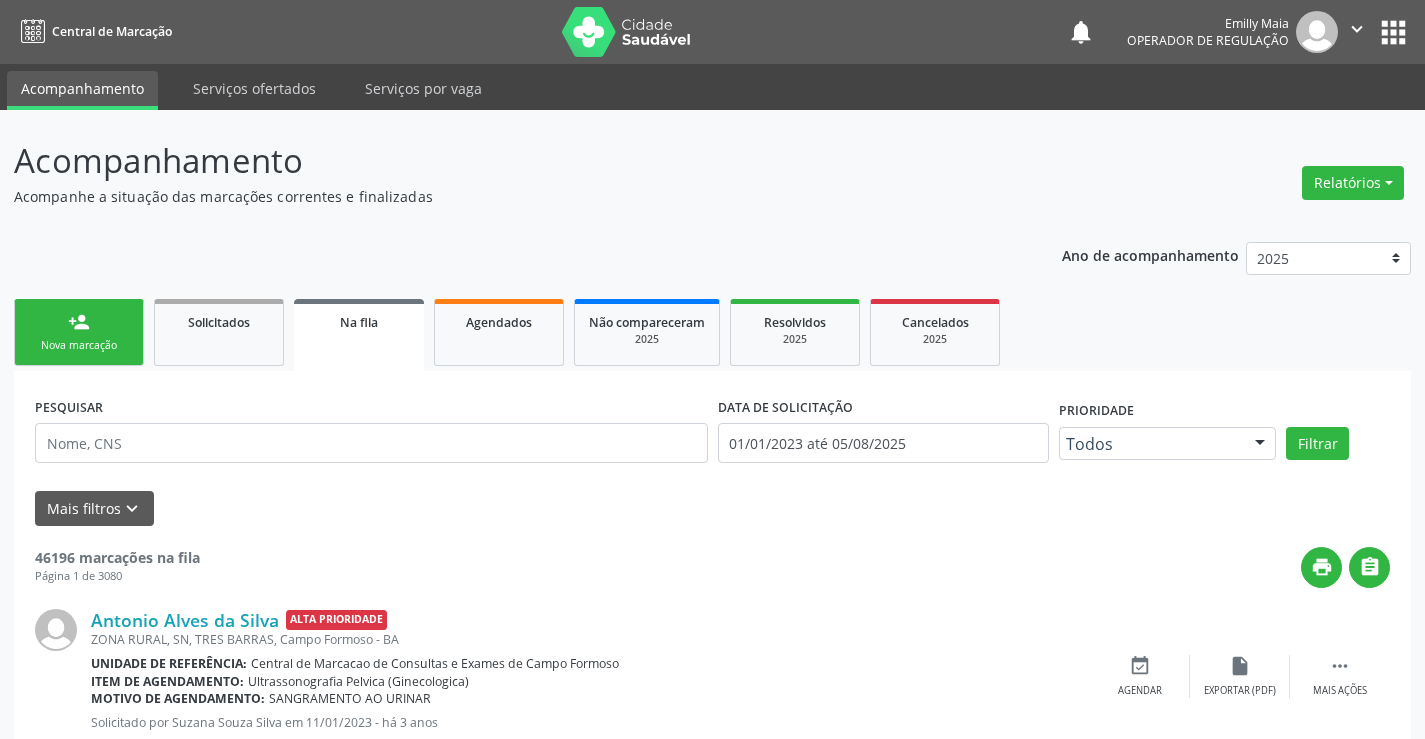 click on "person_add" at bounding box center (79, 322) 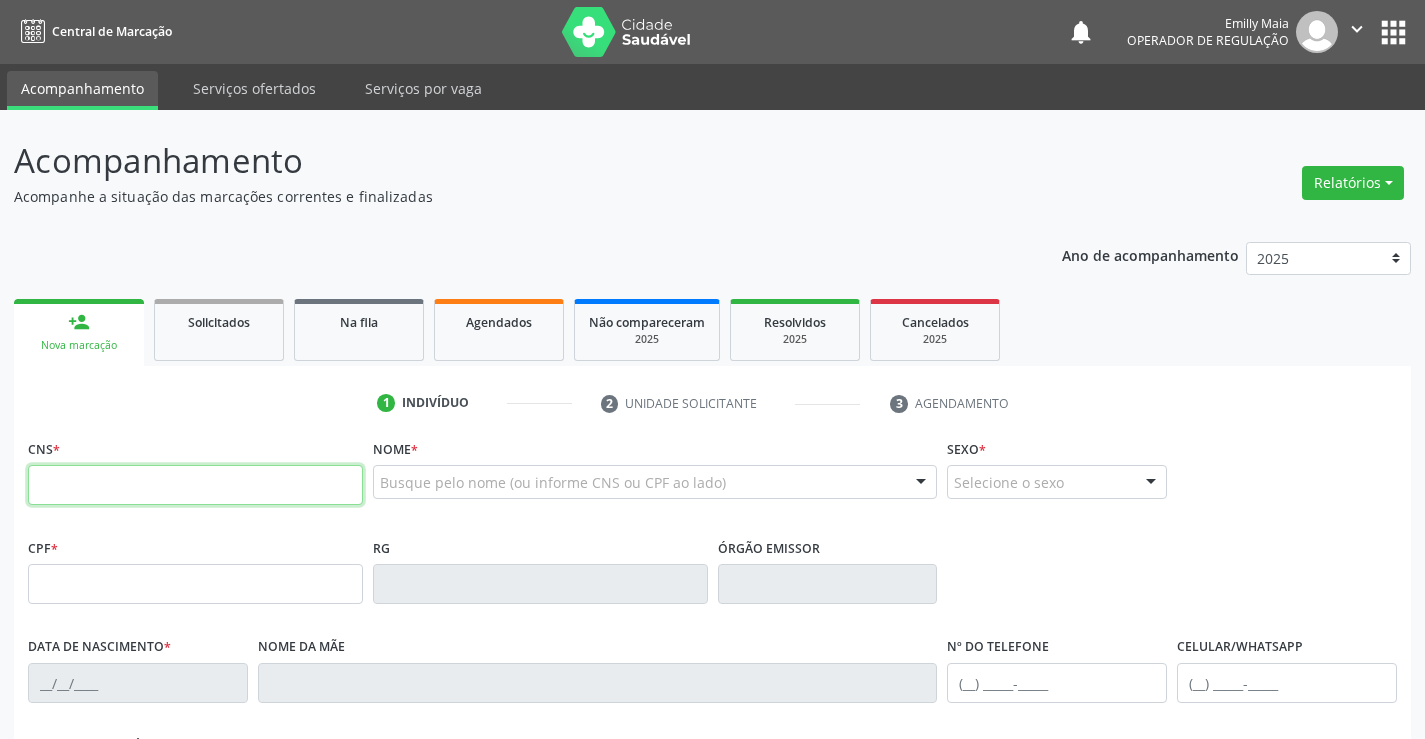 click at bounding box center [195, 485] 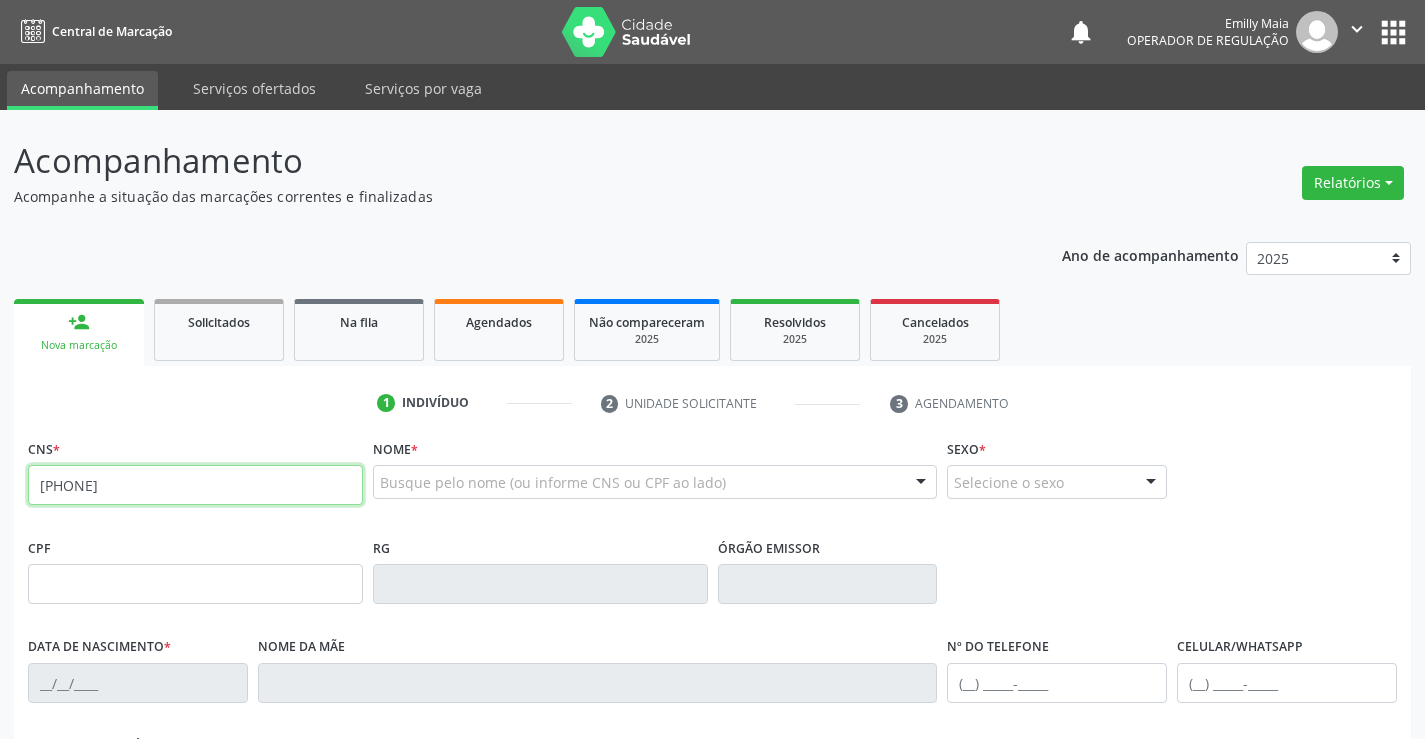 type on "[PHONE]" 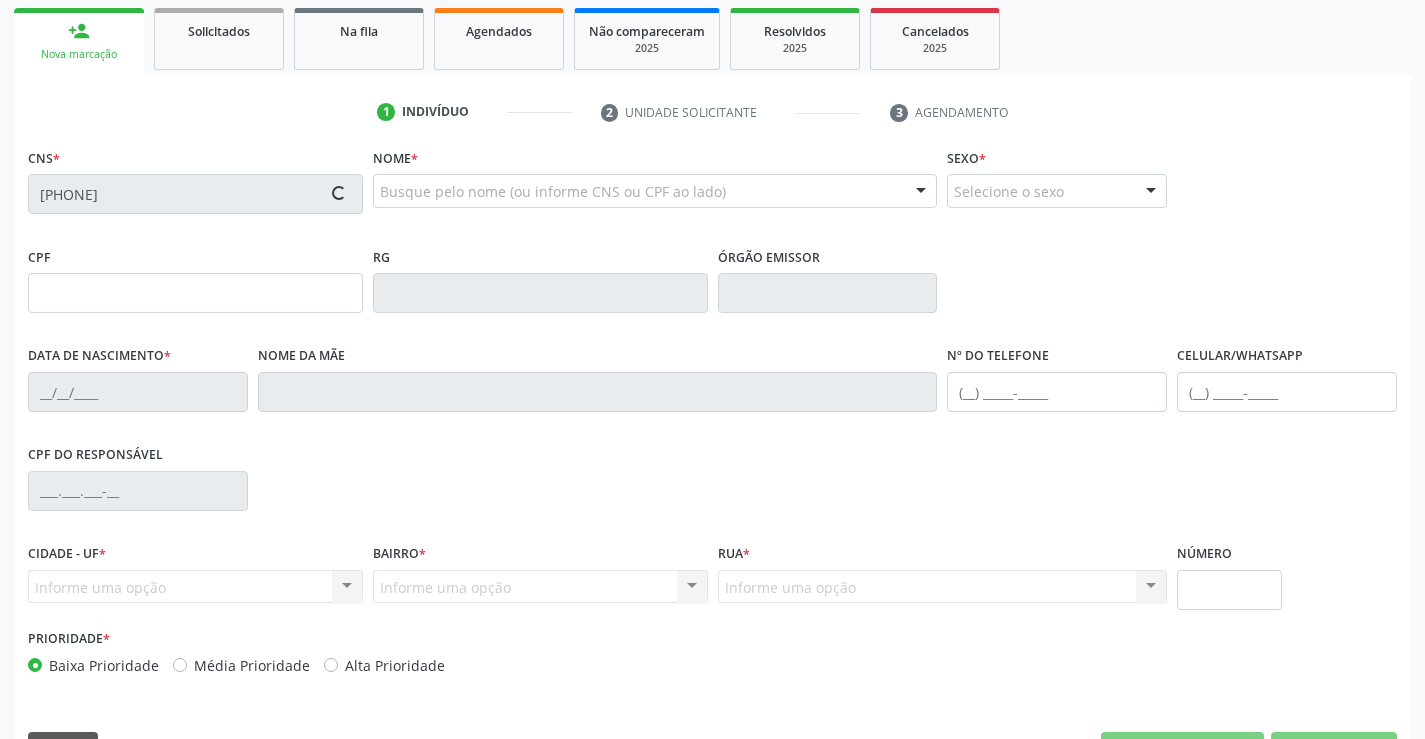 scroll, scrollTop: 245, scrollLeft: 0, axis: vertical 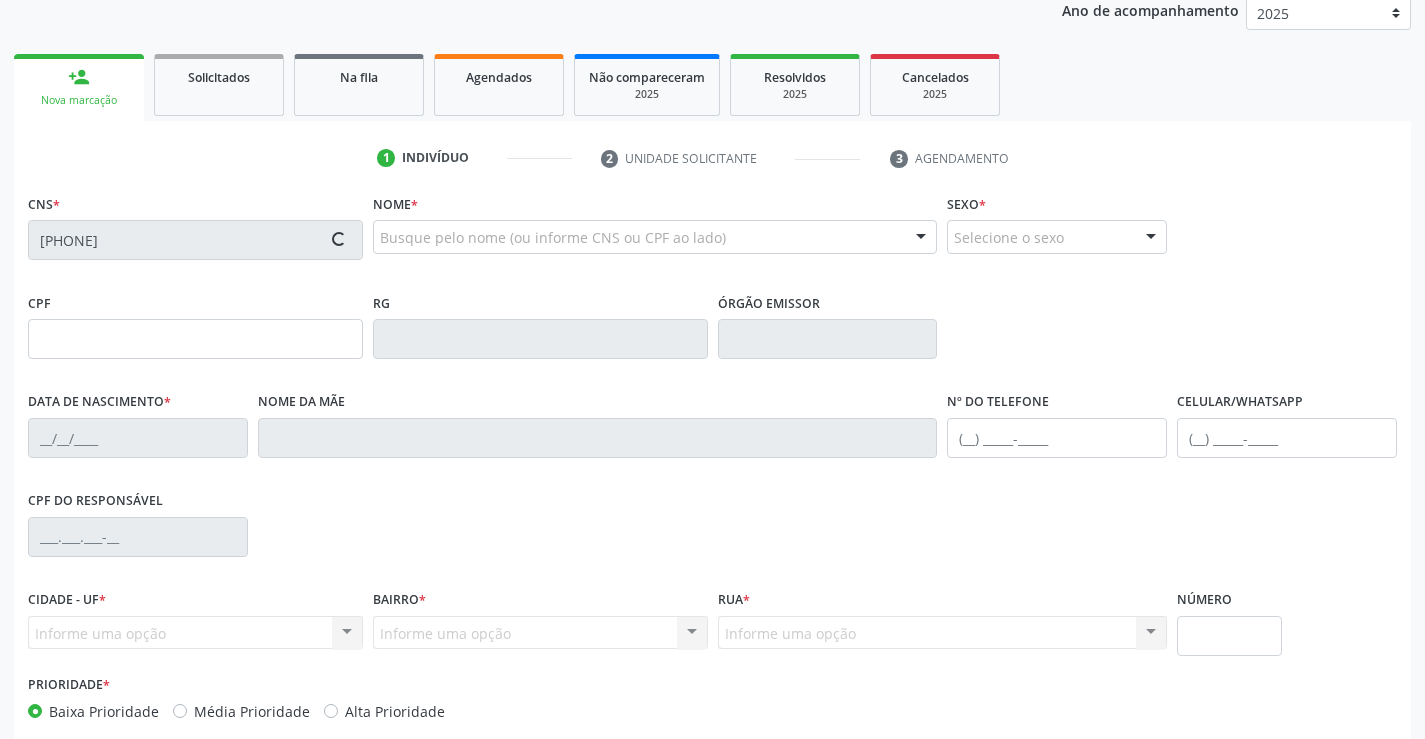 type on "[PHONE]" 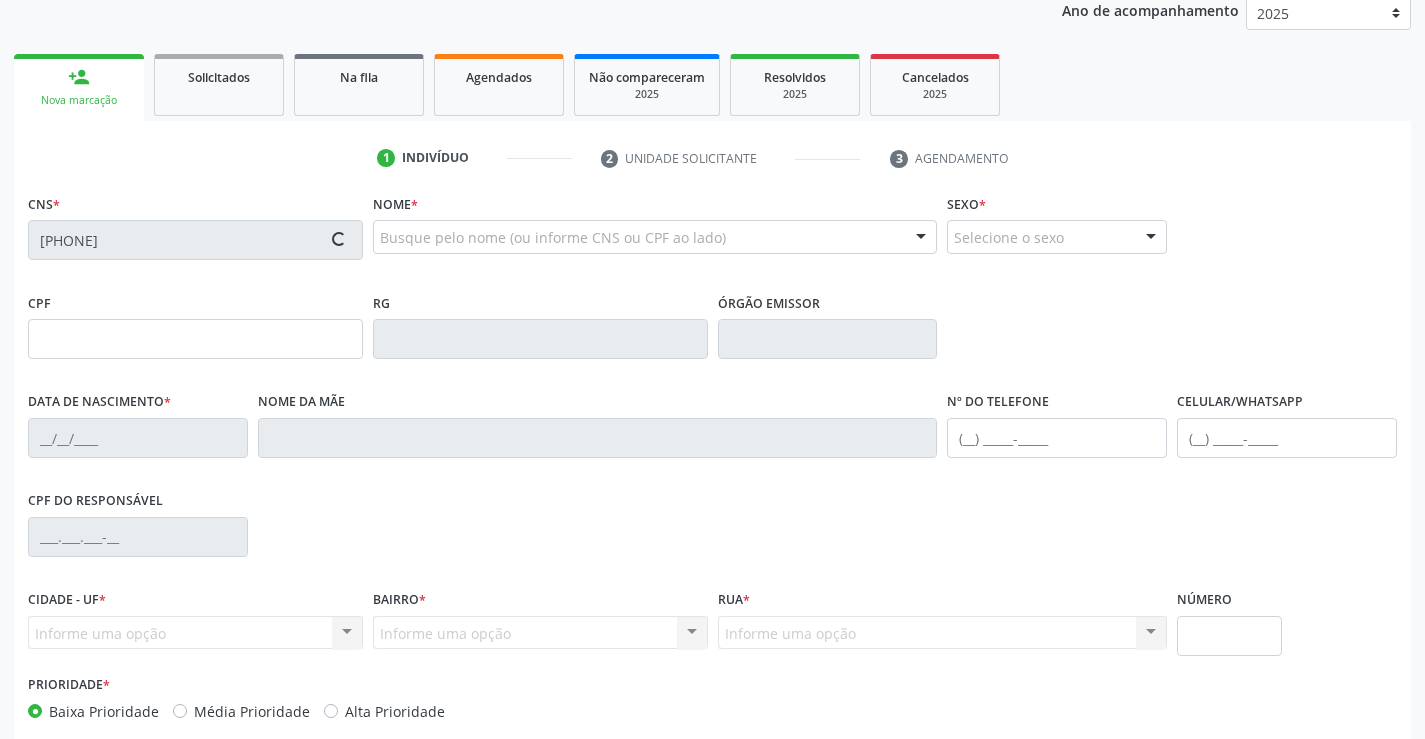 type on "[SSN]" 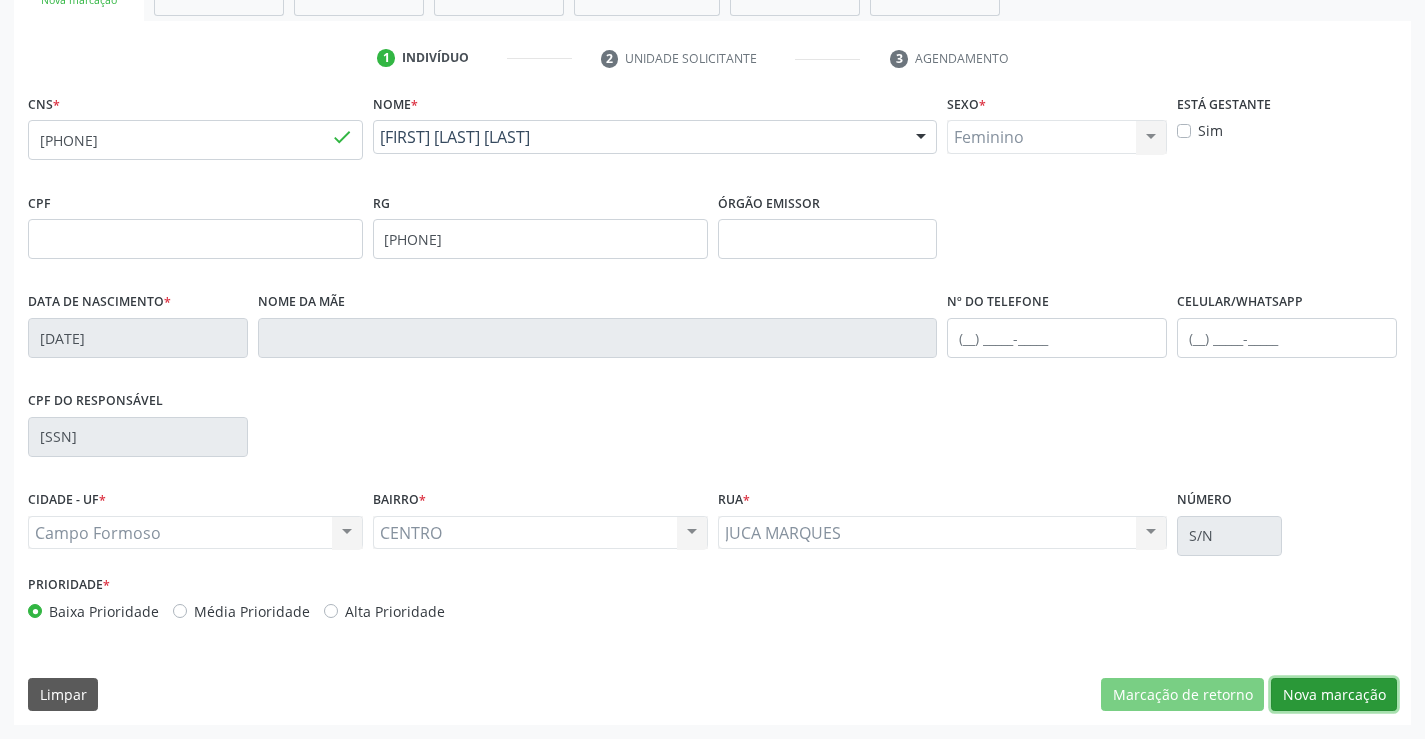 click on "Nova marcação" at bounding box center (1334, 695) 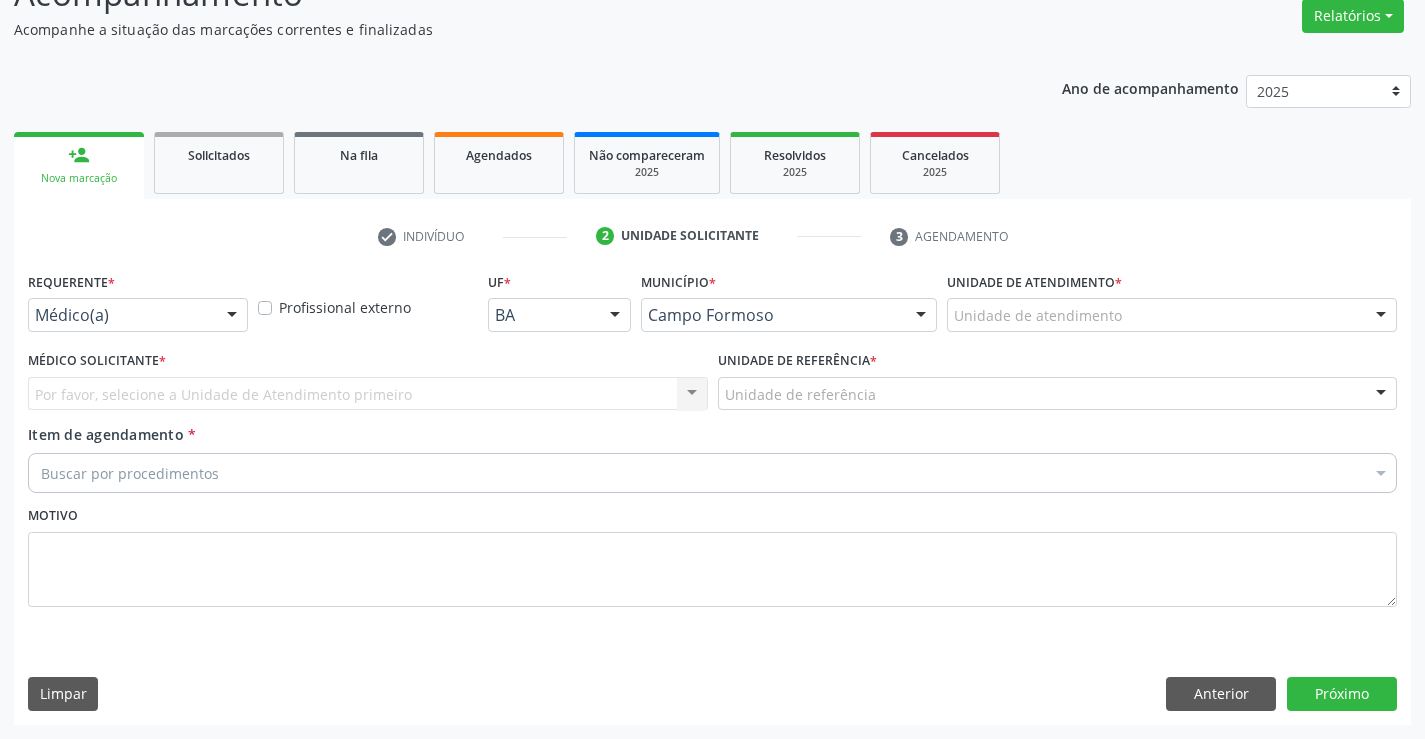 scroll, scrollTop: 167, scrollLeft: 0, axis: vertical 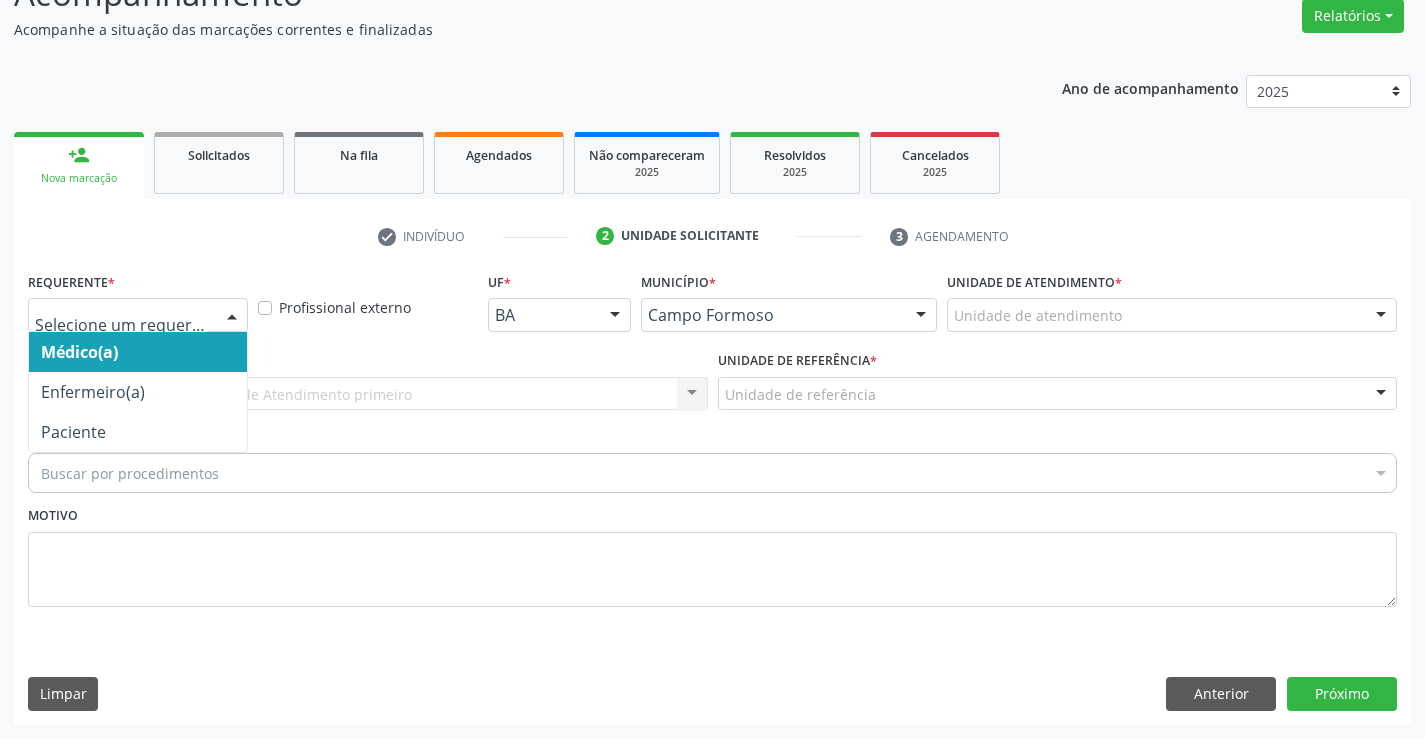 click at bounding box center (138, 315) 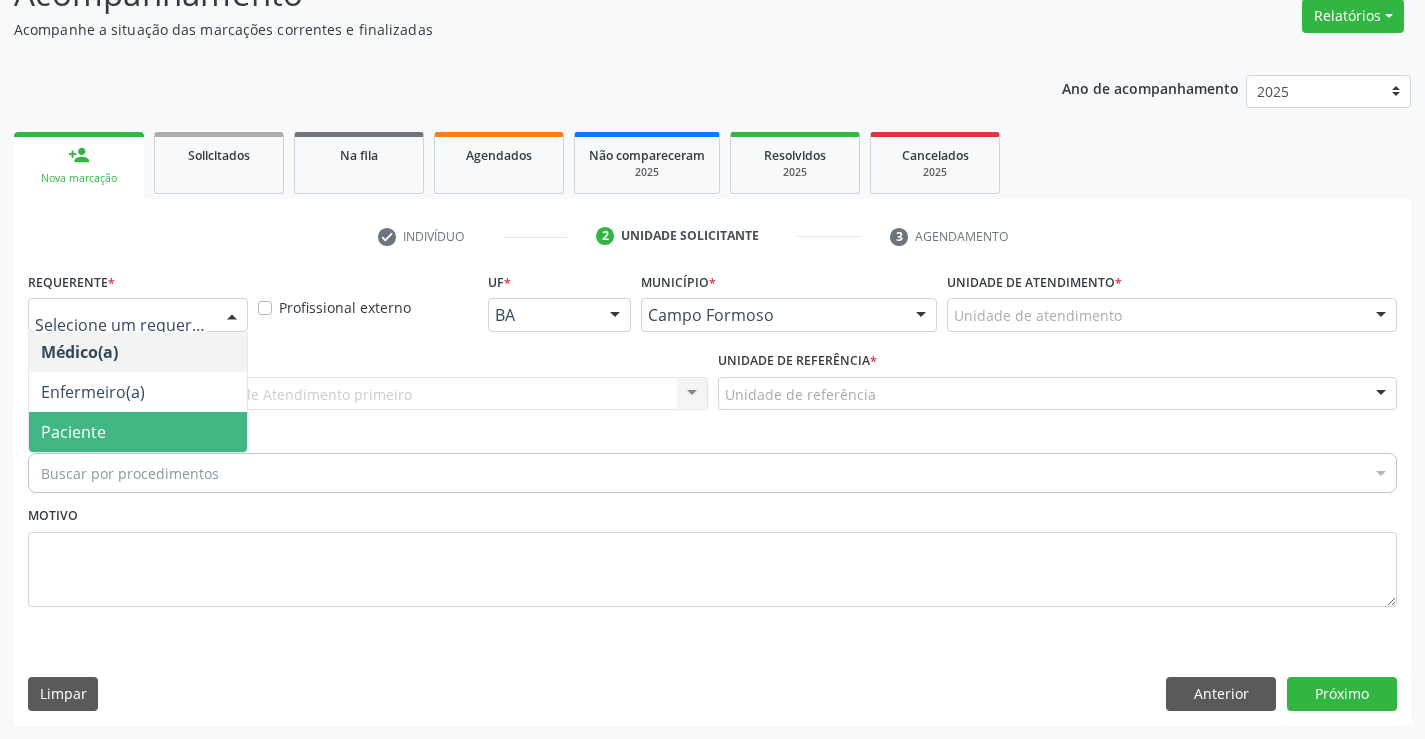 click on "Paciente" at bounding box center (73, 432) 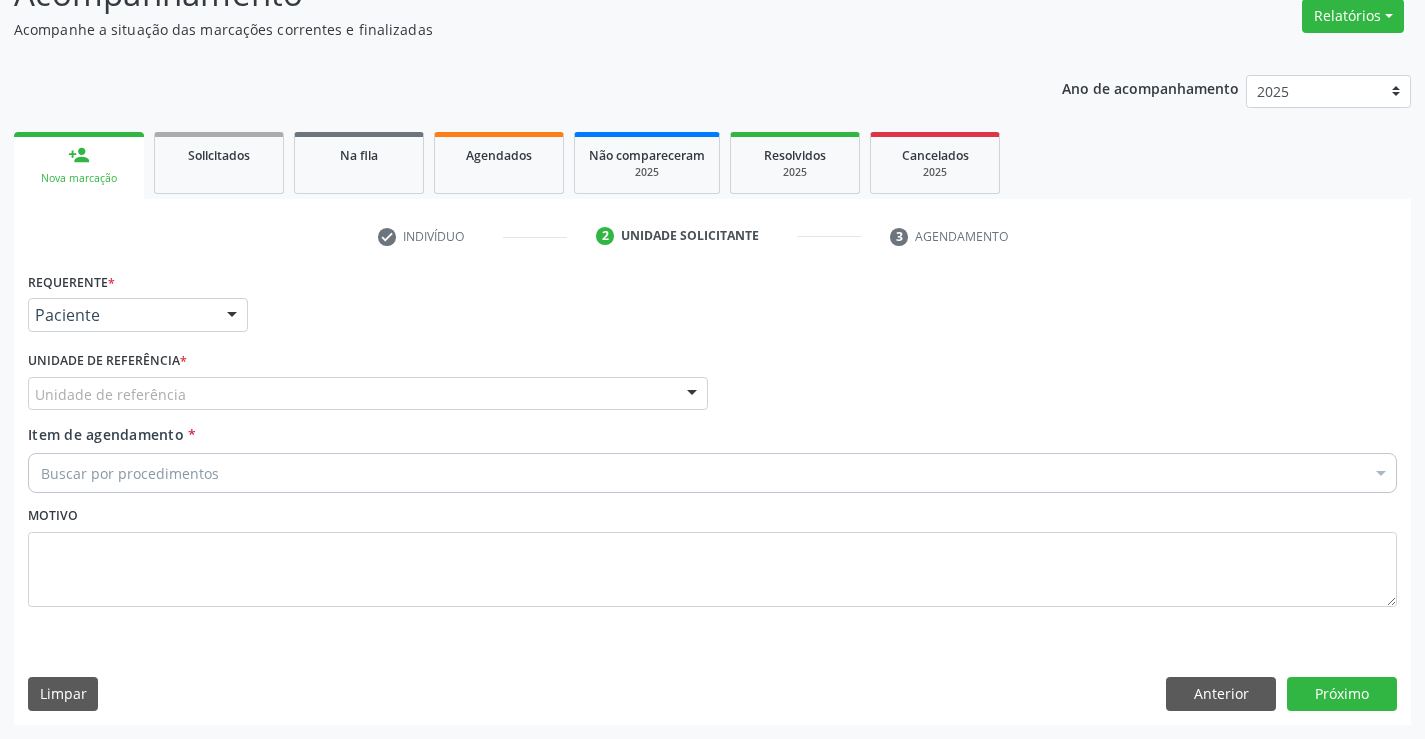 click on "Unidade de referência" at bounding box center (368, 394) 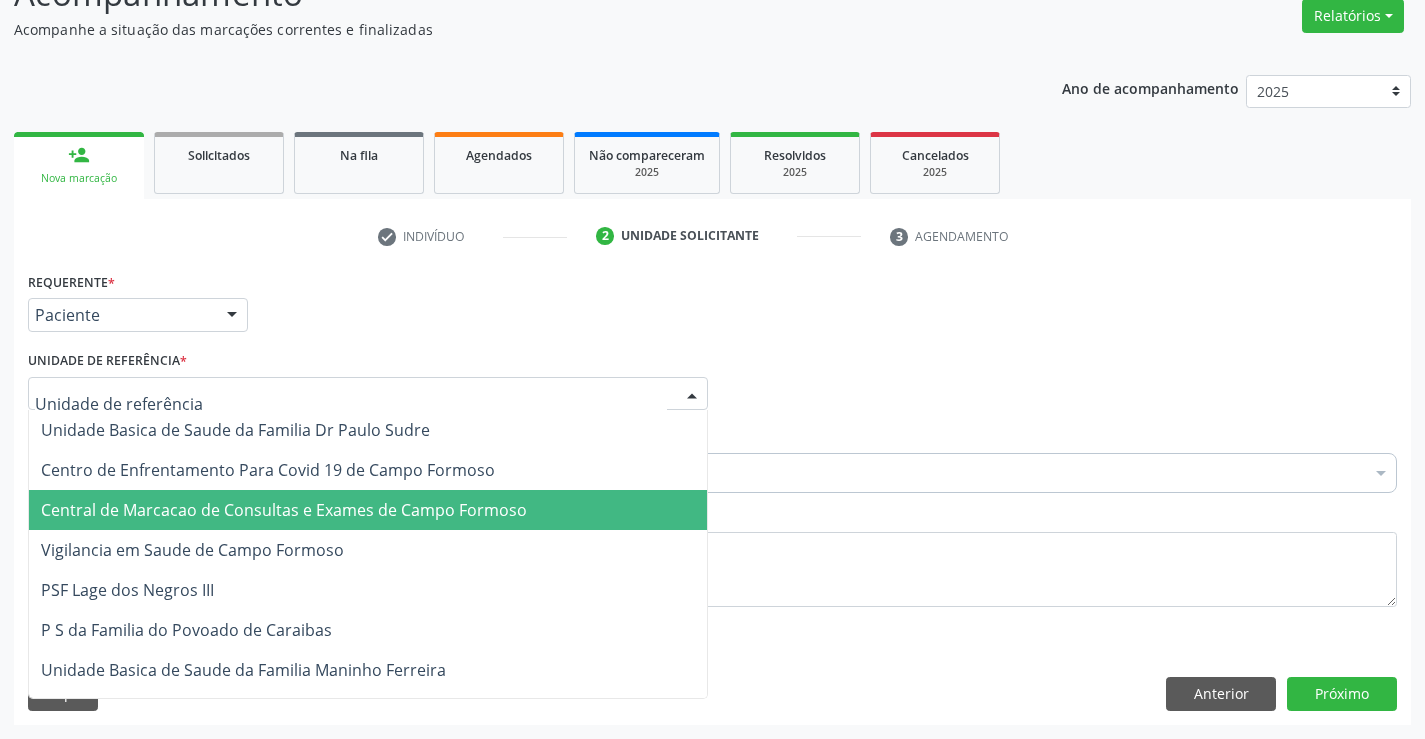 click on "Central de Marcacao de Consultas e Exames de Campo Formoso" at bounding box center (284, 510) 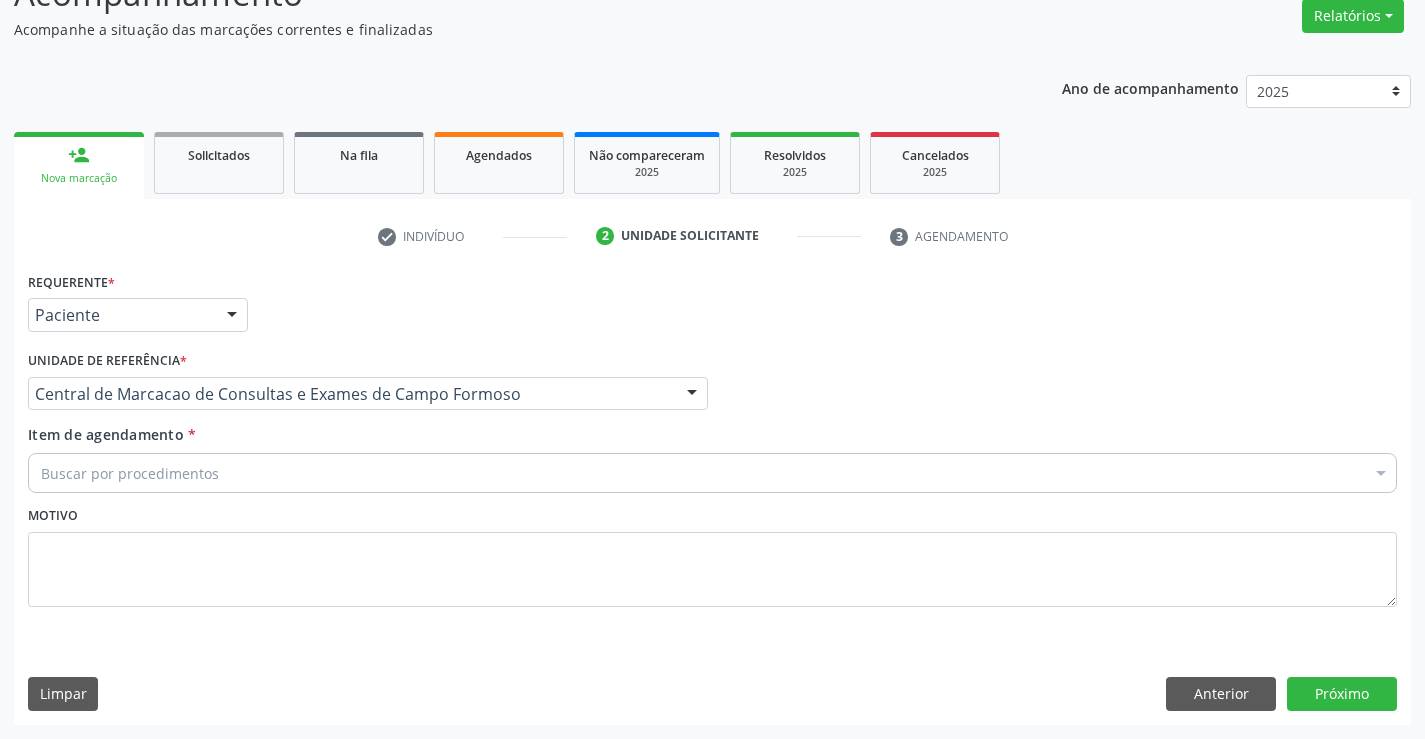 click on "Buscar por procedimentos" at bounding box center (712, 473) 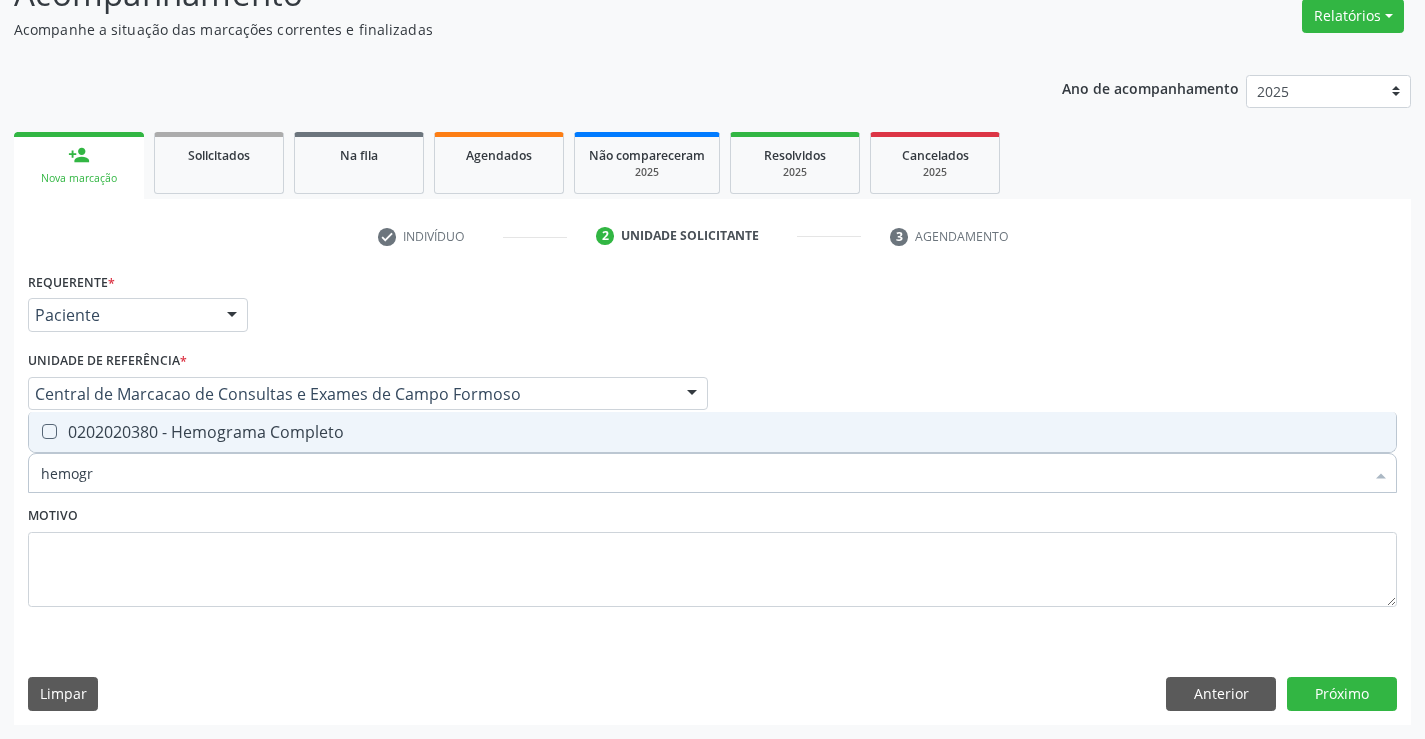 type on "hemogra" 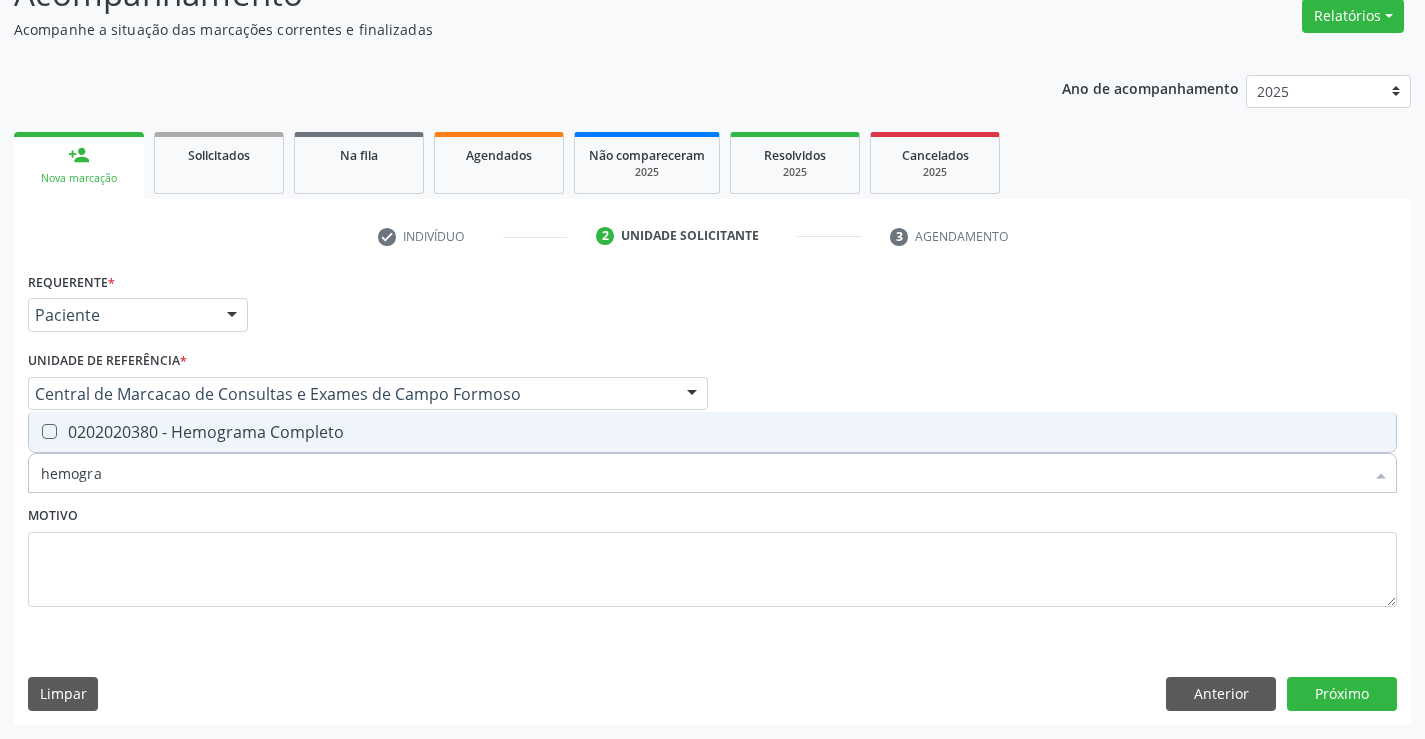 click on "0202020380 - Hemograma Completo" at bounding box center [712, 432] 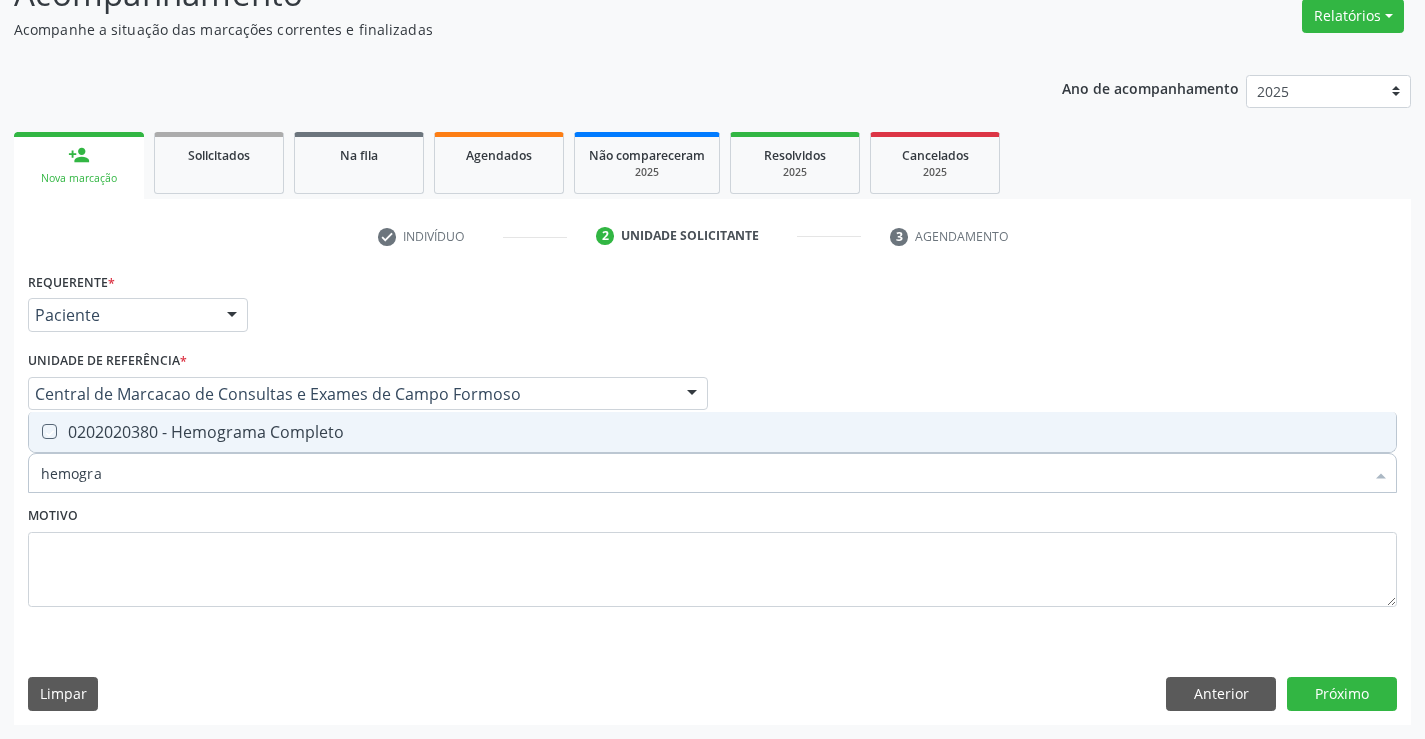checkbox on "true" 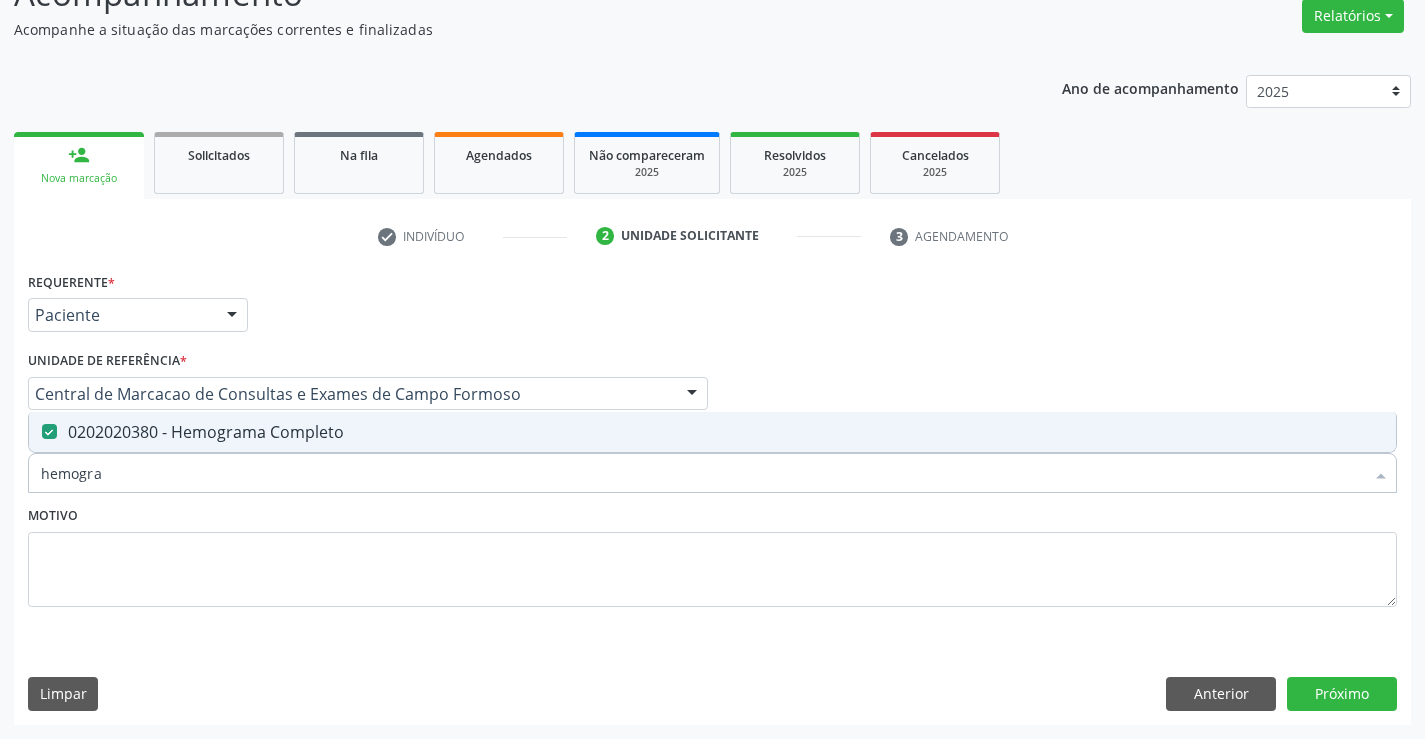 click on "hemogra" at bounding box center (702, 473) 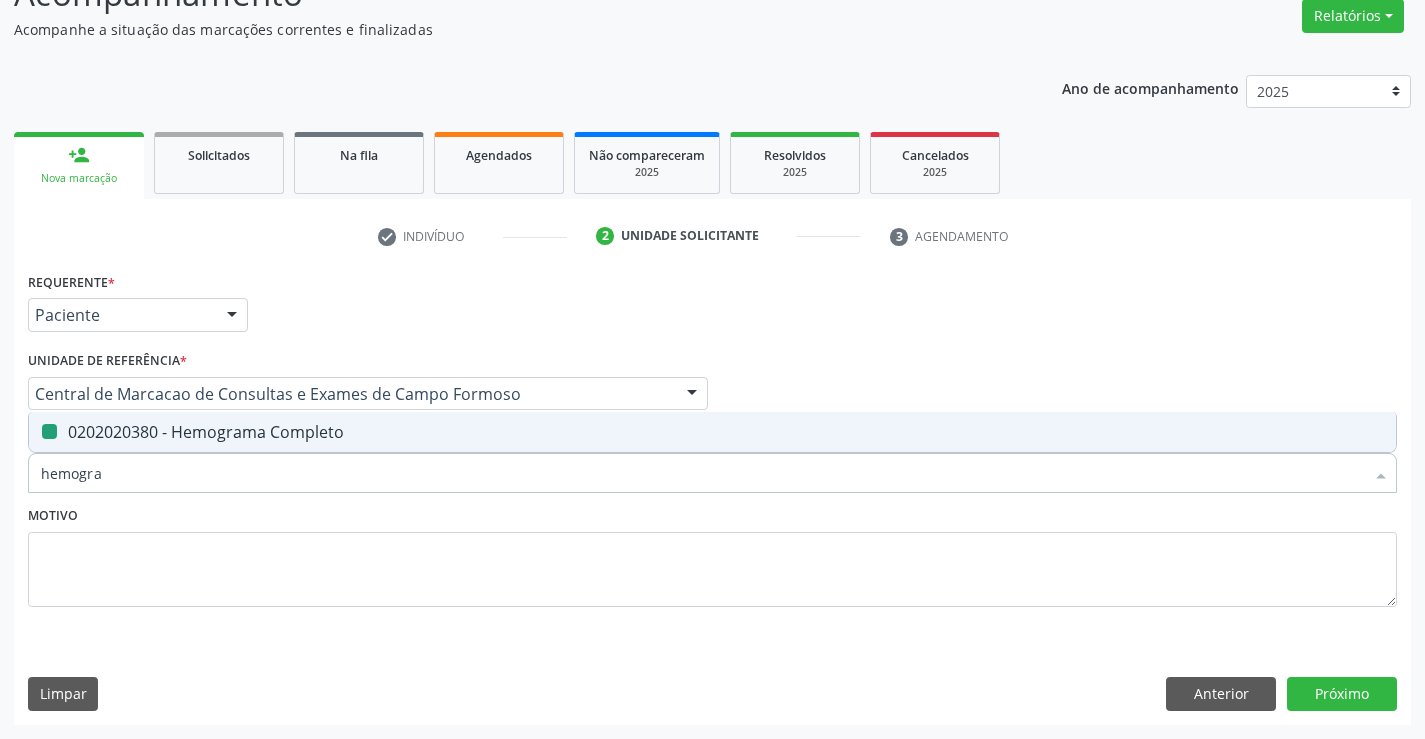 type on "c" 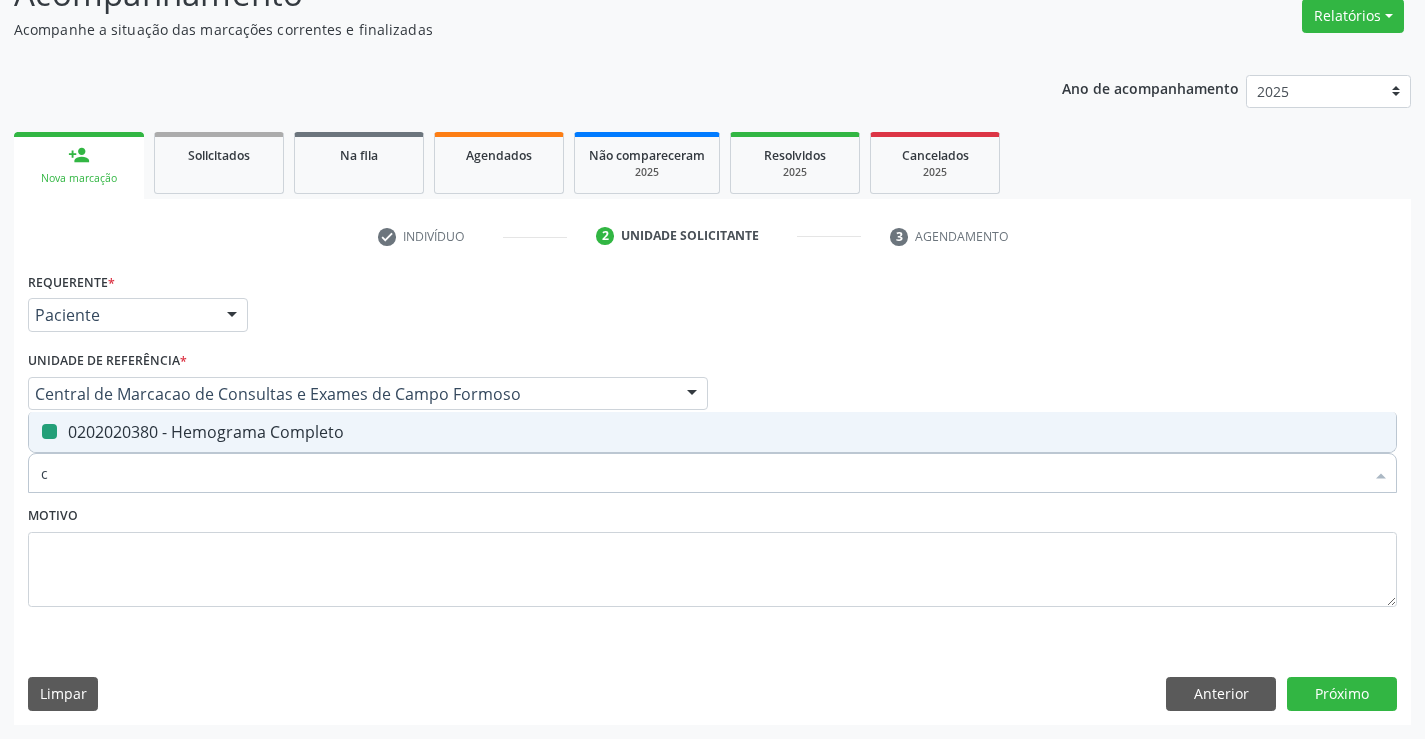 checkbox on "false" 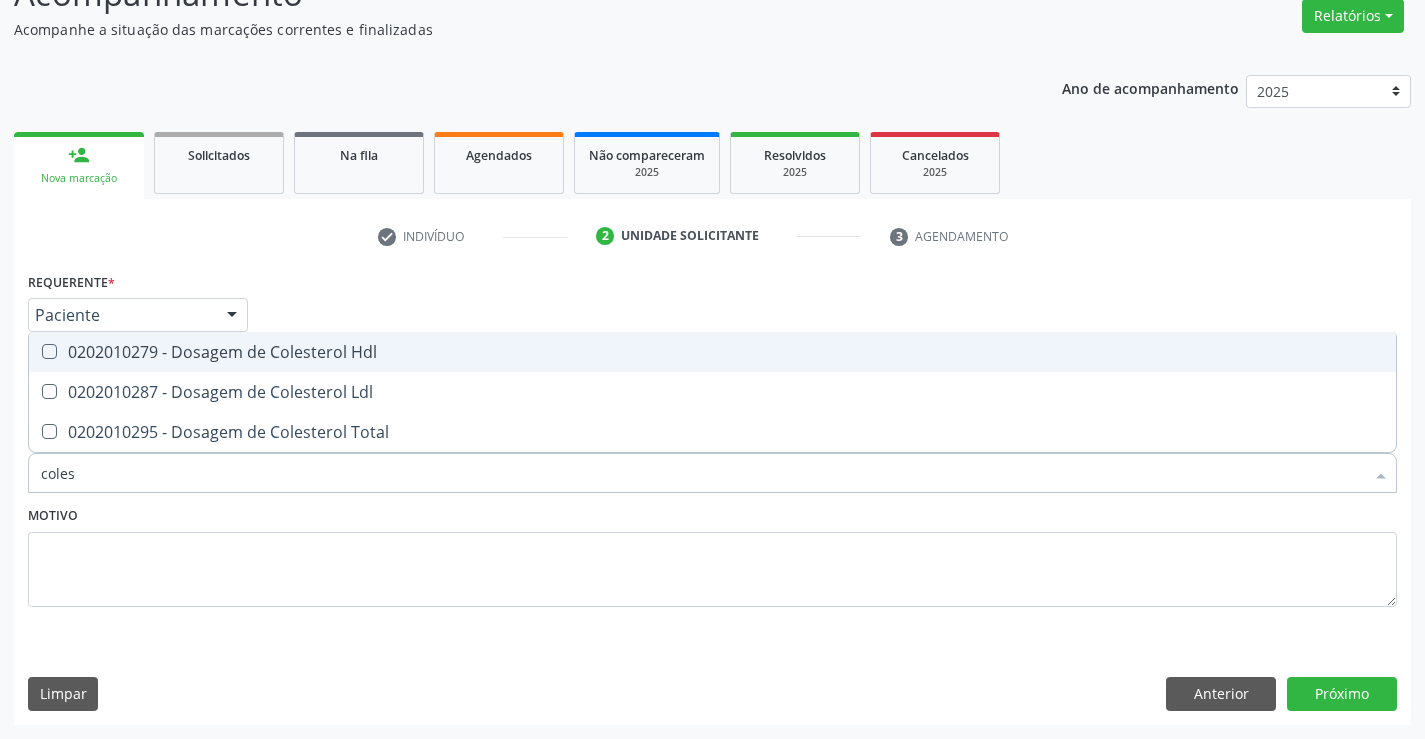 type on "colest" 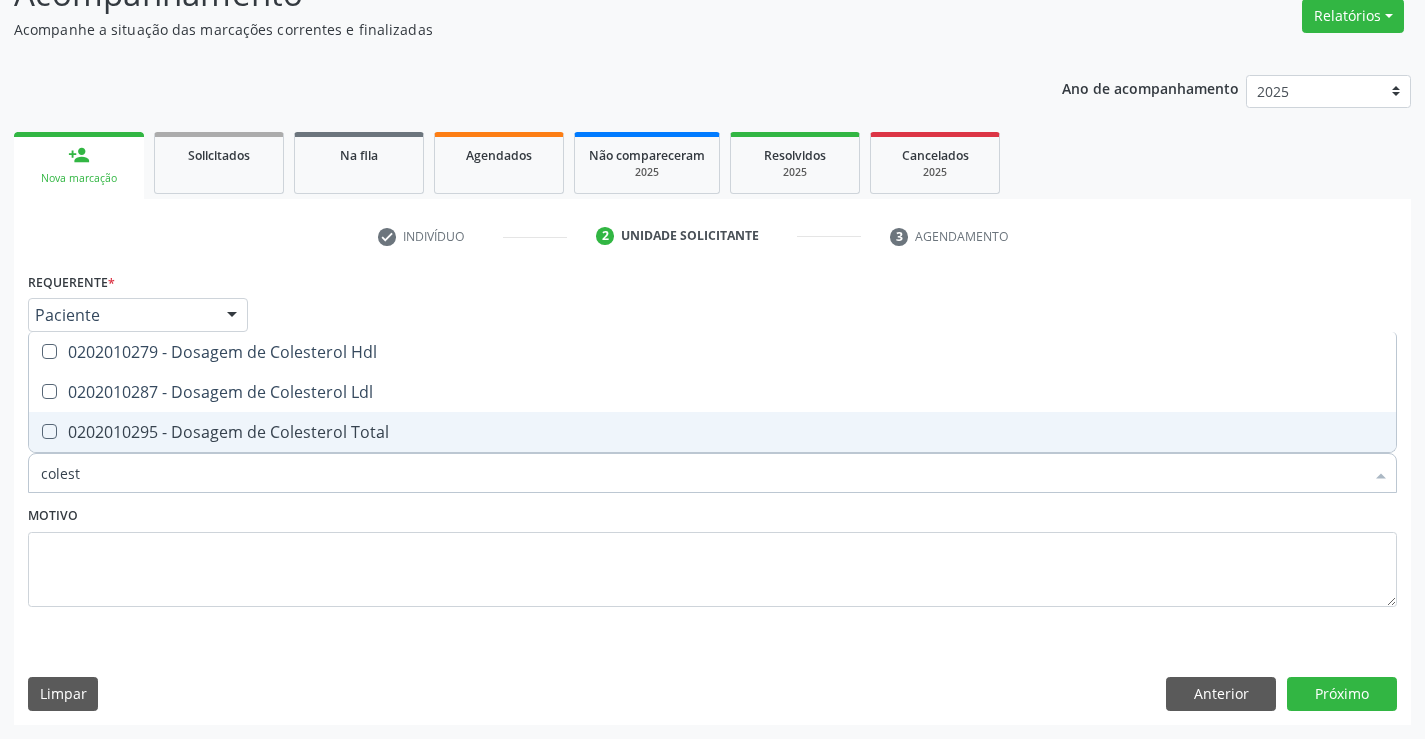 click on "0202010295 - Dosagem de Colesterol Total" at bounding box center (712, 432) 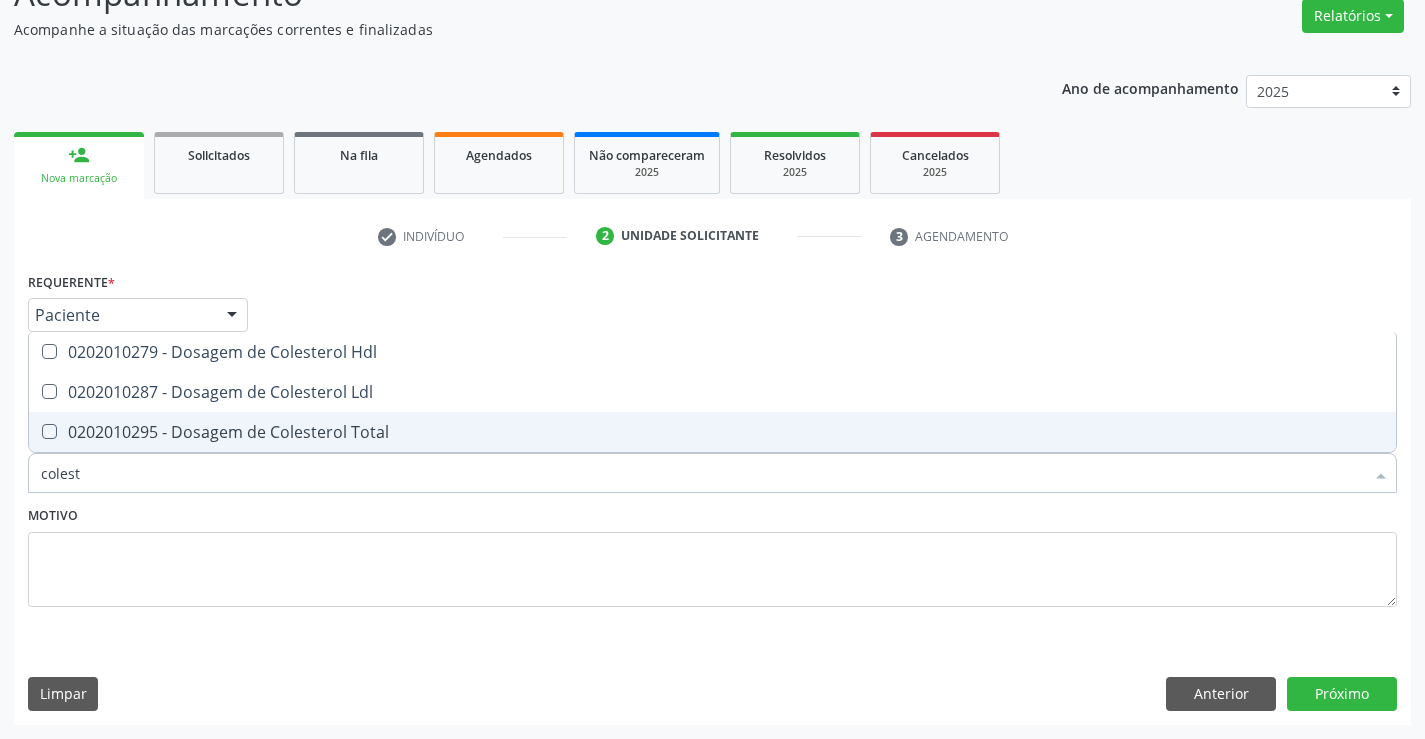 checkbox on "true" 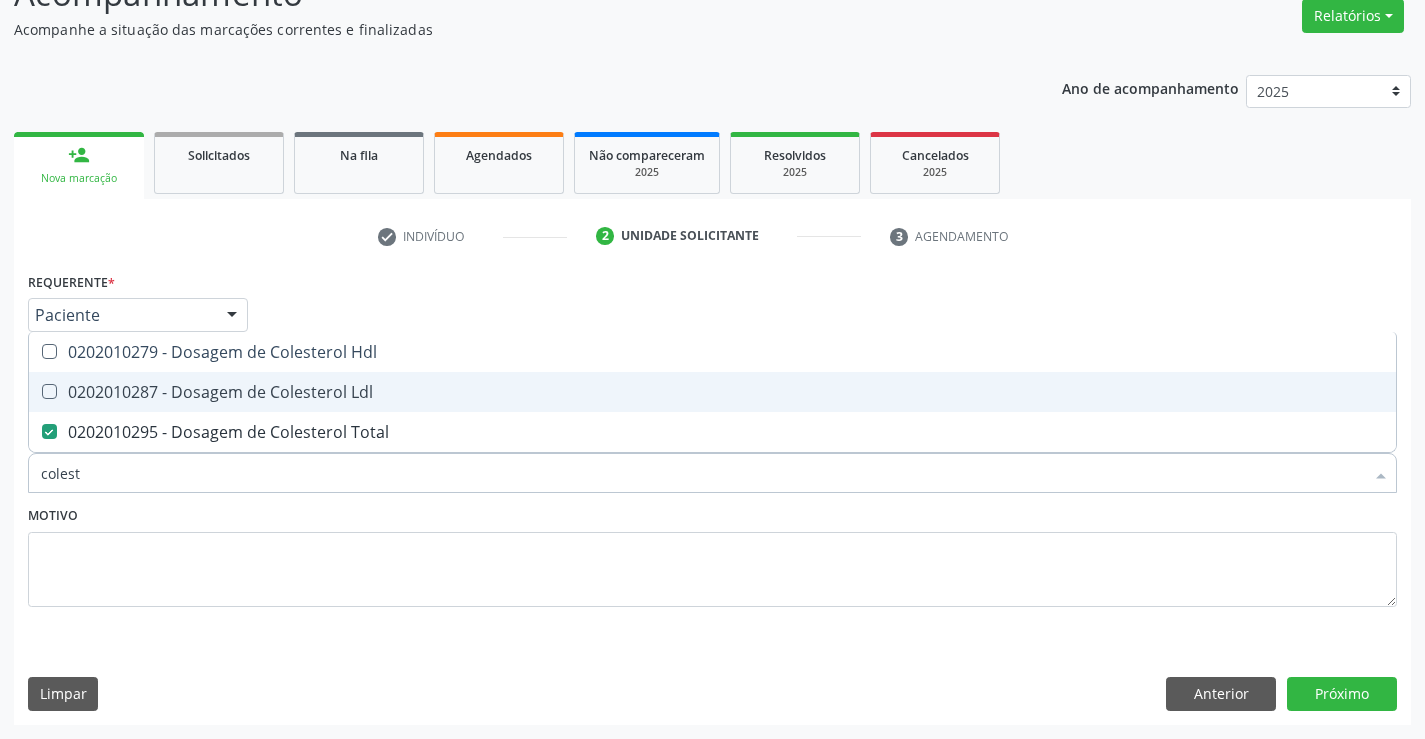 click on "0202010287 - Dosagem de Colesterol Ldl" at bounding box center [712, 392] 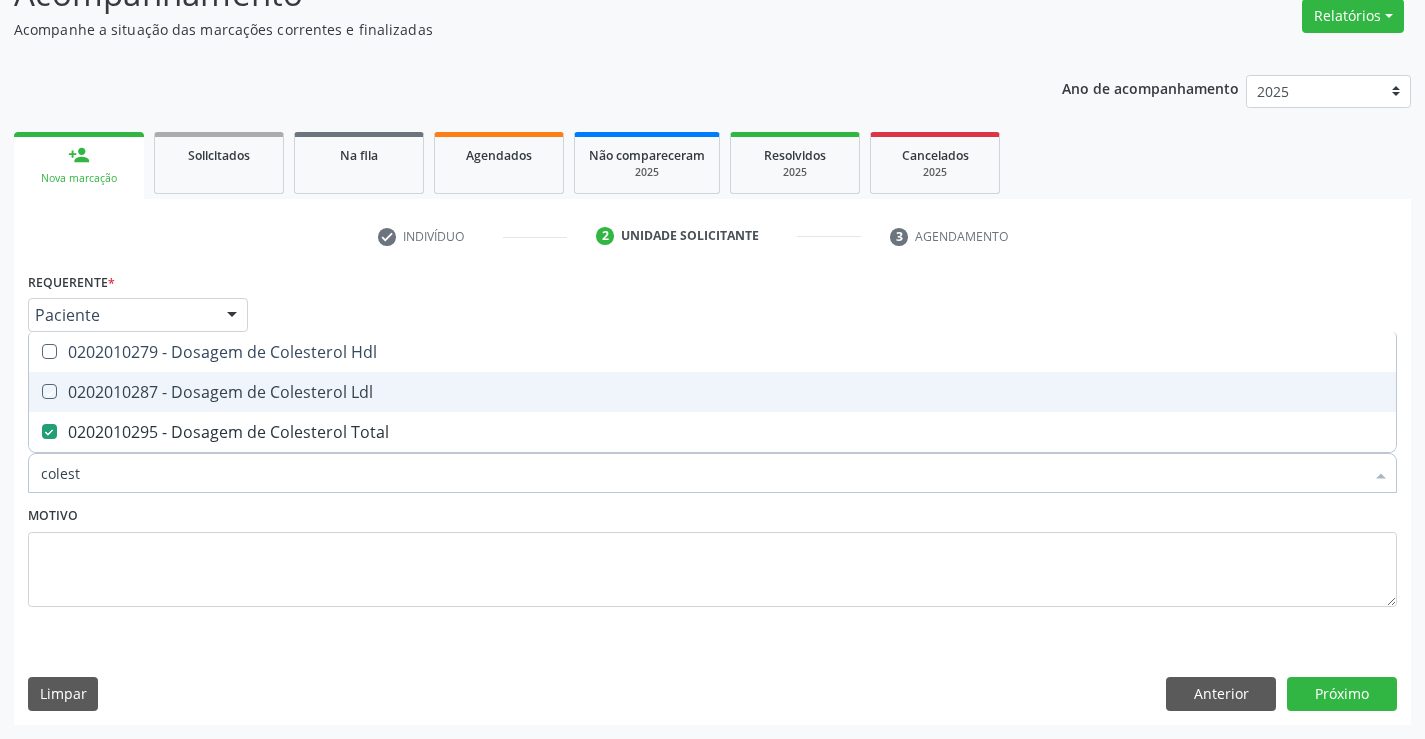 checkbox on "true" 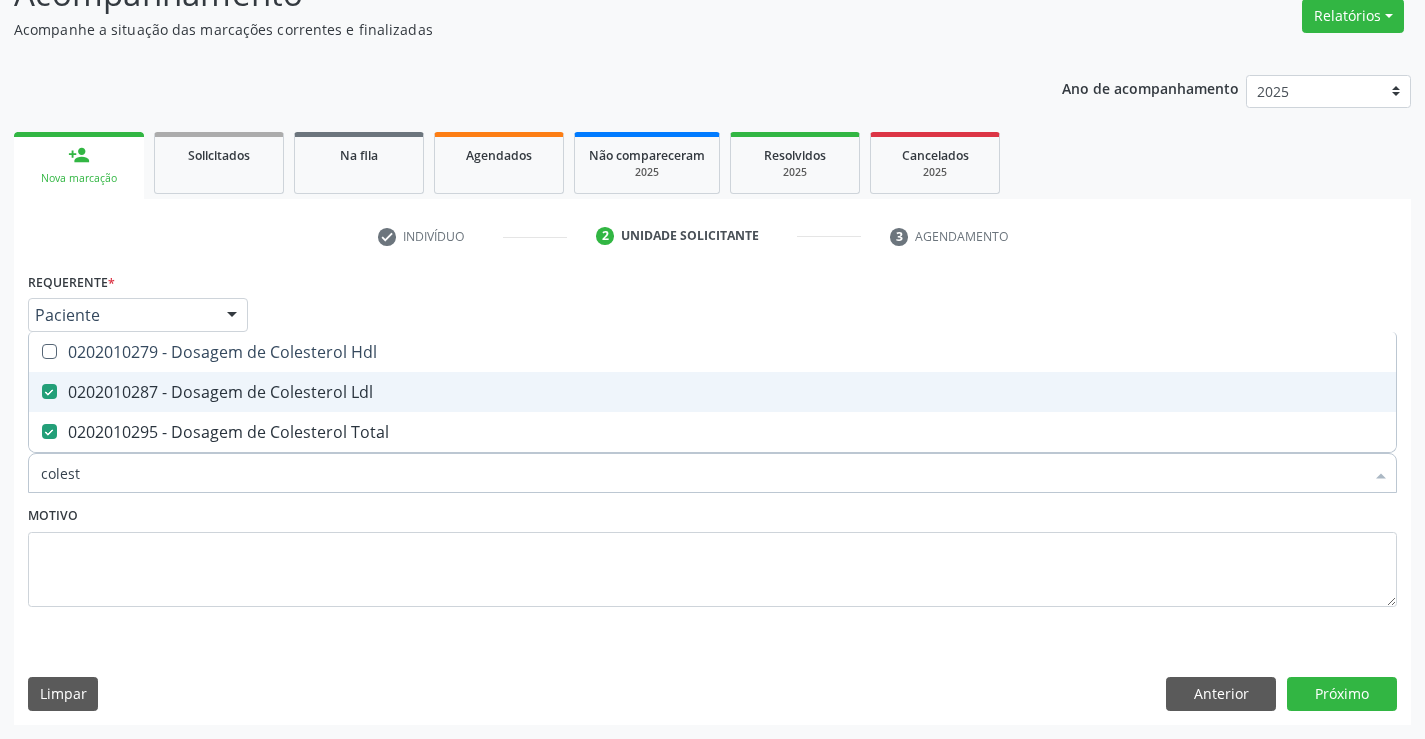 click on "Requerente
*
Paciente         Médico(a)   Enfermeiro(a)   Paciente
Nenhum resultado encontrado para: "   "
Não há nenhuma opção para ser exibida.
UF
BA         BA
Nenhum resultado encontrado para: "   "
Não há nenhuma opção para ser exibida.
Município
Campo Formoso         Campo Formoso
Nenhum resultado encontrado para: "   "
Não há nenhuma opção para ser exibida.
Médico Solicitante
Por favor, selecione a Unidade de Atendimento primeiro
Nenhum resultado encontrado para: "   "
Não há nenhuma opção para ser exibida.
Unidade de referência
*
Central de Marcacao de Consultas e Exames de Campo Formoso         Unidade Basica de Saude da Familia Dr Paulo Sudre   Centro de Enfrentamento Para Covid 19 de Campo Formoso" at bounding box center [712, 451] 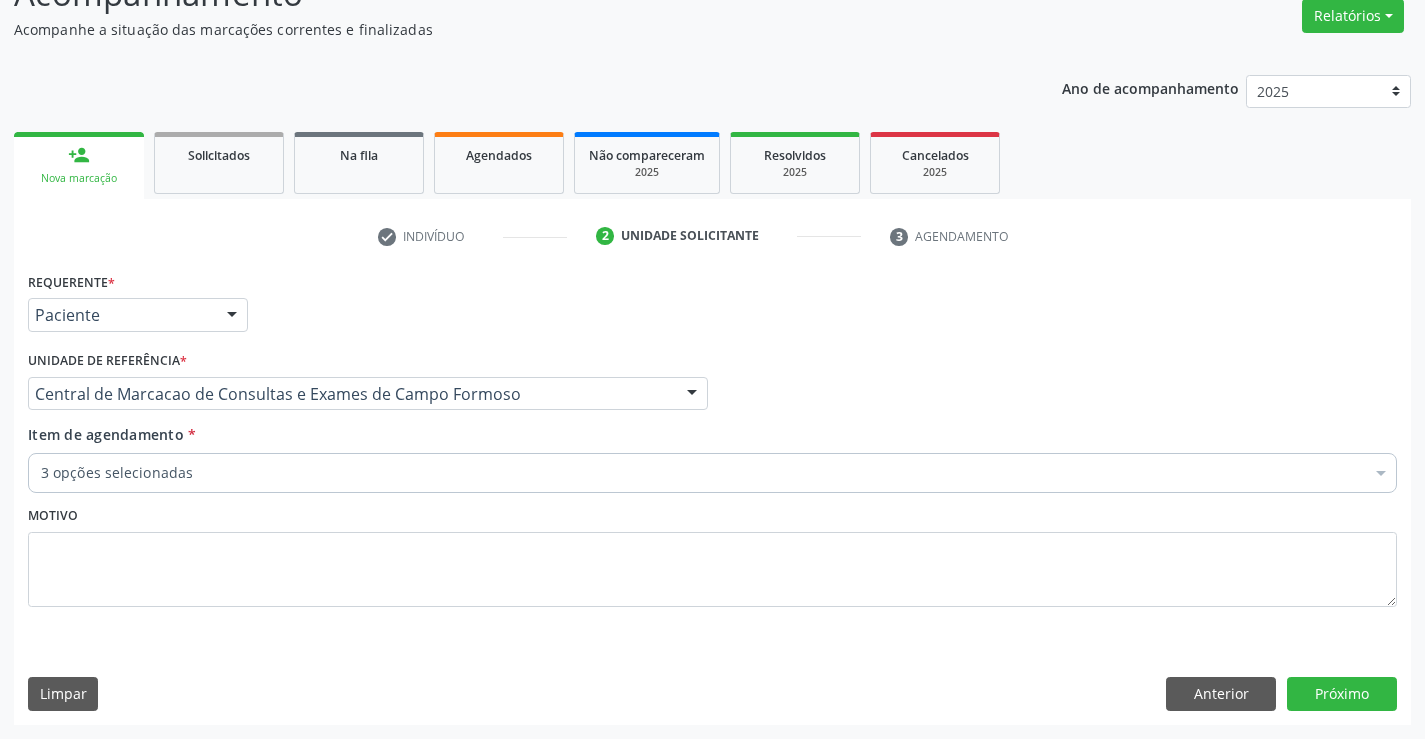 click on "Requerente
*
Paciente         Médico(a)   Enfermeiro(a)   Paciente
Nenhum resultado encontrado para: "   "
Não há nenhuma opção para ser exibida.
UF
BA         BA
Nenhum resultado encontrado para: "   "
Não há nenhuma opção para ser exibida.
Município
Campo Formoso         Campo Formoso
Nenhum resultado encontrado para: "   "
Não há nenhuma opção para ser exibida.
Médico Solicitante
Por favor, selecione a Unidade de Atendimento primeiro
Nenhum resultado encontrado para: "   "
Não há nenhuma opção para ser exibida.
Unidade de referência
*
Central de Marcacao de Consultas e Exames de Campo Formoso         Unidade Basica de Saude da Familia Dr Paulo Sudre   Centro de Enfrentamento Para Covid 19 de Campo Formoso" at bounding box center (712, 451) 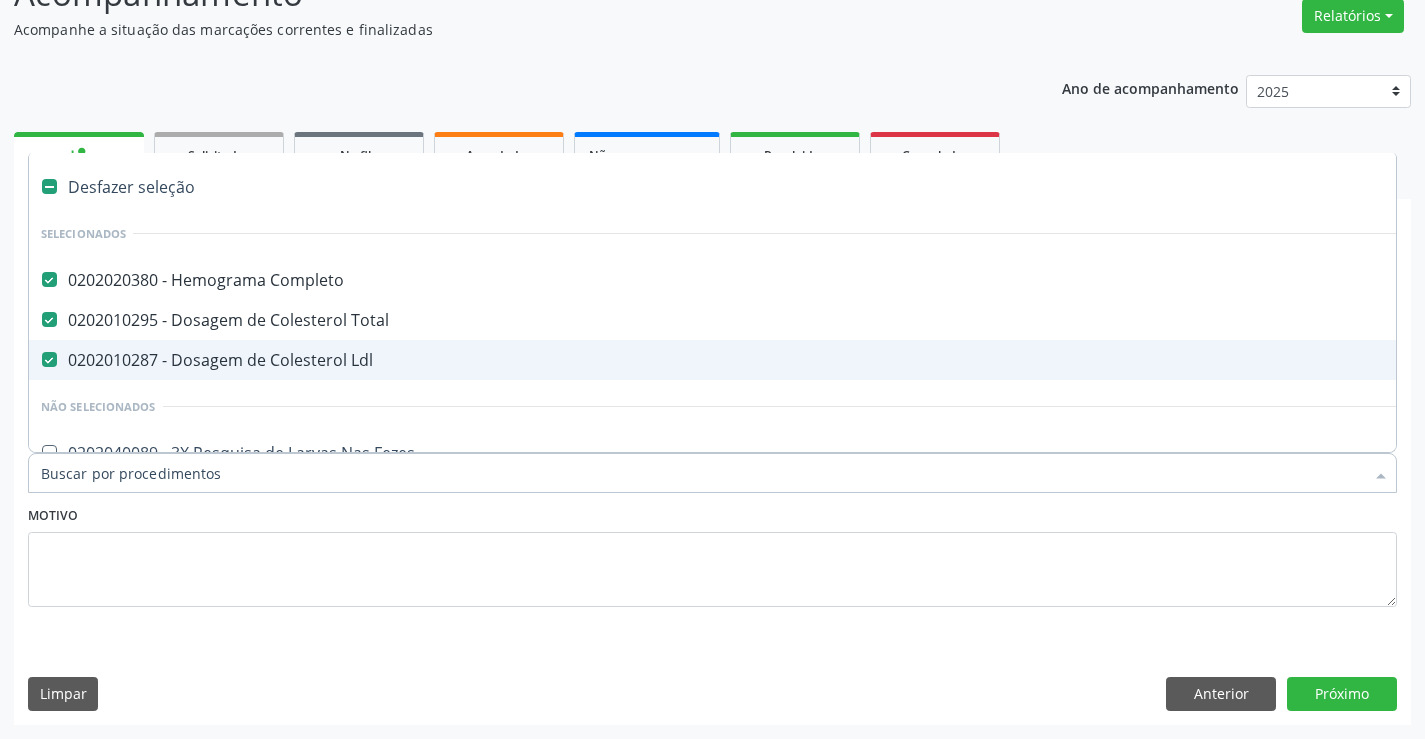 type on "c" 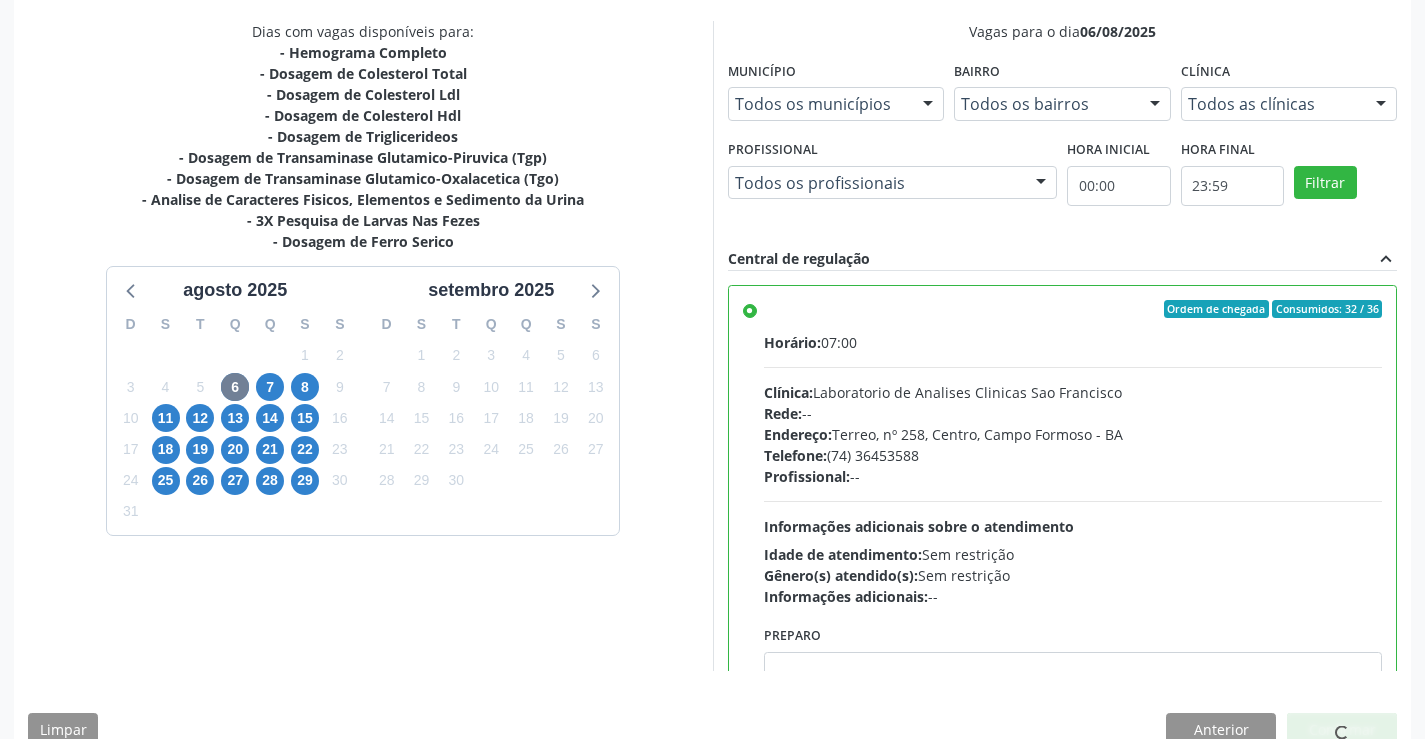scroll, scrollTop: 420, scrollLeft: 0, axis: vertical 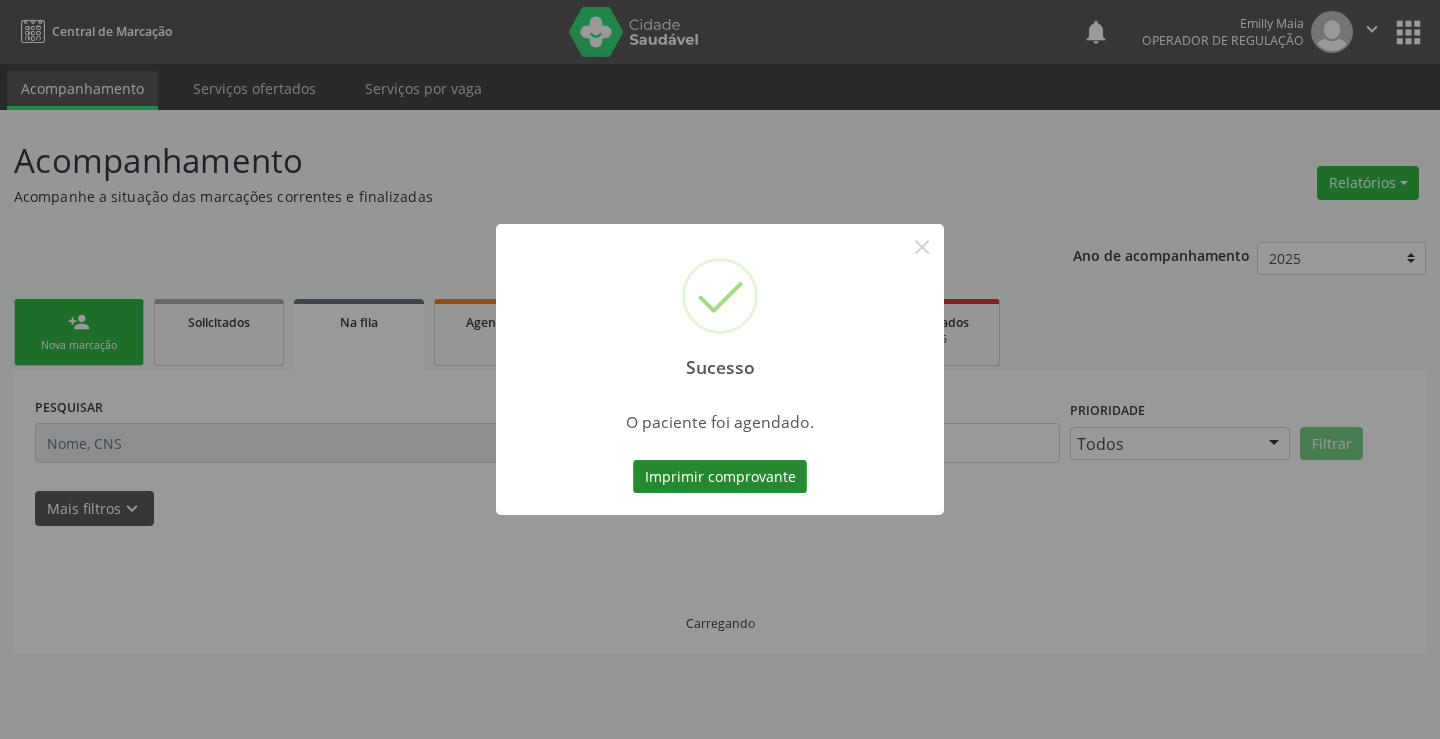 click on "Imprimir comprovante" at bounding box center [720, 477] 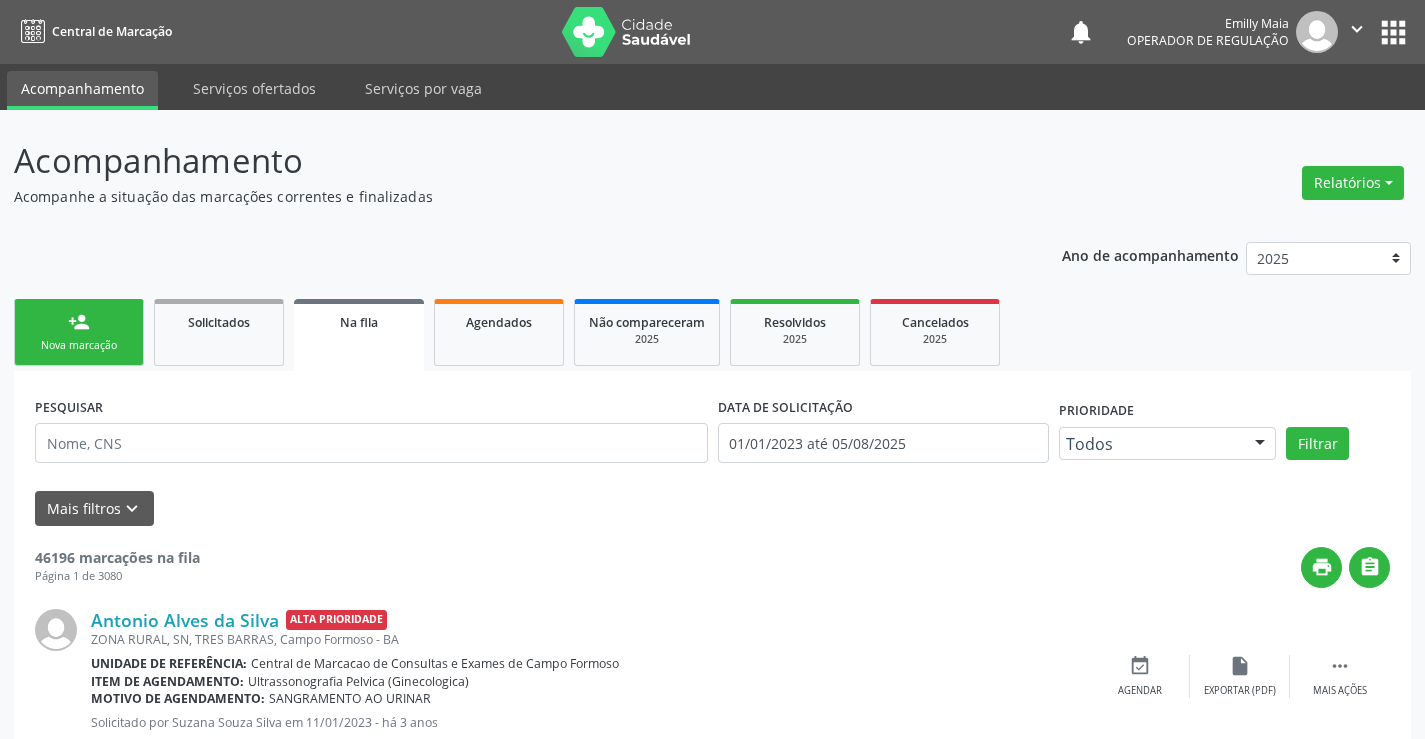 click on "" at bounding box center [1357, 29] 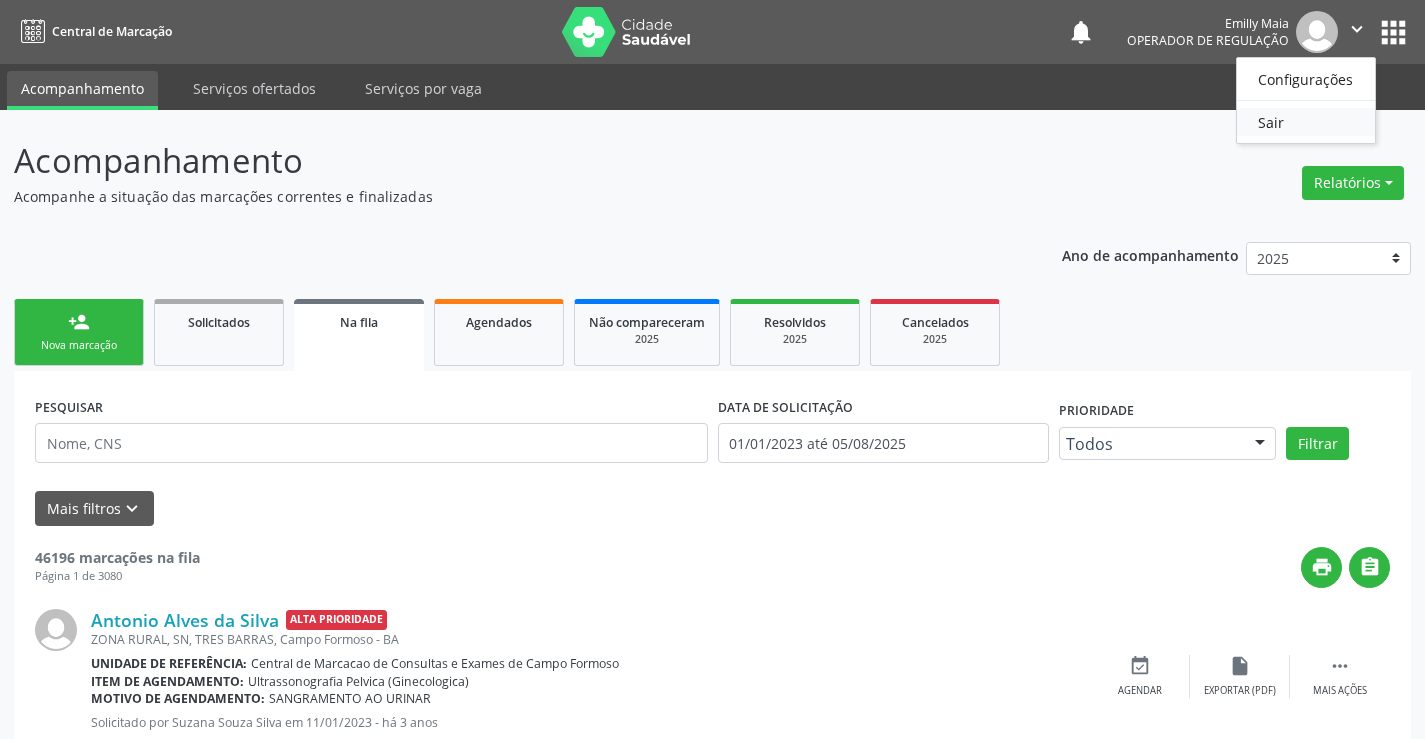 click on "Sair" at bounding box center [1306, 122] 